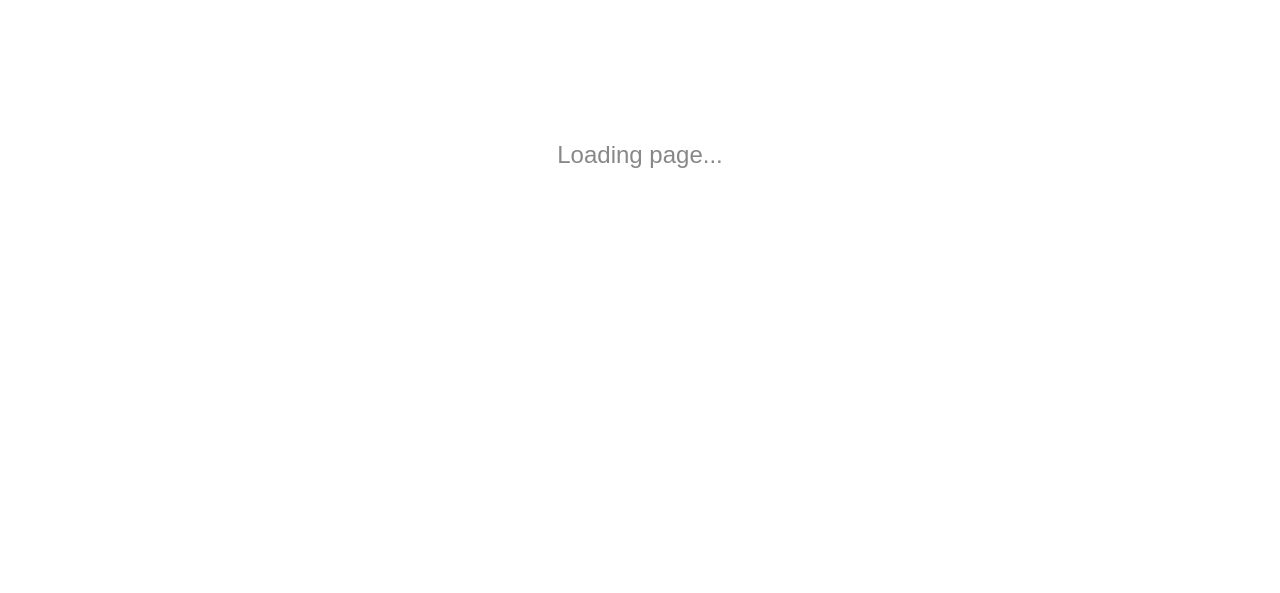 scroll, scrollTop: 0, scrollLeft: 0, axis: both 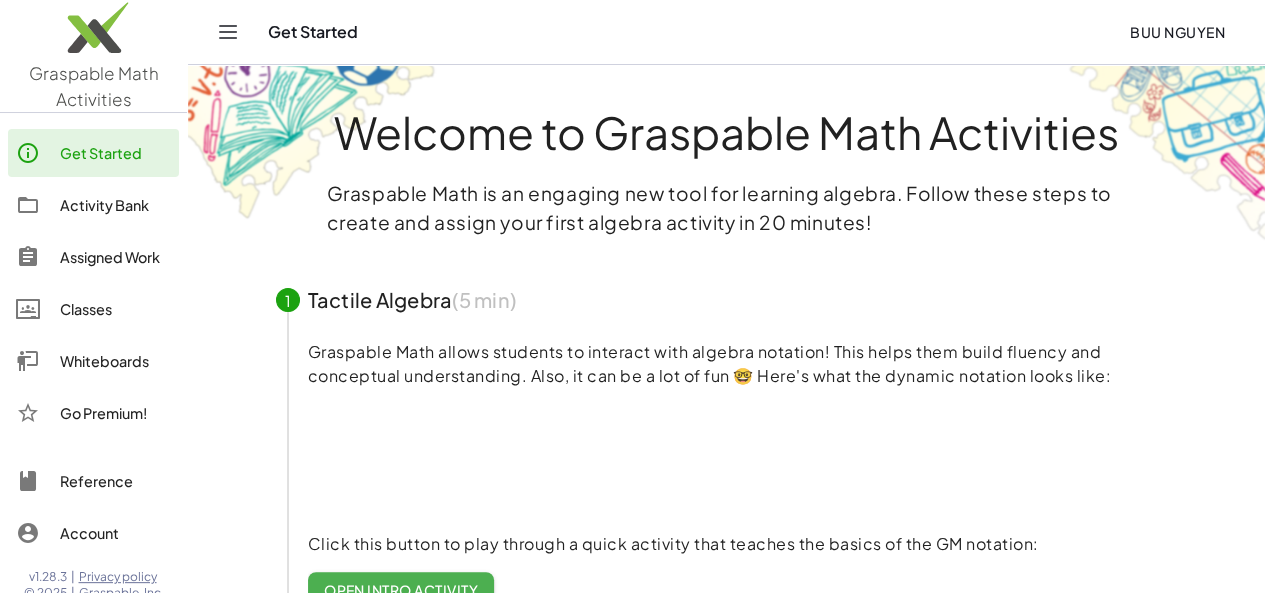 click on "Activity Bank" 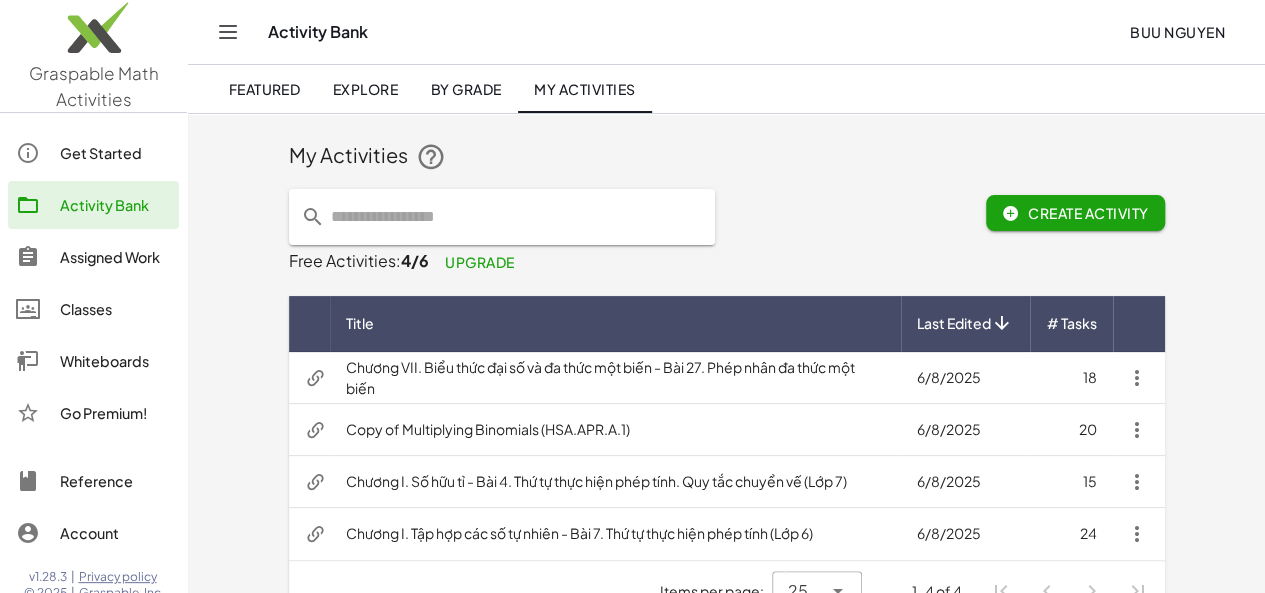 click on "Chương VII. Biểu thức đại số và đa thức một biến - Bài 27. Phép nhân đa thức một biến" at bounding box center (615, 378) 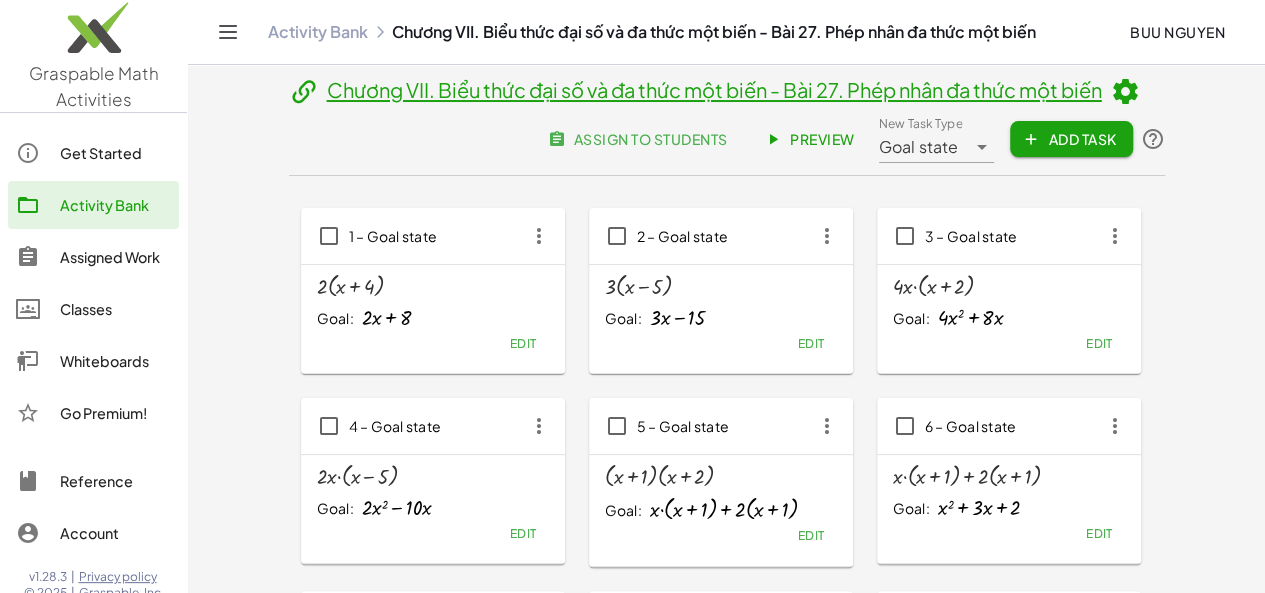click at bounding box center [1125, 92] 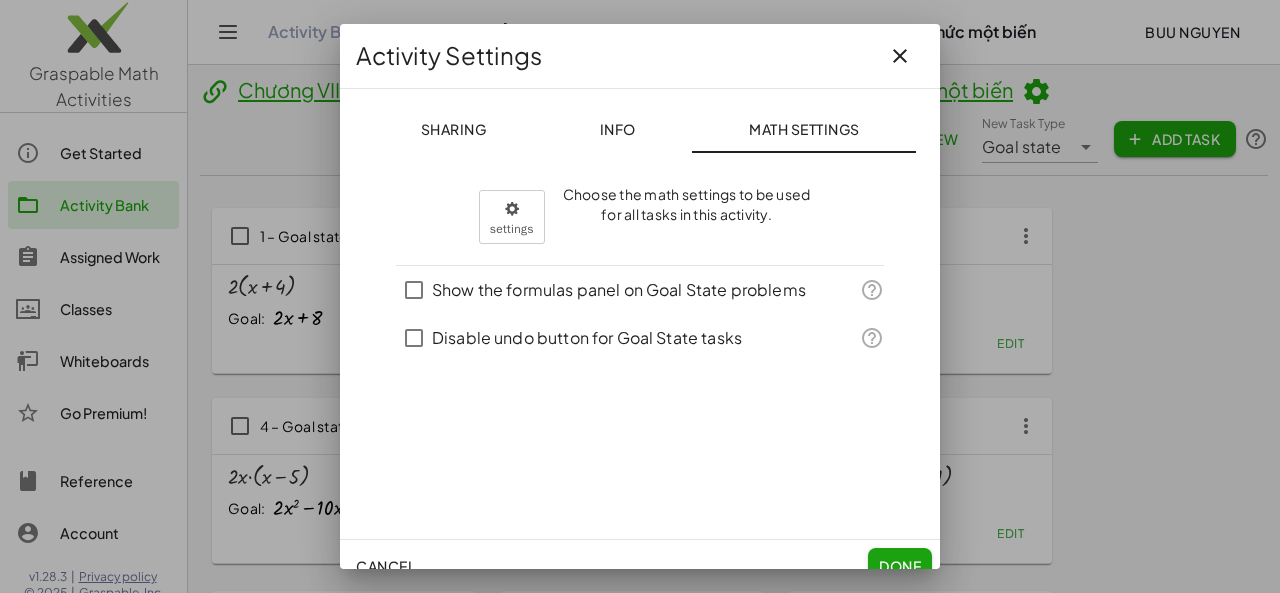 click on "Info" 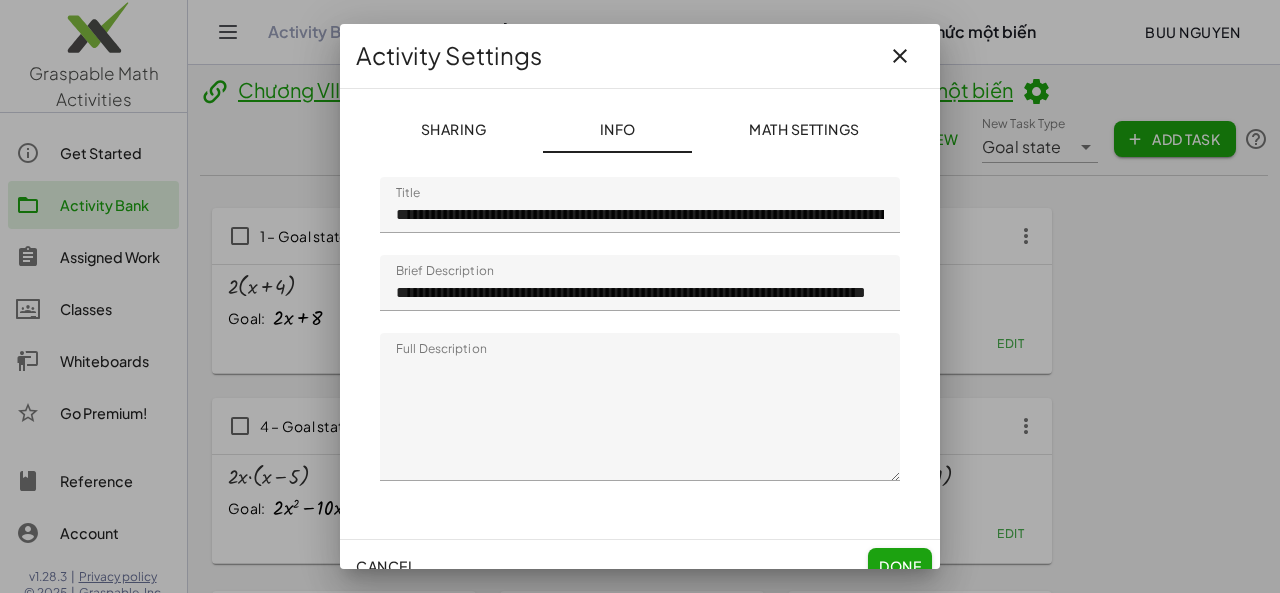 click on "**********" 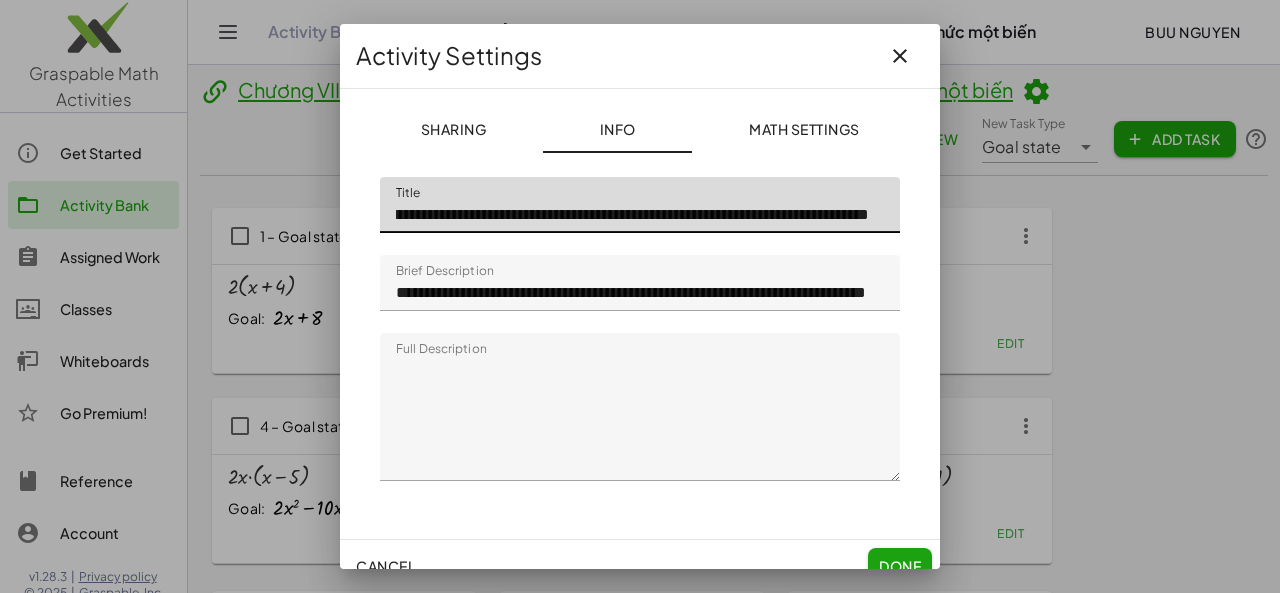 scroll, scrollTop: 0, scrollLeft: 226, axis: horizontal 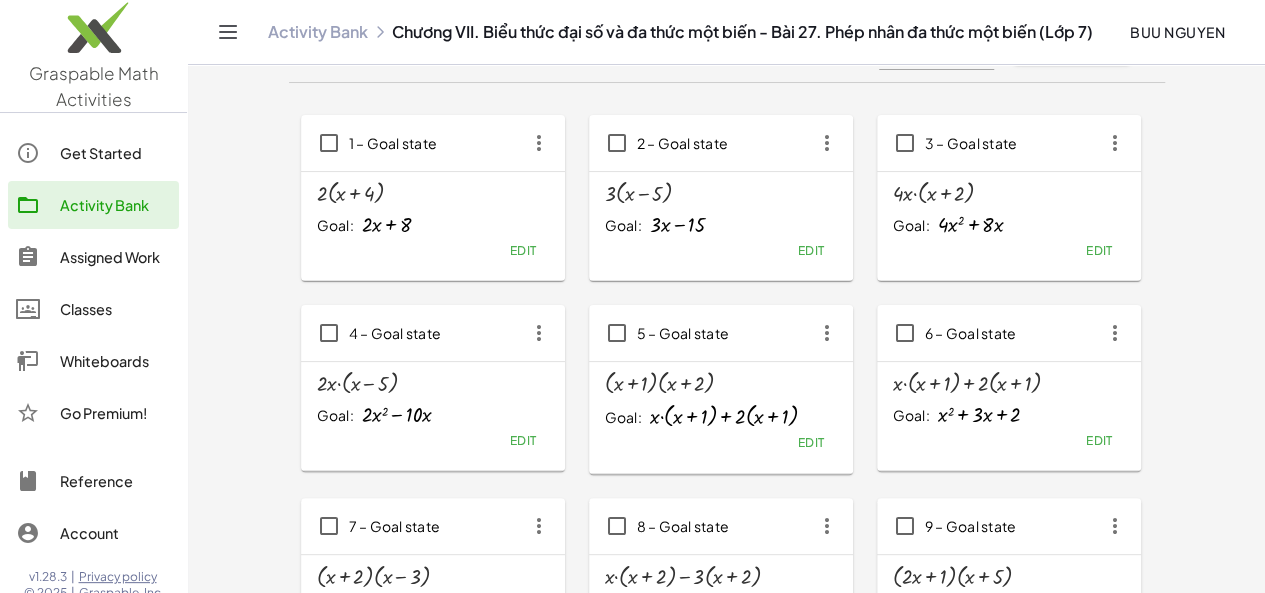 click on "Activity Bank" 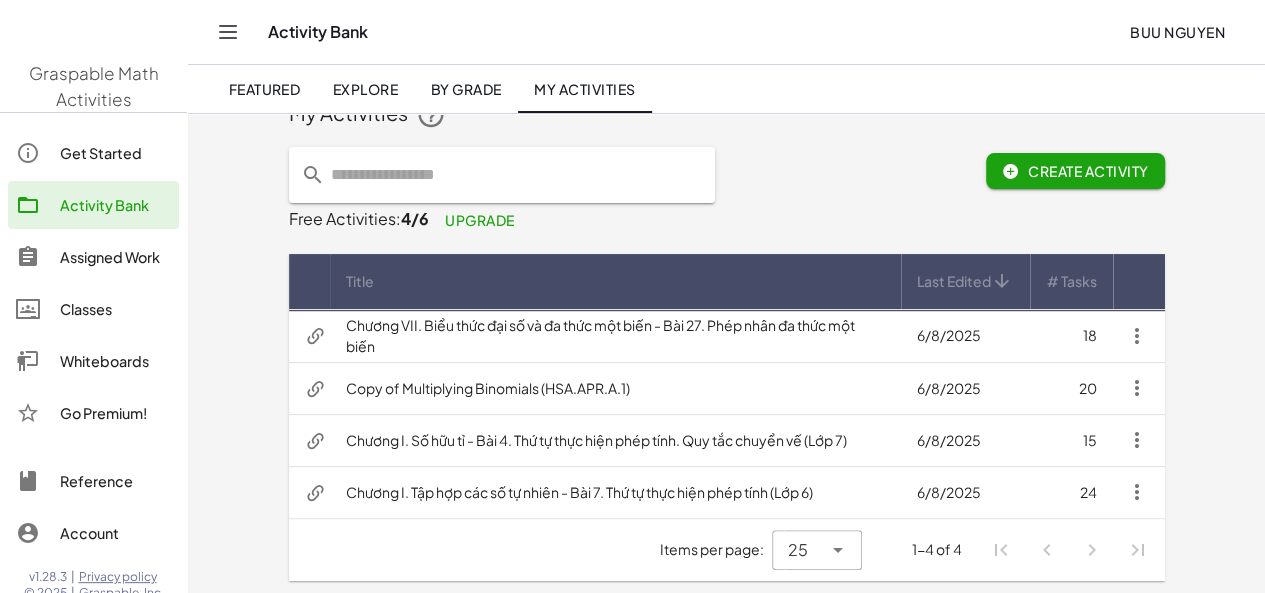 scroll, scrollTop: 0, scrollLeft: 0, axis: both 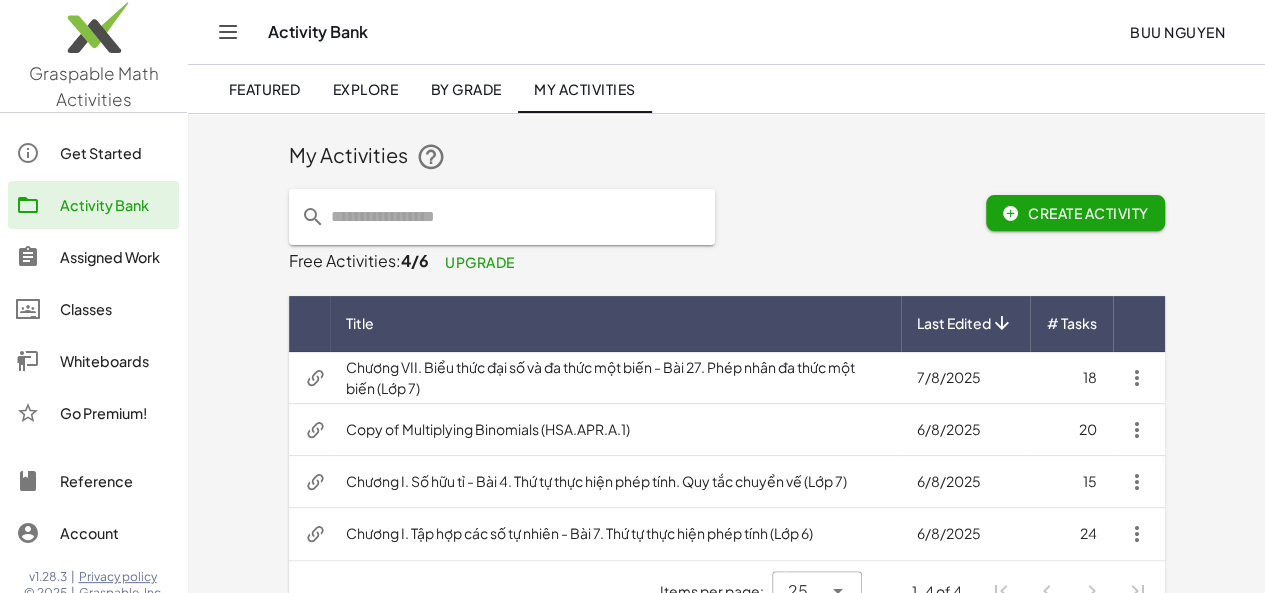 click 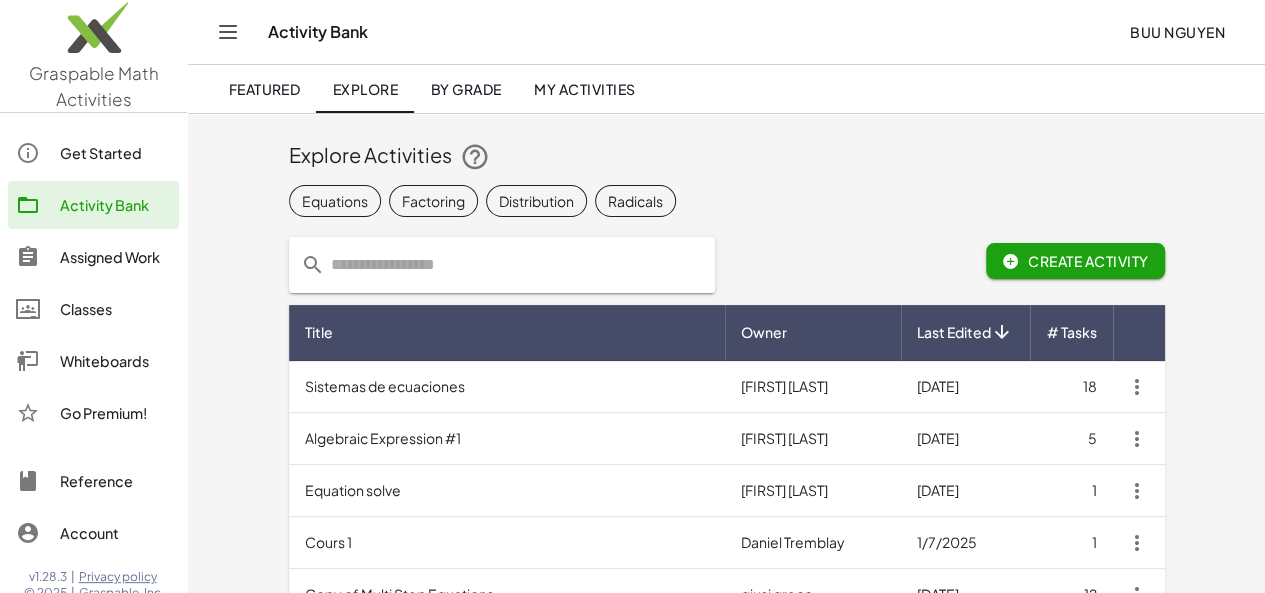 click 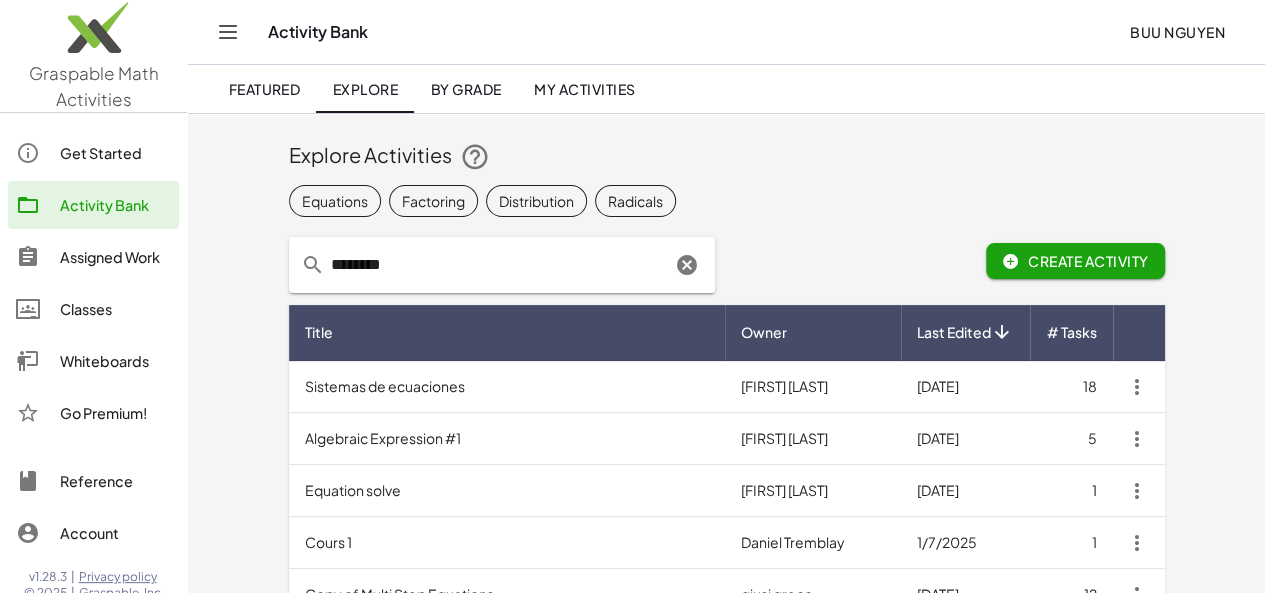 type on "********" 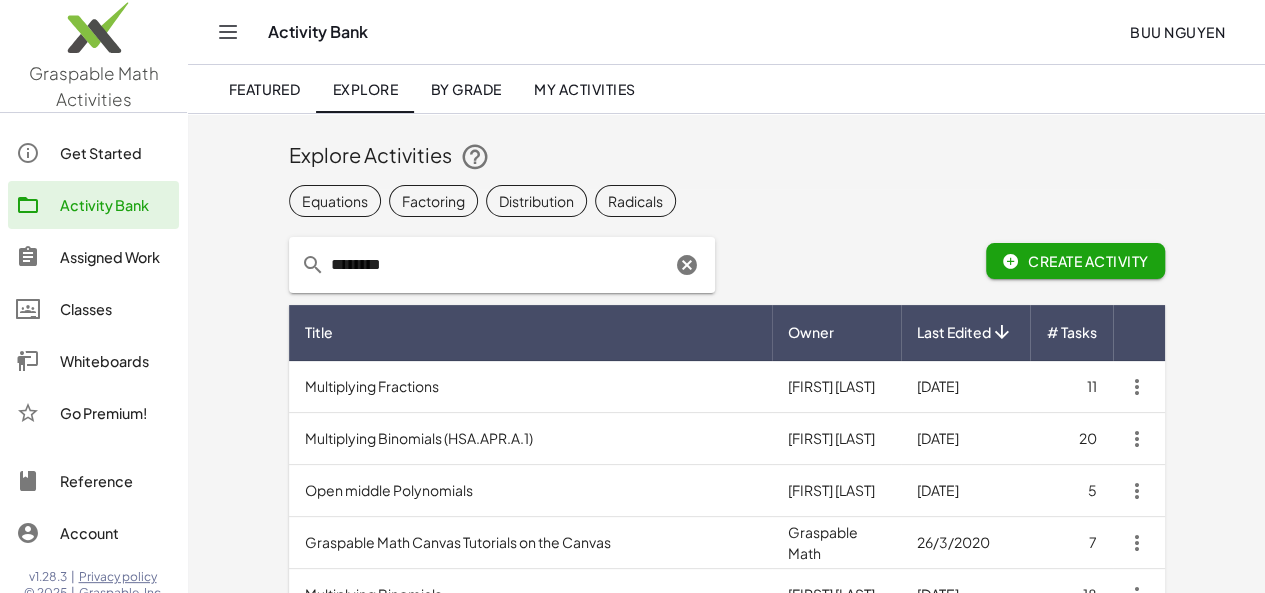 click on "Multiplying Fractions" at bounding box center (530, 387) 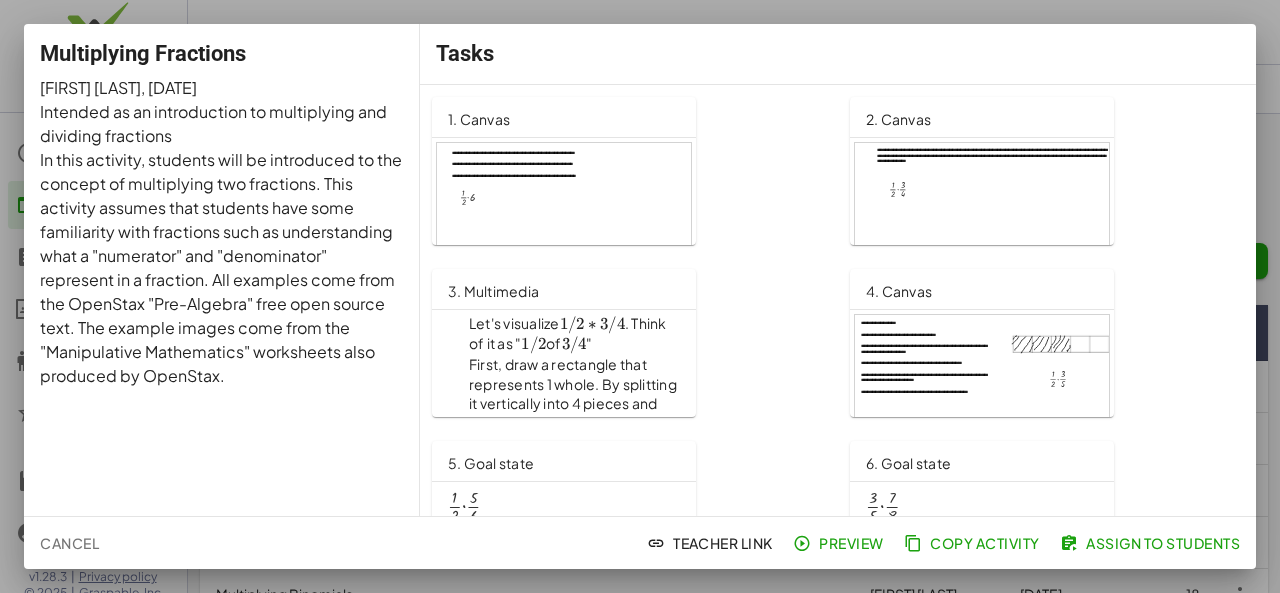 click at bounding box center (640, 296) 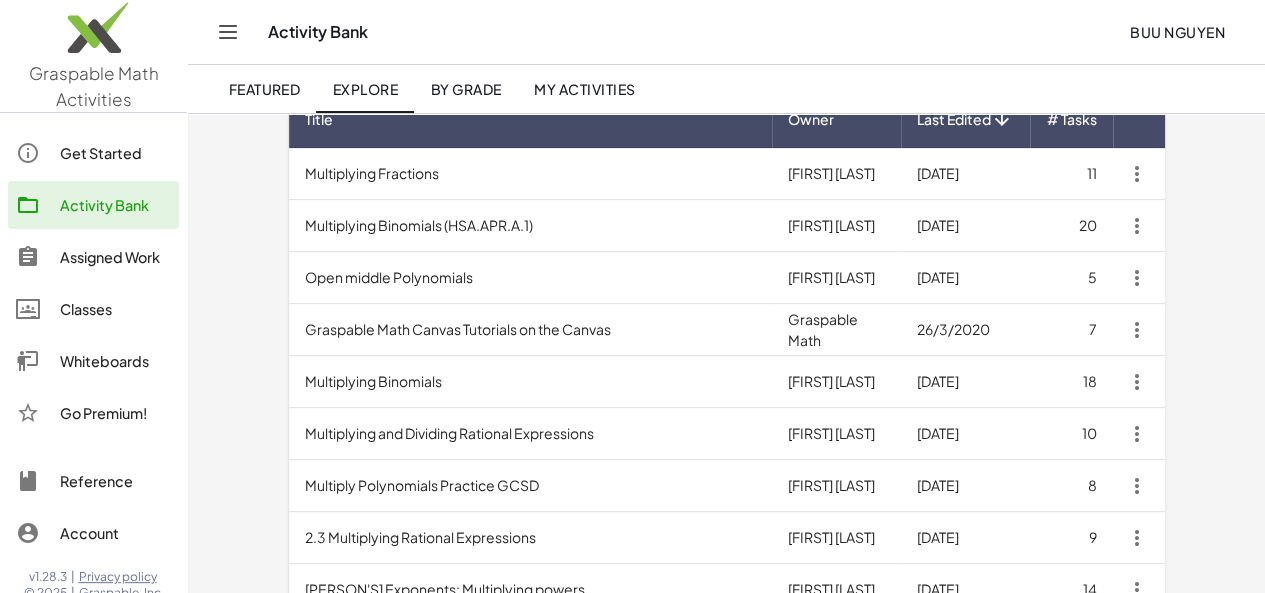 scroll, scrollTop: 215, scrollLeft: 0, axis: vertical 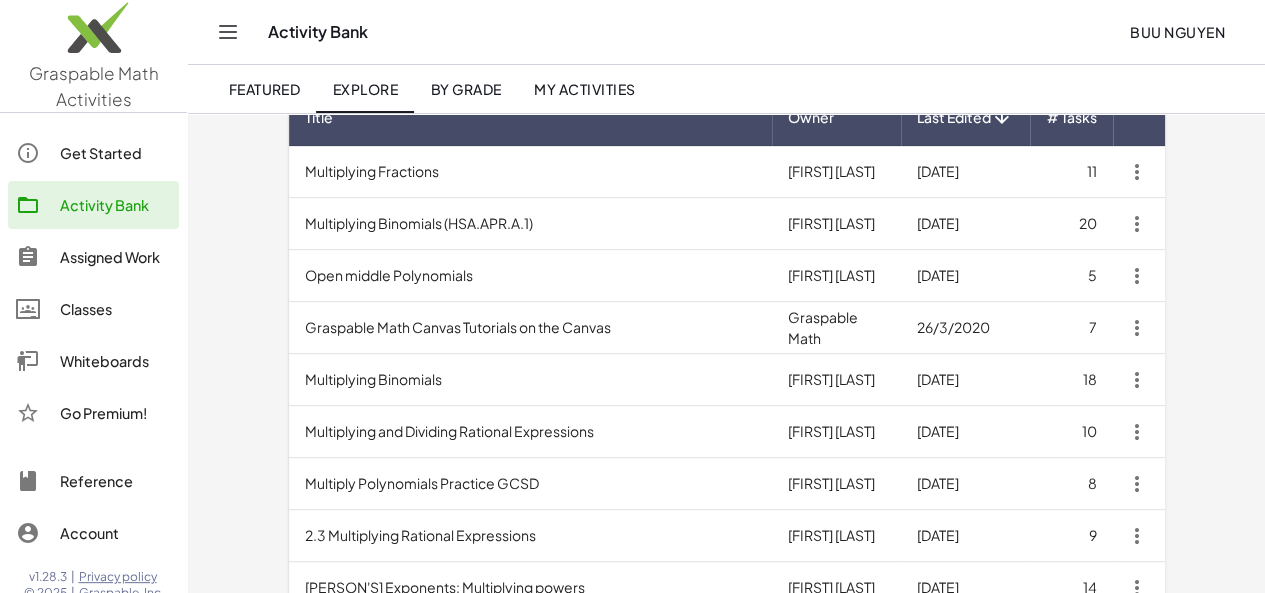 click on "Multiplying Binomials (HSA.APR.A.1)" at bounding box center (530, 224) 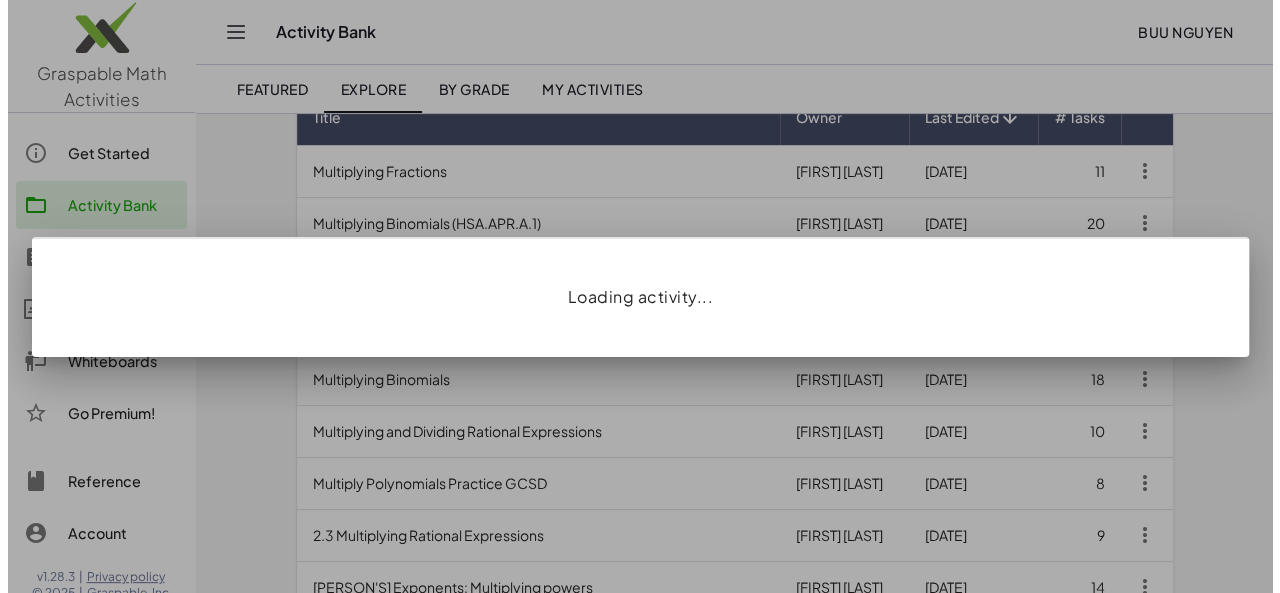 scroll, scrollTop: 0, scrollLeft: 0, axis: both 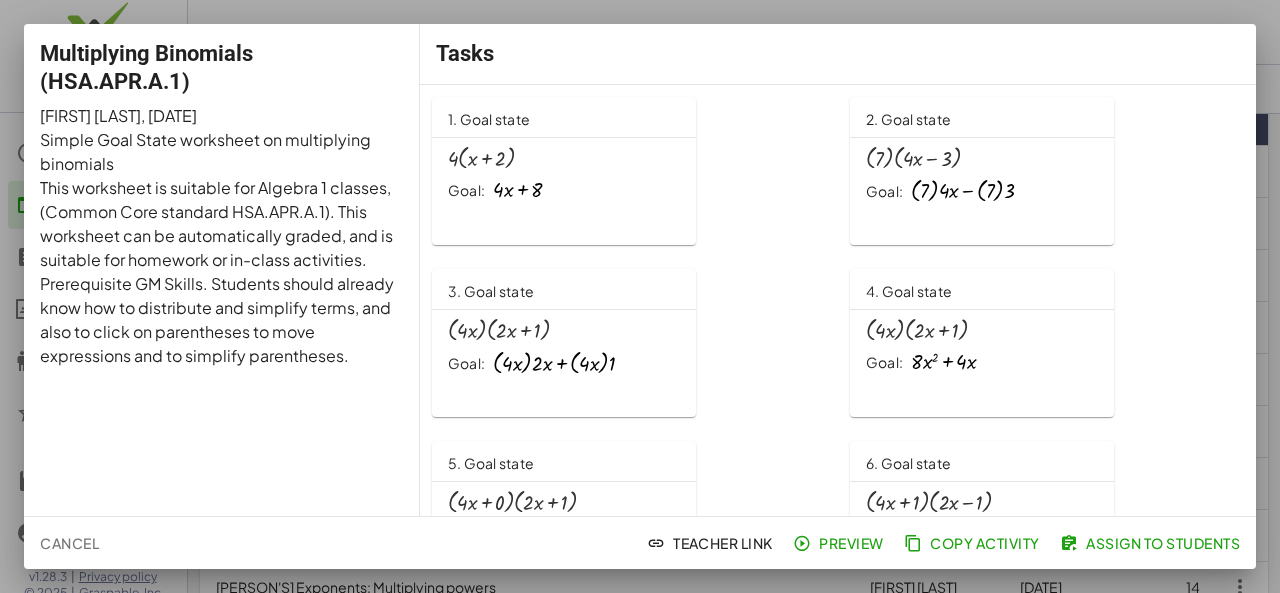 click at bounding box center [640, 296] 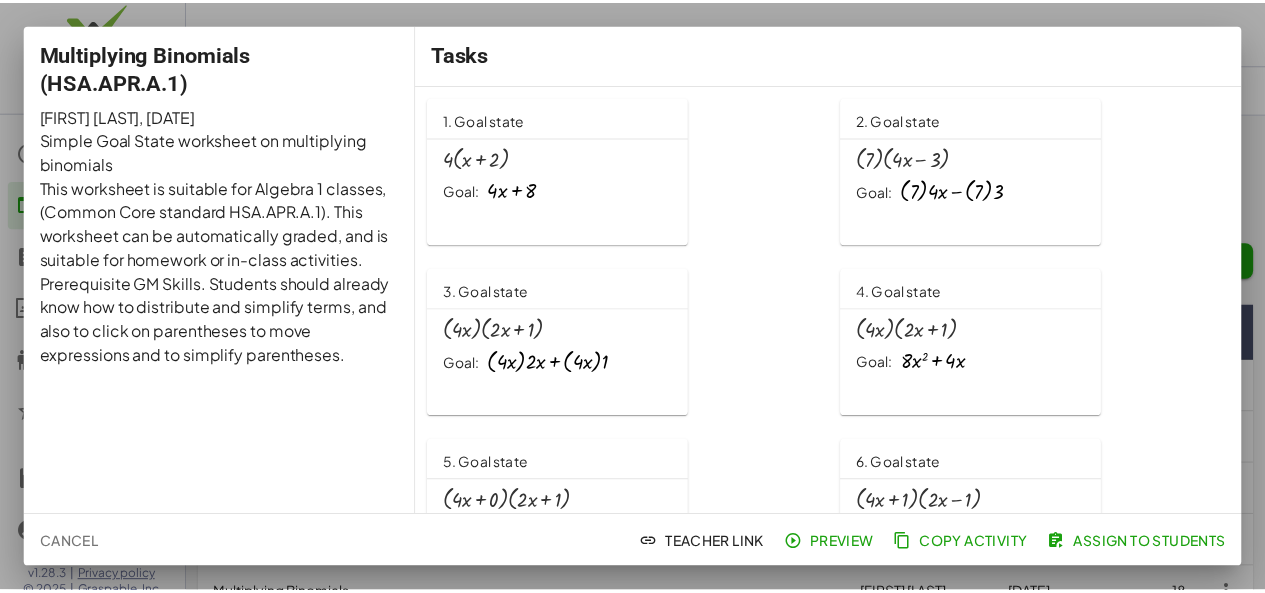 scroll, scrollTop: 215, scrollLeft: 0, axis: vertical 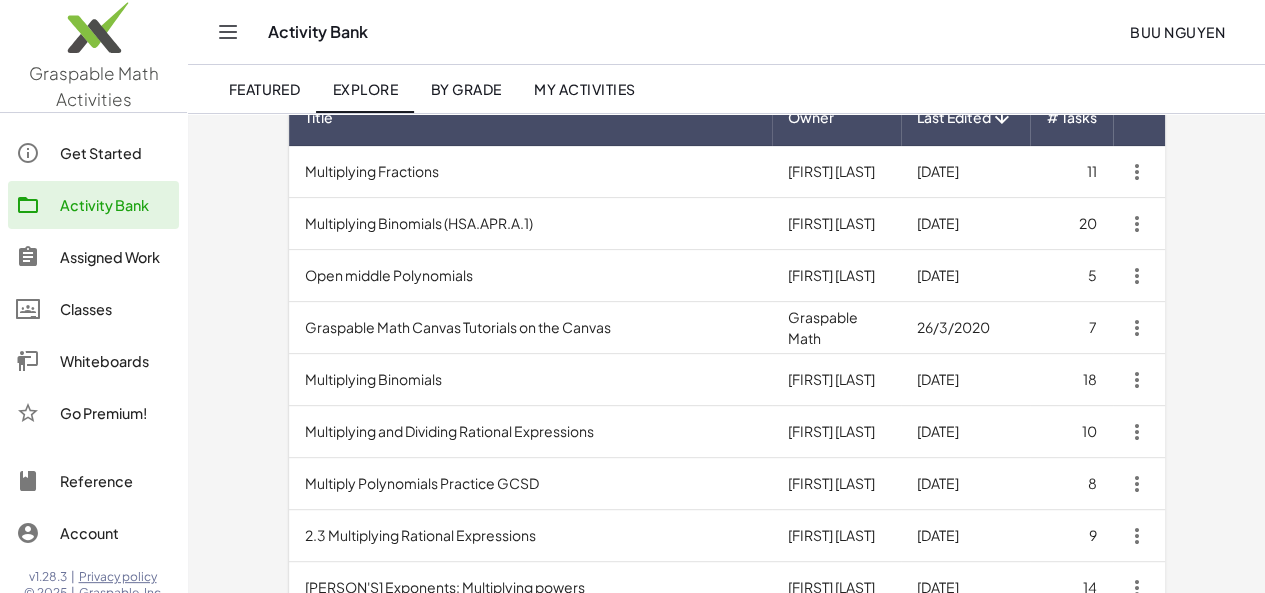 click on "Graspable Math Canvas Tutorials on the Canvas" at bounding box center [530, 328] 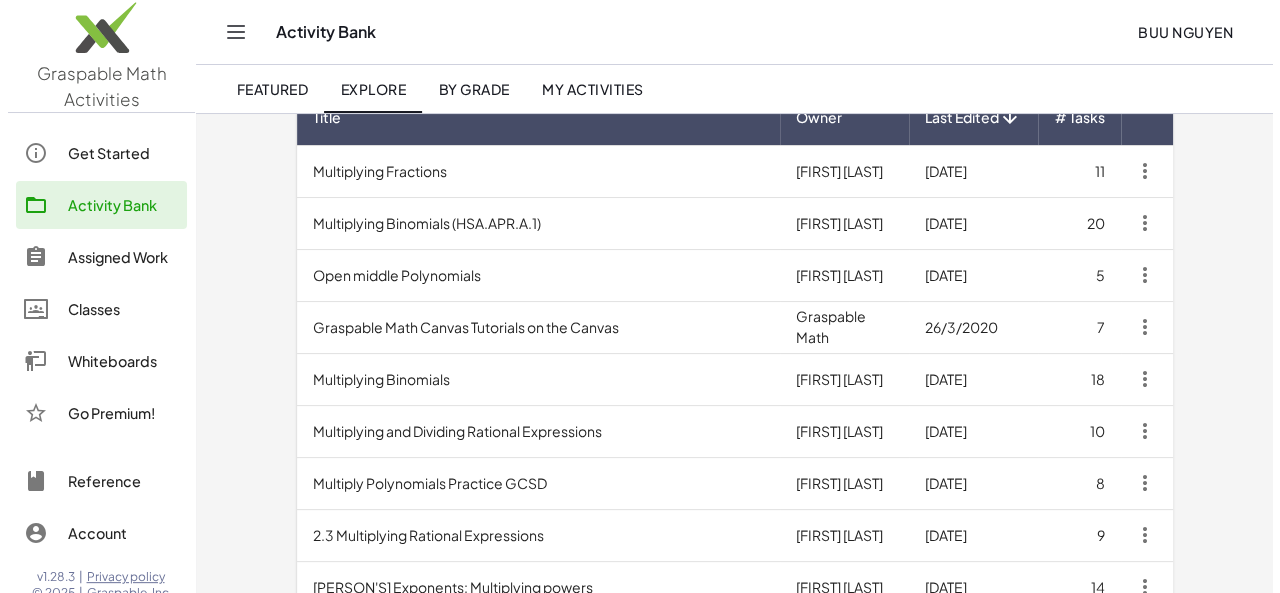 scroll, scrollTop: 0, scrollLeft: 0, axis: both 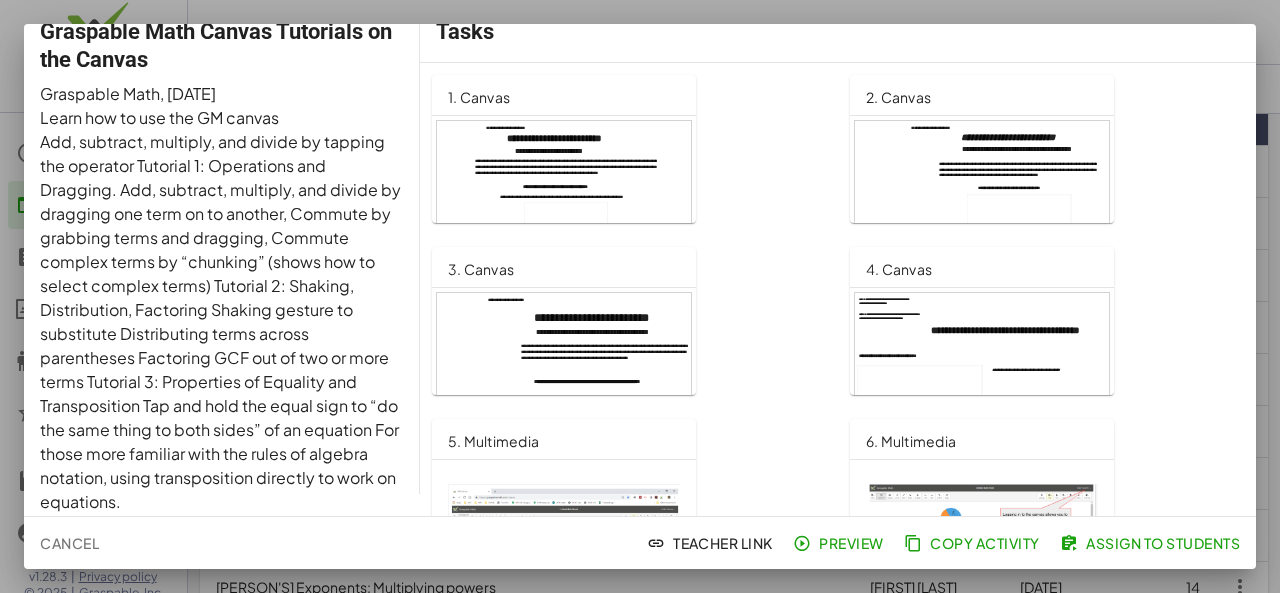 click at bounding box center (564, 193) 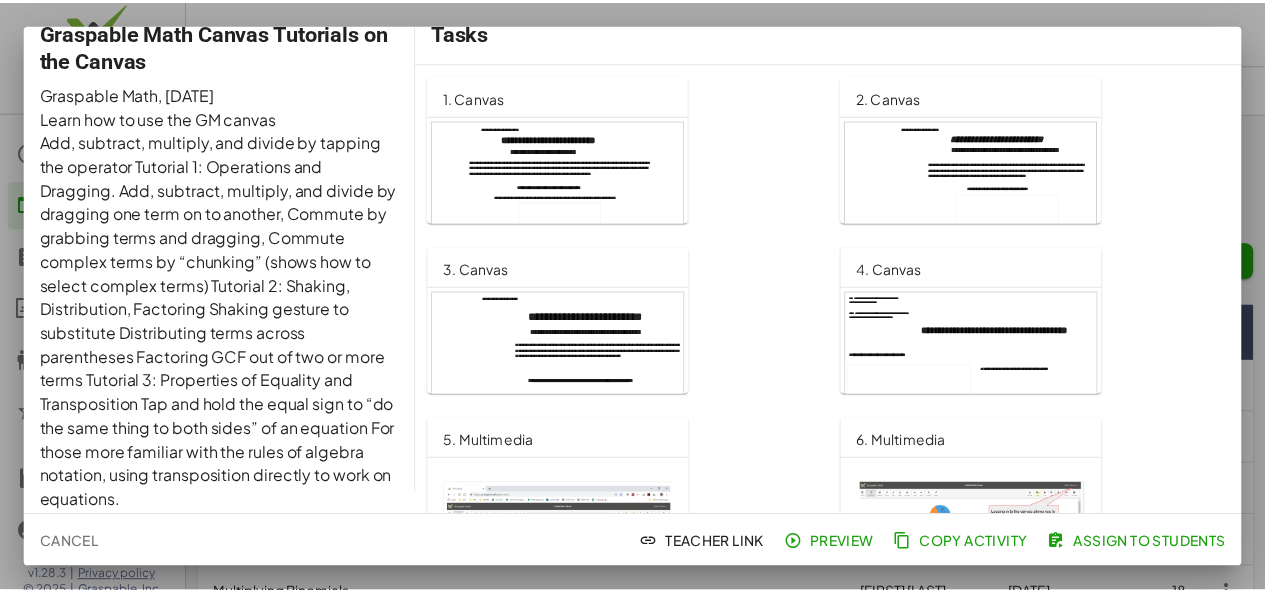 scroll, scrollTop: 215, scrollLeft: 0, axis: vertical 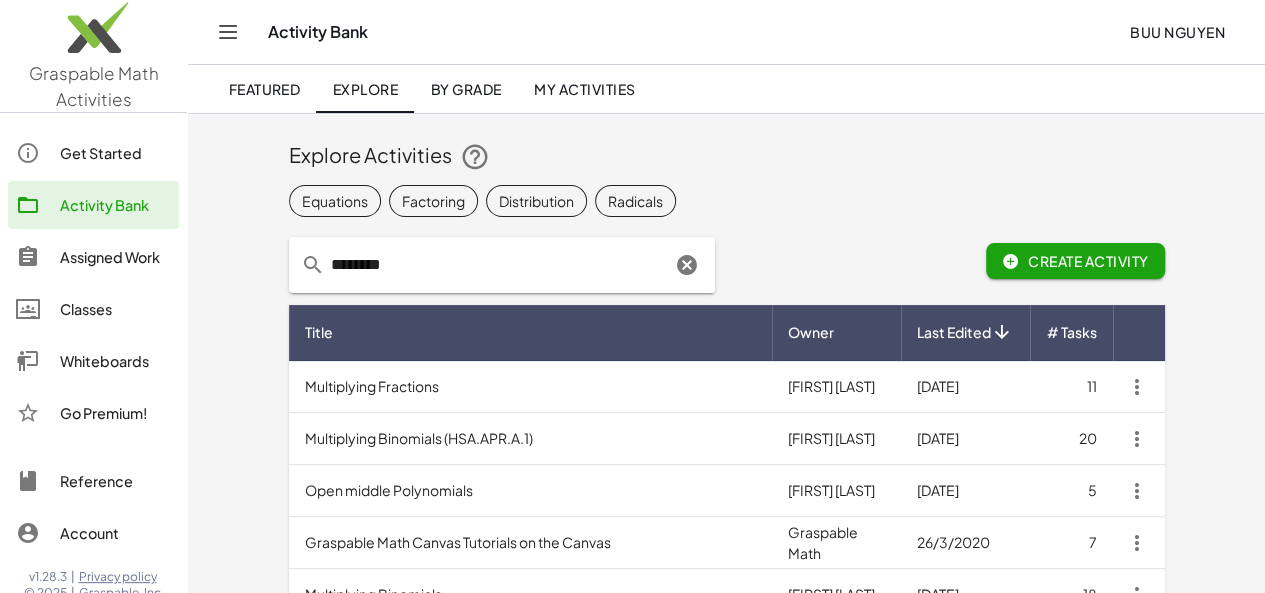 click on "********" 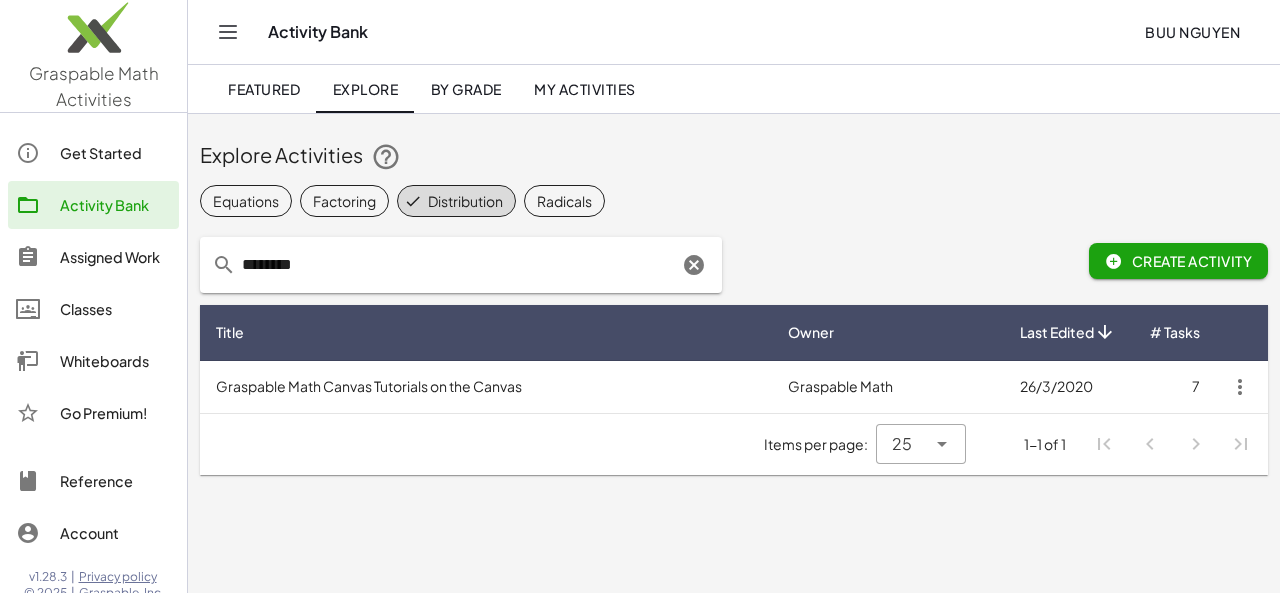 click on "Graspable Math Canvas Tutorials on the Canvas" at bounding box center [486, 387] 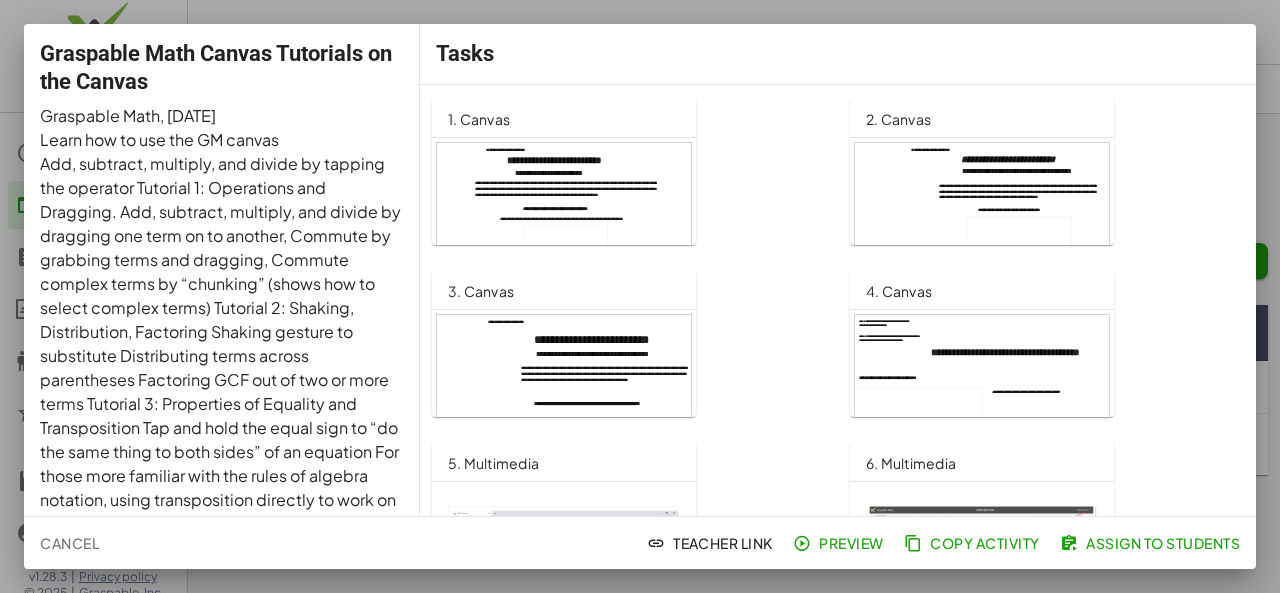 click at bounding box center (640, 296) 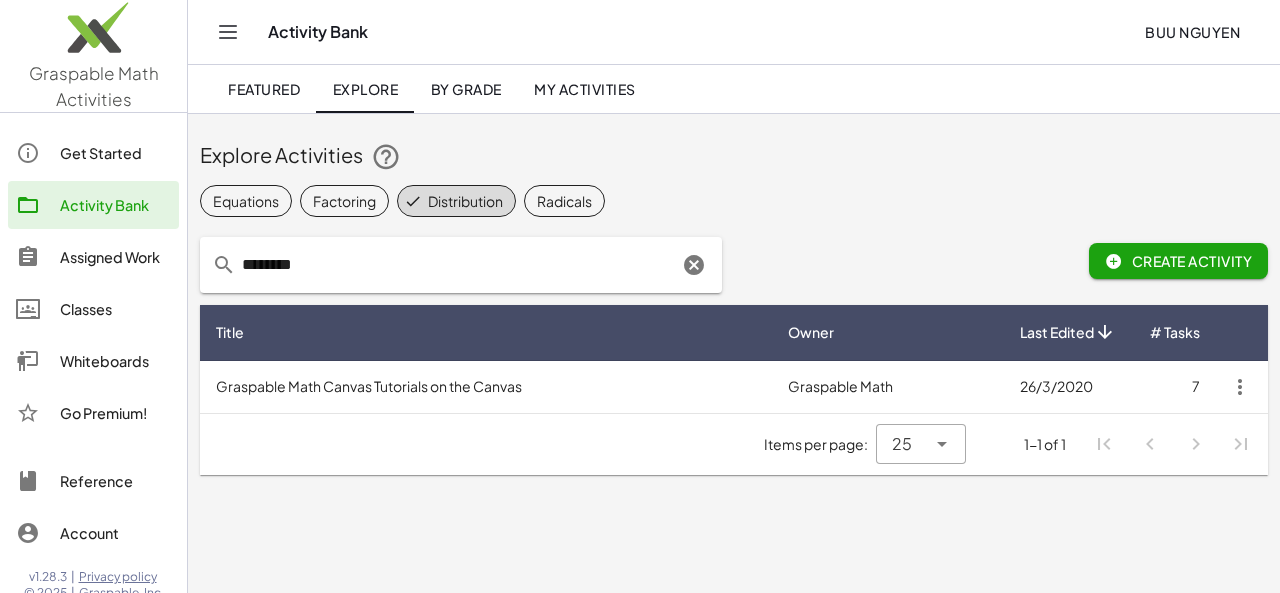 click on "Create Activity" at bounding box center [1178, 265] 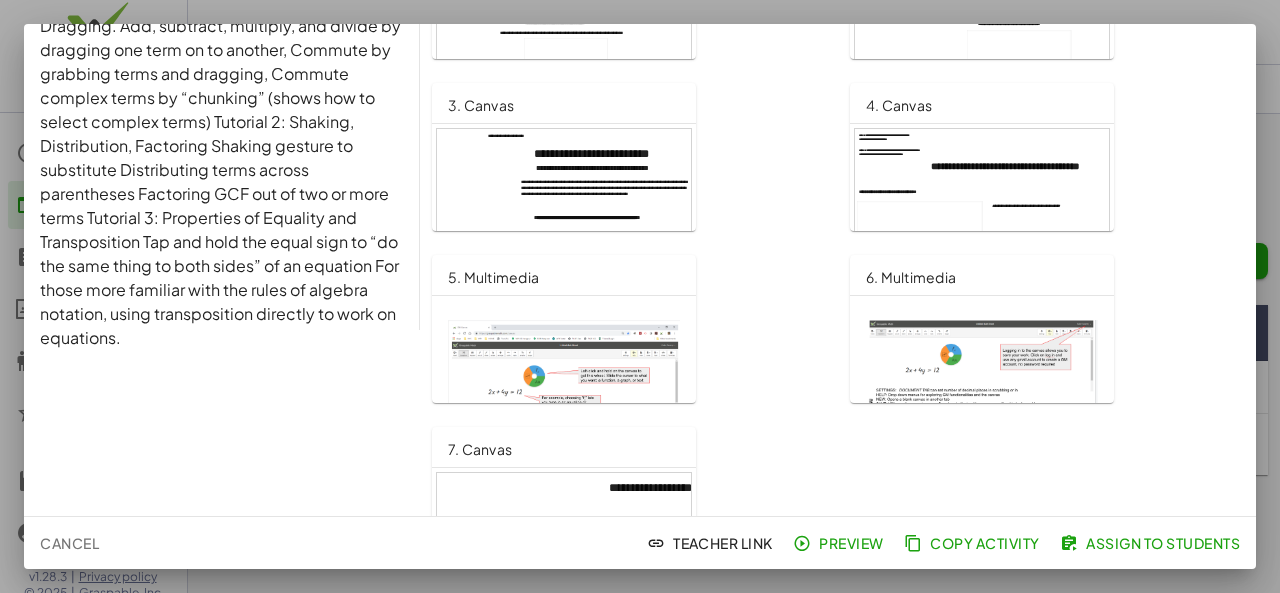 scroll, scrollTop: 256, scrollLeft: 0, axis: vertical 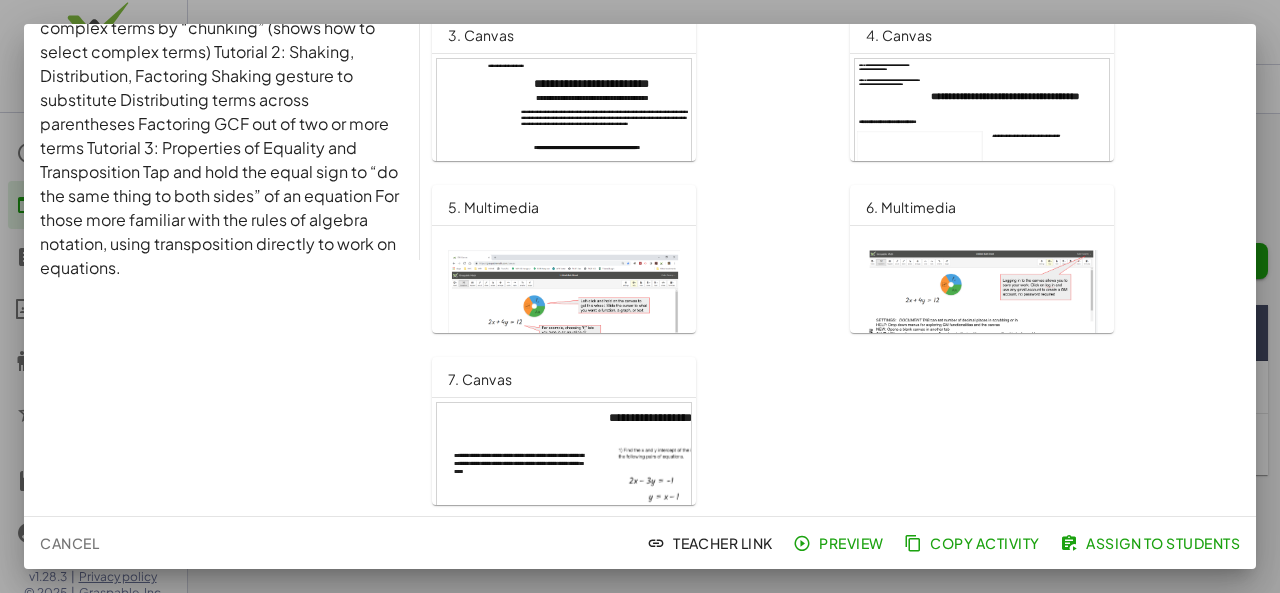 click at bounding box center (564, 475) 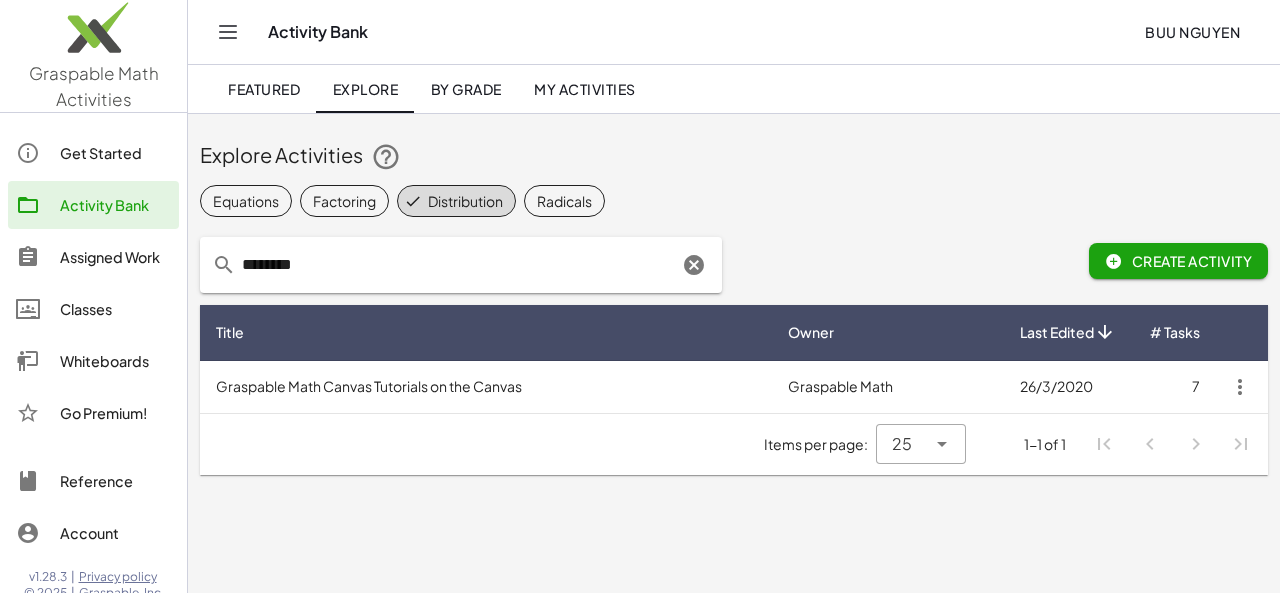 click 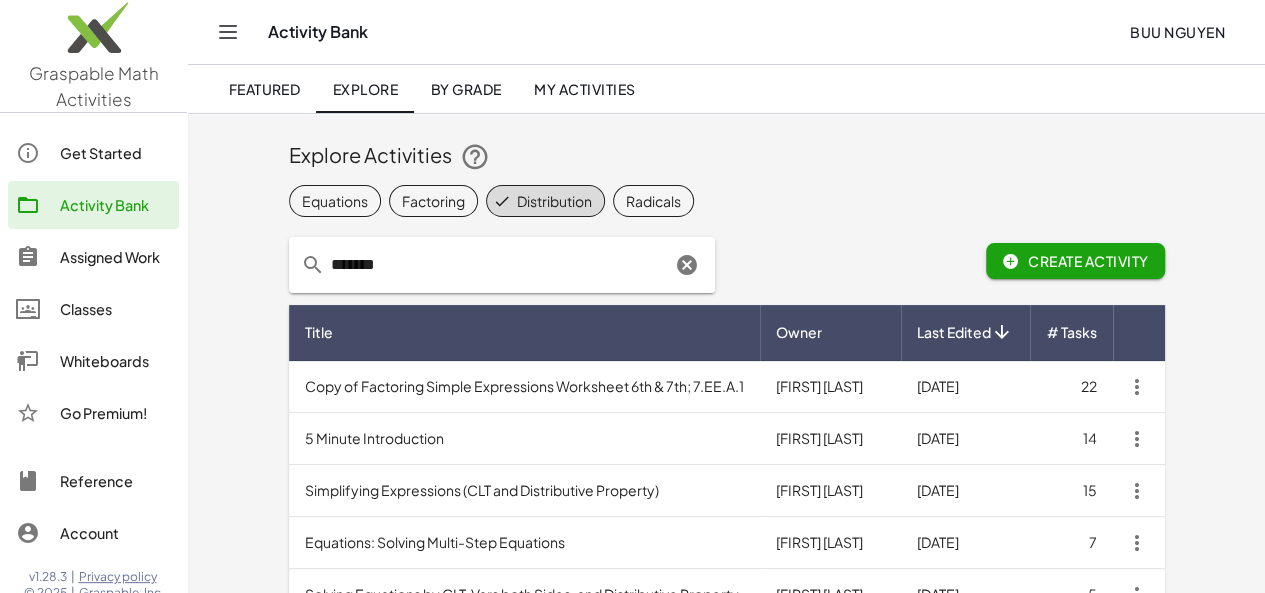 type on "*******" 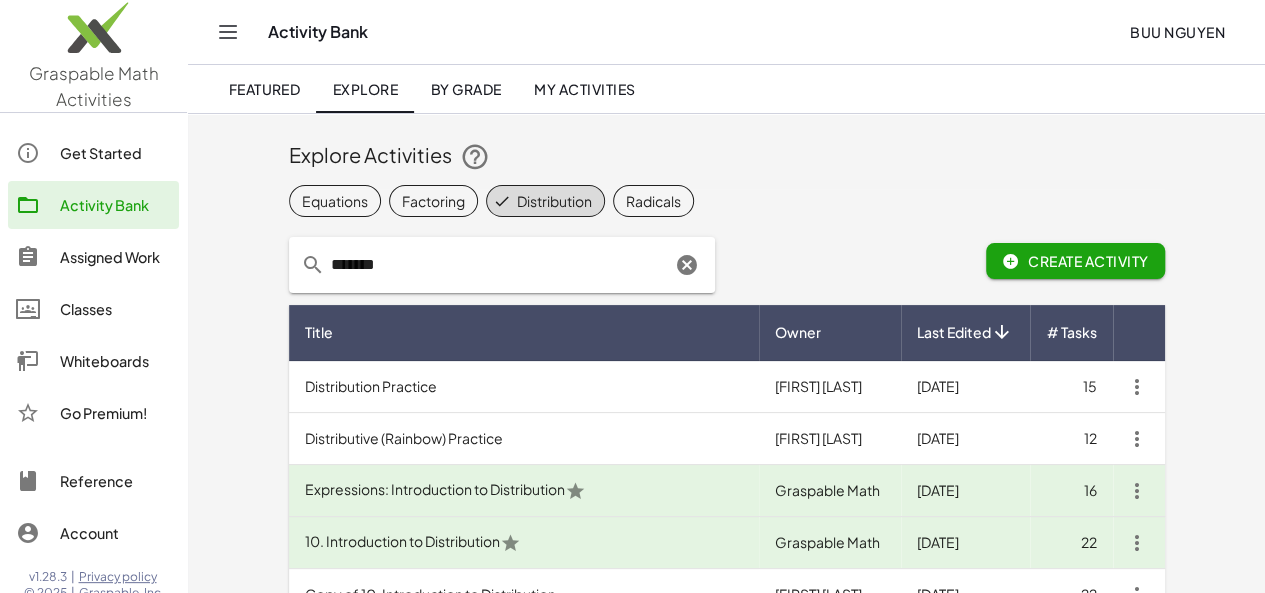 click on "Distribution Practice" at bounding box center [524, 387] 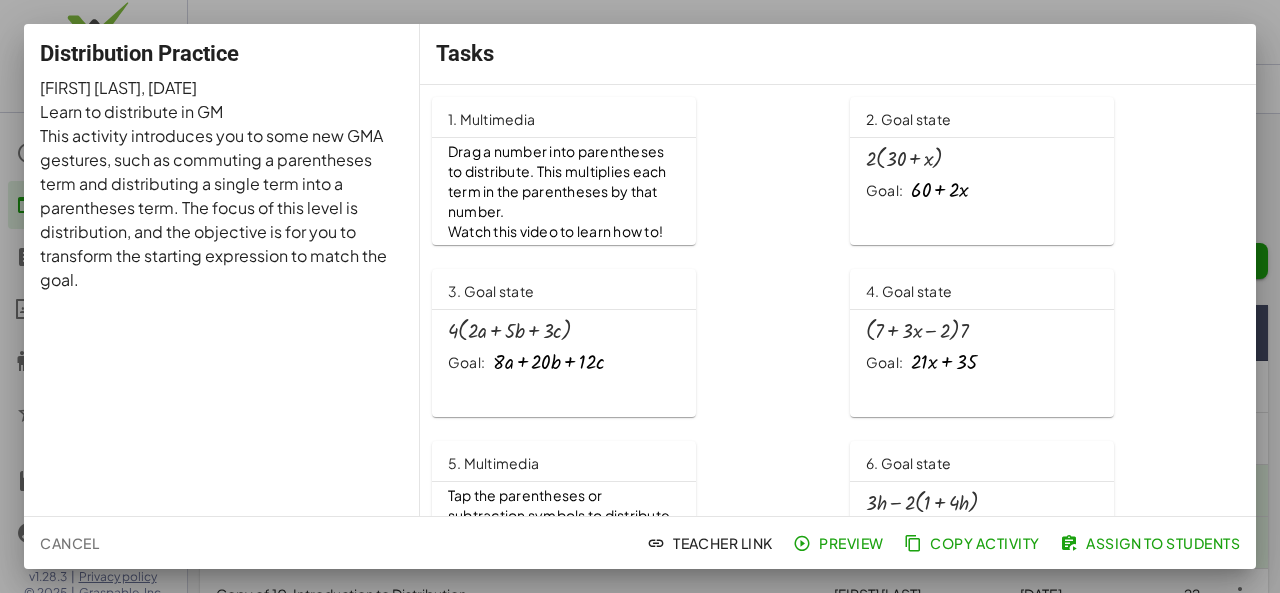 click on "Drag a number into parentheses to distribute. This multiplies each term in the parentheses by that number." at bounding box center [558, 181] 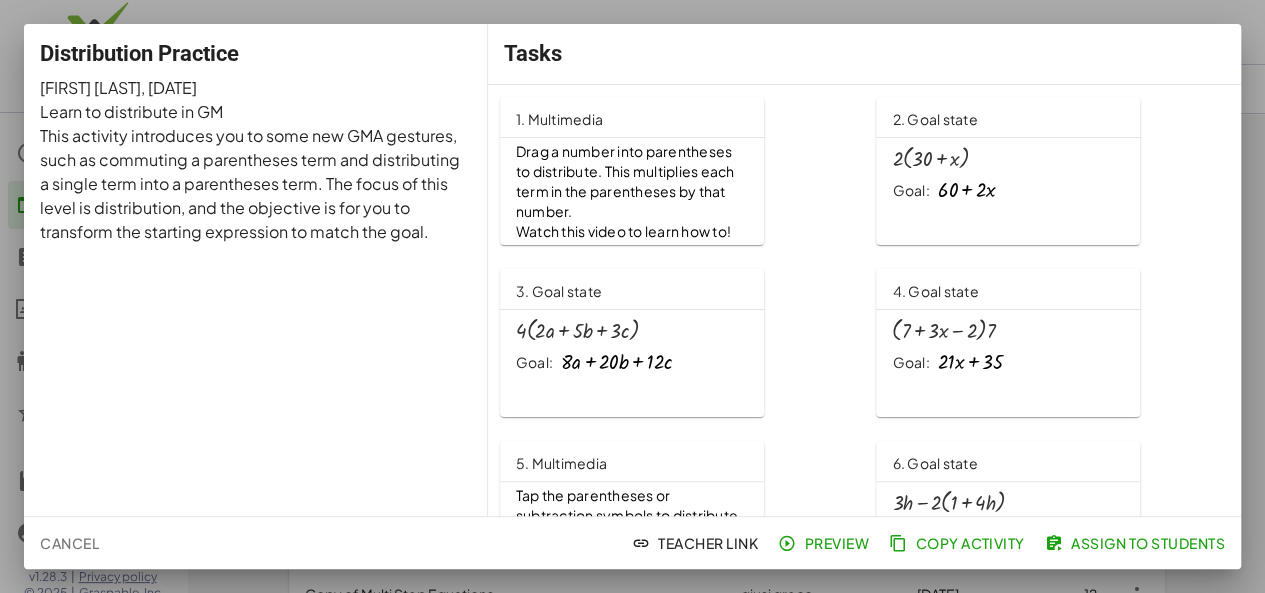click at bounding box center (632, 296) 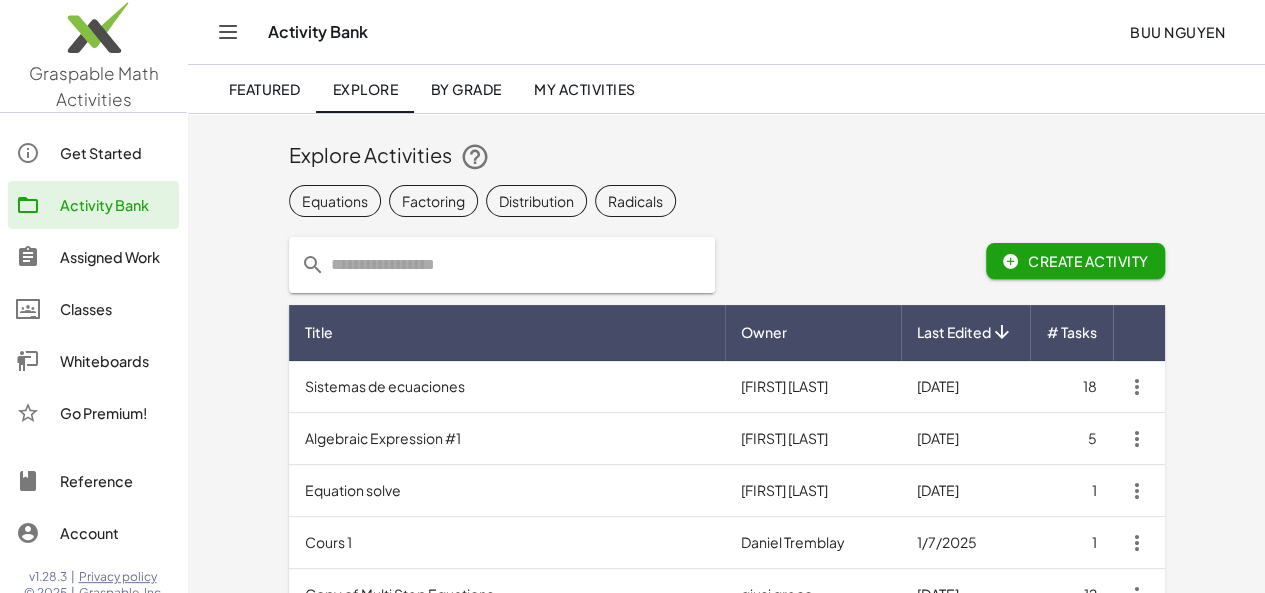 click 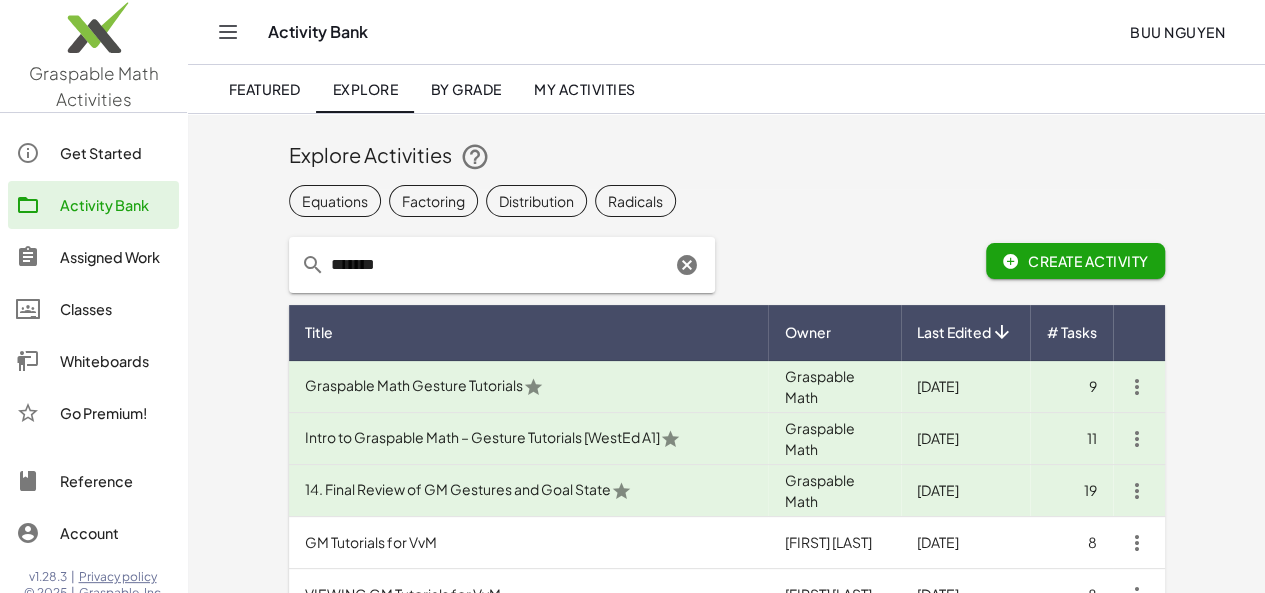 click on "Graspable Math Gesture Tutorials" at bounding box center [529, 387] 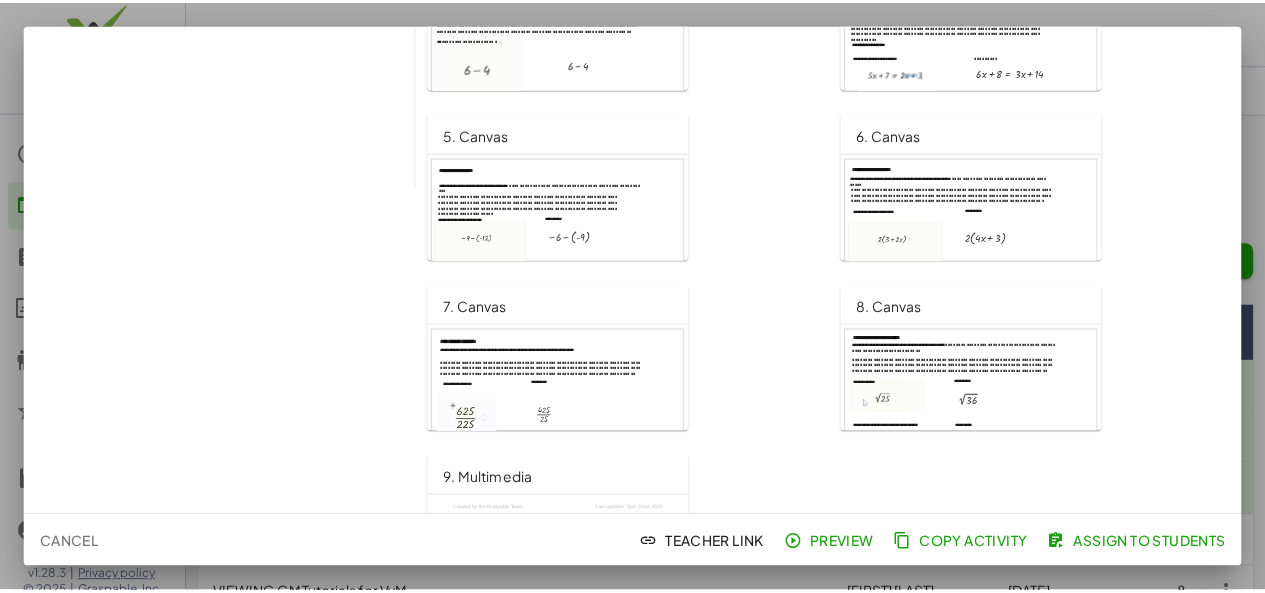 scroll, scrollTop: 374, scrollLeft: 0, axis: vertical 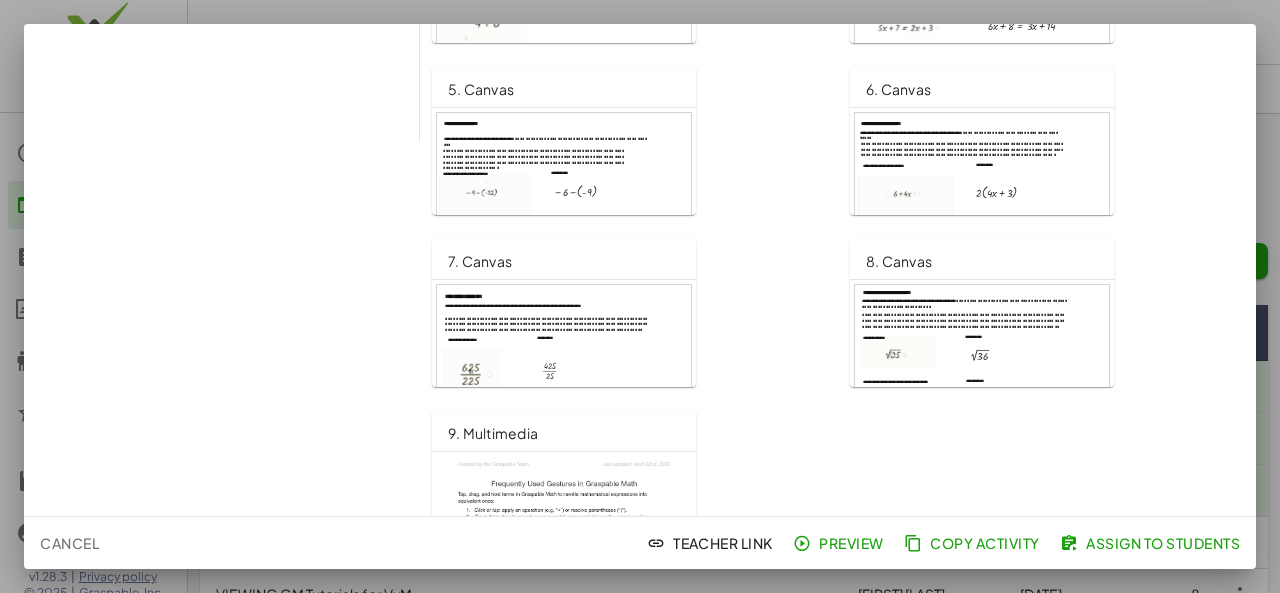 click at bounding box center [982, 185] 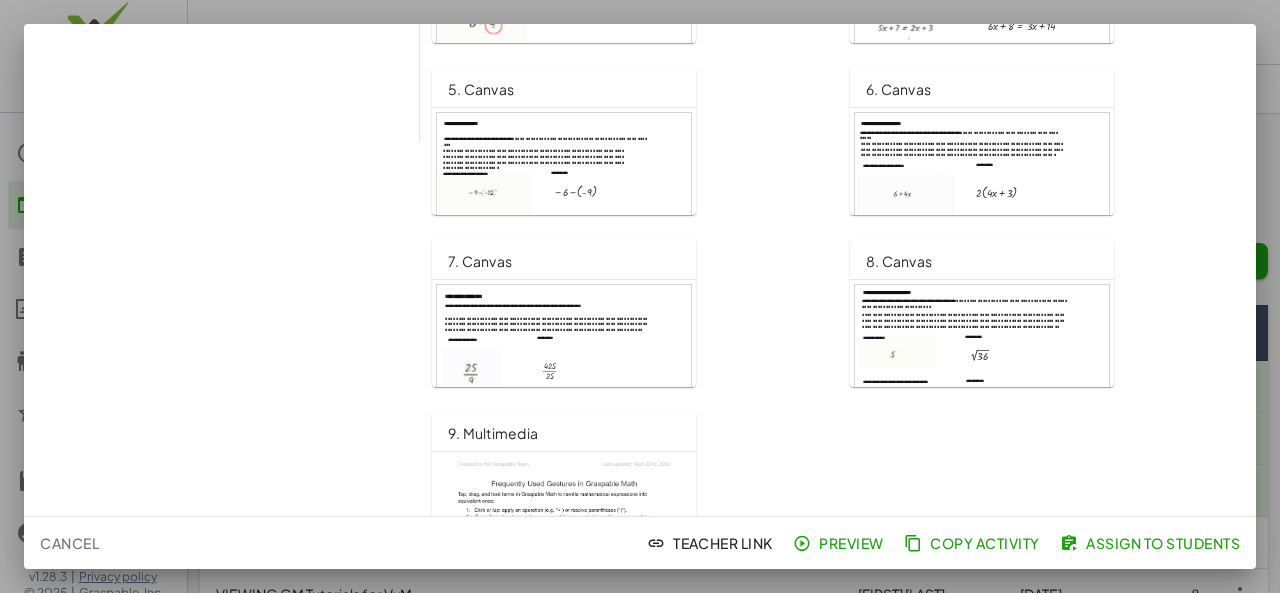click at bounding box center [640, 296] 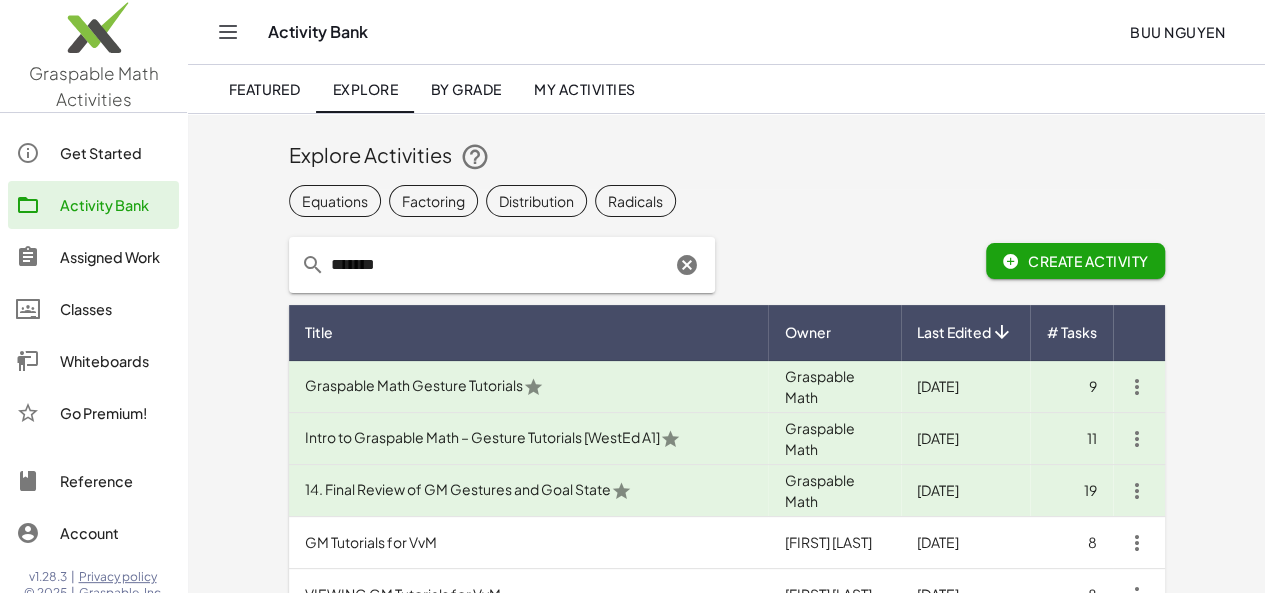 click on "Intro to Graspable Math – Gesture Tutorials [WestEd A1]" at bounding box center [529, 439] 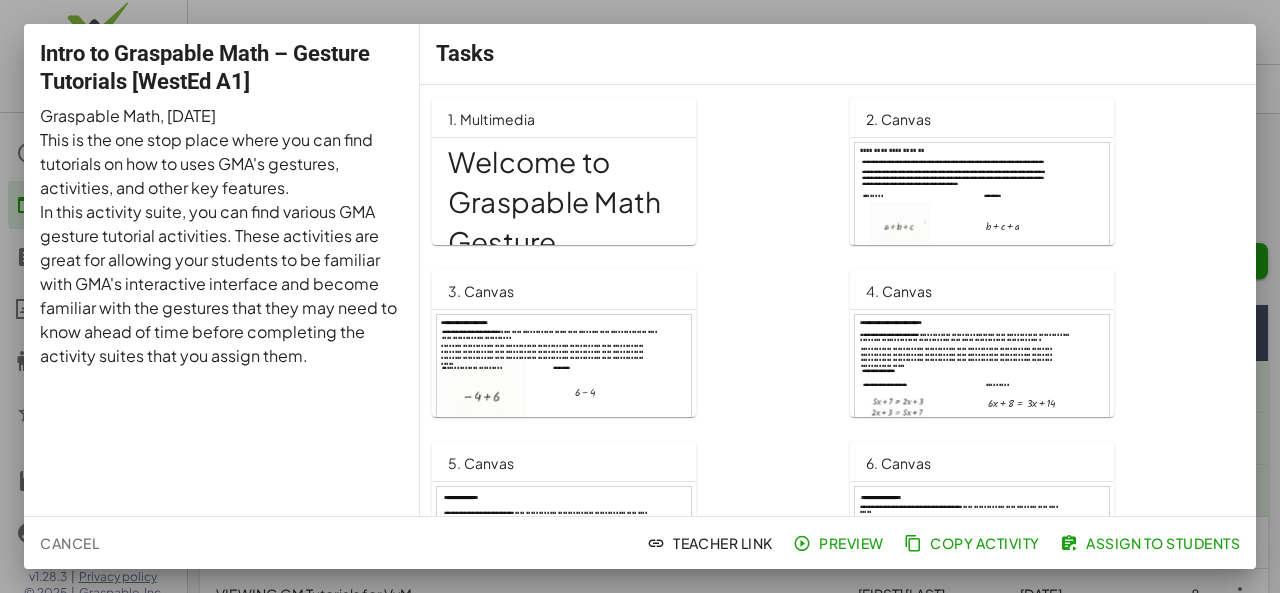 click at bounding box center [640, 296] 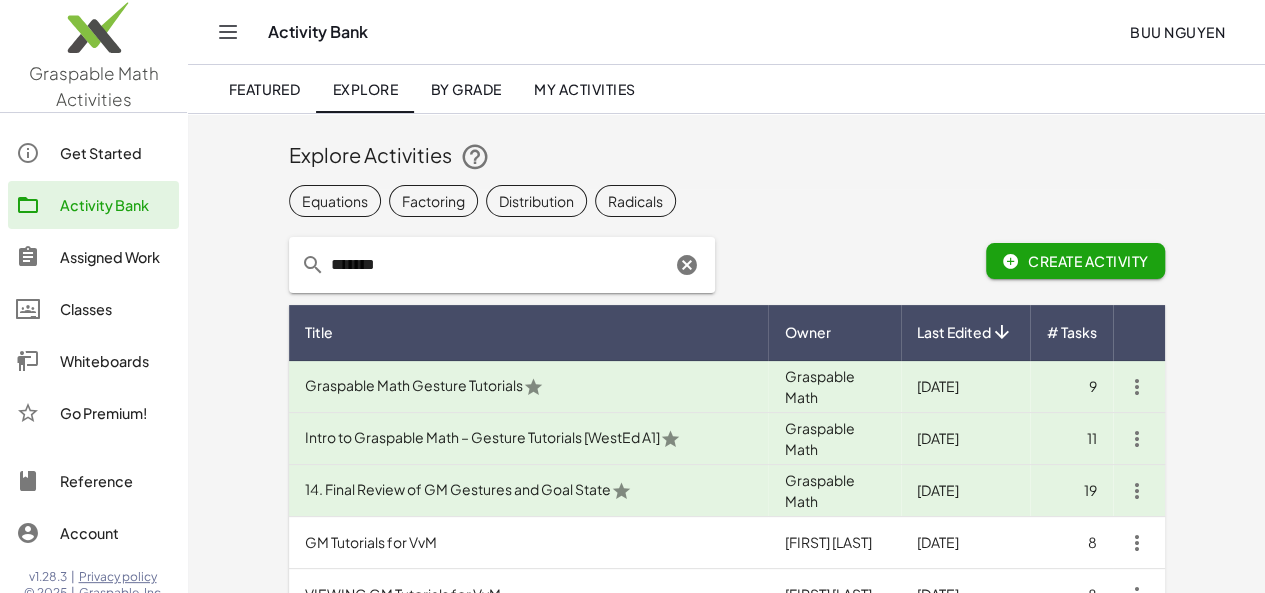 click on "14. Final Review of GM Gestures and Goal State" at bounding box center [529, 491] 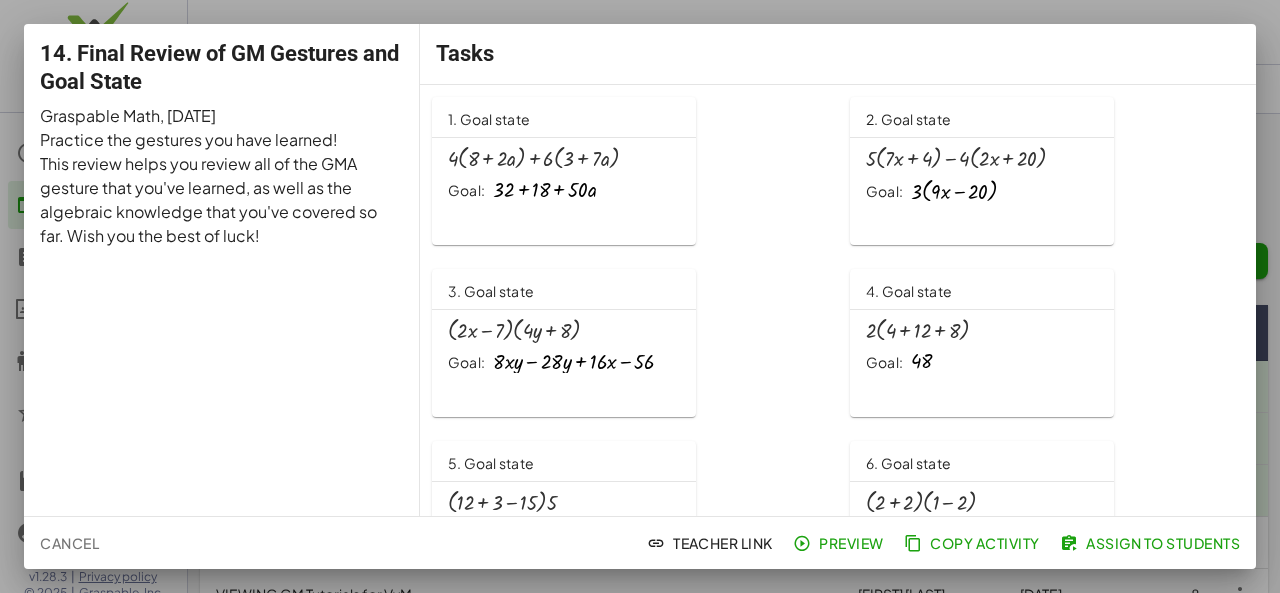 click at bounding box center [640, 296] 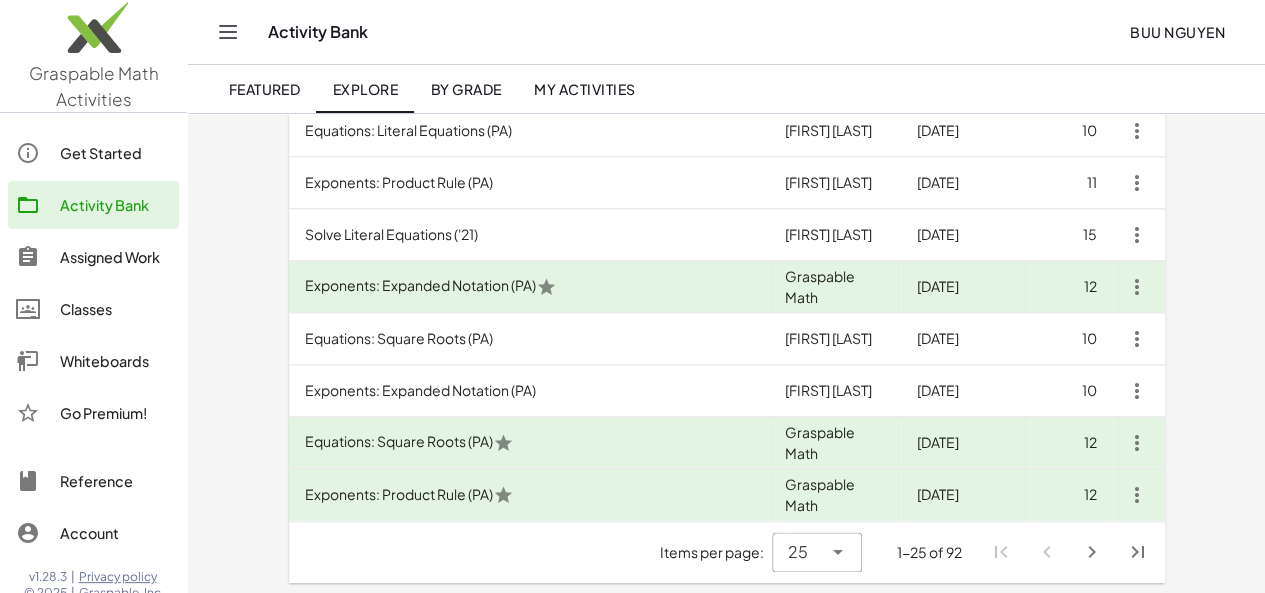 scroll, scrollTop: 1141, scrollLeft: 0, axis: vertical 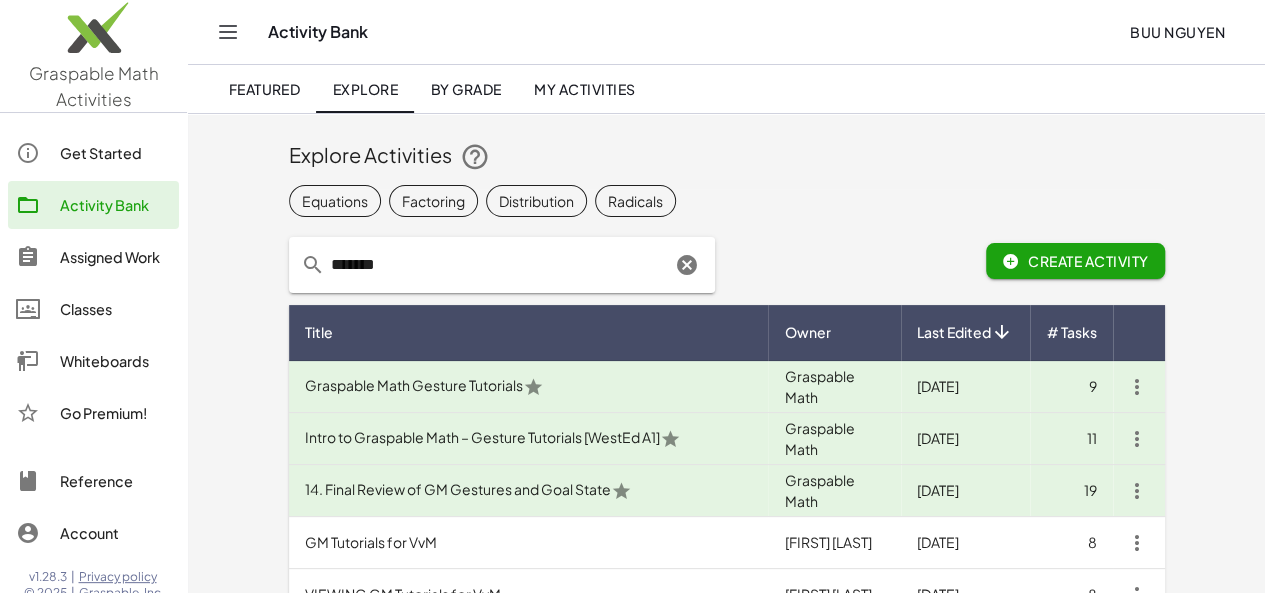 click on "*******" 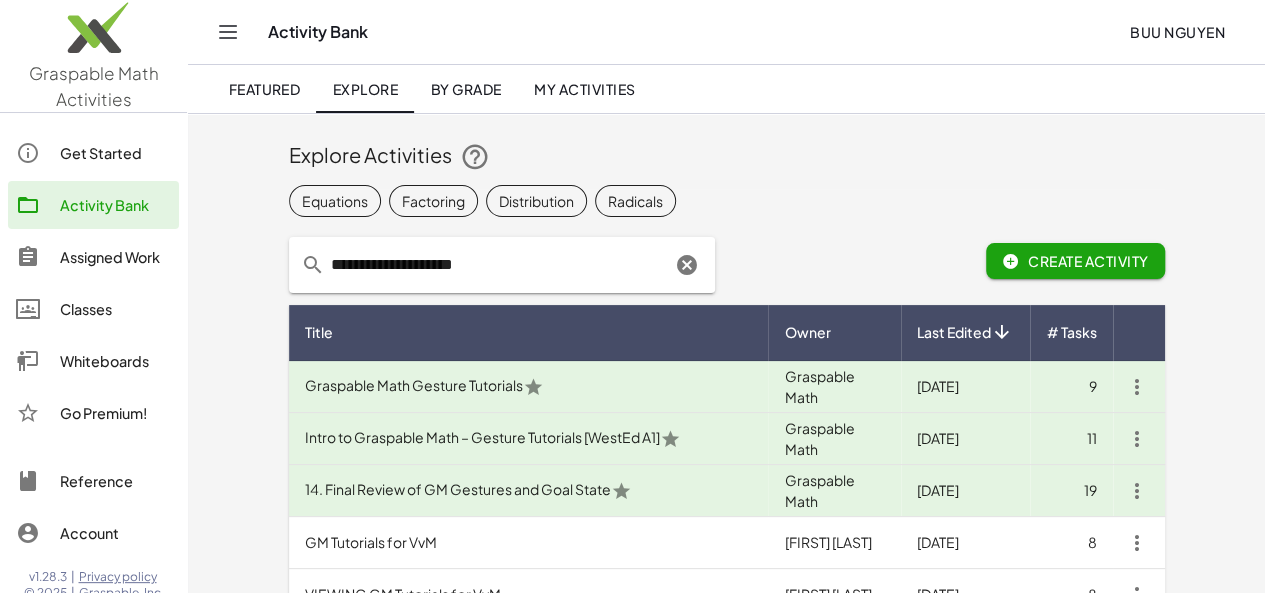 type on "**********" 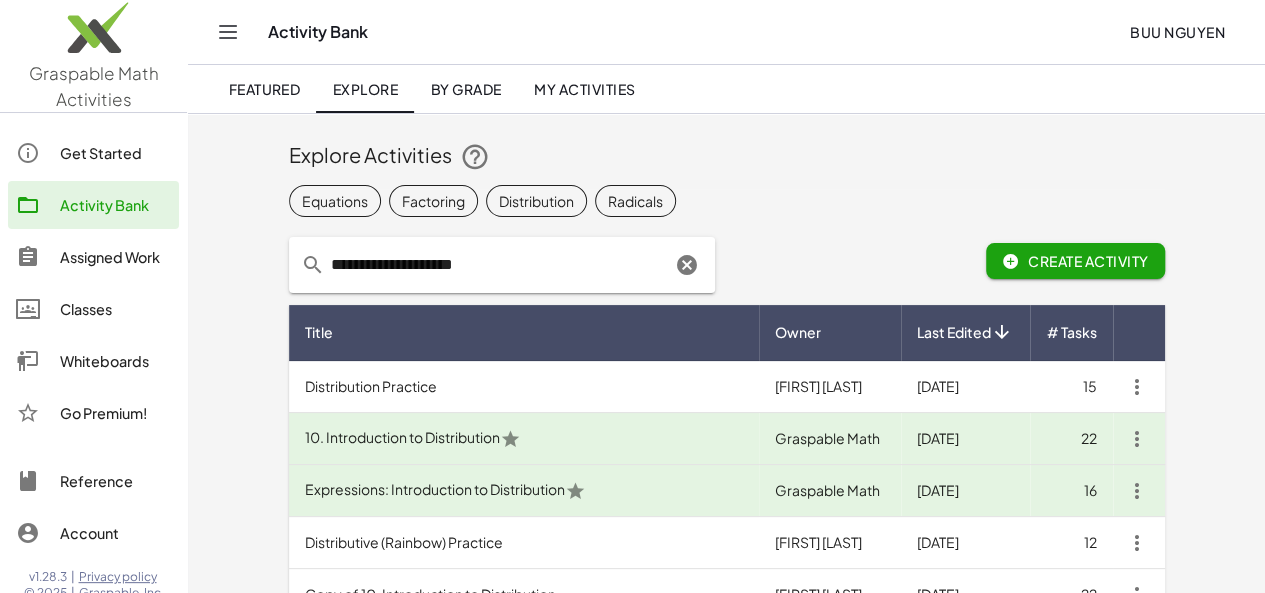 click on "10. Introduction to Distribution" at bounding box center [524, 439] 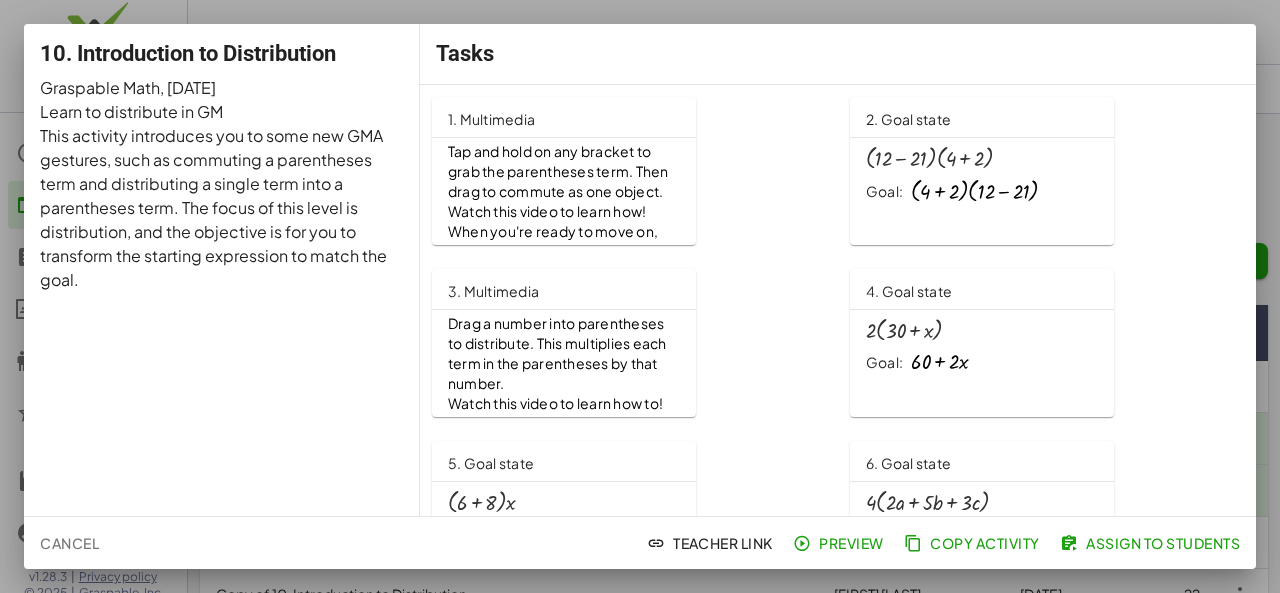 click on "Tap and hold on any bracket to grab the parentheses term. Then drag to commute as one object." at bounding box center (559, 171) 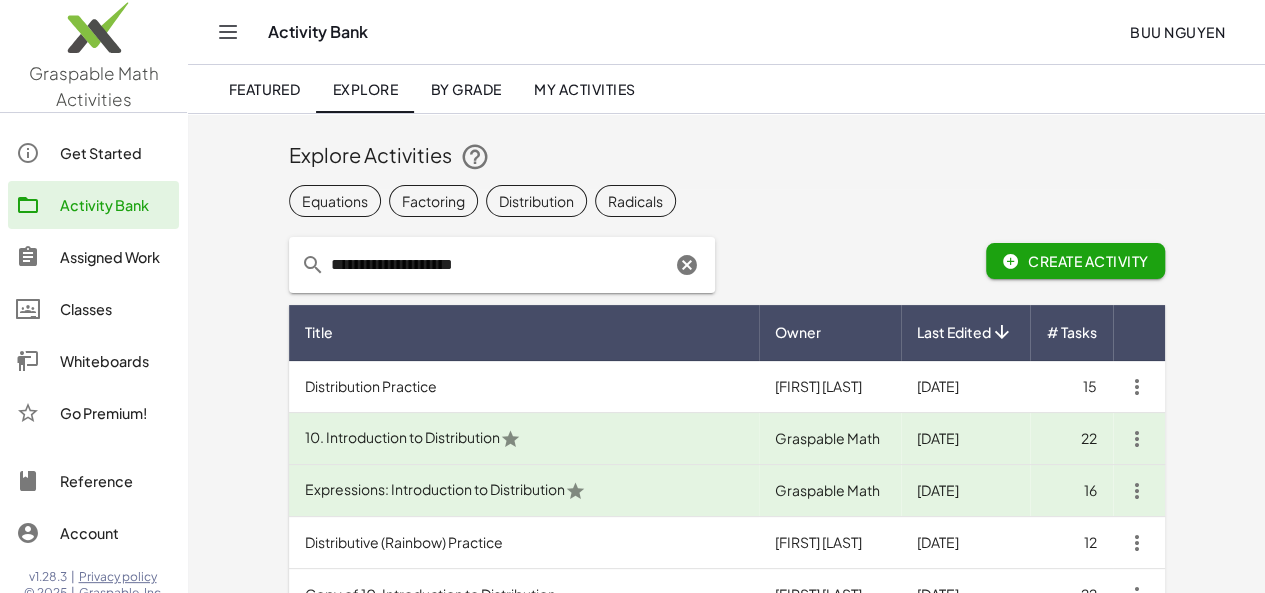 click on "Expressions: Introduction to Distribution" at bounding box center [524, 491] 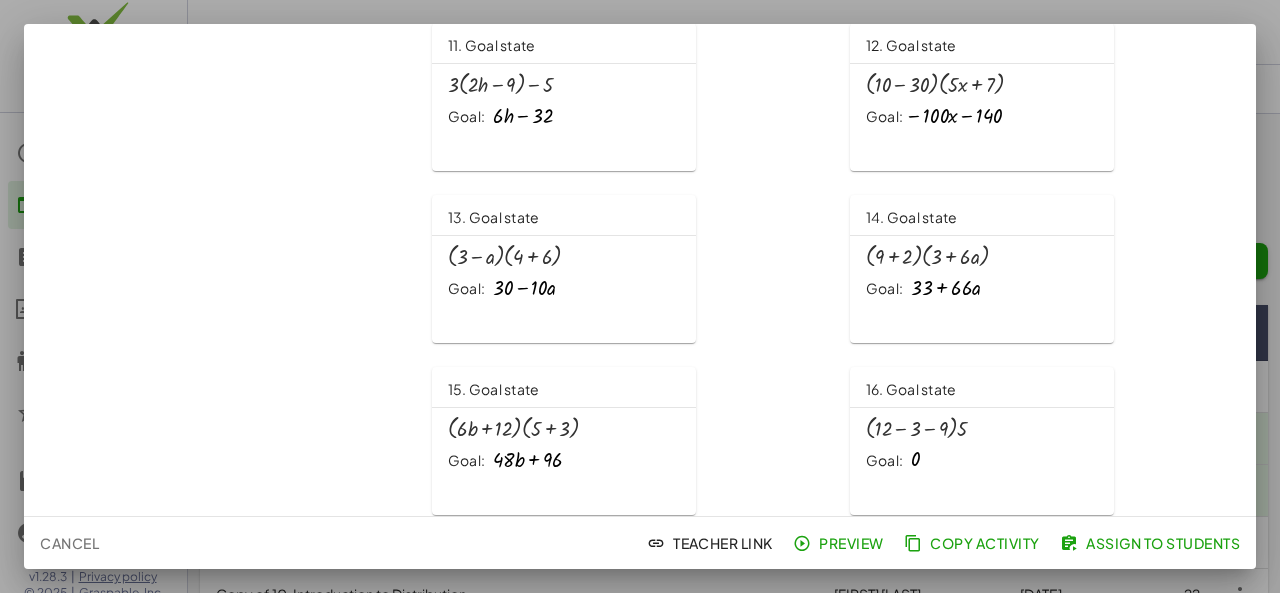 scroll, scrollTop: 944, scrollLeft: 0, axis: vertical 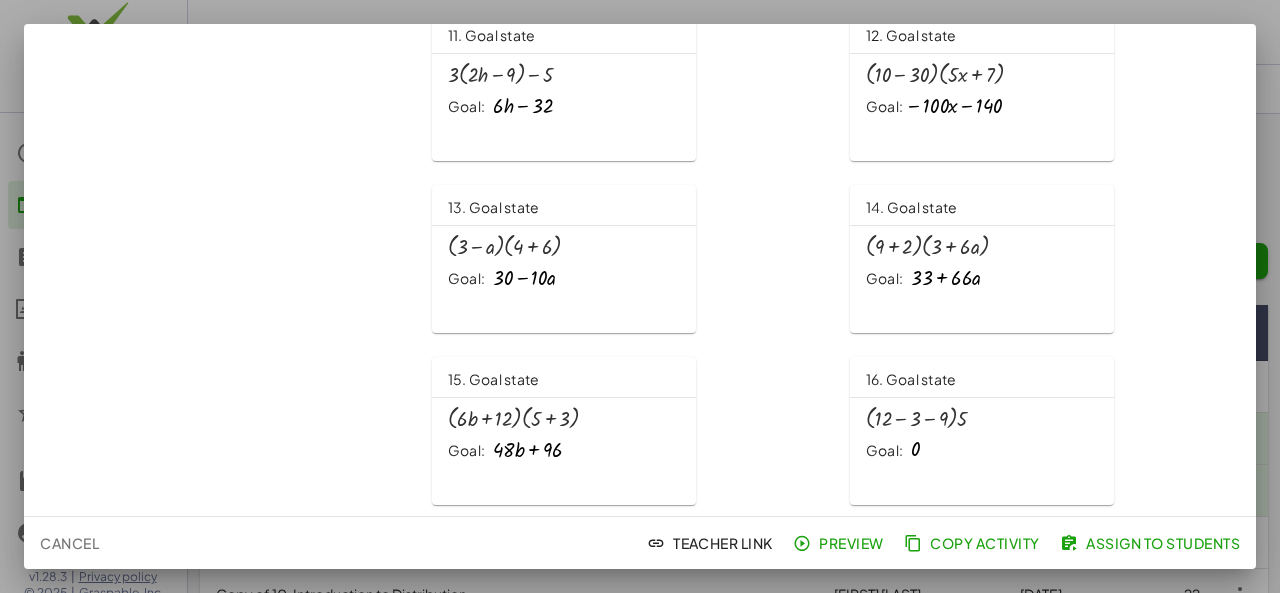 click at bounding box center [640, 296] 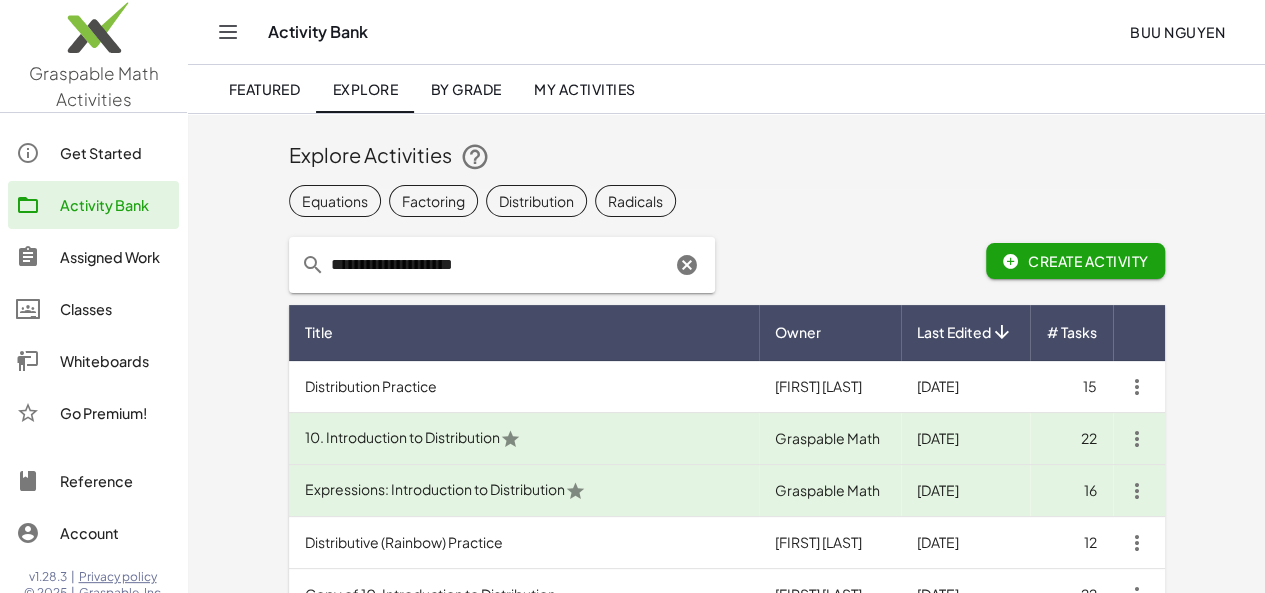 click on "Distributive (Rainbow) Practice" at bounding box center (524, 543) 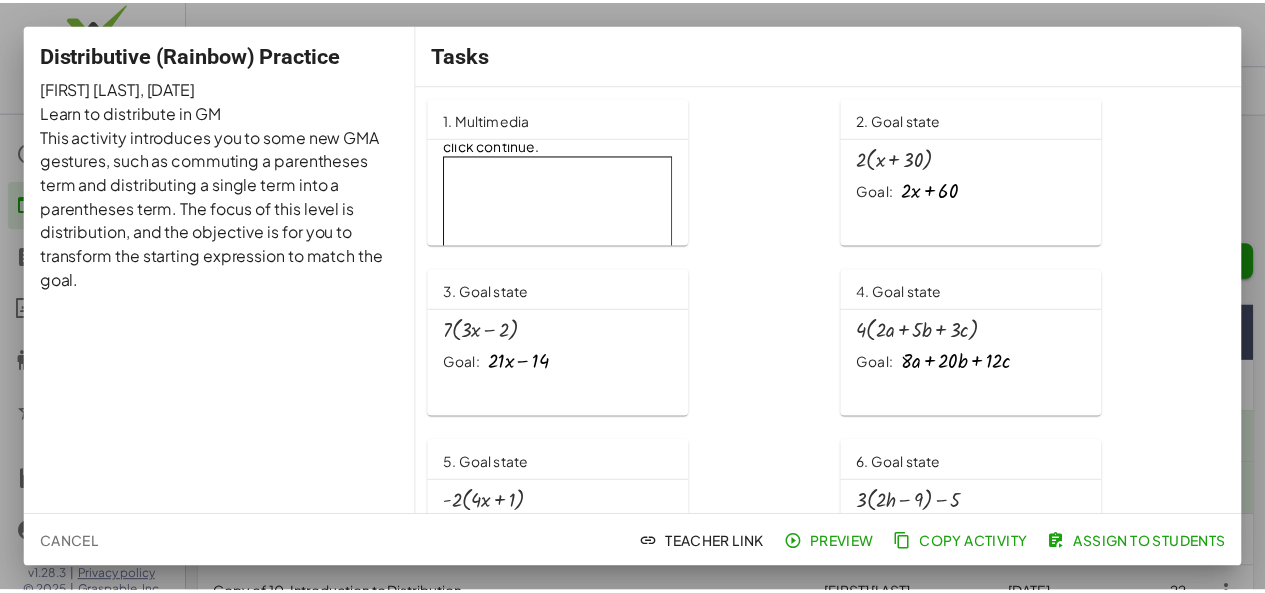 scroll, scrollTop: 150, scrollLeft: 0, axis: vertical 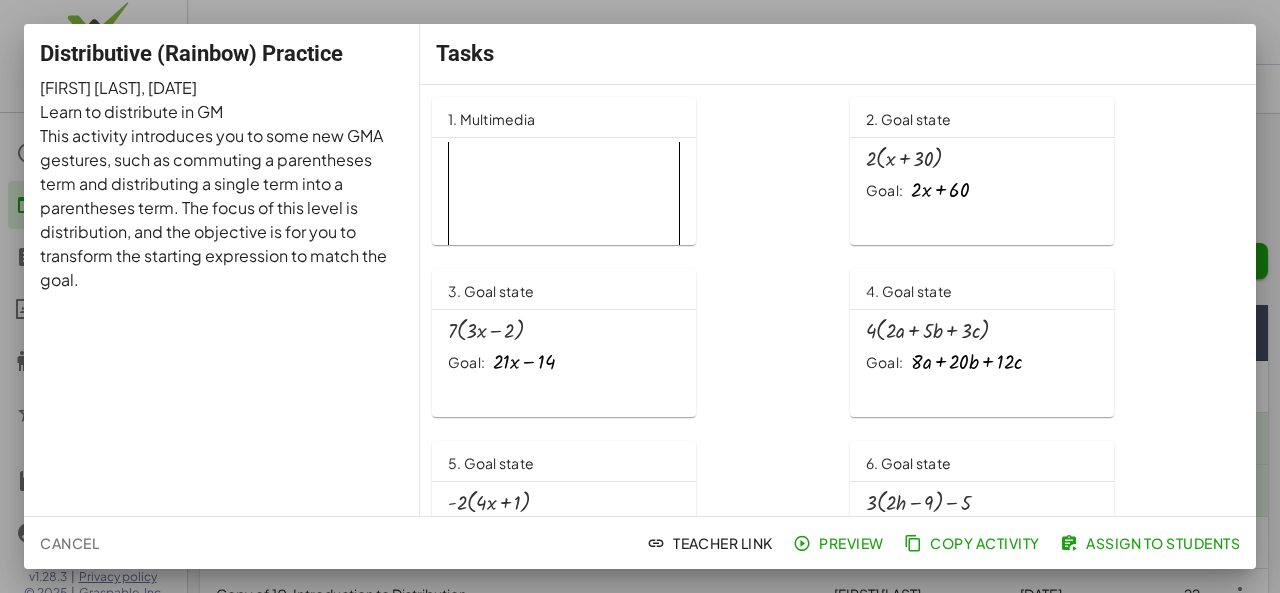 click at bounding box center [640, 296] 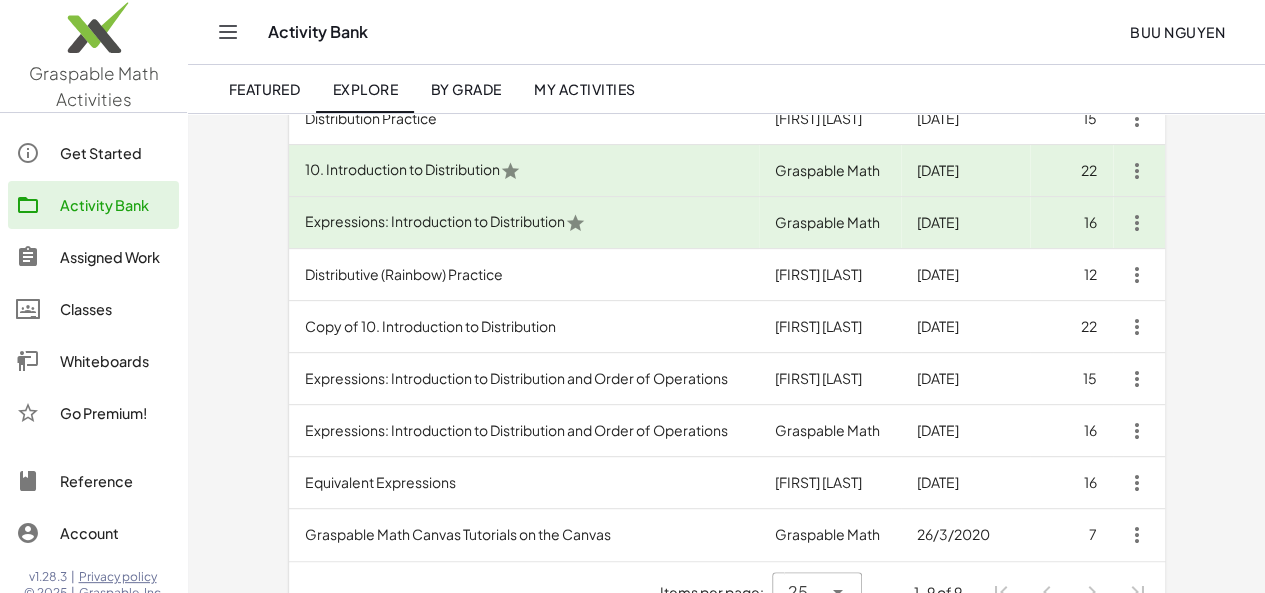 scroll, scrollTop: 309, scrollLeft: 0, axis: vertical 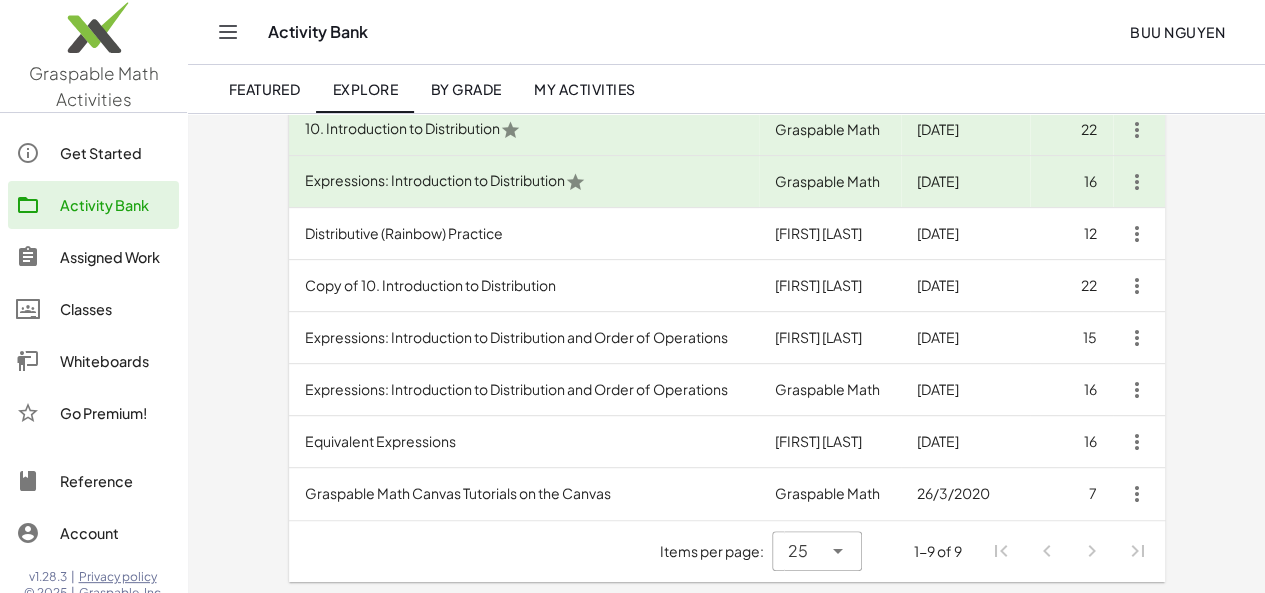 click on "Copy of 10. Introduction to Distribution" at bounding box center [524, 286] 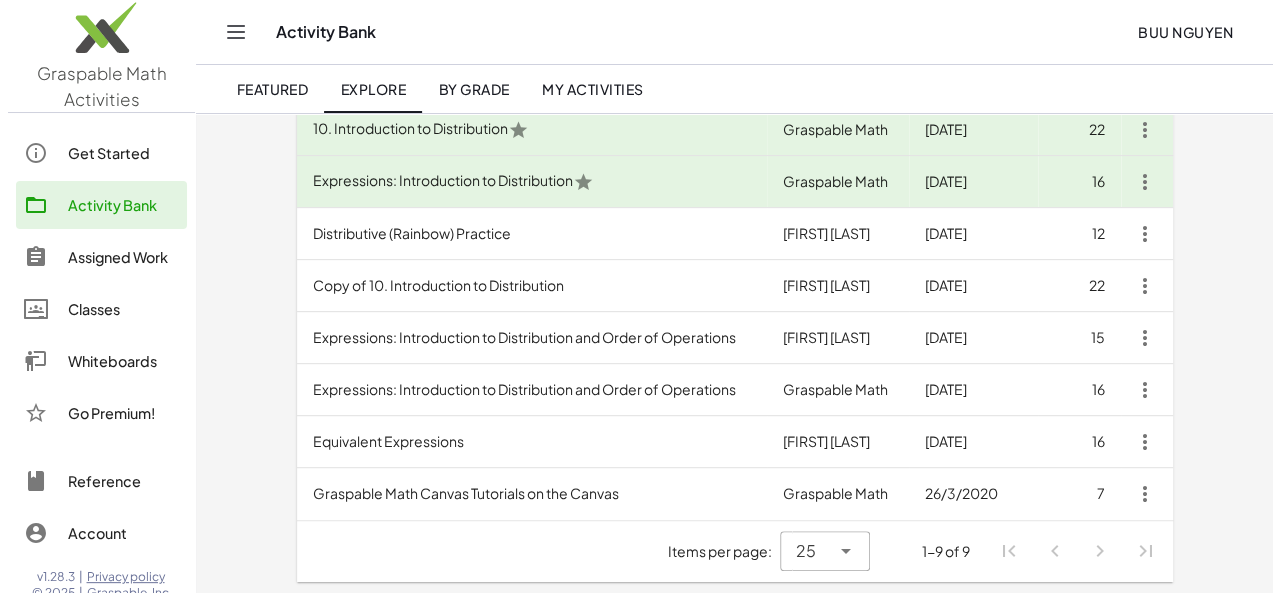 scroll, scrollTop: 0, scrollLeft: 0, axis: both 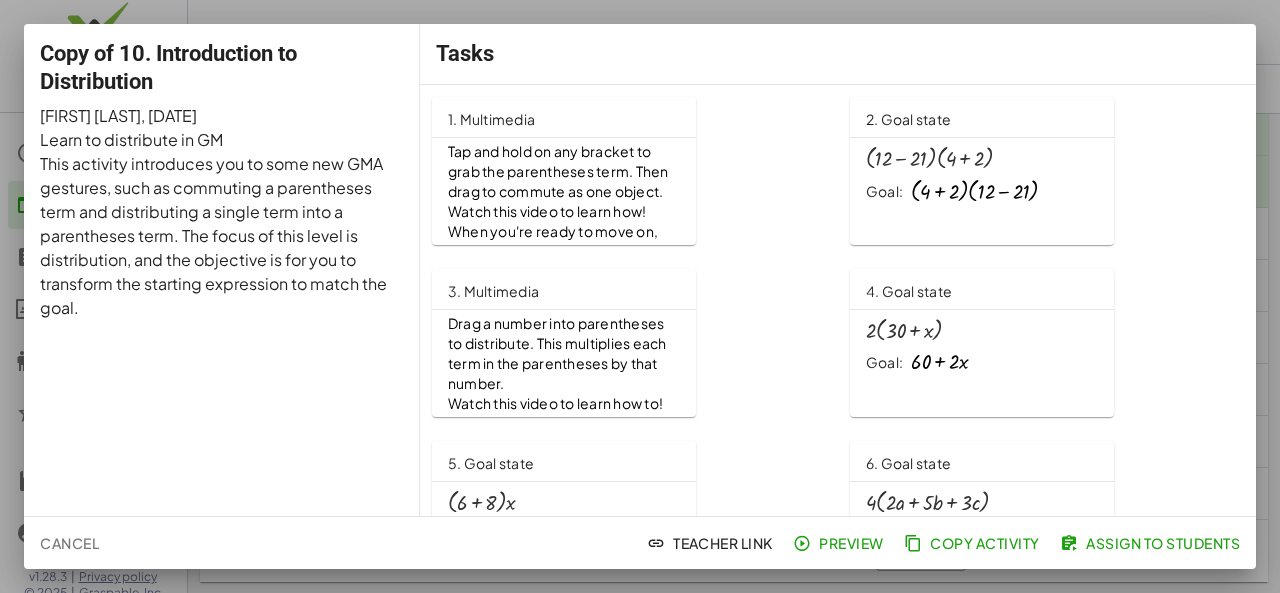 click at bounding box center (640, 296) 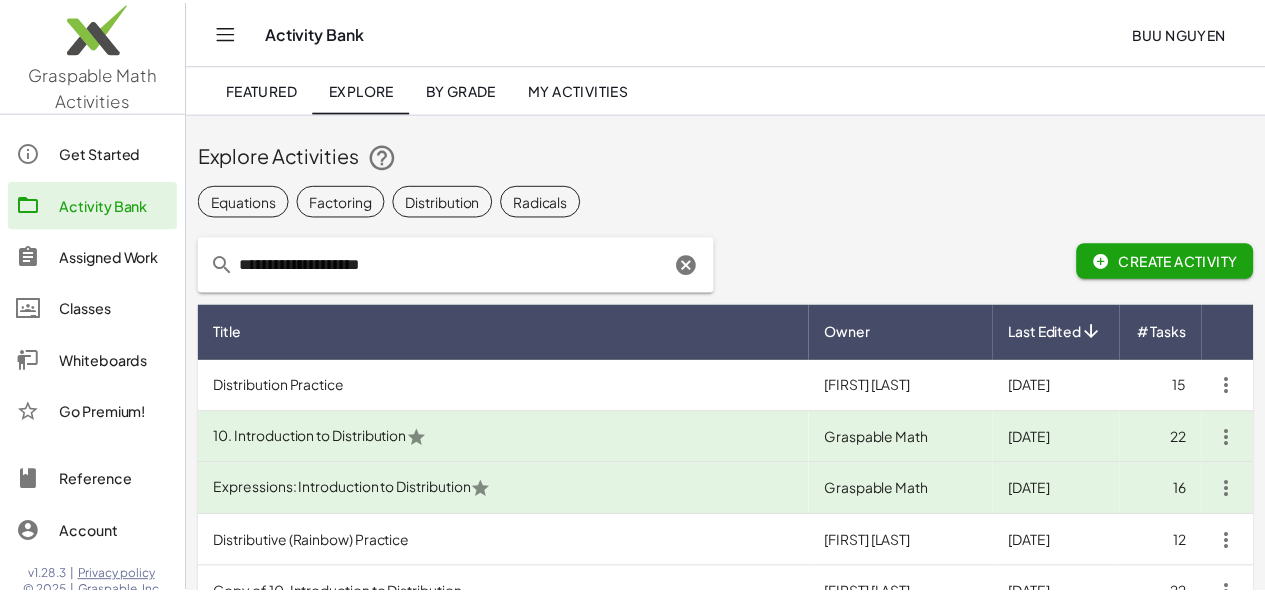 scroll, scrollTop: 309, scrollLeft: 0, axis: vertical 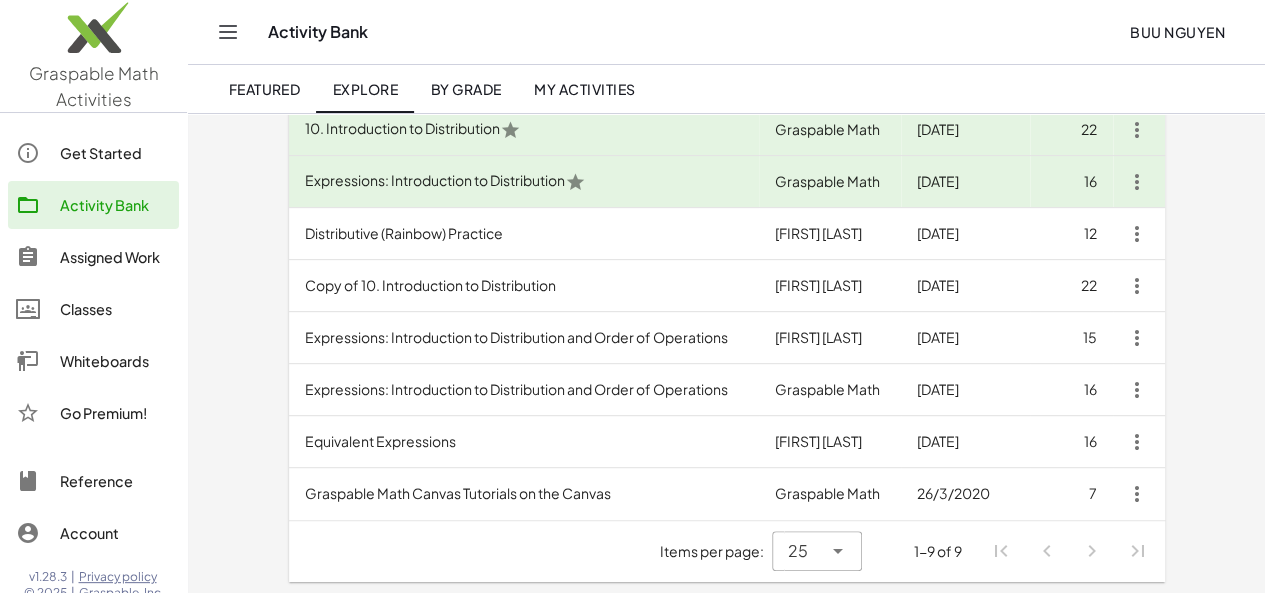 click on "Expressions: Introduction to Distribution and Order of Operations" at bounding box center (524, 390) 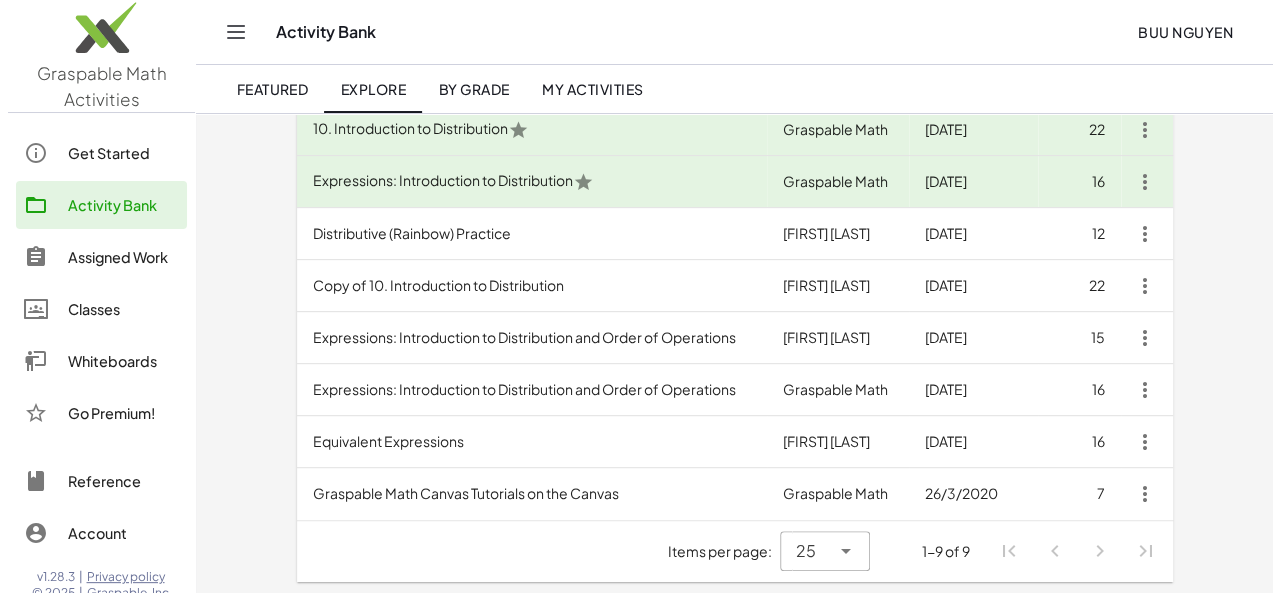 scroll, scrollTop: 0, scrollLeft: 0, axis: both 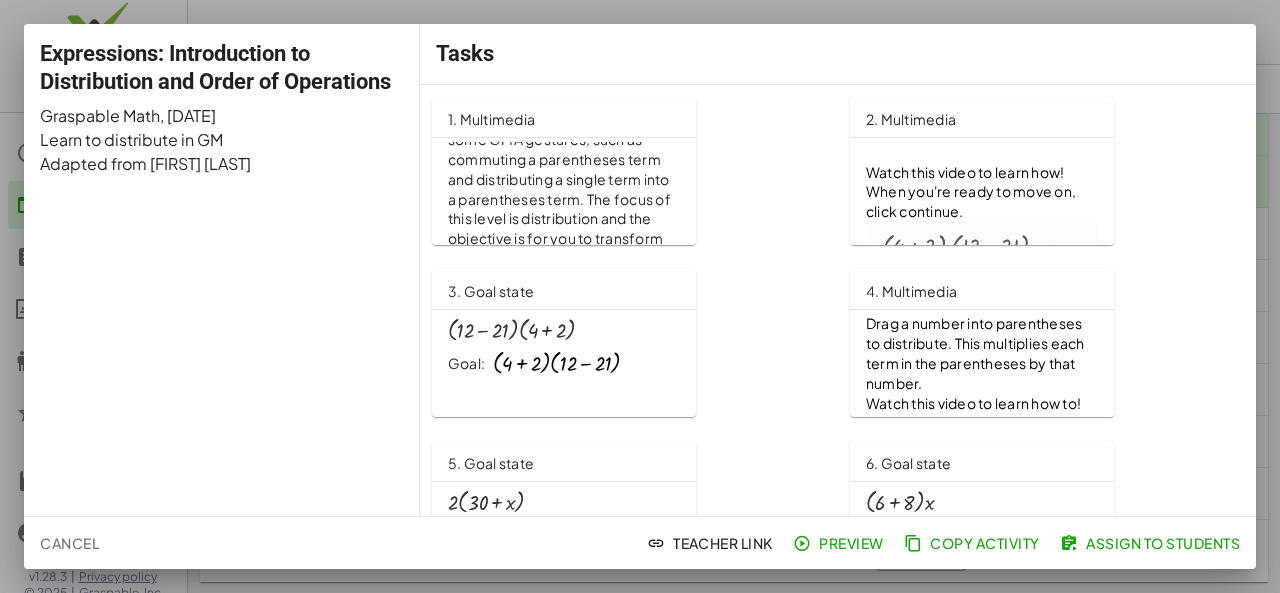 click at bounding box center (640, 296) 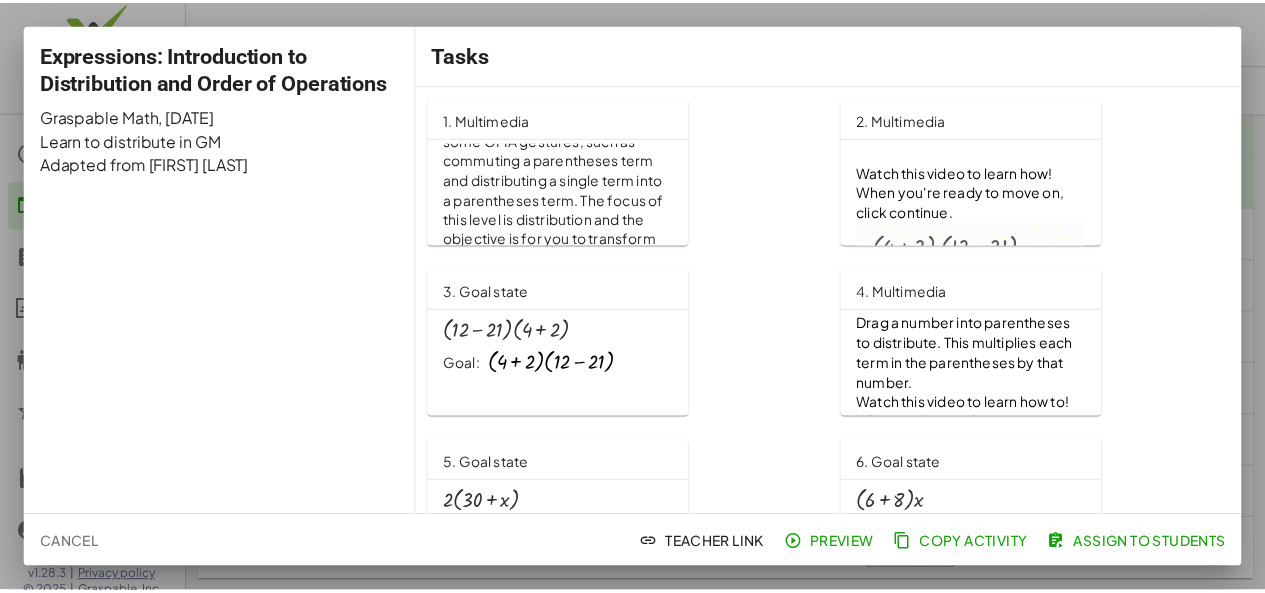 scroll, scrollTop: 309, scrollLeft: 0, axis: vertical 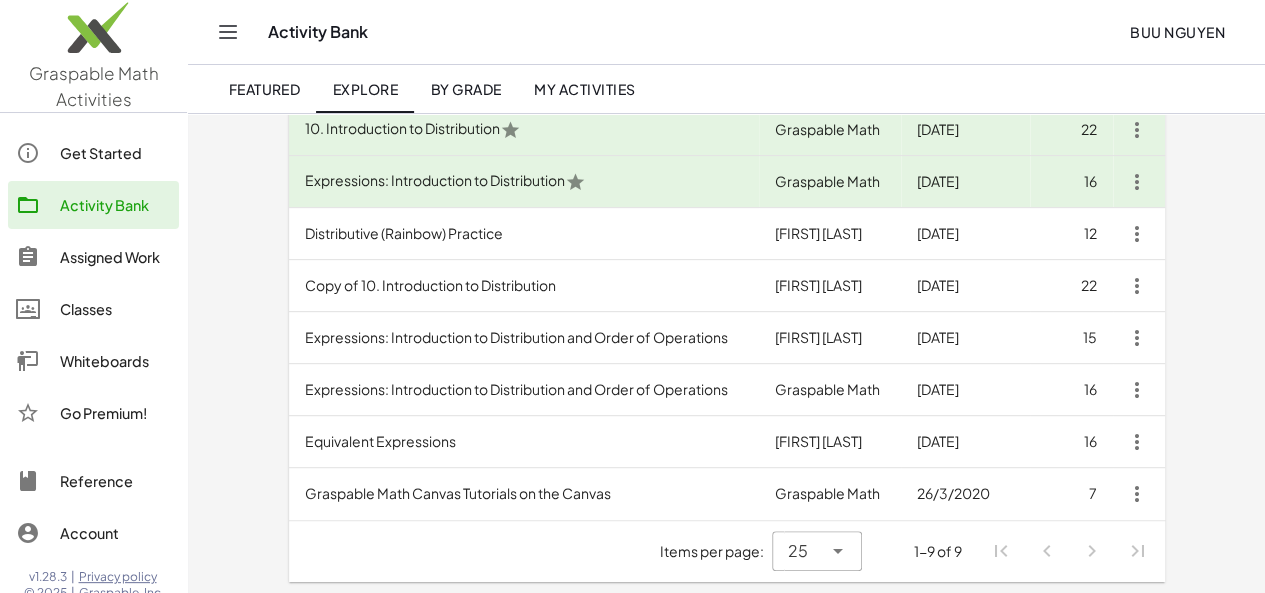 click on "Expressions: Introduction to Distribution and Order of Operations" at bounding box center [524, 390] 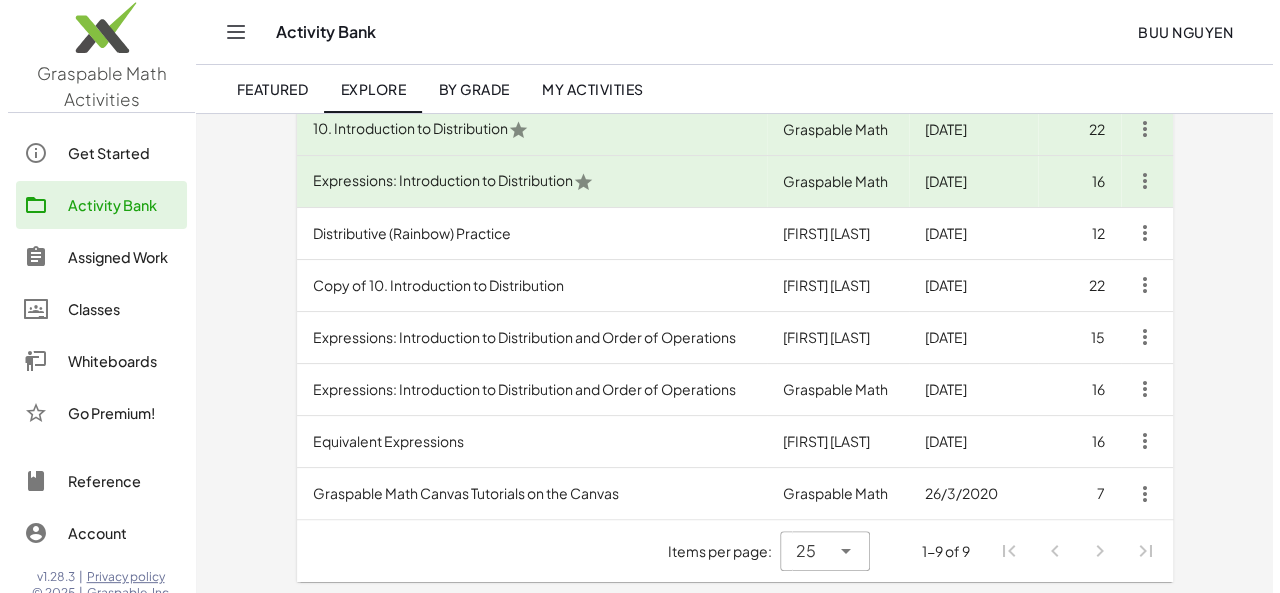 scroll, scrollTop: 0, scrollLeft: 0, axis: both 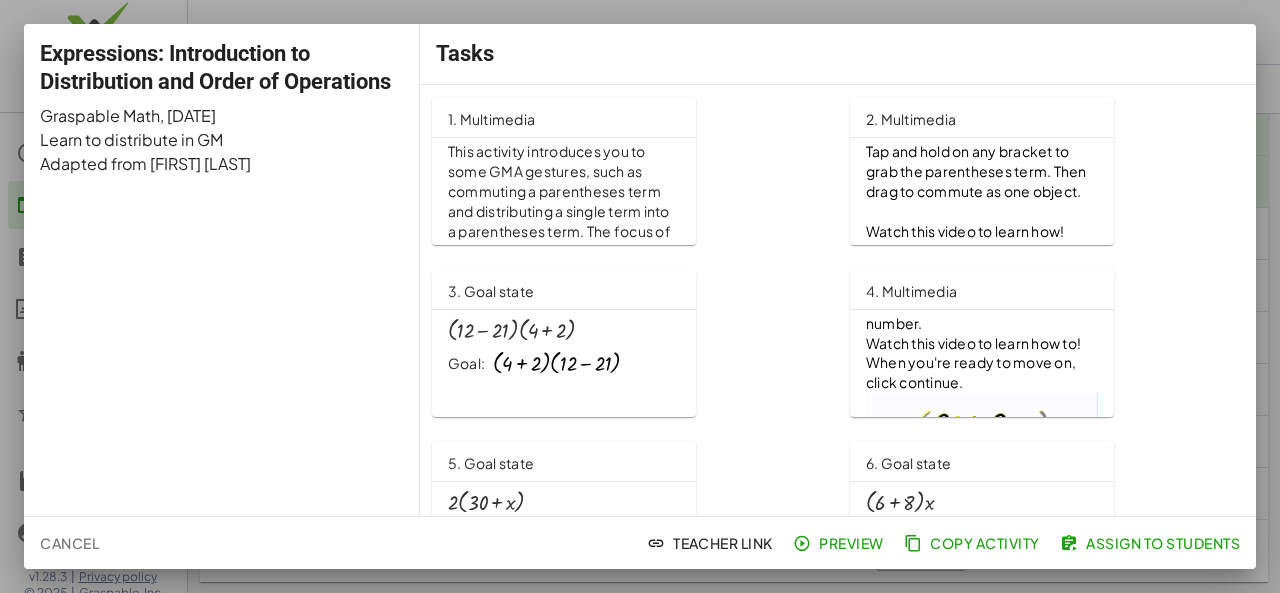 click on "﻿" at bounding box center [982, 212] 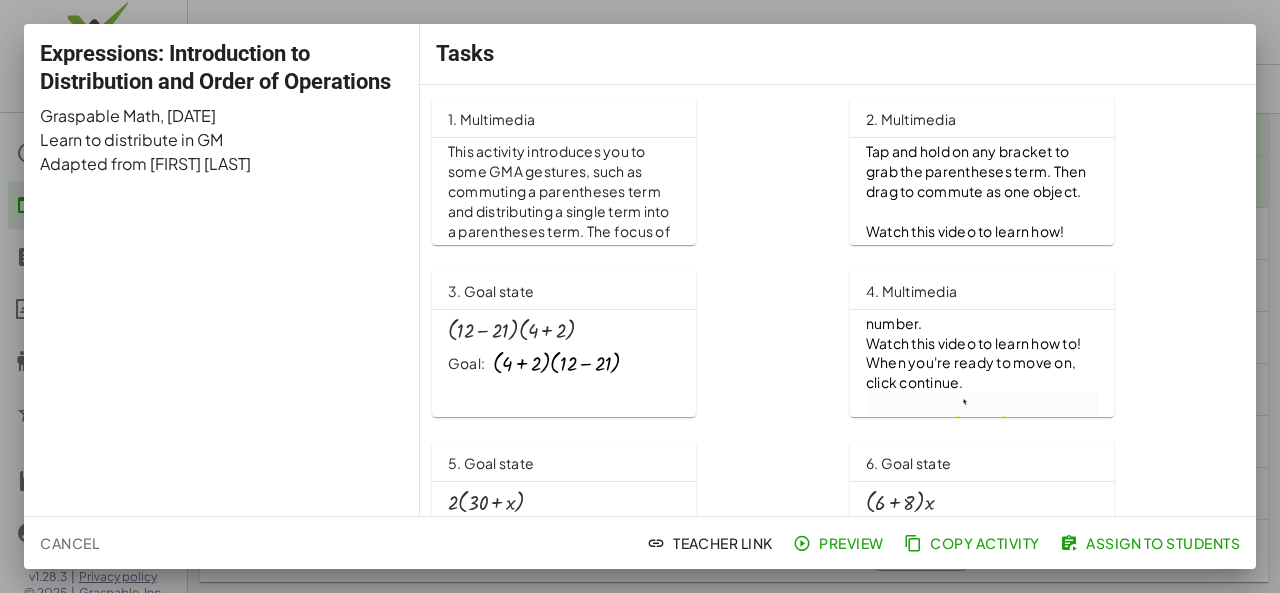 click at bounding box center (640, 296) 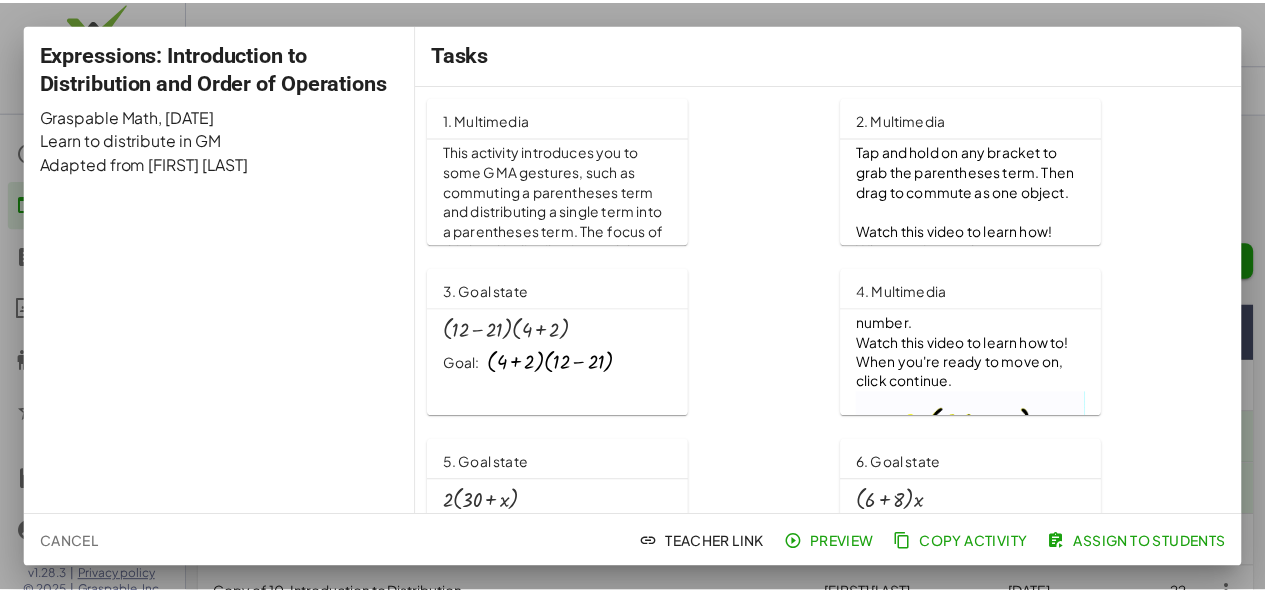 scroll, scrollTop: 309, scrollLeft: 0, axis: vertical 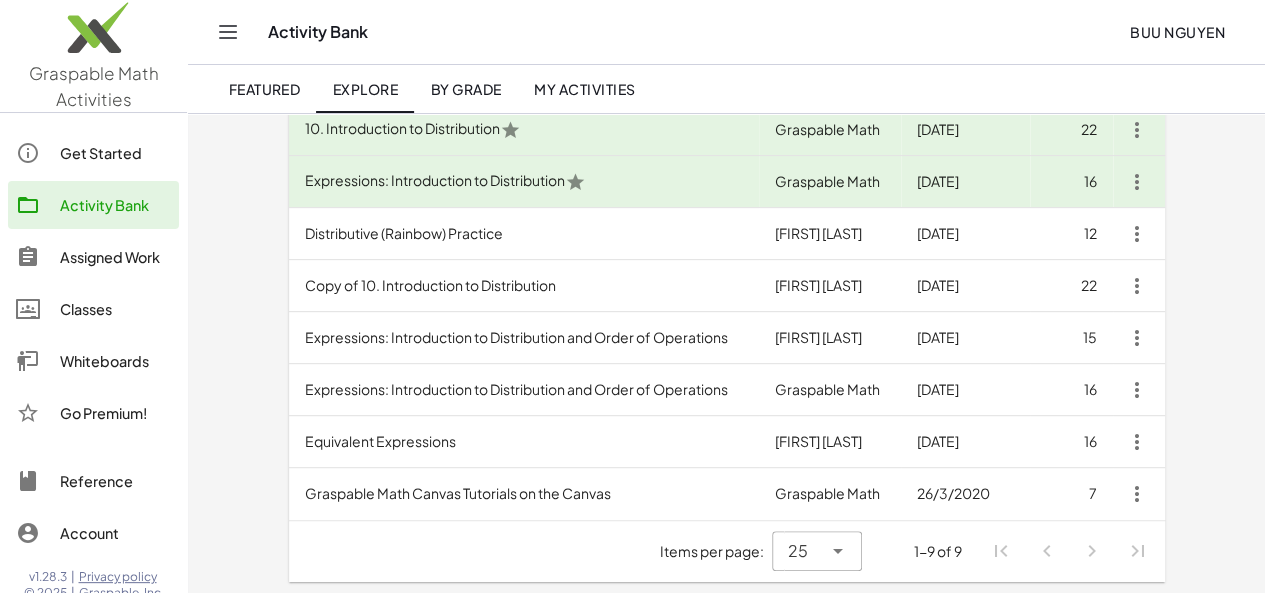 click on "Equivalent Expressions" at bounding box center [524, 442] 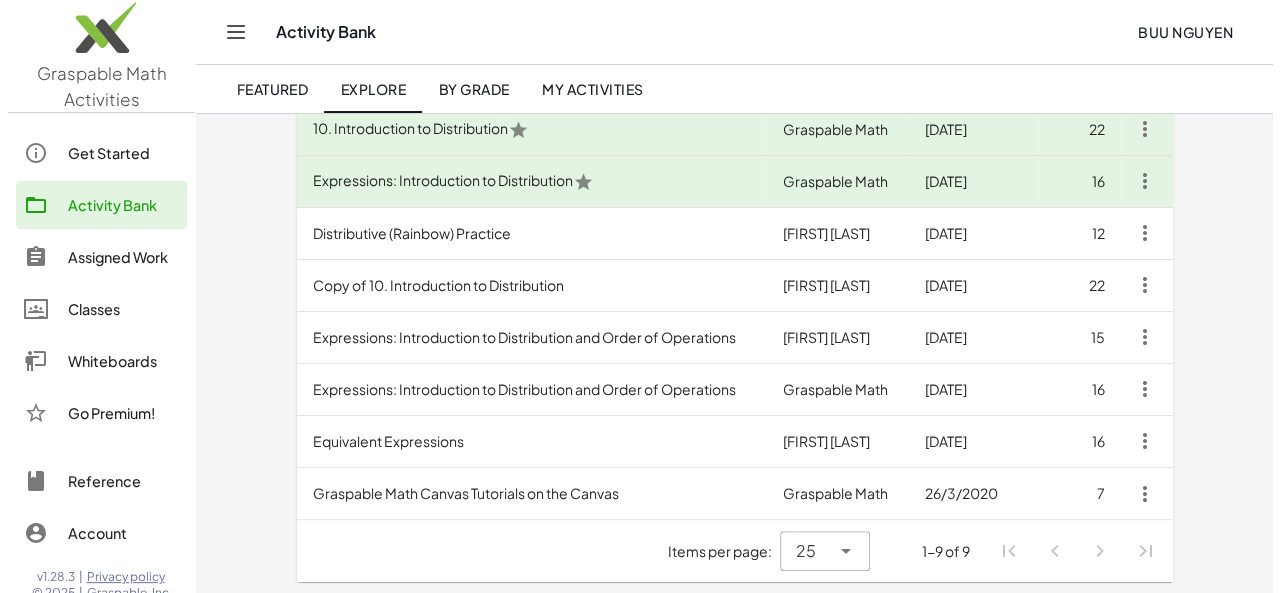 scroll, scrollTop: 0, scrollLeft: 0, axis: both 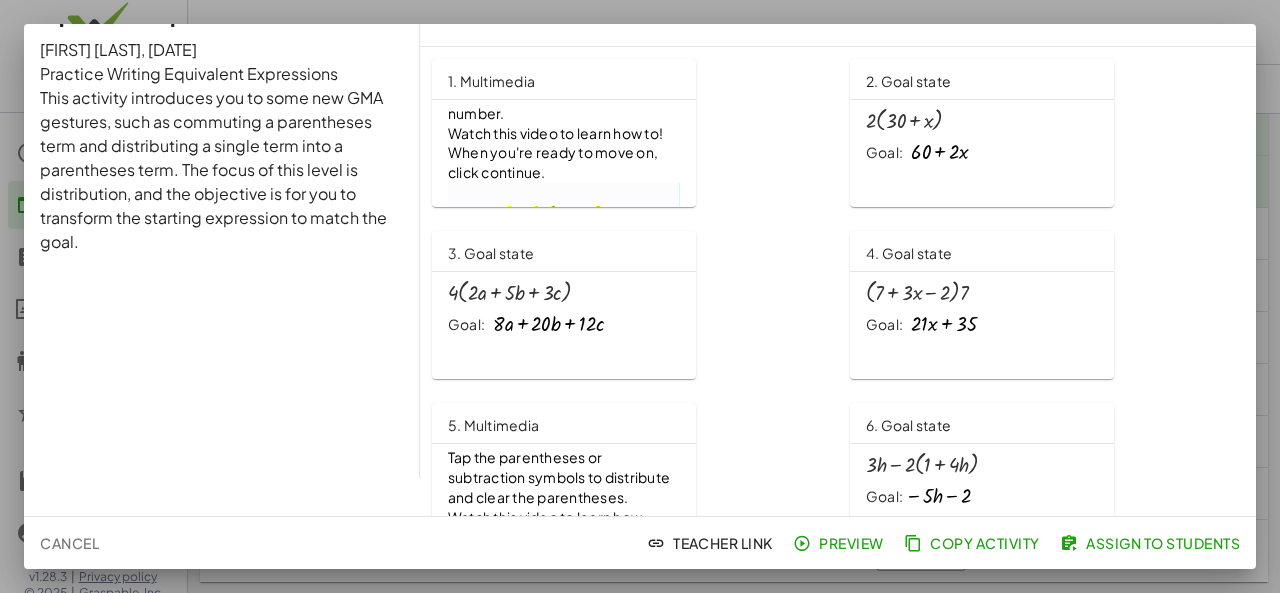 click on "Watch this video to learn how to! When you're ready to move on, click continue." at bounding box center [564, 154] 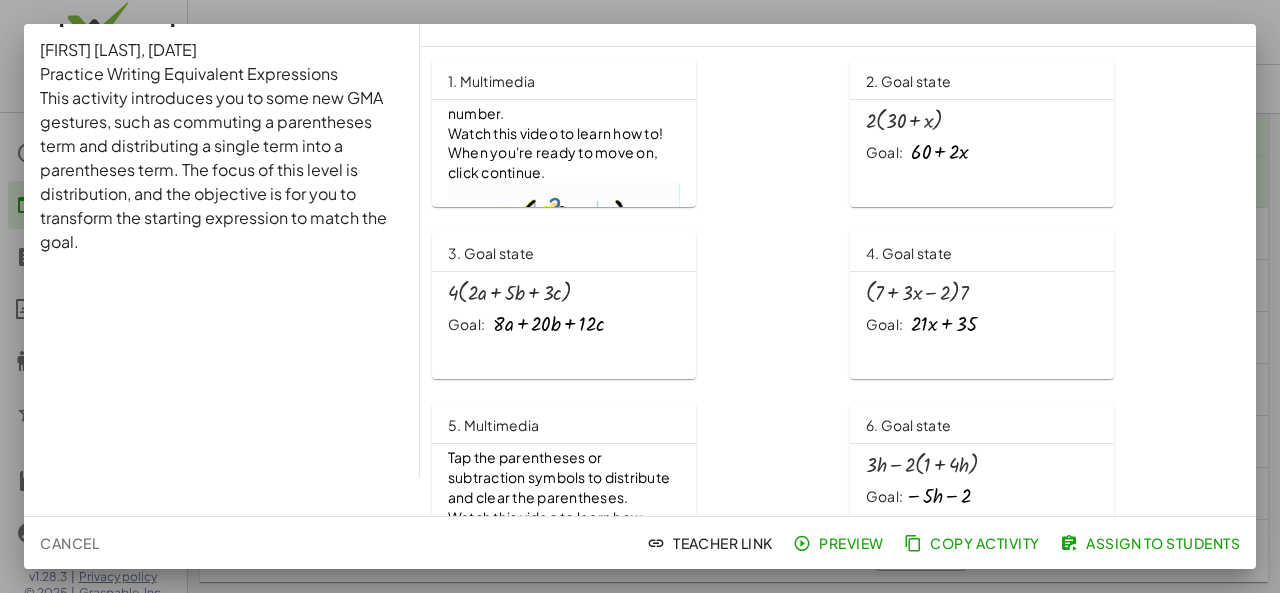 click at bounding box center (640, 296) 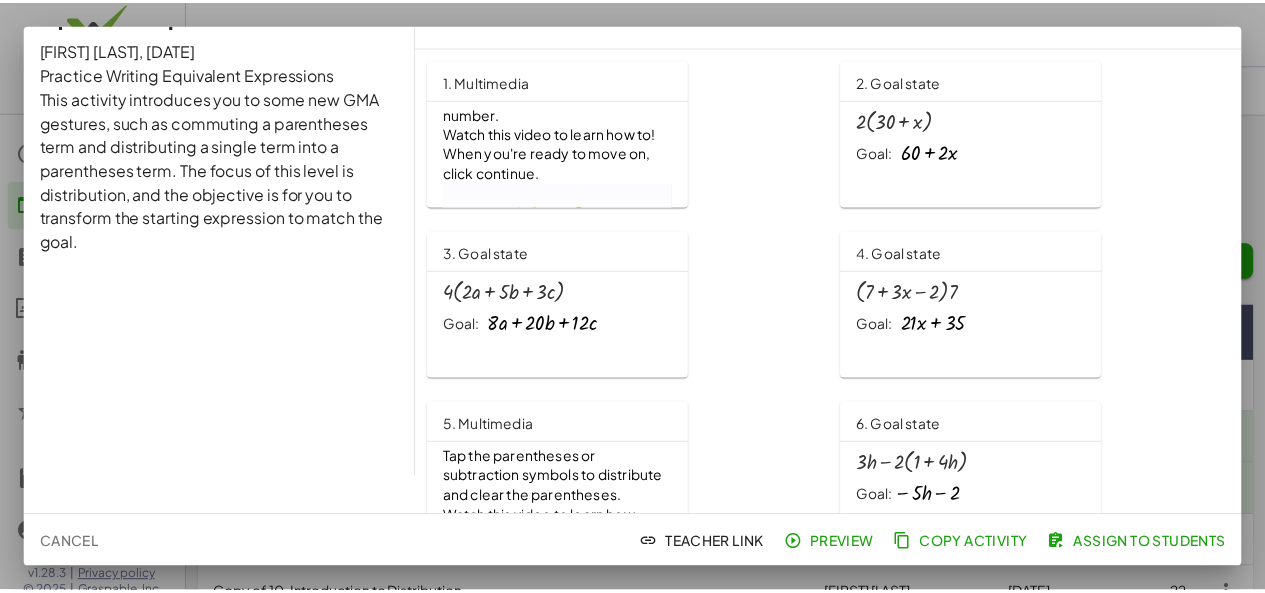 scroll, scrollTop: 309, scrollLeft: 0, axis: vertical 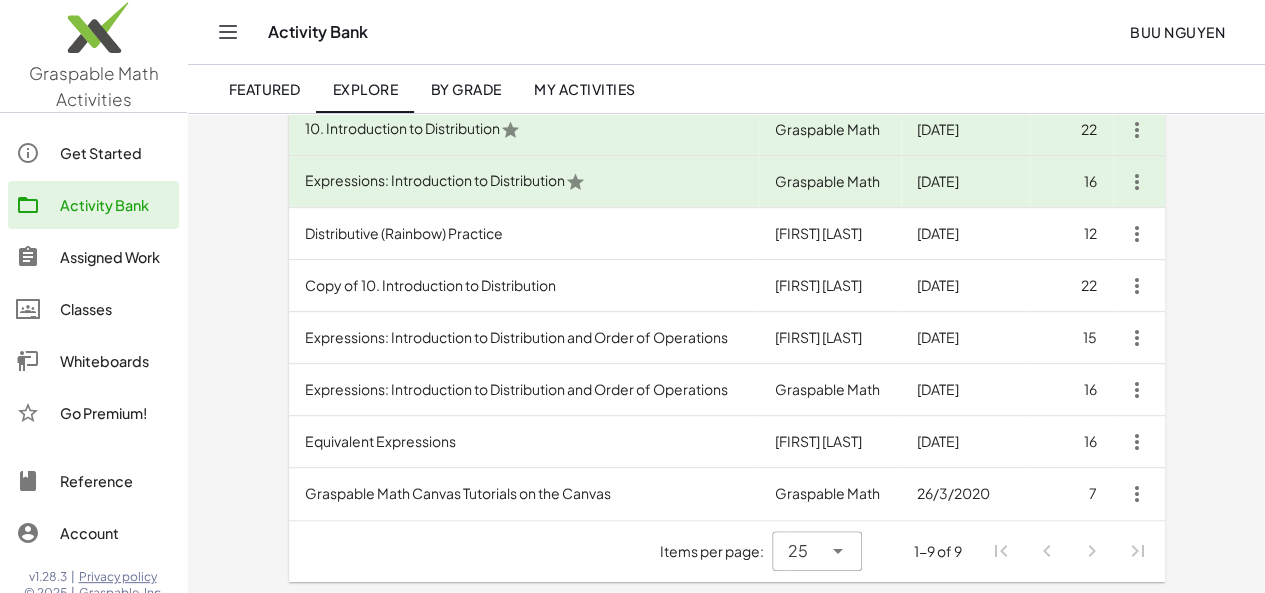 click on "Graspable Math Canvas Tutorials on the Canvas" at bounding box center [524, 494] 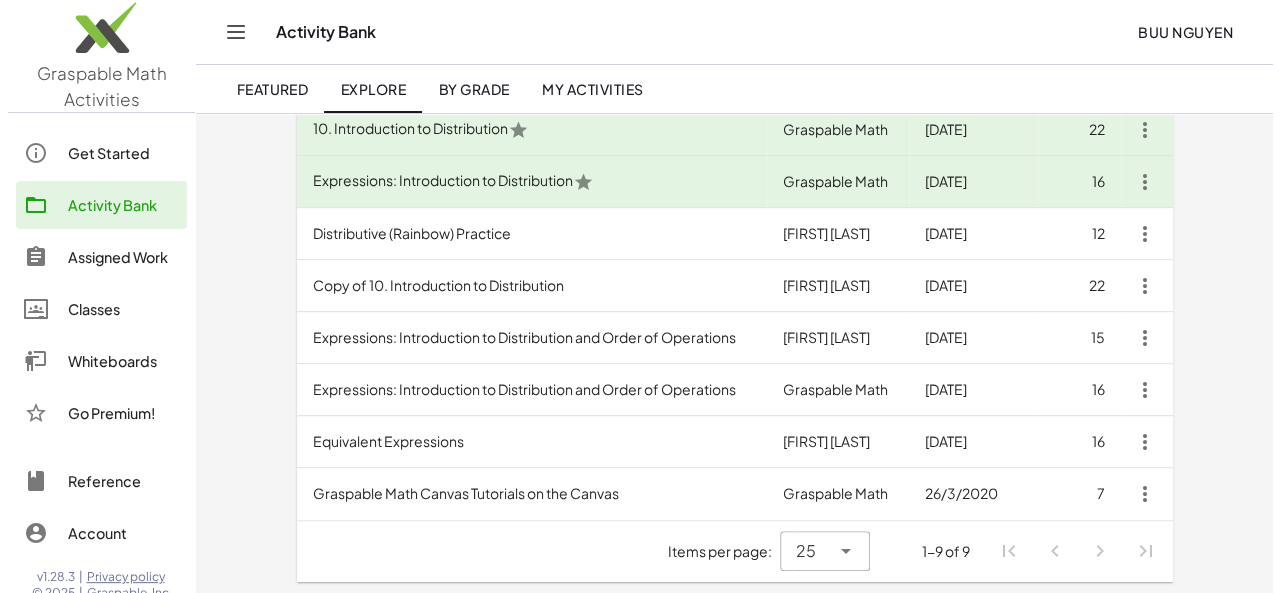 scroll, scrollTop: 0, scrollLeft: 0, axis: both 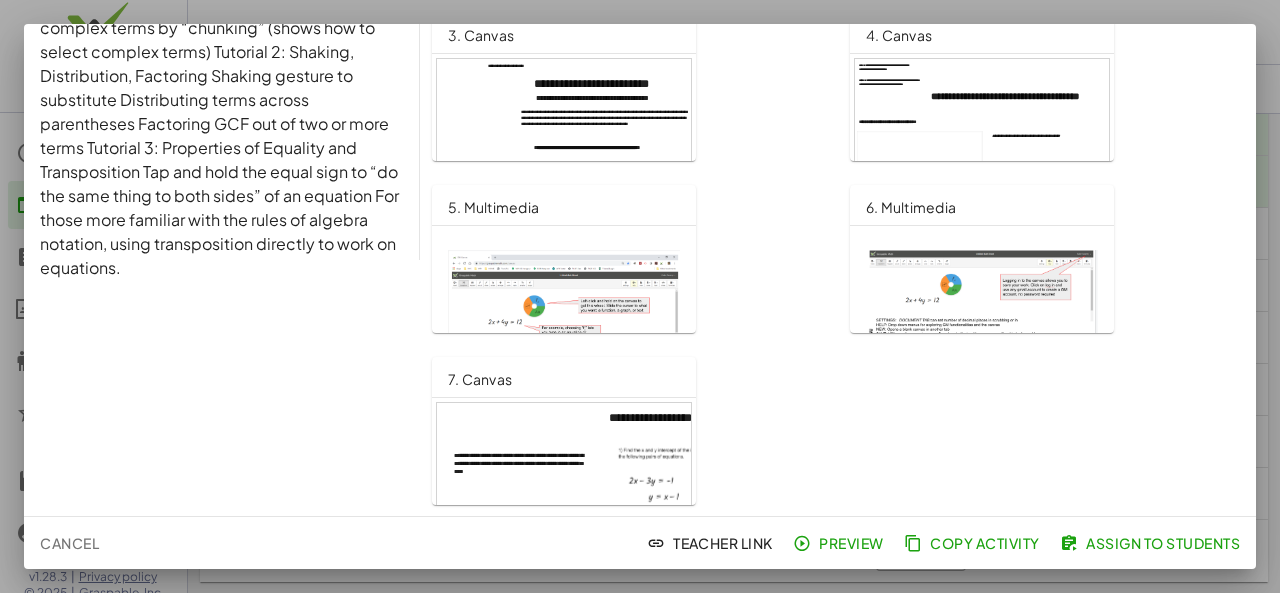 click at bounding box center (640, 296) 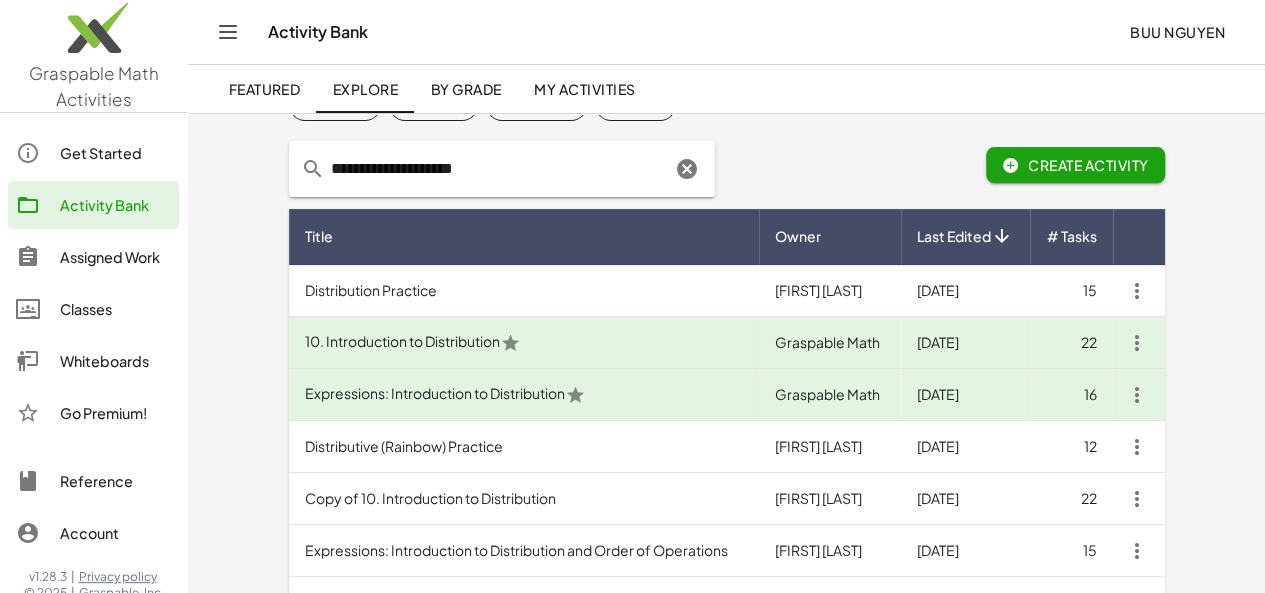scroll, scrollTop: 94, scrollLeft: 0, axis: vertical 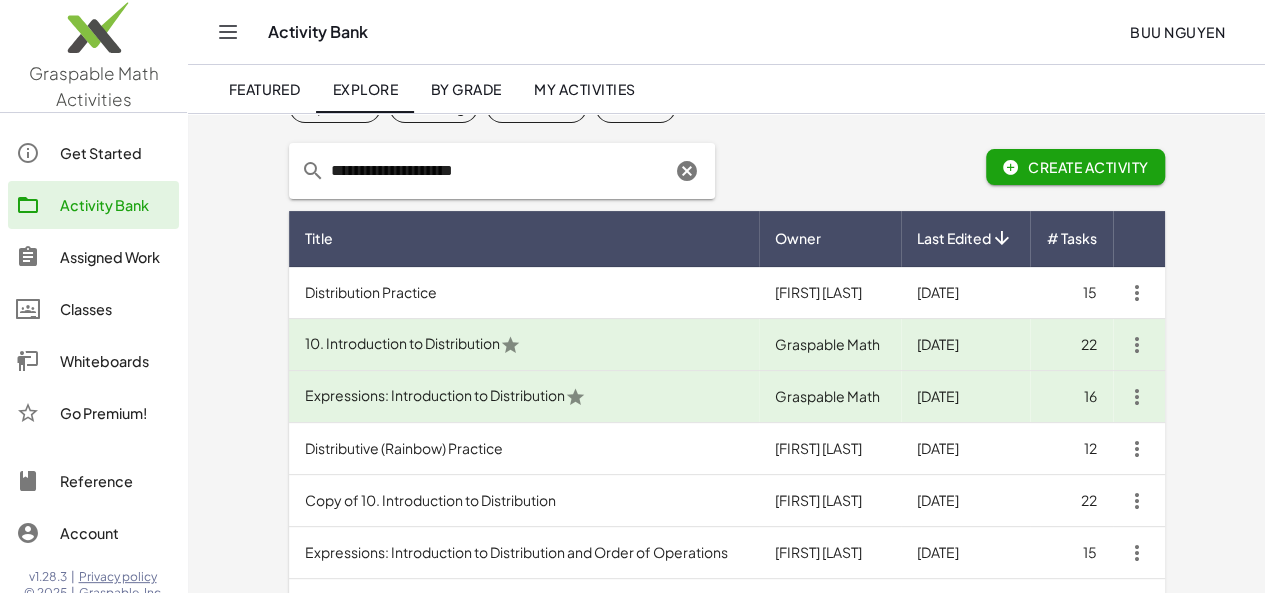 click on "Distribution Practice" at bounding box center (524, 293) 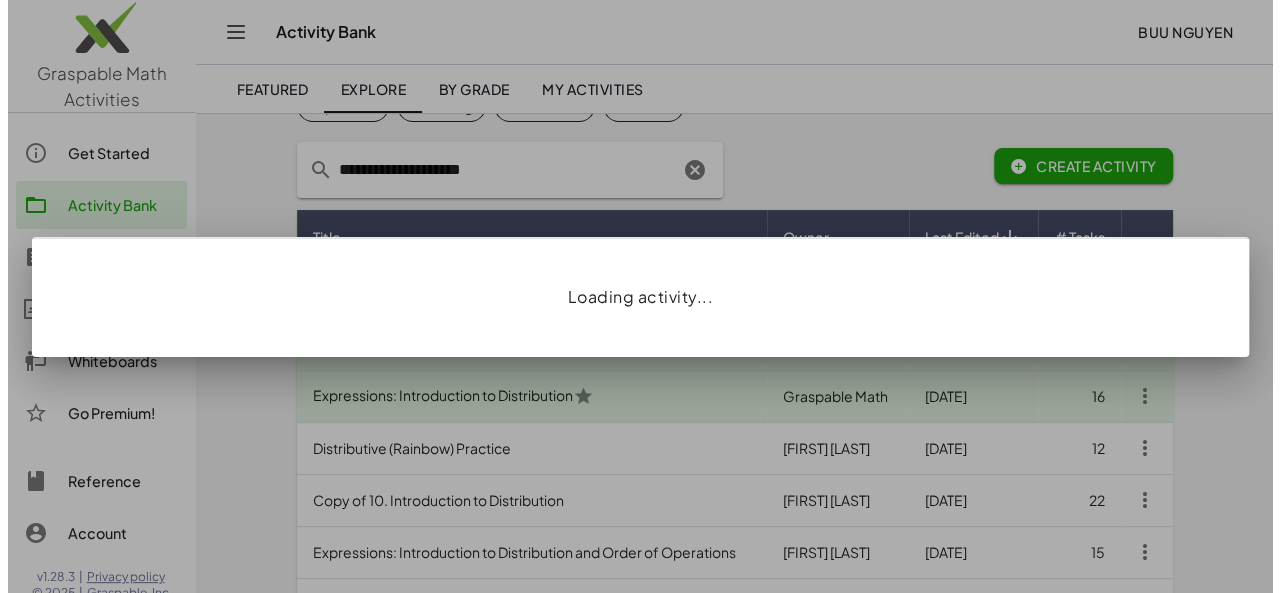 scroll, scrollTop: 0, scrollLeft: 0, axis: both 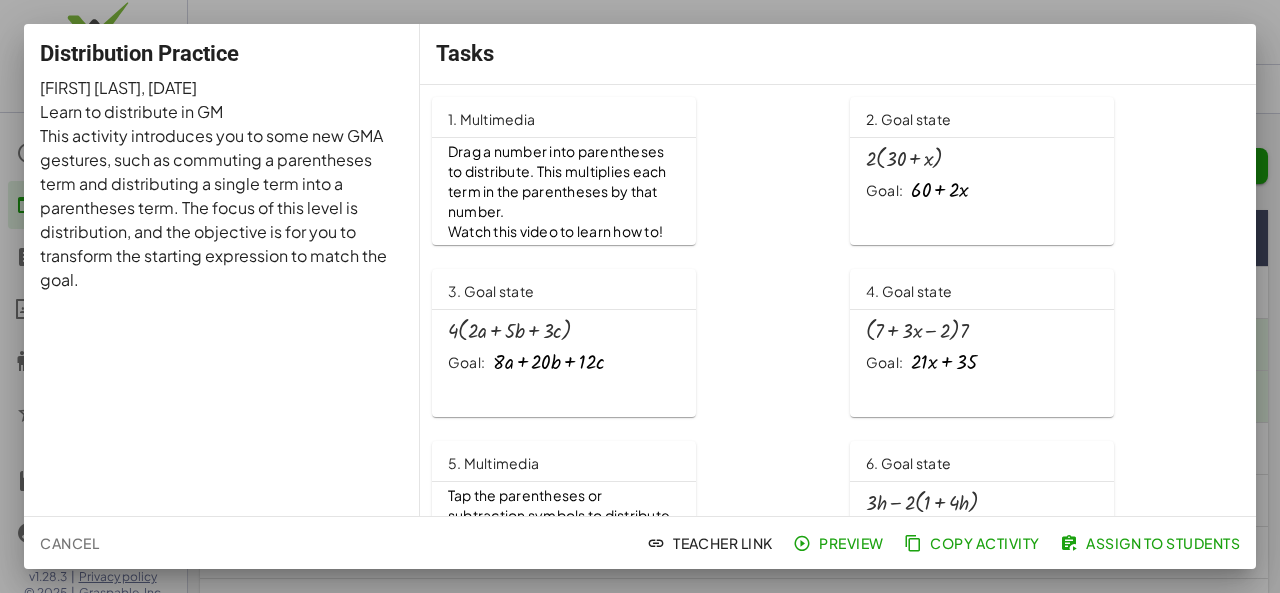 click at bounding box center [640, 296] 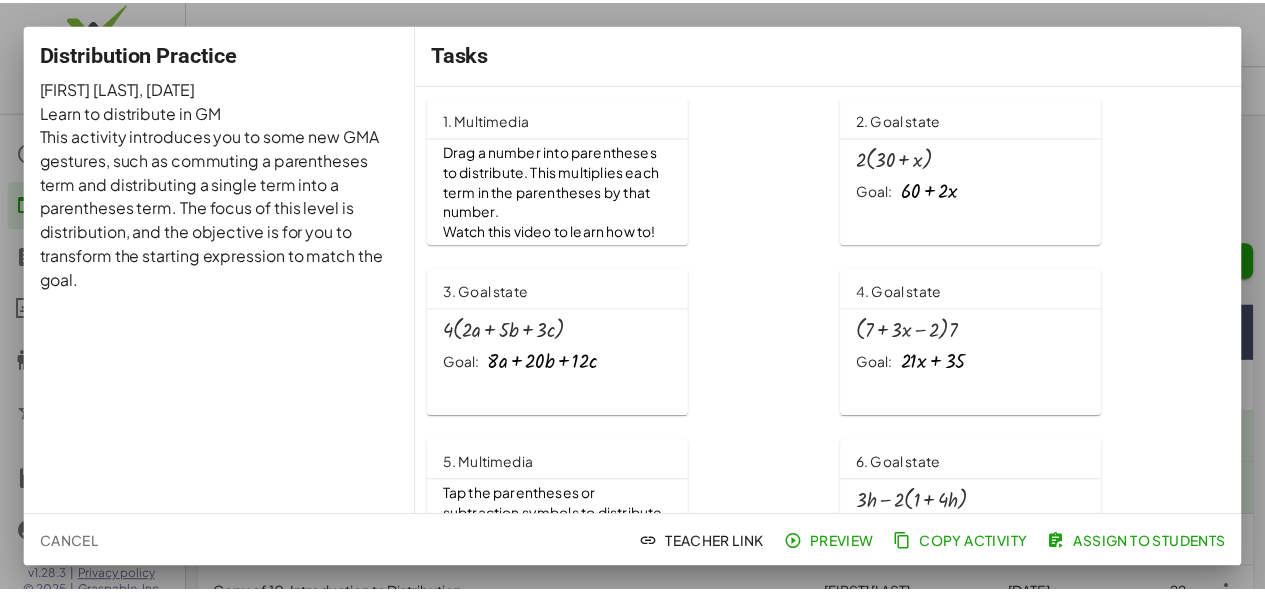 scroll, scrollTop: 94, scrollLeft: 0, axis: vertical 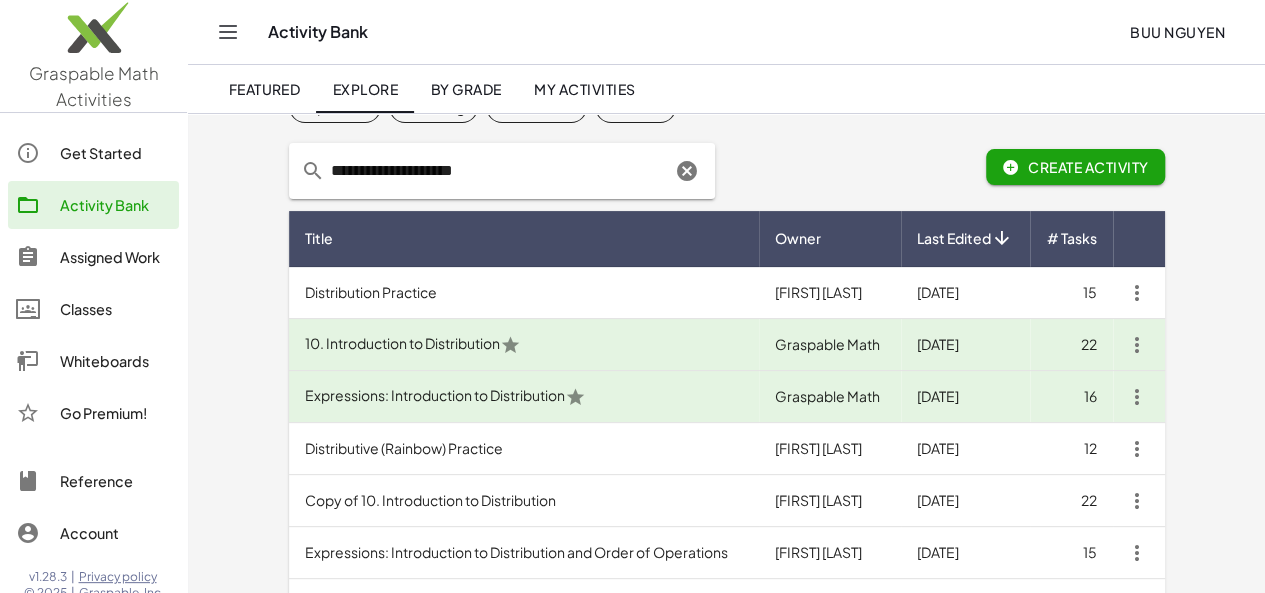 click on "My Activities" 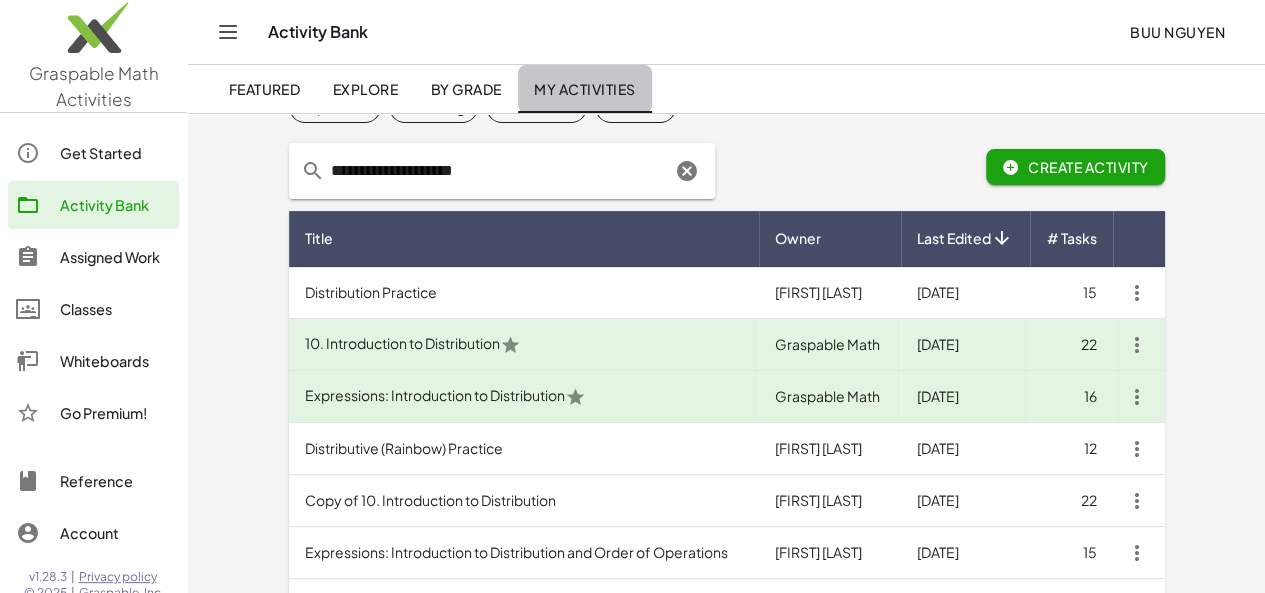 scroll, scrollTop: 0, scrollLeft: 0, axis: both 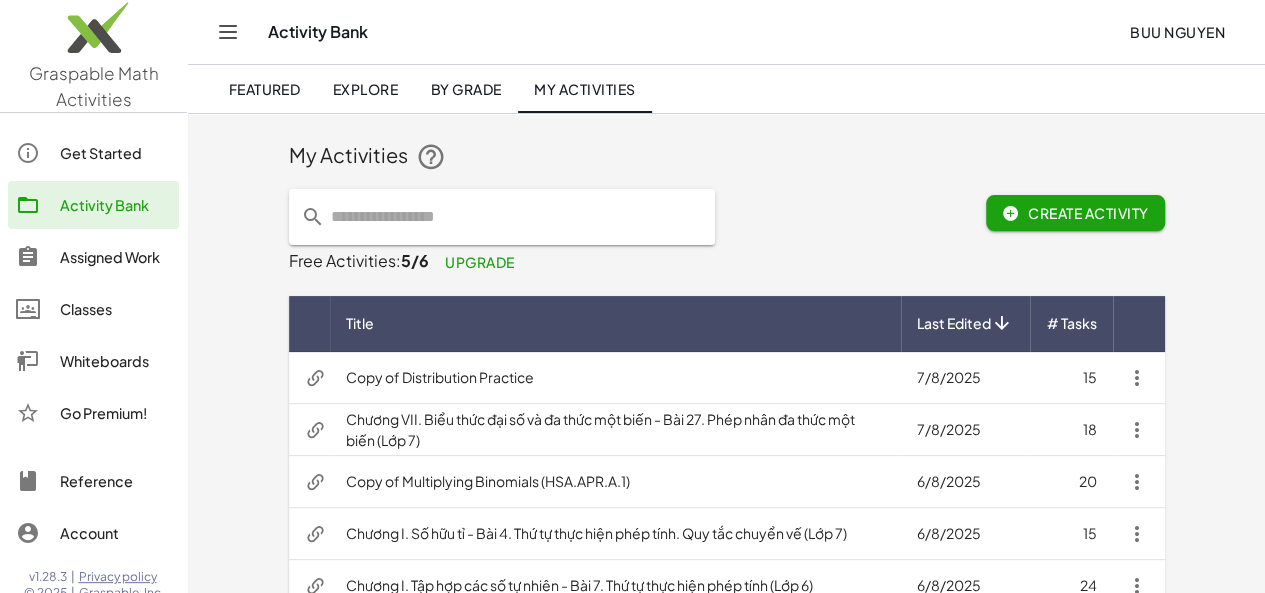 click on "Copy of Multiplying Binomials (HSA.APR.A.1)" at bounding box center [615, 482] 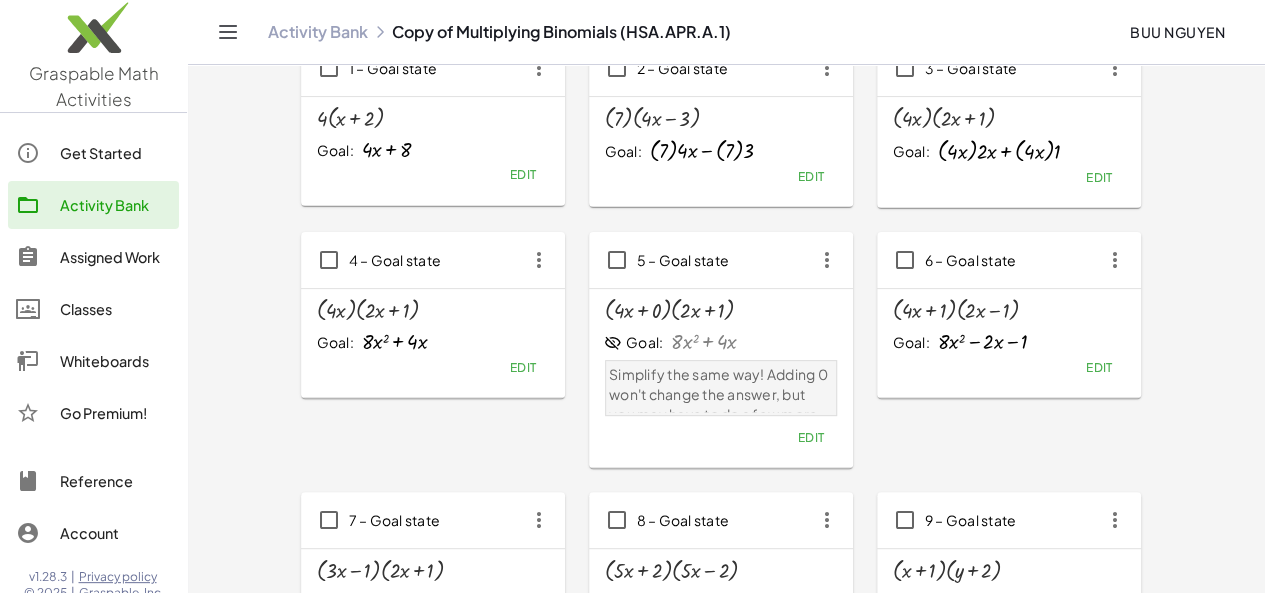 scroll, scrollTop: 127, scrollLeft: 0, axis: vertical 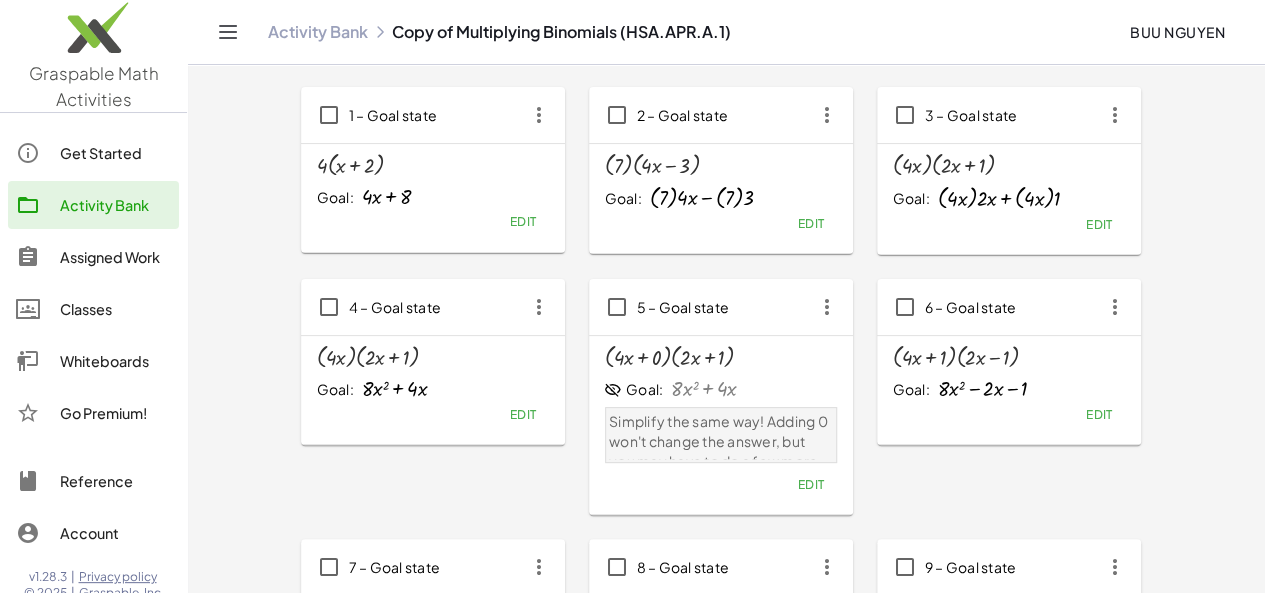 click on "Activity Bank" 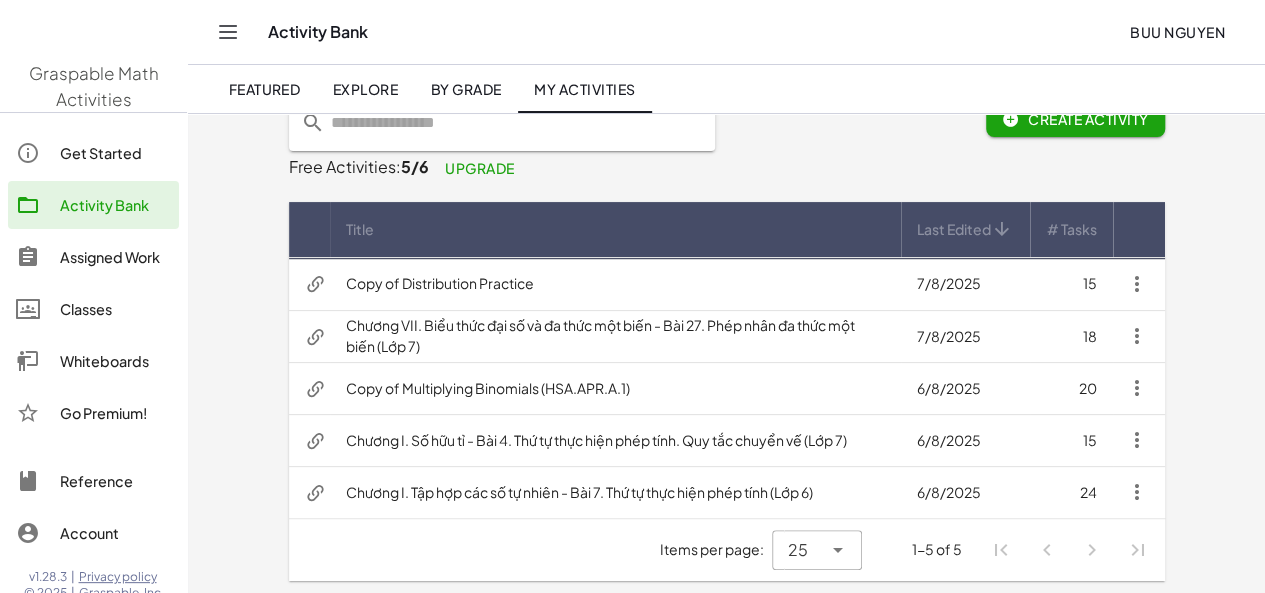scroll, scrollTop: 0, scrollLeft: 0, axis: both 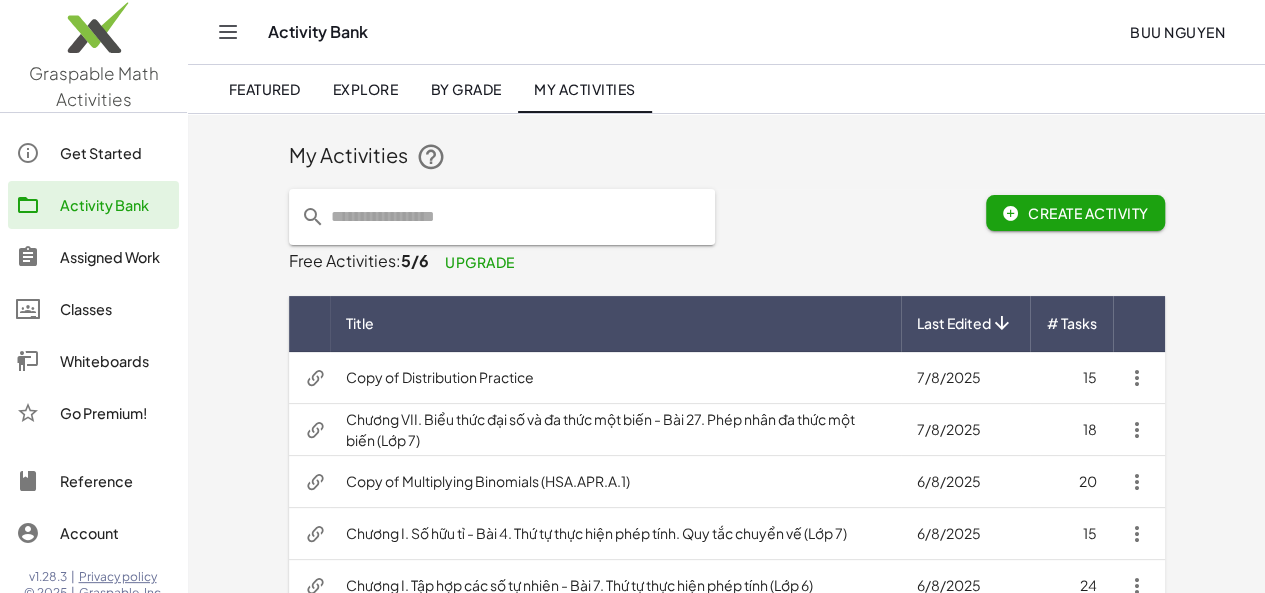 click at bounding box center (1137, 482) 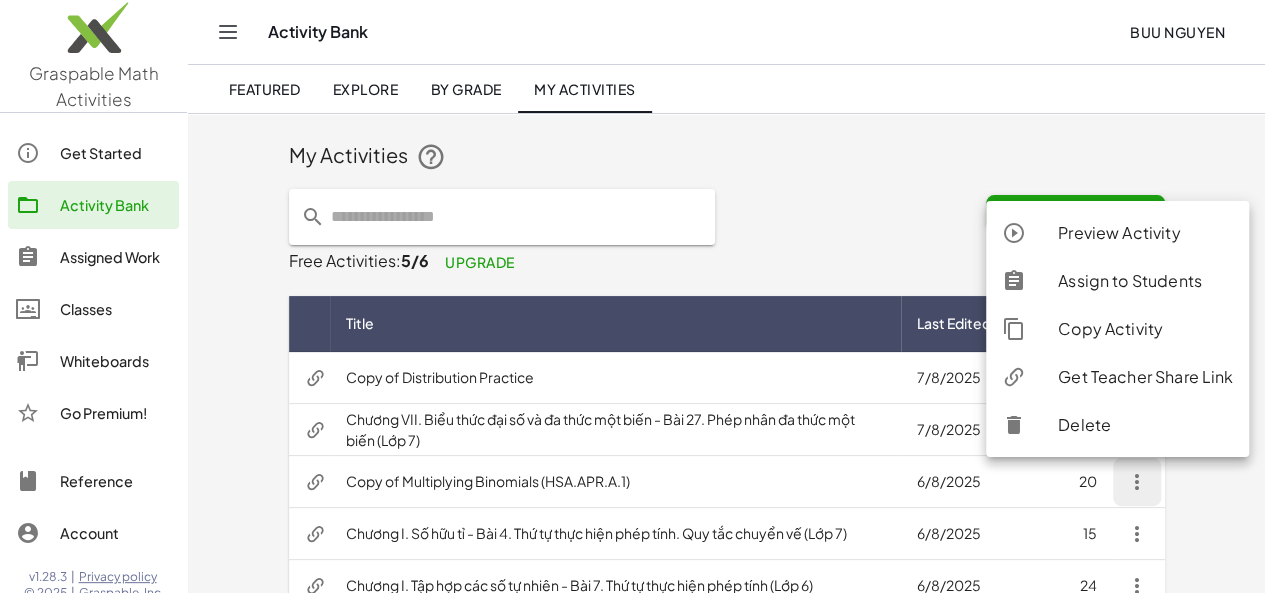 click on "Delete" 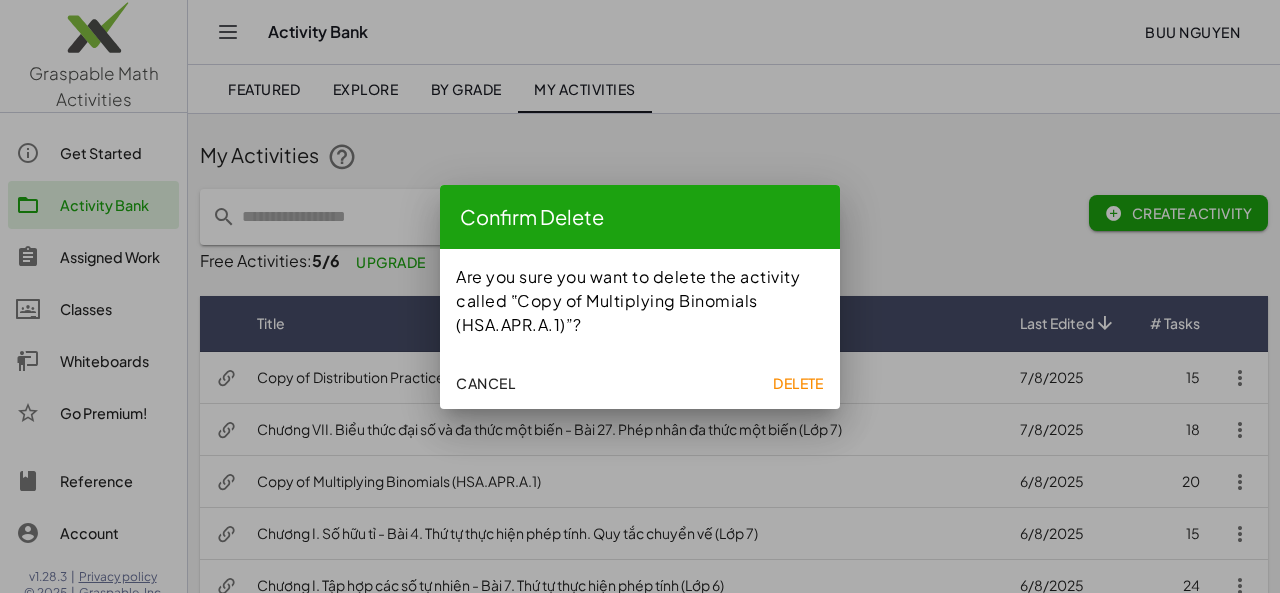 click on "Delete" 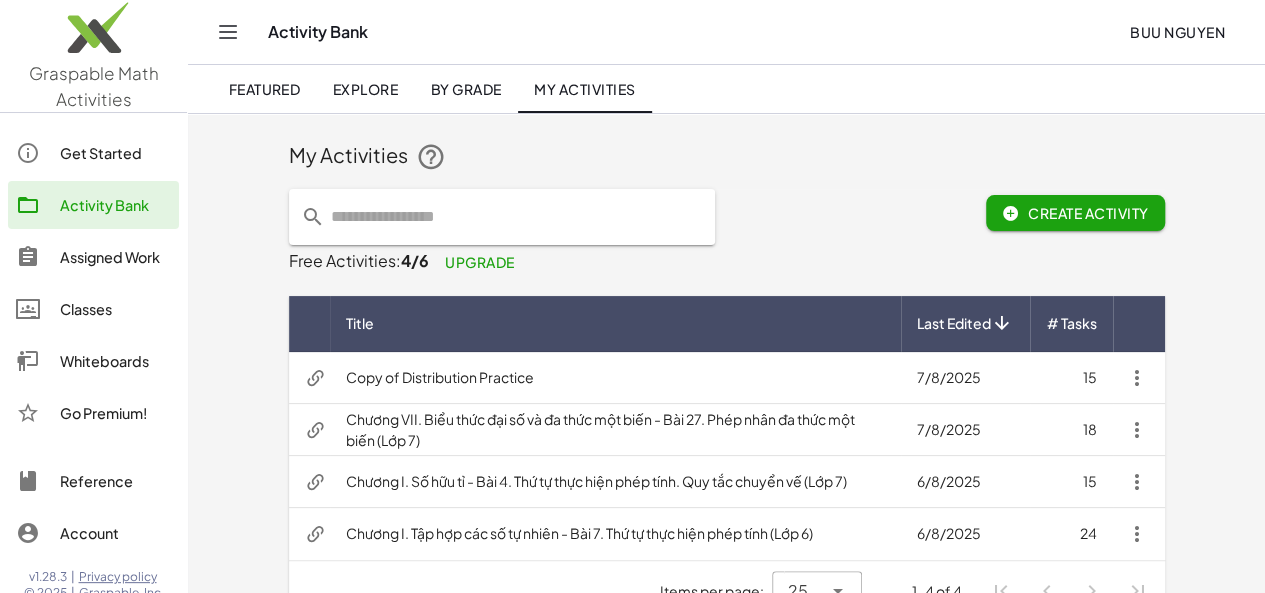 click on "Chương VII. Biểu thức đại số và đa thức một biến - Bài 27. Phép nhân đa thức một biến (Lớp 7)" at bounding box center (615, 430) 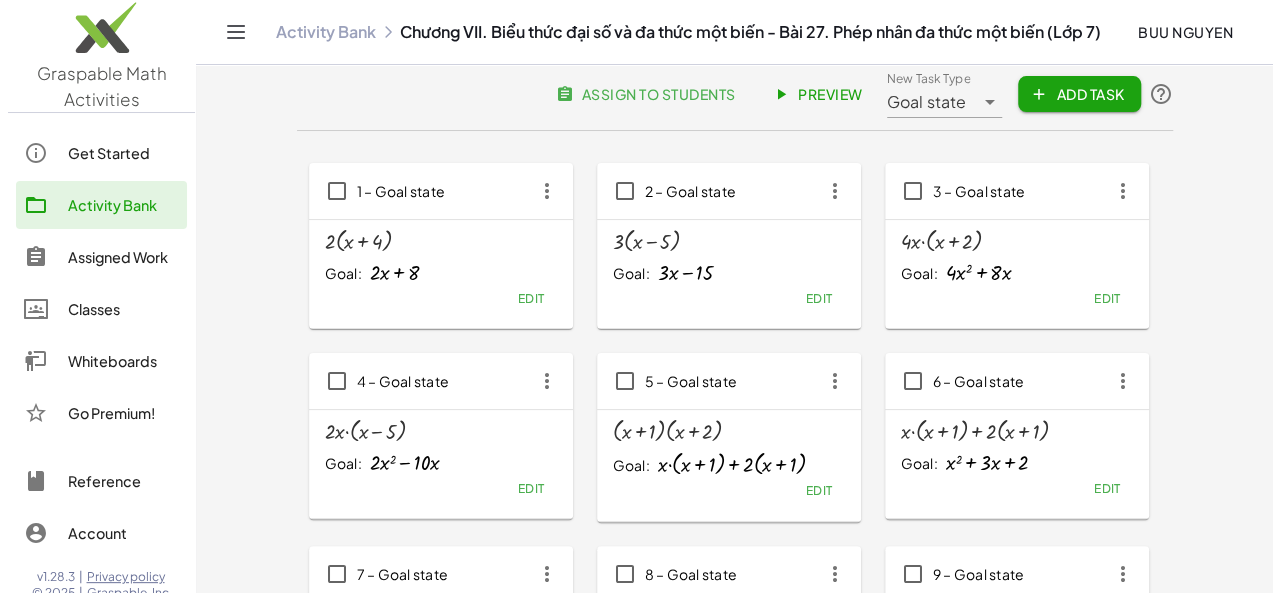 scroll, scrollTop: 0, scrollLeft: 0, axis: both 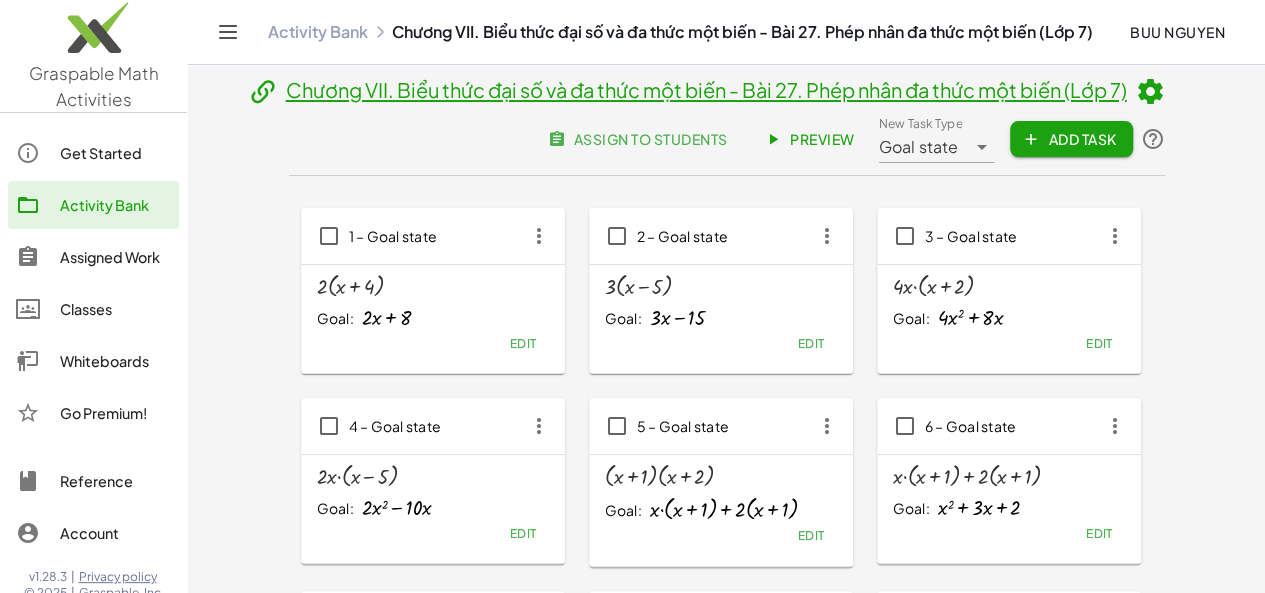 click at bounding box center [1150, 92] 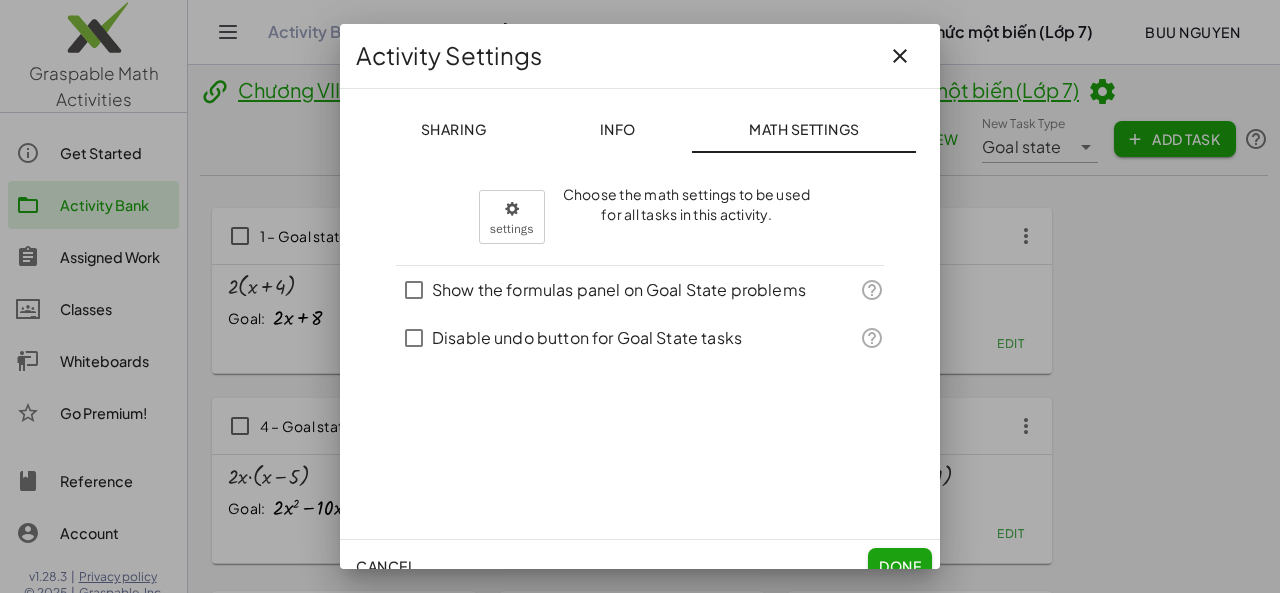 click on "Info" 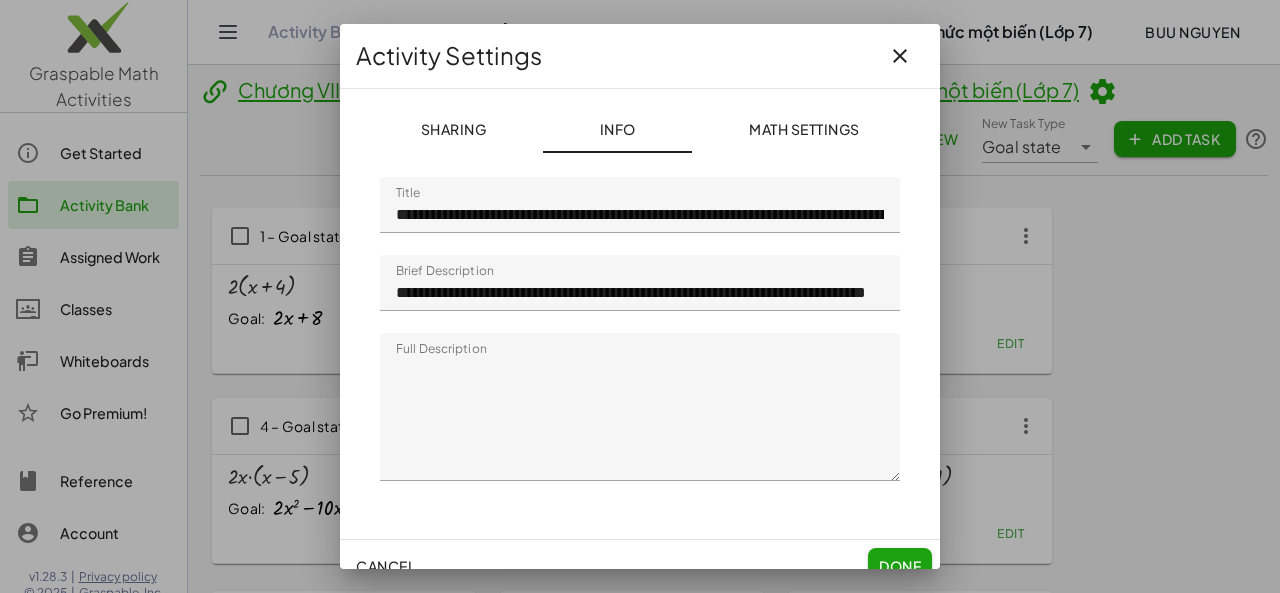 click on "**********" 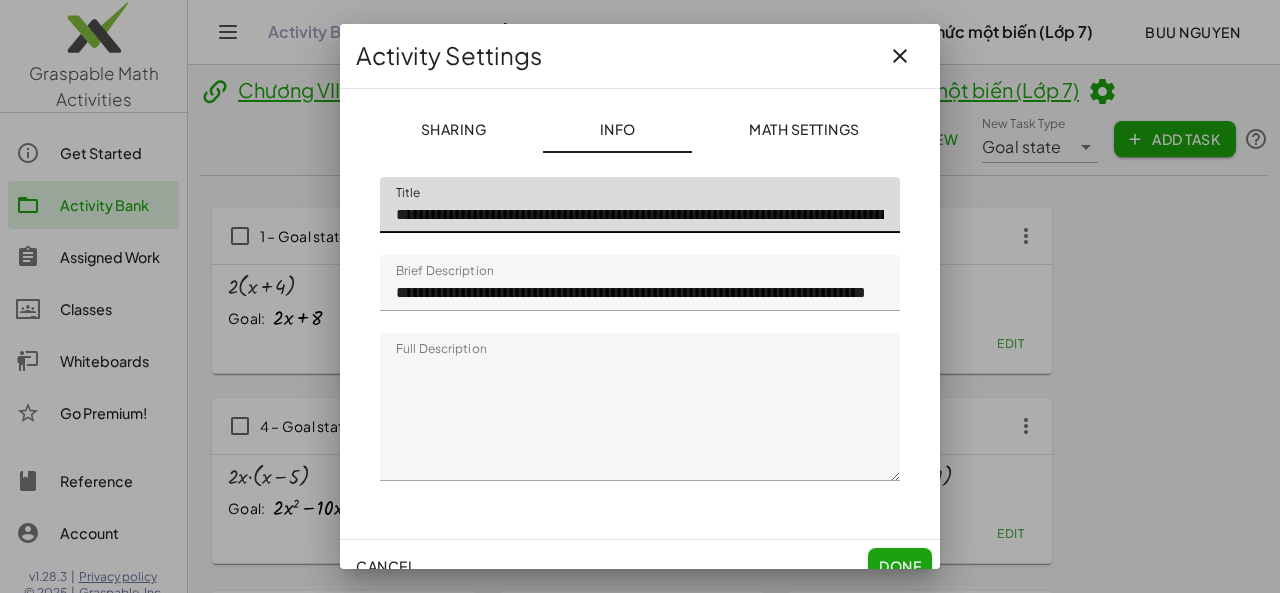 click on "**********" 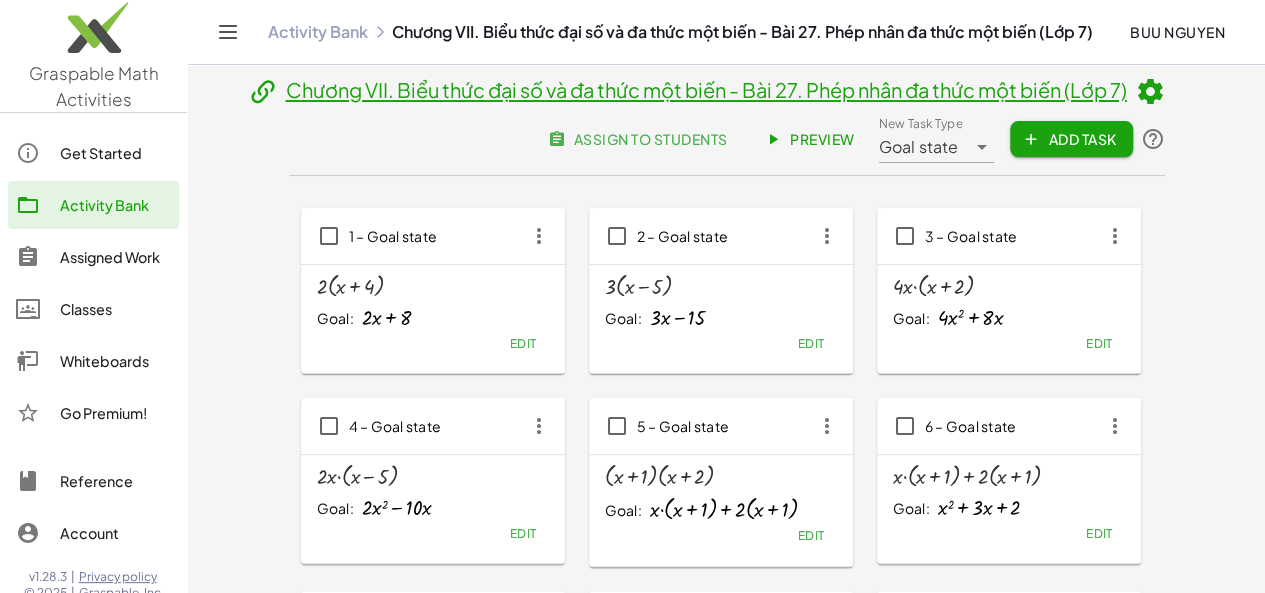 click on "Activity Bank" 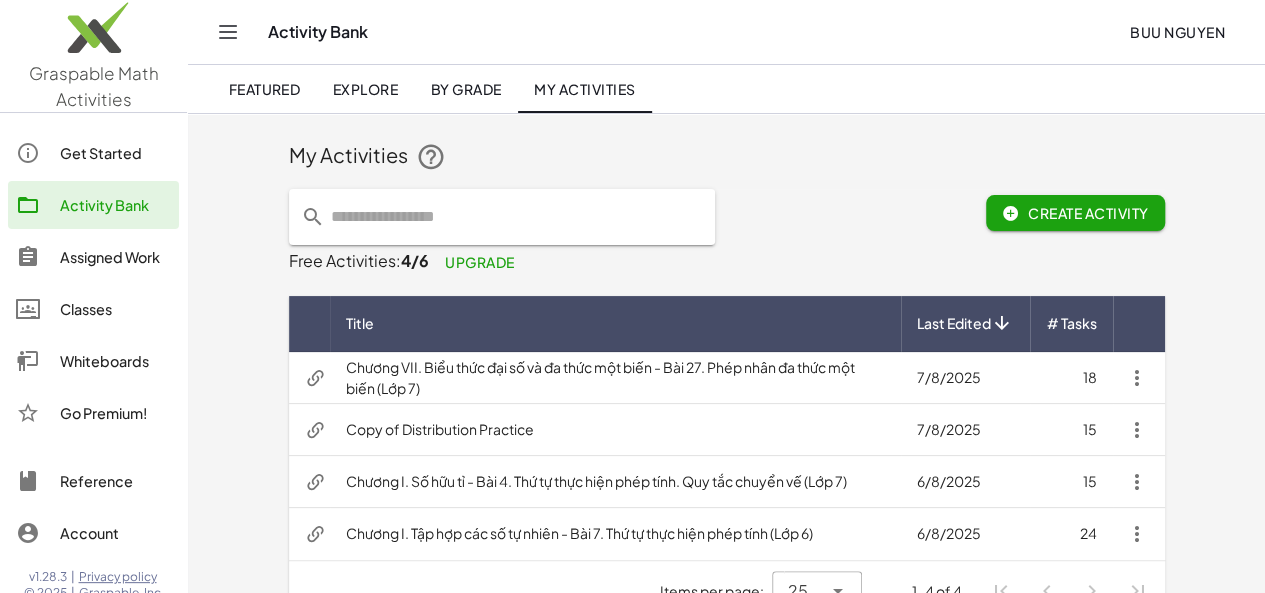 click on "Chương VII. Biểu thức đại số và đa thức một biến - Bài 27. Phép nhân đa thức một biến (Lớp 7)" at bounding box center [615, 378] 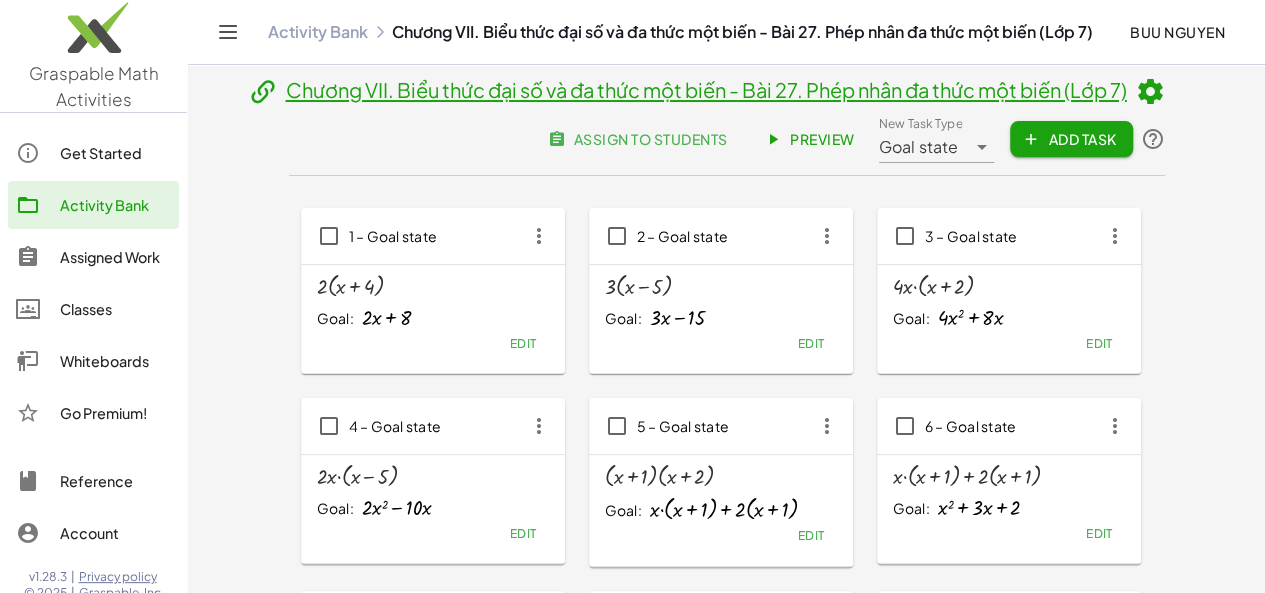click on "Activity Bank" 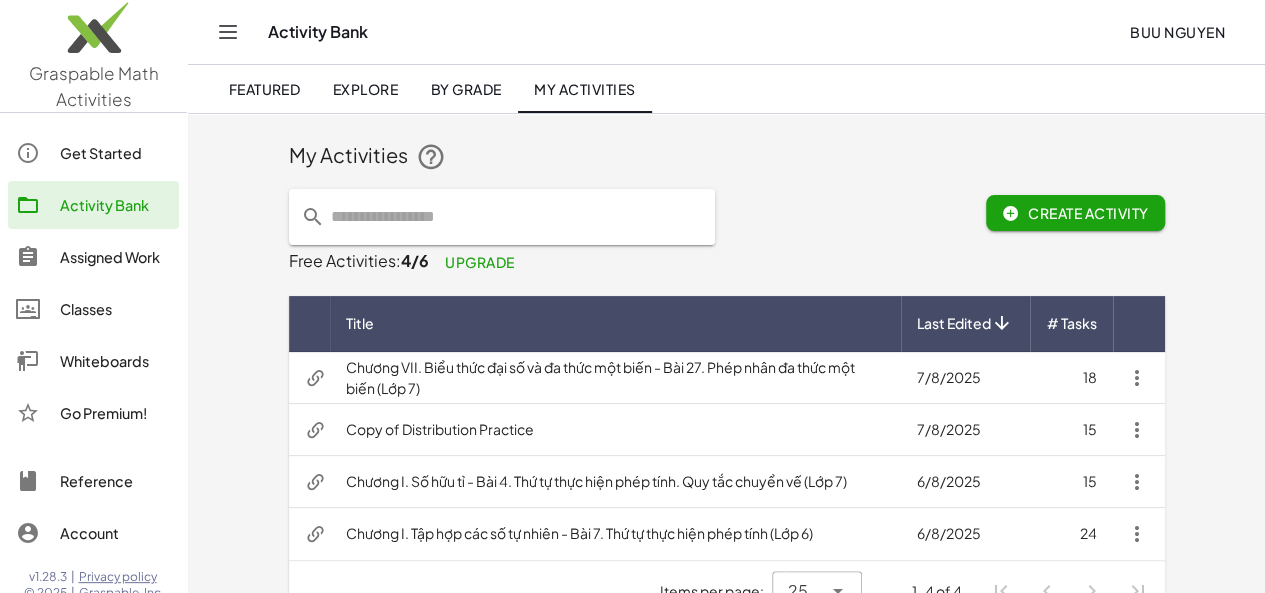 click on "Copy of Distribution Practice" at bounding box center [615, 430] 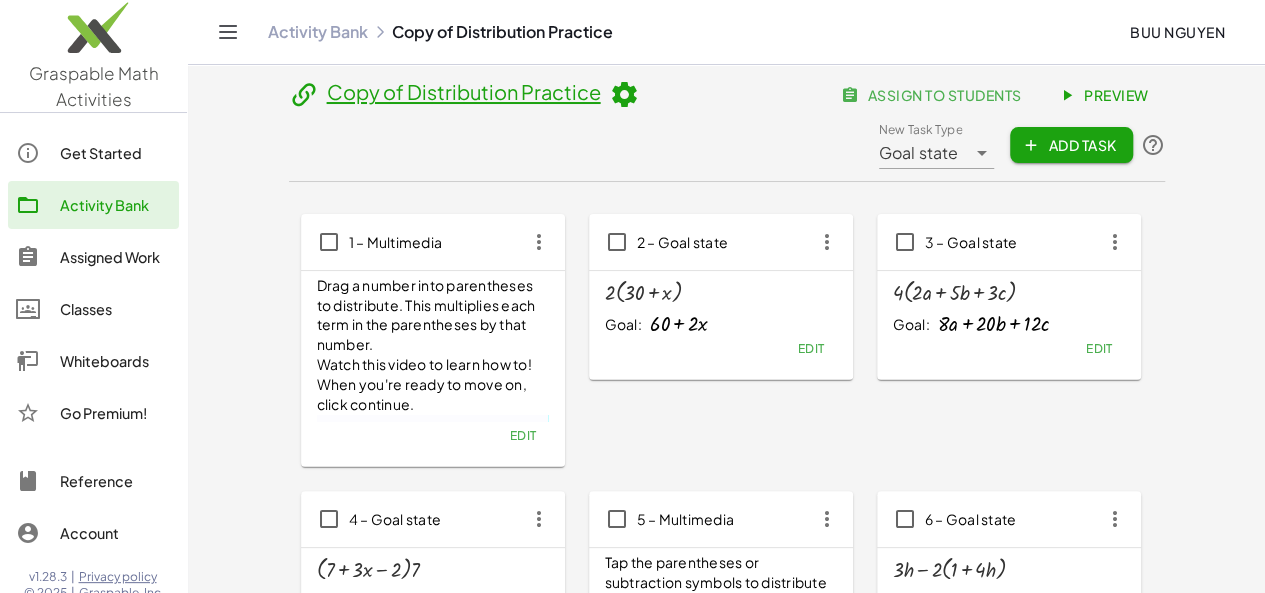 click at bounding box center (624, 95) 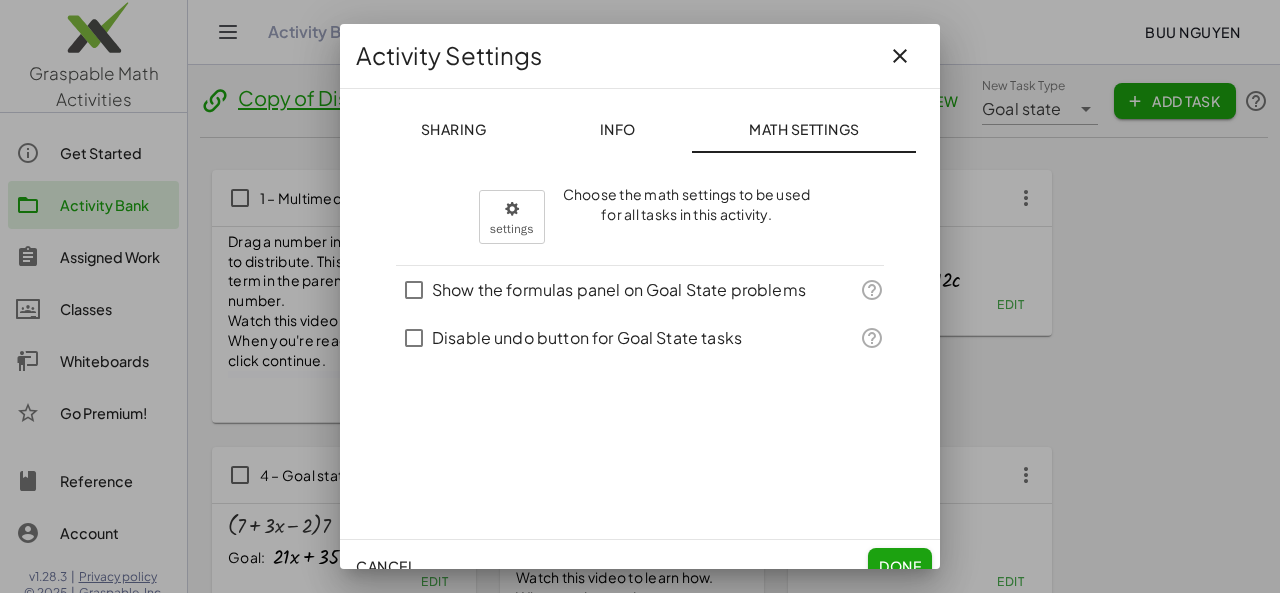 click on "Info" 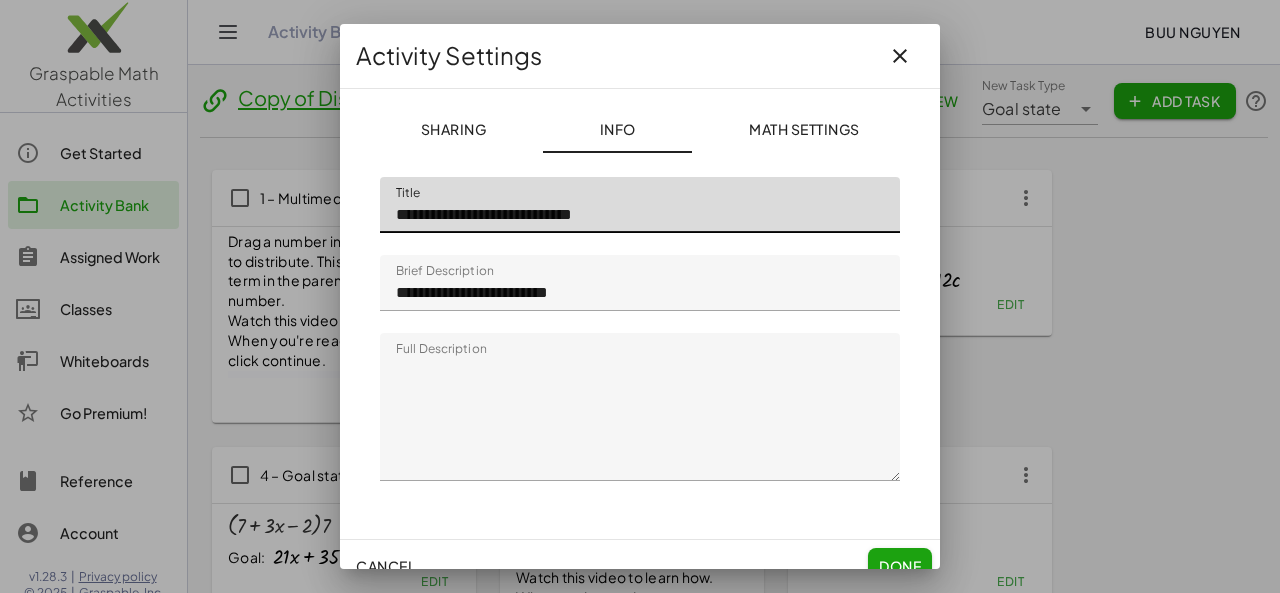 click on "**********" 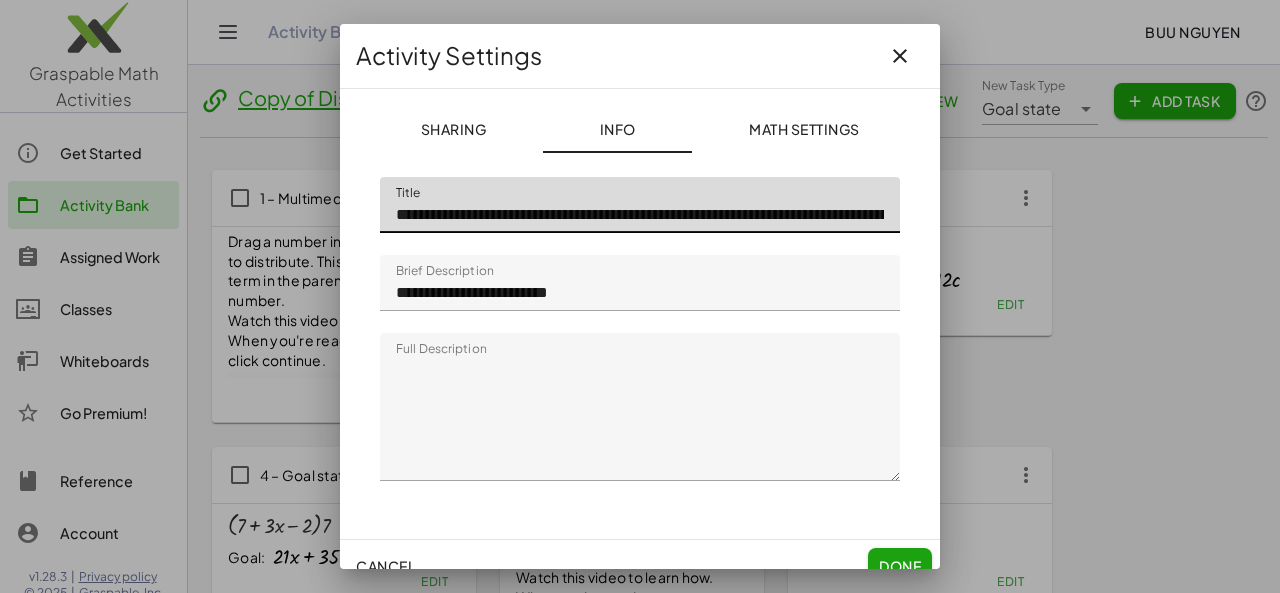 scroll, scrollTop: 0, scrollLeft: 226, axis: horizontal 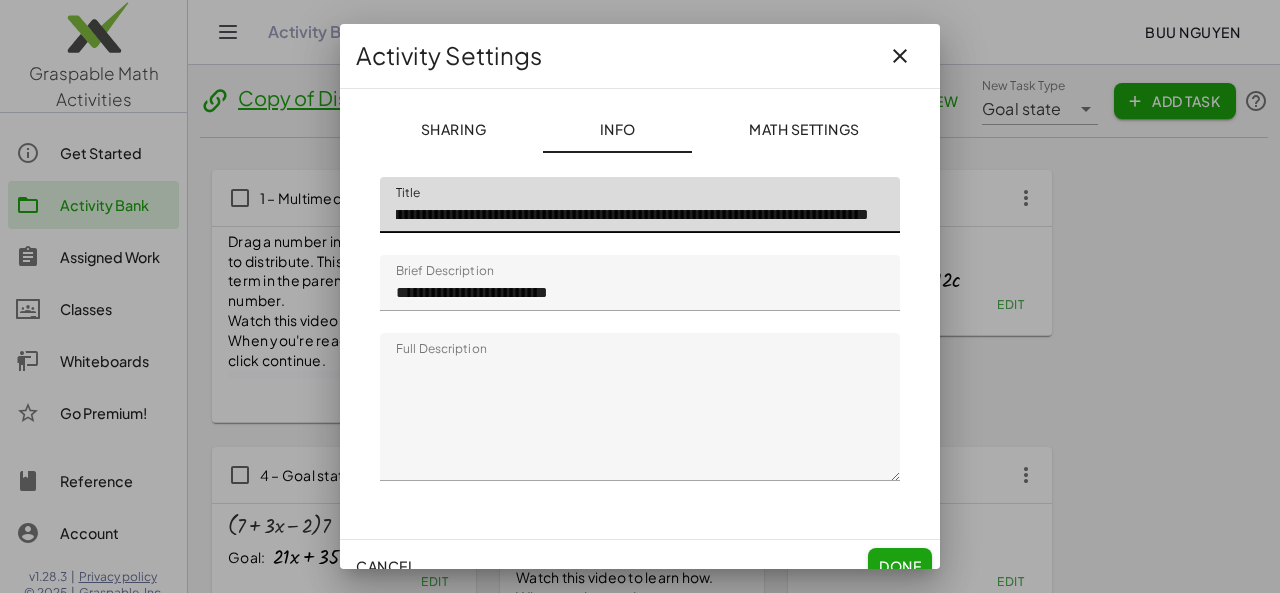 type on "**********" 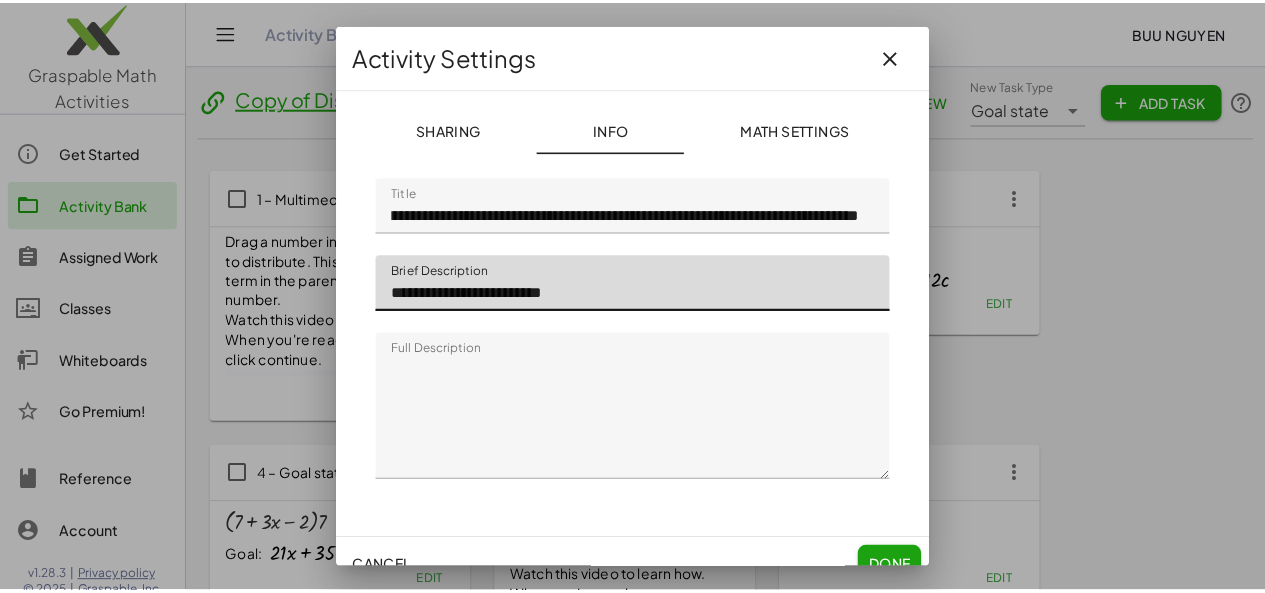 scroll, scrollTop: 0, scrollLeft: 0, axis: both 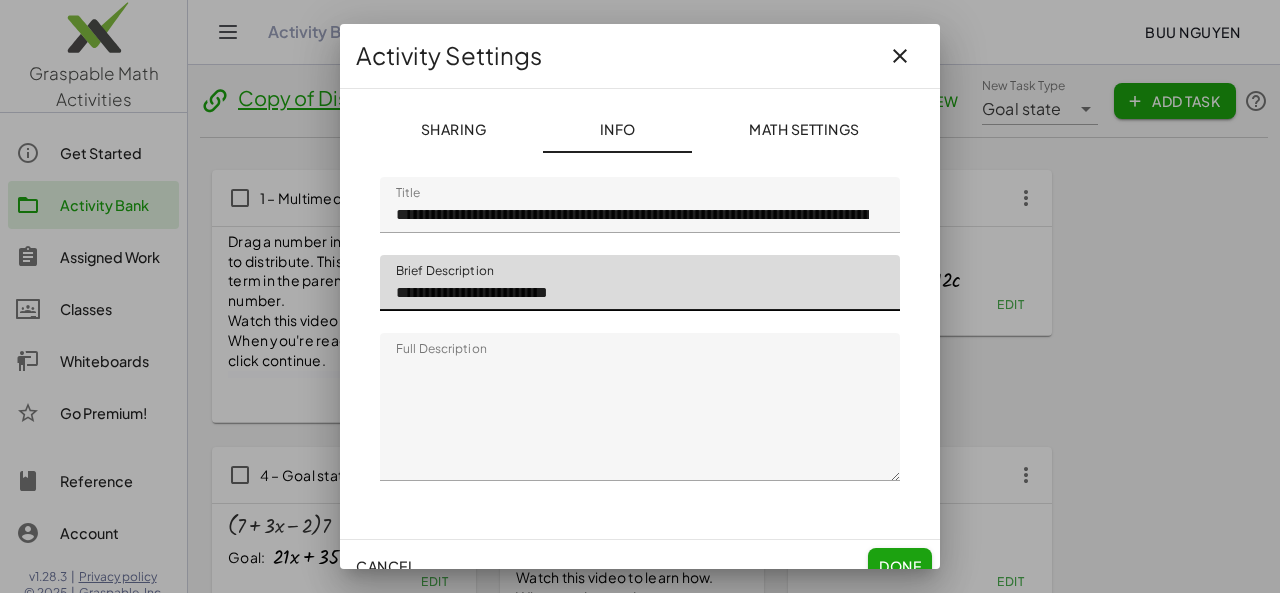 drag, startPoint x: 394, startPoint y: 297, endPoint x: 608, endPoint y: 279, distance: 214.75568 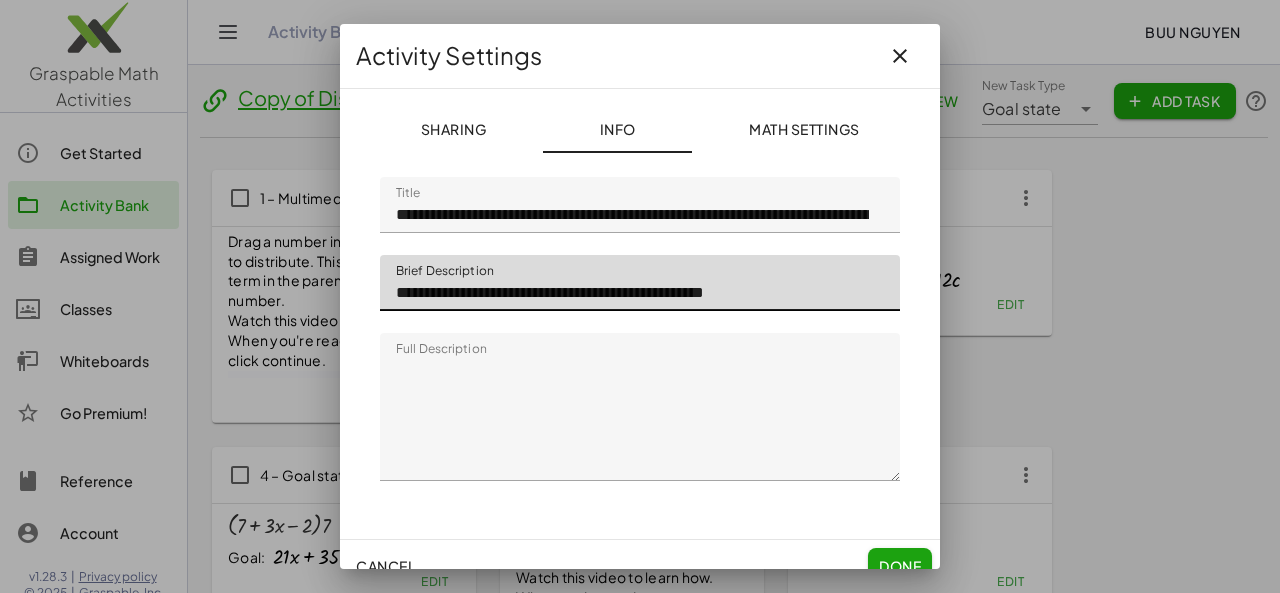 type on "**********" 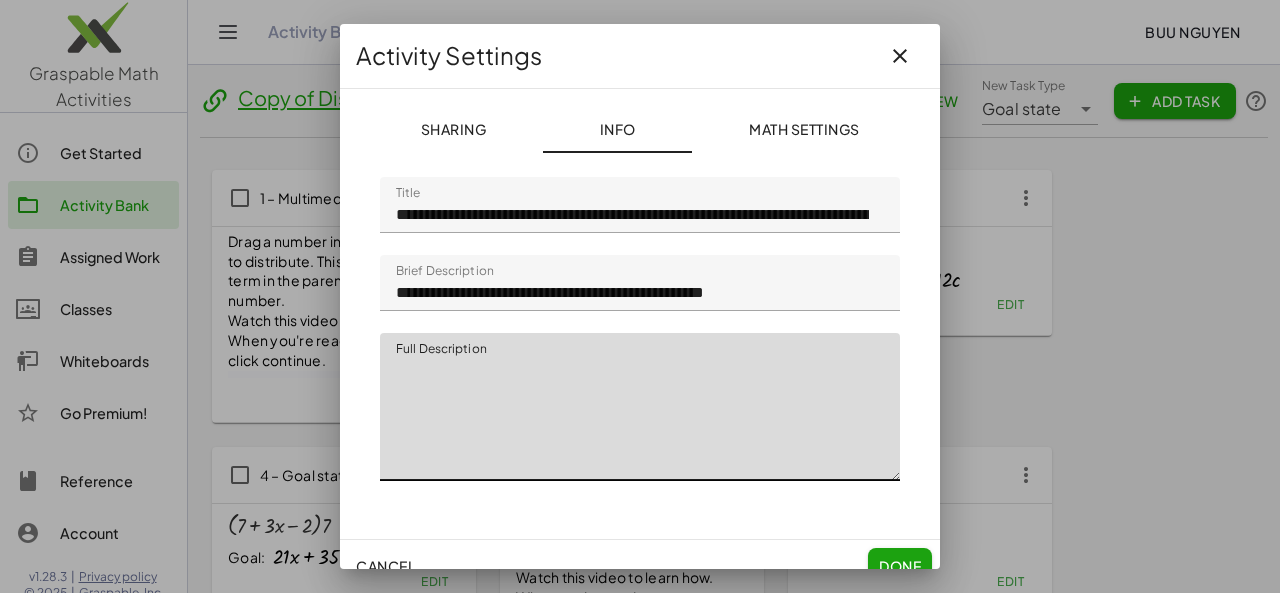 drag, startPoint x: 392, startPoint y: 363, endPoint x: 754, endPoint y: 486, distance: 382.32578 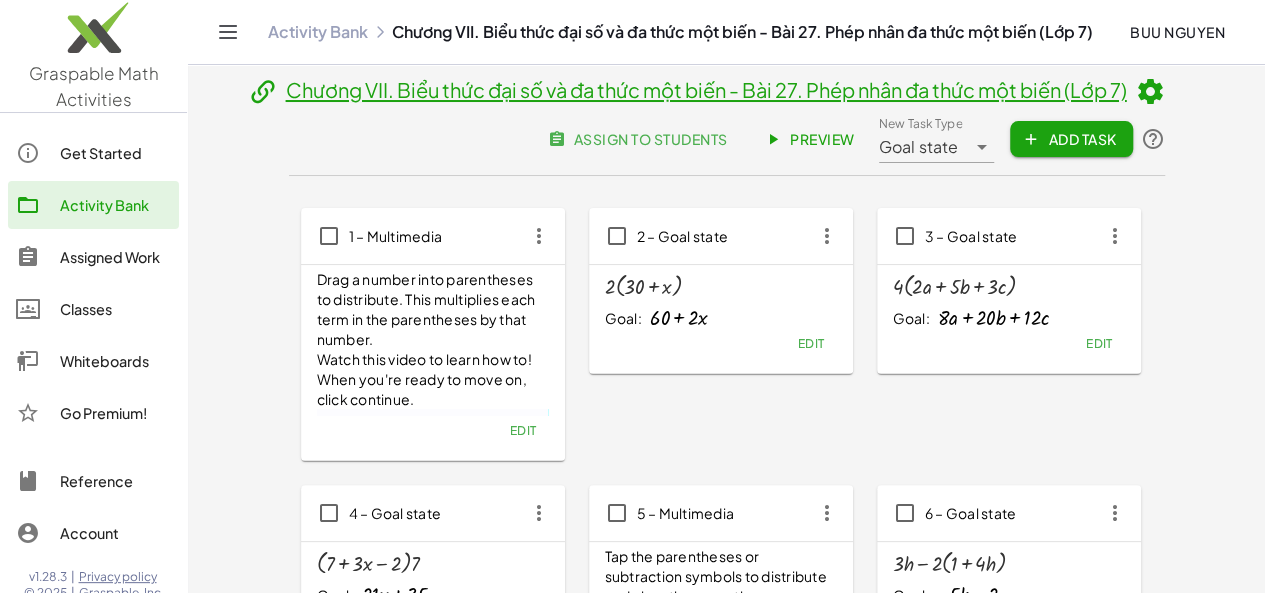 click on "Activity Bank" 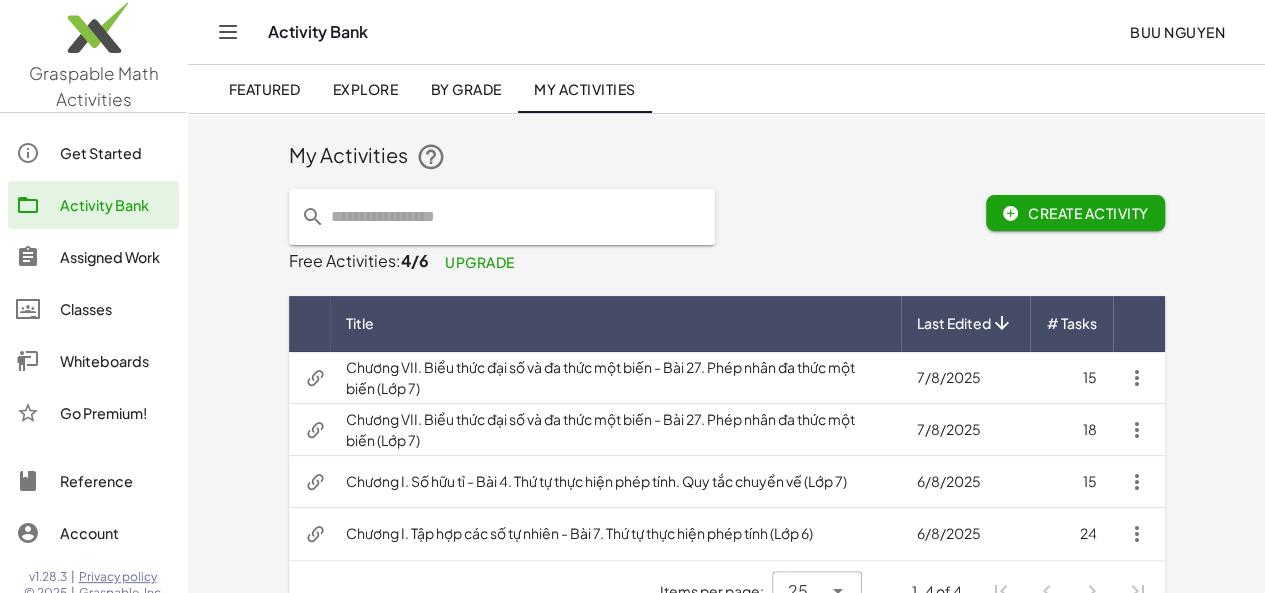 click on "Chương VII. Biểu thức đại số và đa thức một biến - Bài 27. Phép nhân đa thức một biến (Lớp 7)" at bounding box center (615, 430) 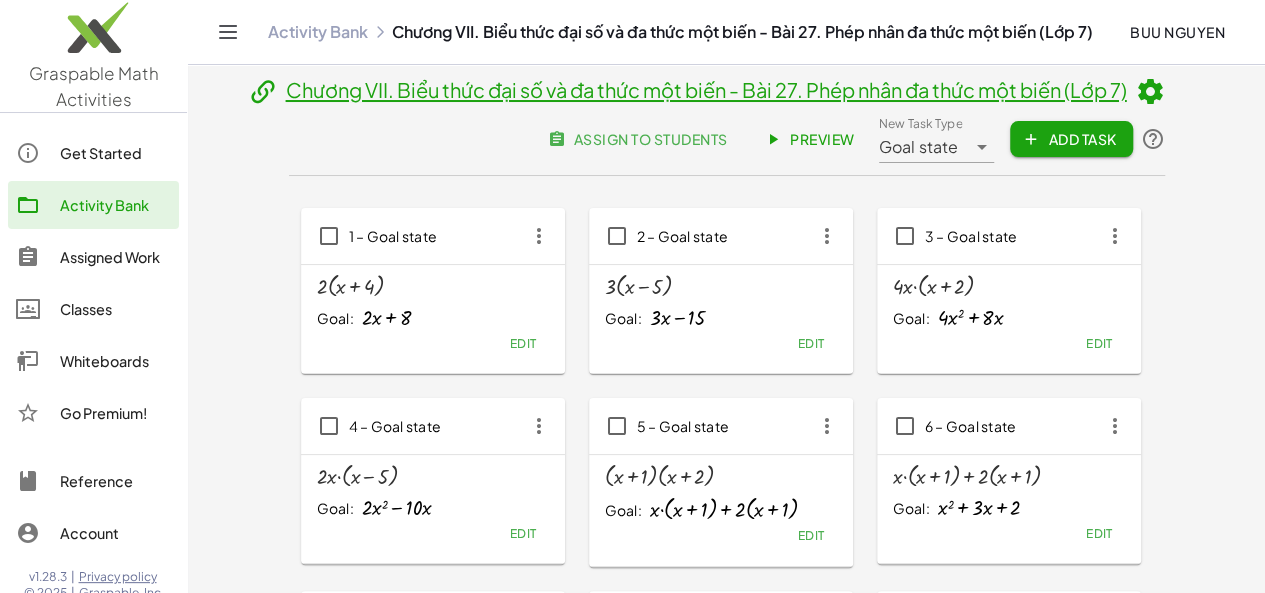 click on "Chương VII. Biểu thức đại số và đa thức một biến - Bài 27. Phép nhân đa thức một biến (Lớp 7)" at bounding box center [706, 89] 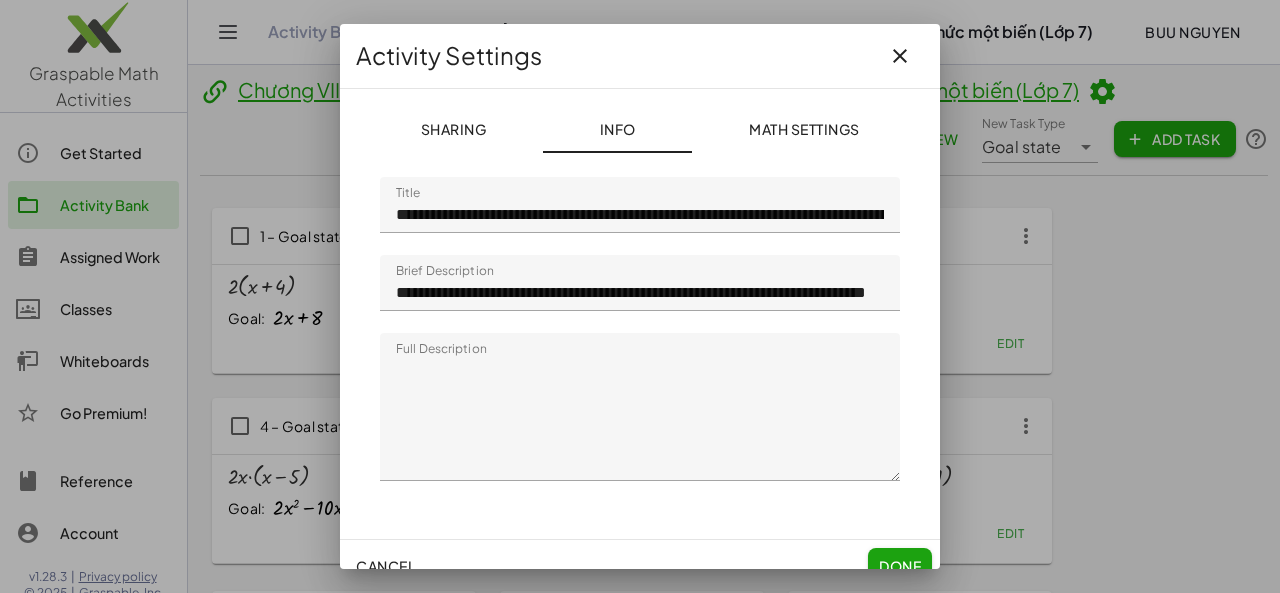 click on "Full Description" 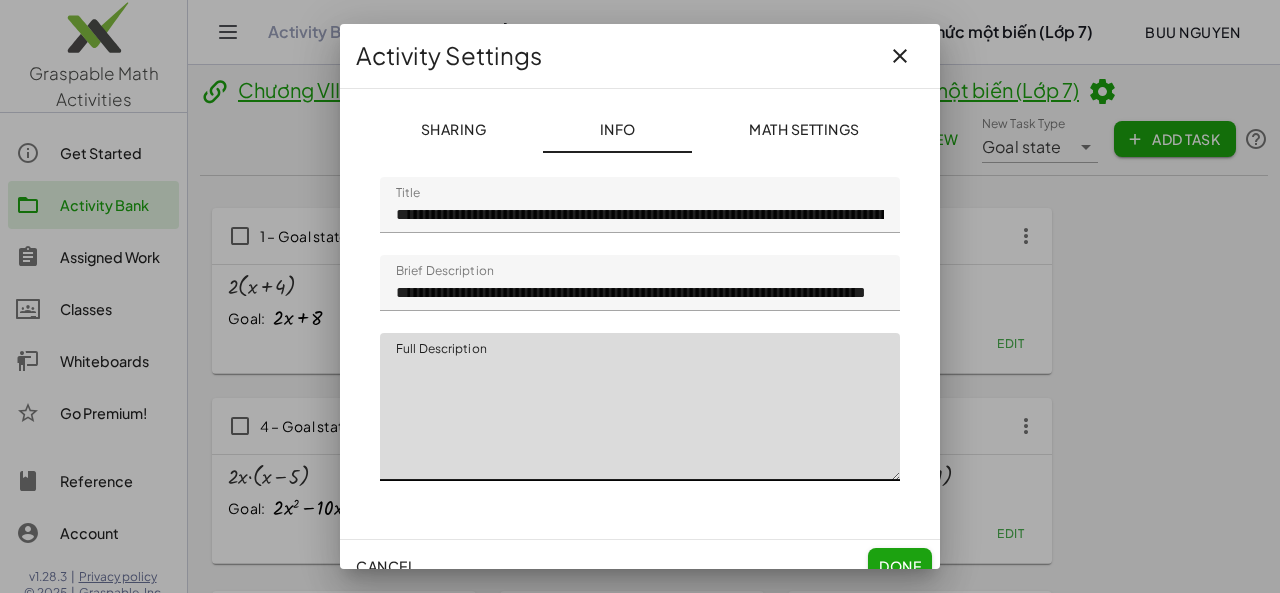 click on "Full Description" 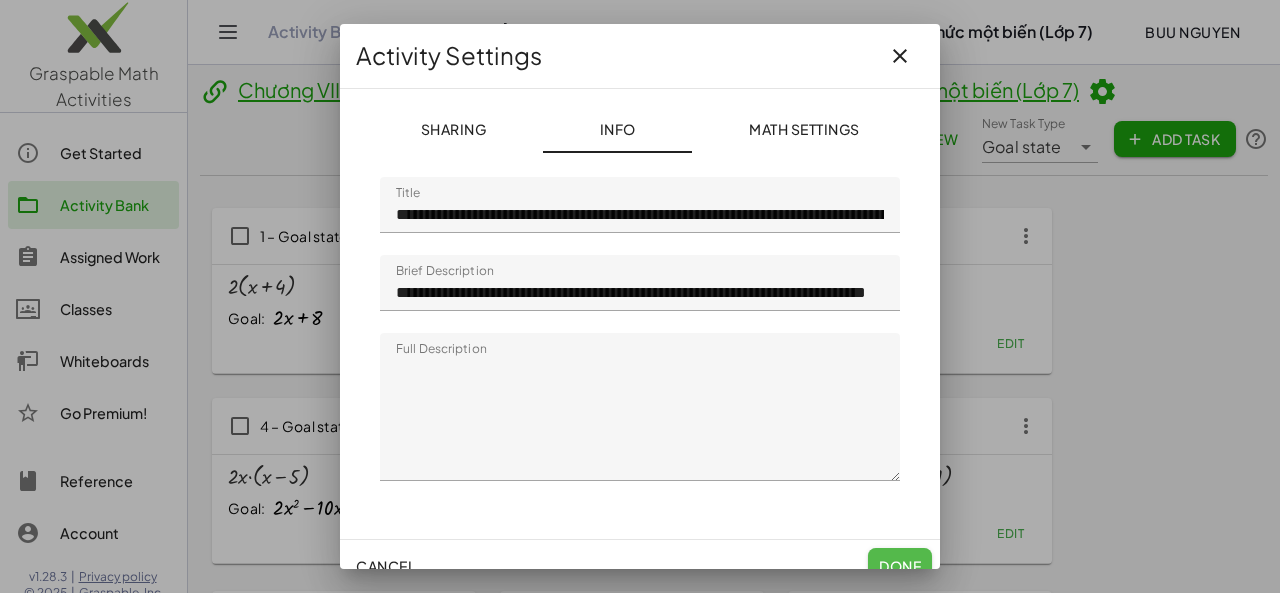 click on "Done" 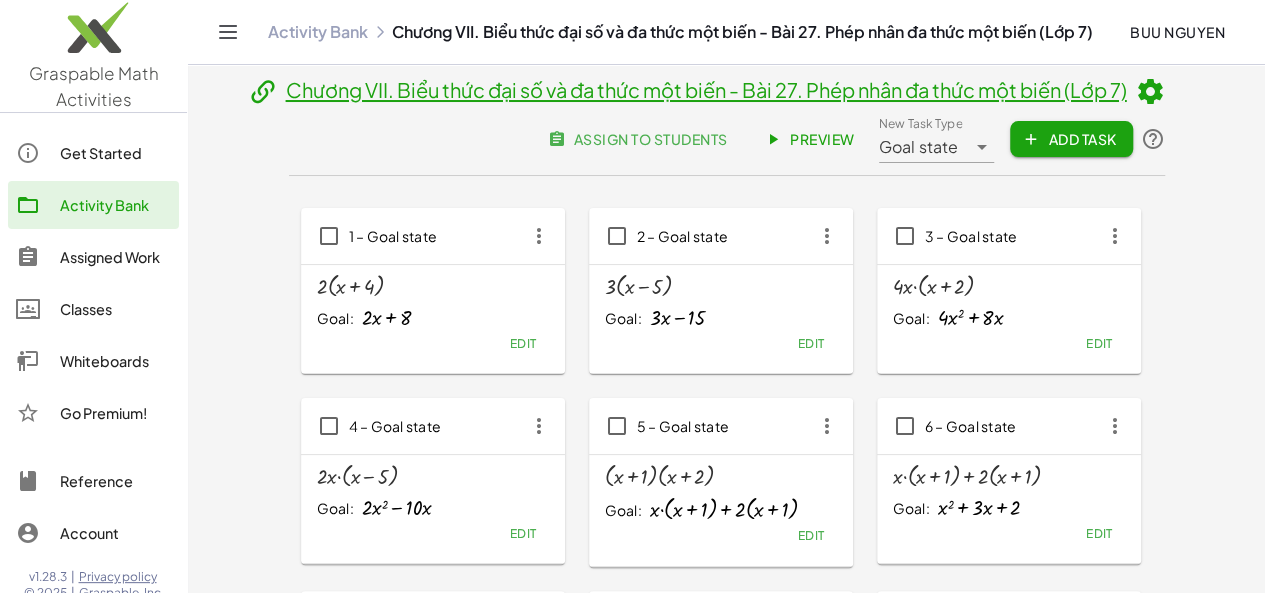 click on "Activity Bank" 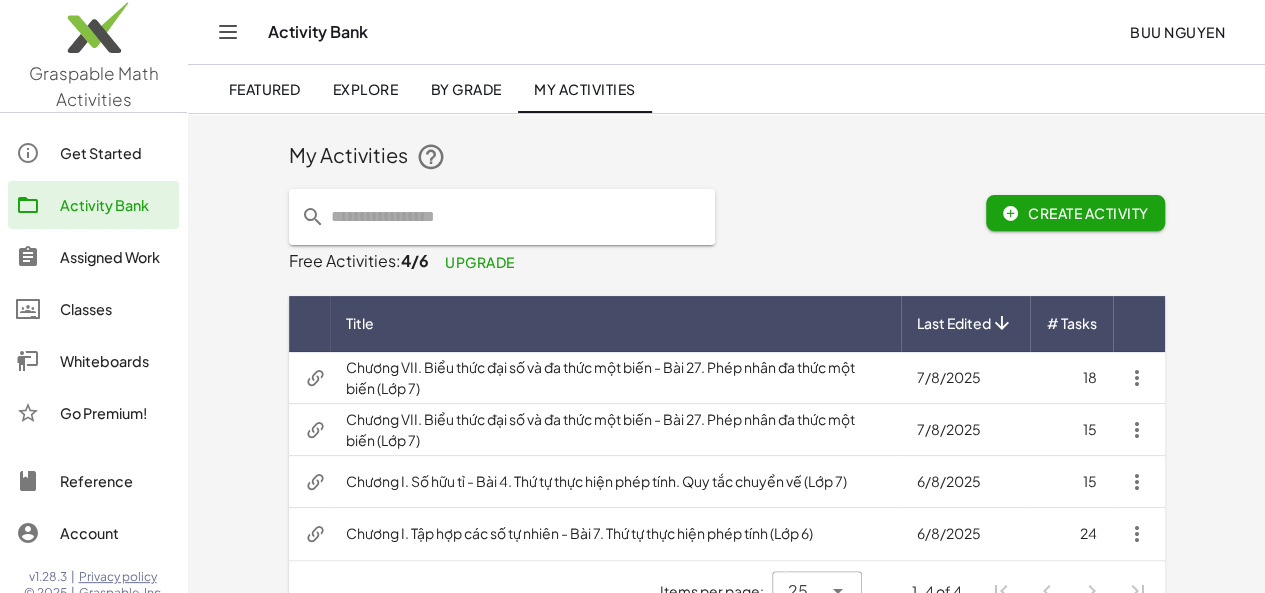 click on "Chương VII. Biểu thức đại số và đa thức một biến - Bài 27. Phép nhân đa thức một biến (Lớp 7)" at bounding box center (615, 430) 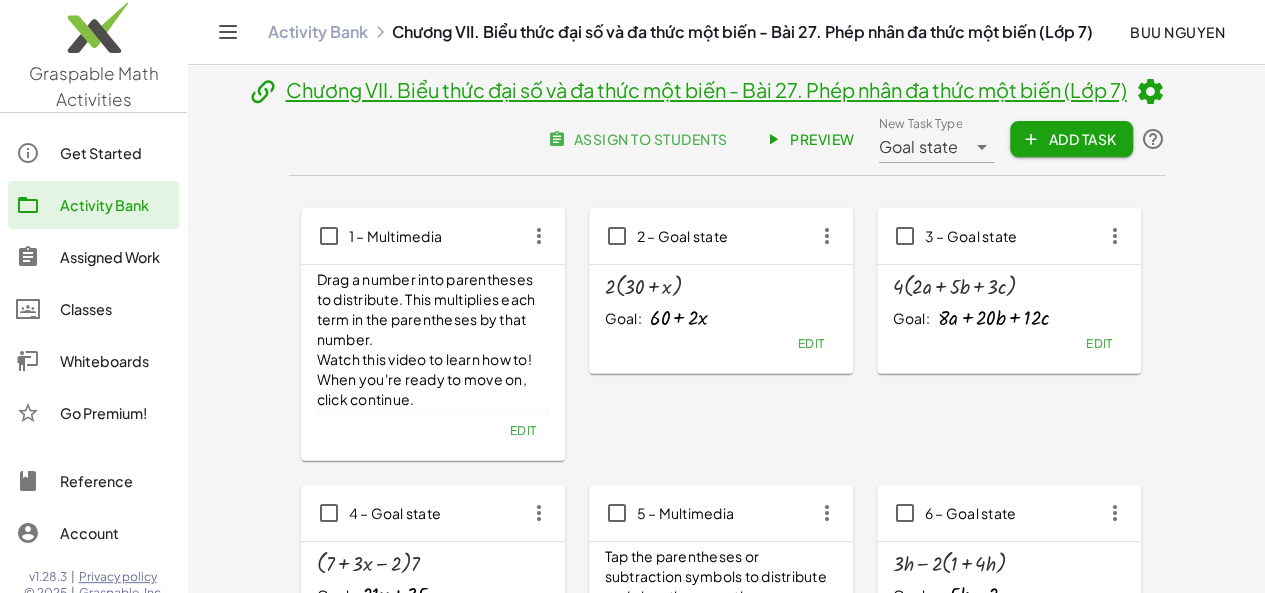 click on "Chương VII. Biểu thức đại số và đa thức một biến - Bài 27. Phép nhân đa thức một biến (Lớp 7)" at bounding box center [706, 89] 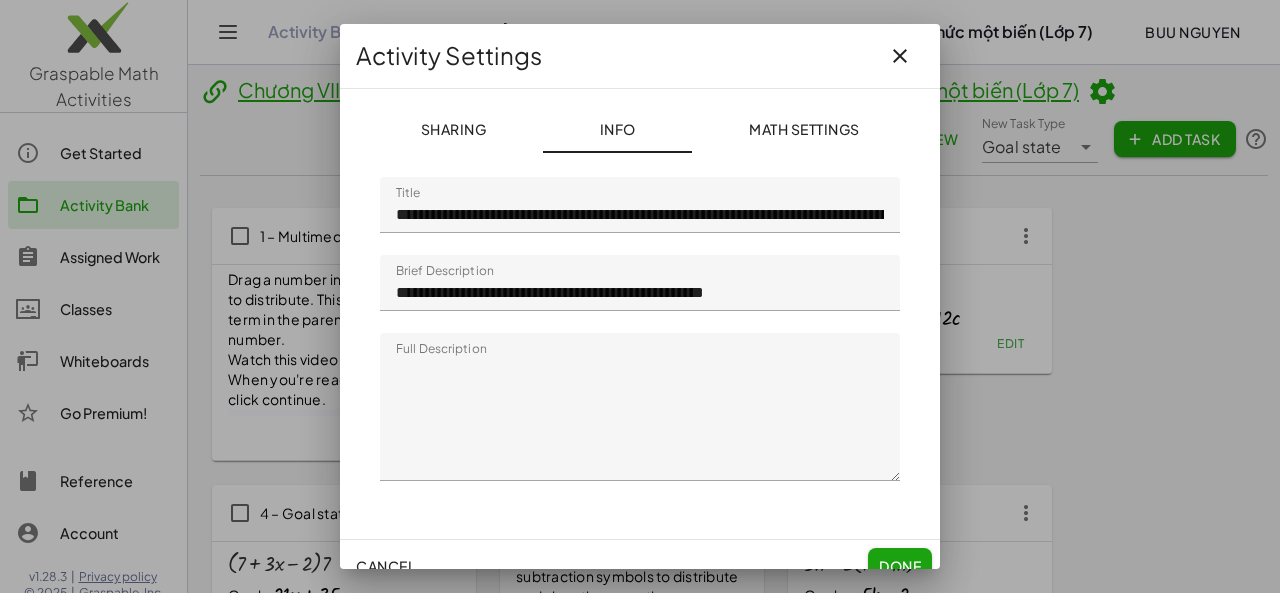 click on "Full Description" 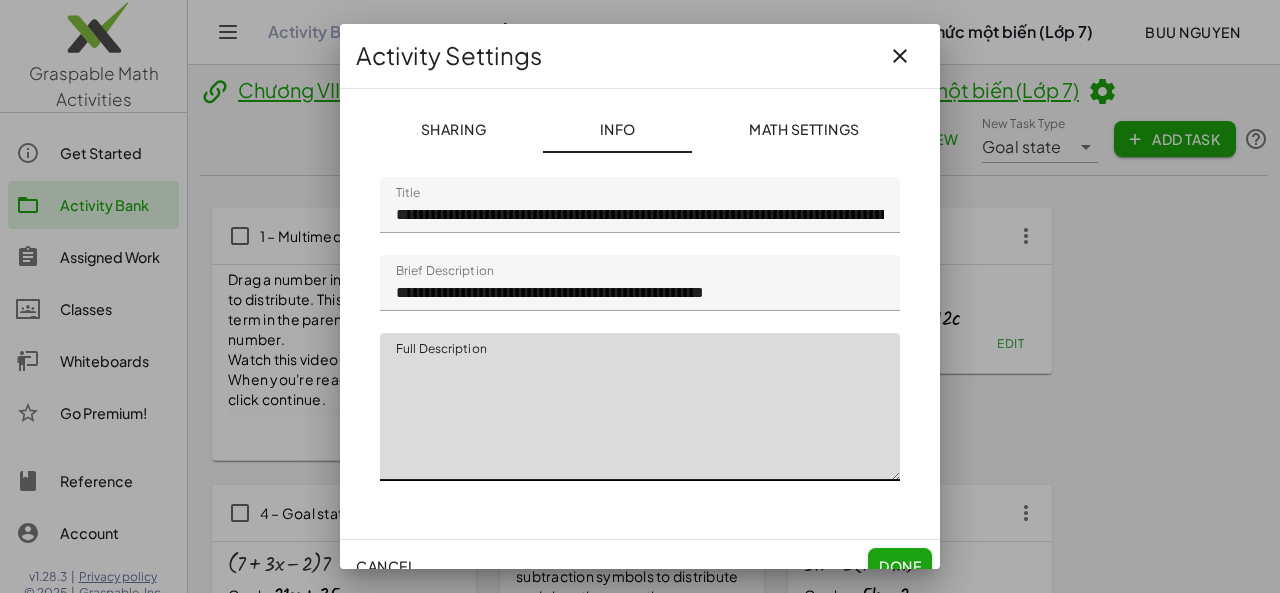 click on "Full Description" 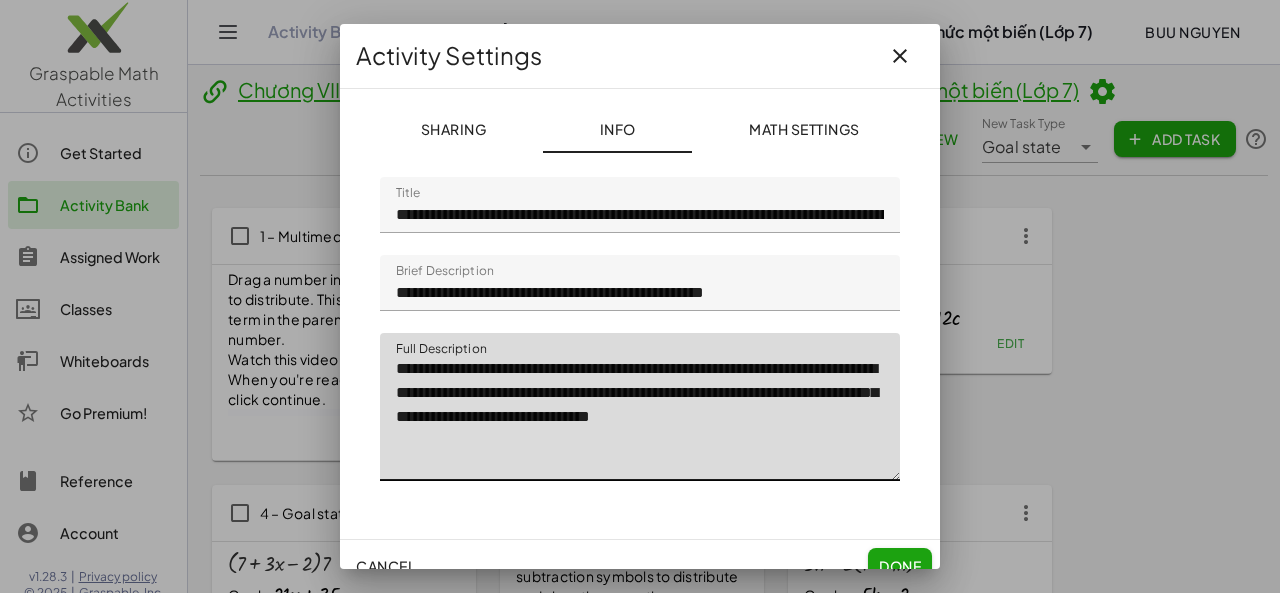 type on "**********" 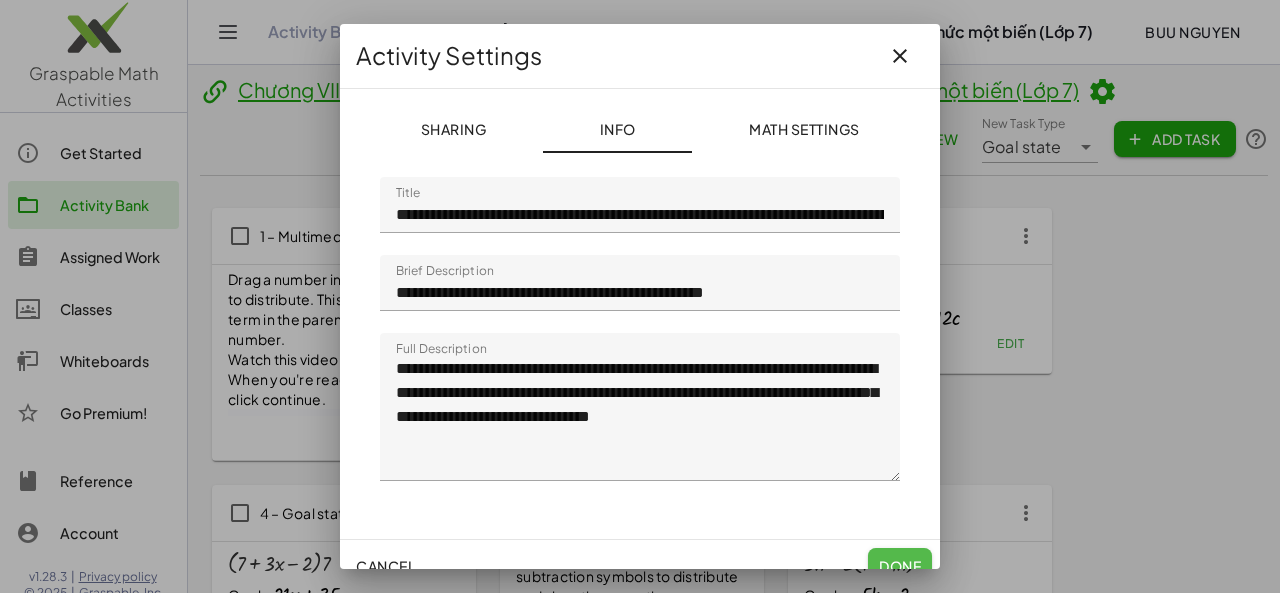click on "Done" 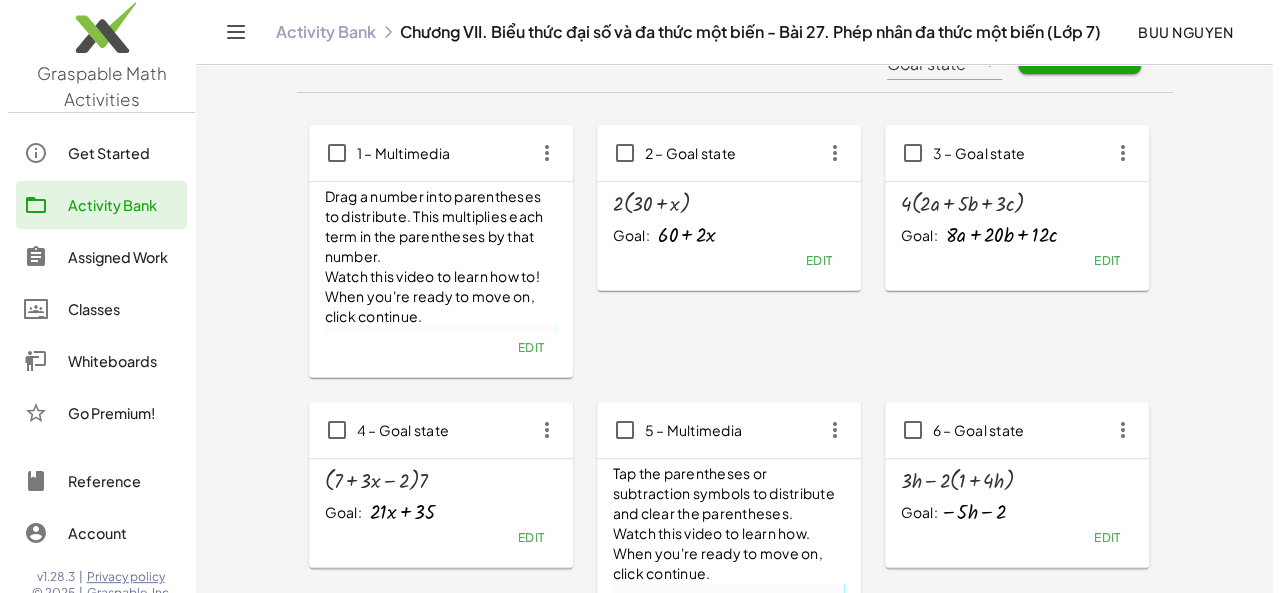 scroll, scrollTop: 0, scrollLeft: 0, axis: both 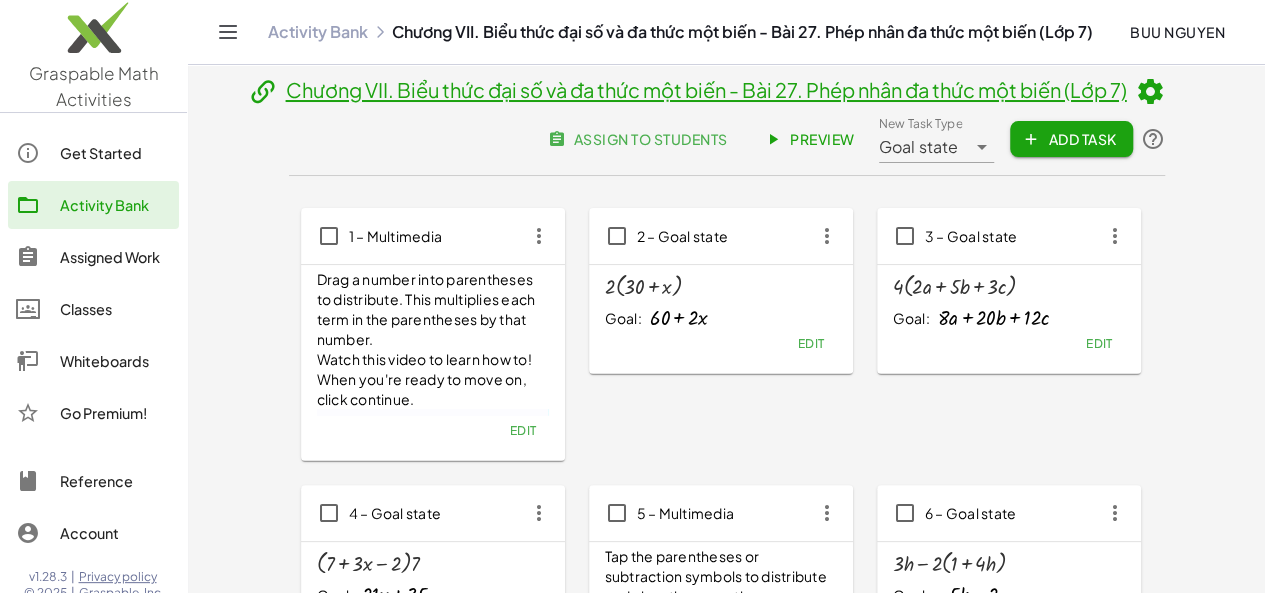 click on "Activity Bank" 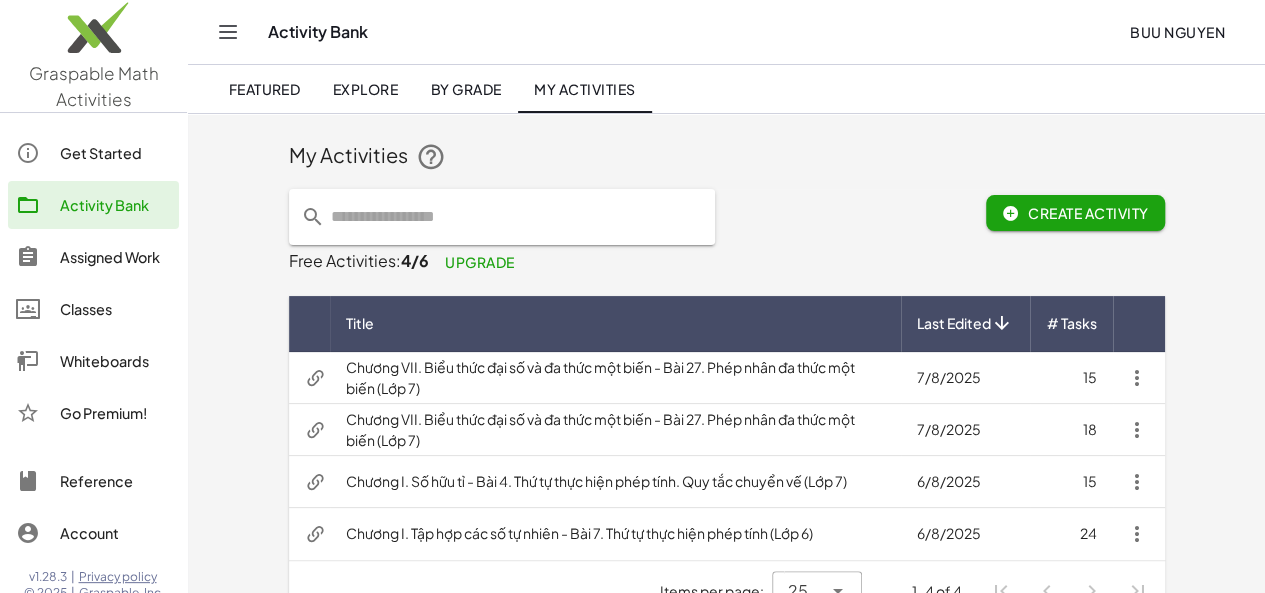 click at bounding box center (1137, 430) 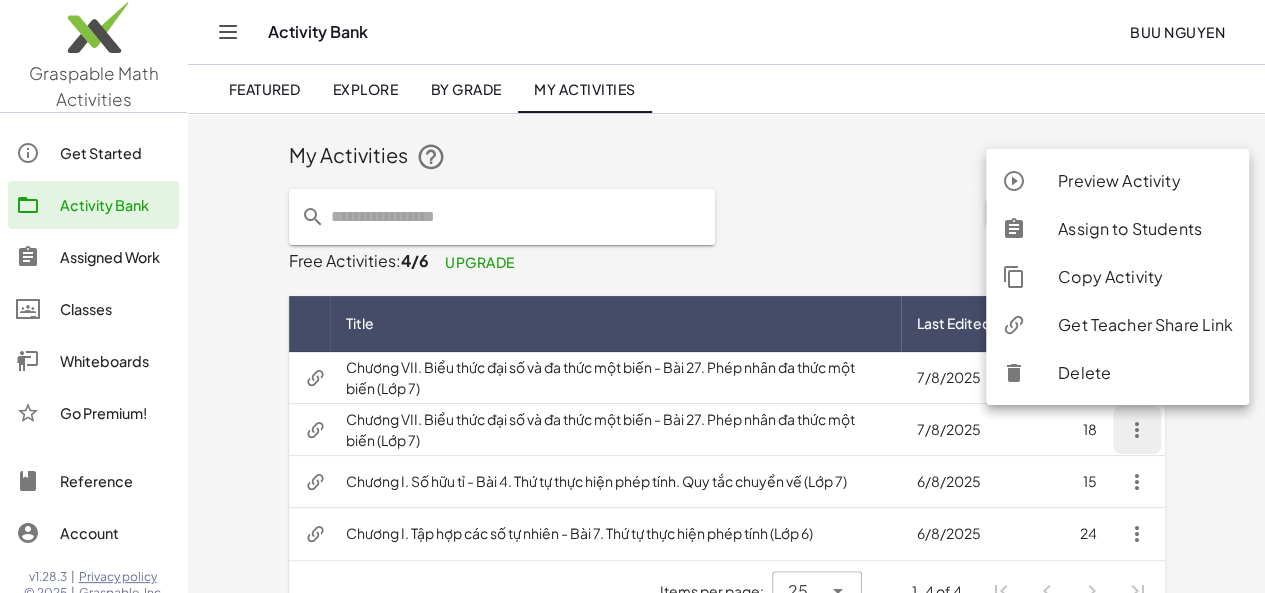 click on "Delete" 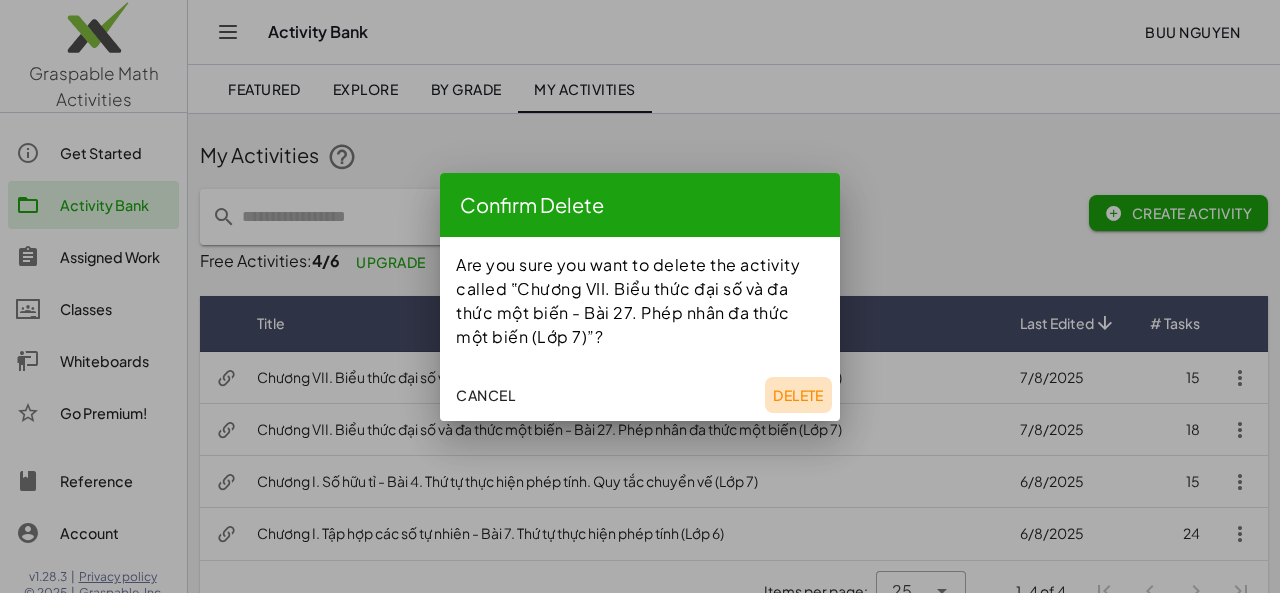 click on "Delete" 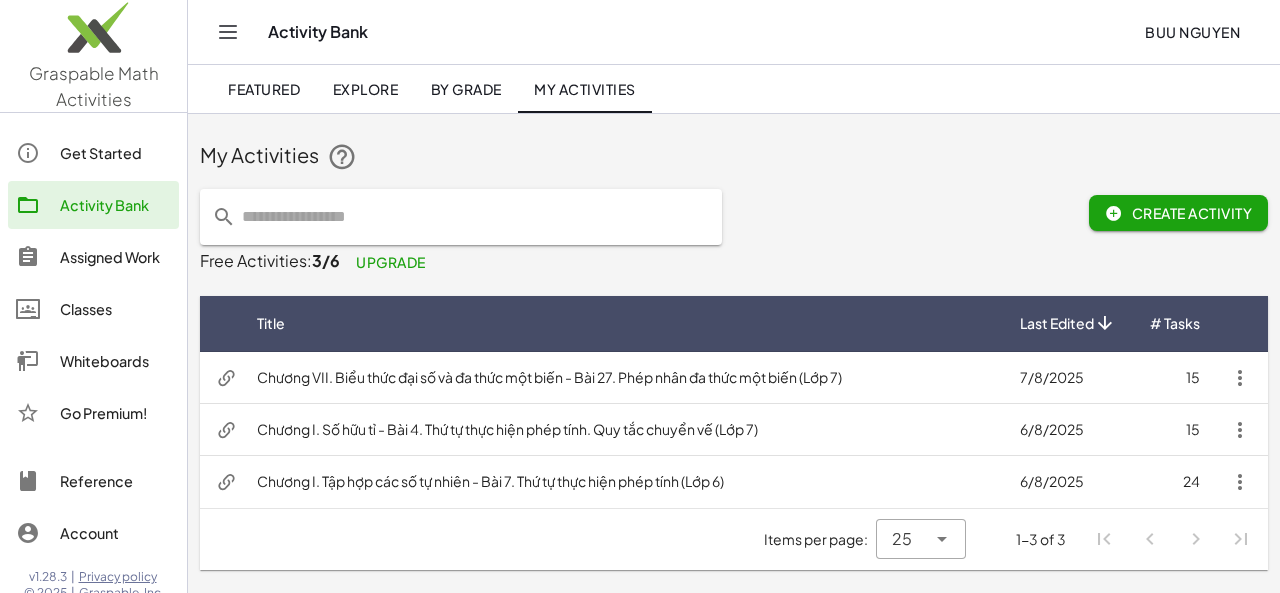 click on "Chương VII. Biểu thức đại số và đa thức một biến - Bài 27. Phép nhân đa thức một biến (Lớp 7)" at bounding box center (622, 378) 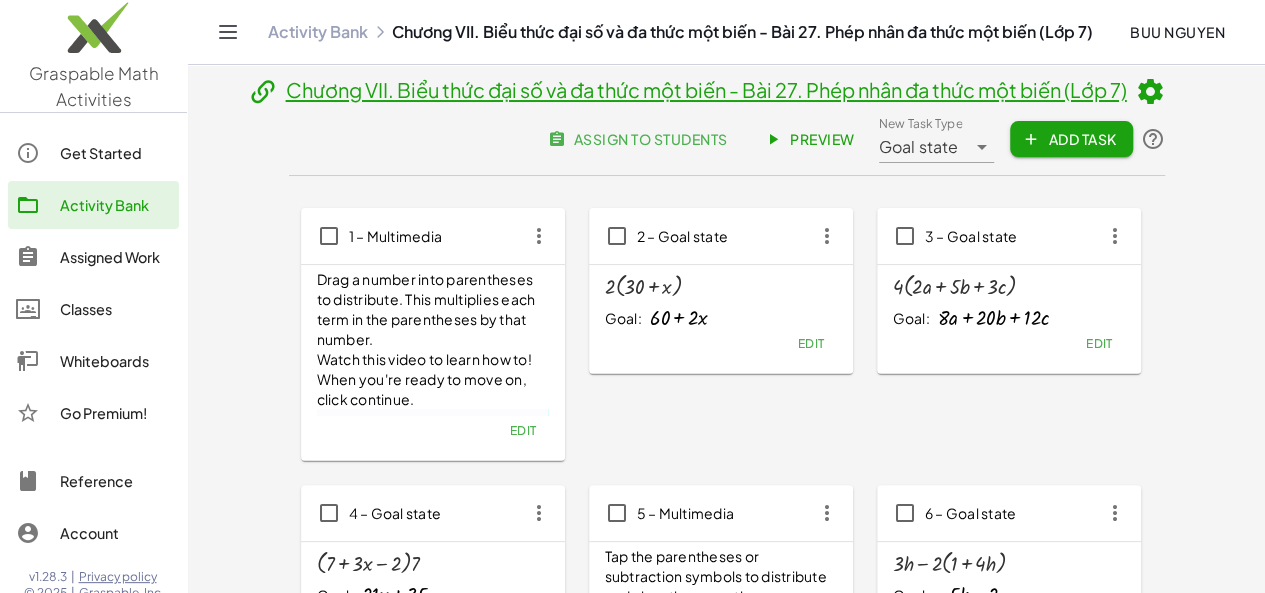 click on "Edit" 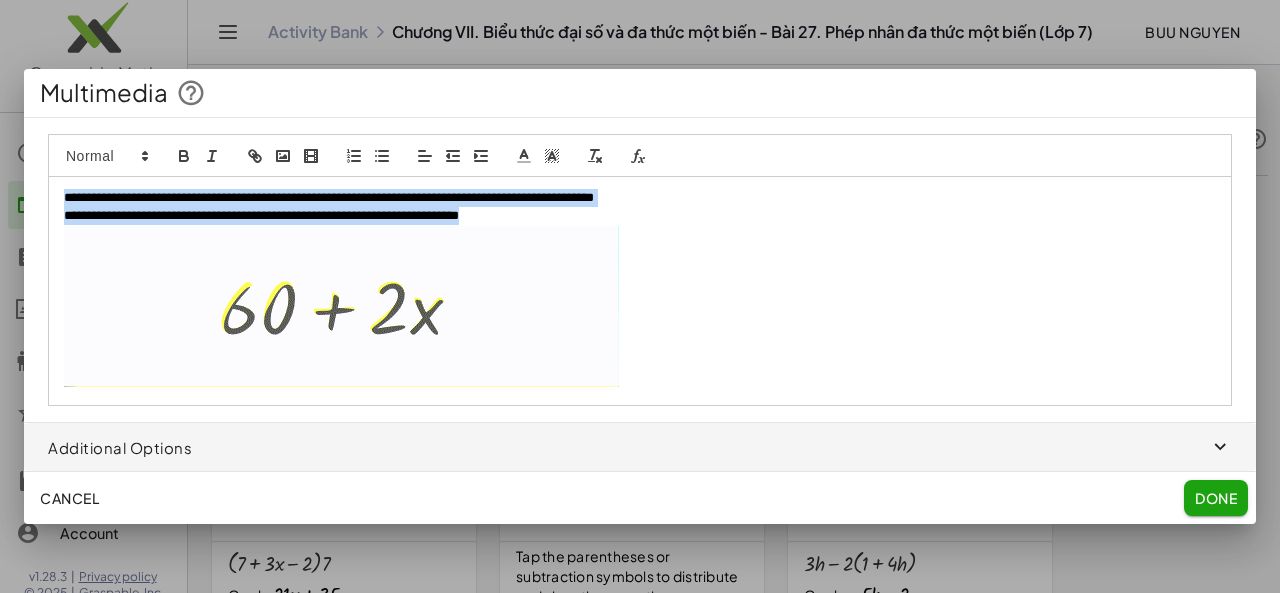 drag, startPoint x: 65, startPoint y: 196, endPoint x: 574, endPoint y: 219, distance: 509.51938 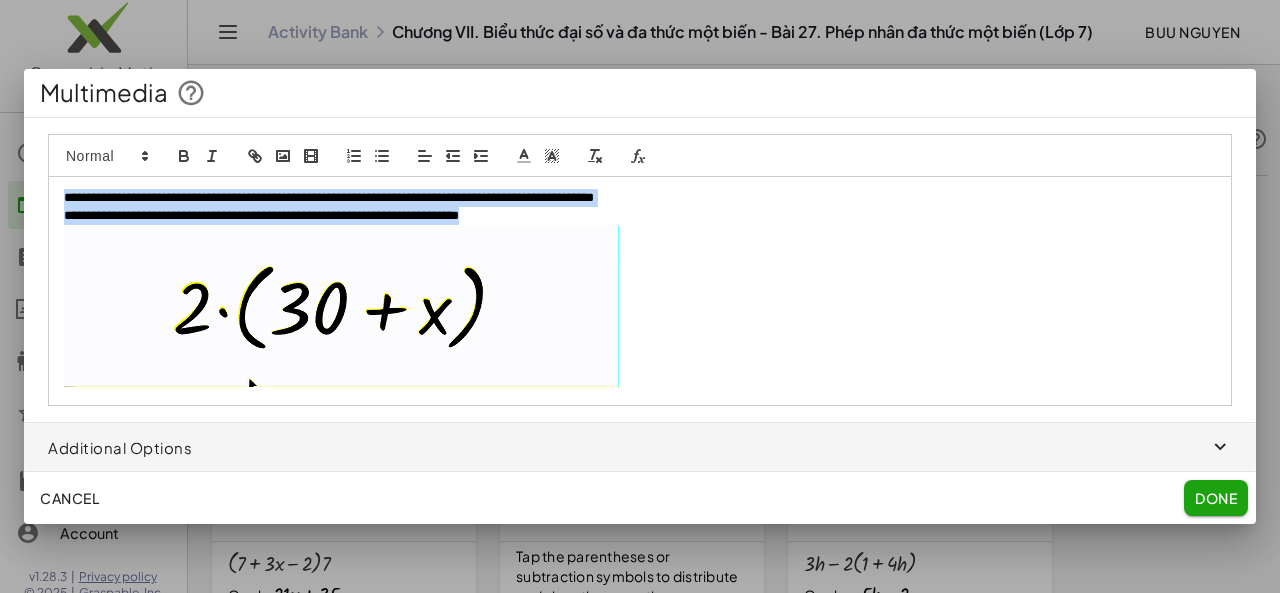 click on "**********" at bounding box center [640, 291] 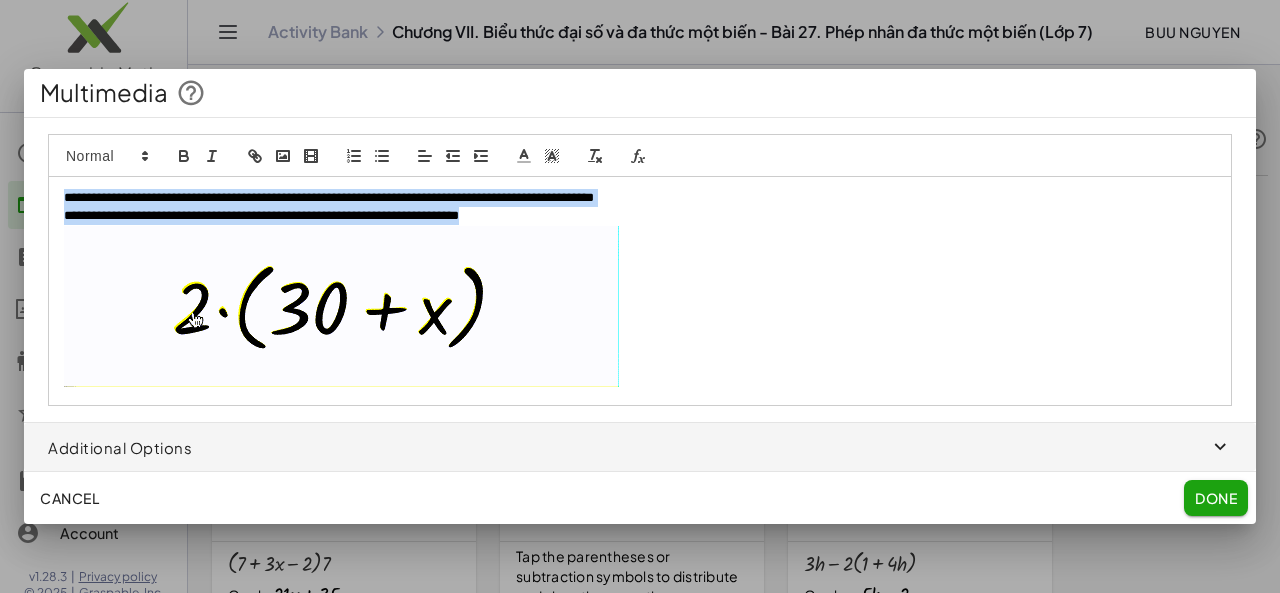 copy on "**********" 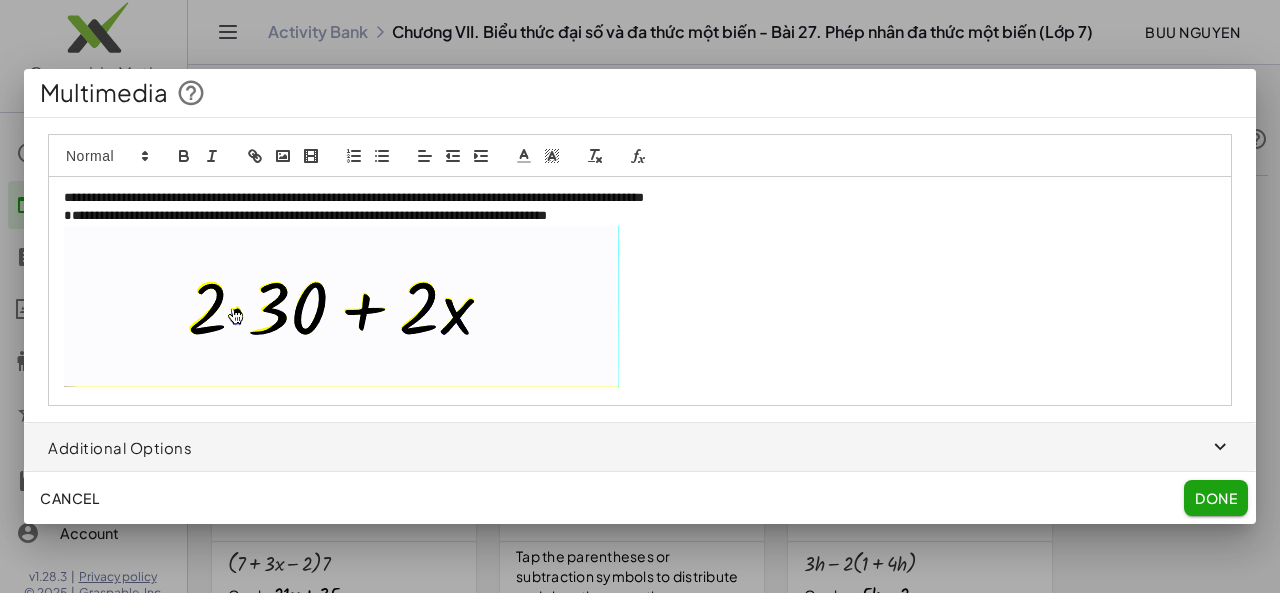 click on "**********" at bounding box center [640, 198] 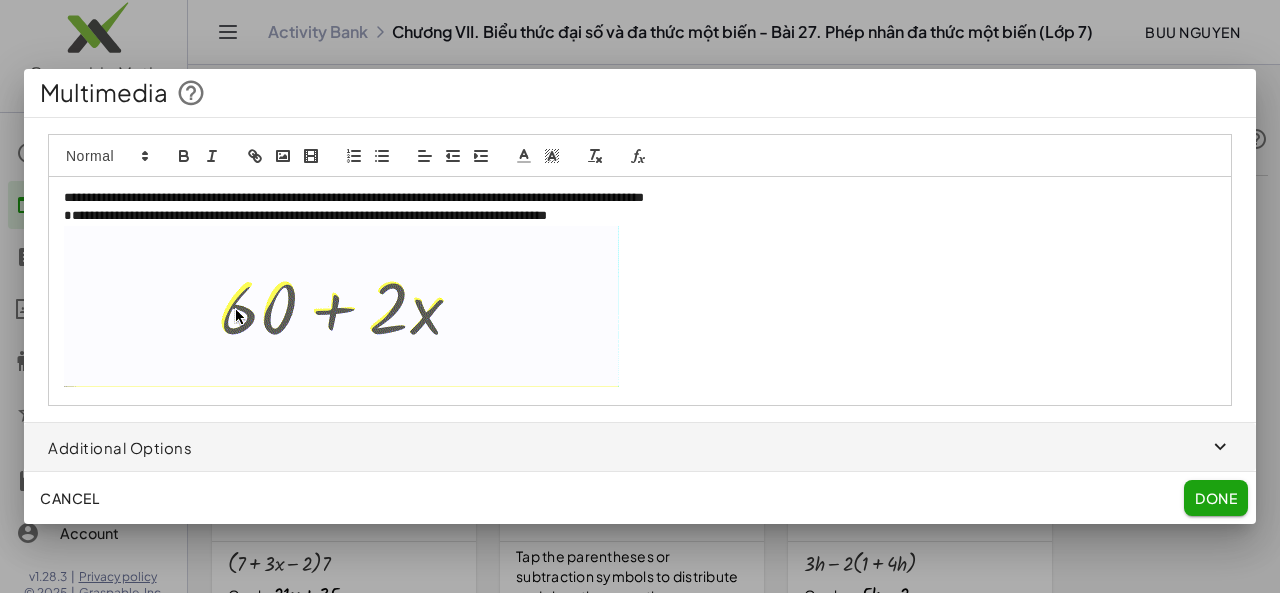 click on "**********" at bounding box center [640, 216] 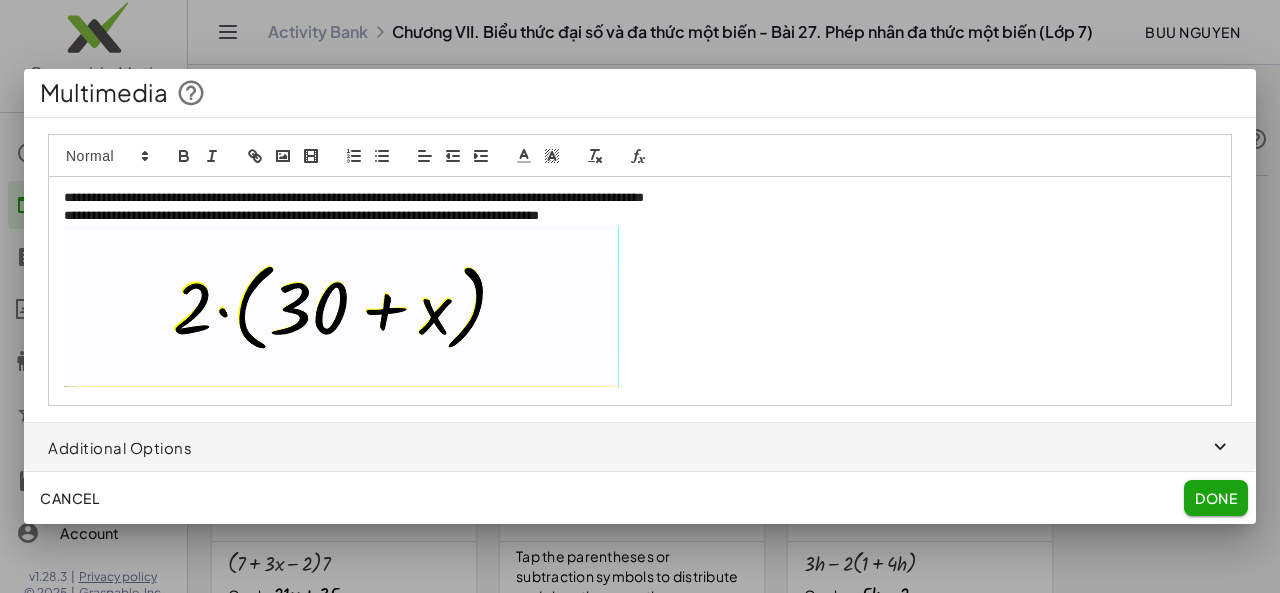 click on "**********" at bounding box center (640, 198) 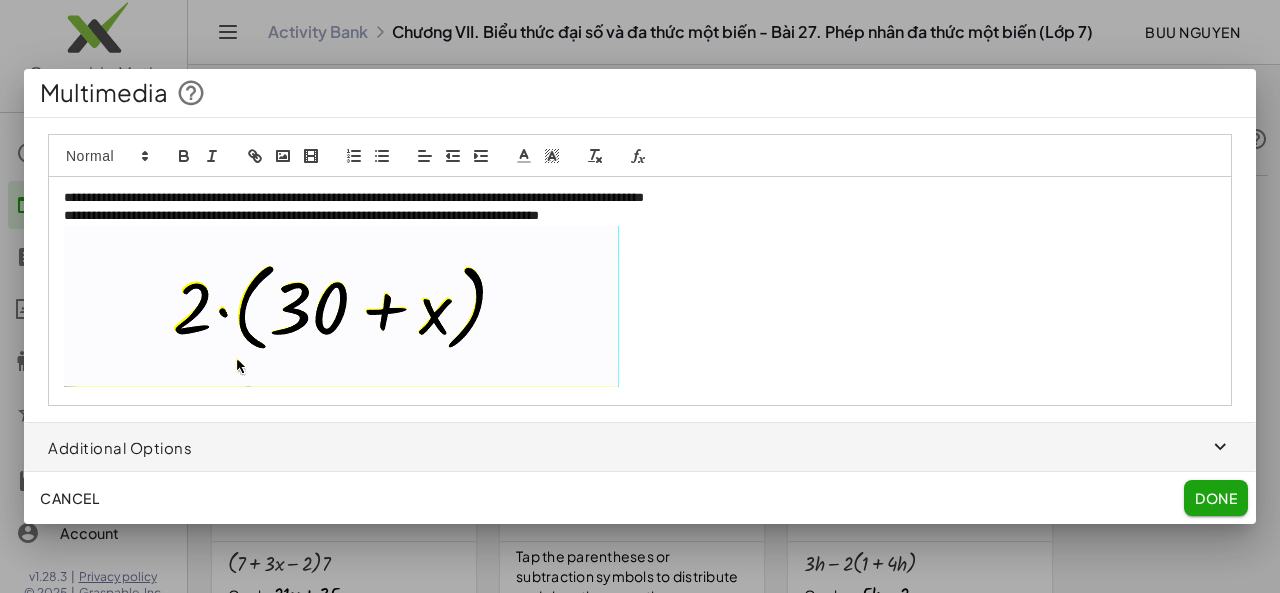type 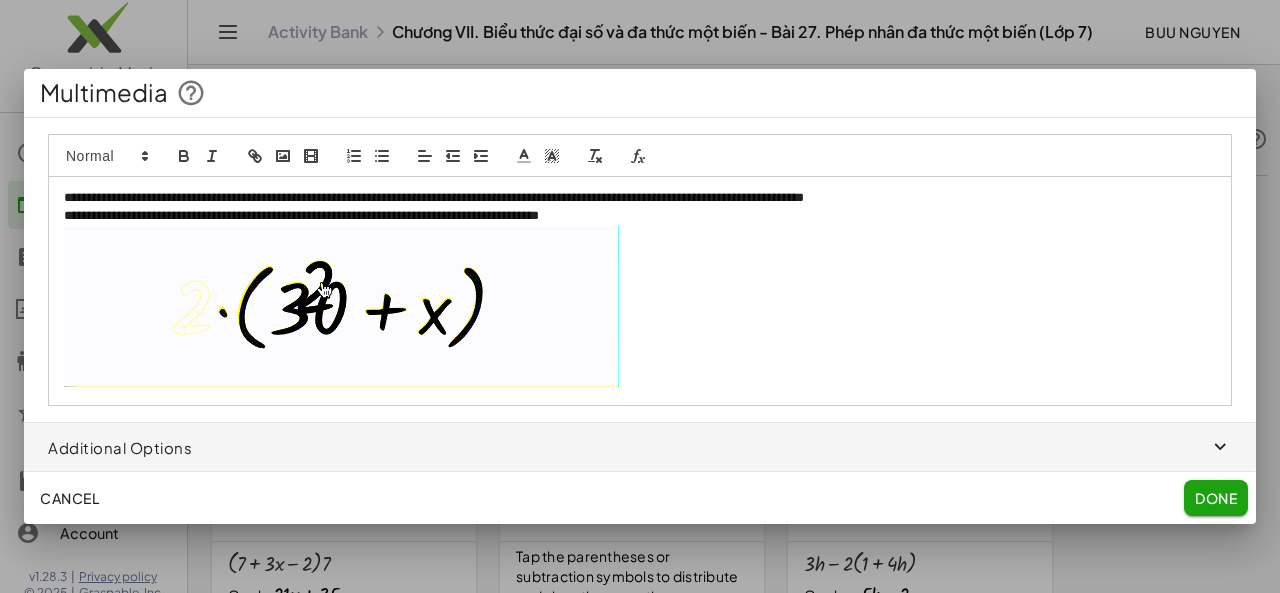 click on "**********" at bounding box center (640, 198) 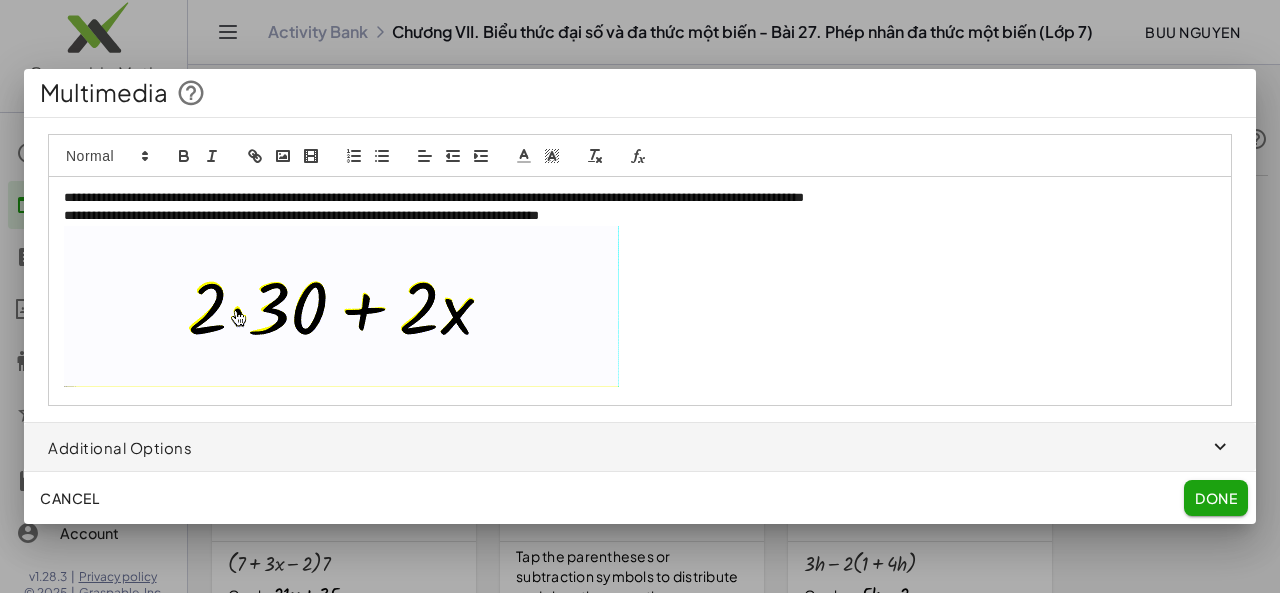 click on "**********" at bounding box center (640, 198) 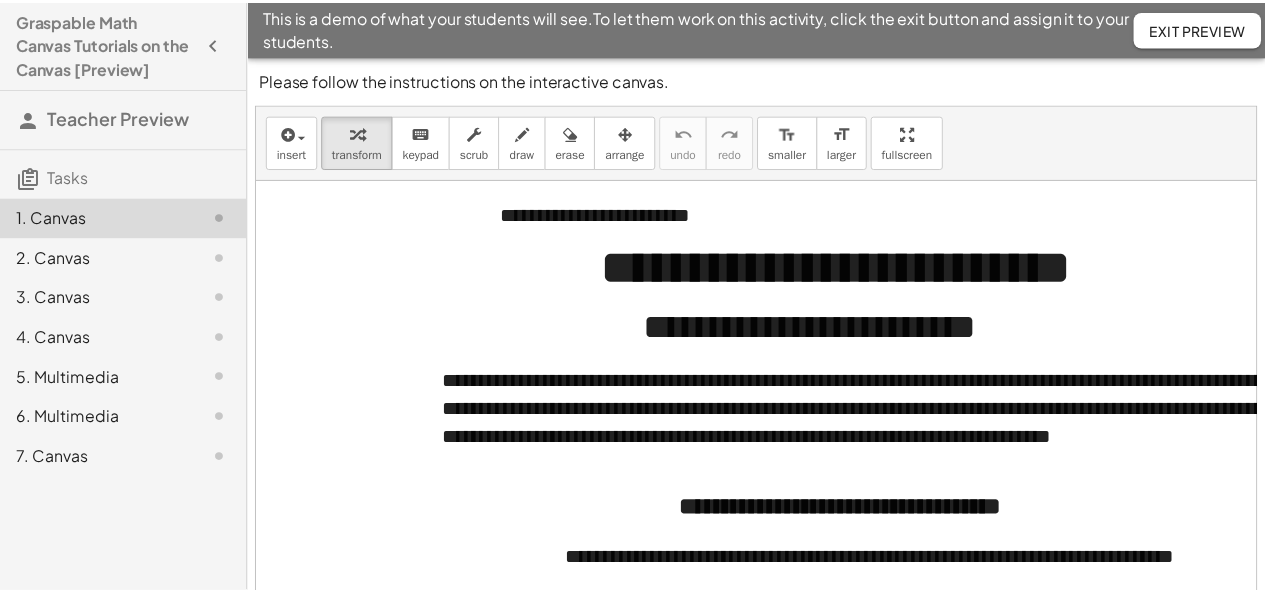 scroll, scrollTop: 0, scrollLeft: 0, axis: both 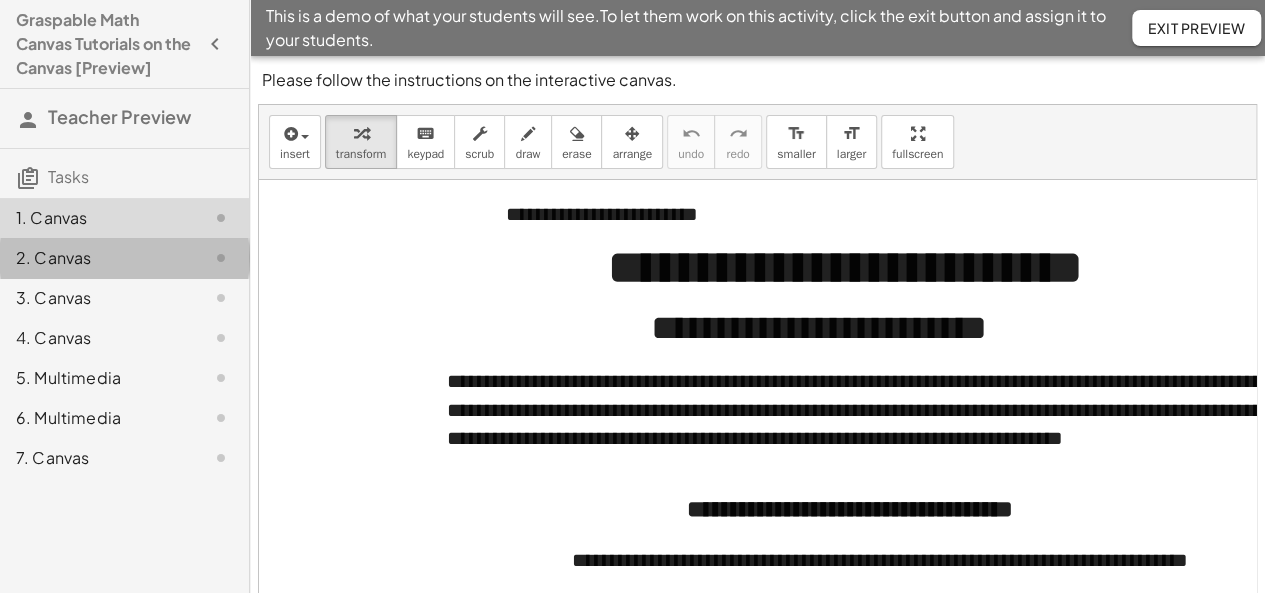 click on "2. Canvas" 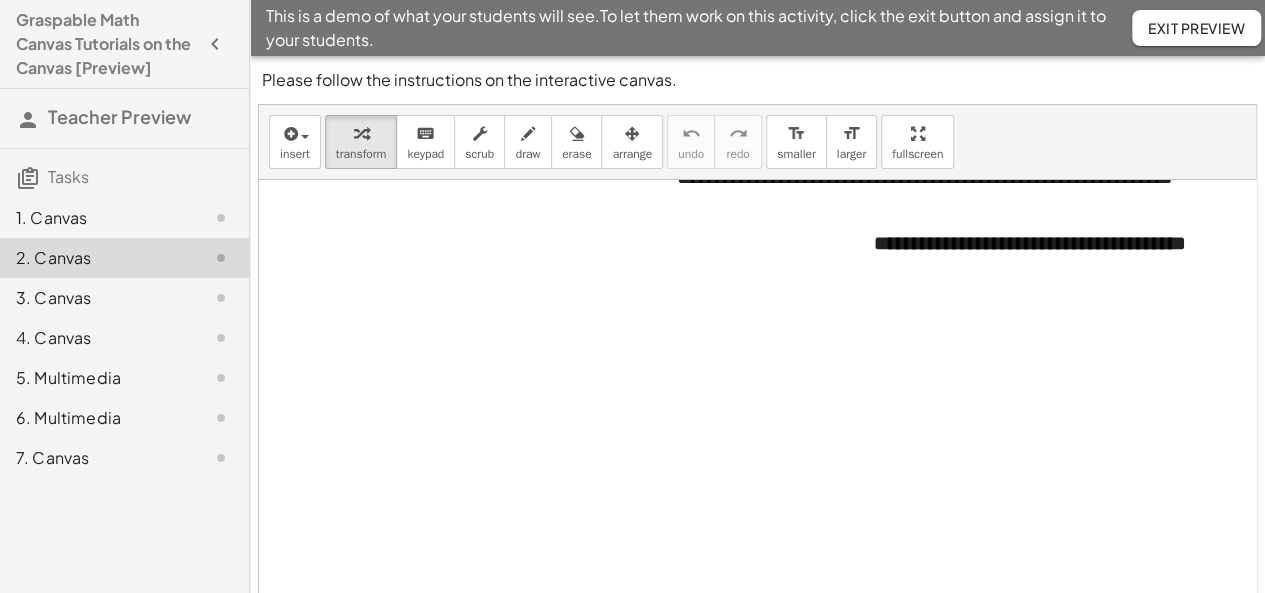 scroll, scrollTop: 289, scrollLeft: 0, axis: vertical 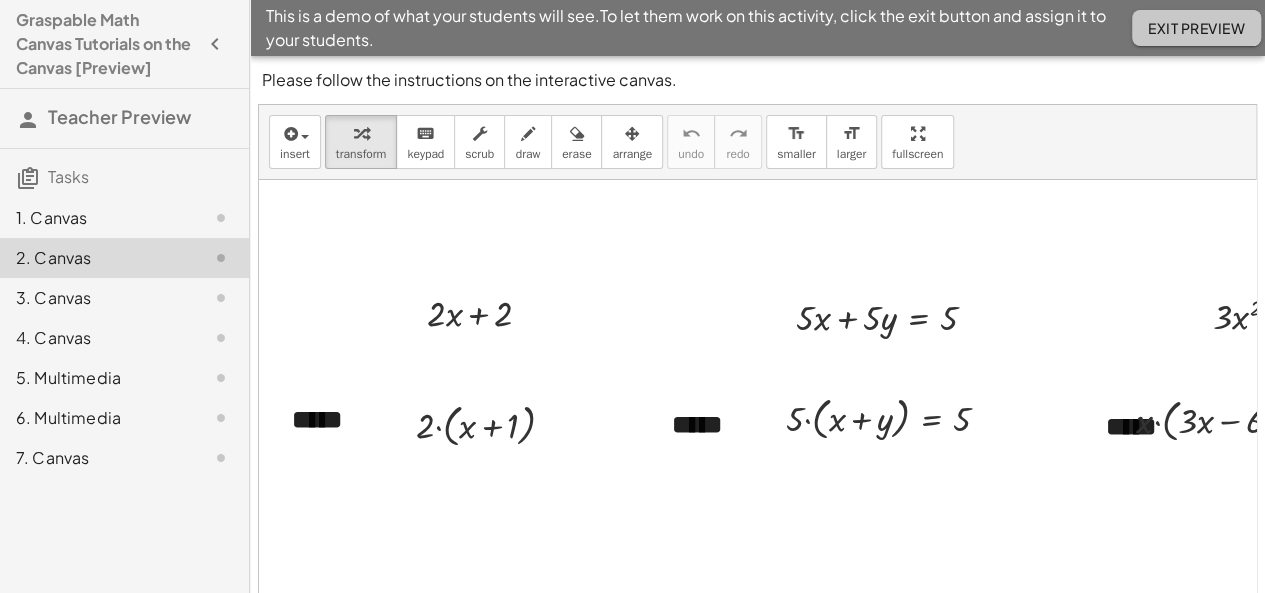 click on "Exit Preview" 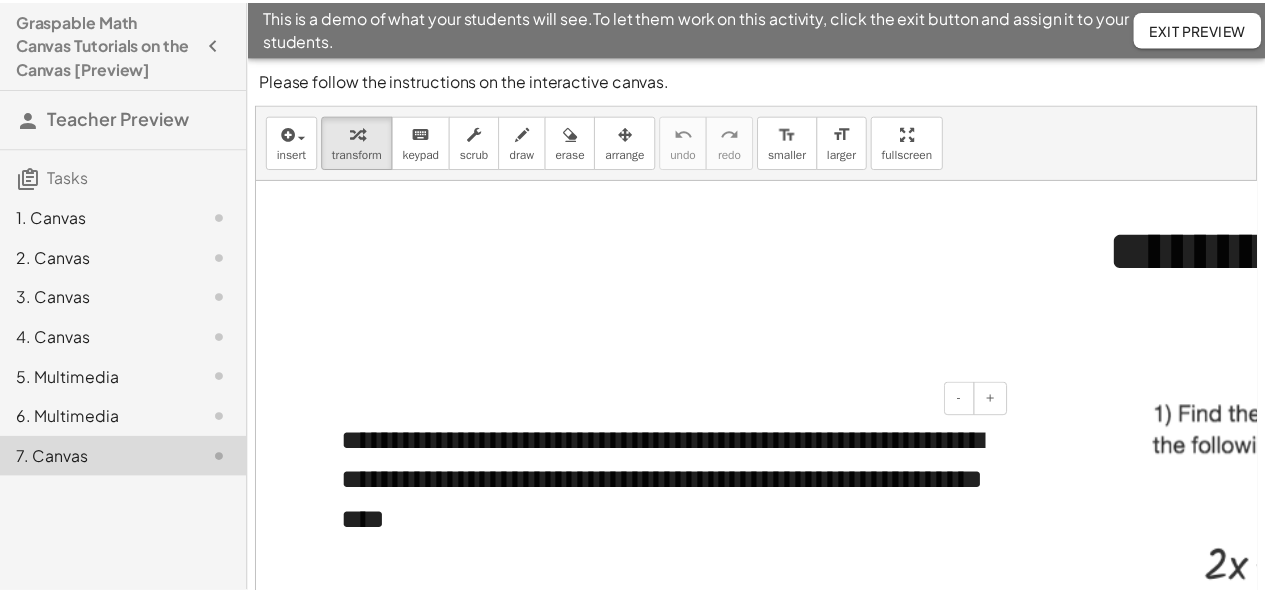 scroll, scrollTop: 0, scrollLeft: 0, axis: both 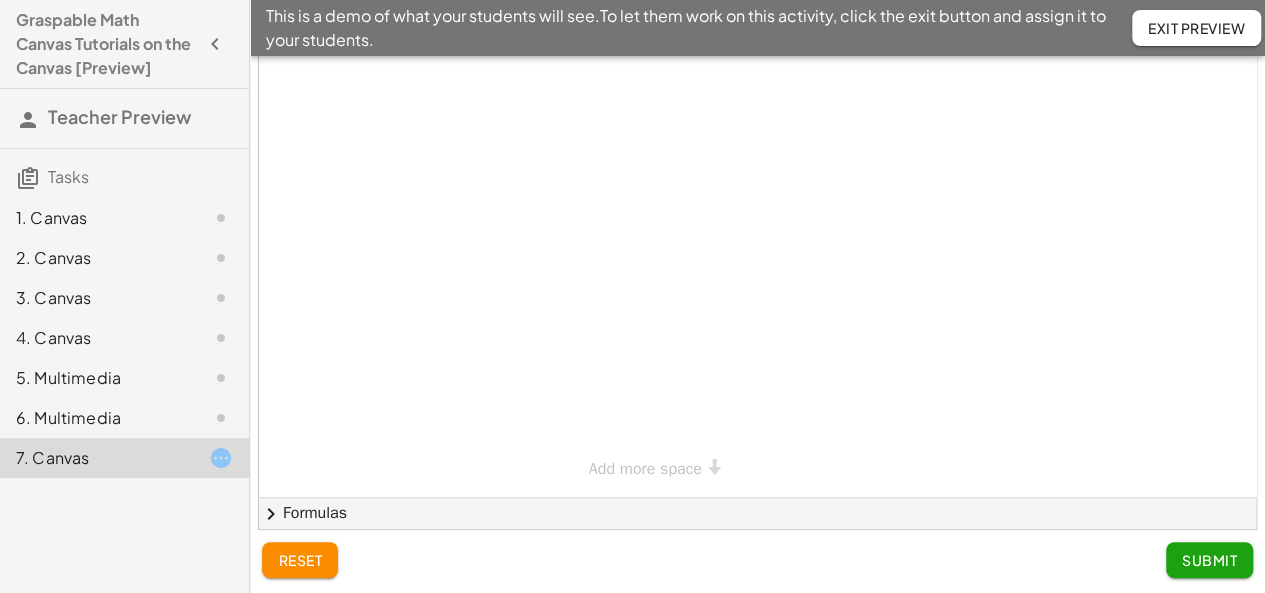 click on "6. Multimedia" 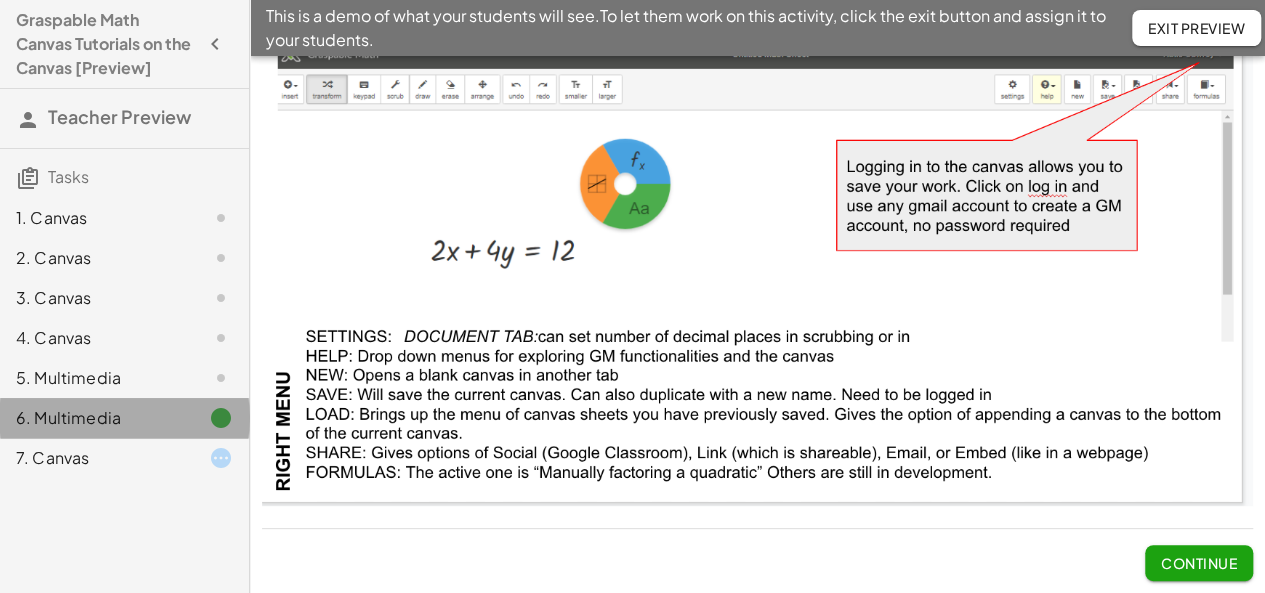 scroll, scrollTop: 52, scrollLeft: 0, axis: vertical 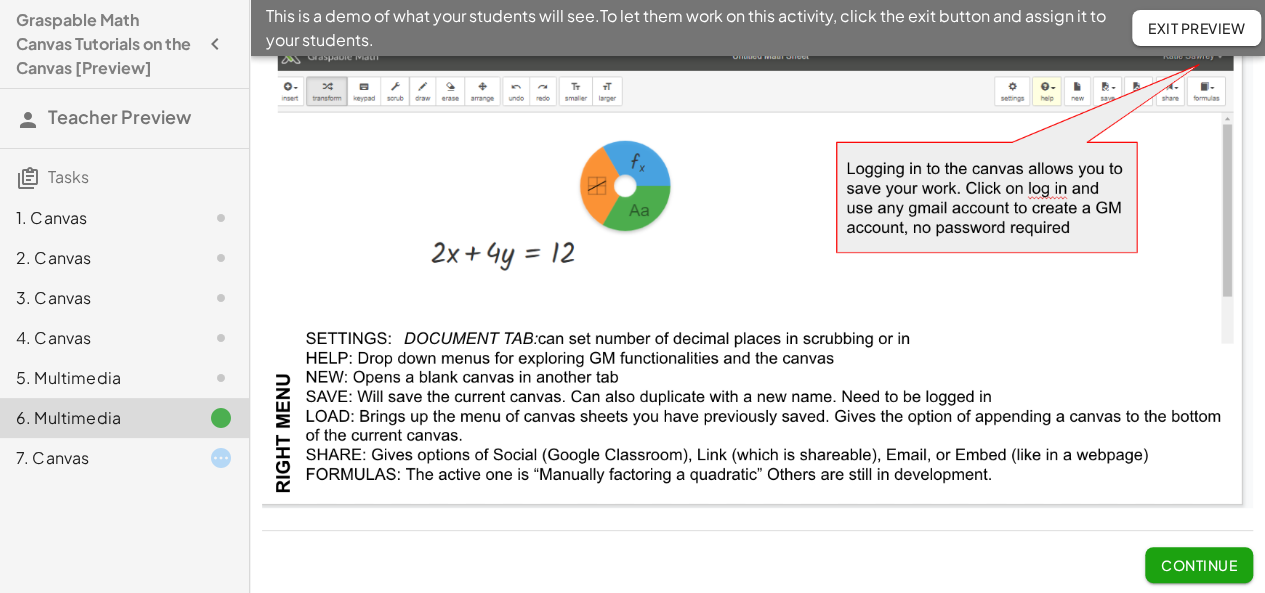 click on "3. Canvas" 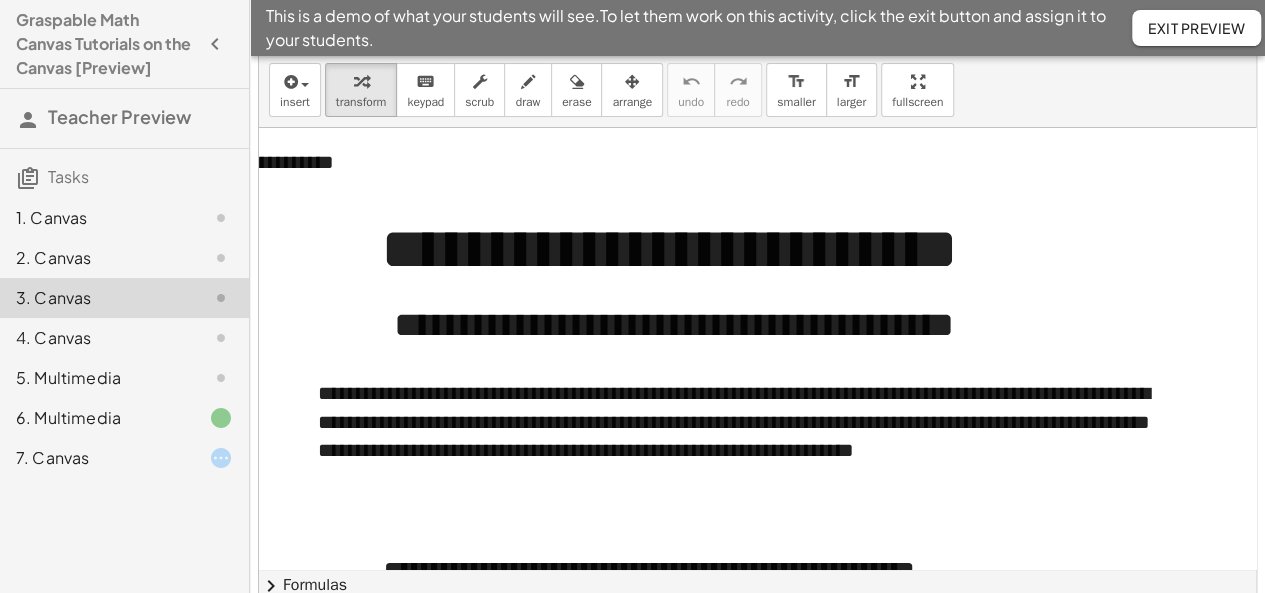 scroll, scrollTop: 0, scrollLeft: 348, axis: horizontal 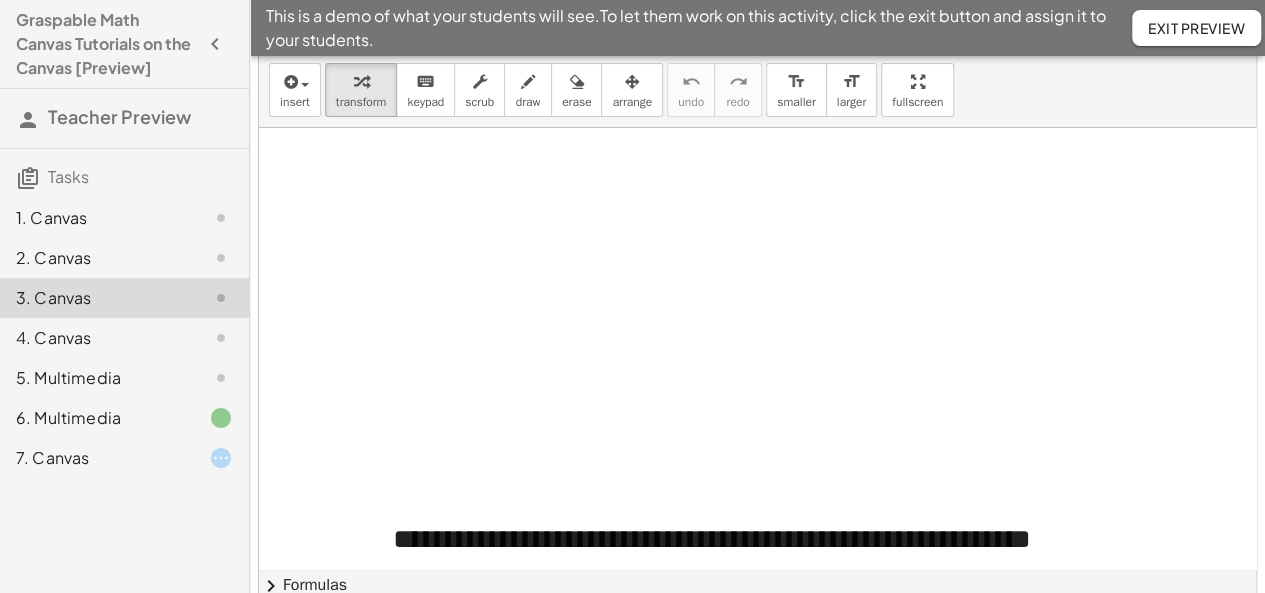 click 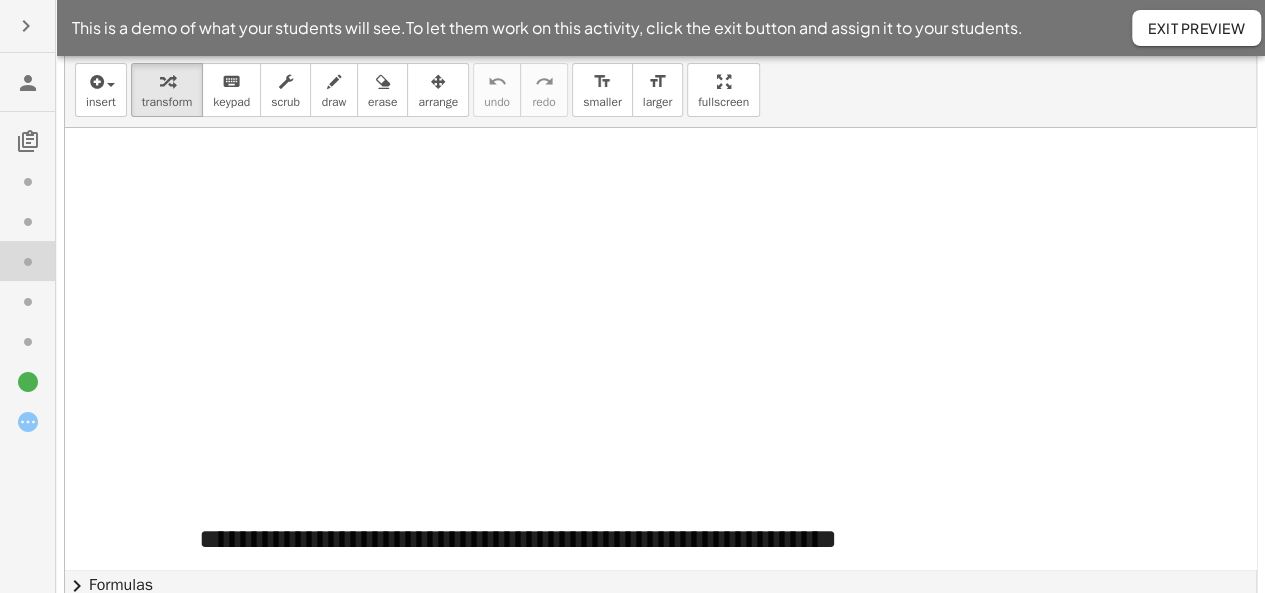 click 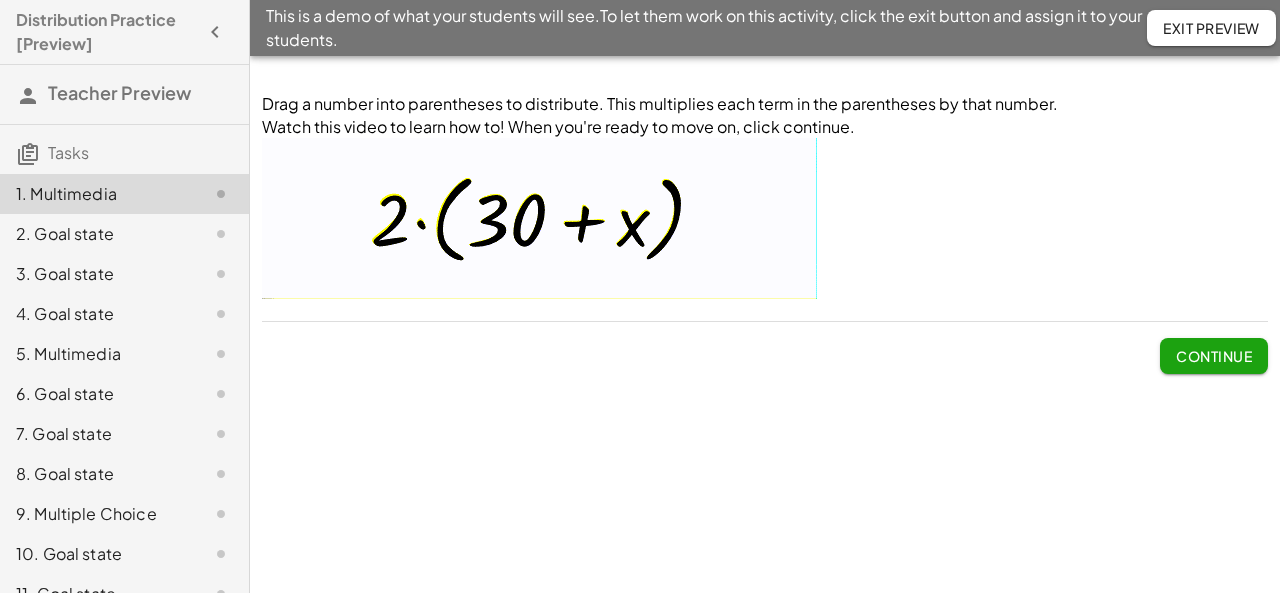 scroll, scrollTop: 0, scrollLeft: 0, axis: both 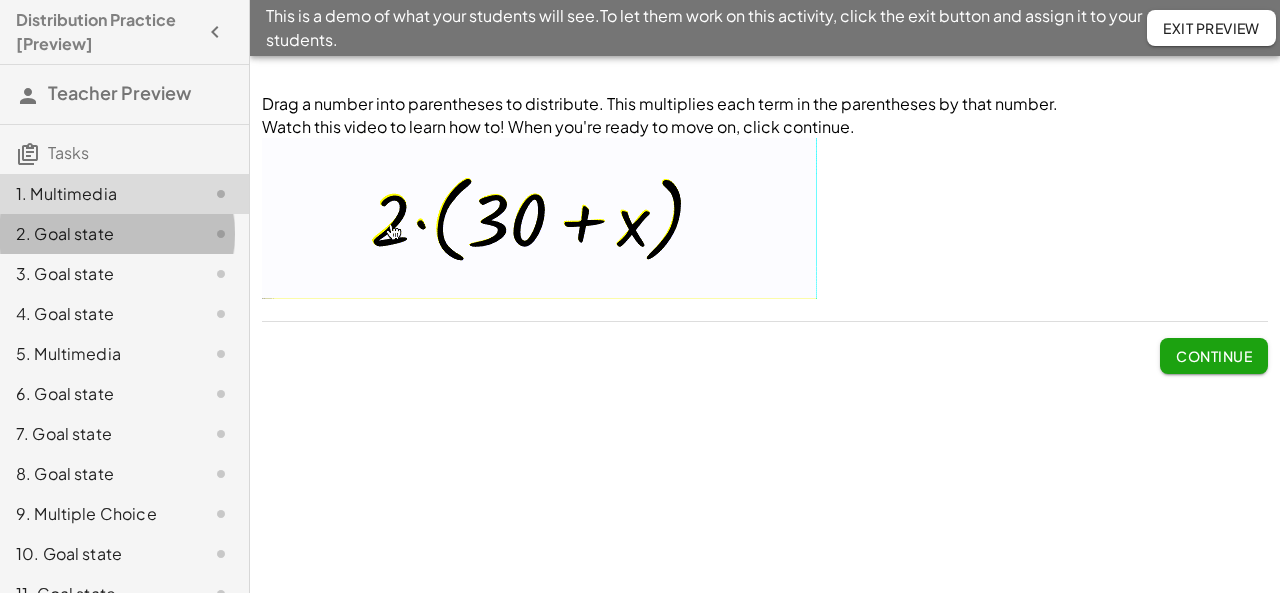 click on "2. Goal state" 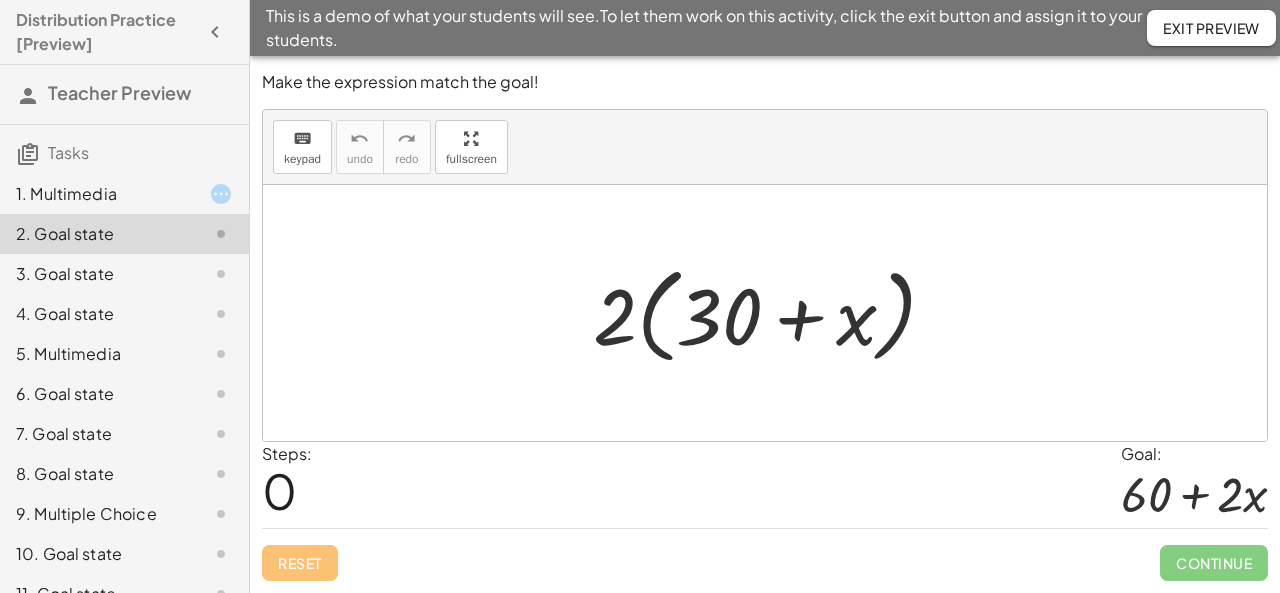 click on "3. Goal state" 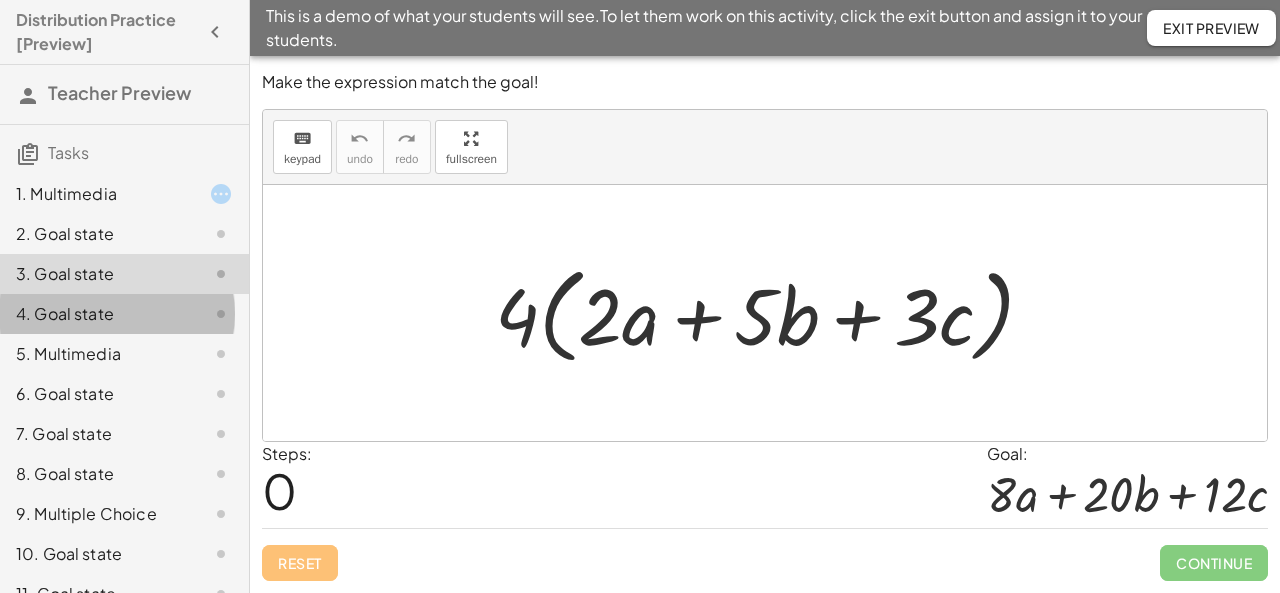 click on "4. Goal state" 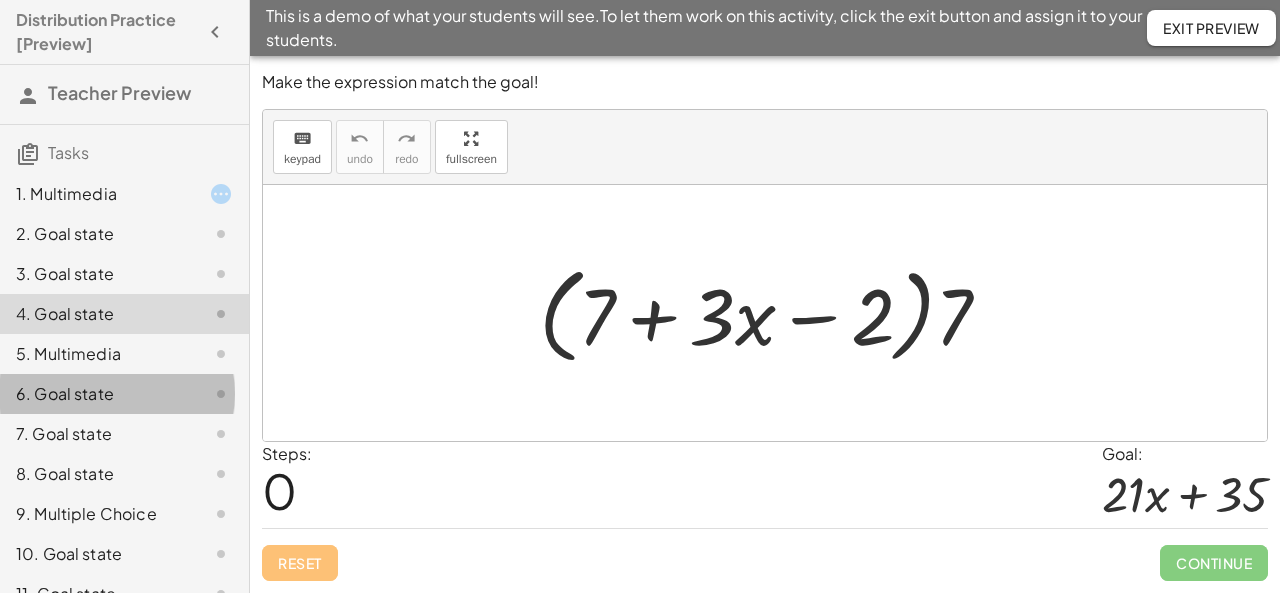click on "6. Goal state" 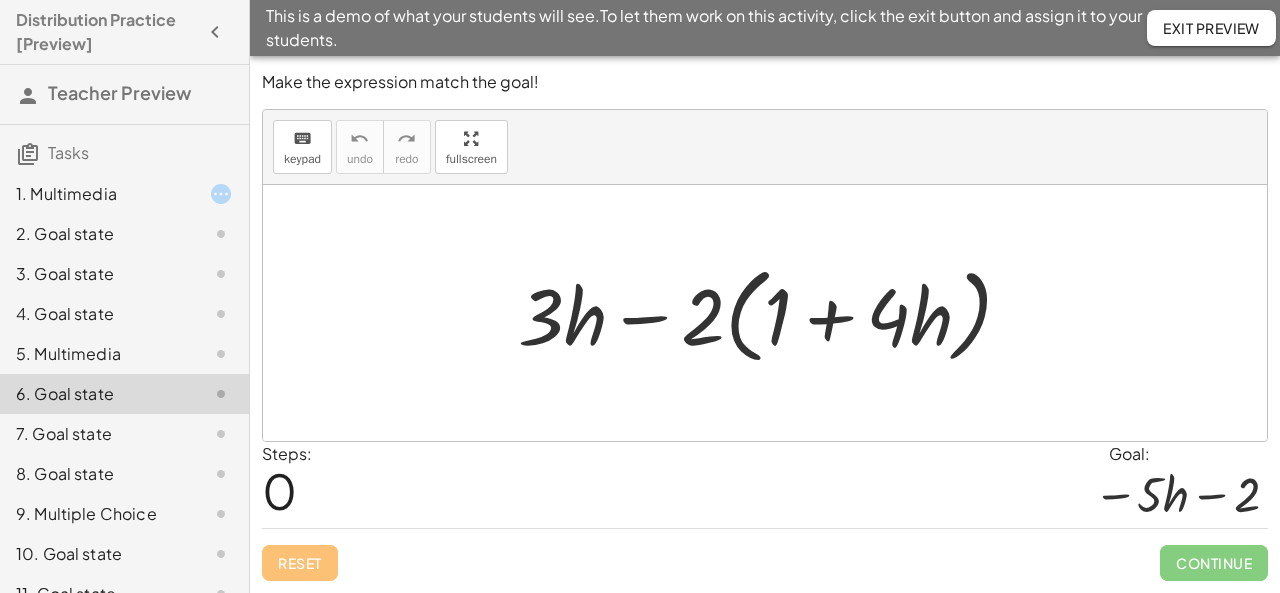 click on "7. Goal state" 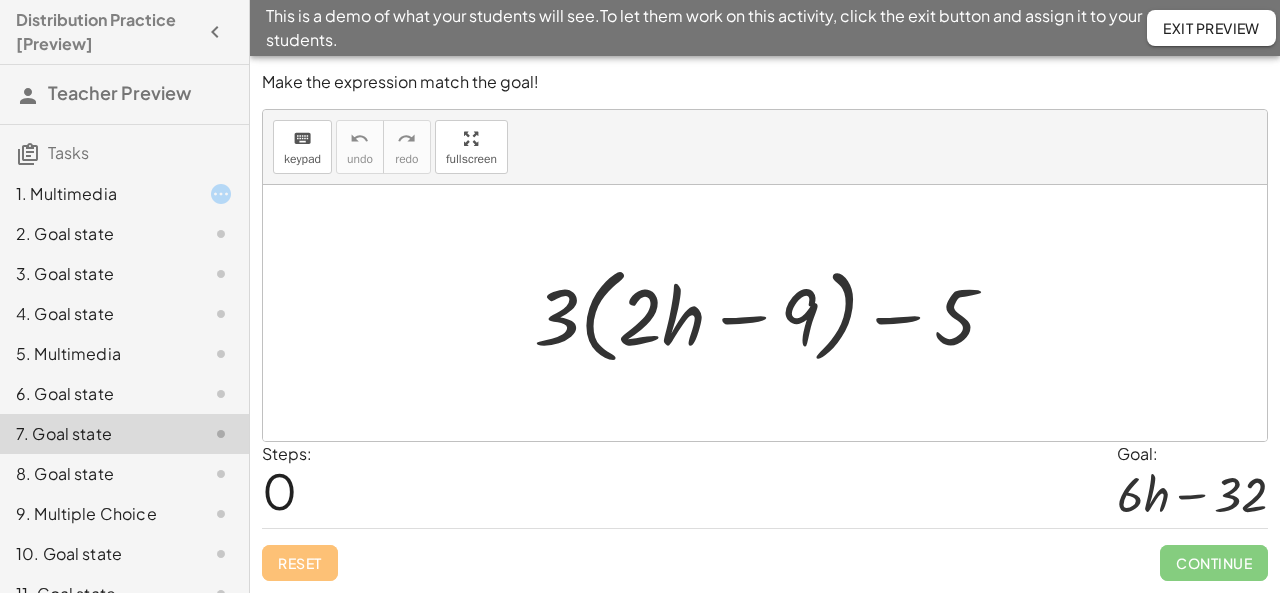 click on "8. Goal state" 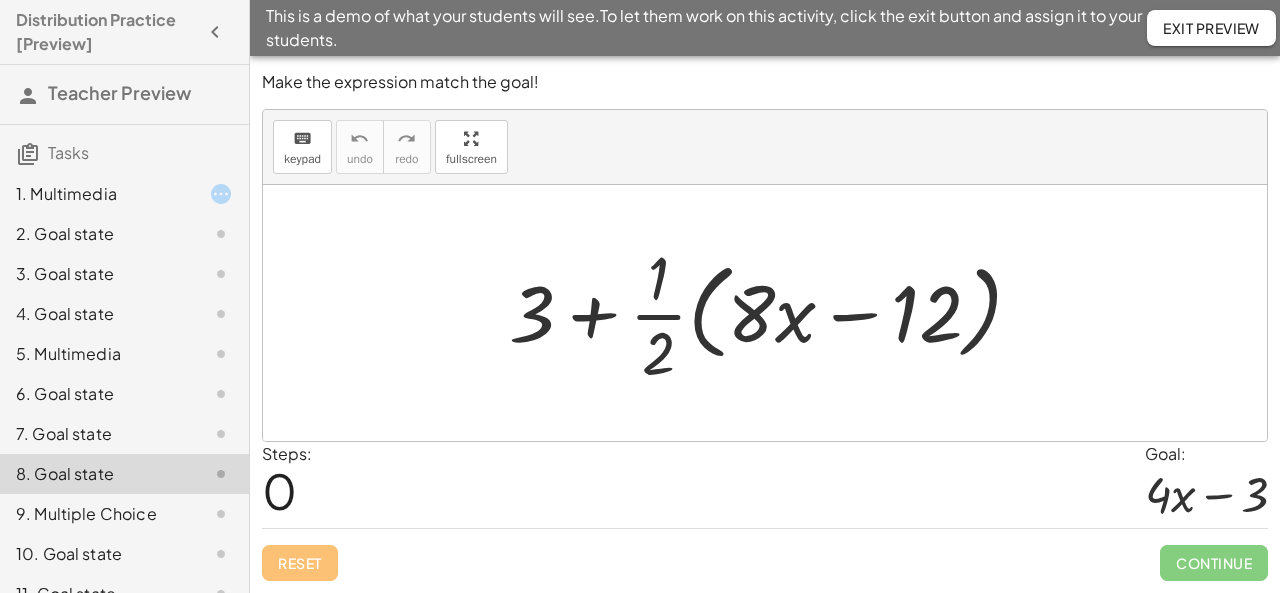 click on "10. Goal state" 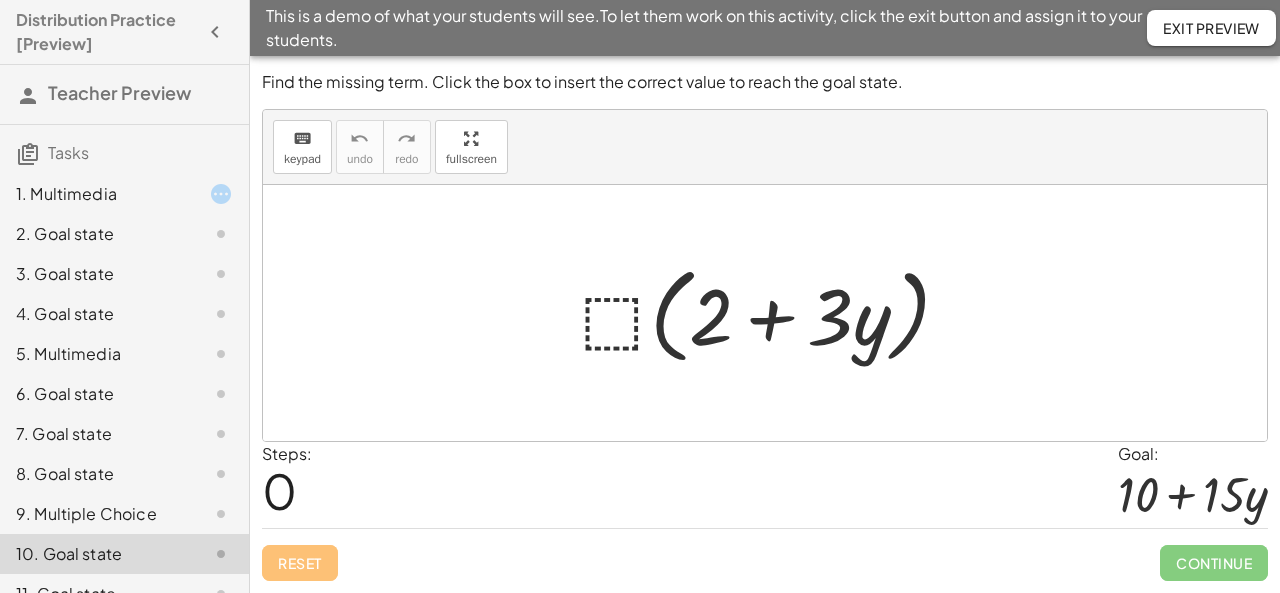 click on "9. Multiple Choice" 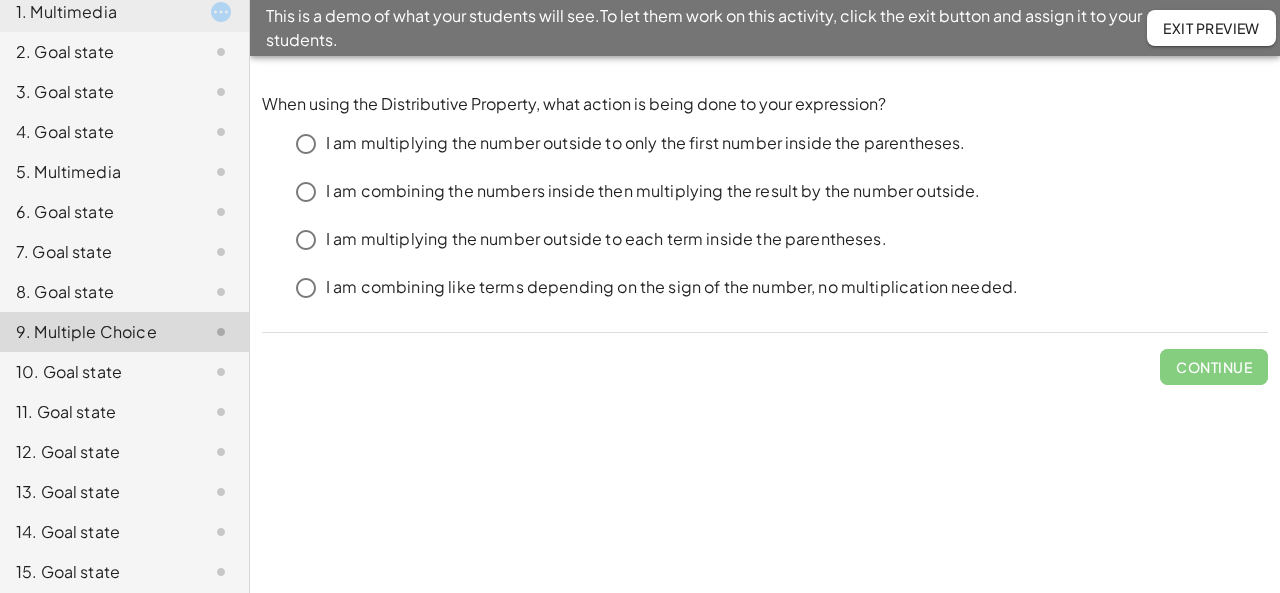 scroll, scrollTop: 188, scrollLeft: 0, axis: vertical 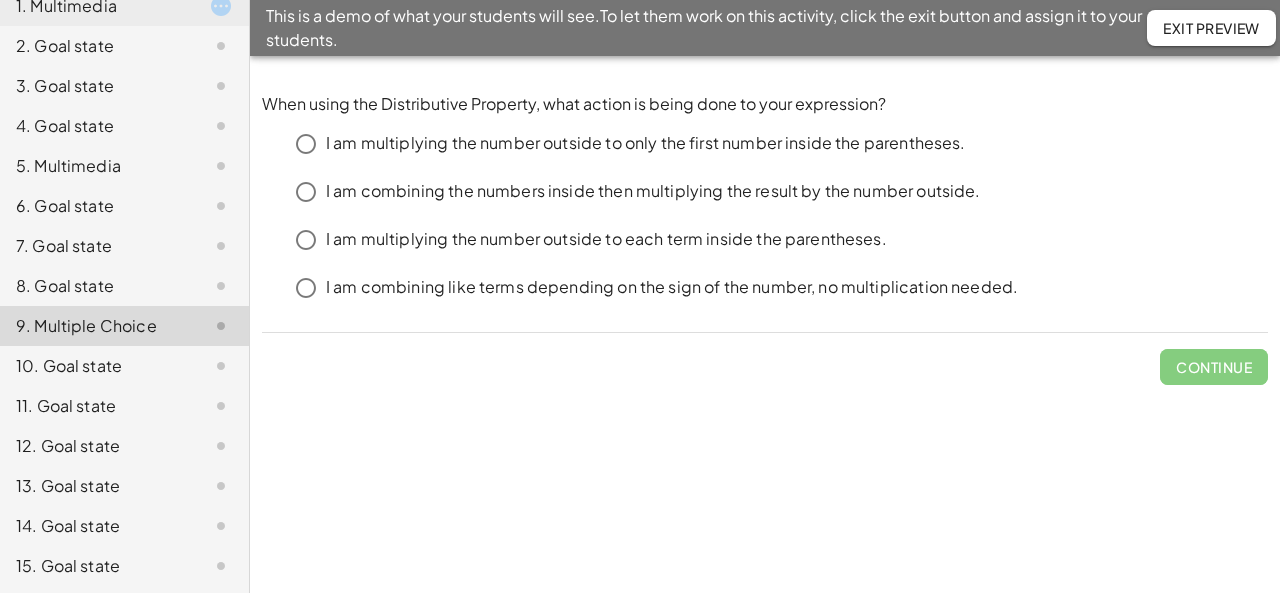 click on "10. Goal state" 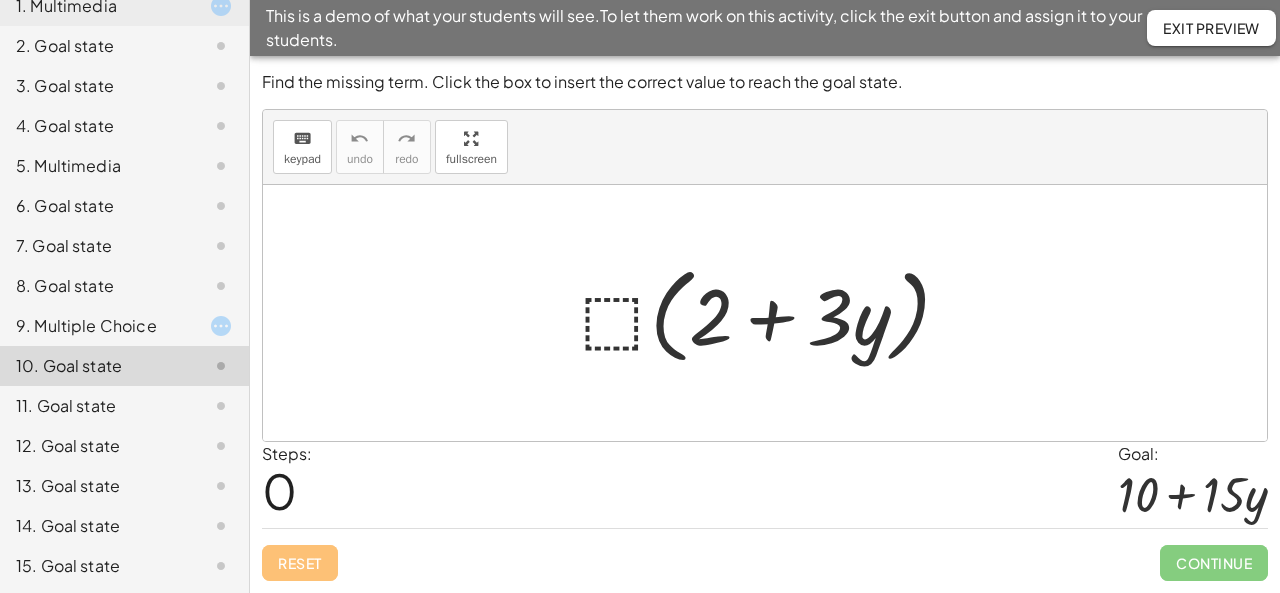 click at bounding box center (773, 313) 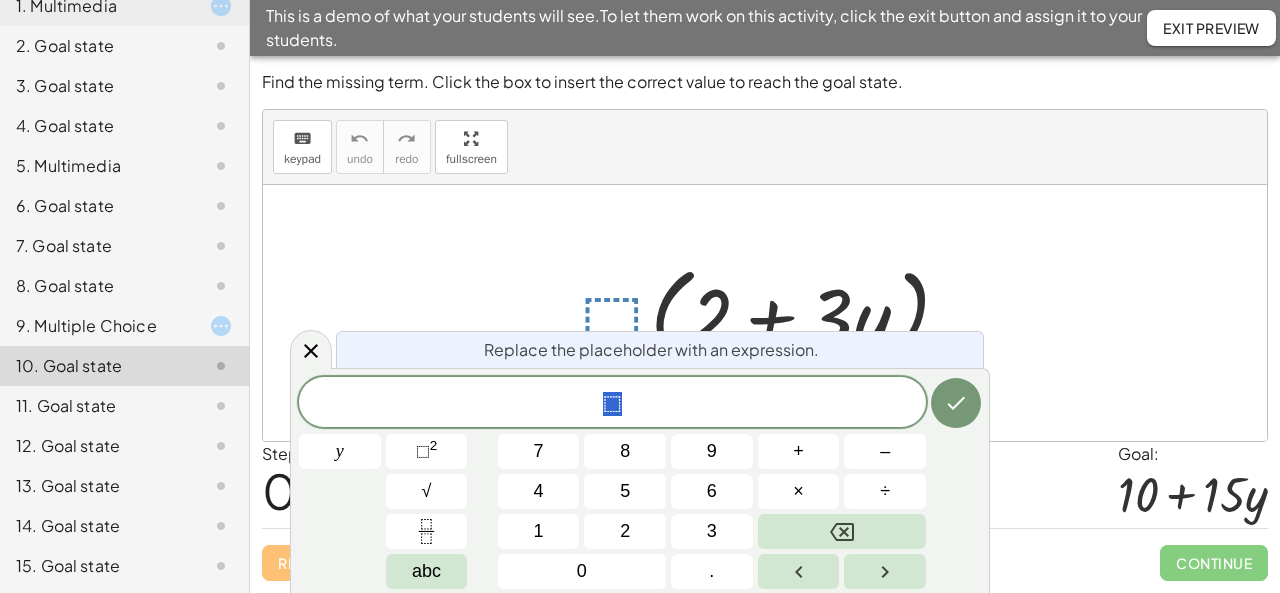 click on "Steps:  0 Goal: + 10 + · 15 · y" at bounding box center (765, 485) 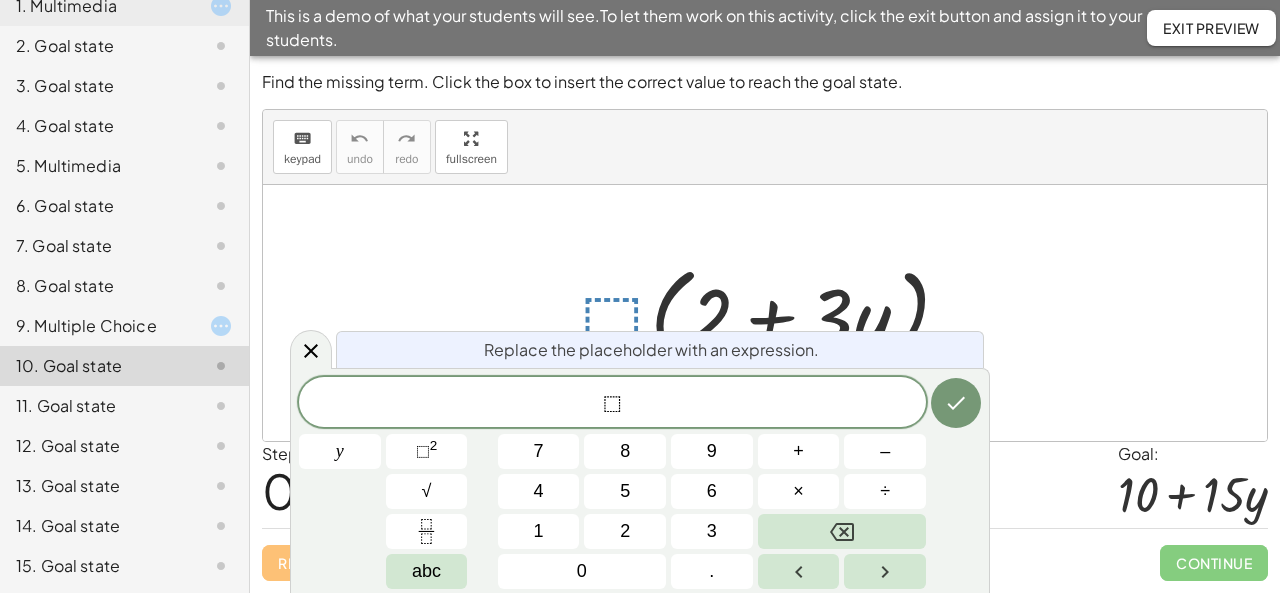 click on "12. Goal state" 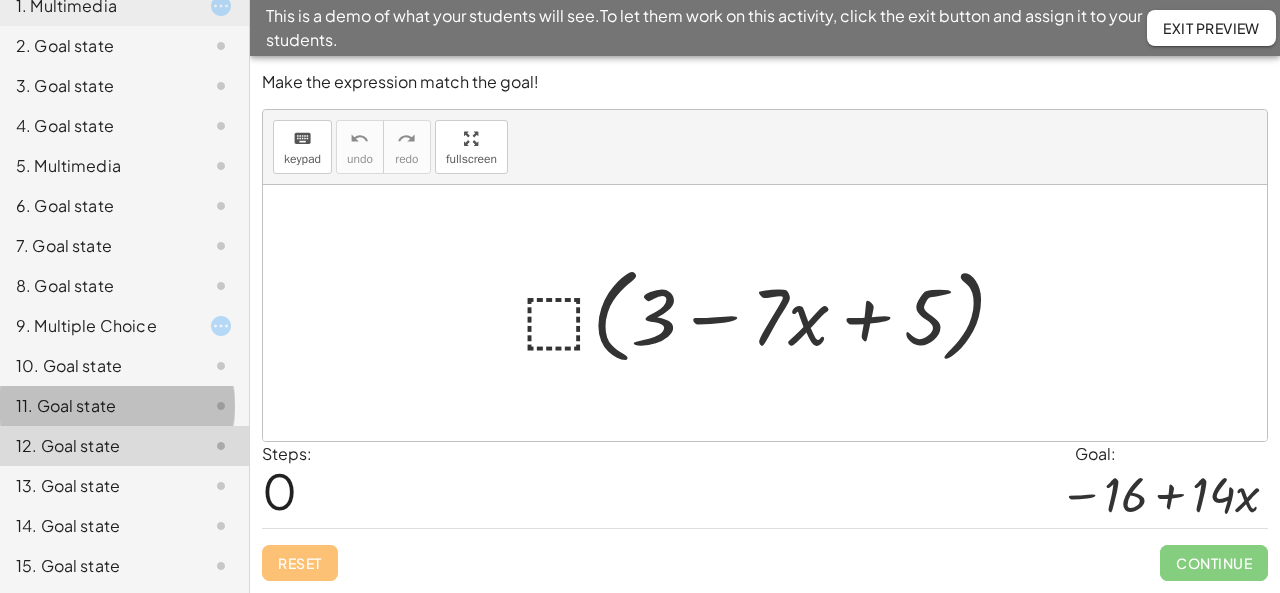 click on "11. Goal state" 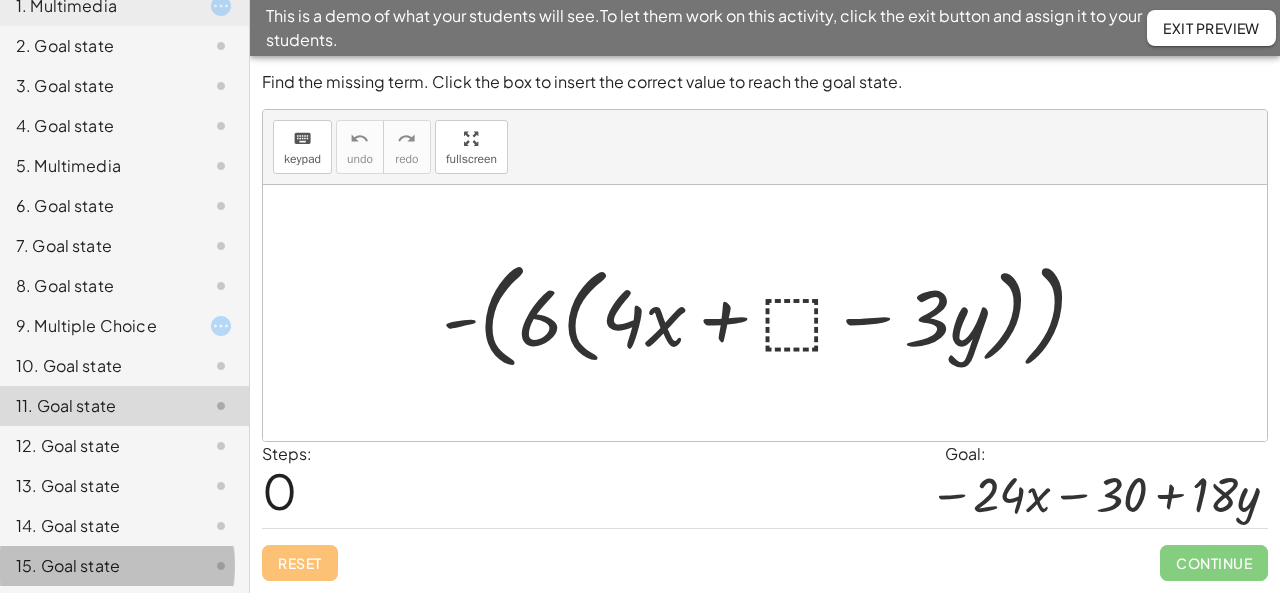 click on "15. Goal state" 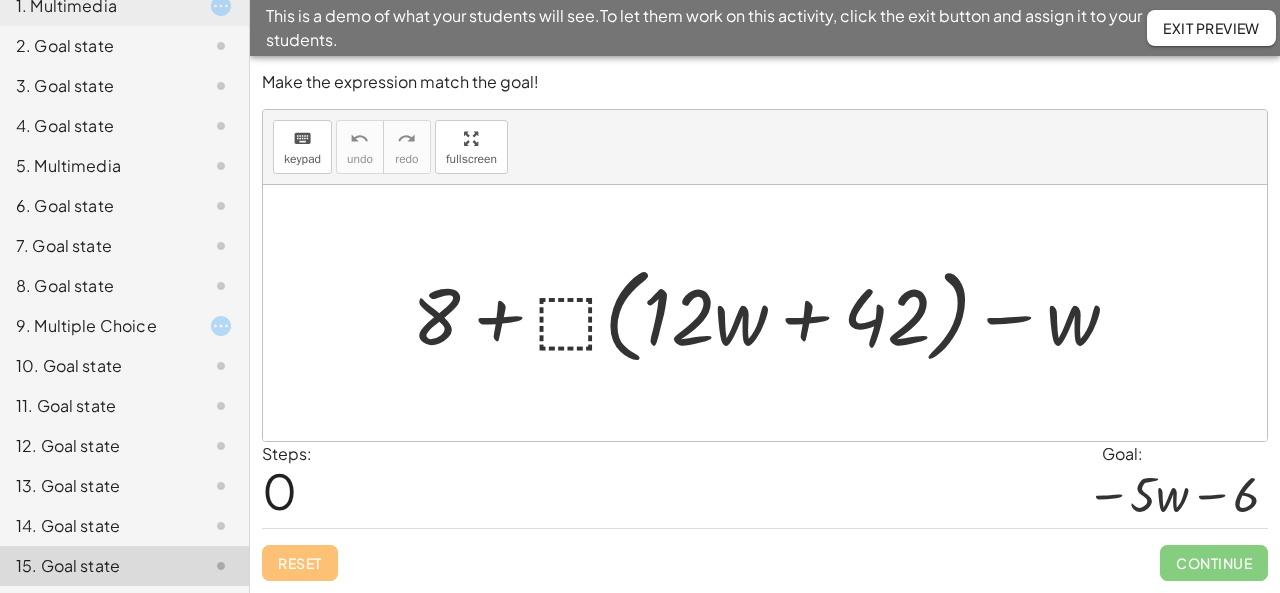 click on "15. Goal state" 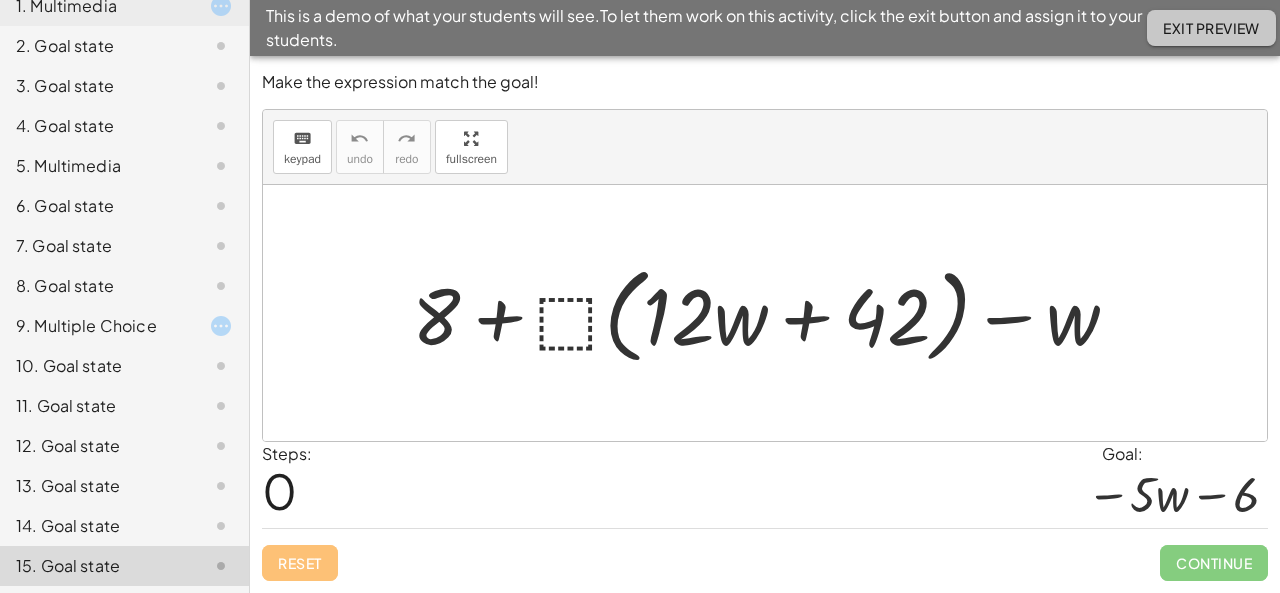 click on "Exit Preview" 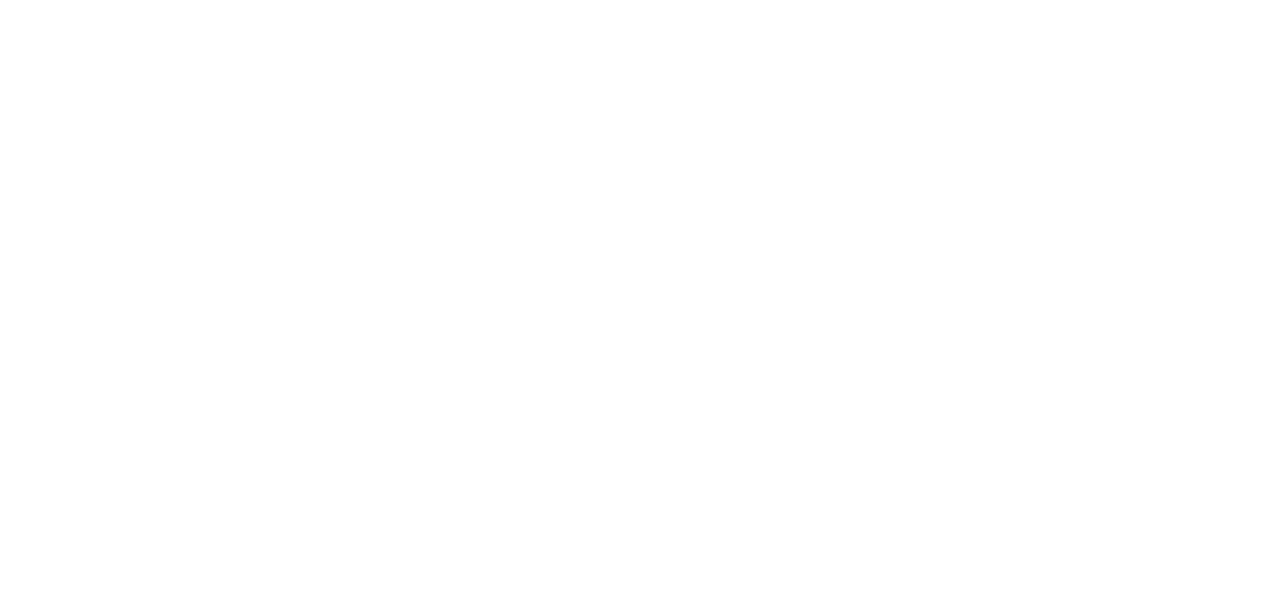 scroll, scrollTop: 0, scrollLeft: 0, axis: both 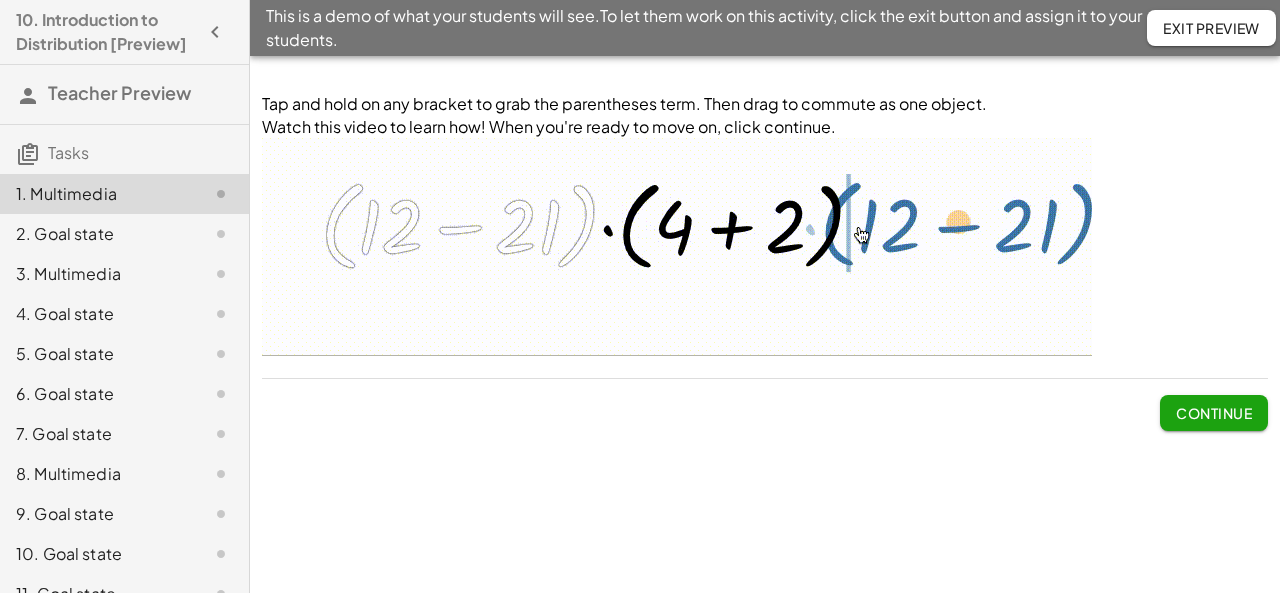 click on "2. Goal state" 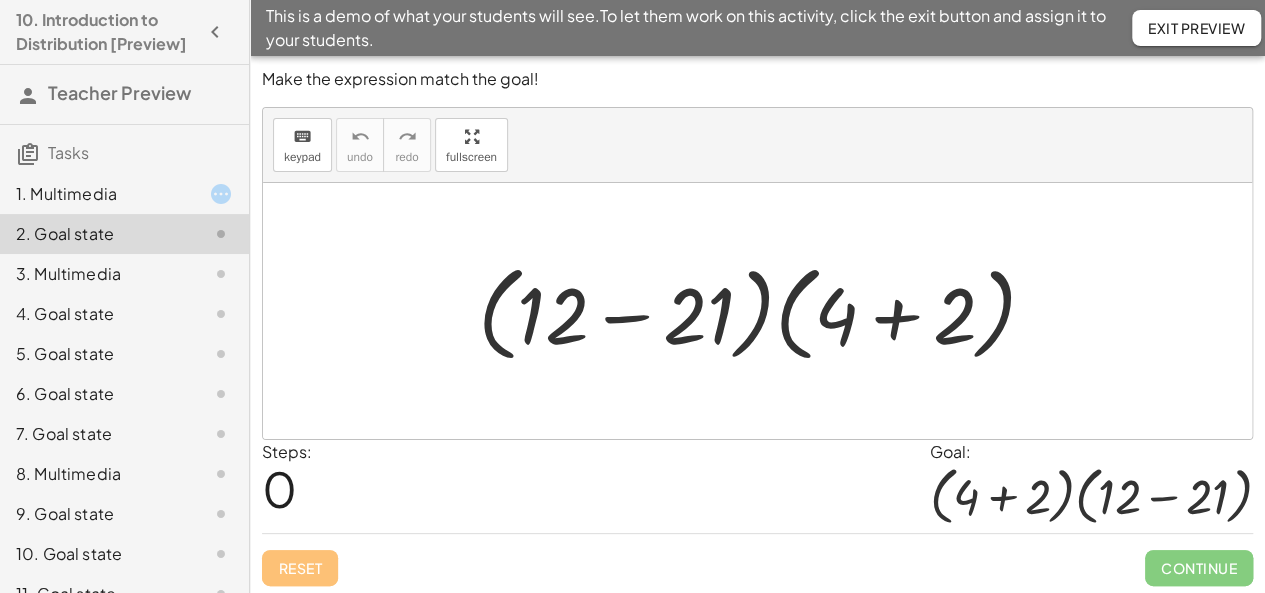 click on "3. Multimedia" 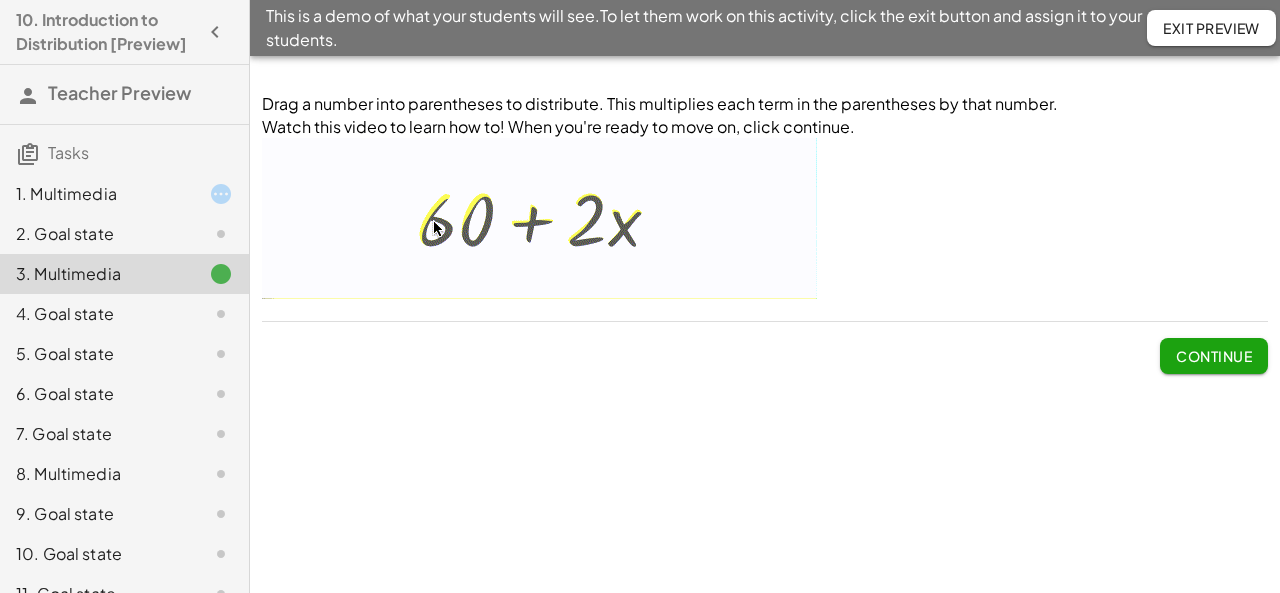 click on "4. Goal state" 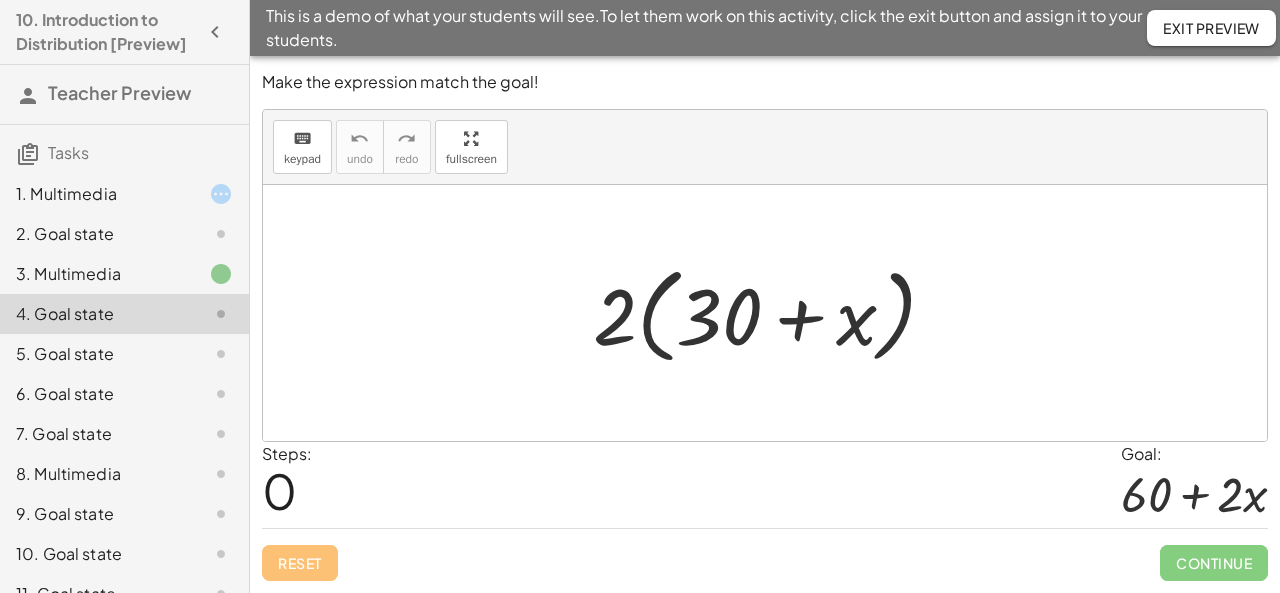 click on "5. Goal state" 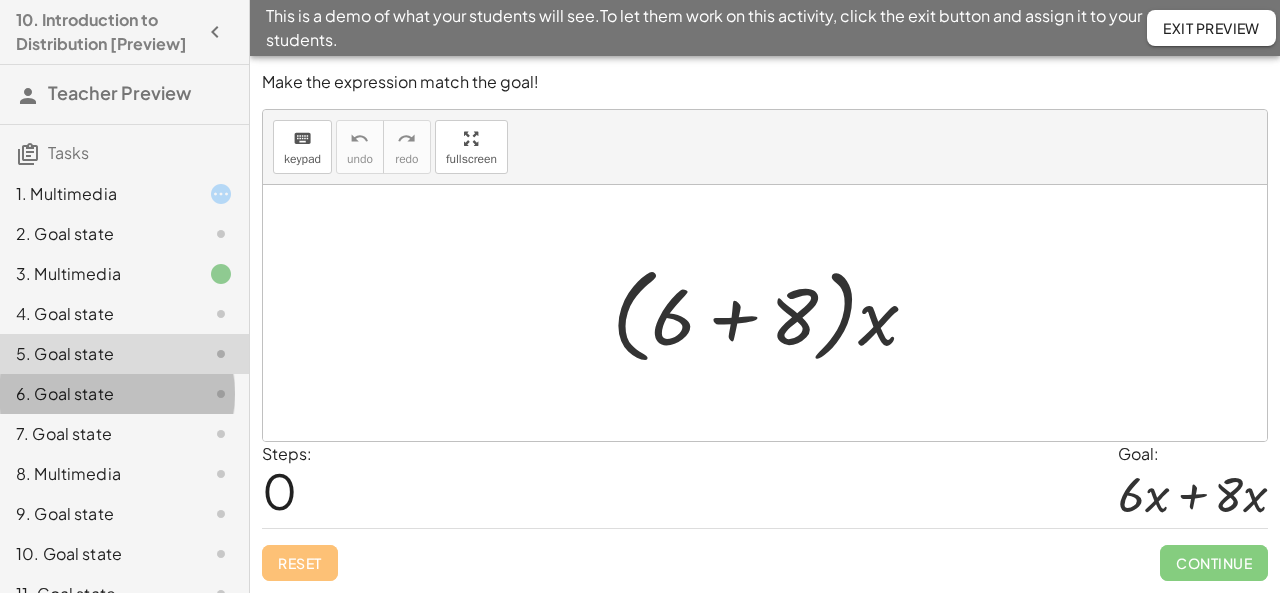 click on "6. Goal state" 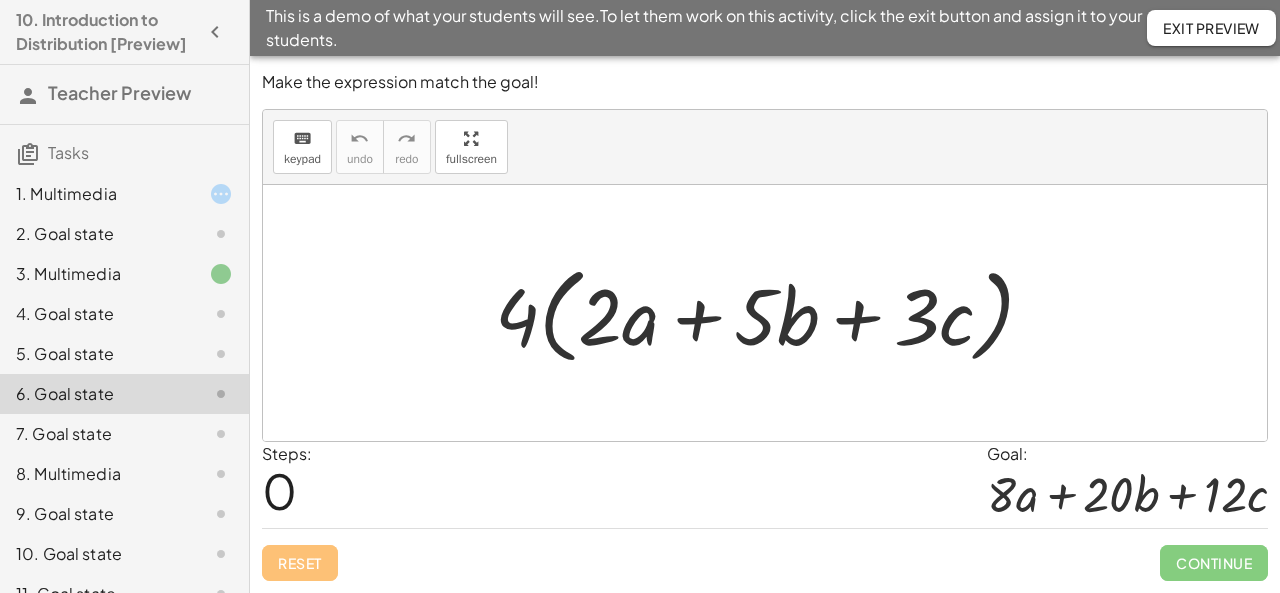 click on "8. Multimedia" 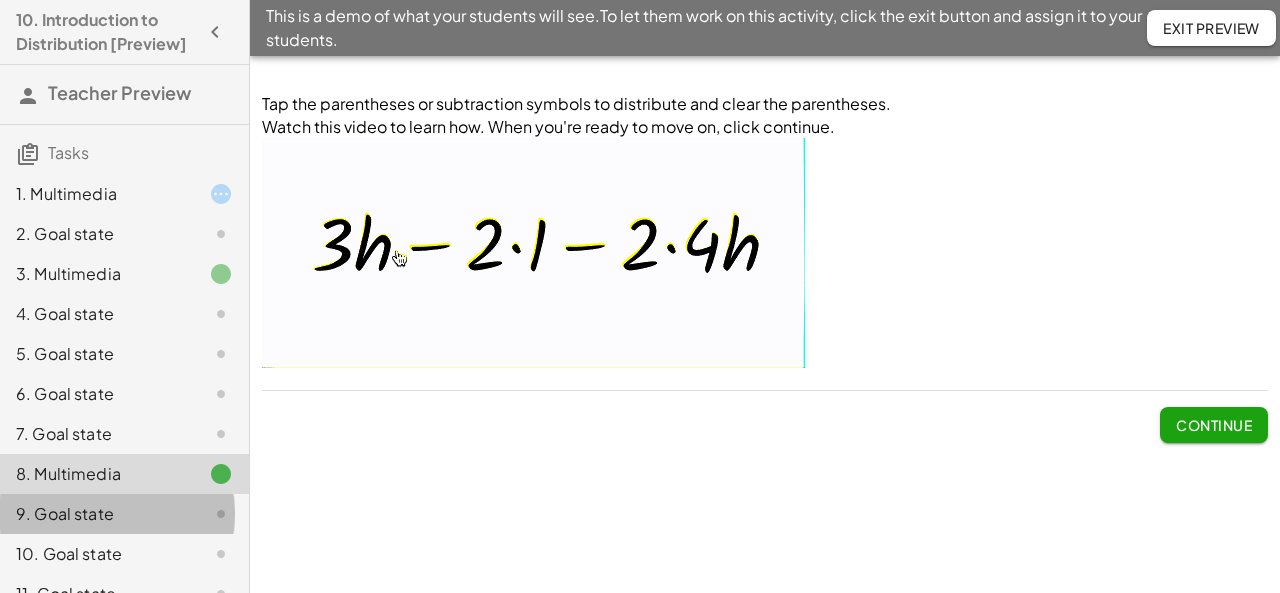 click on "9. Goal state" 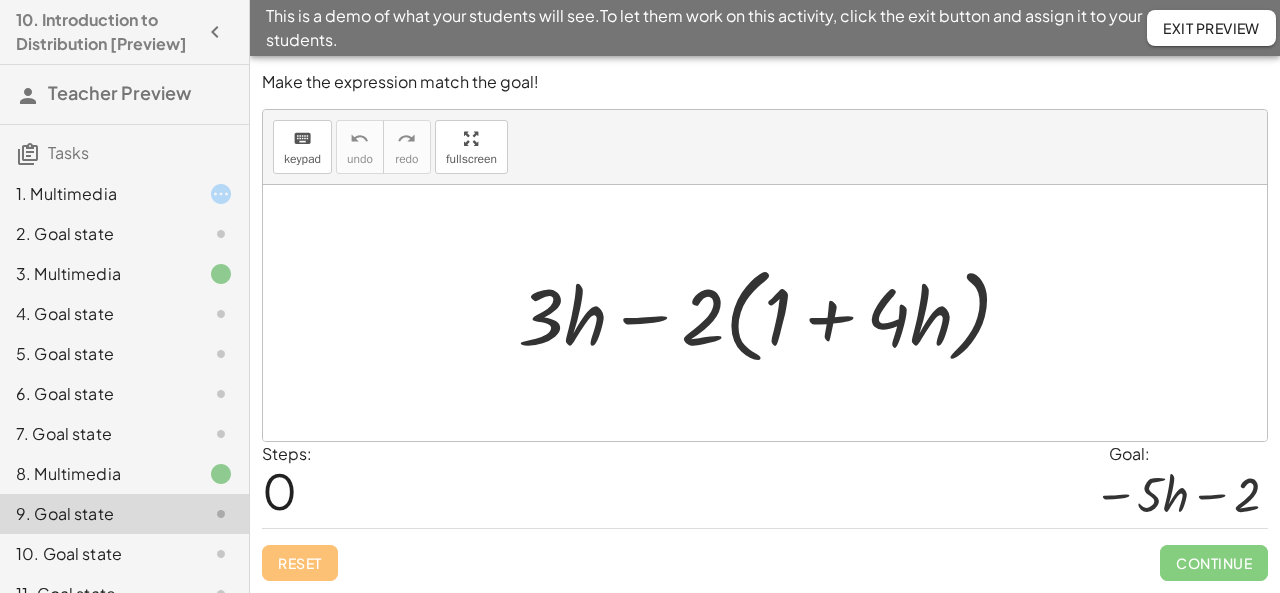 click on "10. Goal state" 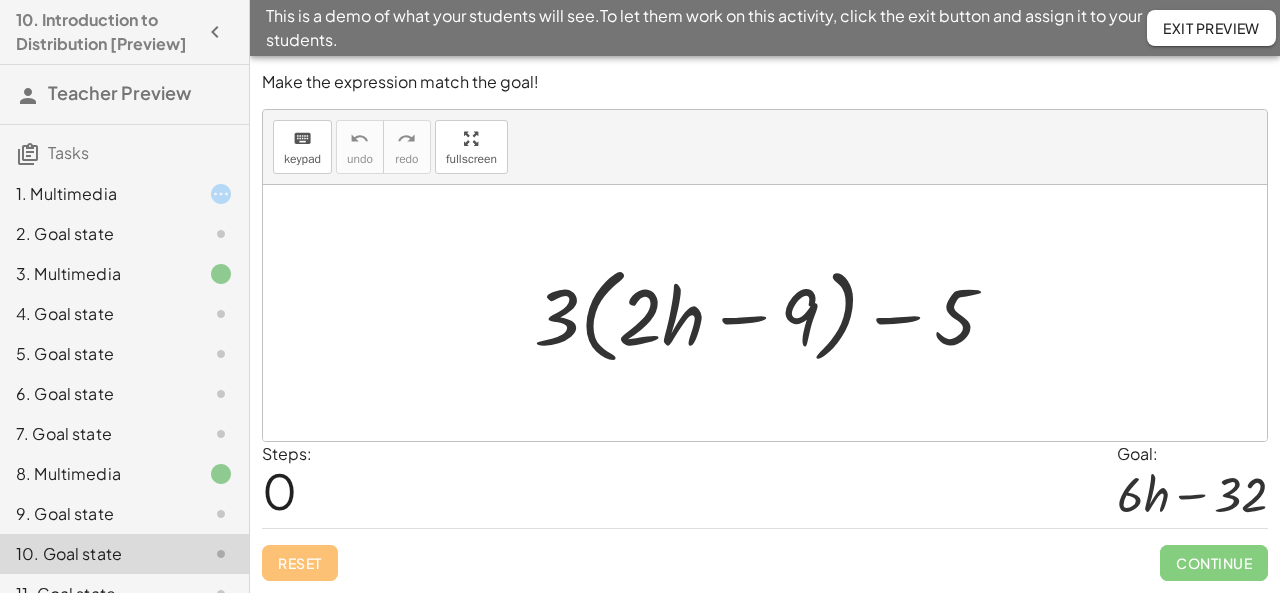 click on "1. Multimedia" 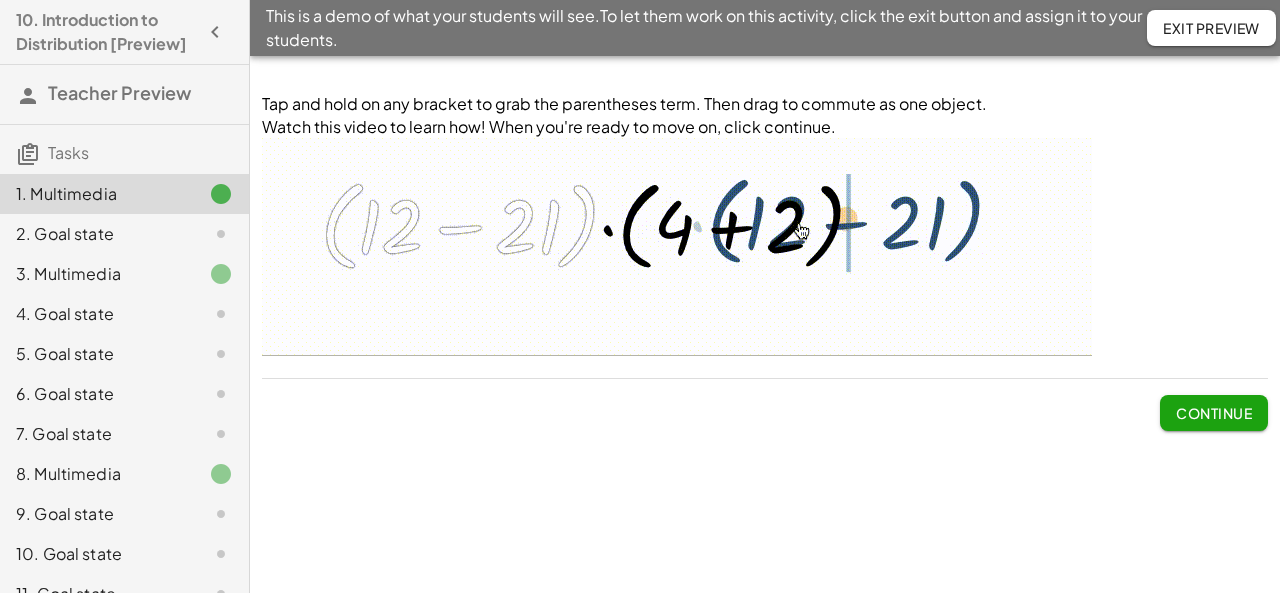 click on "10. Goal state" 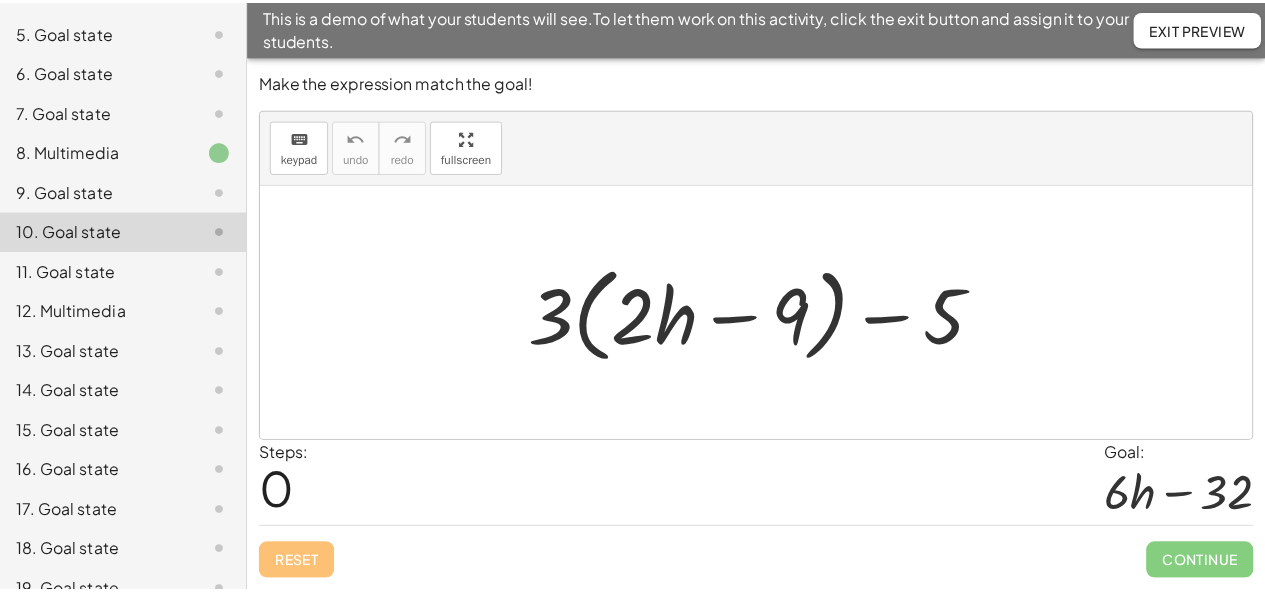 scroll, scrollTop: 362, scrollLeft: 0, axis: vertical 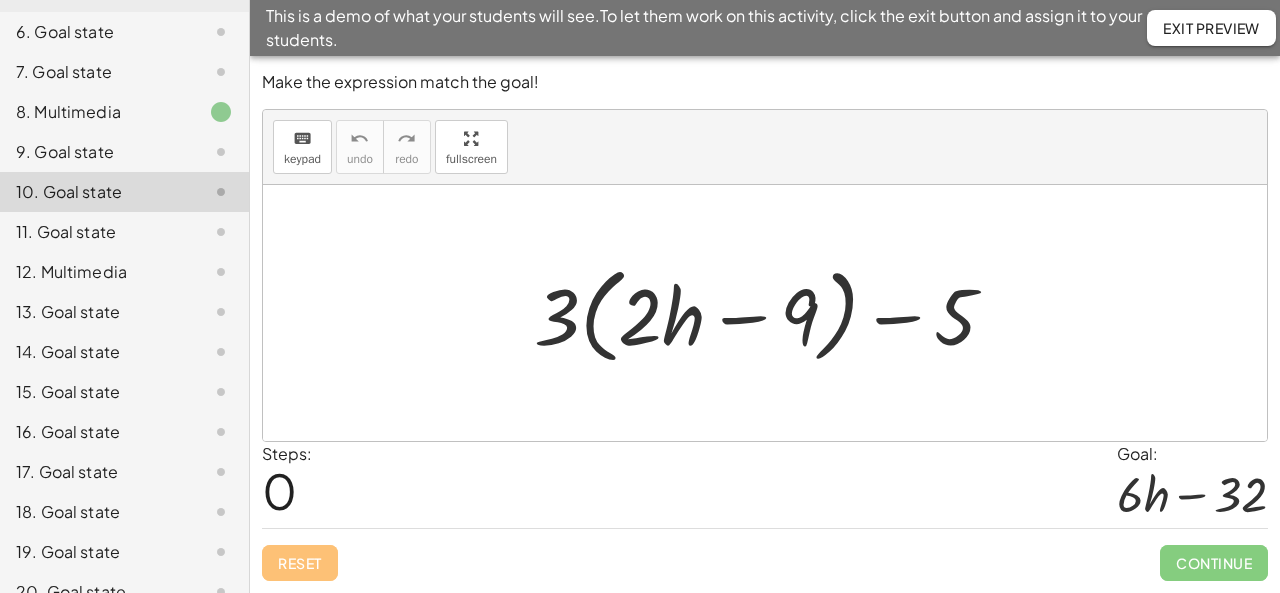click 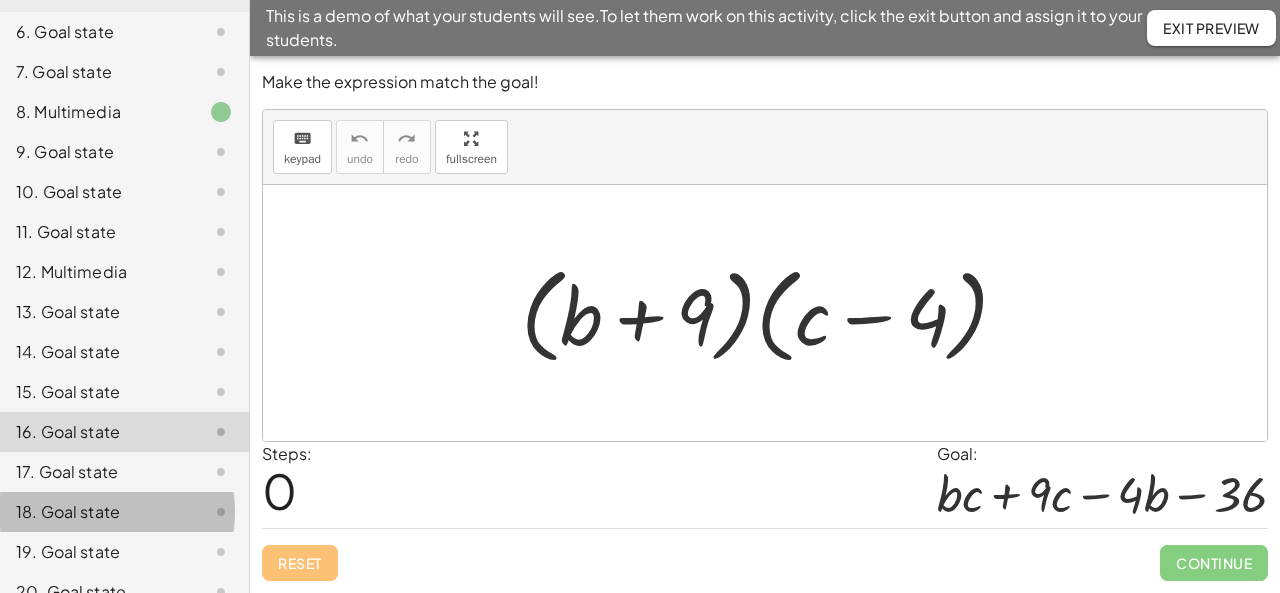 click on "18. Goal state" 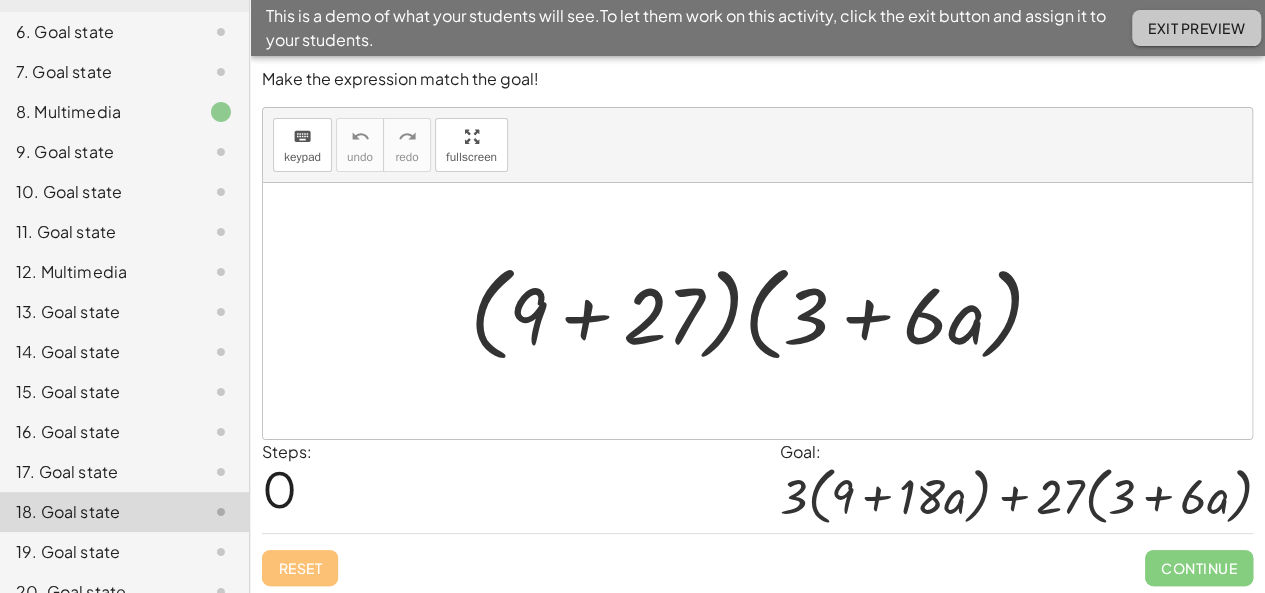 click on "Exit Preview" 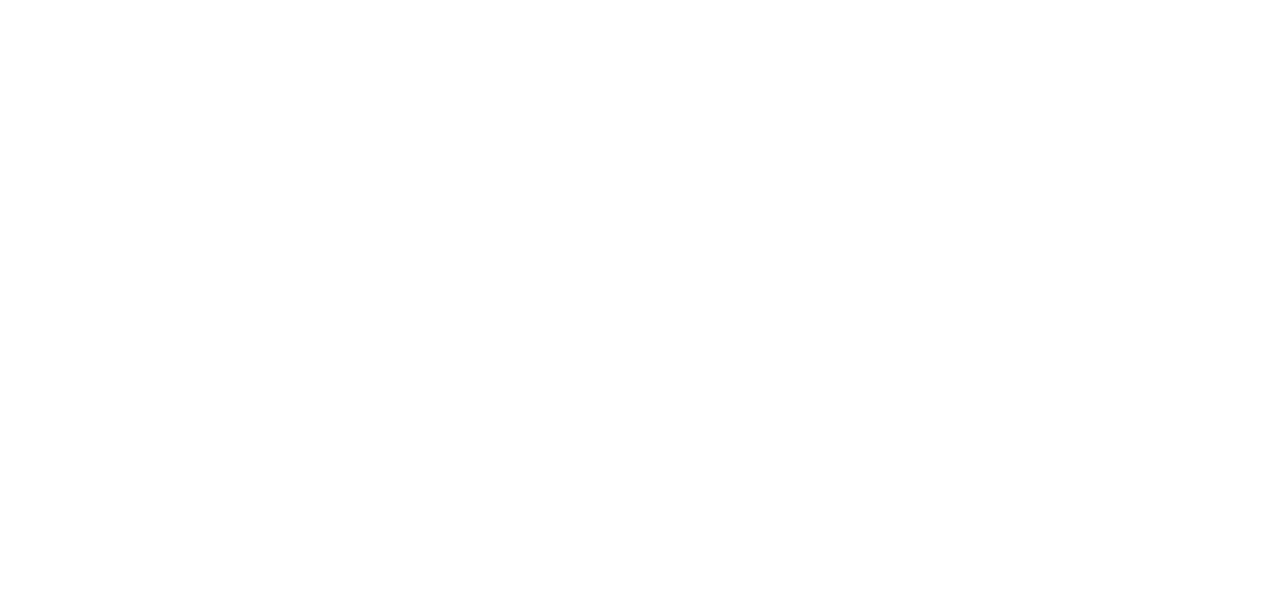 scroll, scrollTop: 0, scrollLeft: 0, axis: both 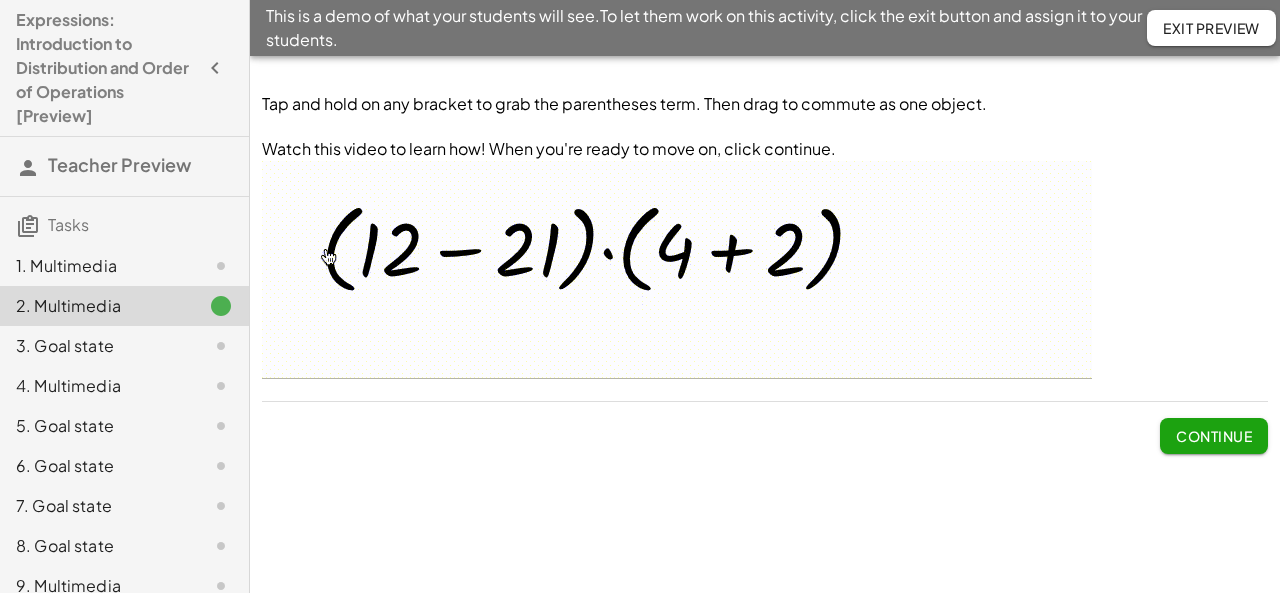 click on "3. Goal state" 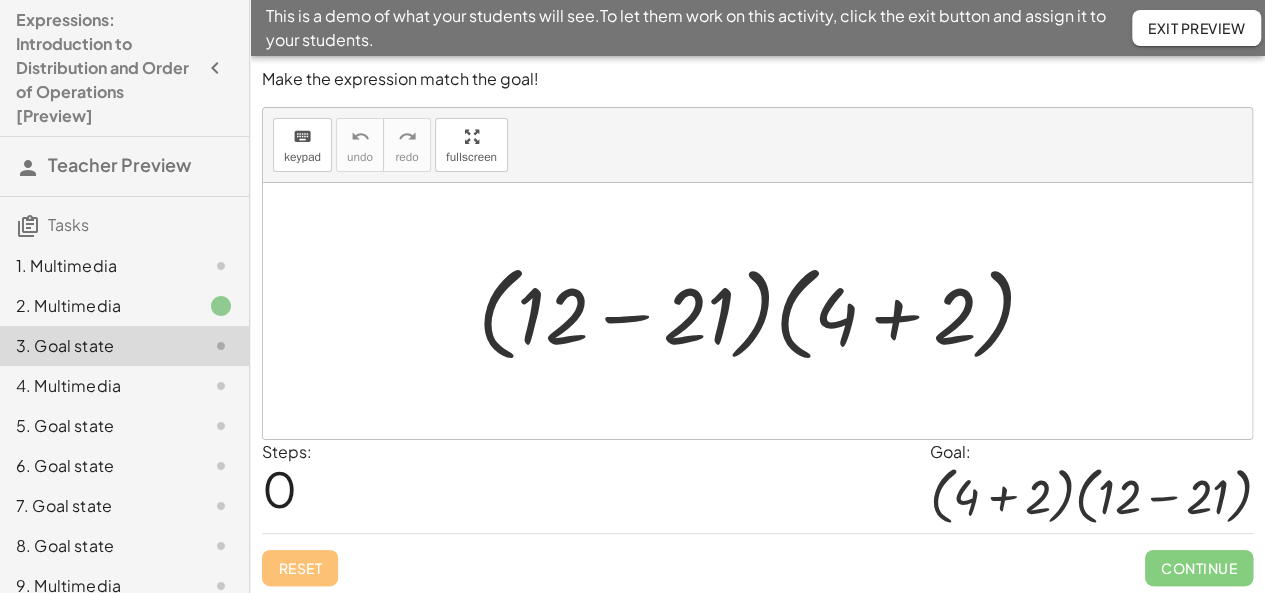 click 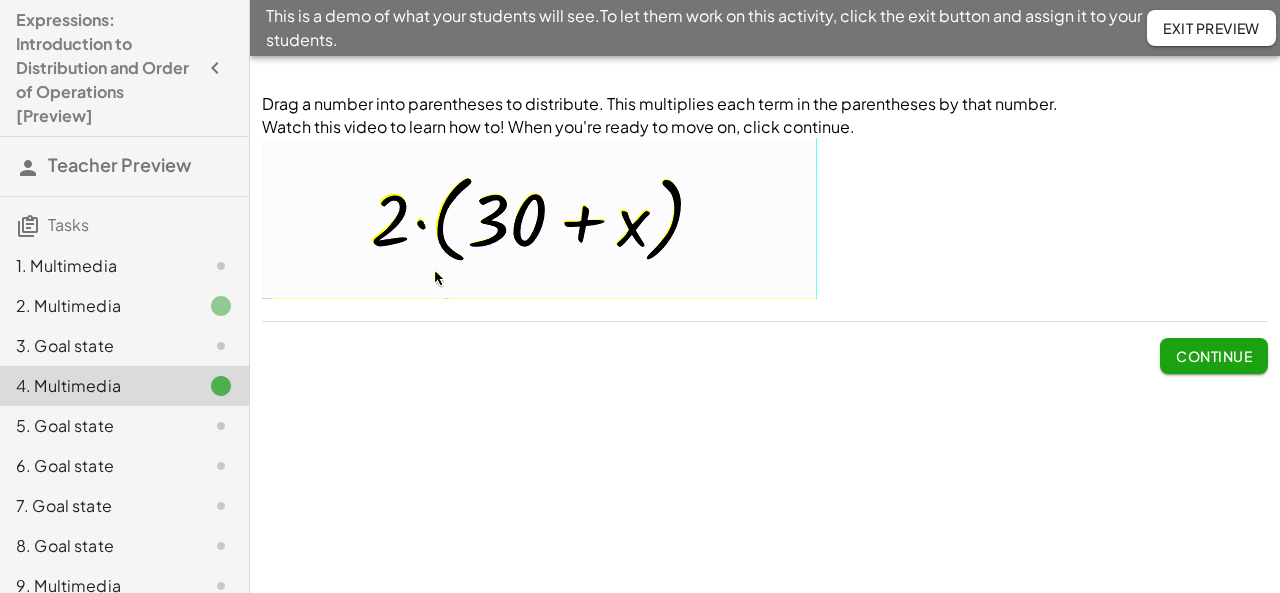 click on "5. Goal state" 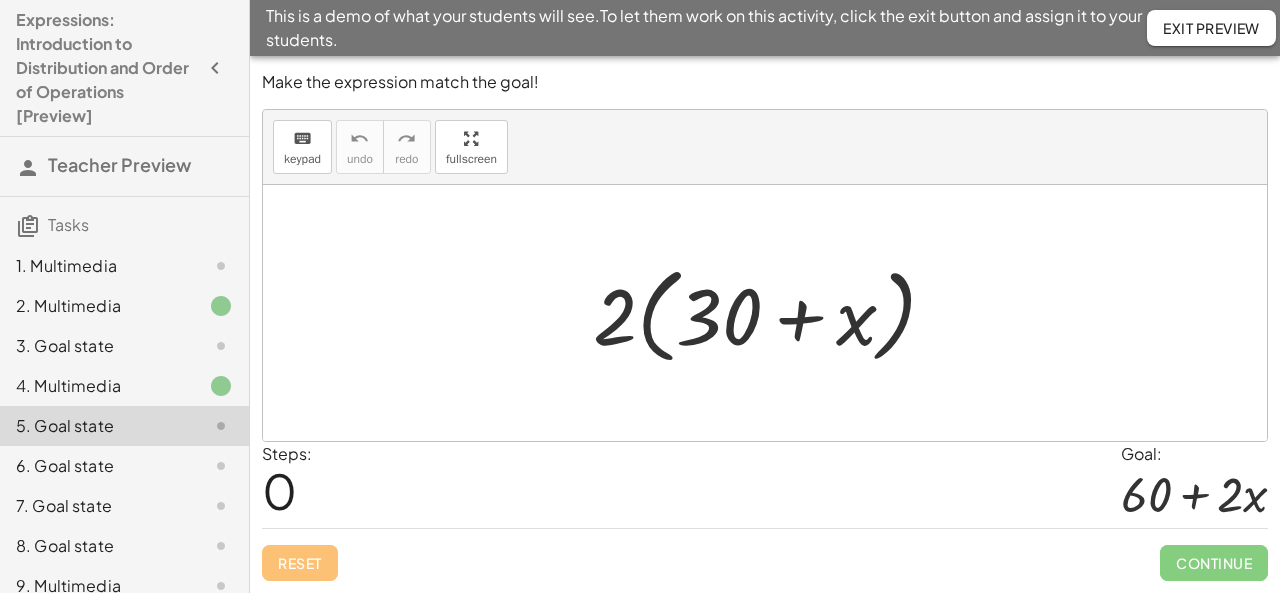 click on "7. Goal state" 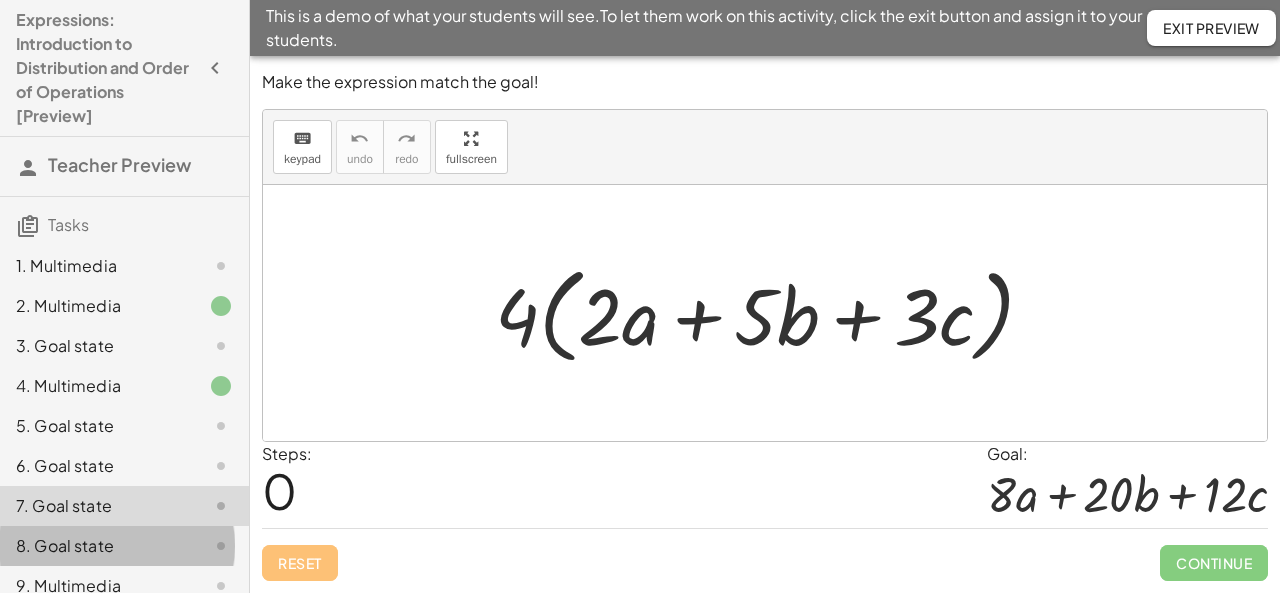 click on "8. Goal state" 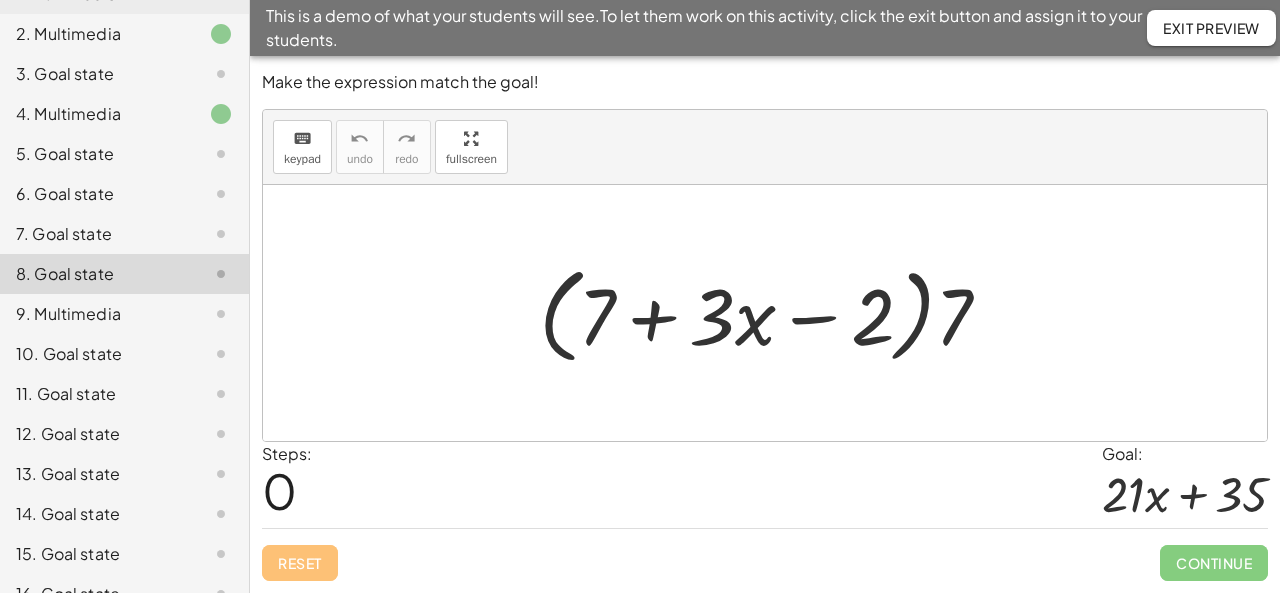 scroll, scrollTop: 299, scrollLeft: 0, axis: vertical 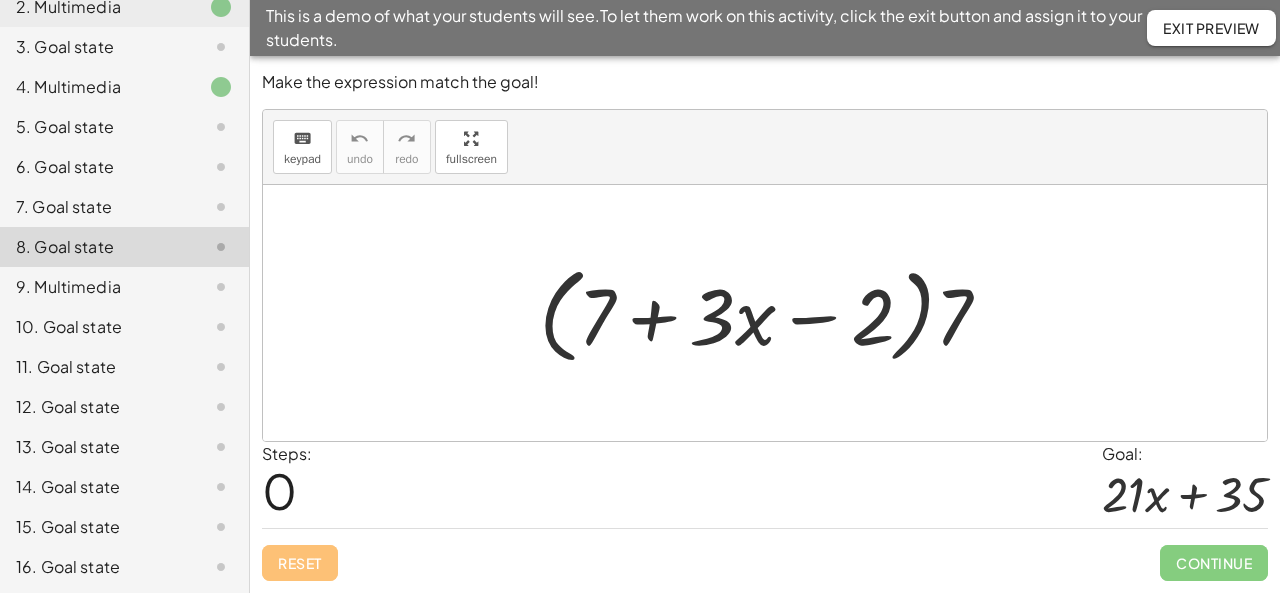 click on "12. Goal state" 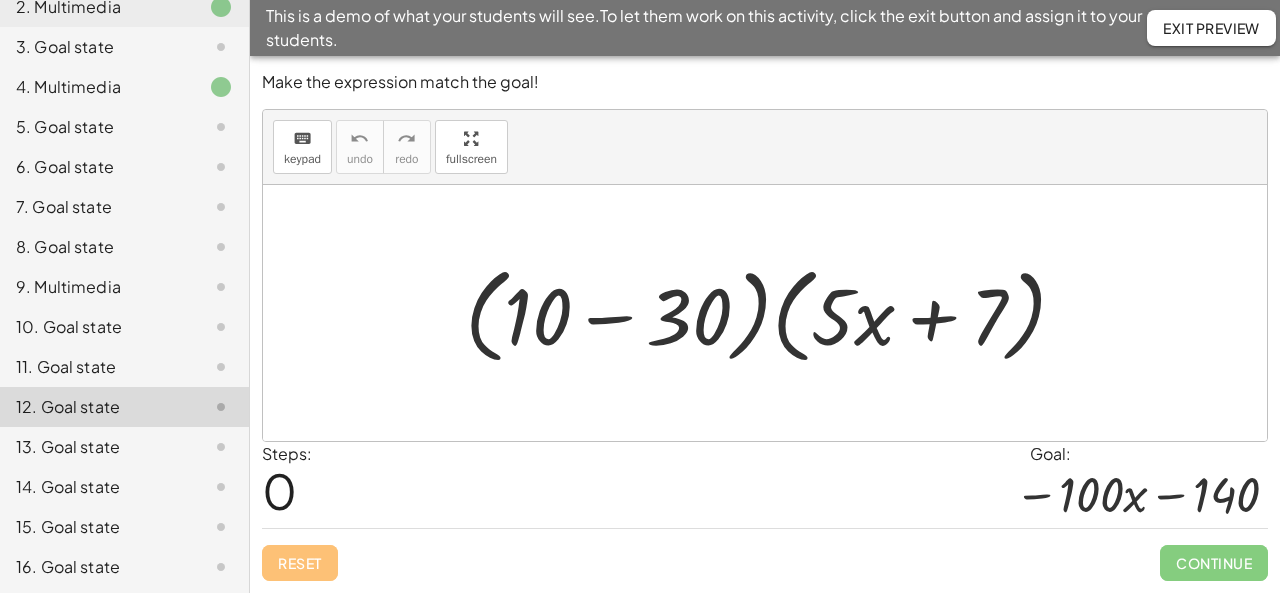 click on "10. Goal state" 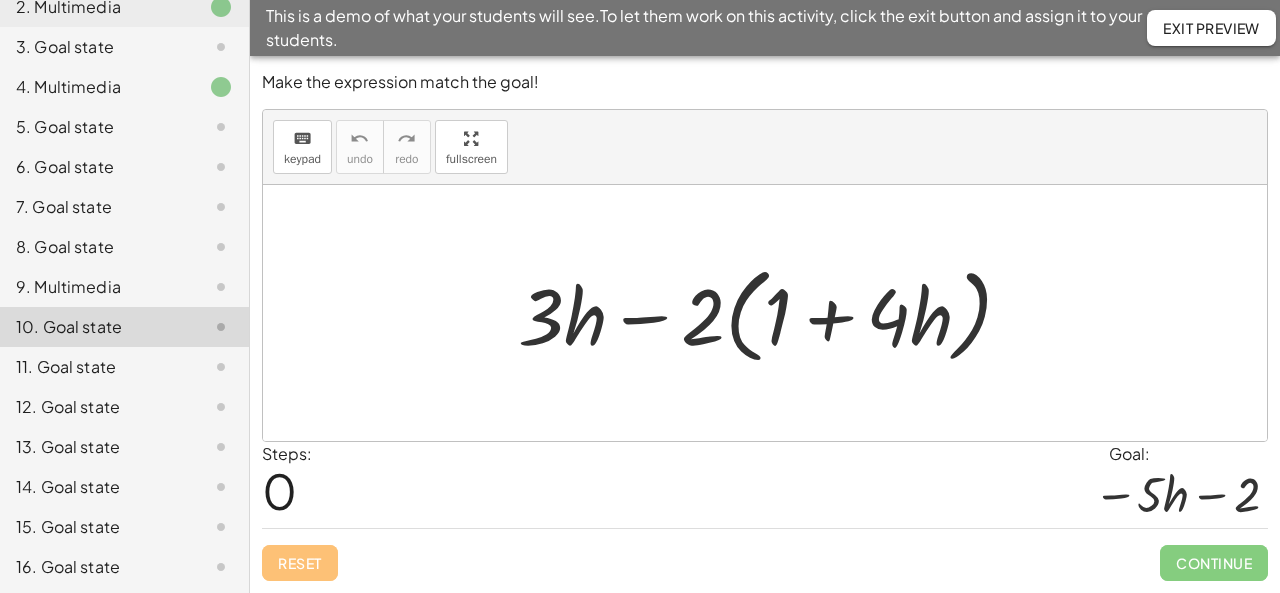 click on "13. Goal state" 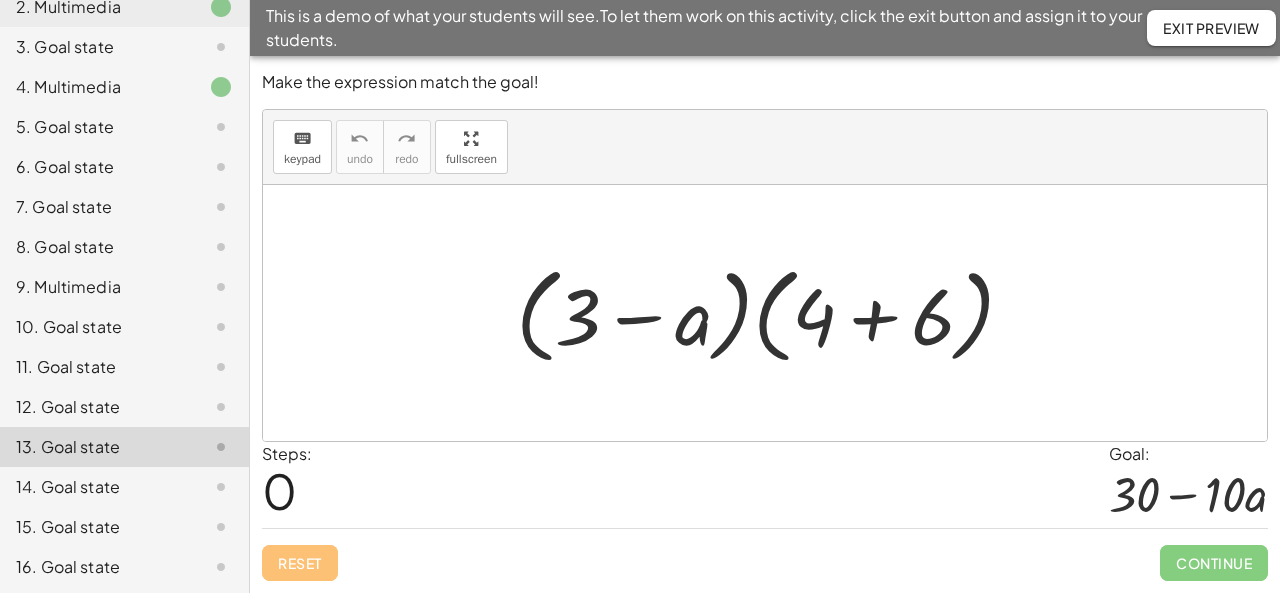 click on "16. Goal state" 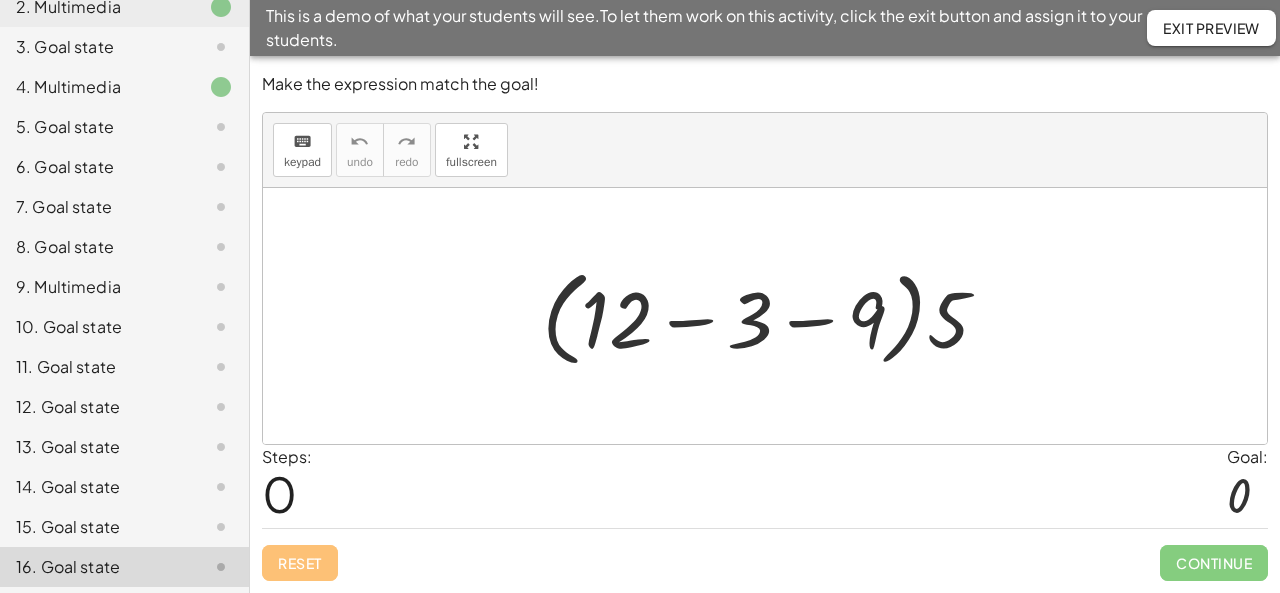 scroll, scrollTop: 300, scrollLeft: 0, axis: vertical 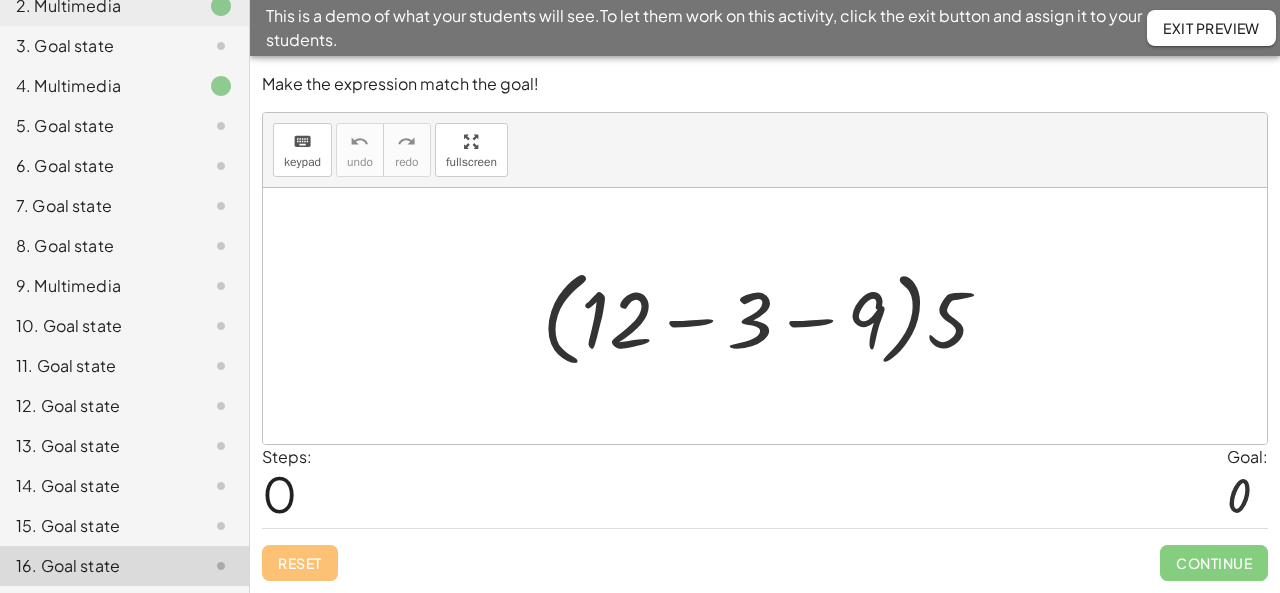 click on "15. Goal state" 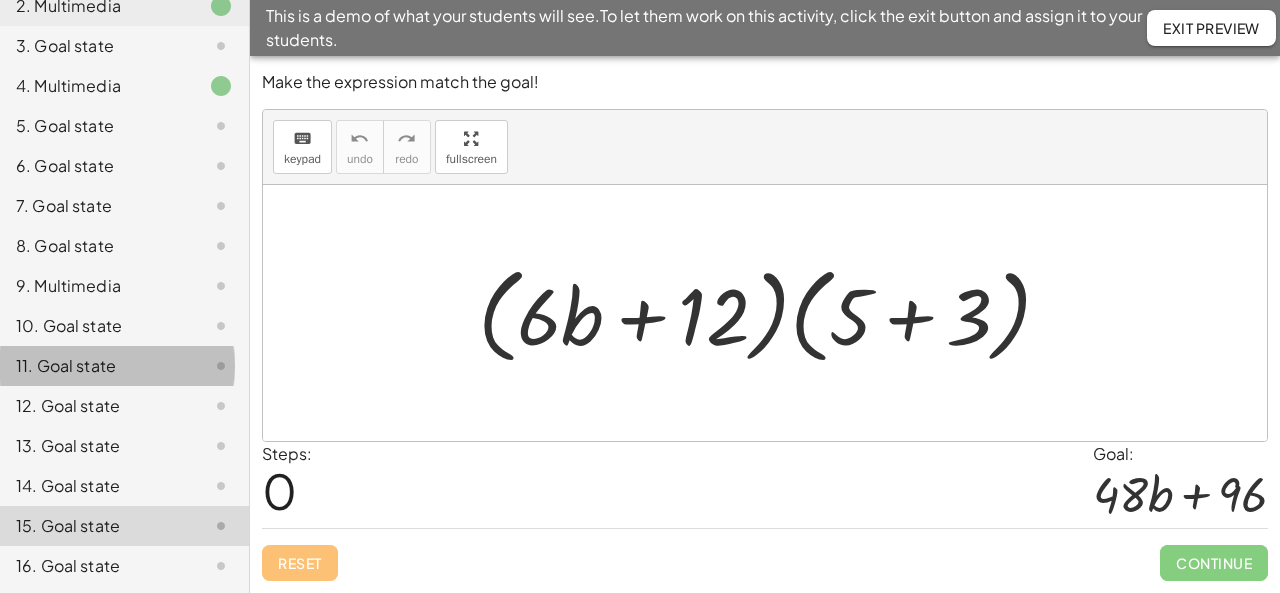 click on "11. Goal state" 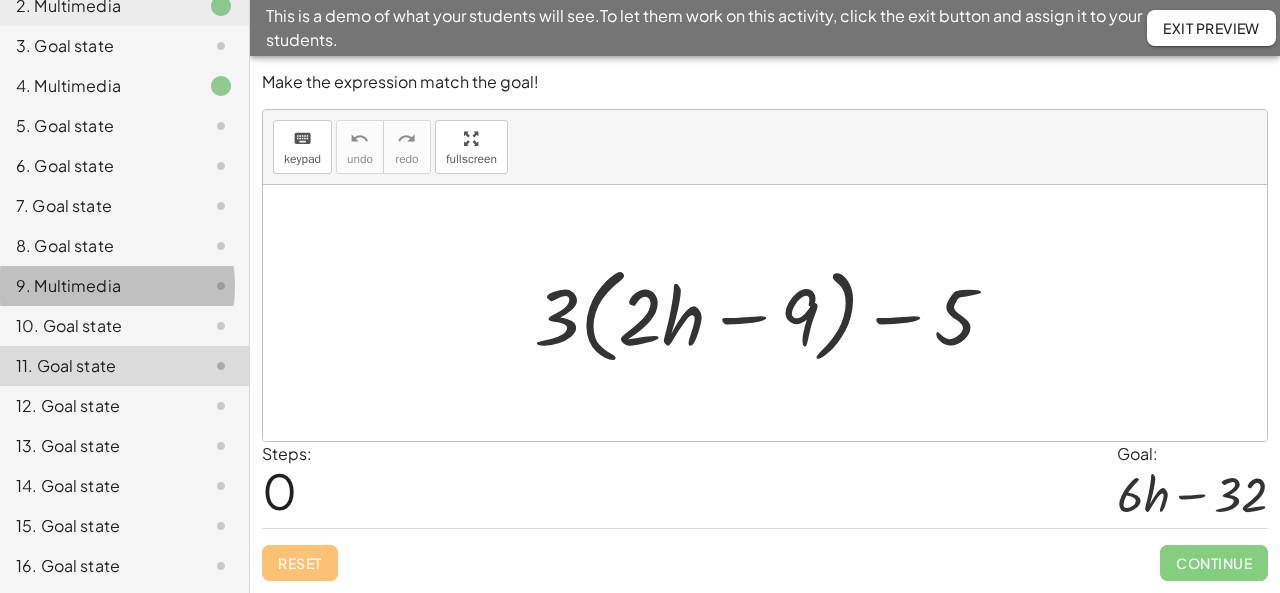 click on "9. Multimedia" 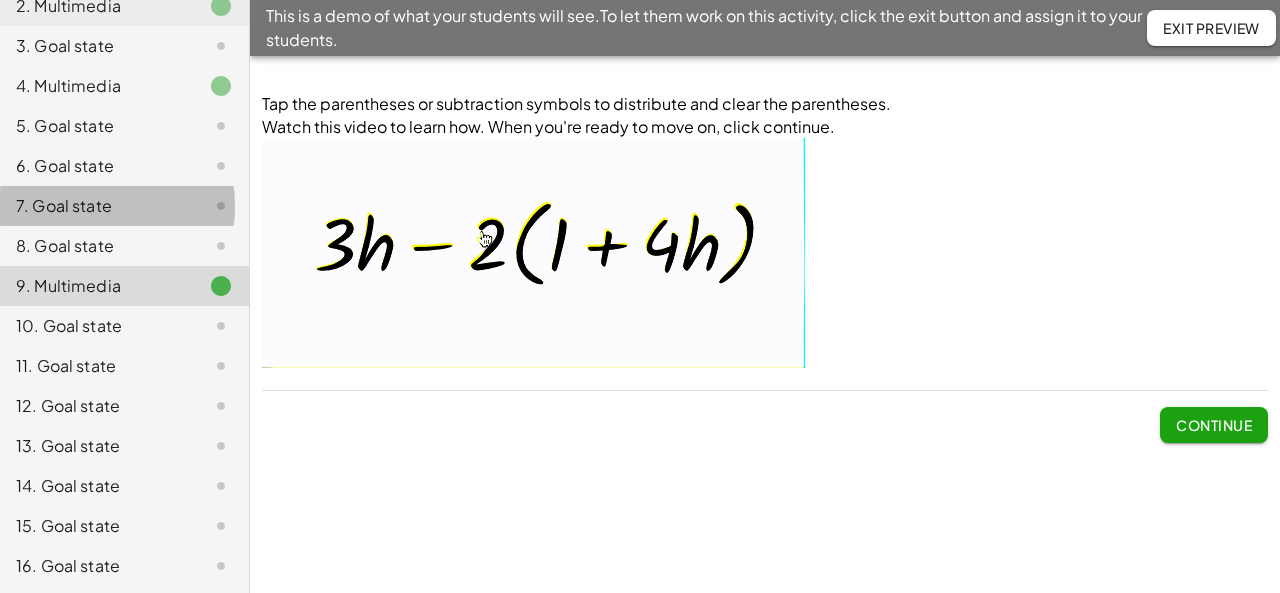 click on "7. Goal state" 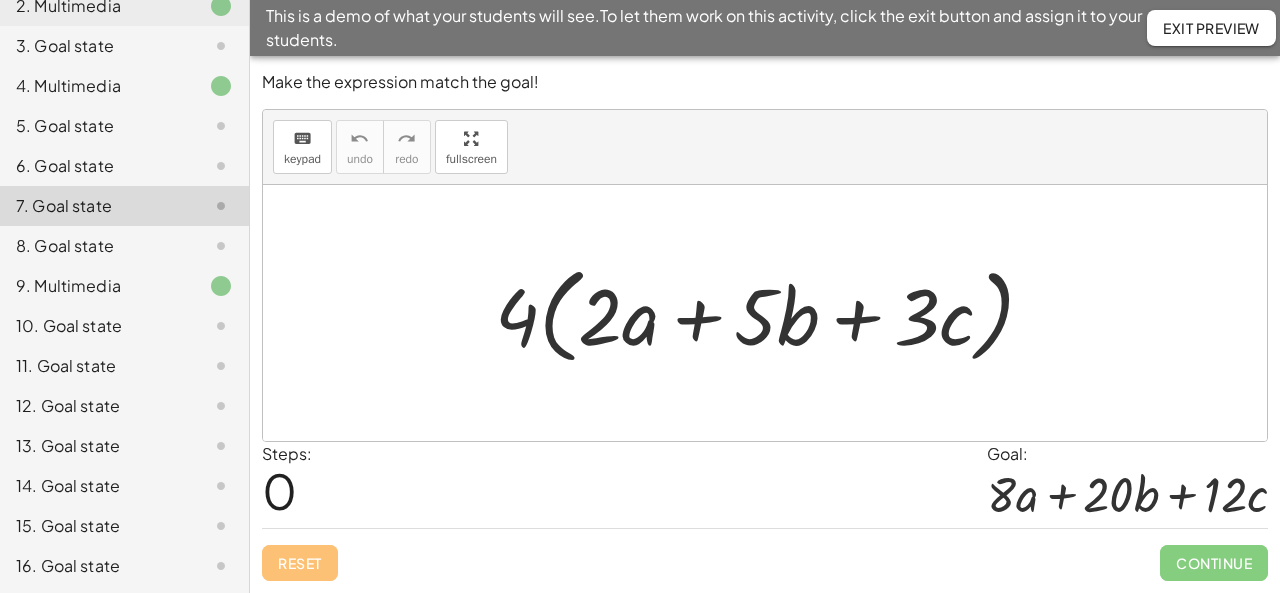 click on "6. Goal state" 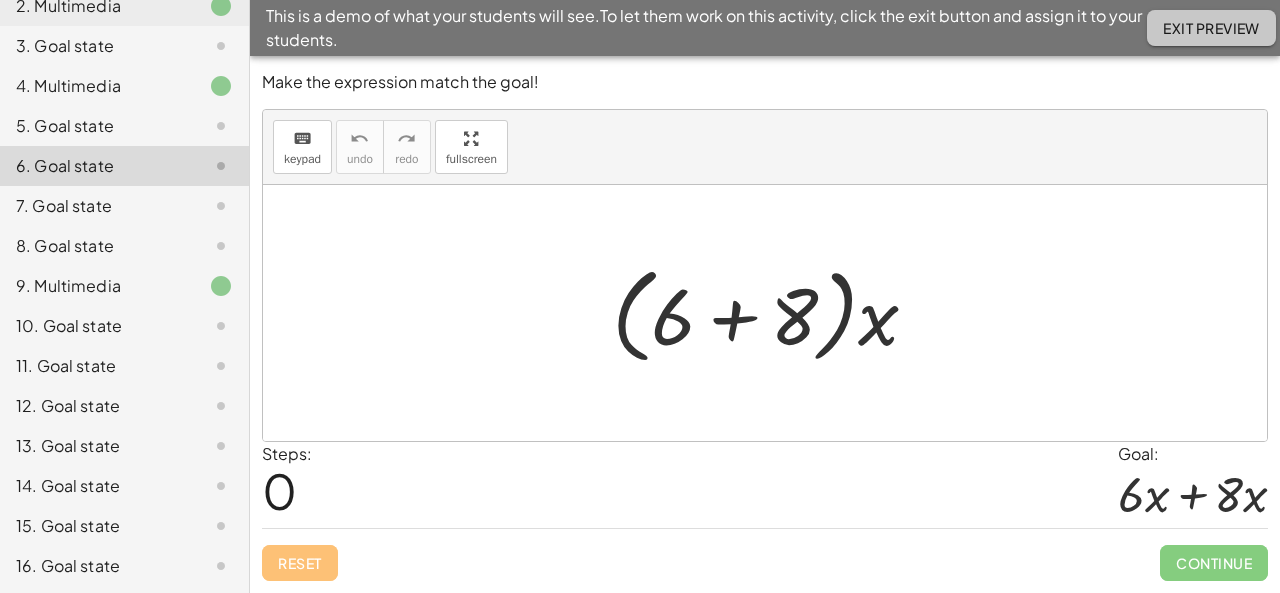 click on "Exit Preview" 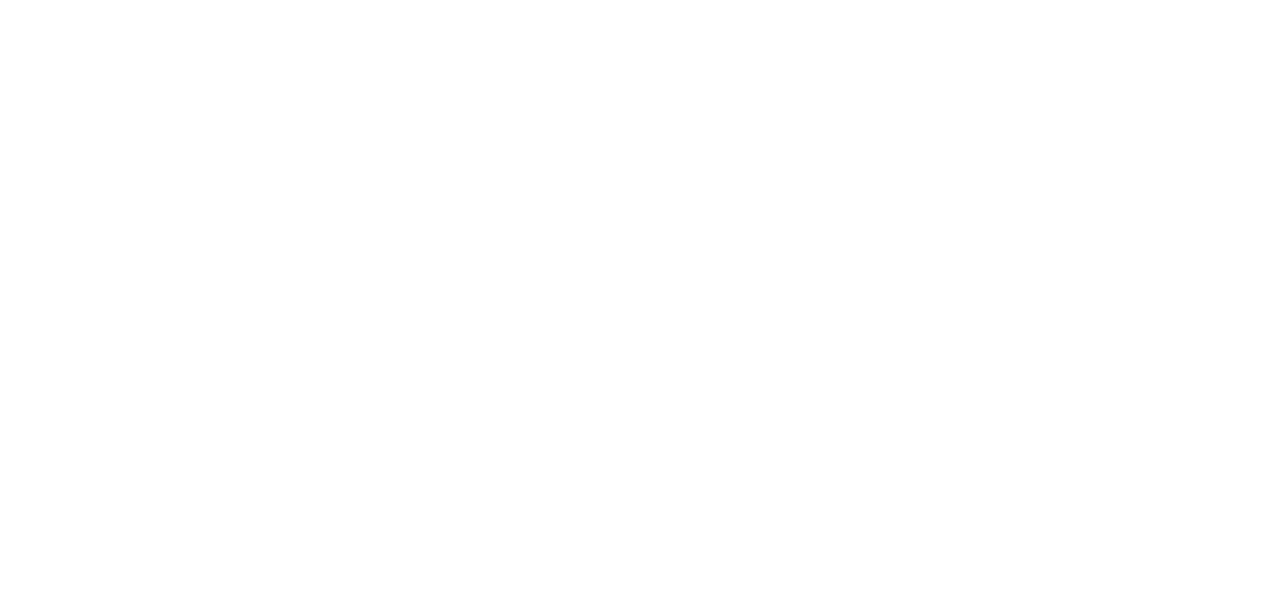 scroll, scrollTop: 0, scrollLeft: 0, axis: both 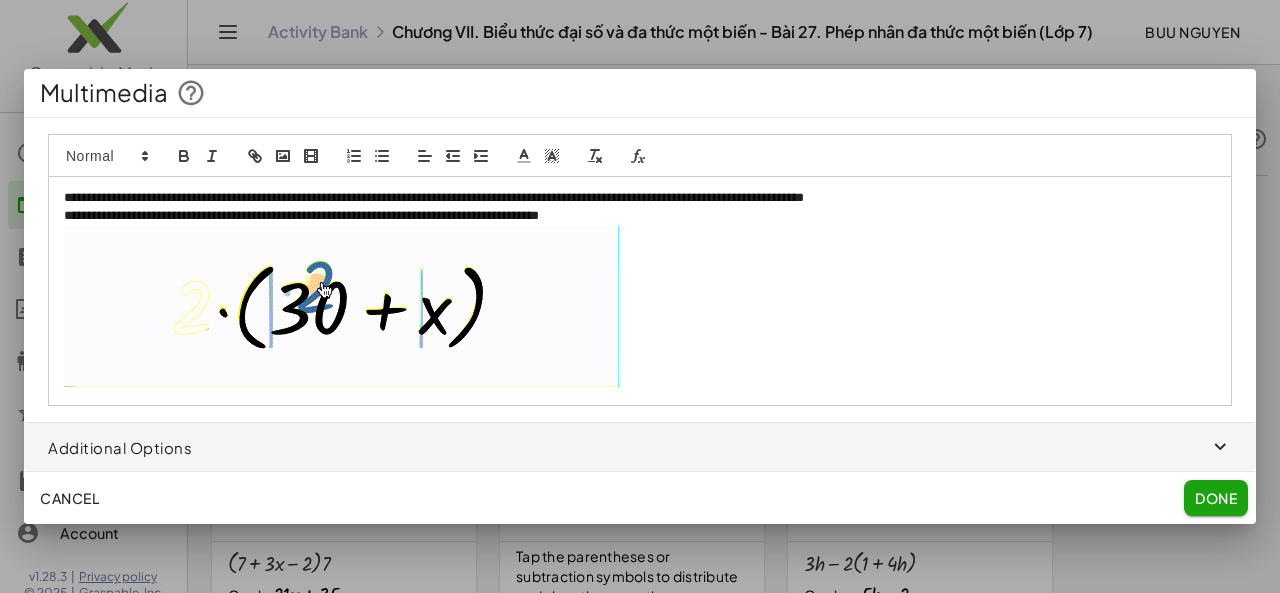 click on "**********" at bounding box center (640, 216) 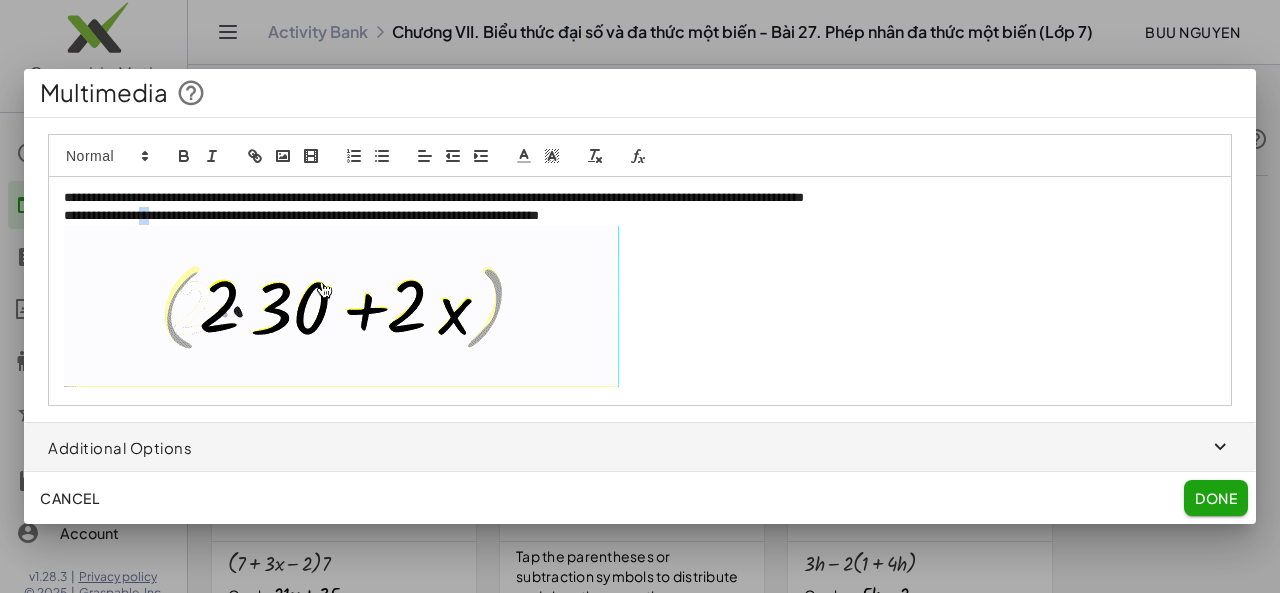 drag, startPoint x: 164, startPoint y: 215, endPoint x: 183, endPoint y: 219, distance: 19.416489 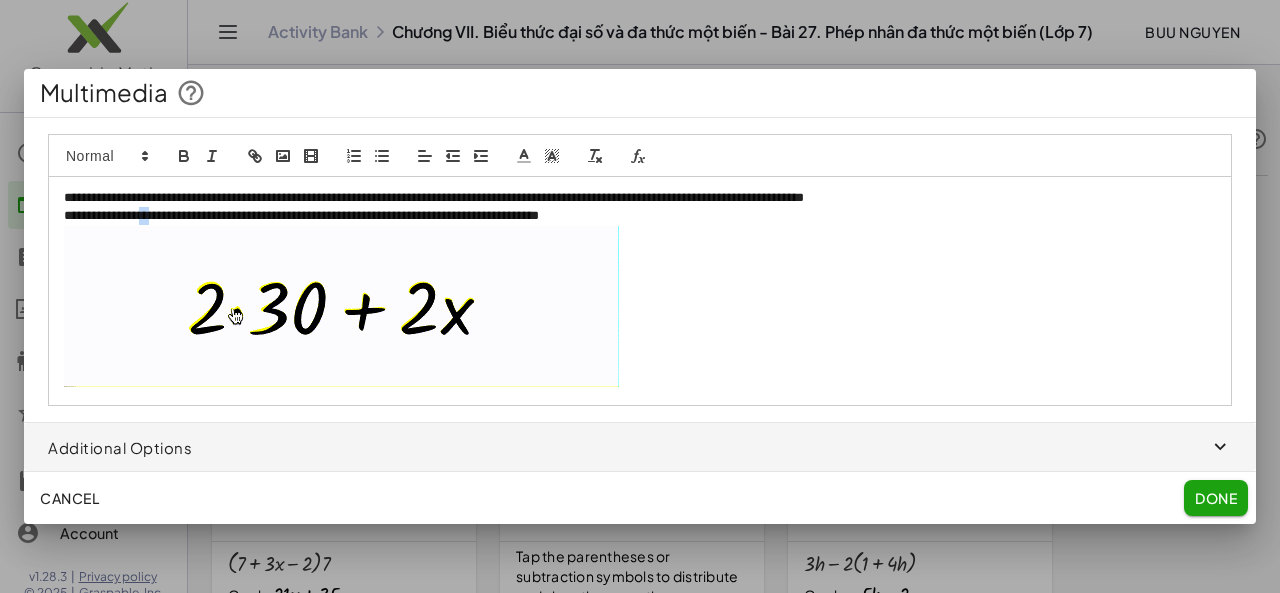 click on "**********" at bounding box center (640, 216) 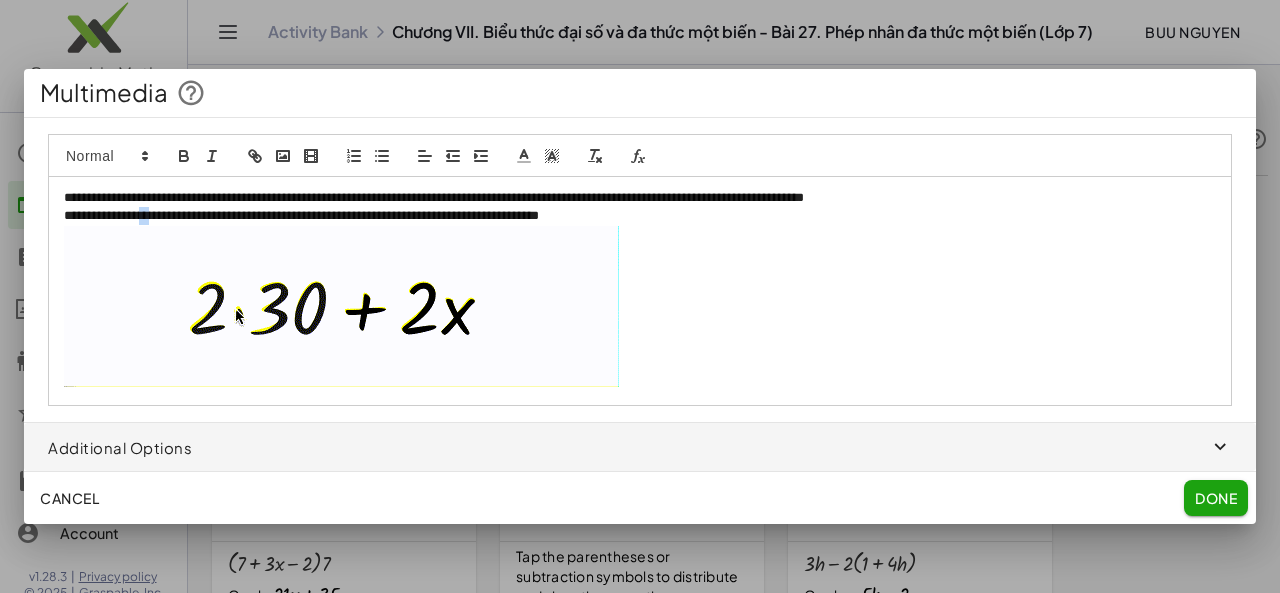 type 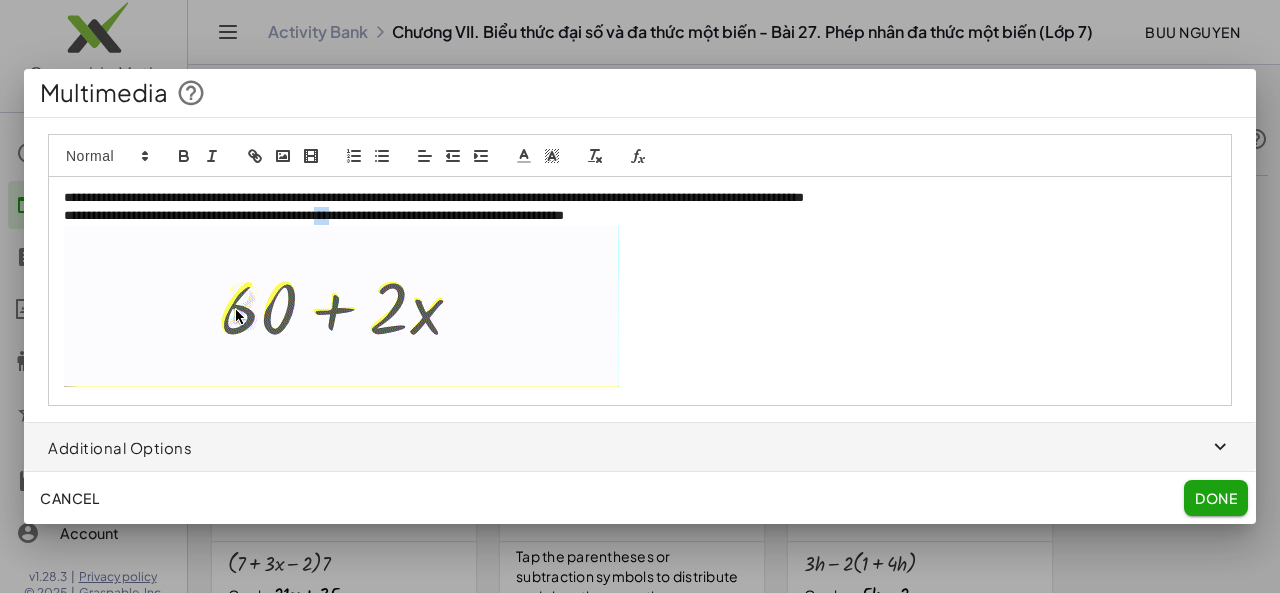 drag, startPoint x: 392, startPoint y: 217, endPoint x: 411, endPoint y: 217, distance: 19 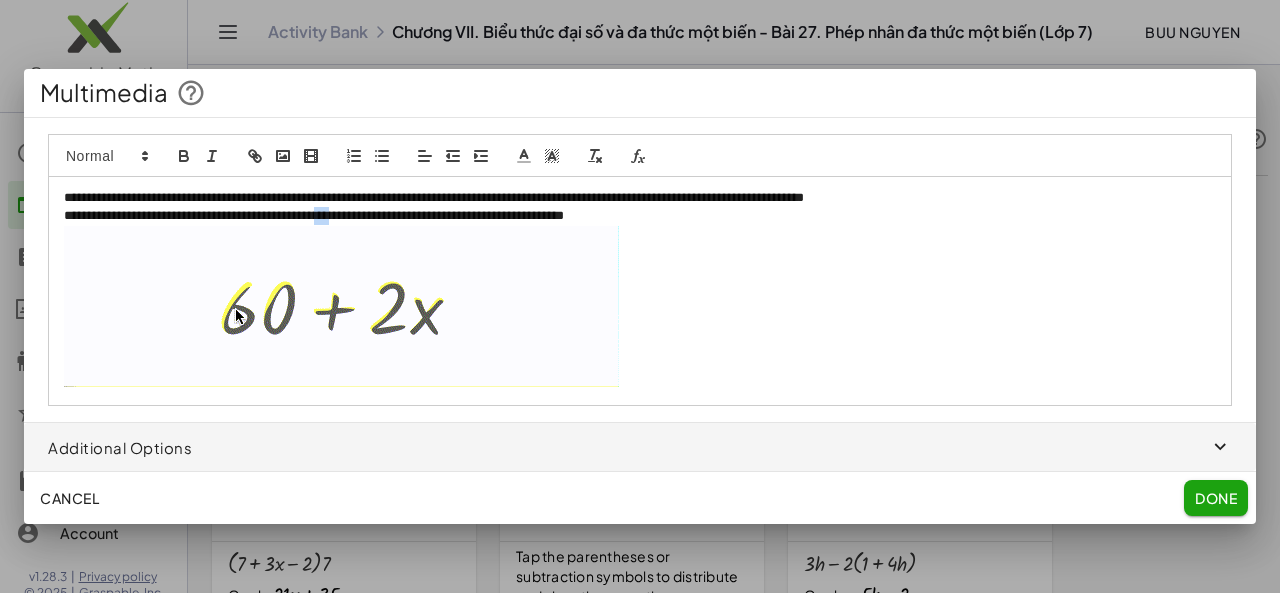 click on "**********" at bounding box center [640, 216] 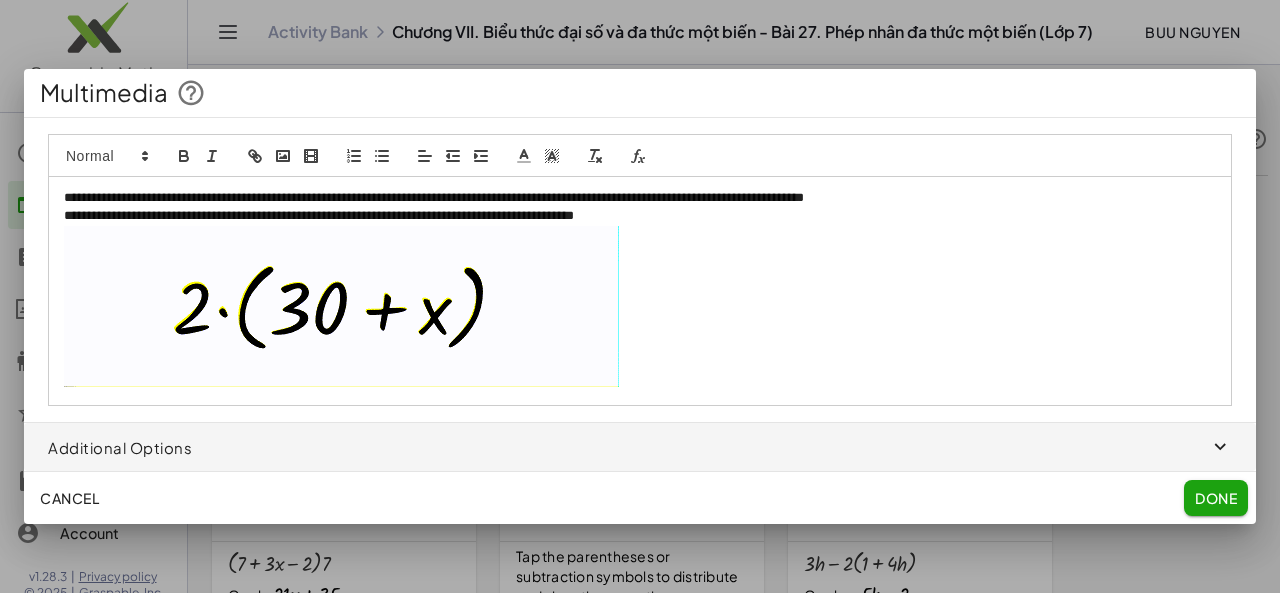 click on "Done" 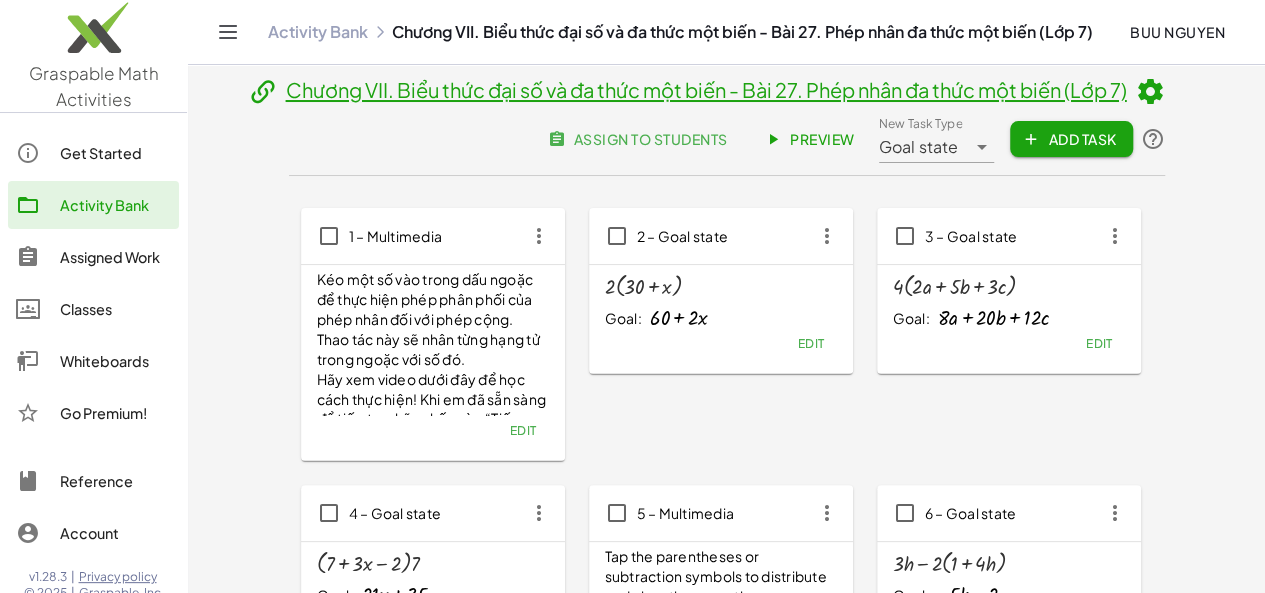 click on "Edit" 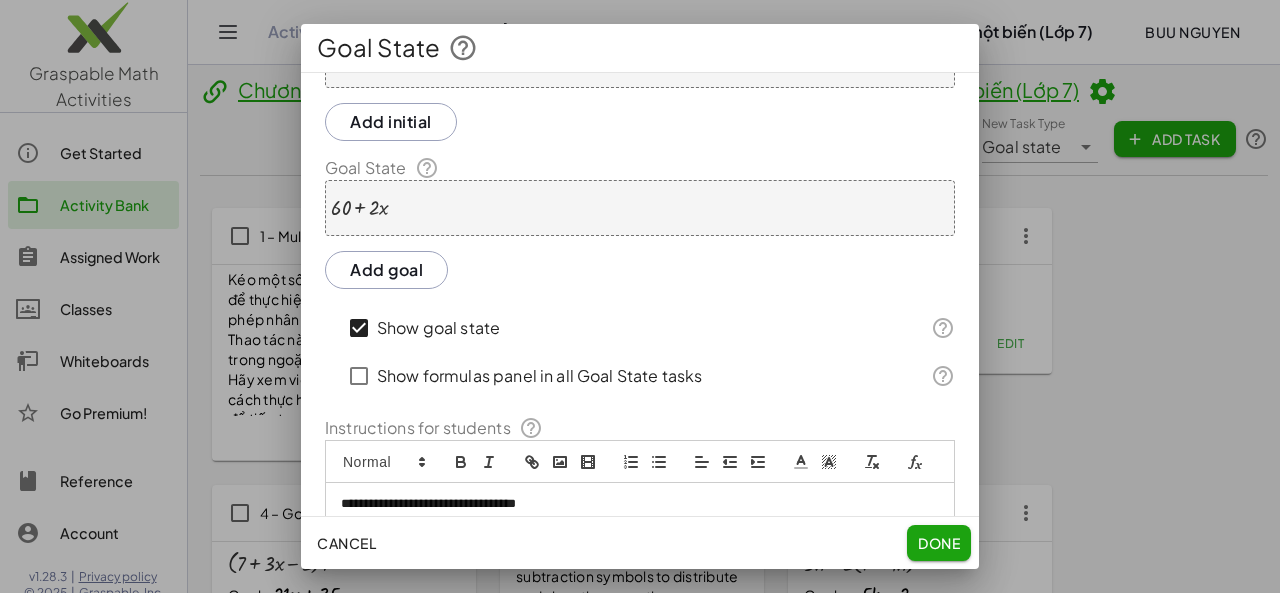 scroll, scrollTop: 178, scrollLeft: 0, axis: vertical 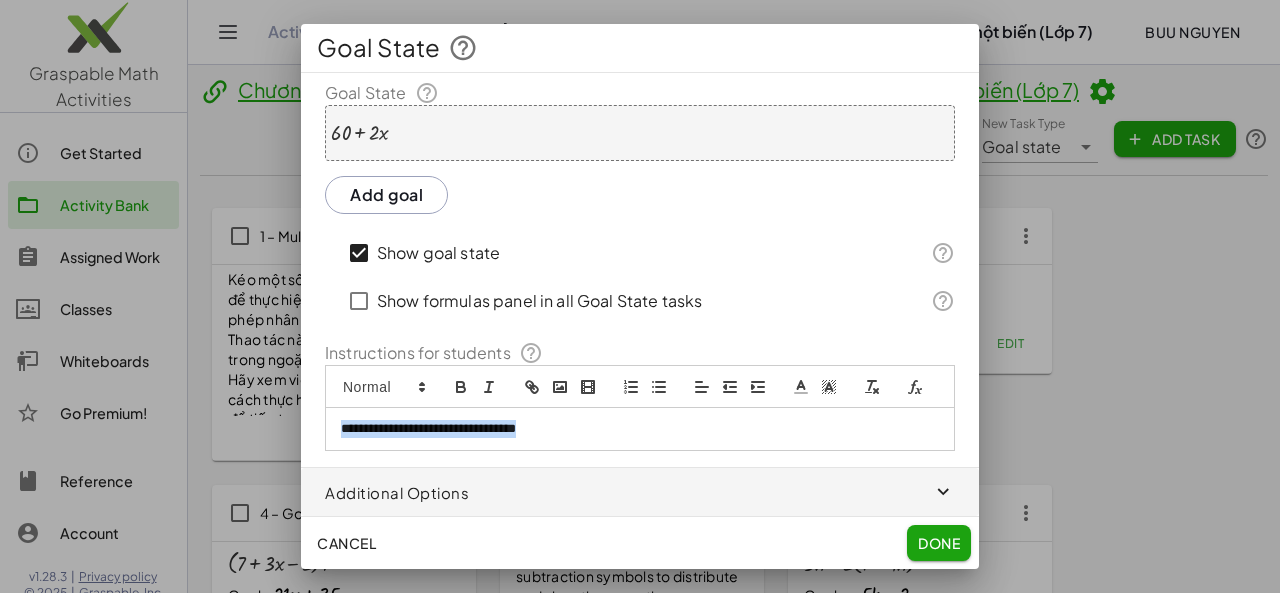 drag, startPoint x: 340, startPoint y: 427, endPoint x: 637, endPoint y: 440, distance: 297.28436 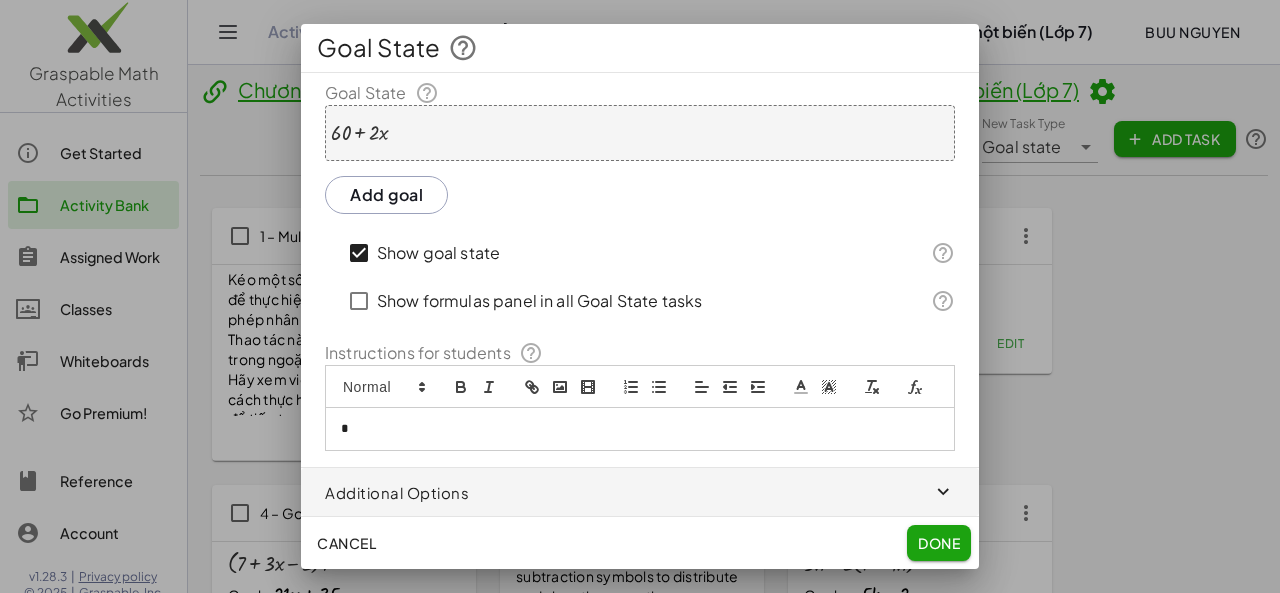 type 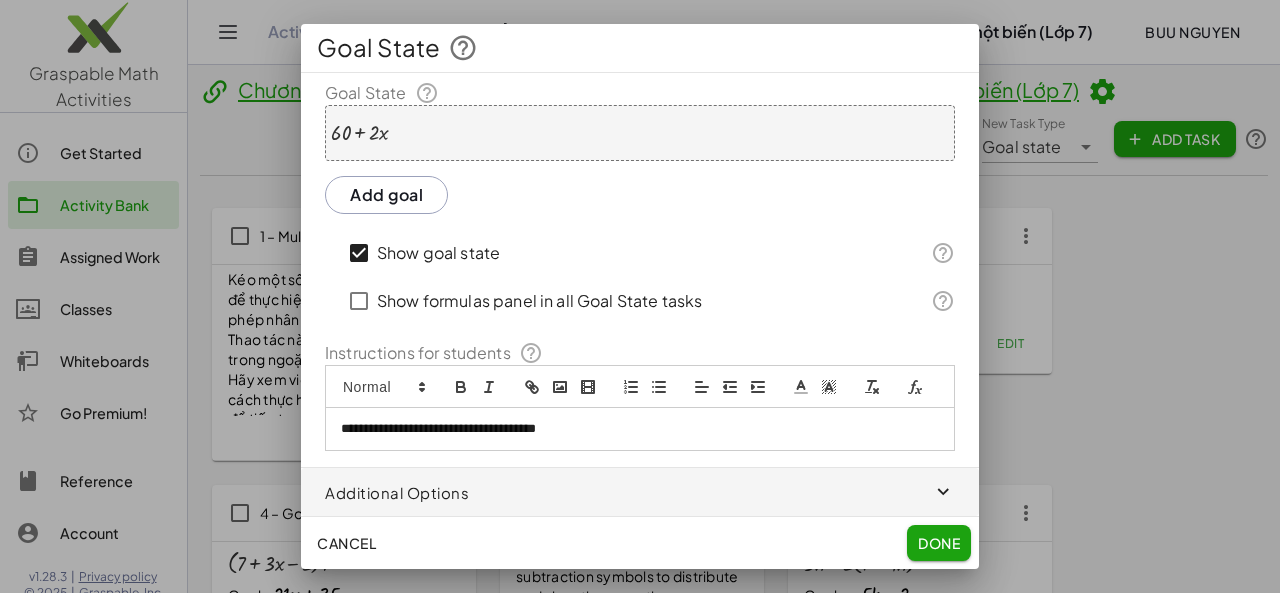 click on "Done" 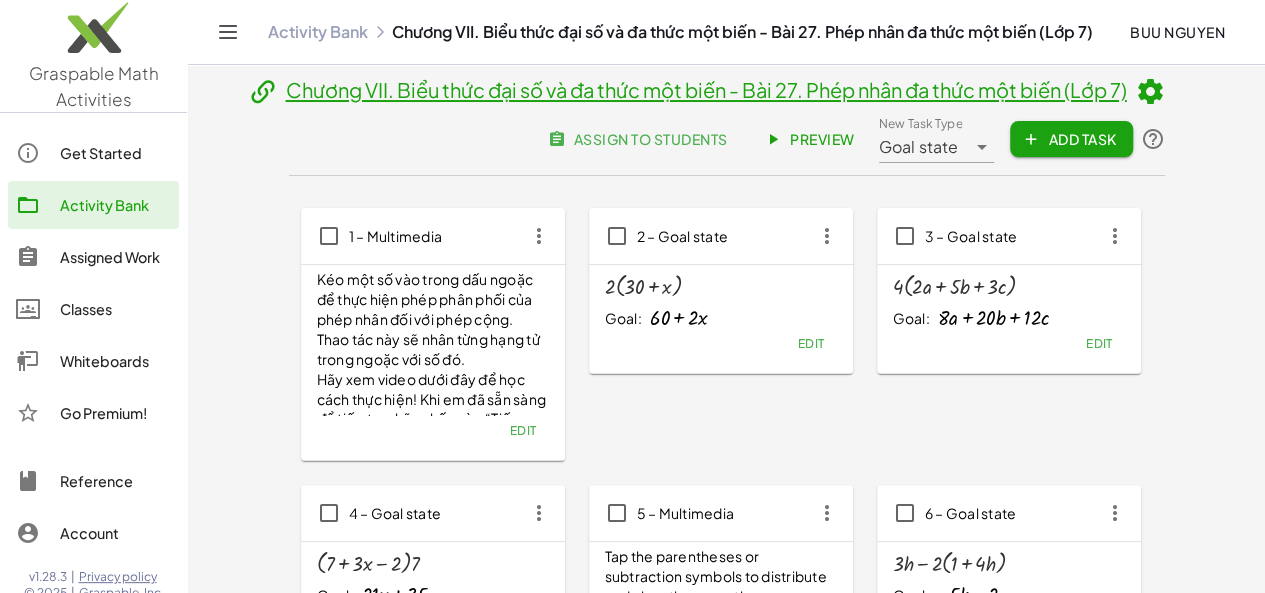 click on "Edit" 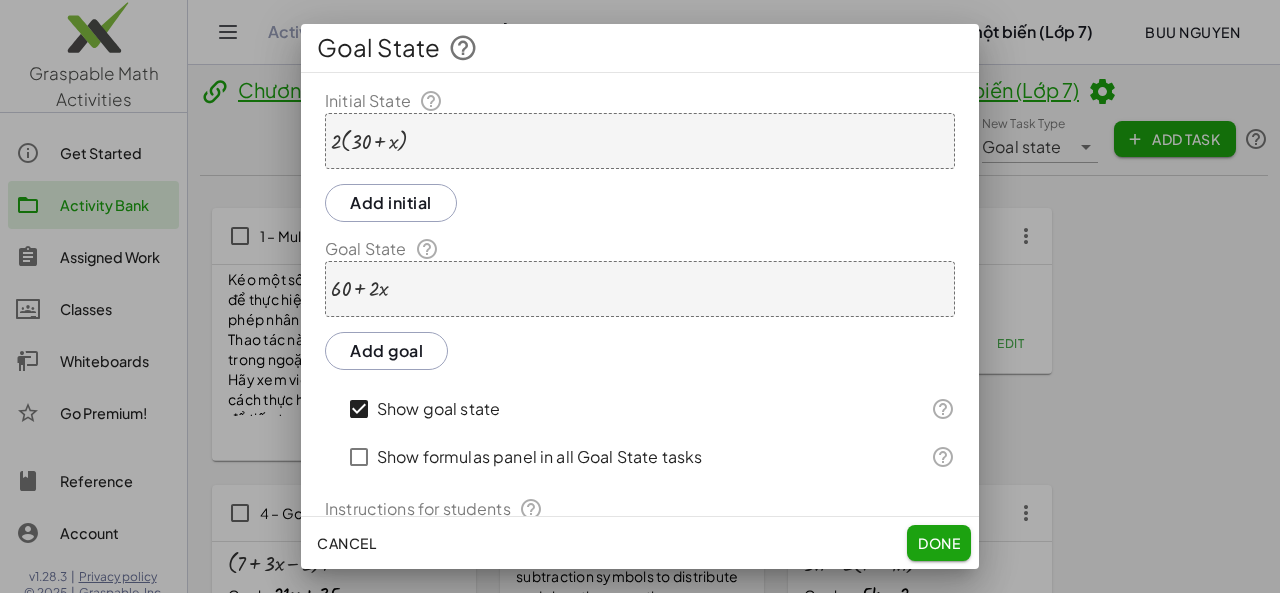 scroll, scrollTop: 178, scrollLeft: 0, axis: vertical 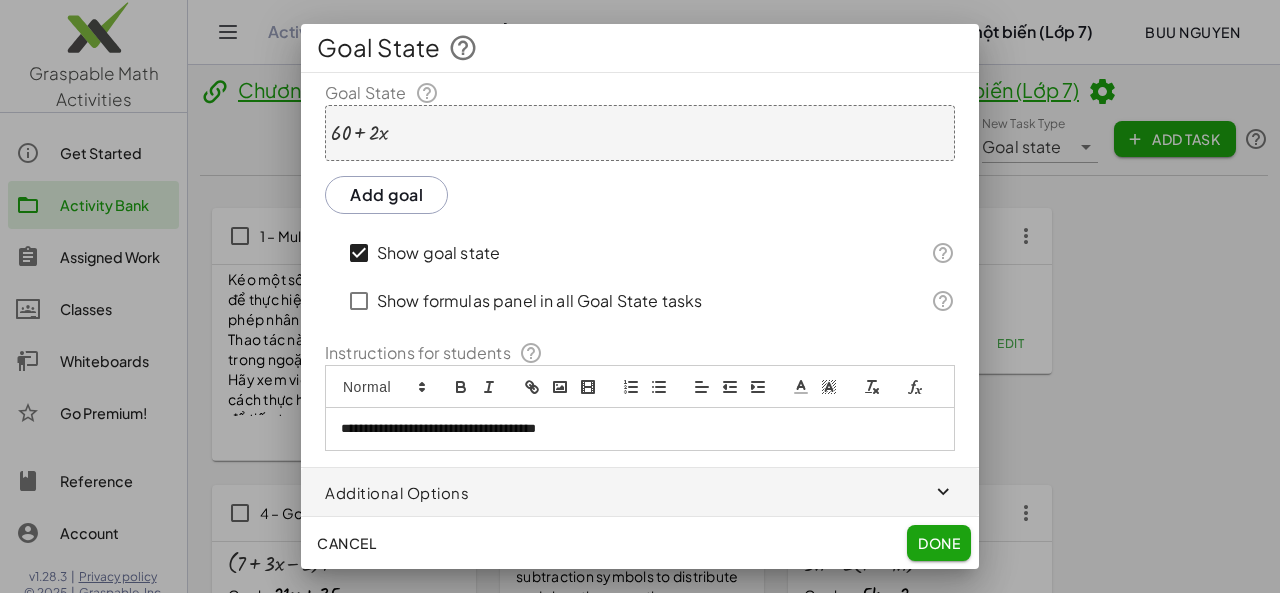 click on "**********" at bounding box center (632, 429) 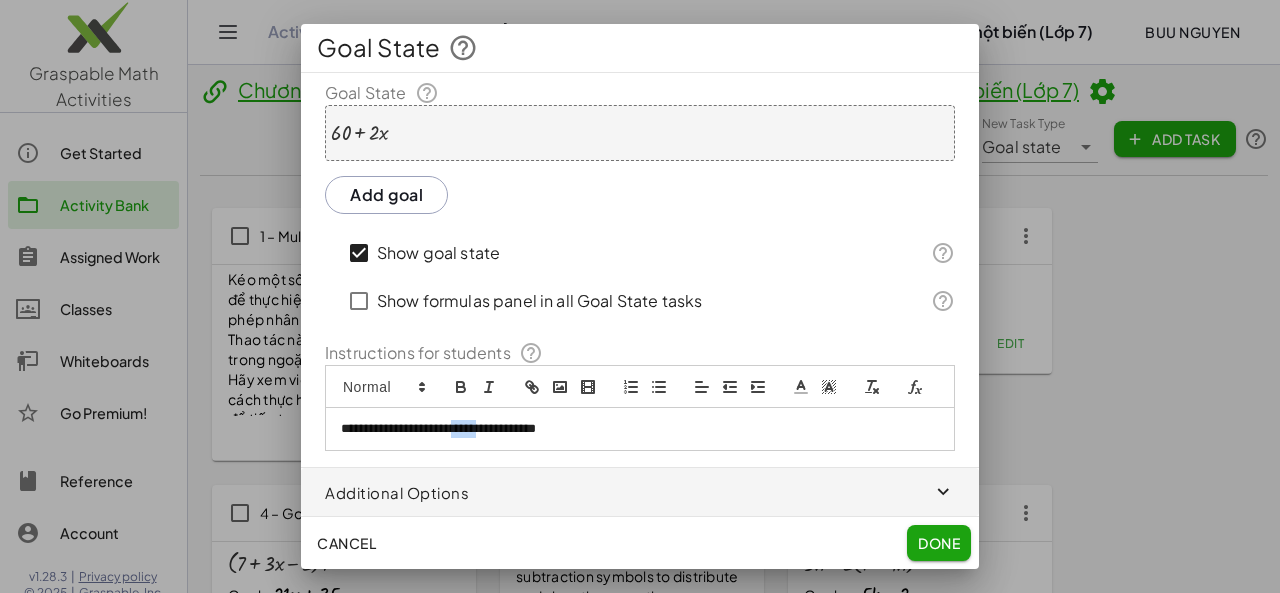 click on "**********" at bounding box center [632, 429] 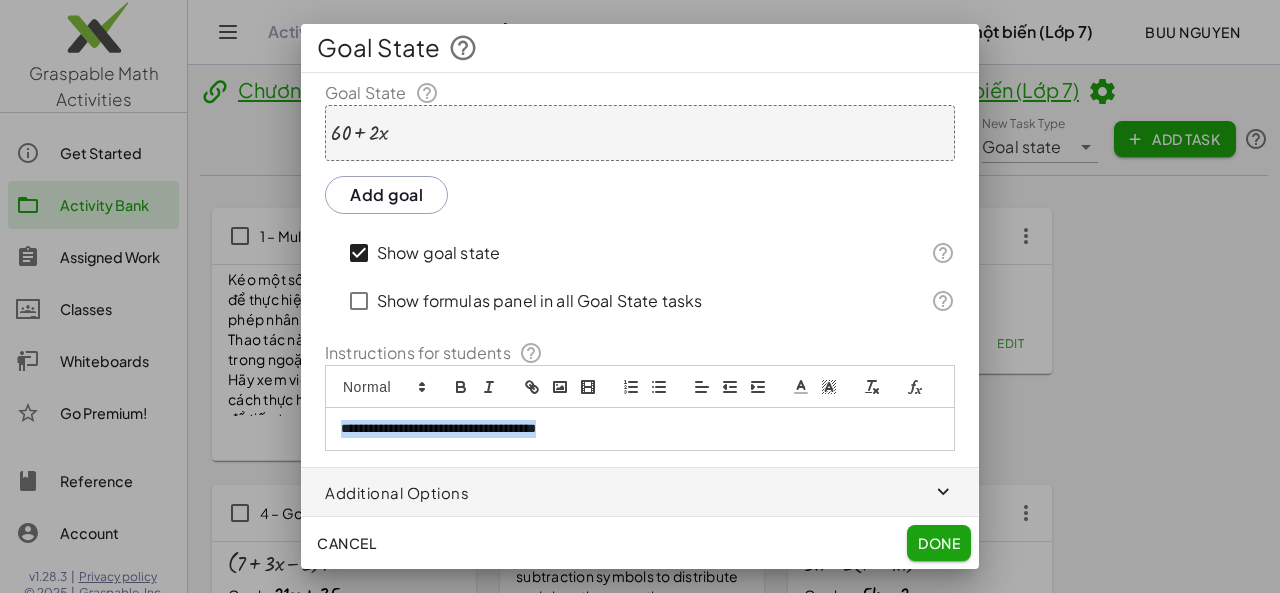 click on "**********" at bounding box center (632, 429) 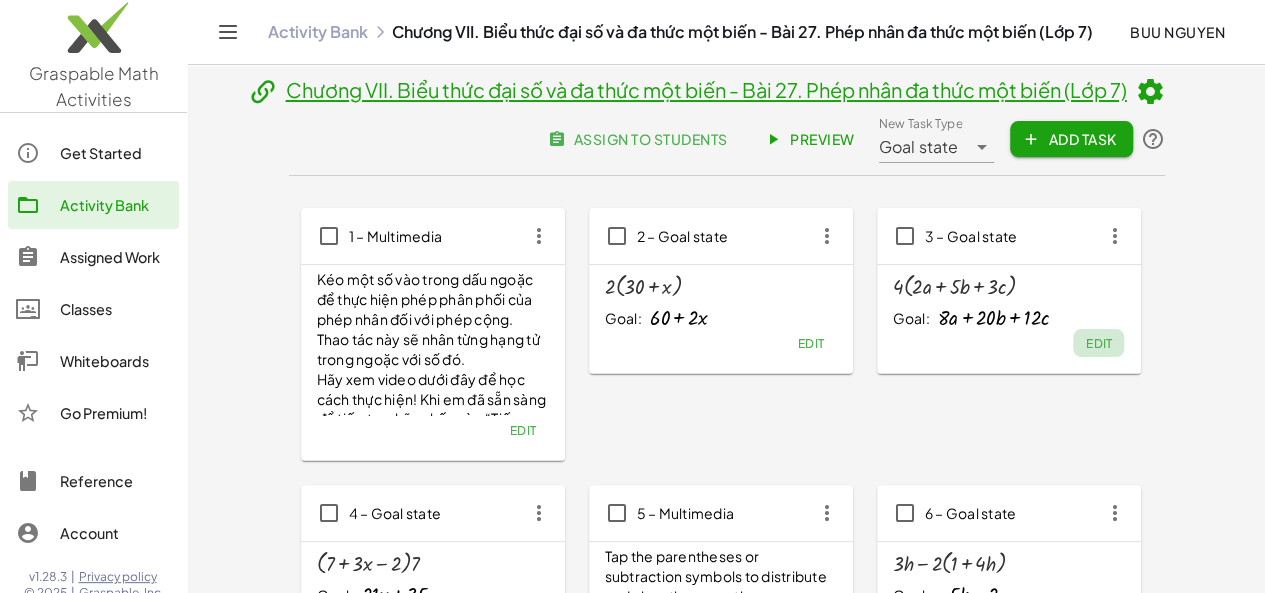 click on "Edit" 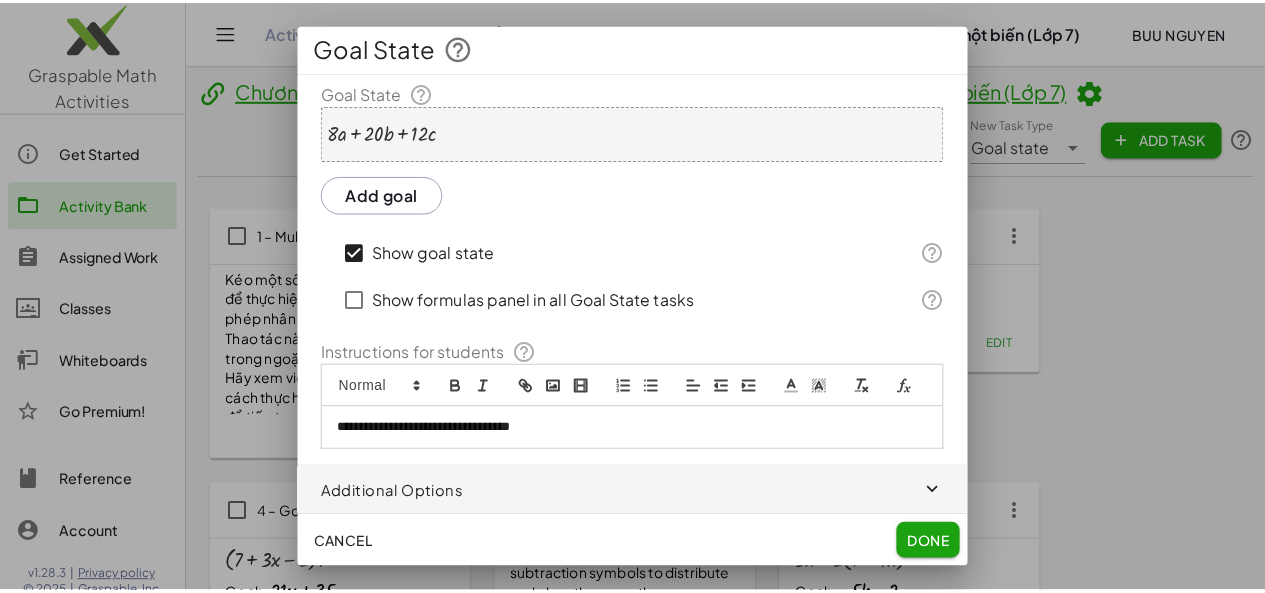 scroll, scrollTop: 178, scrollLeft: 0, axis: vertical 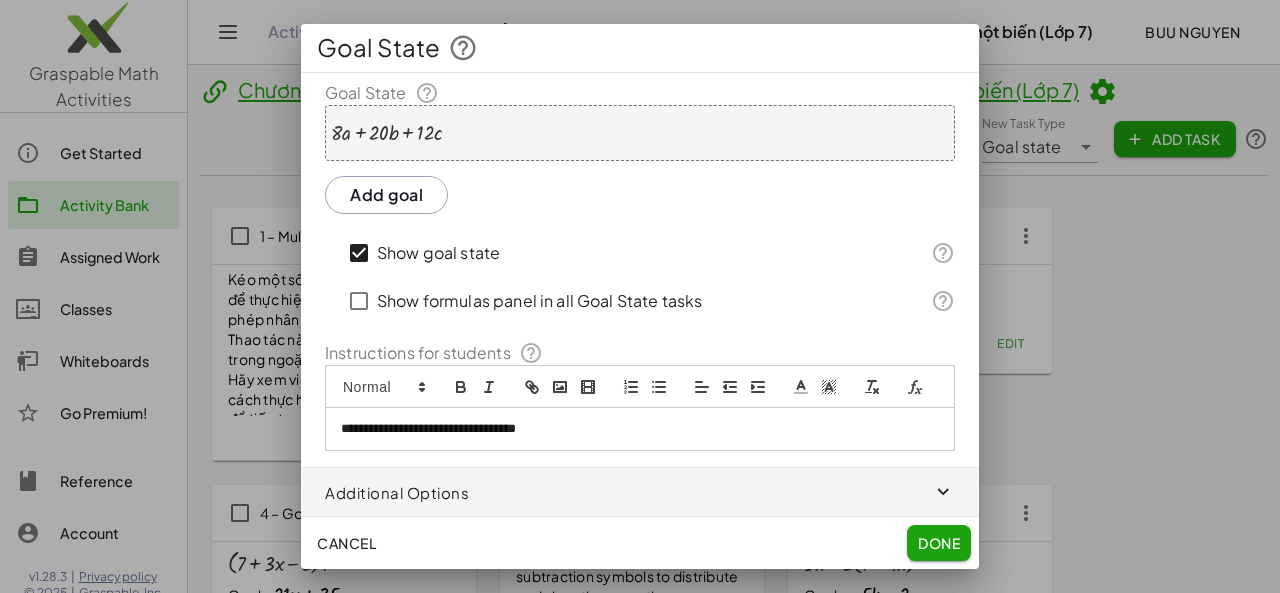 click on "**********" at bounding box center (632, 429) 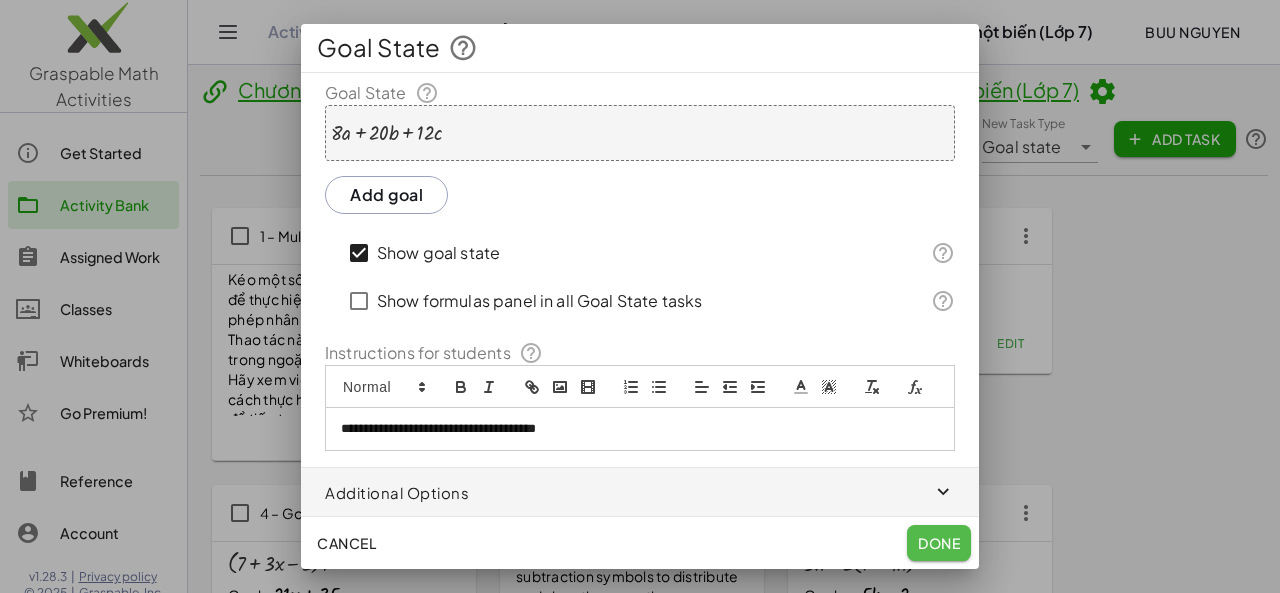 click on "Done" 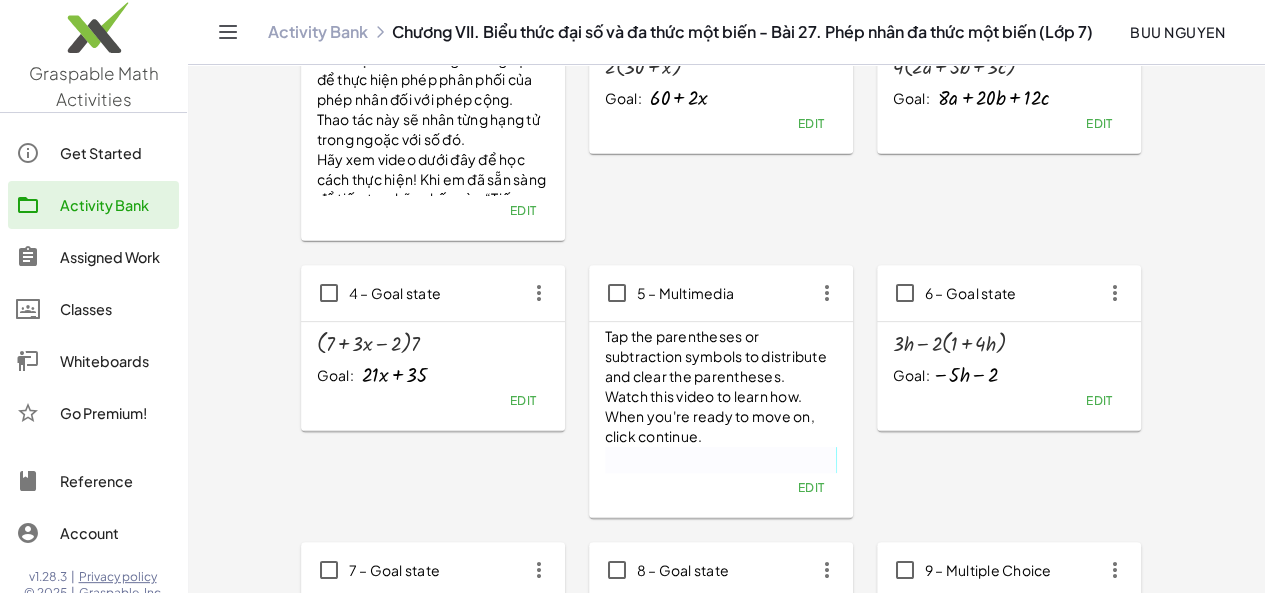 scroll, scrollTop: 240, scrollLeft: 0, axis: vertical 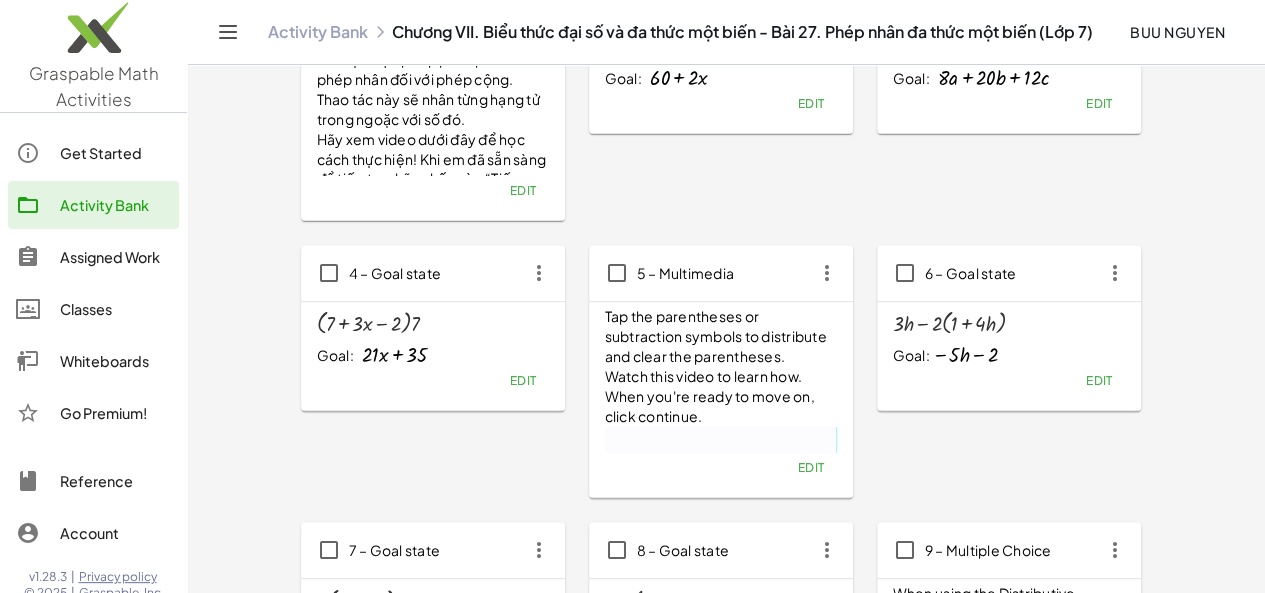 click 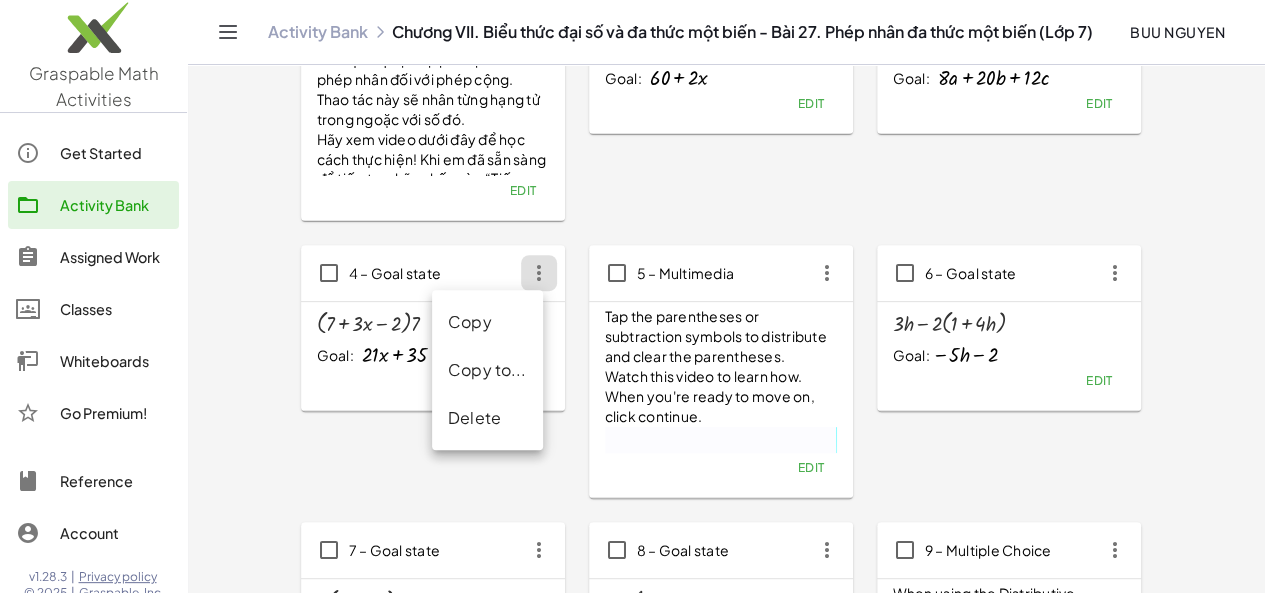 click on "Delete" 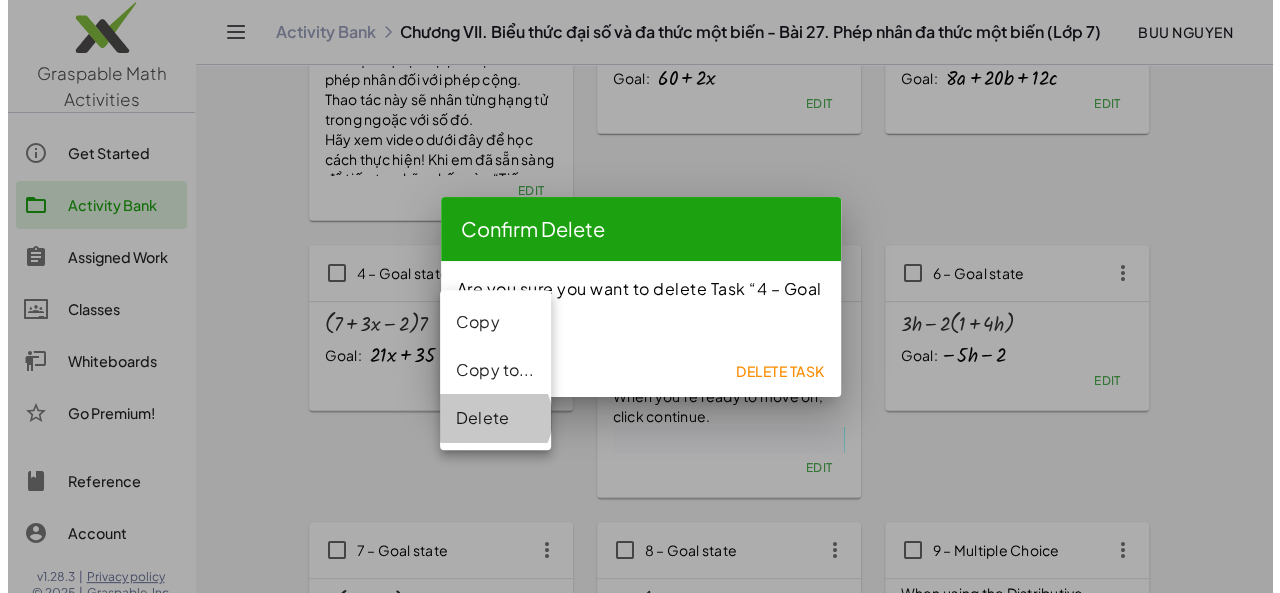 scroll, scrollTop: 0, scrollLeft: 0, axis: both 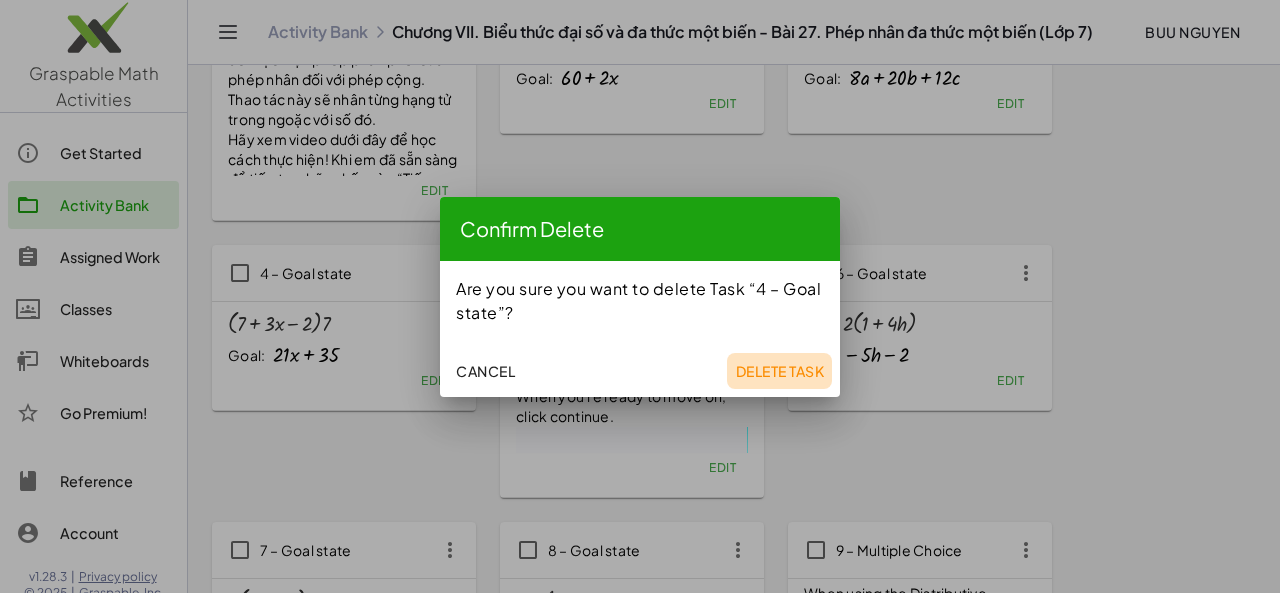 click on "Delete Task" 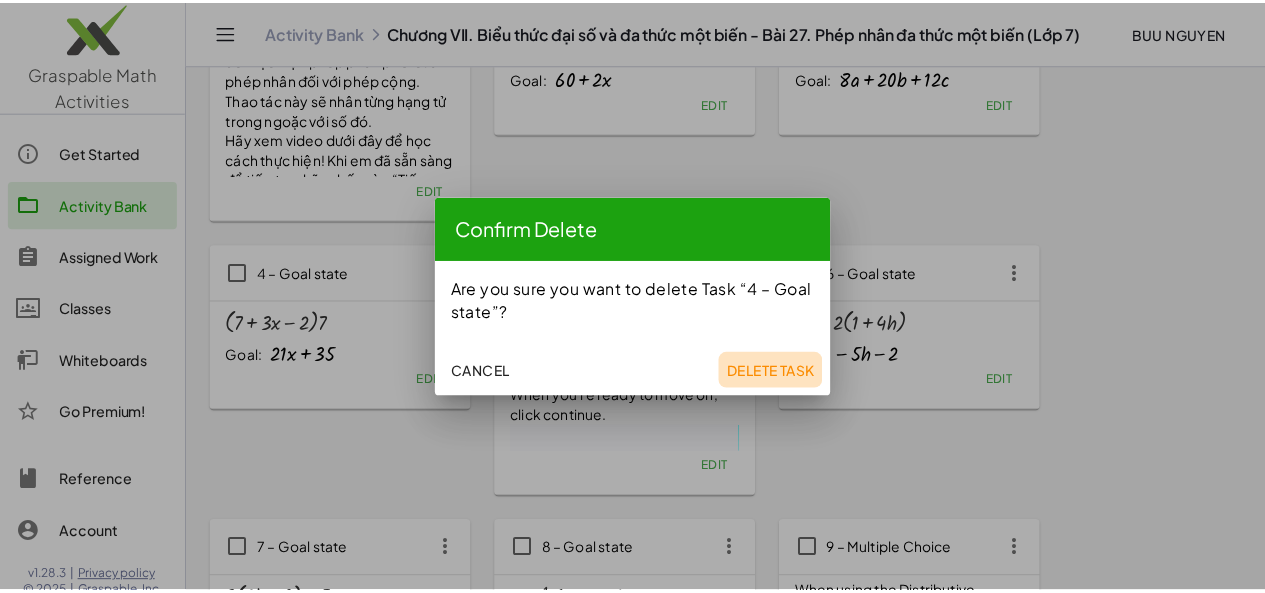 scroll, scrollTop: 240, scrollLeft: 0, axis: vertical 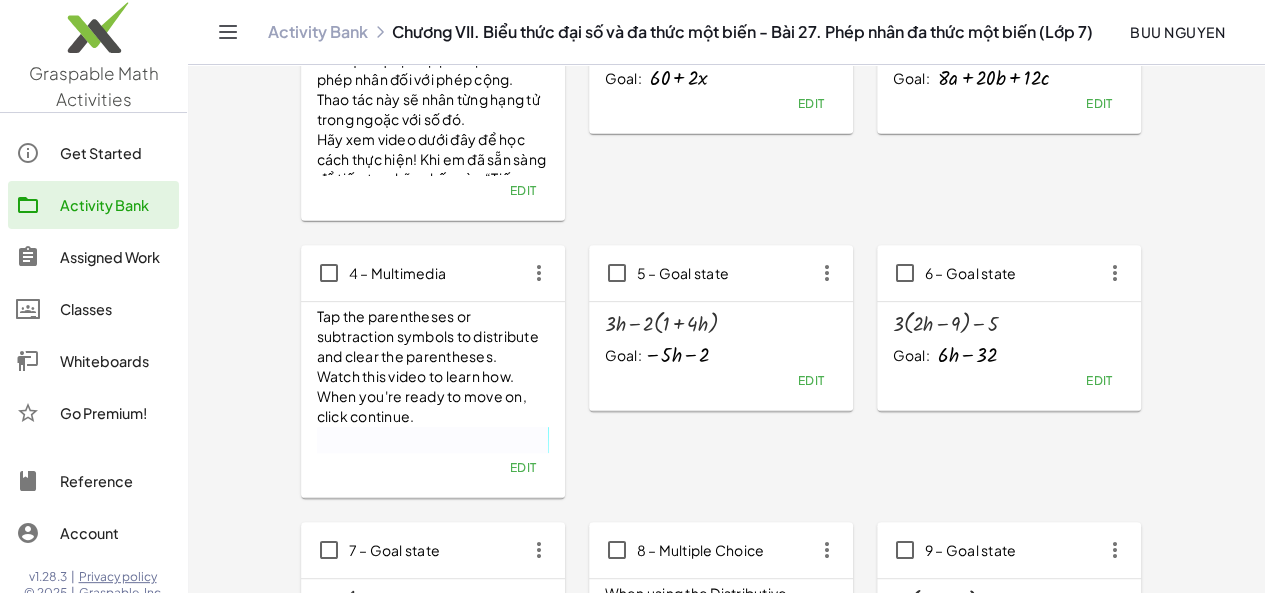 click on "Edit" 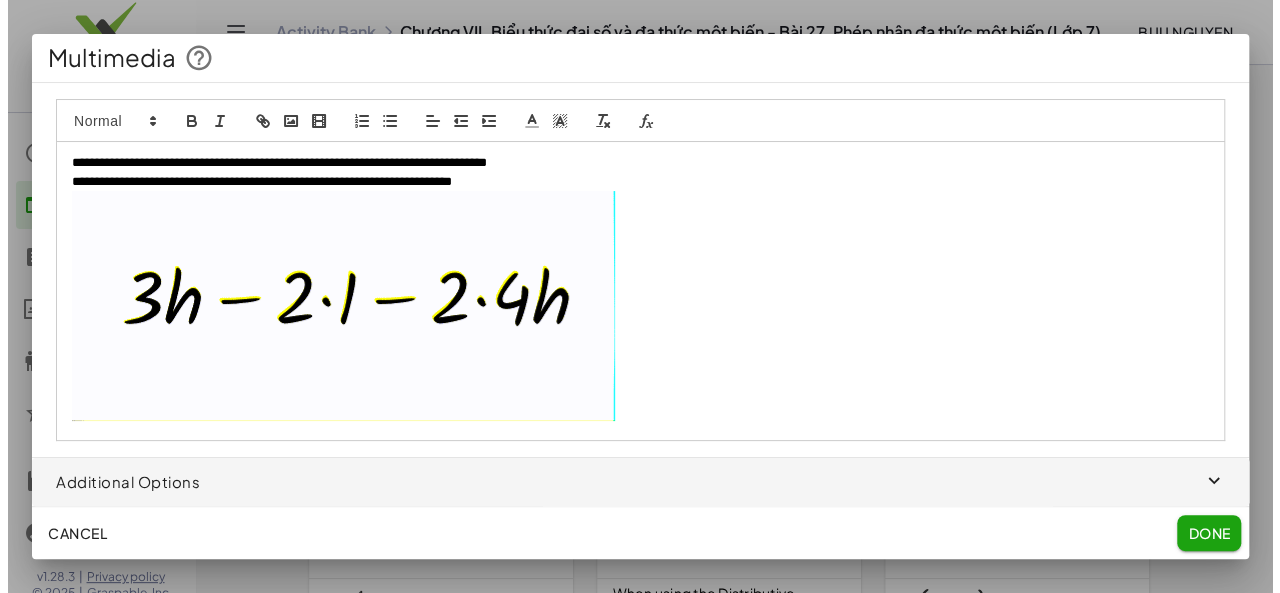 scroll, scrollTop: 0, scrollLeft: 0, axis: both 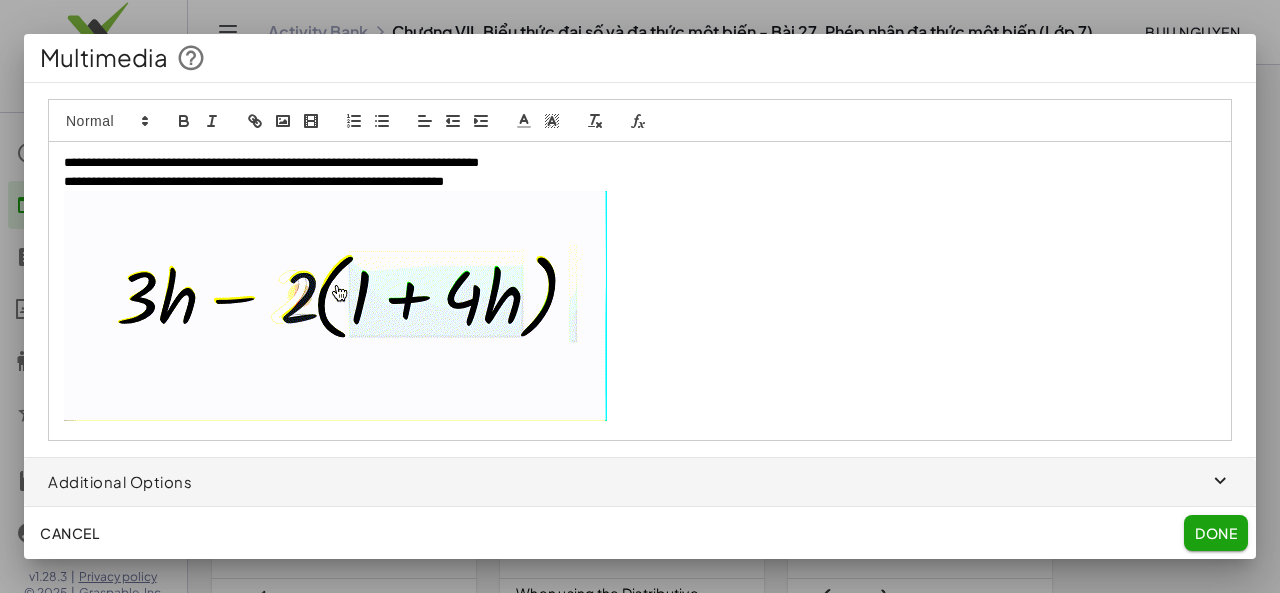 click on "Done" 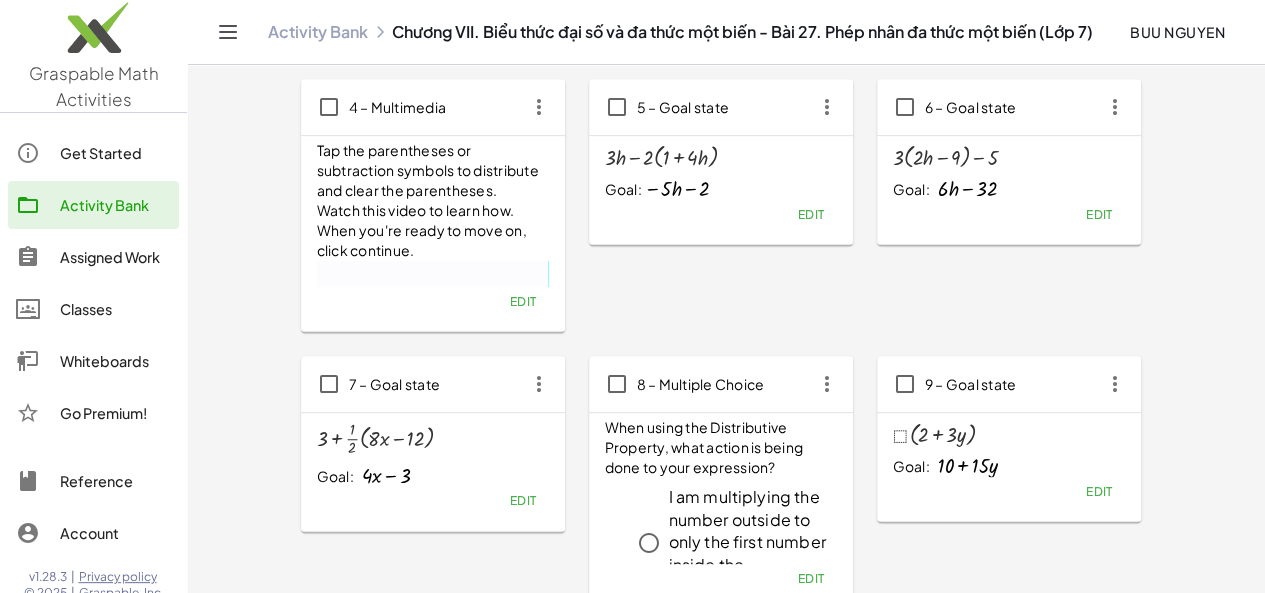 scroll, scrollTop: 408, scrollLeft: 0, axis: vertical 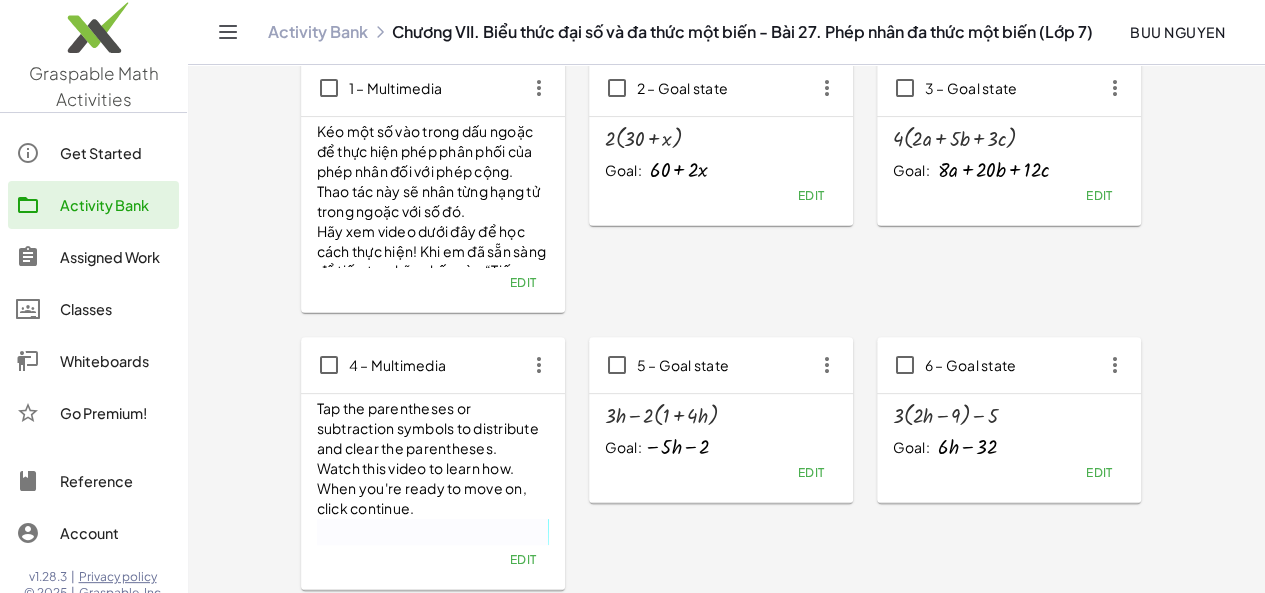 click 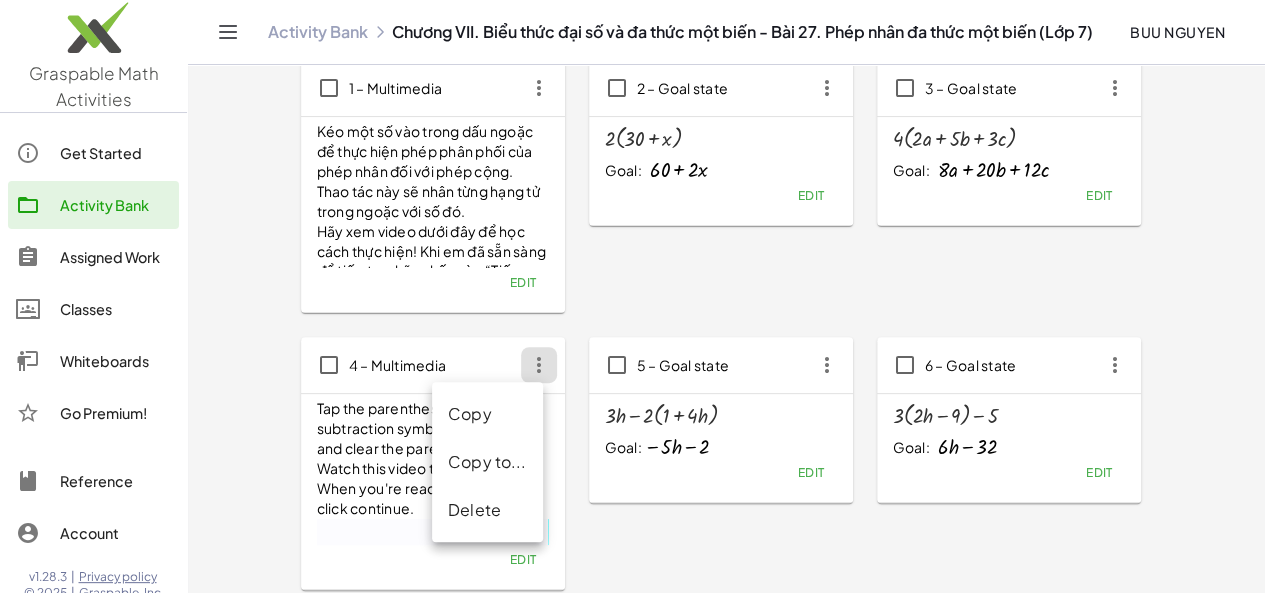 click on "Tap the parentheses or subtraction symbols to distribute and clear the parentheses." at bounding box center (433, 429) 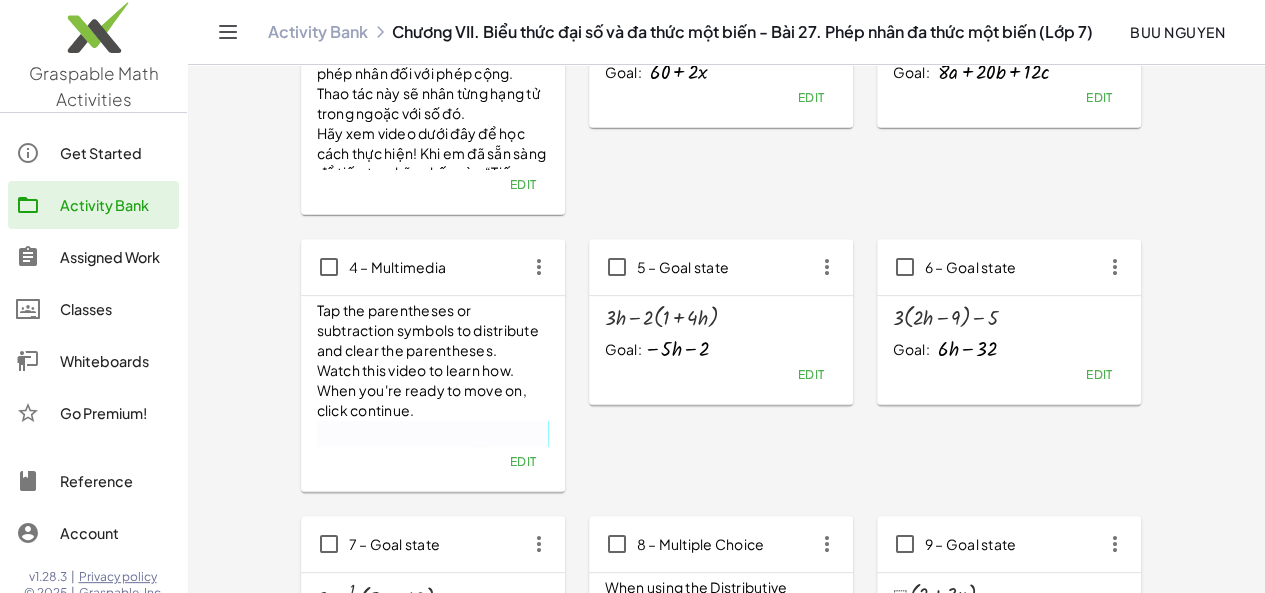 scroll, scrollTop: 308, scrollLeft: 0, axis: vertical 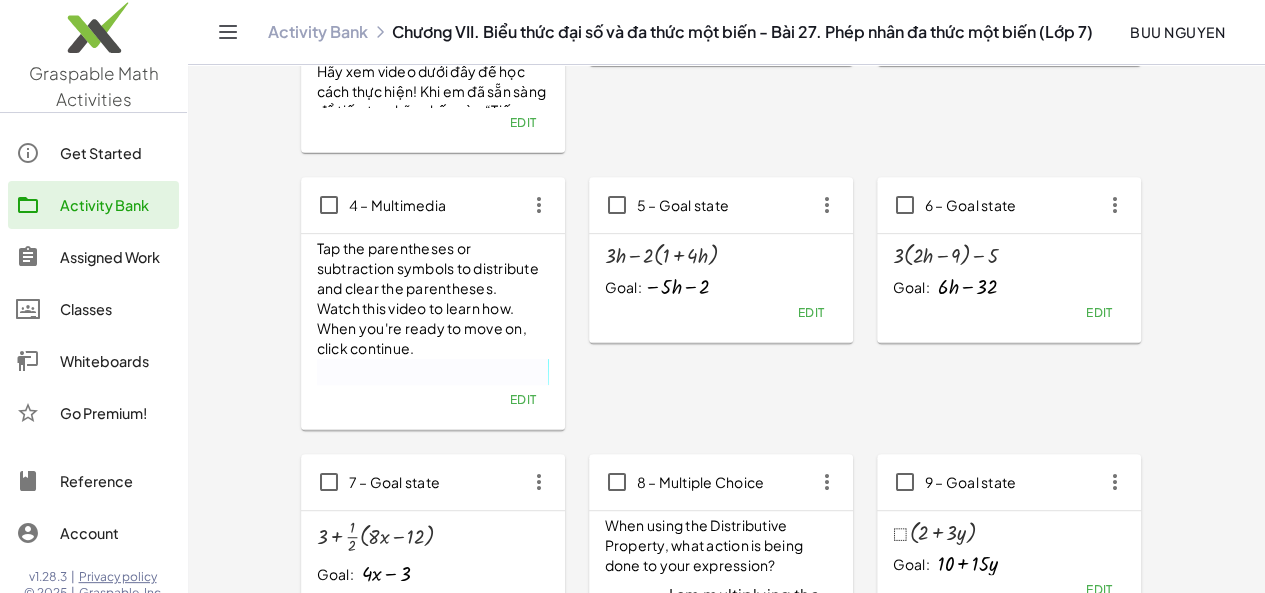 click on "When using the Distributive Property, what action is being done to your expression?" at bounding box center (721, 546) 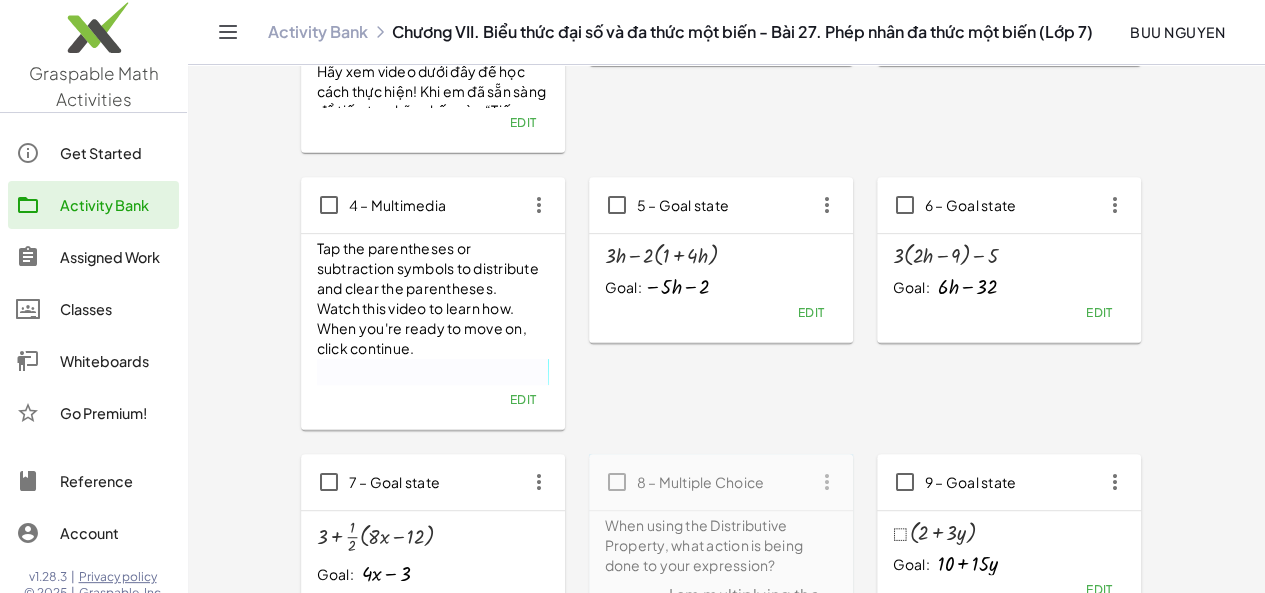type 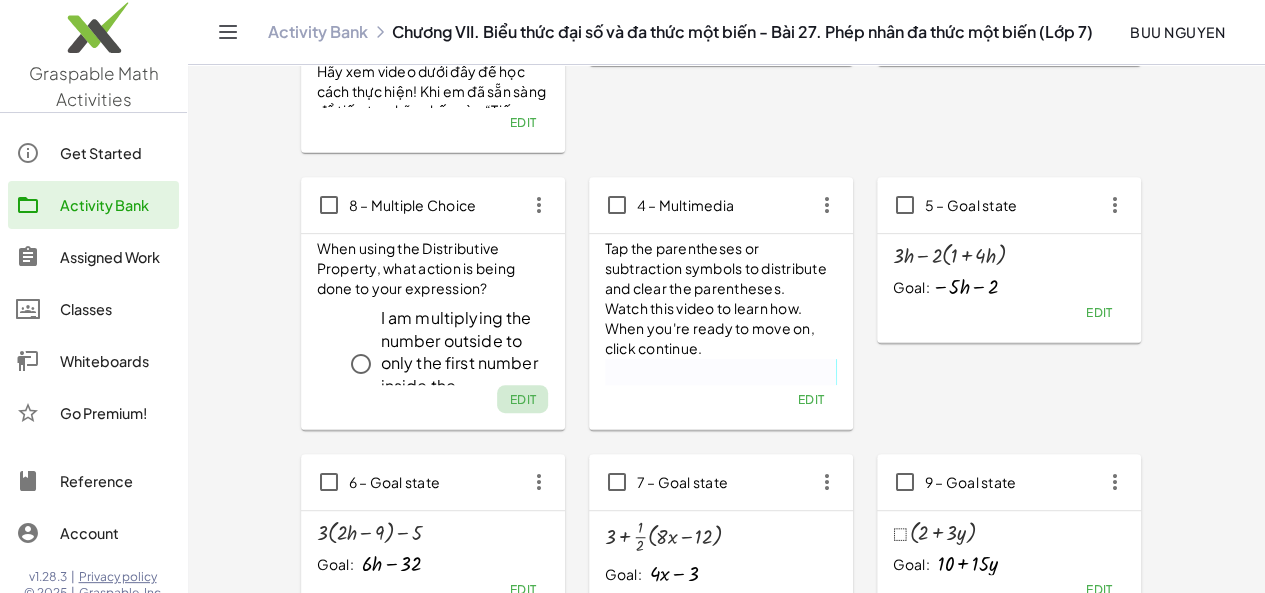 click on "Edit" 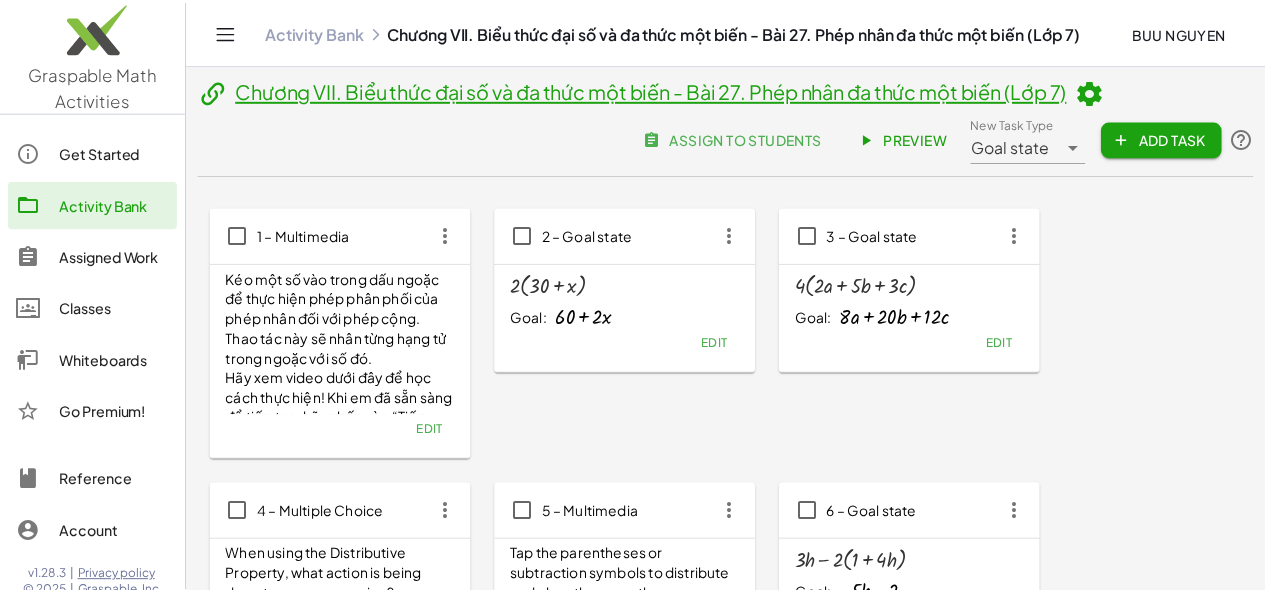scroll, scrollTop: 308, scrollLeft: 0, axis: vertical 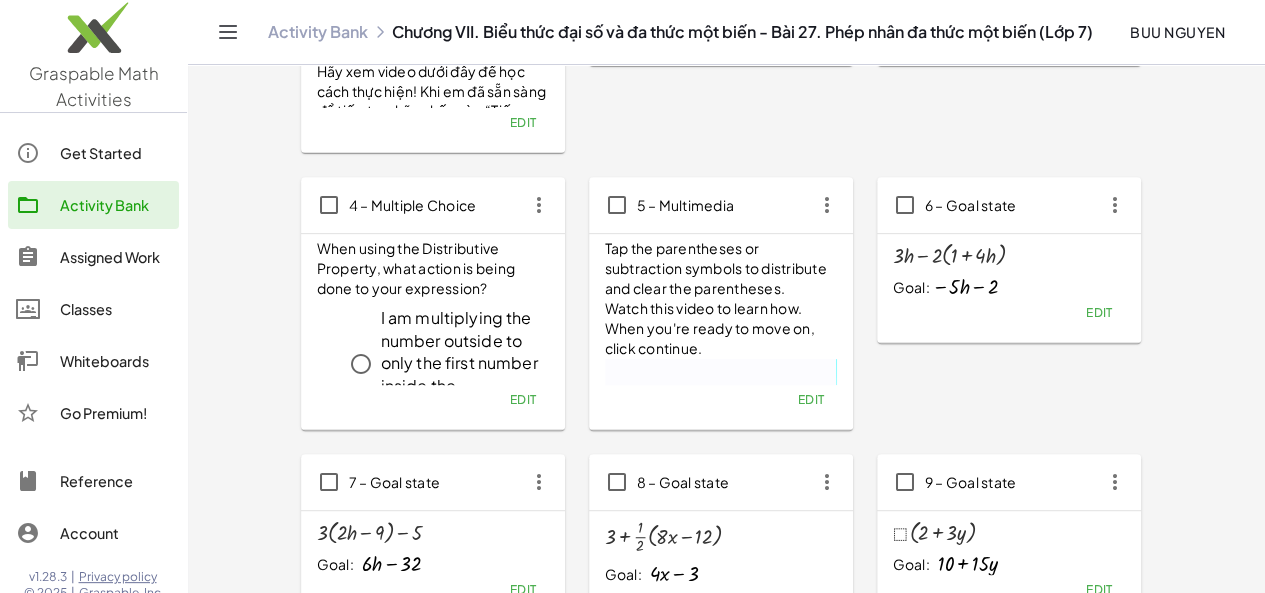 click on "Edit" 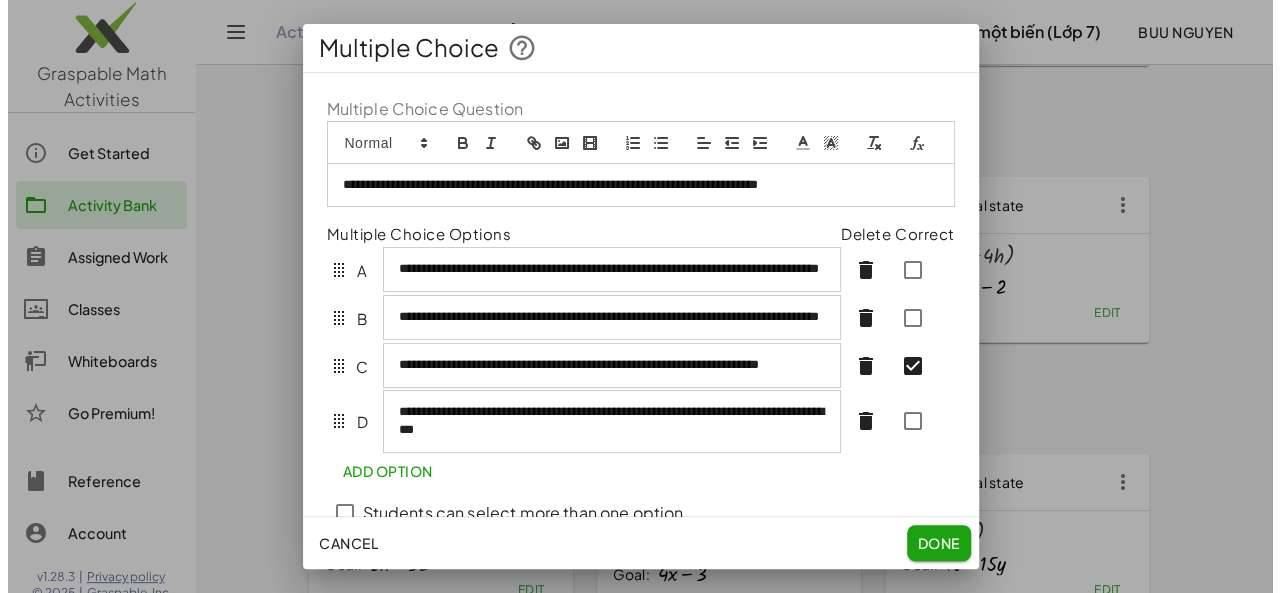 scroll, scrollTop: 0, scrollLeft: 0, axis: both 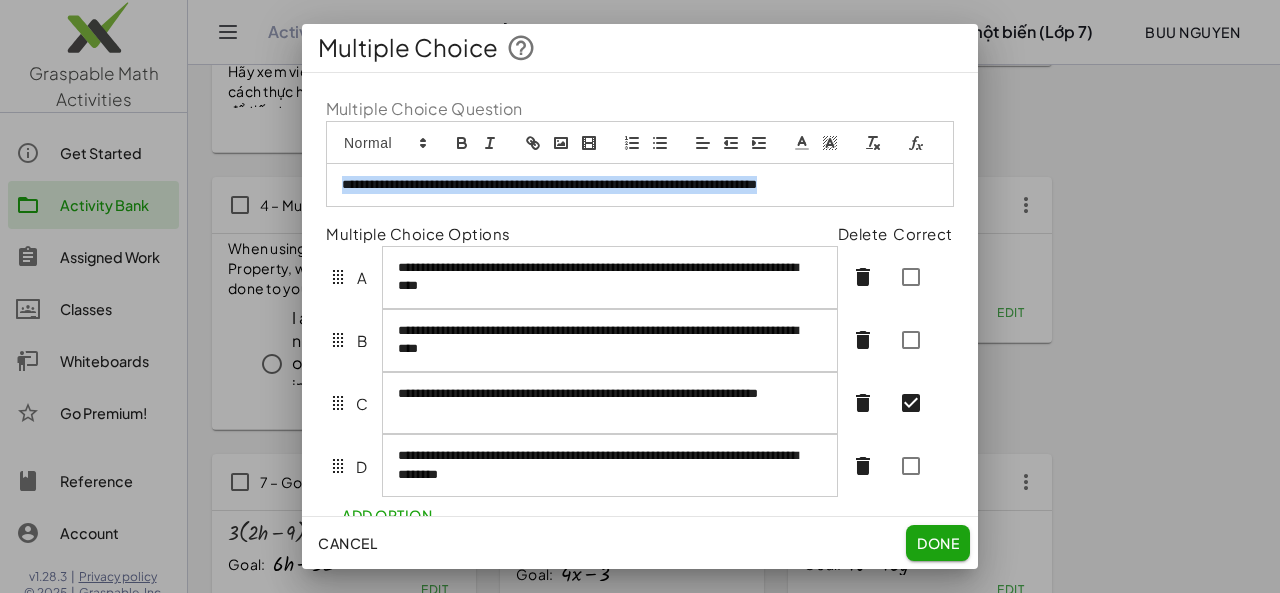 drag, startPoint x: 343, startPoint y: 210, endPoint x: 883, endPoint y: 213, distance: 540.00836 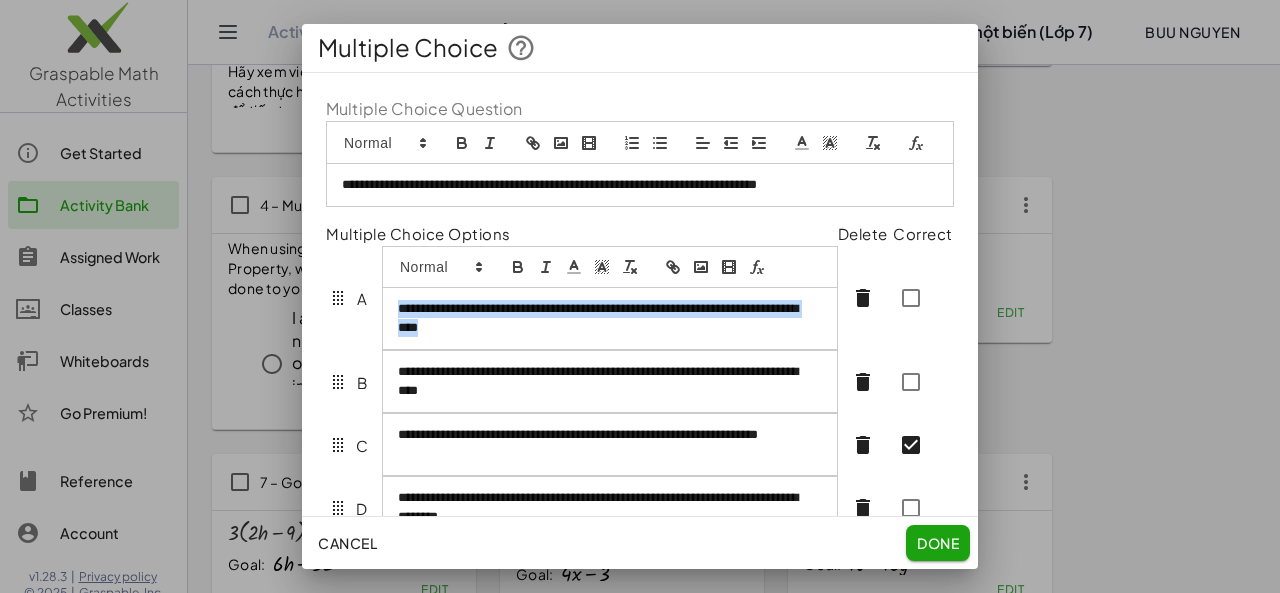 drag, startPoint x: 389, startPoint y: 293, endPoint x: 577, endPoint y: 351, distance: 196.74348 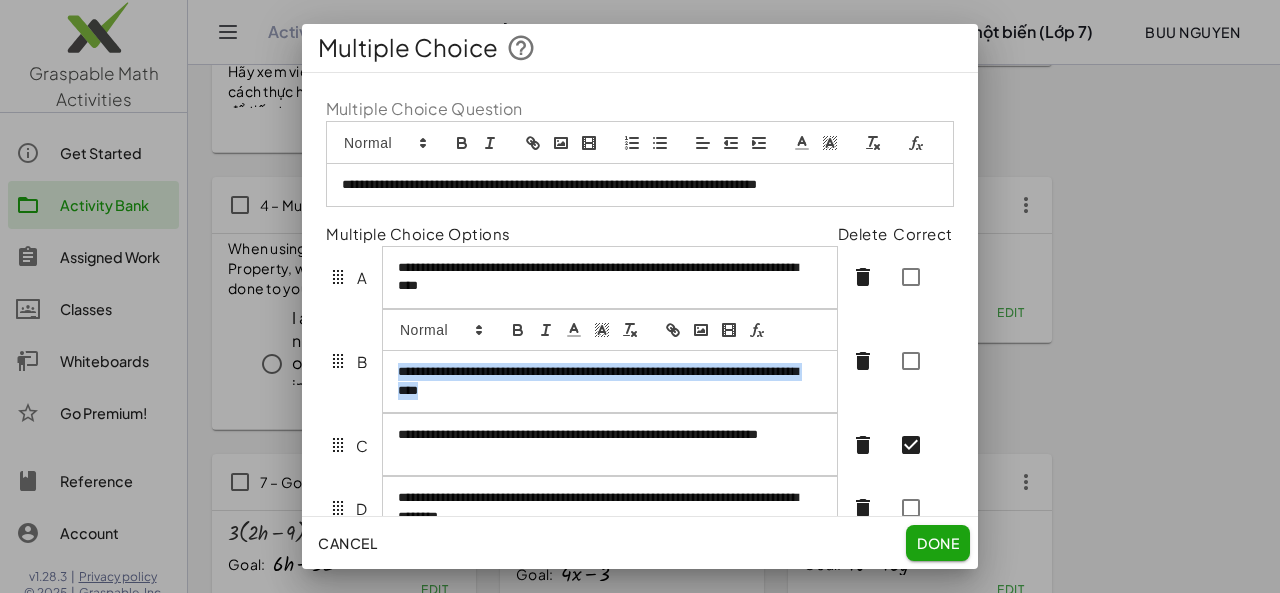 drag, startPoint x: 390, startPoint y: 396, endPoint x: 562, endPoint y: 412, distance: 172.74258 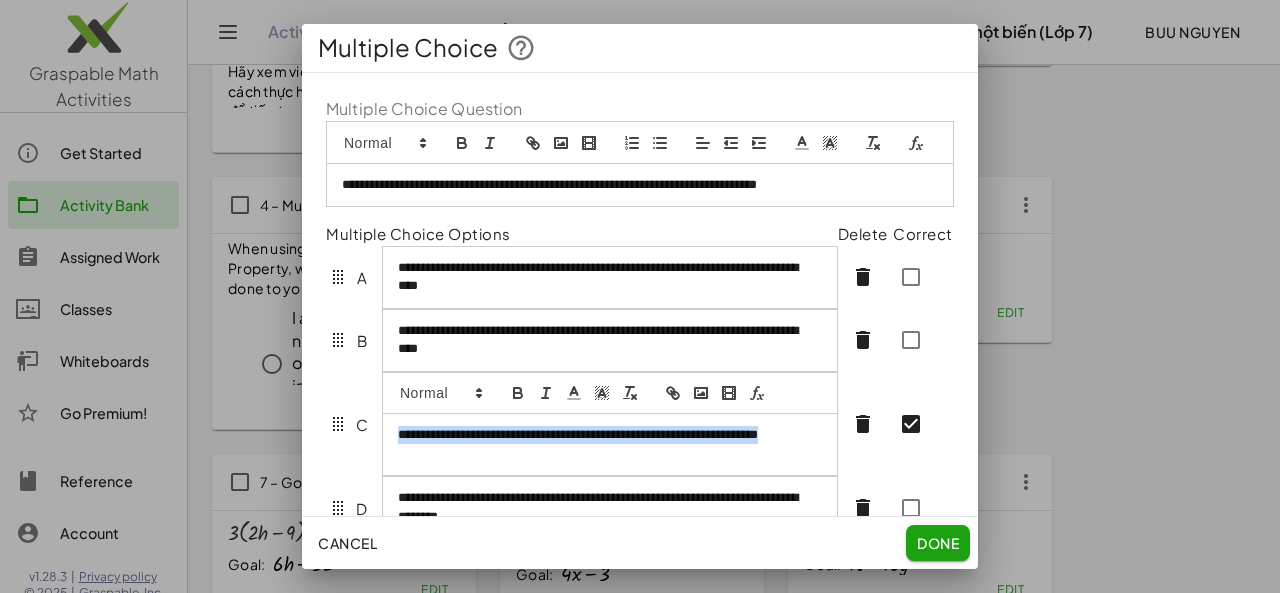 drag, startPoint x: 398, startPoint y: 459, endPoint x: 500, endPoint y: 475, distance: 103.24728 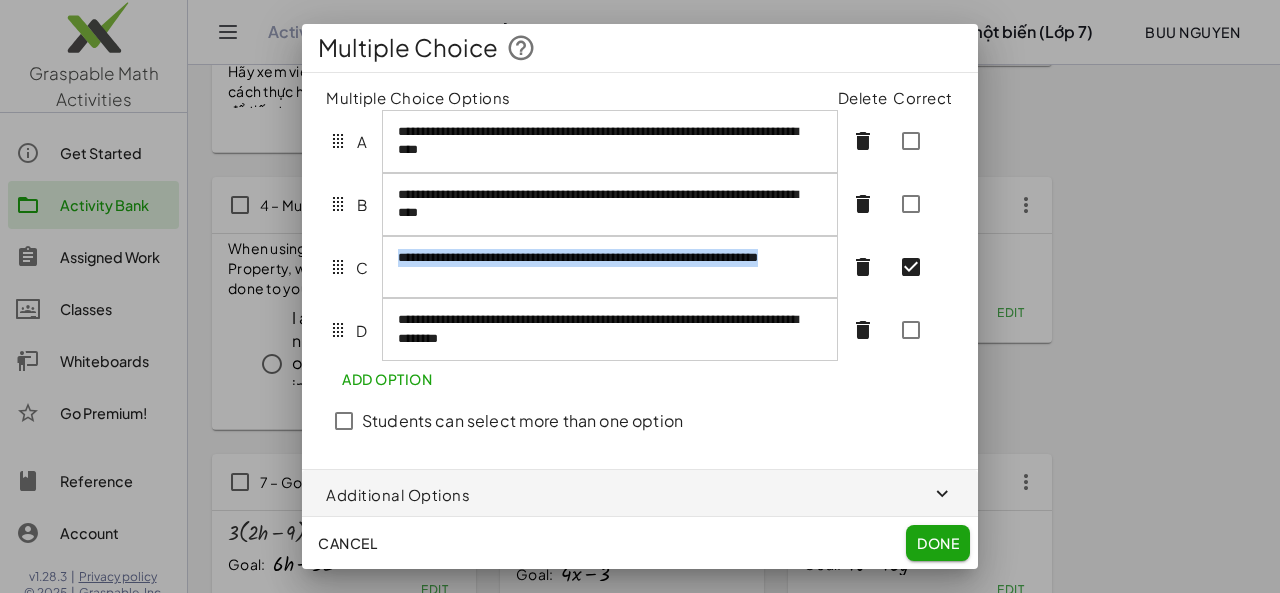 scroll, scrollTop: 158, scrollLeft: 0, axis: vertical 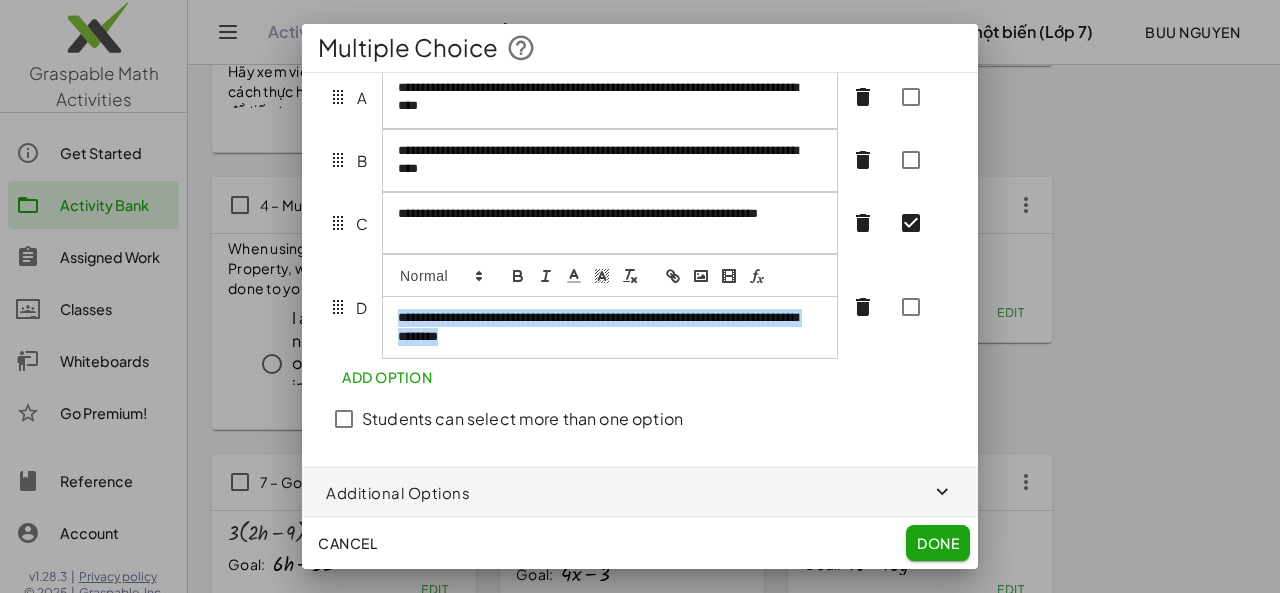 drag, startPoint x: 394, startPoint y: 320, endPoint x: 585, endPoint y: 335, distance: 191.5881 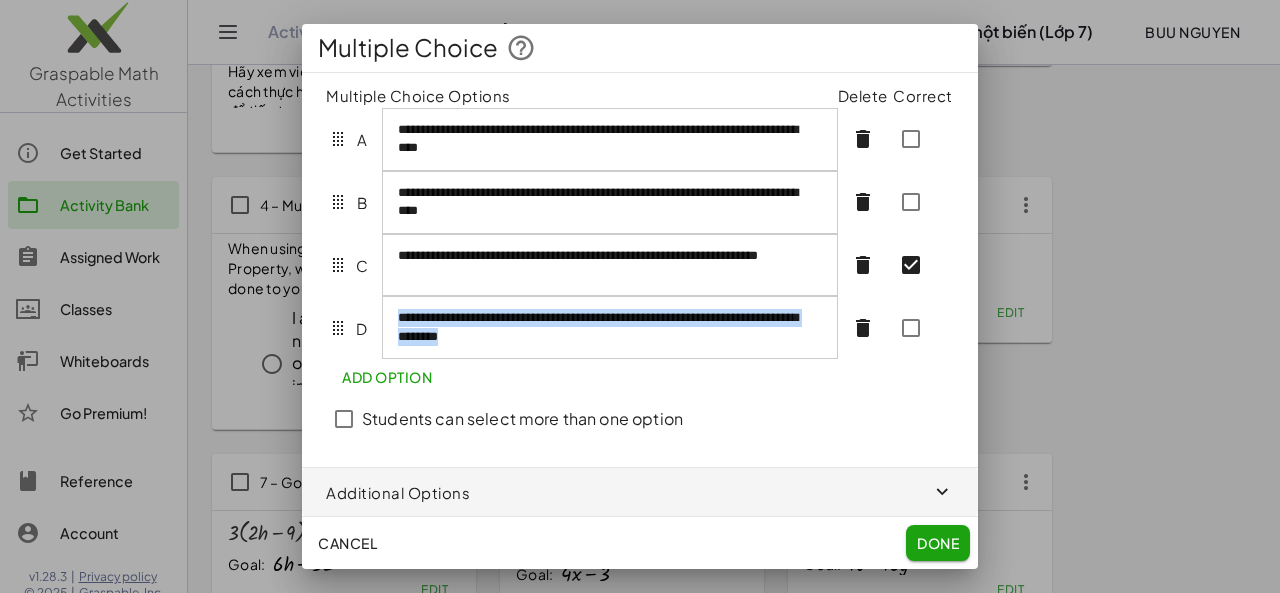 scroll, scrollTop: 0, scrollLeft: 0, axis: both 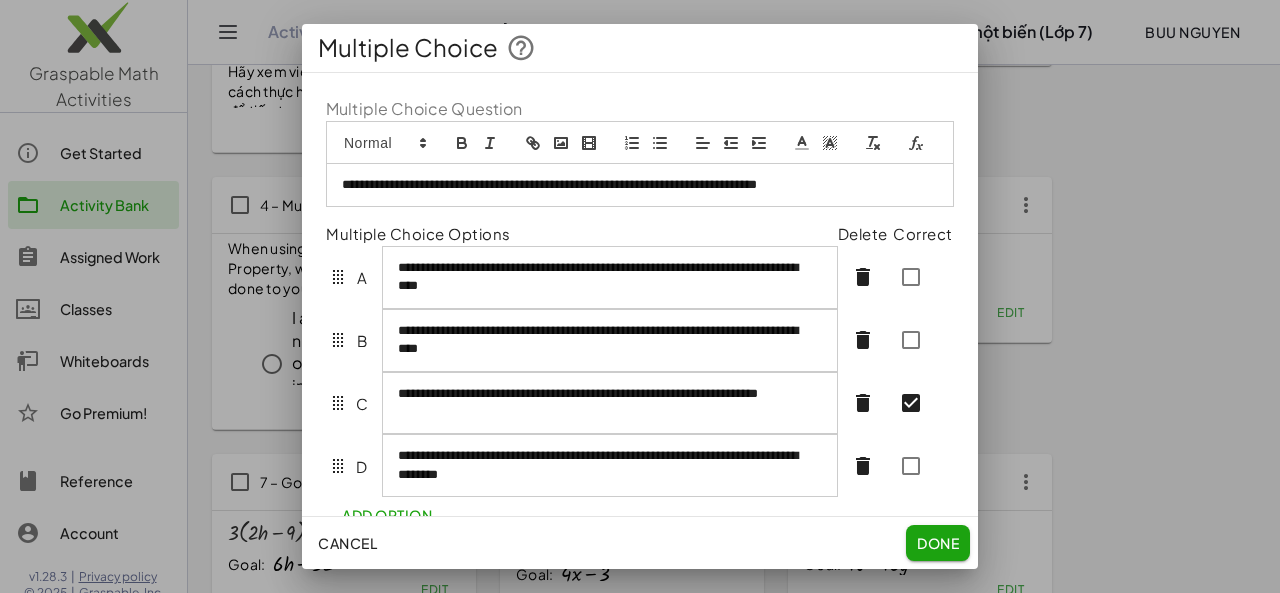 click on "**********" at bounding box center (632, 185) 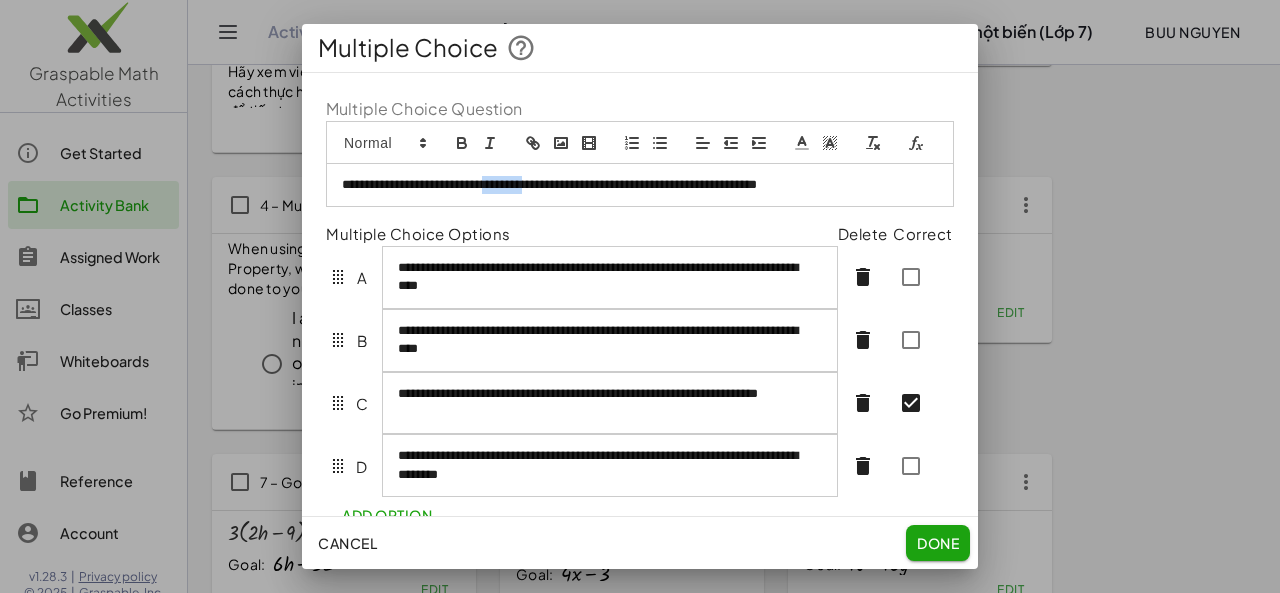 click on "**********" at bounding box center [632, 185] 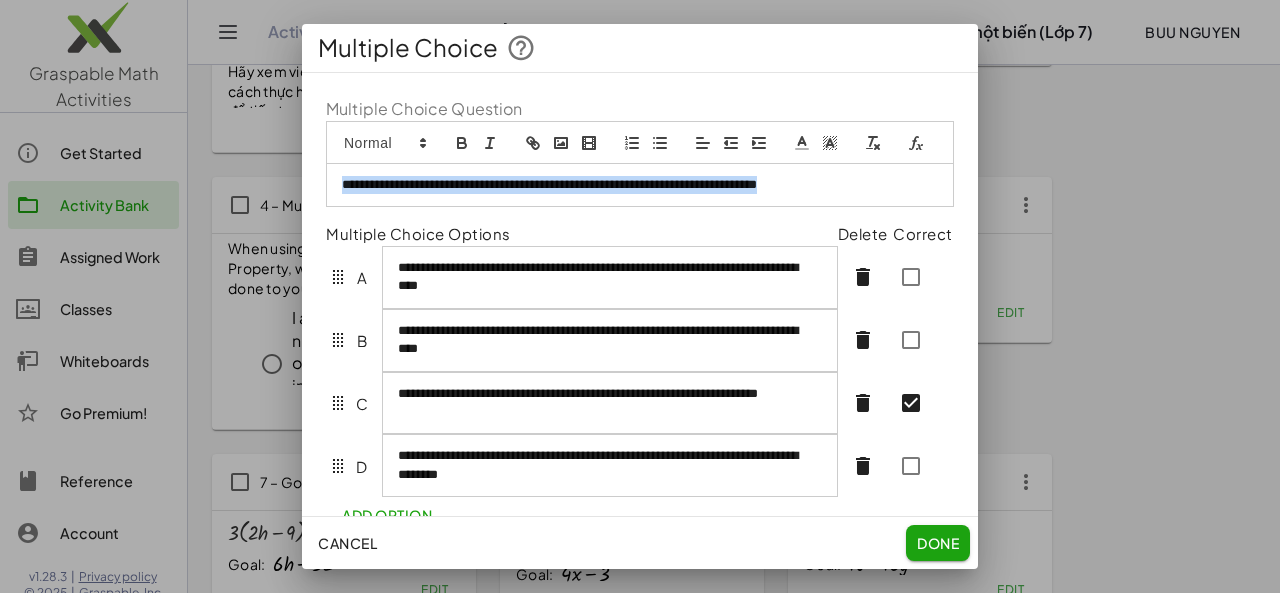 click on "**********" at bounding box center (632, 185) 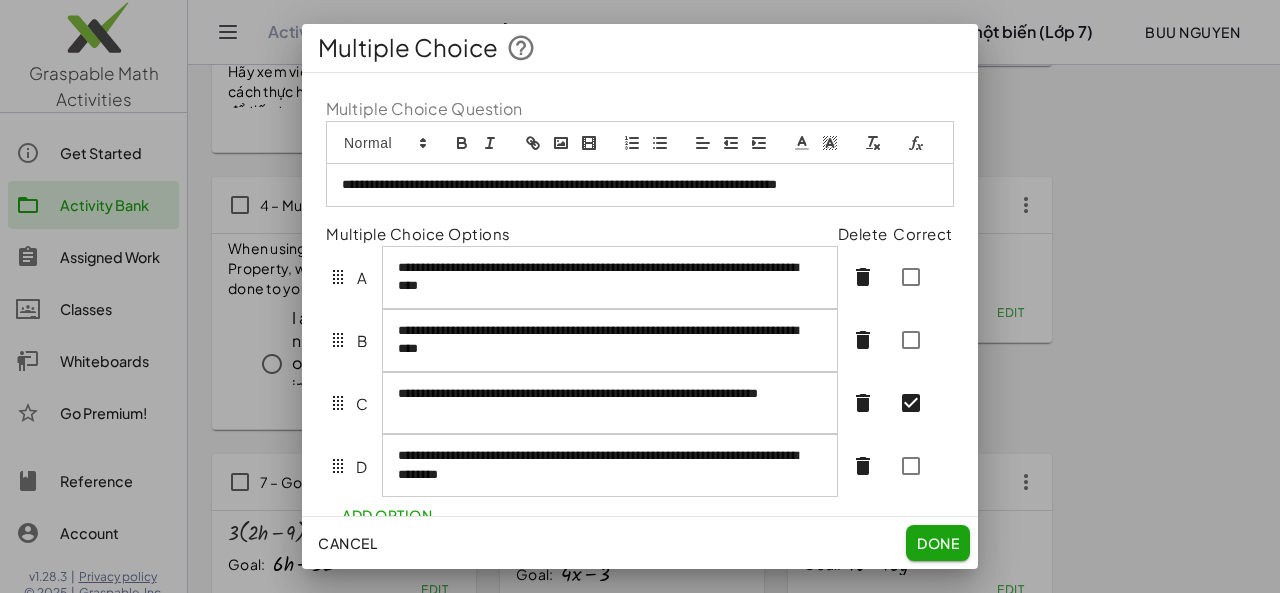 drag, startPoint x: 546, startPoint y: 209, endPoint x: 556, endPoint y: 212, distance: 10.440307 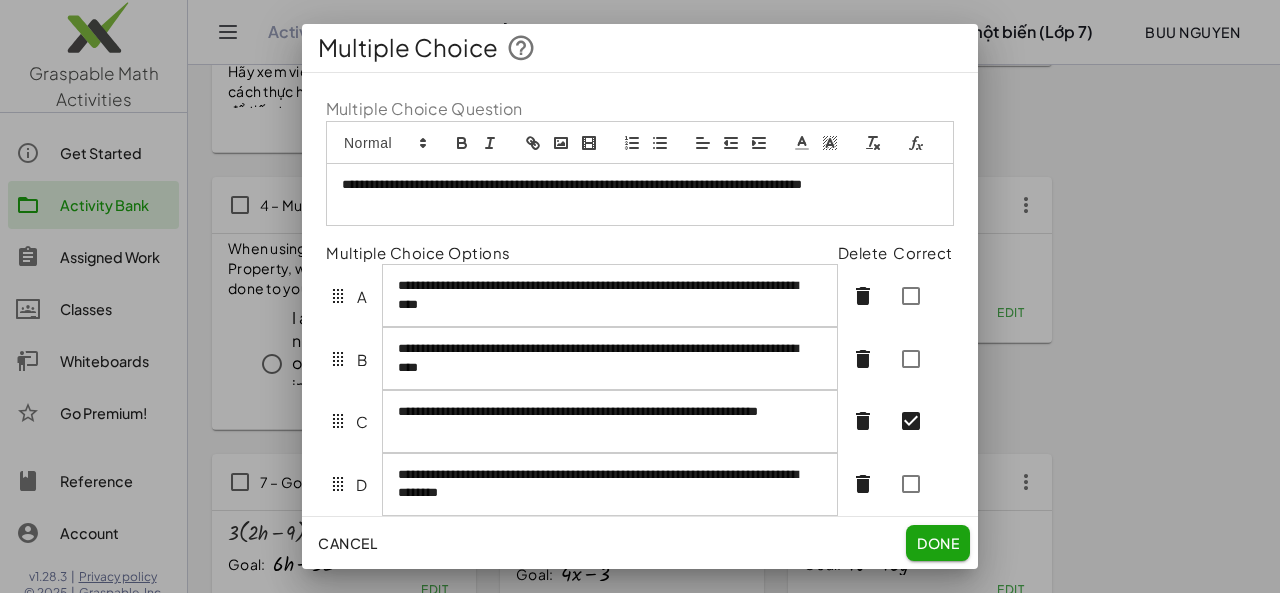 click on "**********" at bounding box center (632, 194) 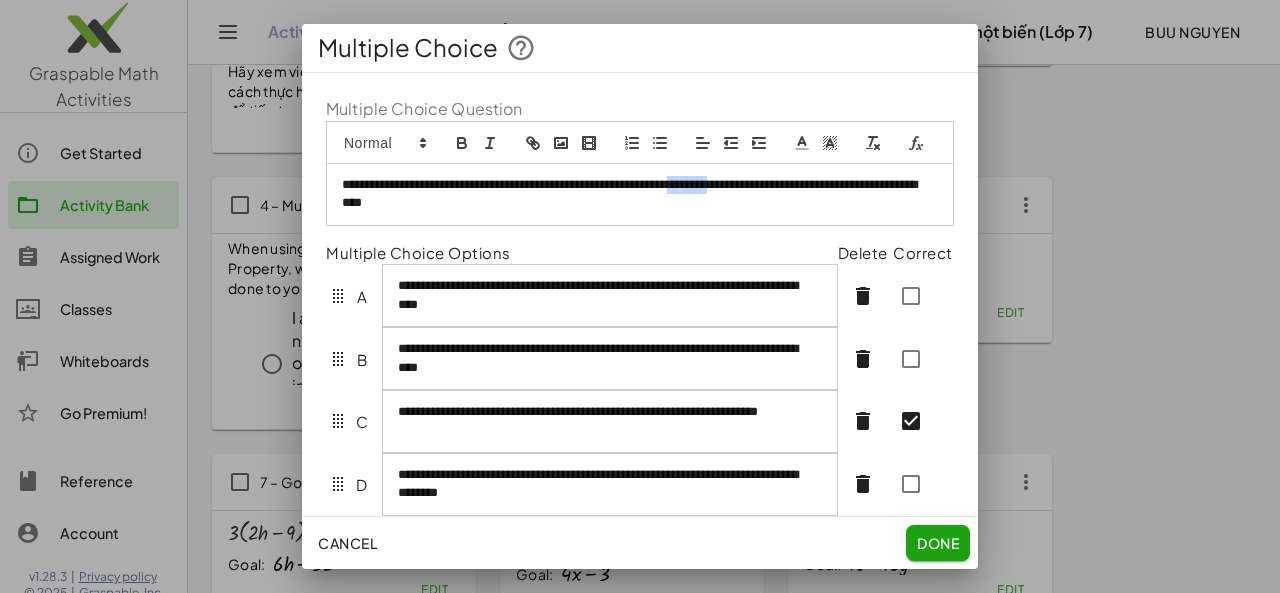 drag, startPoint x: 763, startPoint y: 207, endPoint x: 817, endPoint y: 205, distance: 54.037025 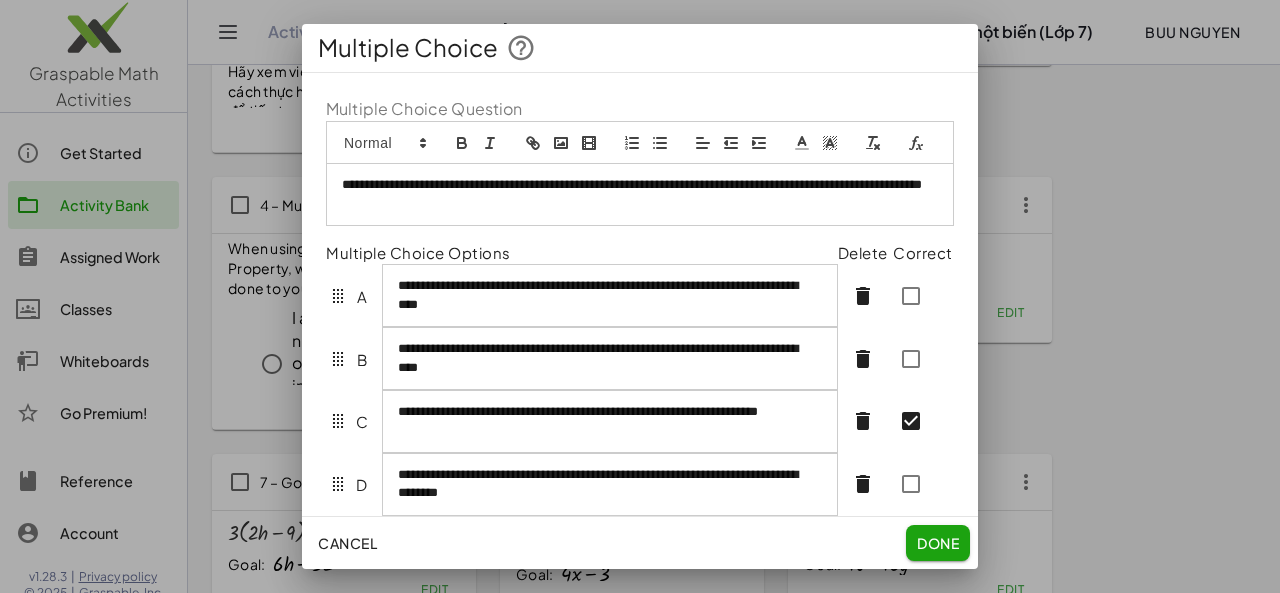 click on "**********" at bounding box center (632, 194) 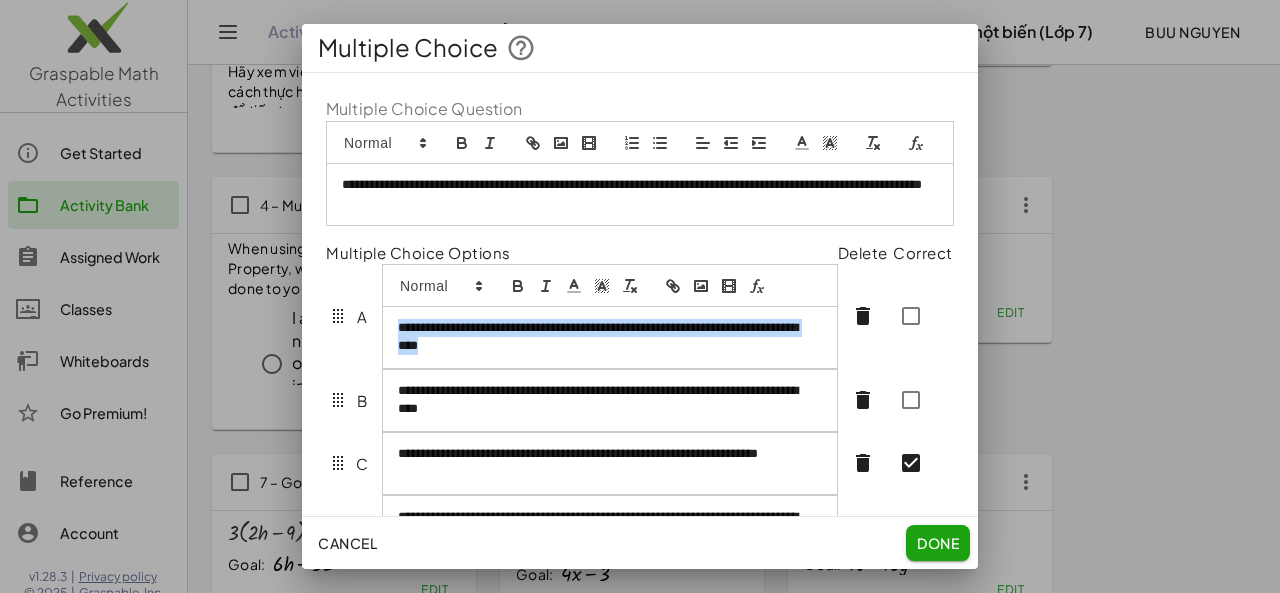 drag, startPoint x: 390, startPoint y: 315, endPoint x: 570, endPoint y: 374, distance: 189.4228 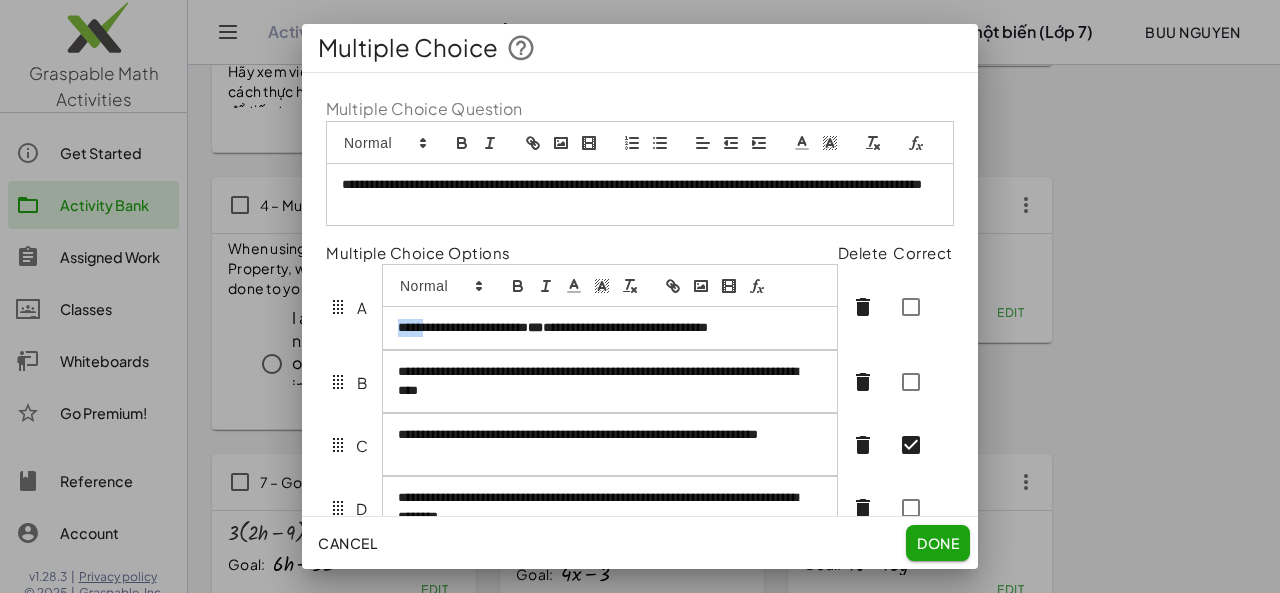 drag, startPoint x: 399, startPoint y: 348, endPoint x: 428, endPoint y: 347, distance: 29.017237 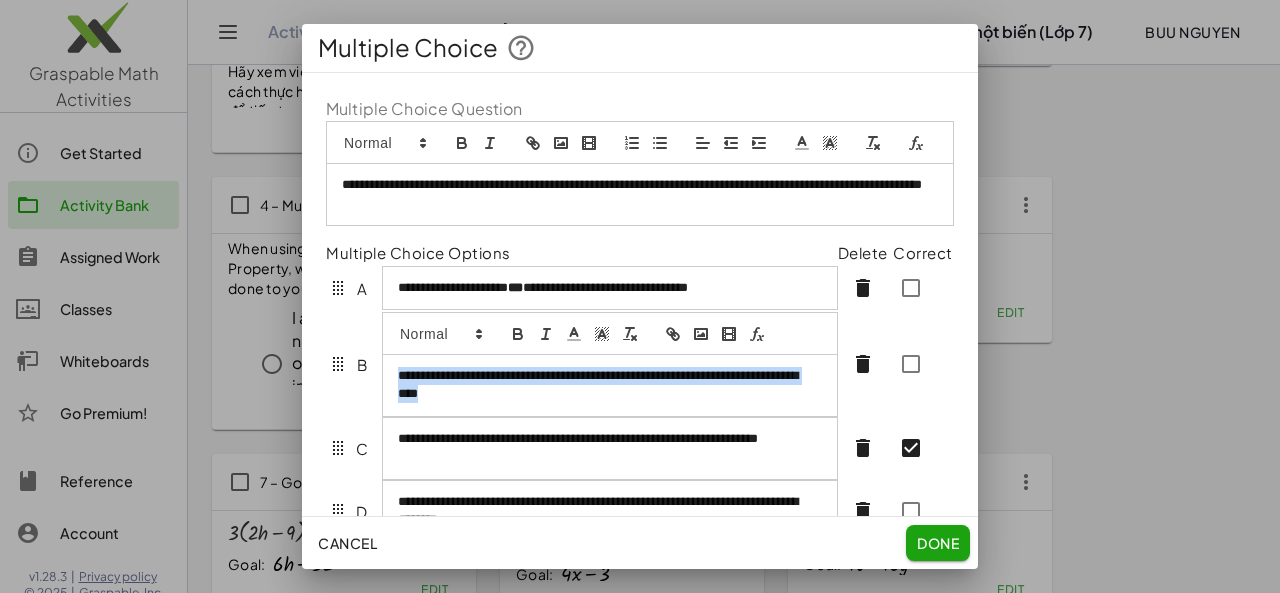 drag, startPoint x: 395, startPoint y: 397, endPoint x: 525, endPoint y: 426, distance: 133.19534 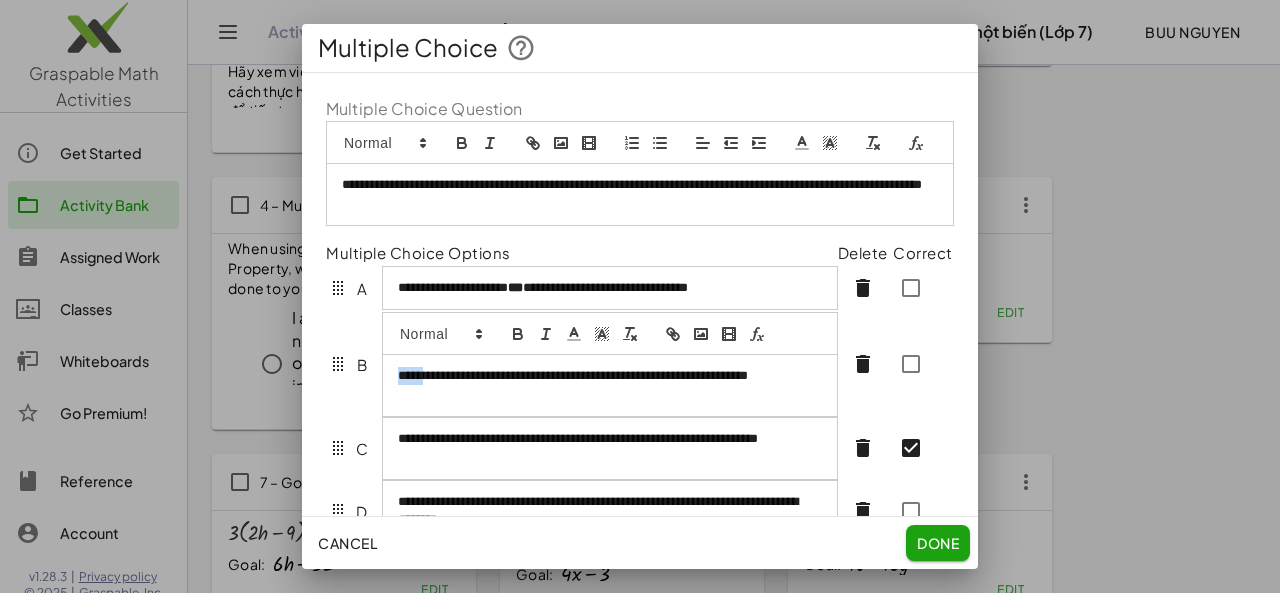 drag, startPoint x: 400, startPoint y: 398, endPoint x: 426, endPoint y: 399, distance: 26.019224 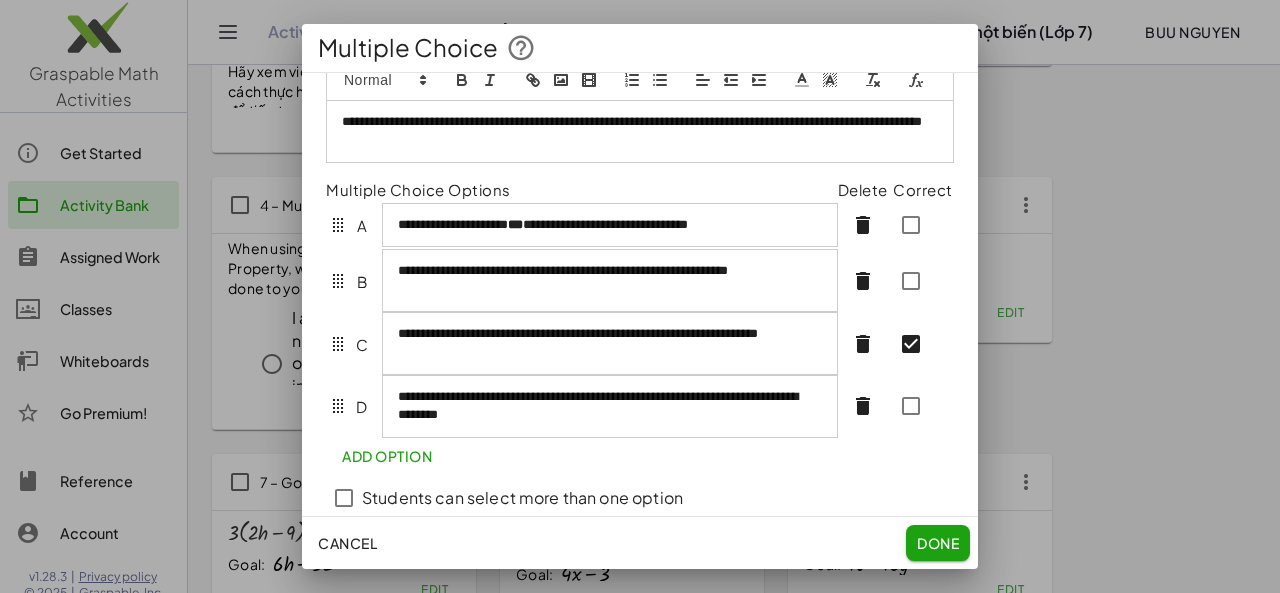 scroll, scrollTop: 64, scrollLeft: 0, axis: vertical 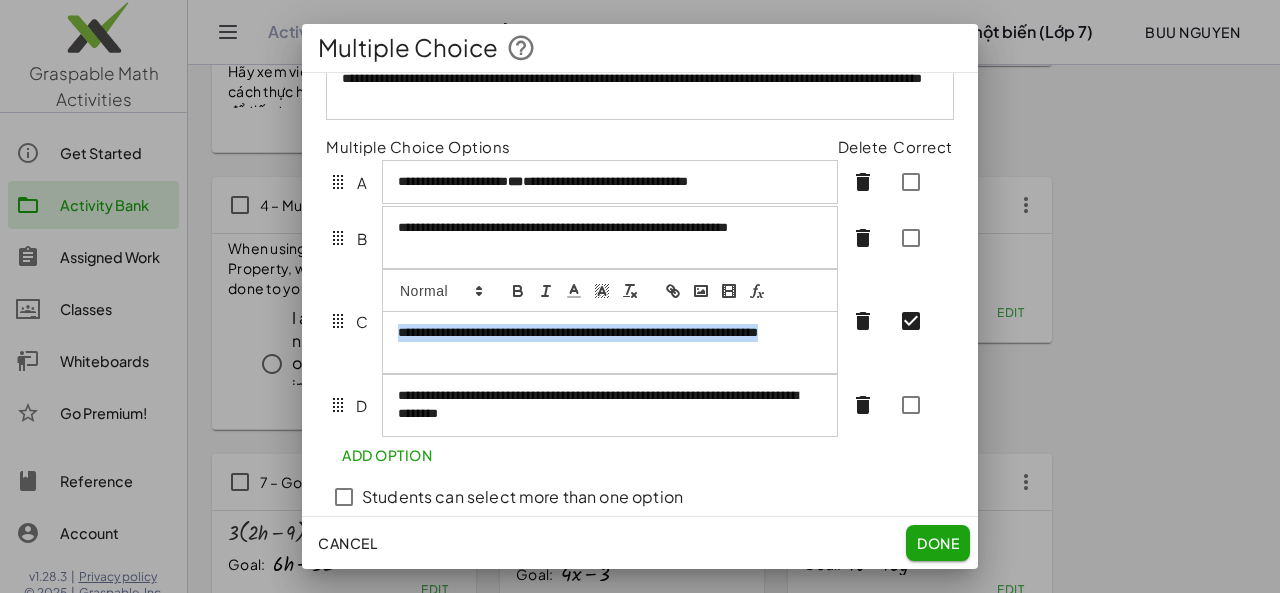 drag, startPoint x: 396, startPoint y: 358, endPoint x: 488, endPoint y: 377, distance: 93.941475 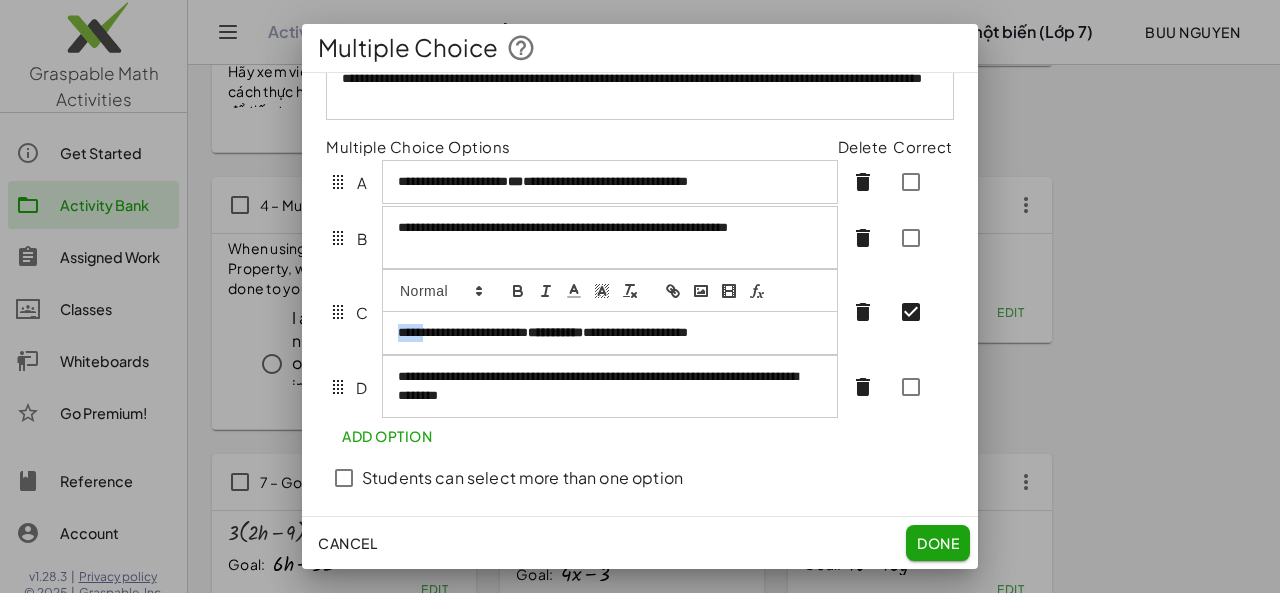 drag, startPoint x: 398, startPoint y: 356, endPoint x: 426, endPoint y: 356, distance: 28 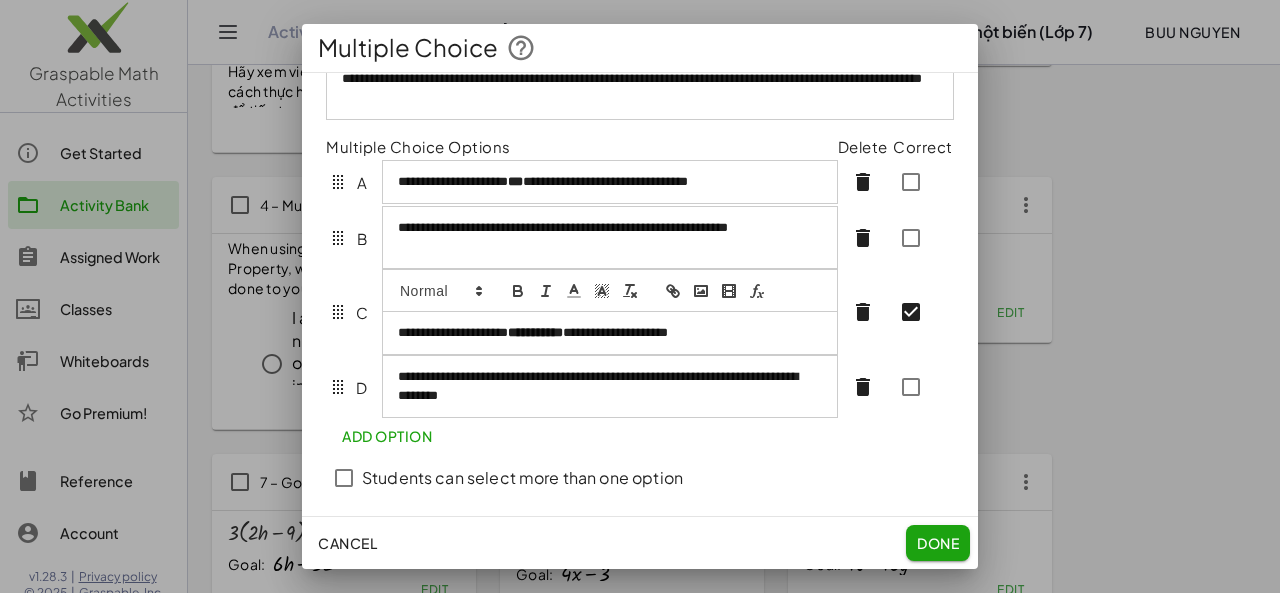 scroll, scrollTop: 106, scrollLeft: 0, axis: vertical 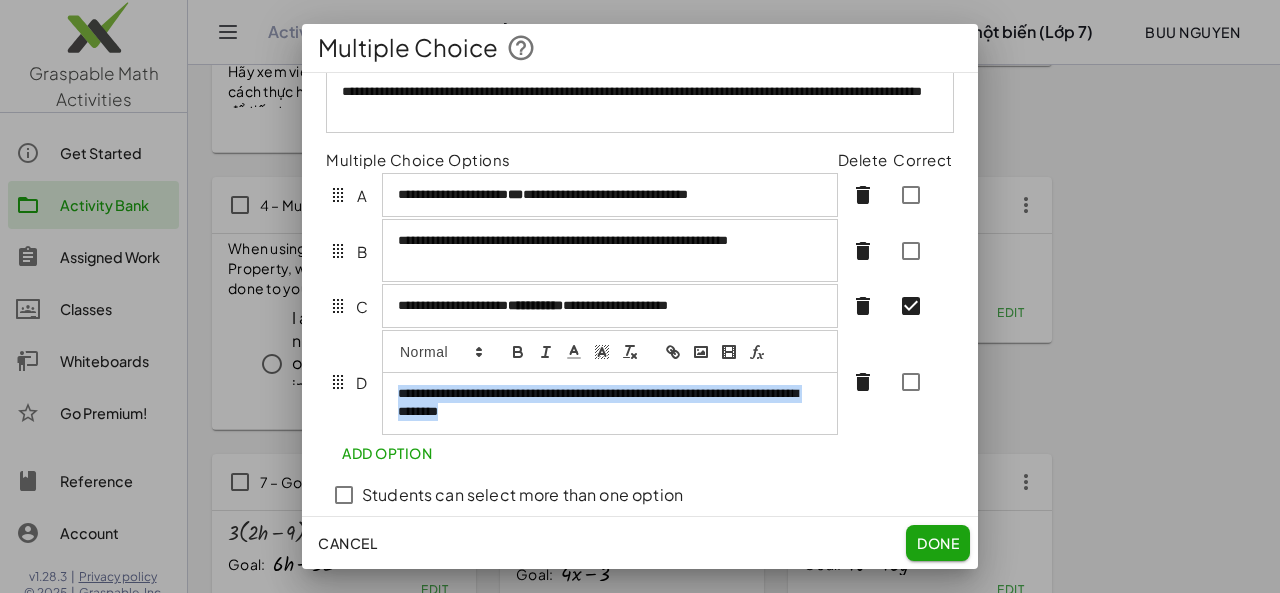 drag, startPoint x: 390, startPoint y: 403, endPoint x: 590, endPoint y: 431, distance: 201.95049 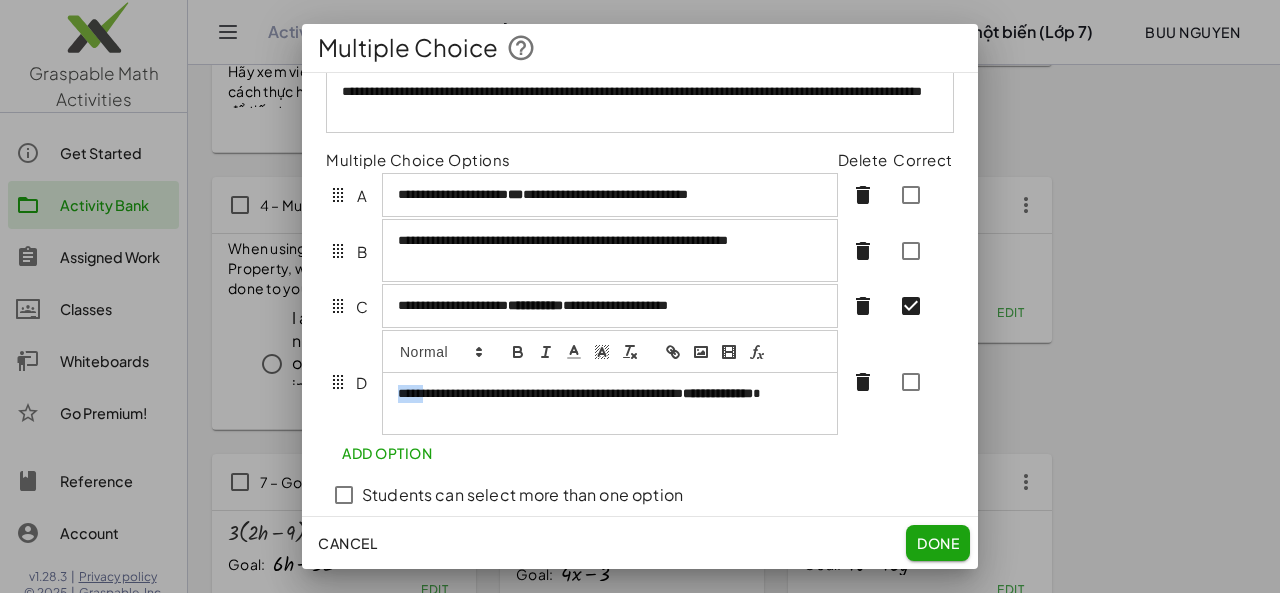 drag, startPoint x: 399, startPoint y: 415, endPoint x: 428, endPoint y: 410, distance: 29.427877 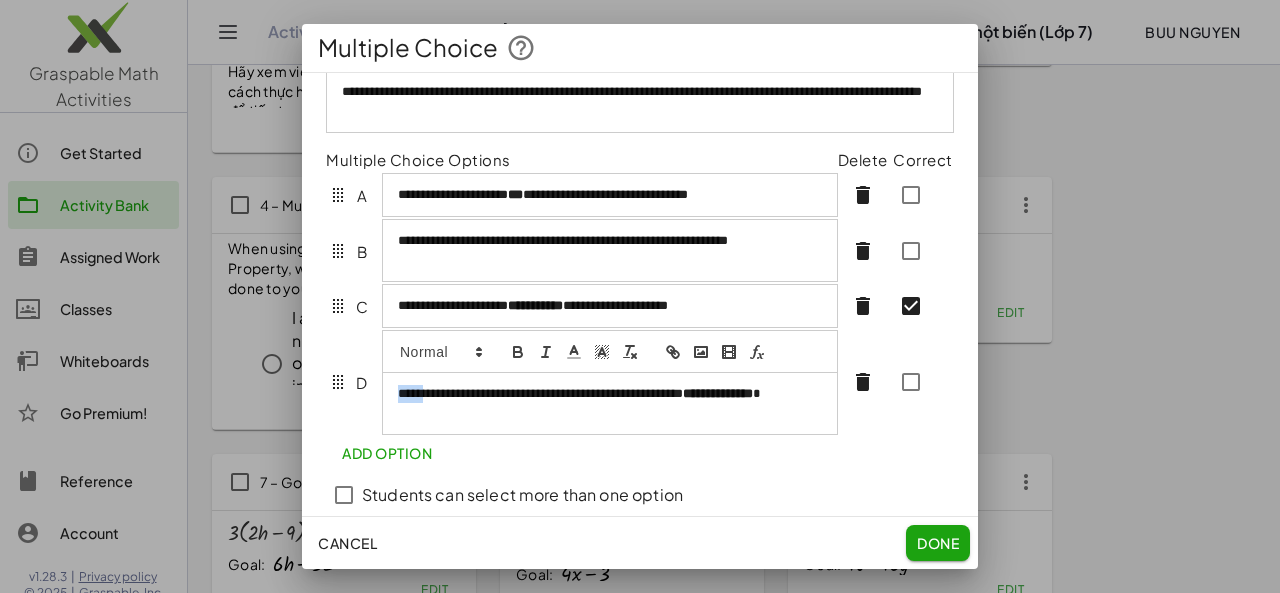 click on "**********" at bounding box center [603, 403] 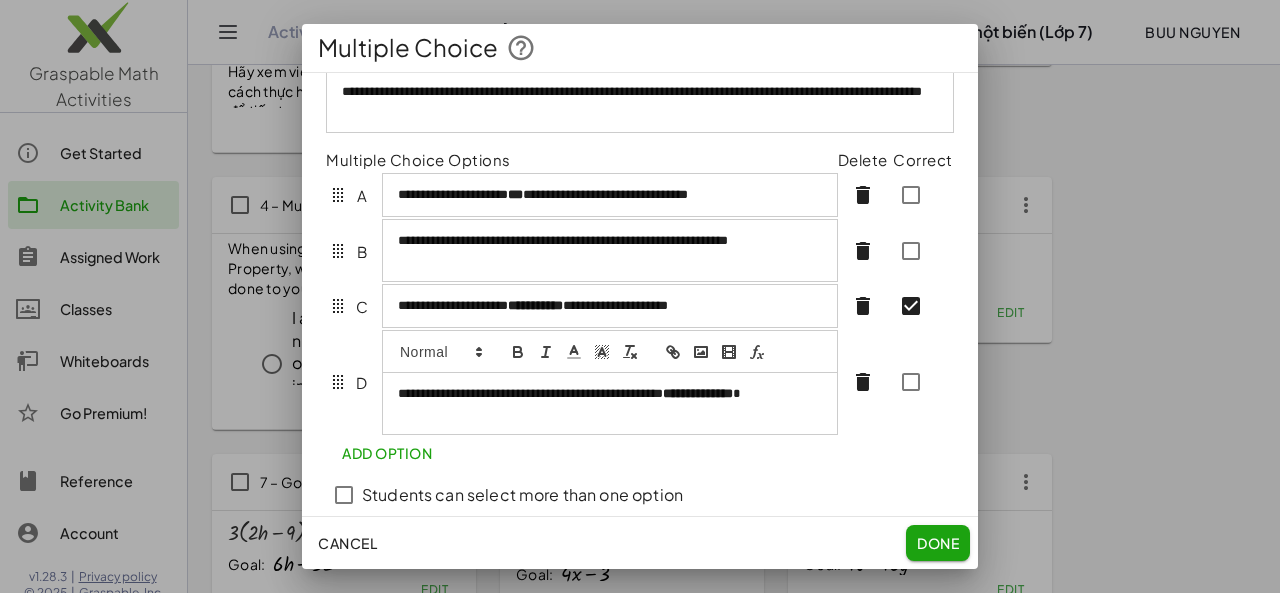 scroll, scrollTop: 93, scrollLeft: 0, axis: vertical 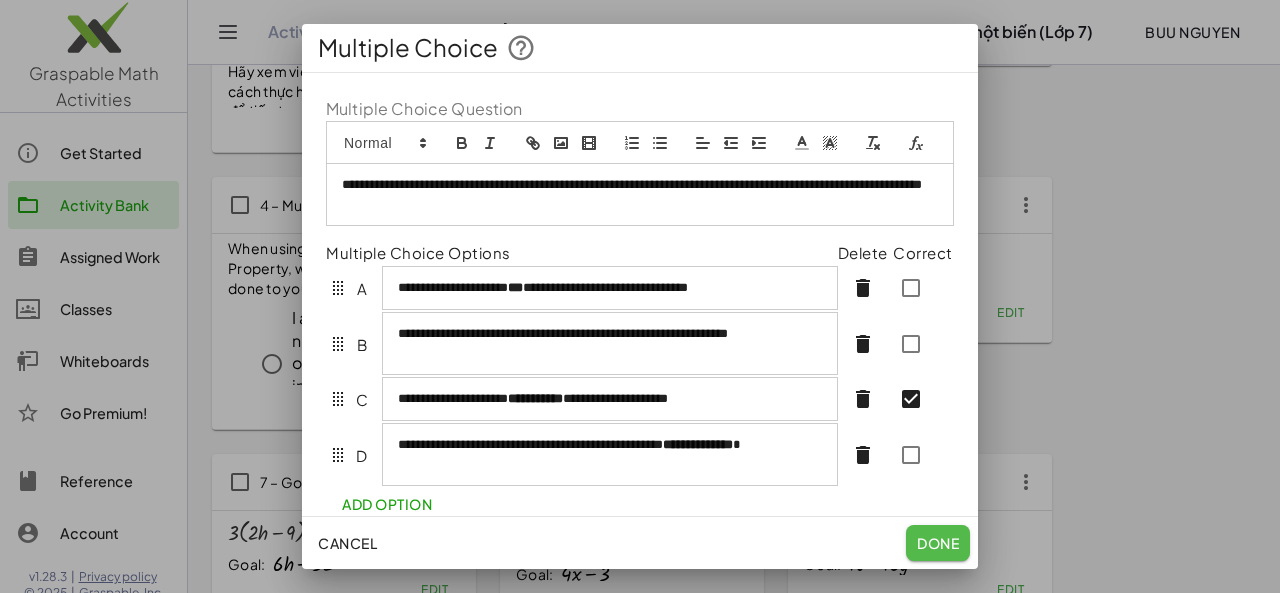 click on "Done" 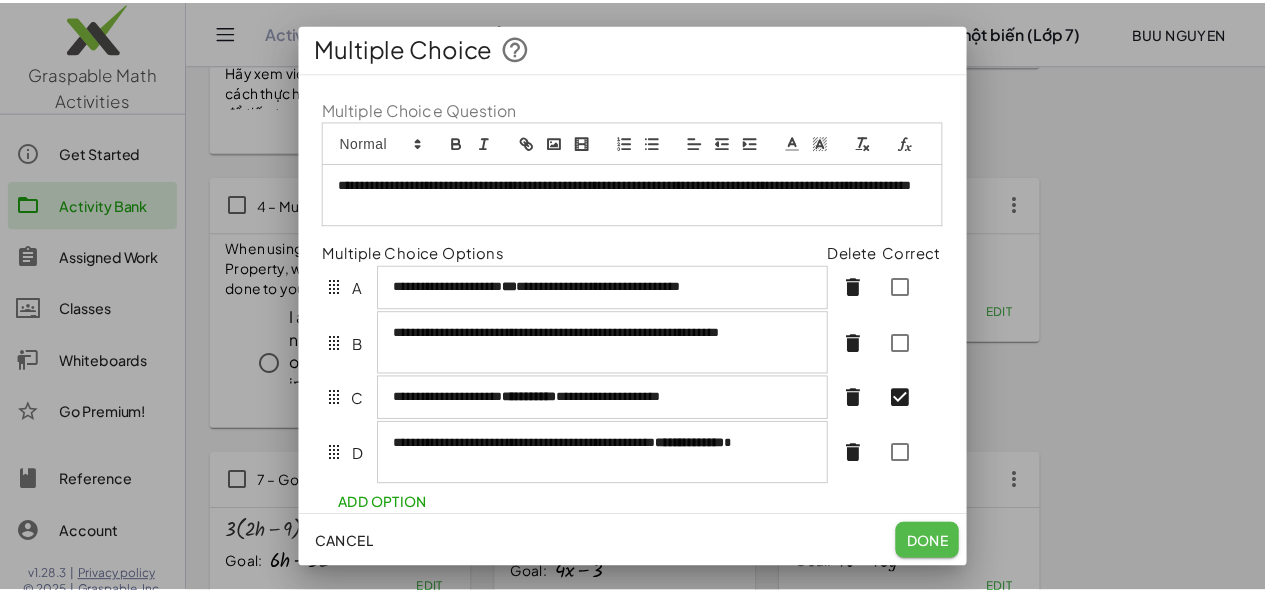 scroll, scrollTop: 308, scrollLeft: 0, axis: vertical 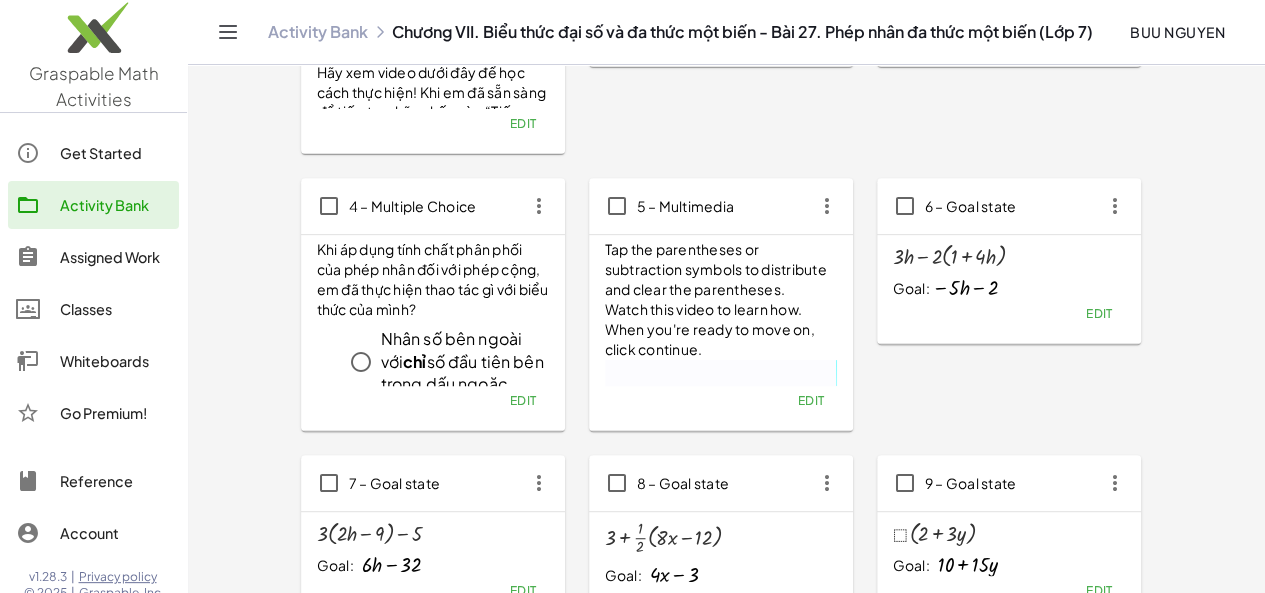 click on "Edit" 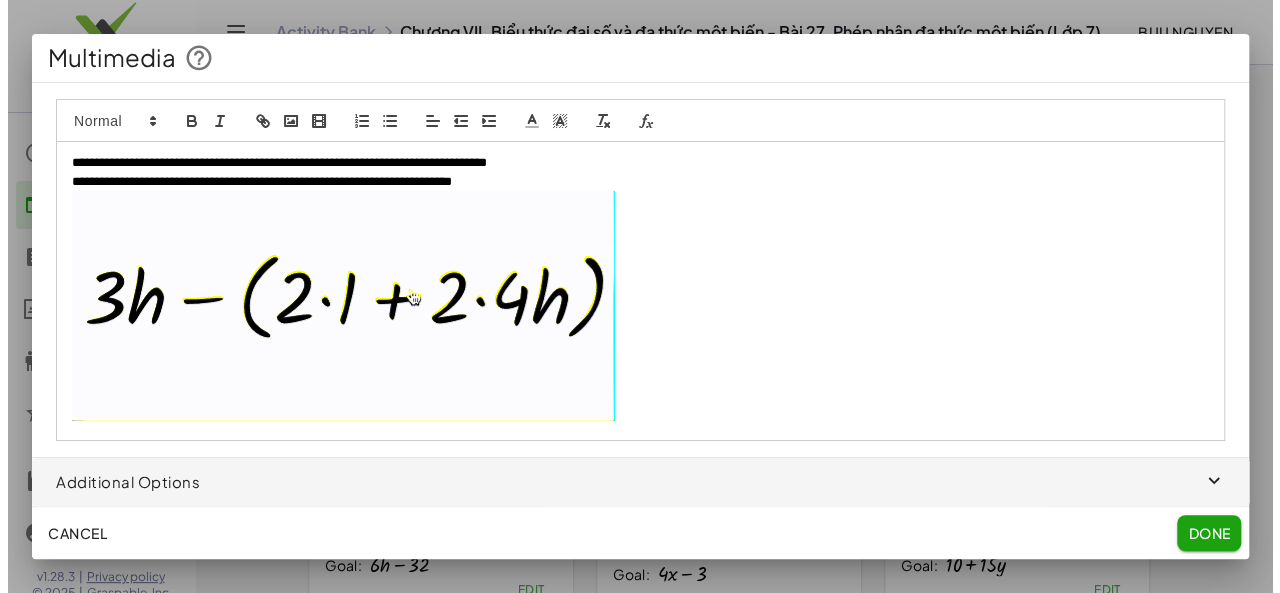 scroll, scrollTop: 0, scrollLeft: 0, axis: both 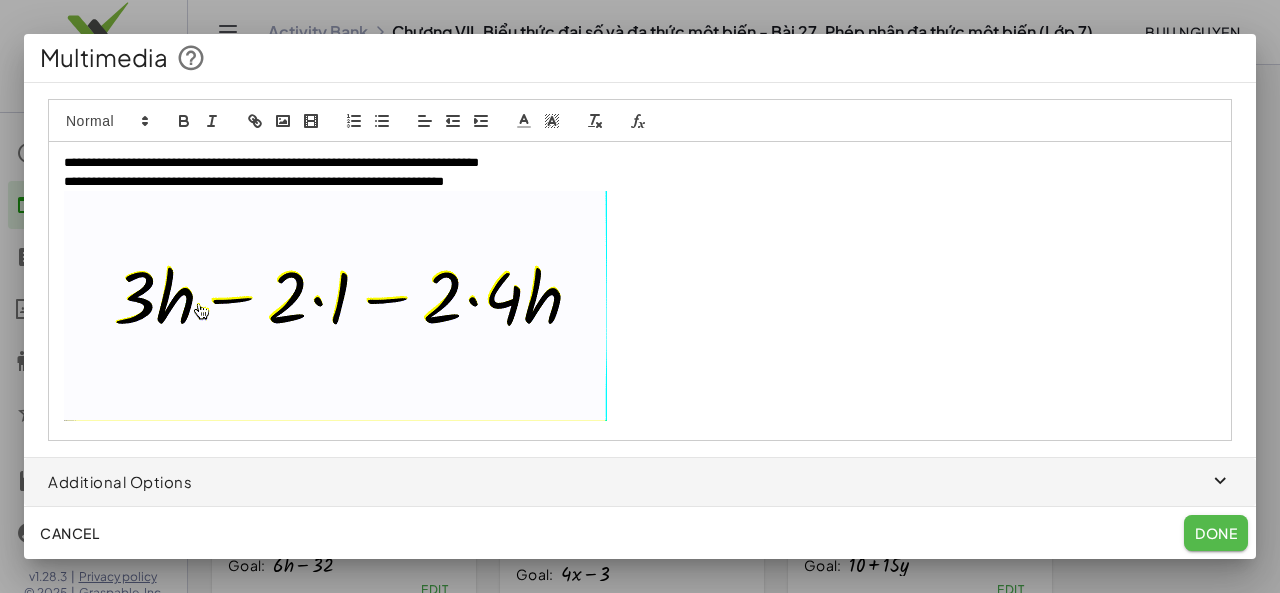 click on "Done" 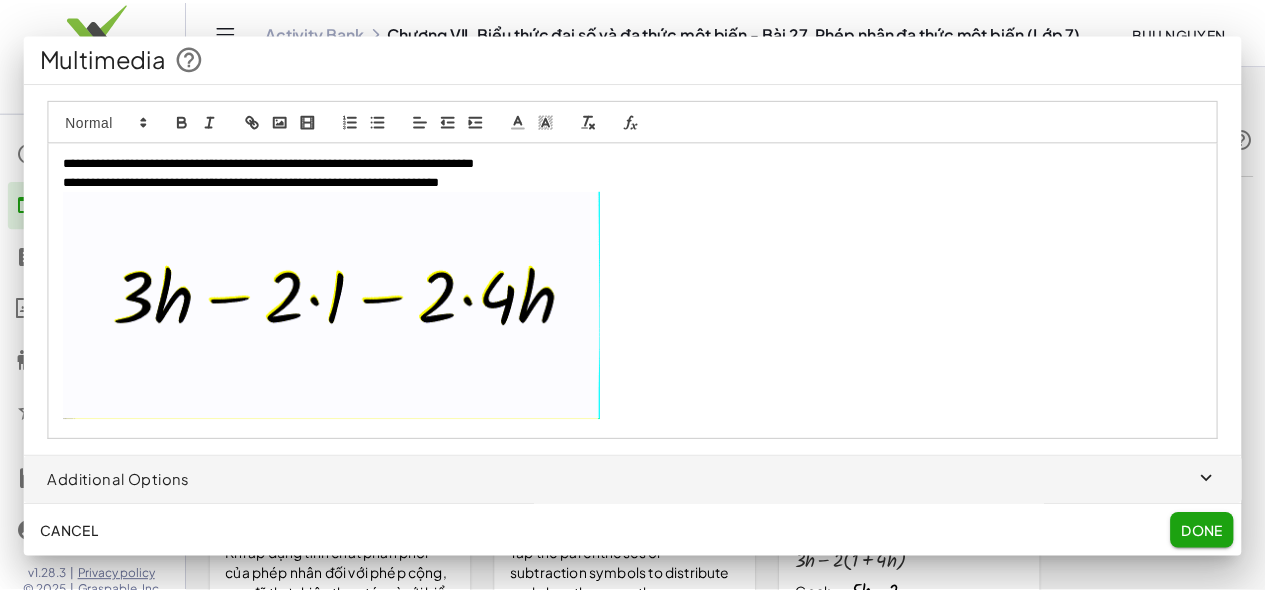 scroll, scrollTop: 307, scrollLeft: 0, axis: vertical 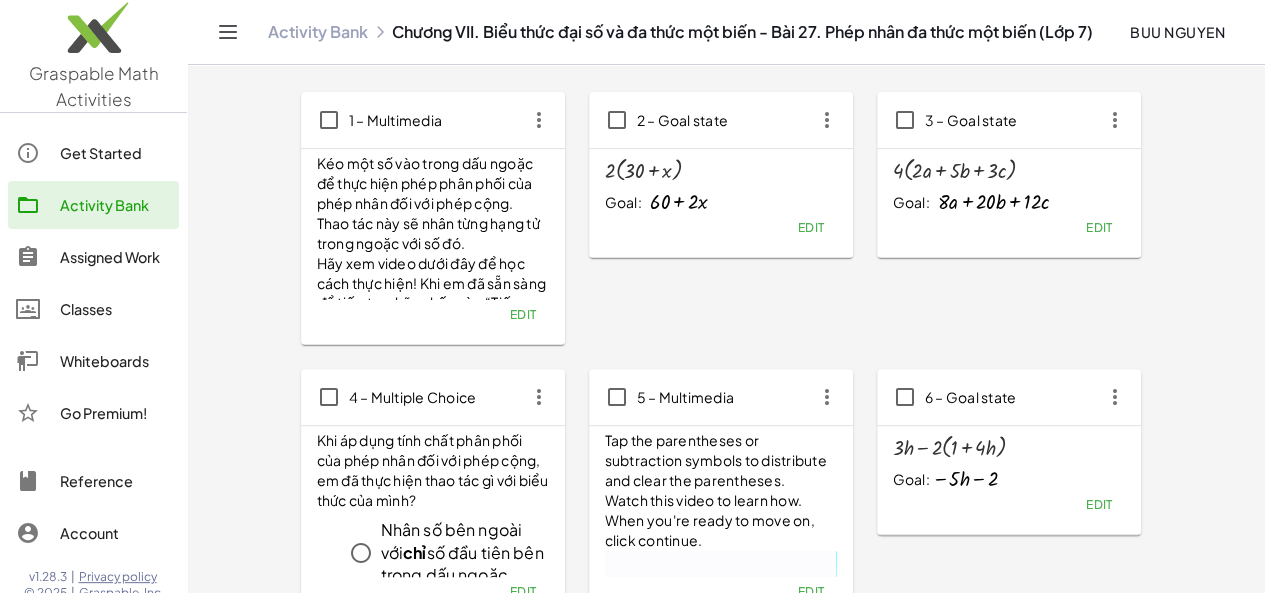 click 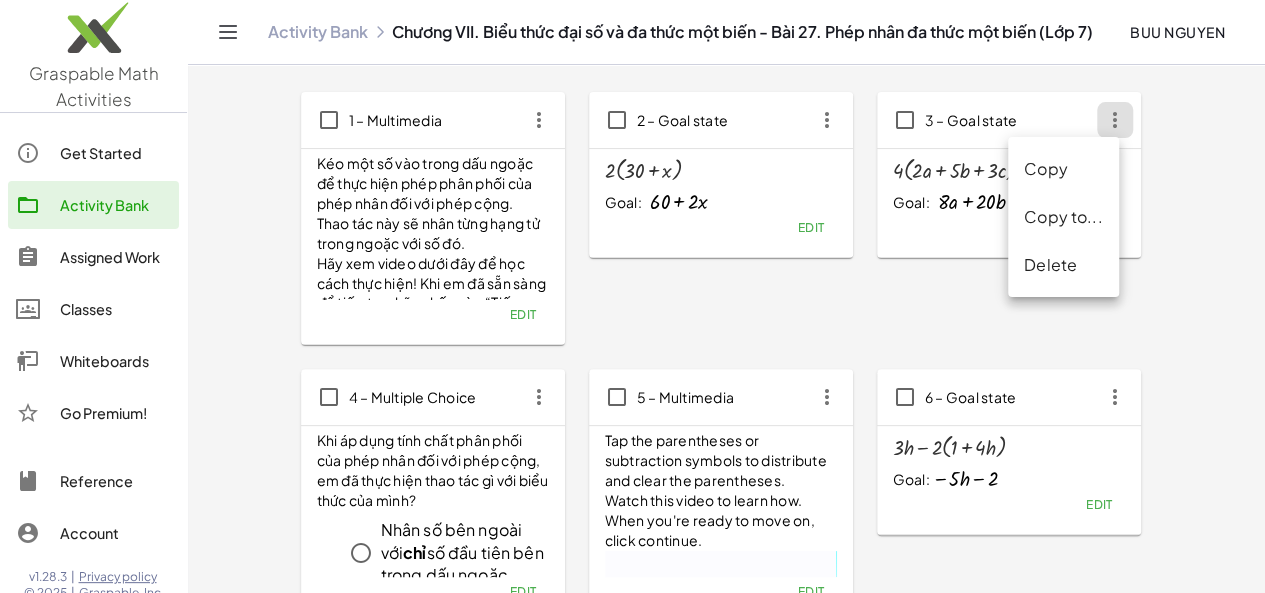 drag, startPoint x: 1063, startPoint y: 159, endPoint x: 995, endPoint y: 189, distance: 74.323616 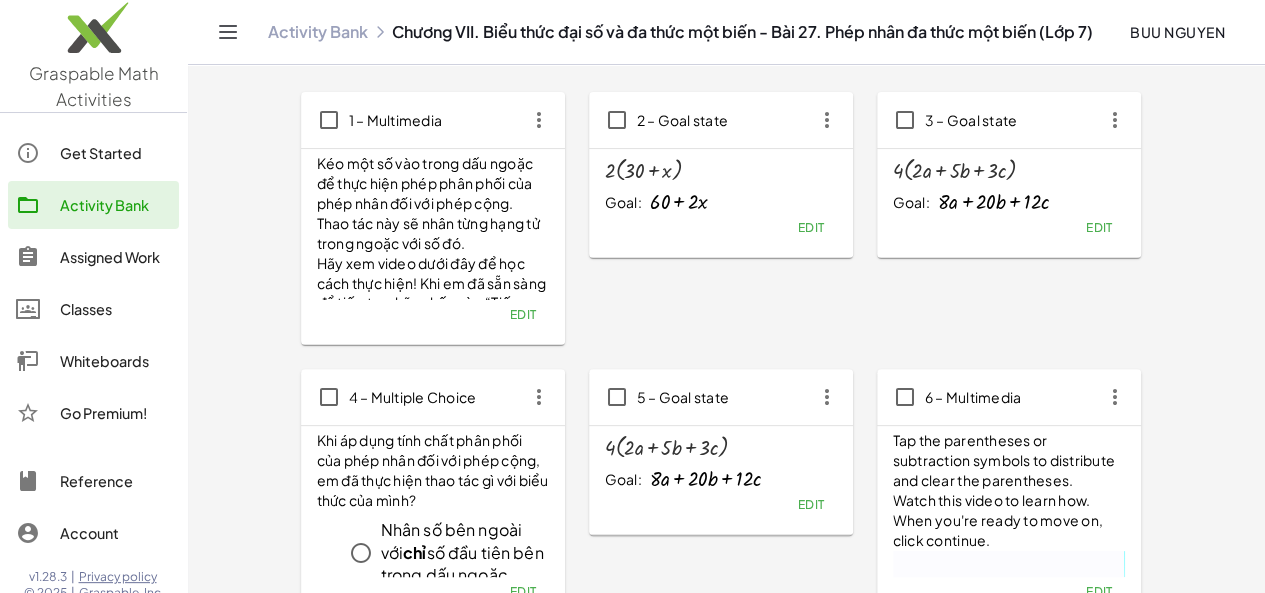click on "Edit" 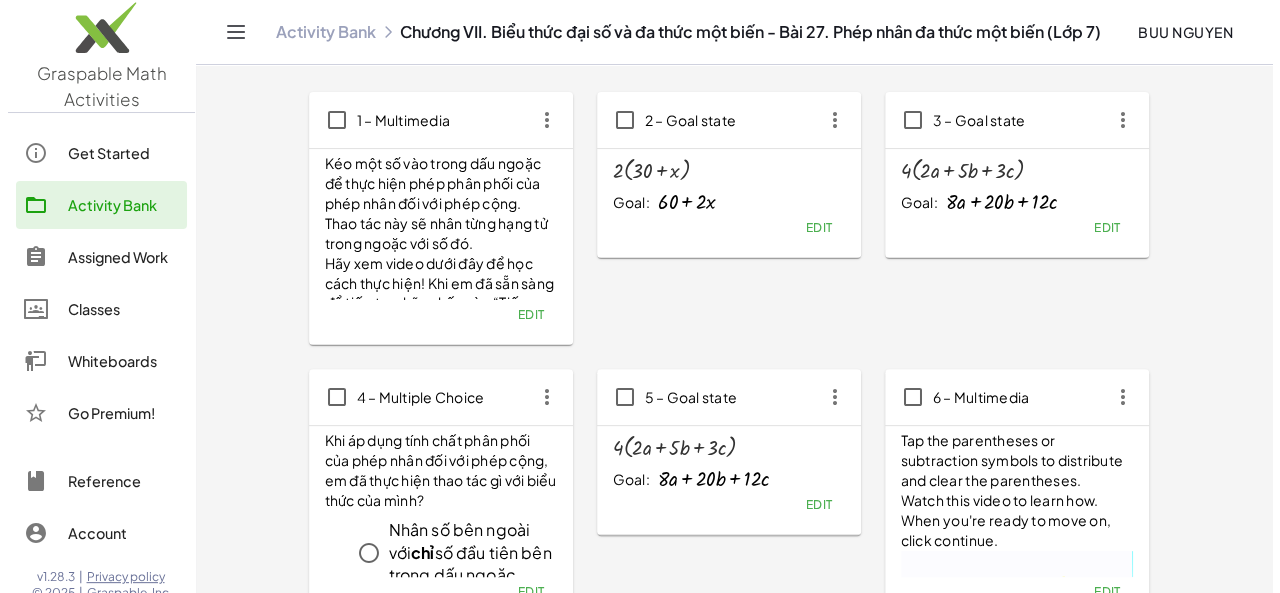 scroll, scrollTop: 0, scrollLeft: 0, axis: both 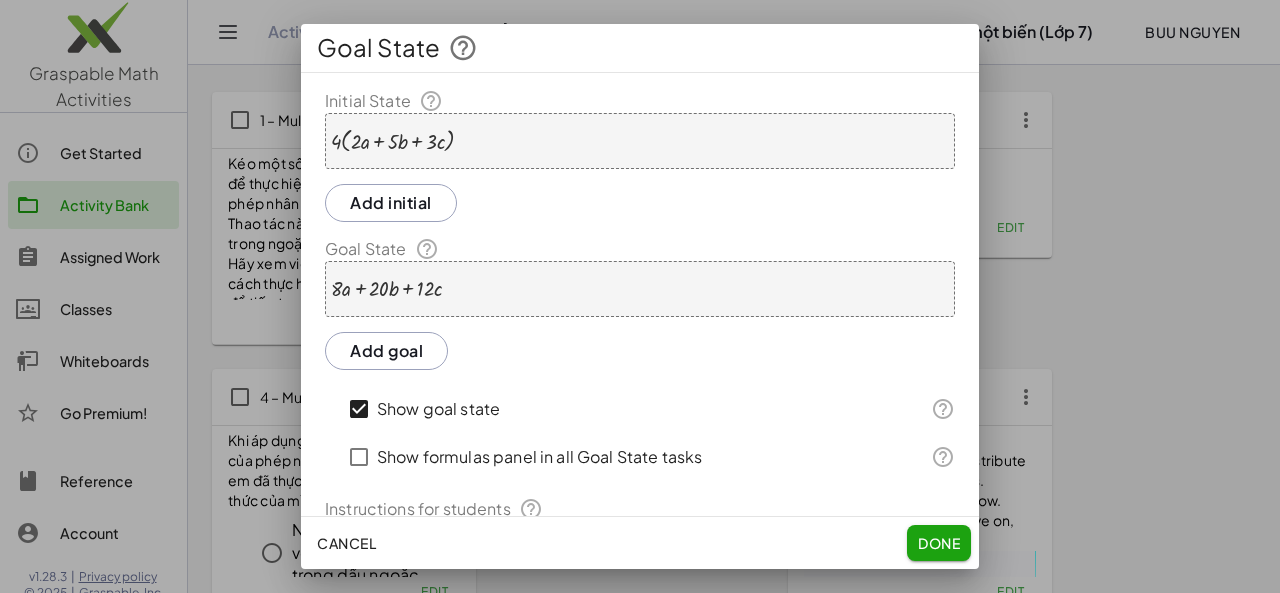 click at bounding box center [393, 141] 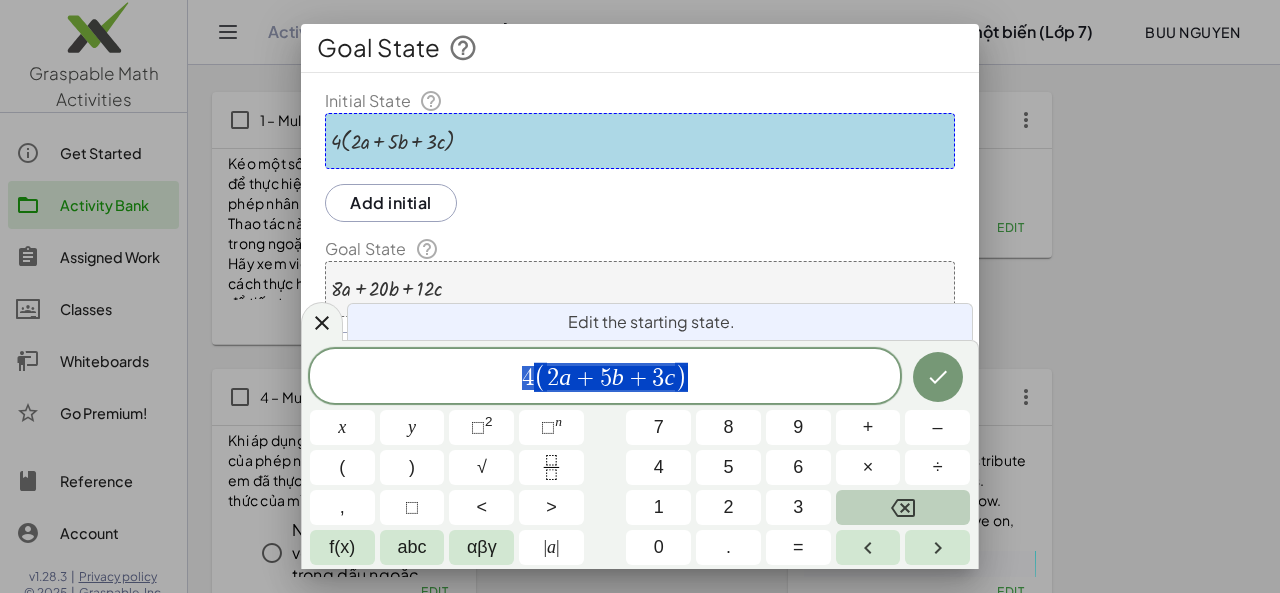 click 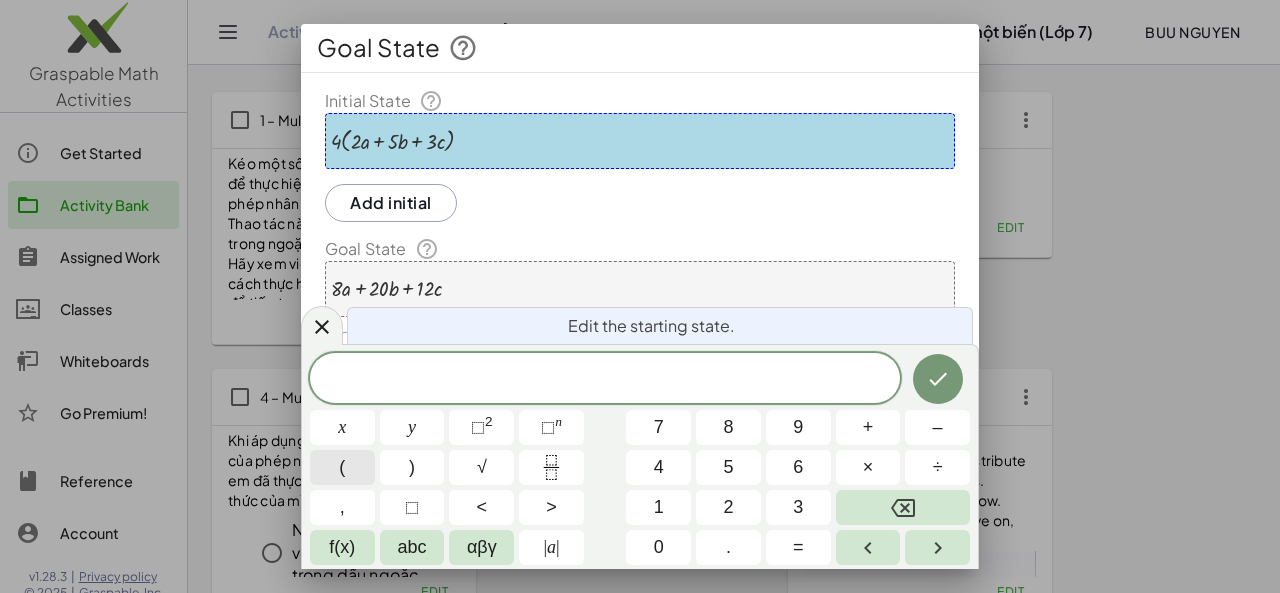 click on "(" at bounding box center (342, 467) 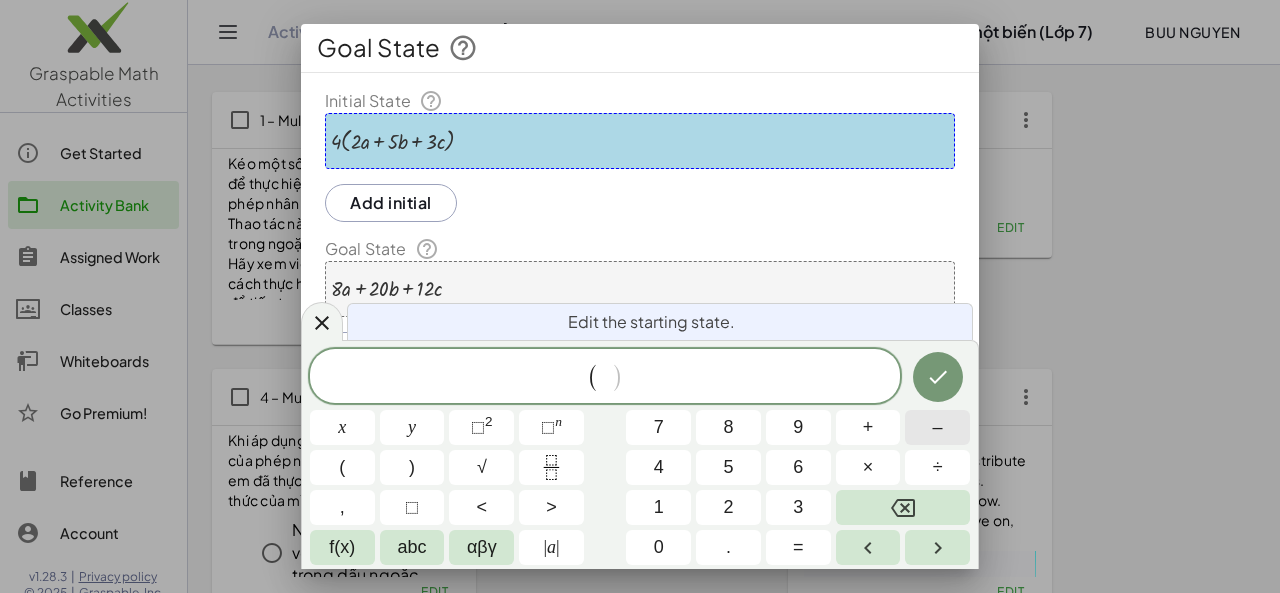 click on "–" at bounding box center (938, 427) 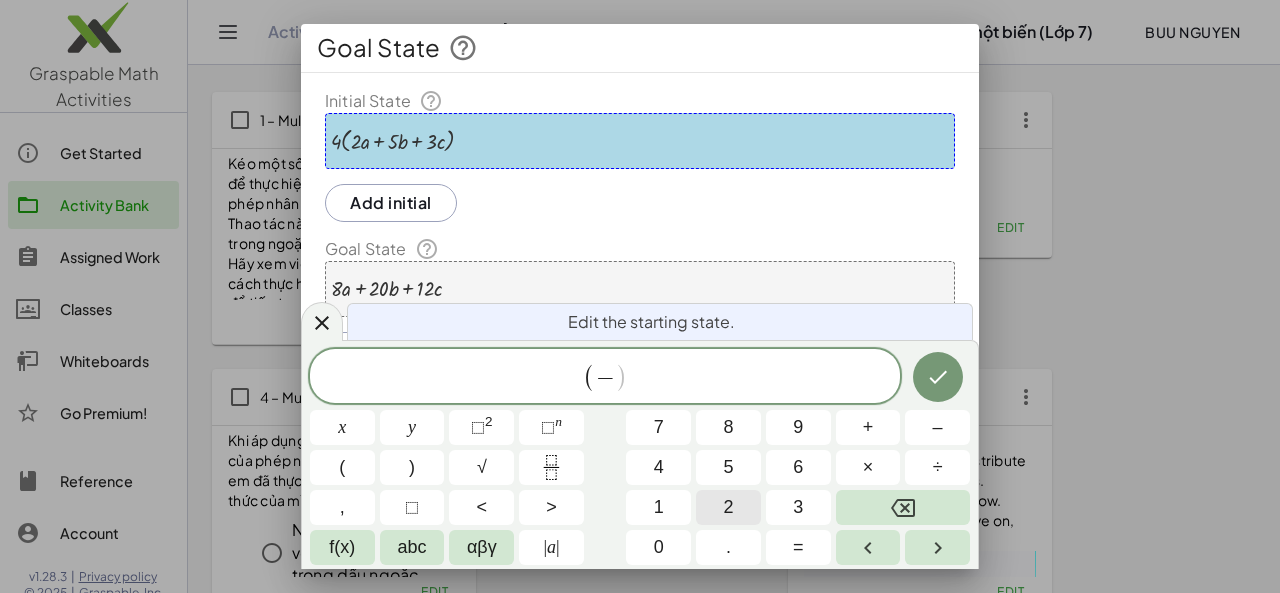 click on "2" at bounding box center [728, 507] 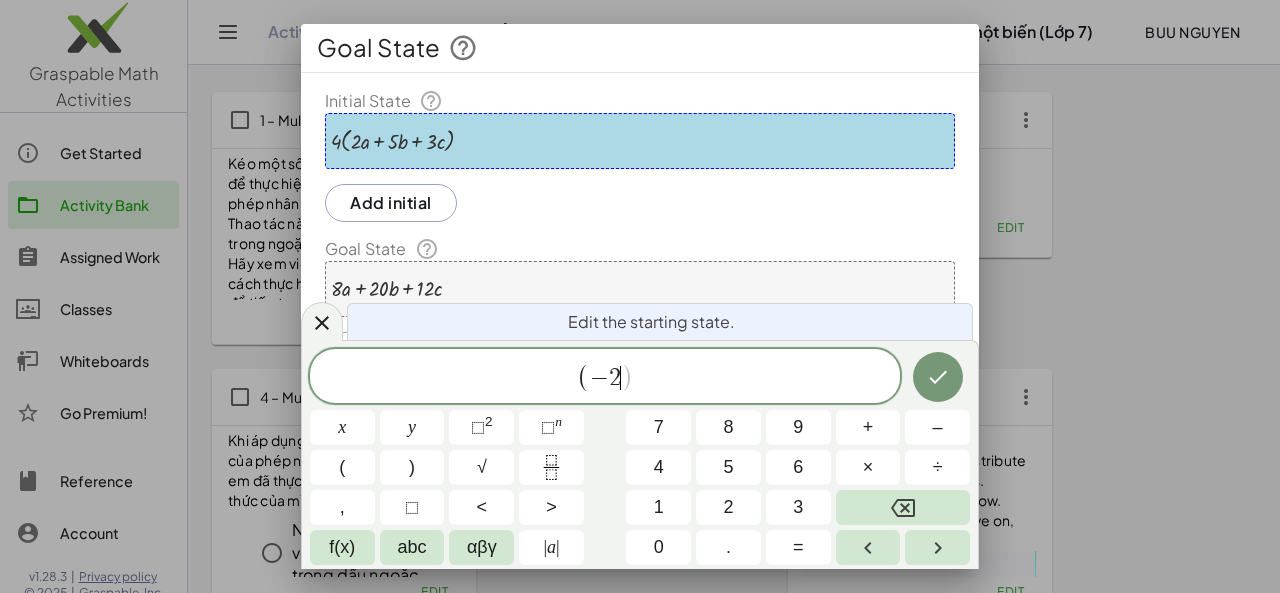 click on "( − 2 ​ ) x y ⬚ 2 ⬚ n 7 8 9 + – ( ) √ 4 5 6 × ÷ , ⬚ < > 1 2 3 f(x) abc αβγ | a | 0 . =" at bounding box center (640, 457) 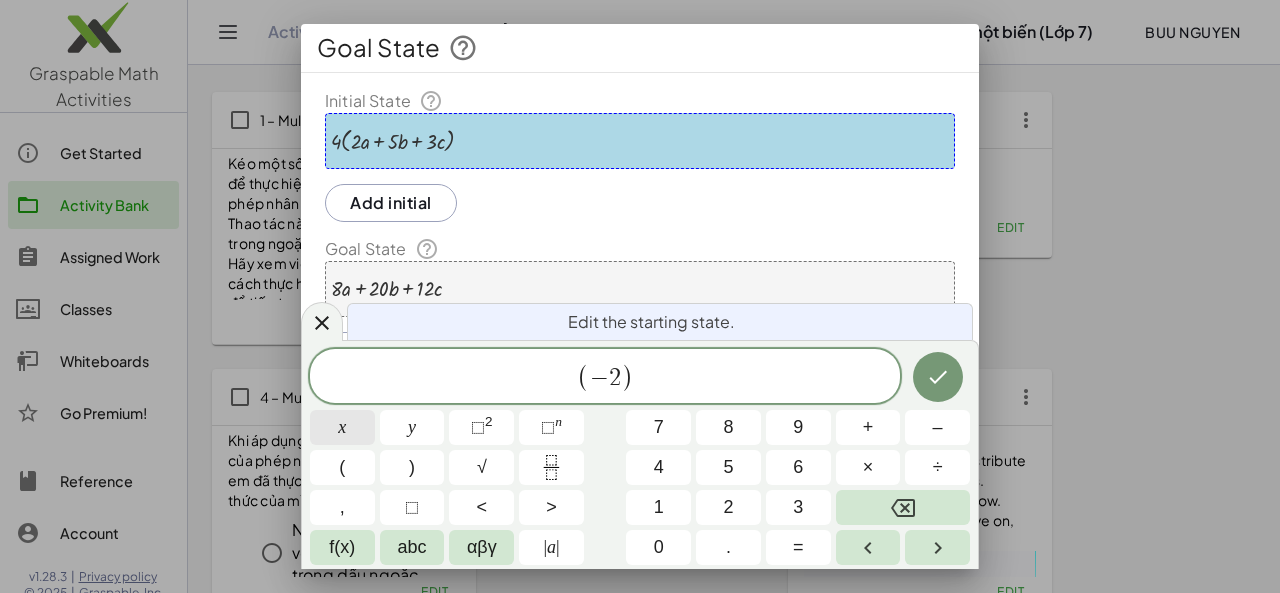 click on "x" at bounding box center (342, 427) 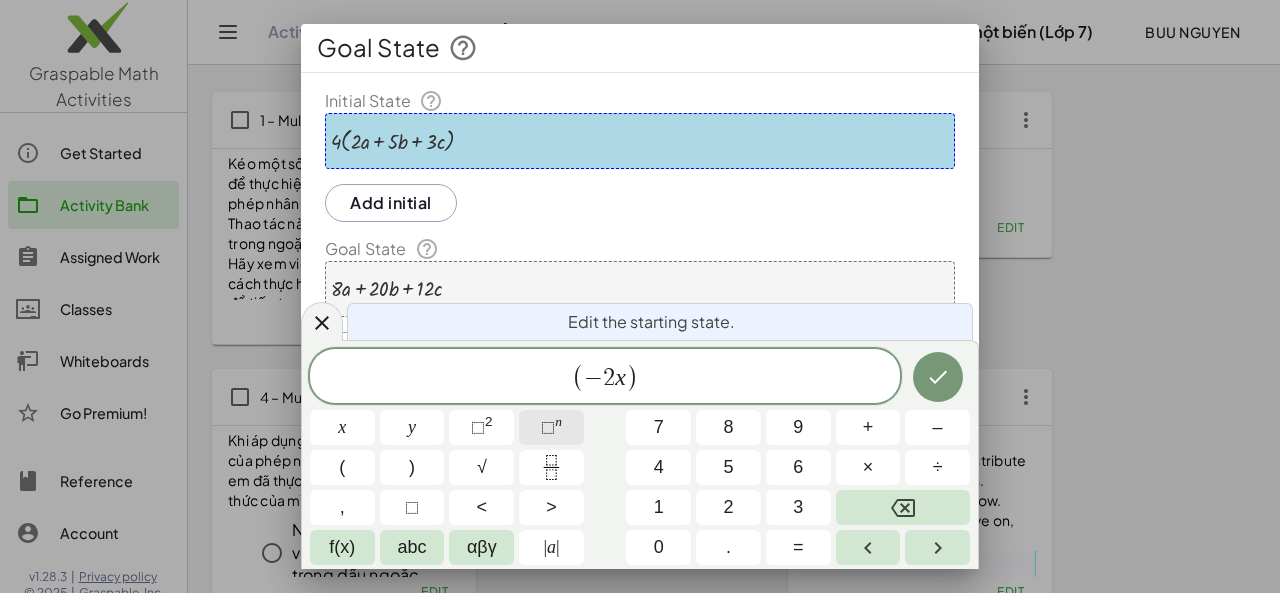 click on "⬚" at bounding box center (548, 427) 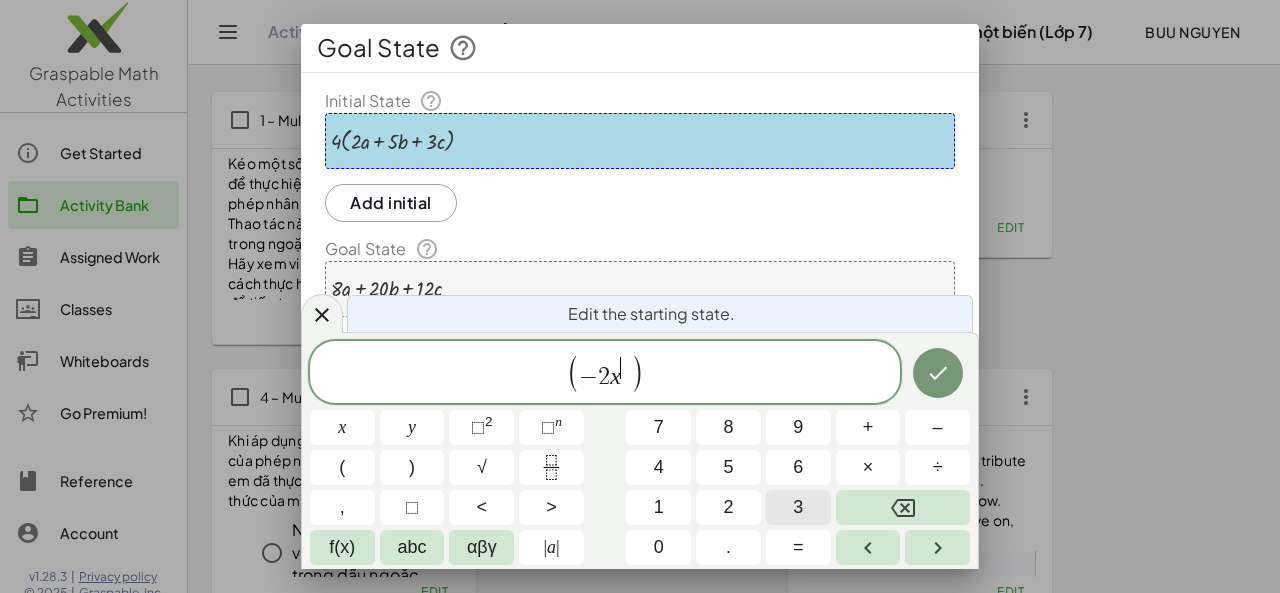 click on "3" at bounding box center [798, 507] 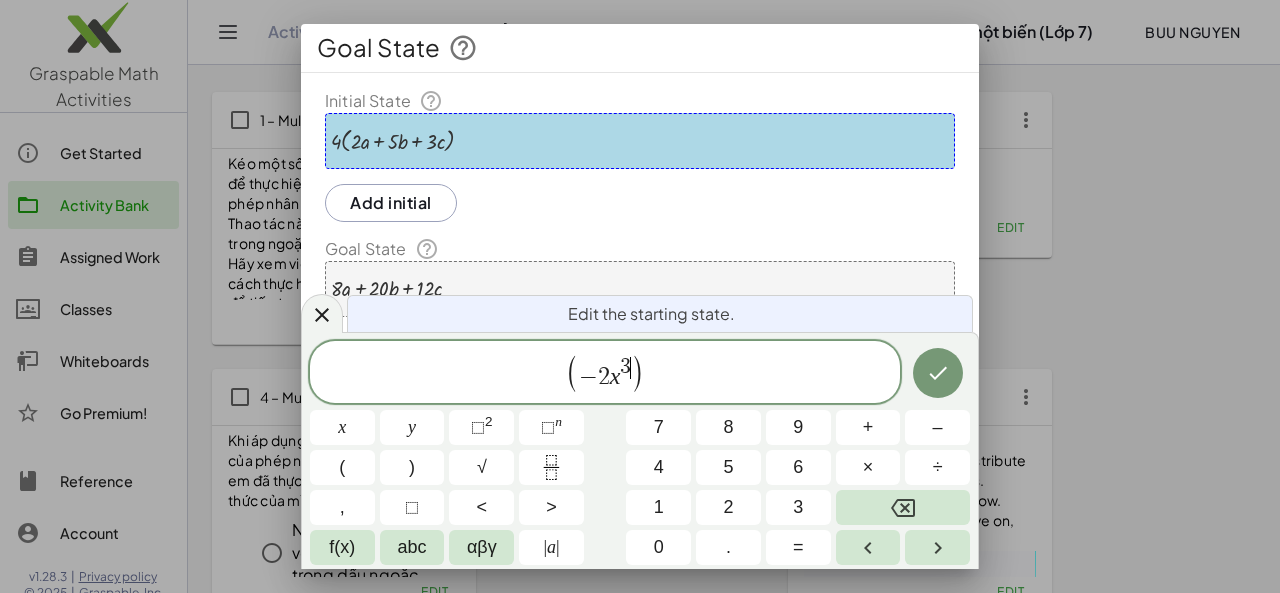 click on "( − 2 x 3 ​ )" at bounding box center (605, 373) 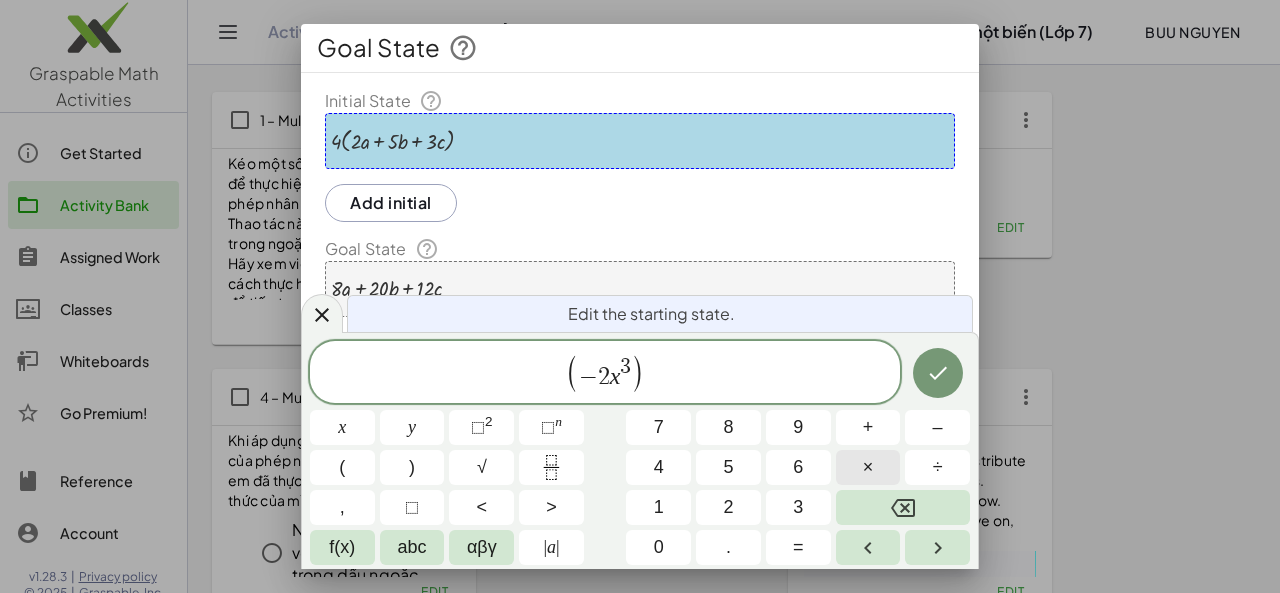 click on "×" at bounding box center [868, 467] 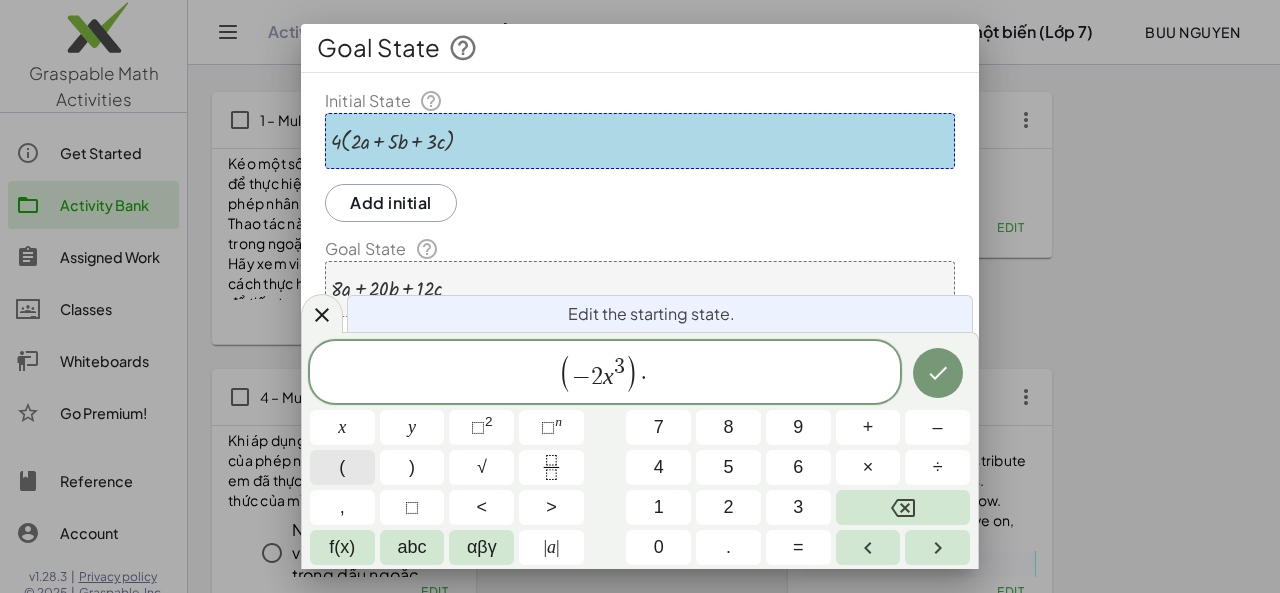 click on "(" at bounding box center [342, 467] 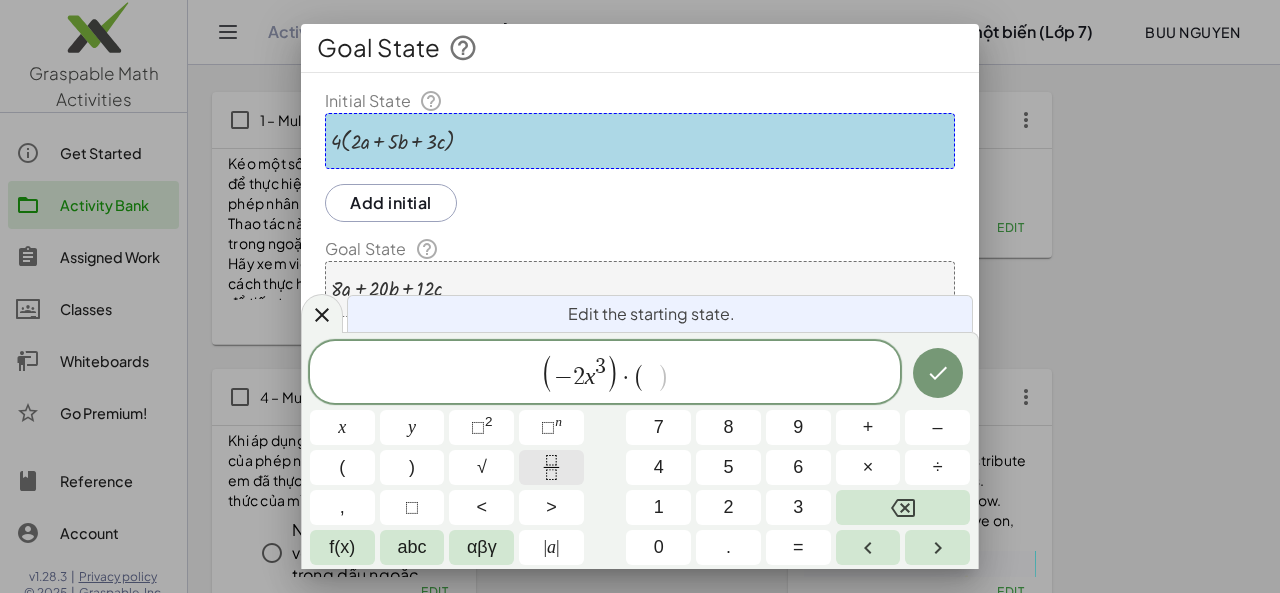 click at bounding box center (551, 467) 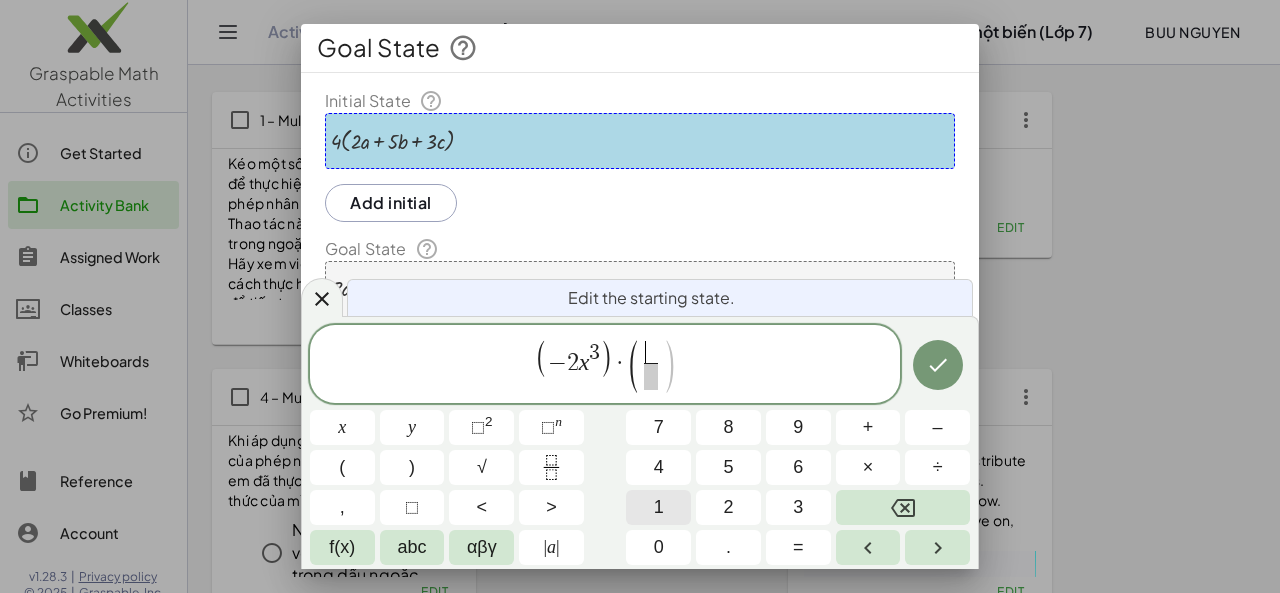 click on "1" at bounding box center [658, 507] 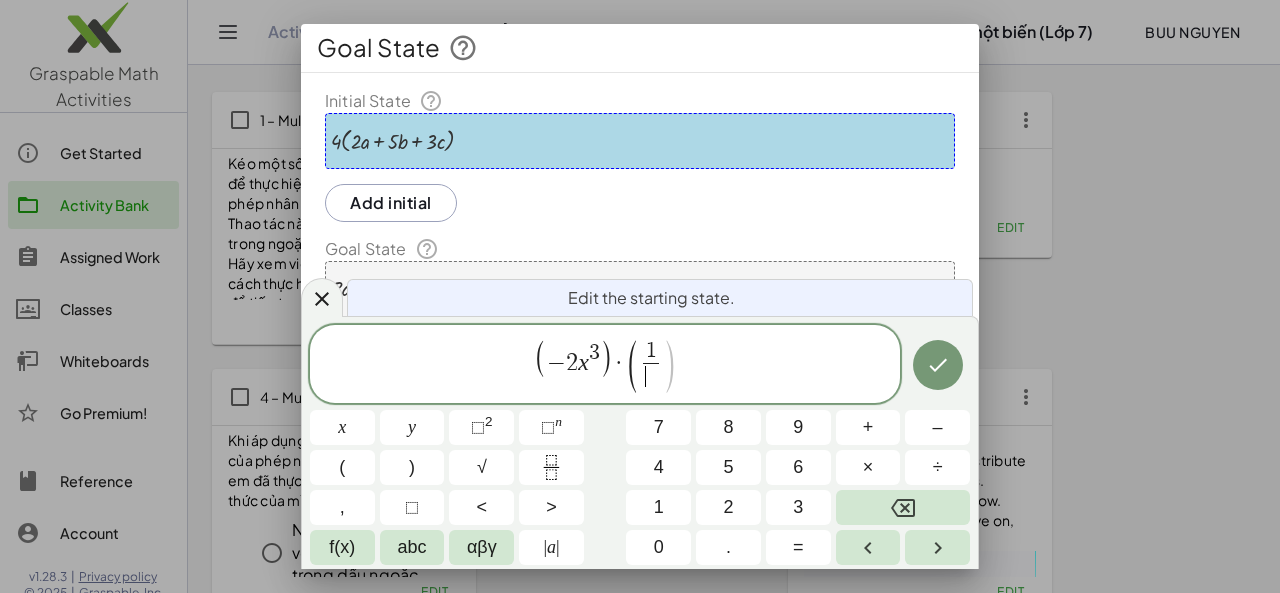 click on "​" at bounding box center [650, 376] 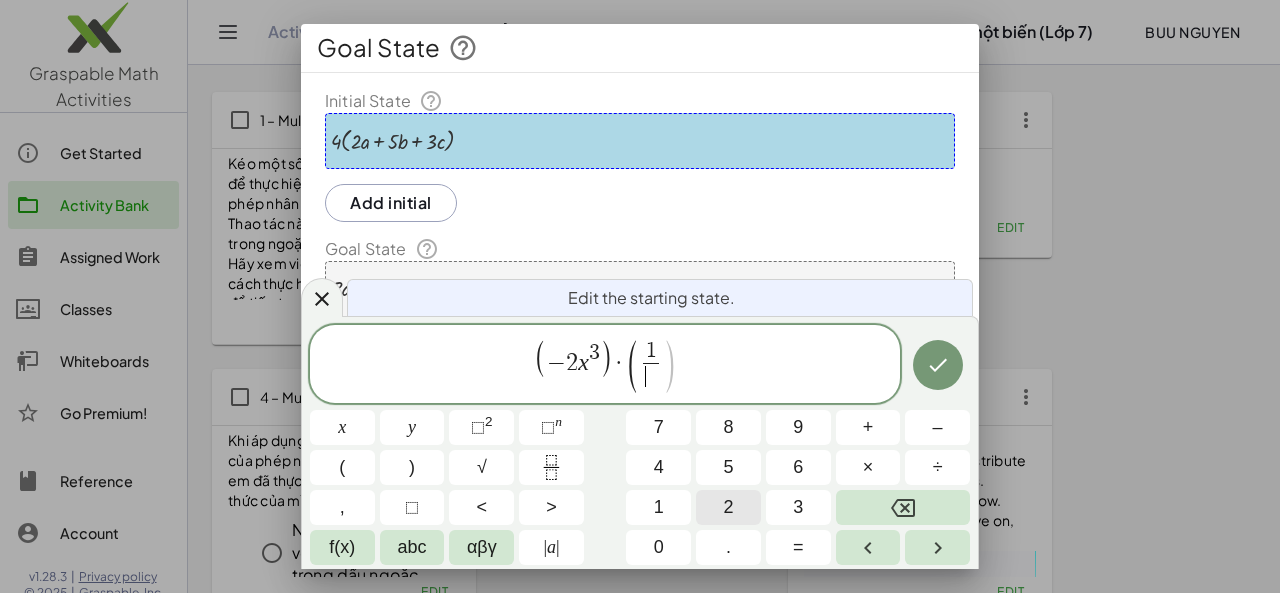 click on "2" at bounding box center (728, 507) 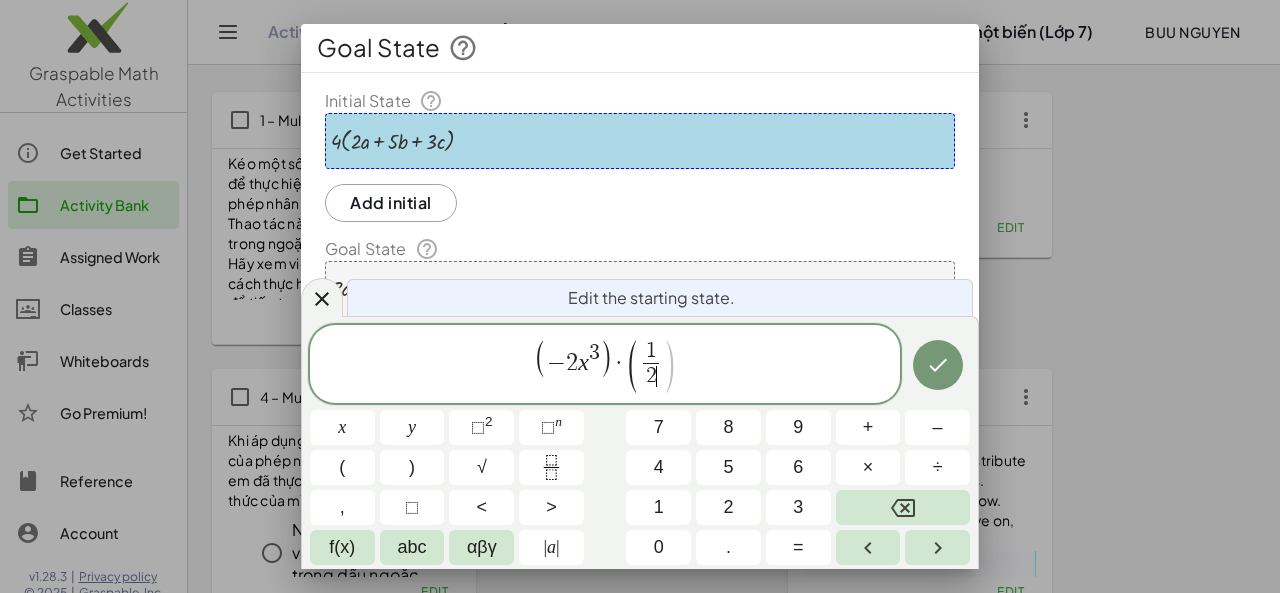 drag, startPoint x: 660, startPoint y: 365, endPoint x: 671, endPoint y: 390, distance: 27.313 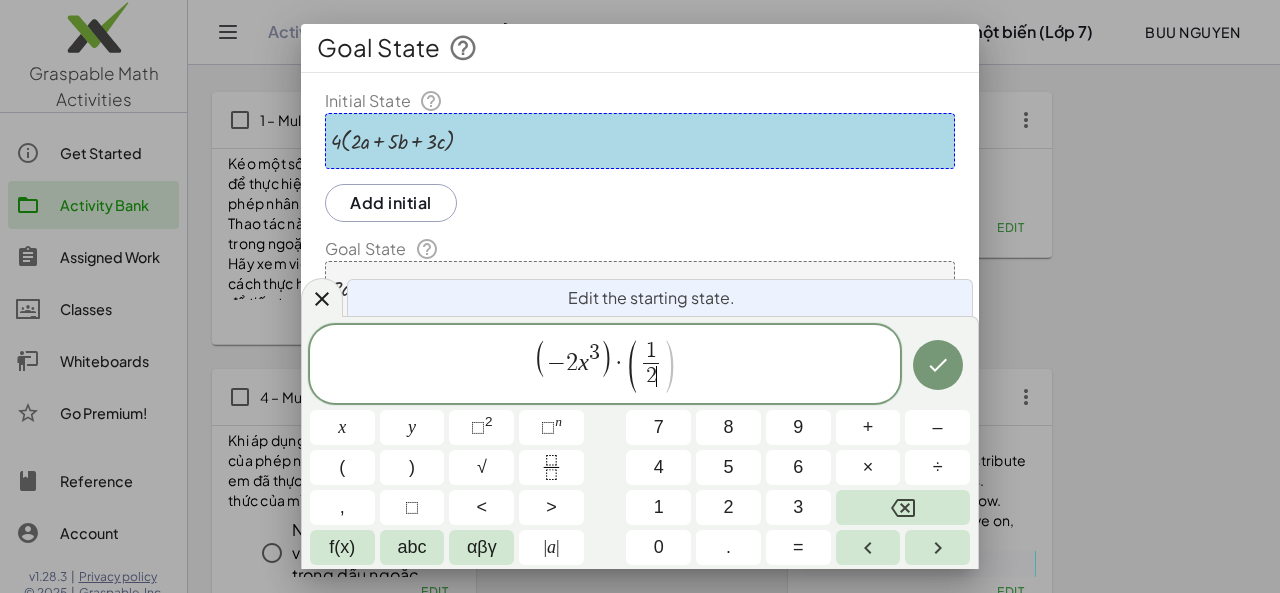 click on "1 2 ​ ​" at bounding box center [651, 365] 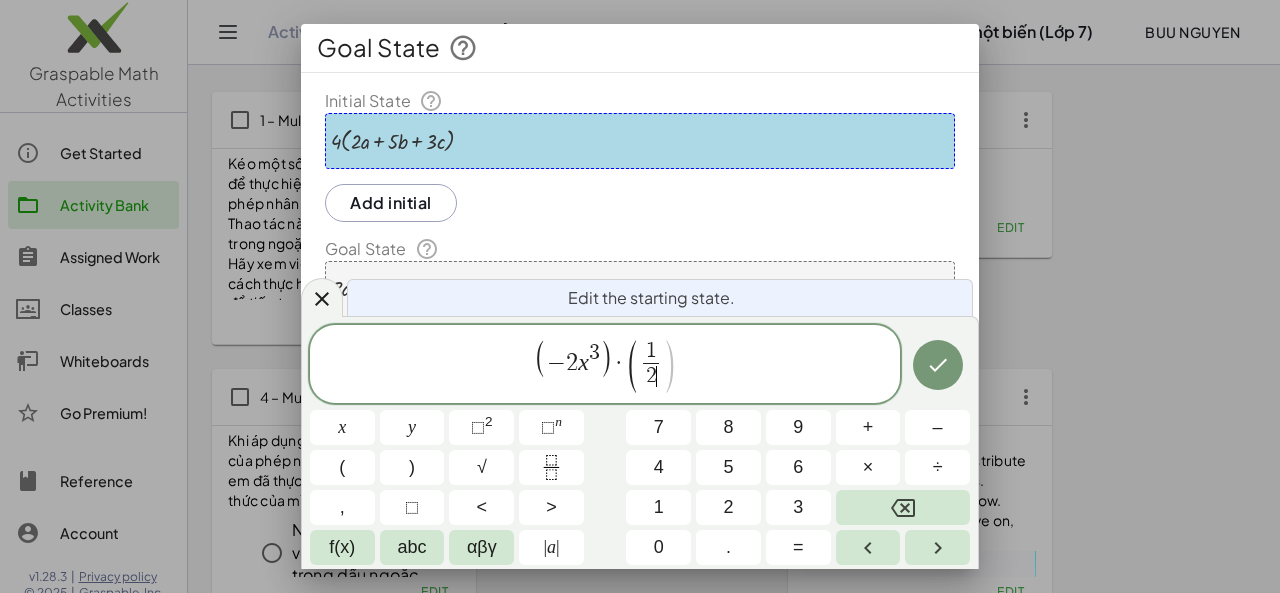 click on "1 2 ​ ​" at bounding box center [651, 365] 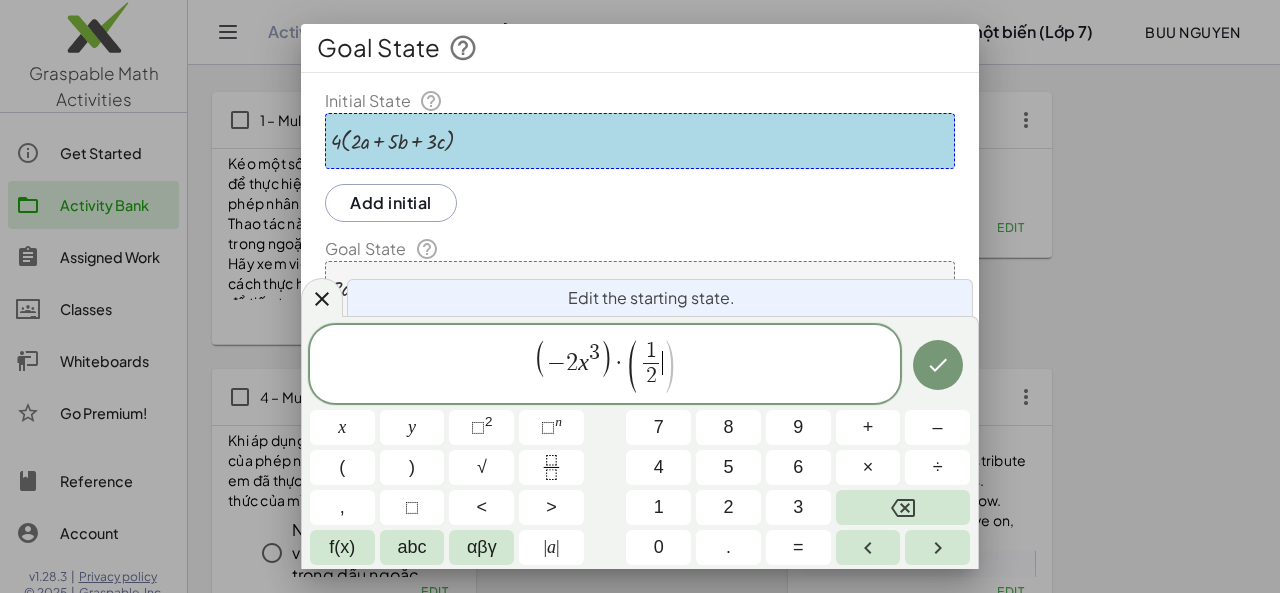 click on ")" at bounding box center [669, 366] 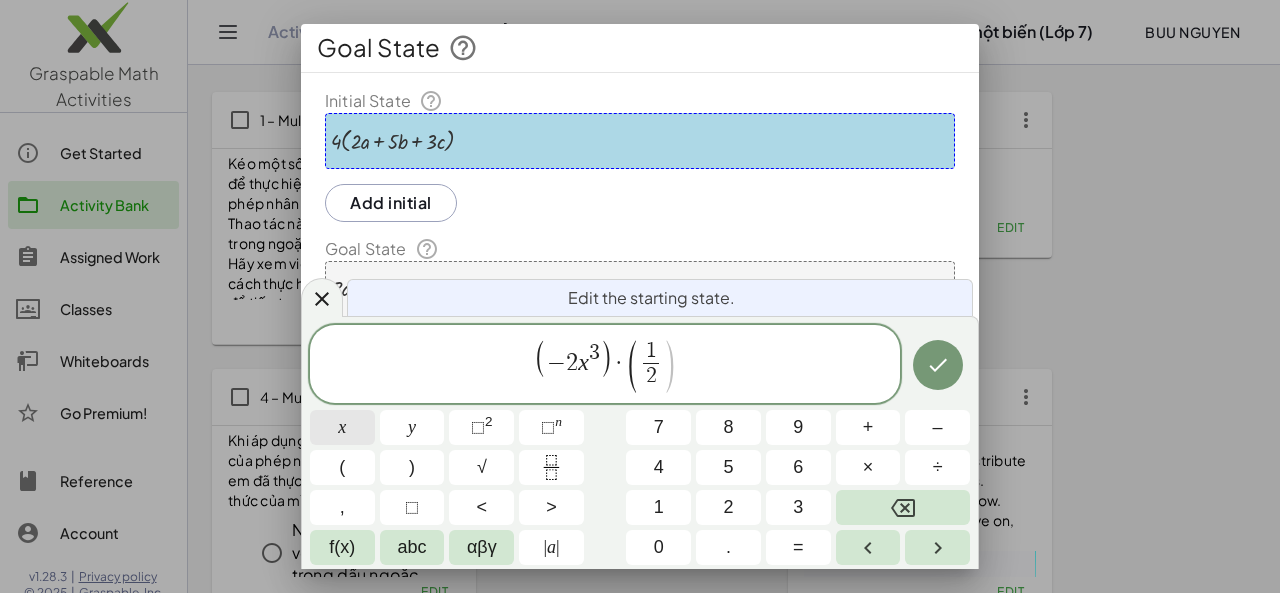 click on "x" at bounding box center [342, 427] 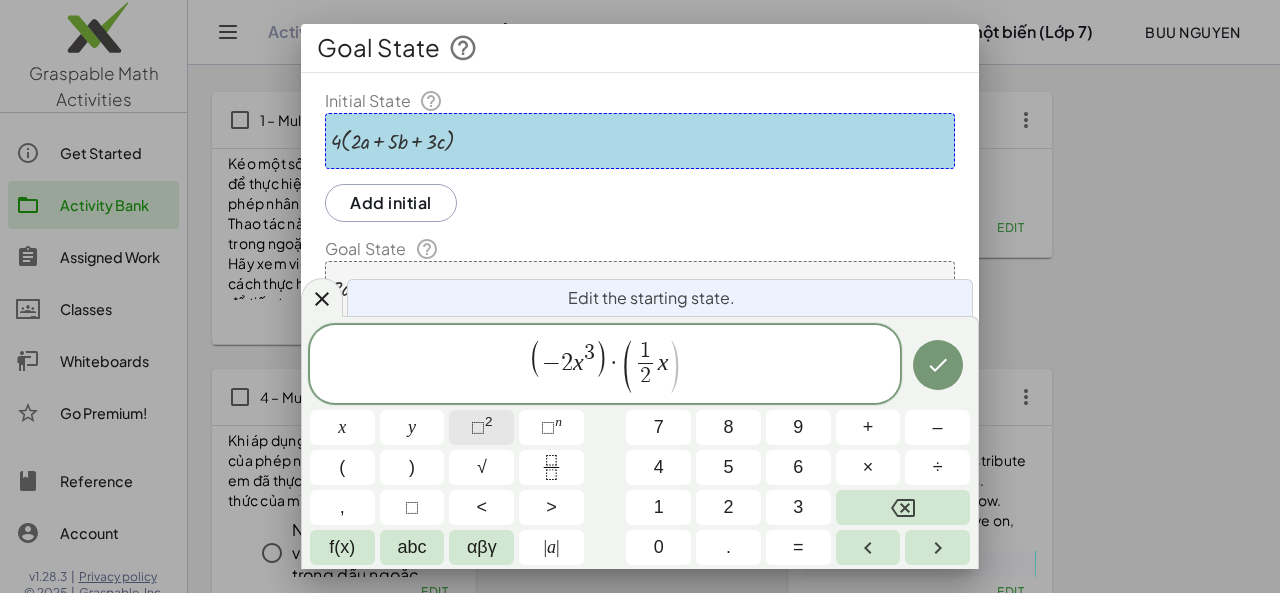 click on "⬚ 2" 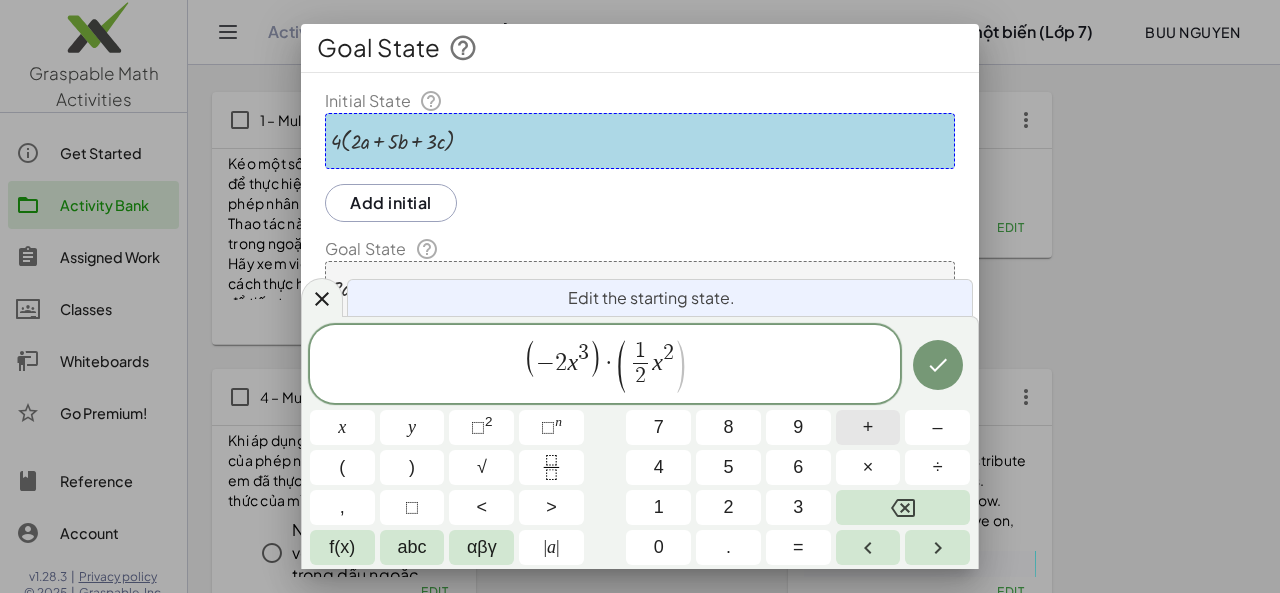 click on "+" at bounding box center (868, 427) 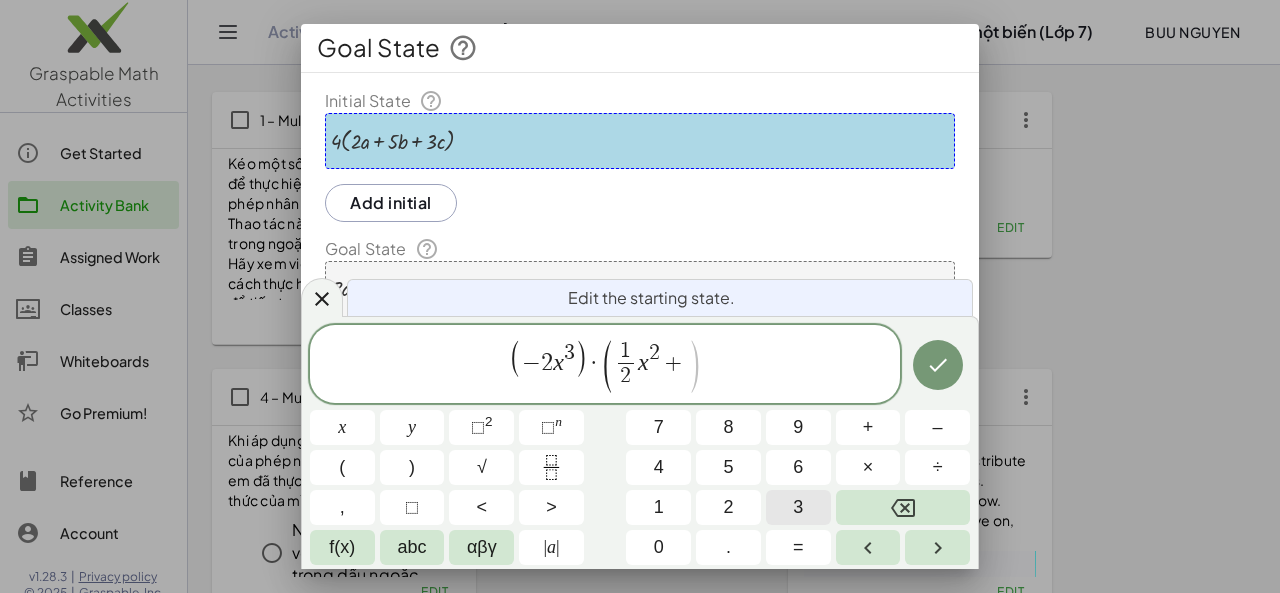 click on "3" at bounding box center [798, 507] 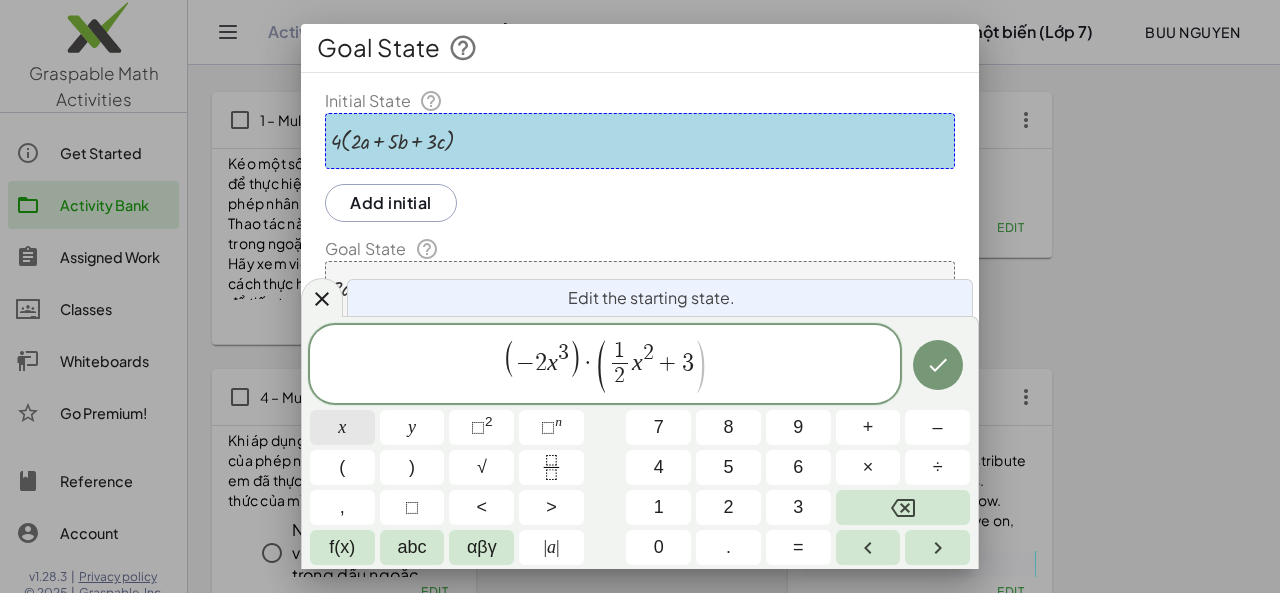 click on "x" at bounding box center [342, 427] 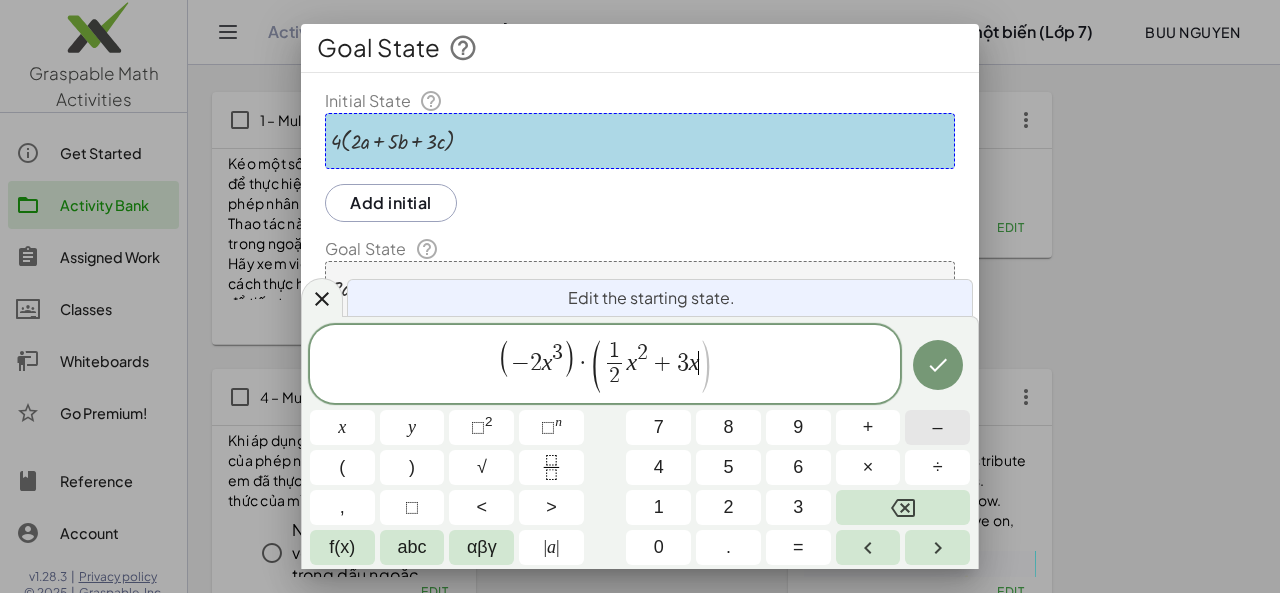 click on "–" at bounding box center [937, 427] 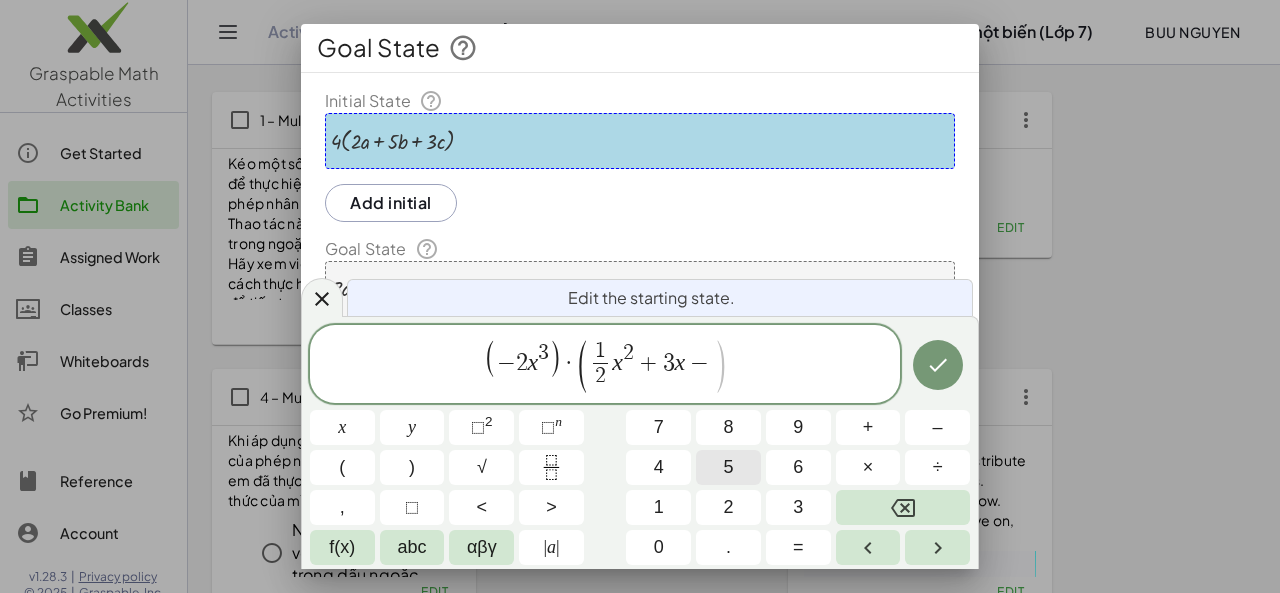 click on "5" at bounding box center (728, 467) 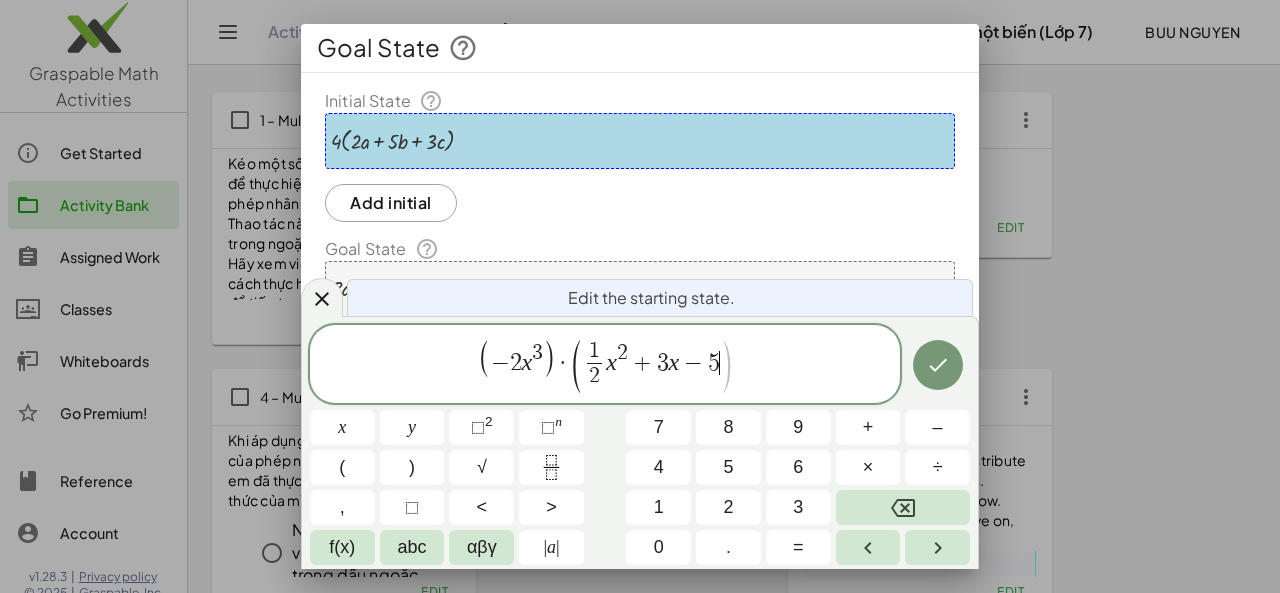 click on "( − 2 x 3 ) · ( 1 2 ​ x 2 + 3 x − 5 ​ )" at bounding box center (605, 365) 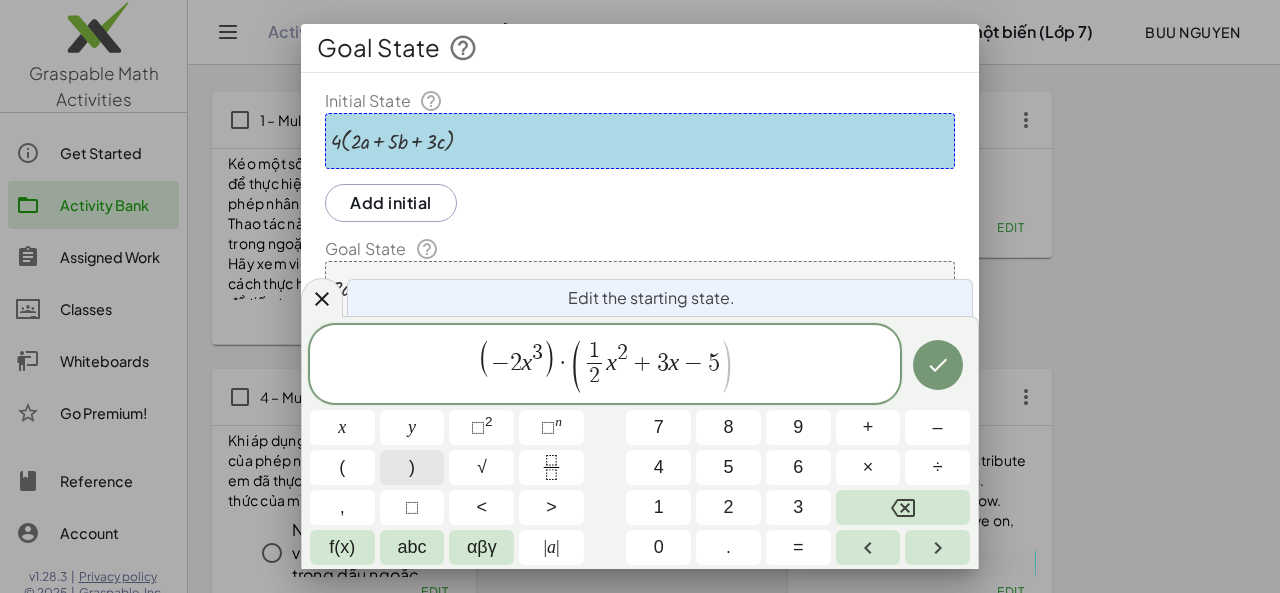 click on ")" at bounding box center (412, 467) 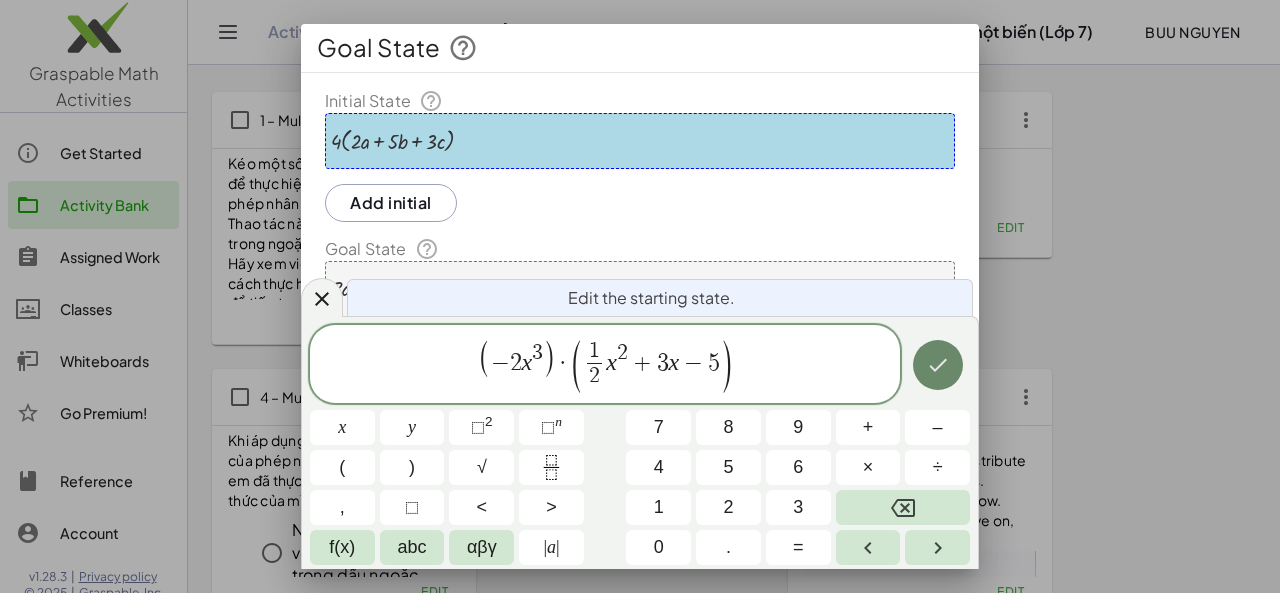 click 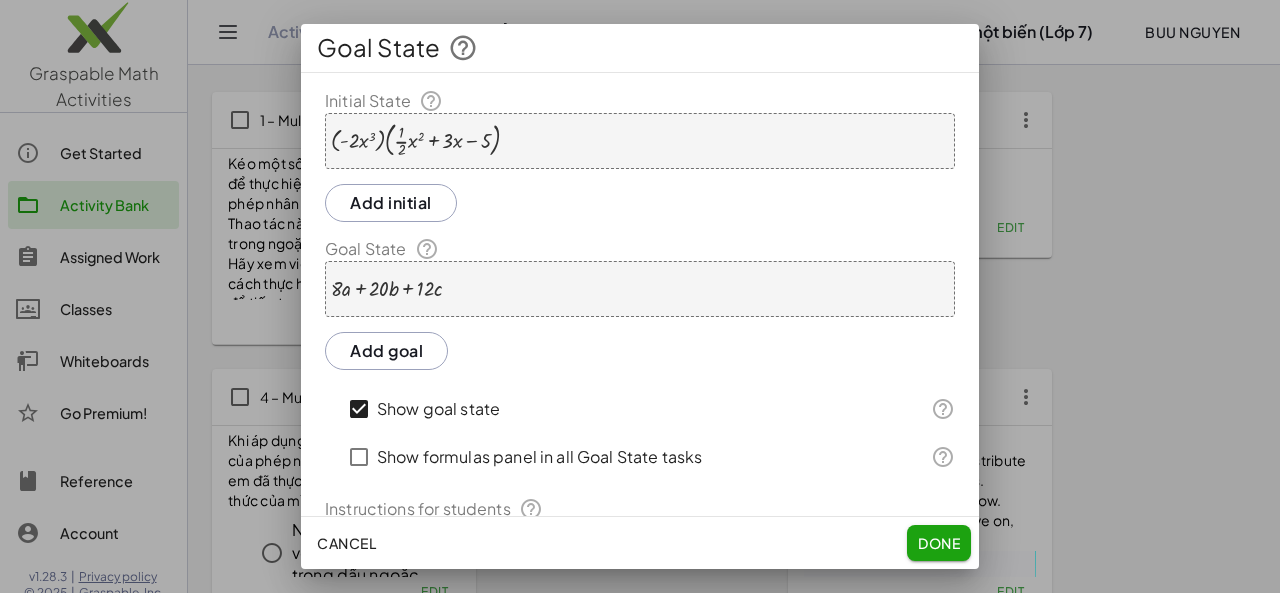 click at bounding box center (386, 289) 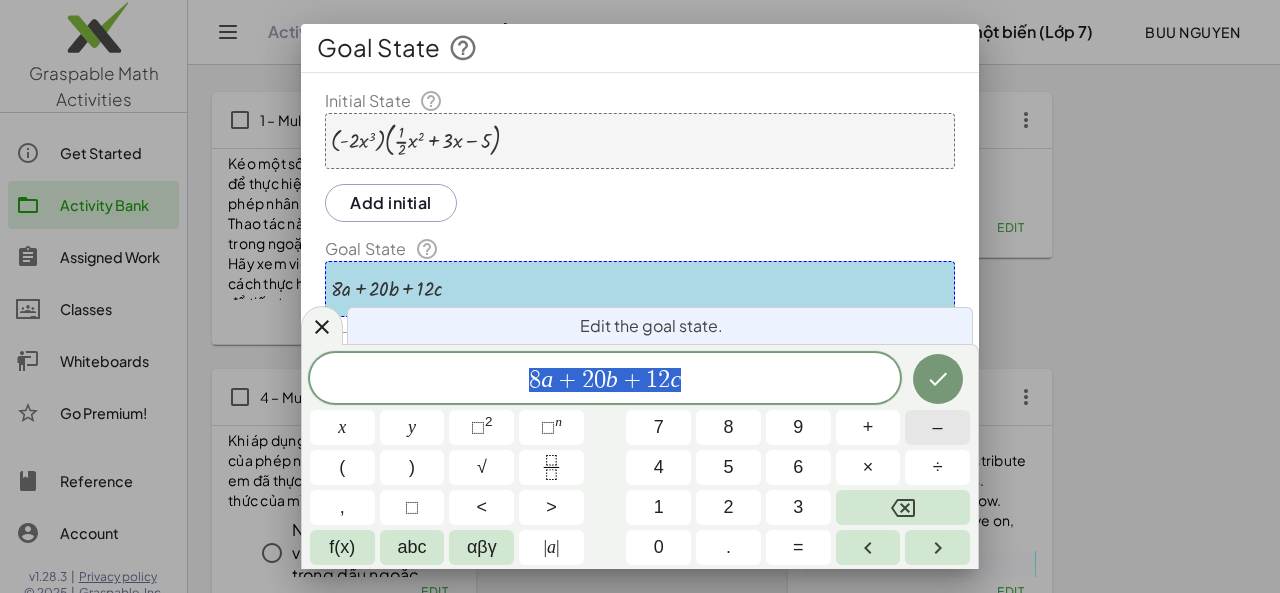 click on "–" at bounding box center [937, 427] 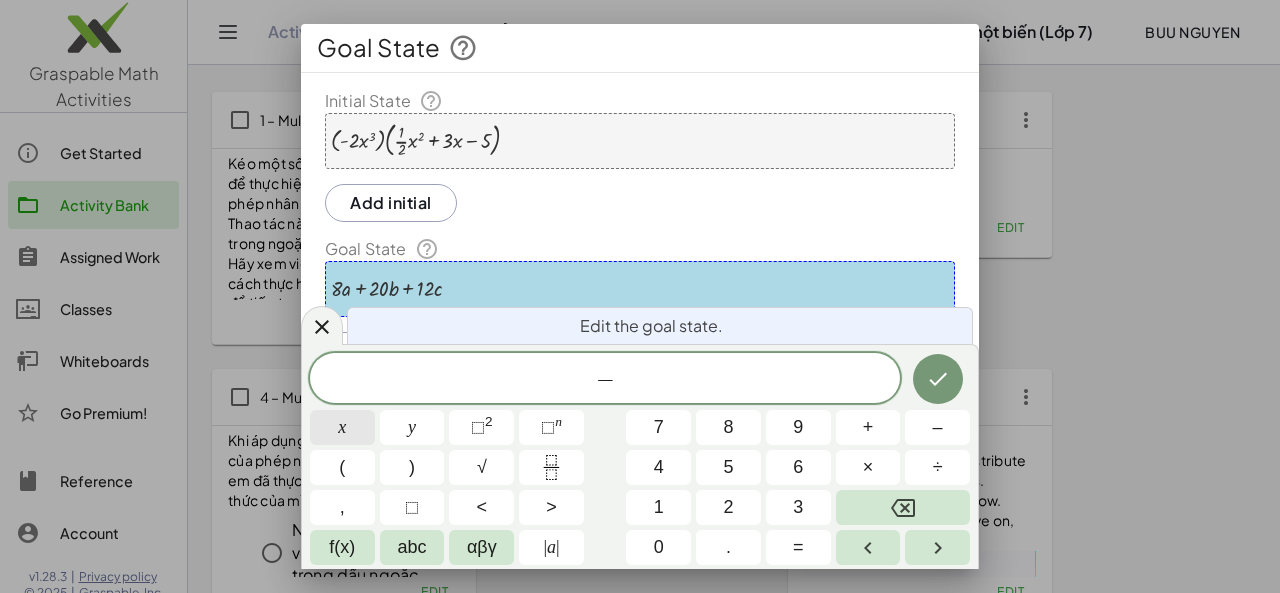 click on "x" at bounding box center [342, 427] 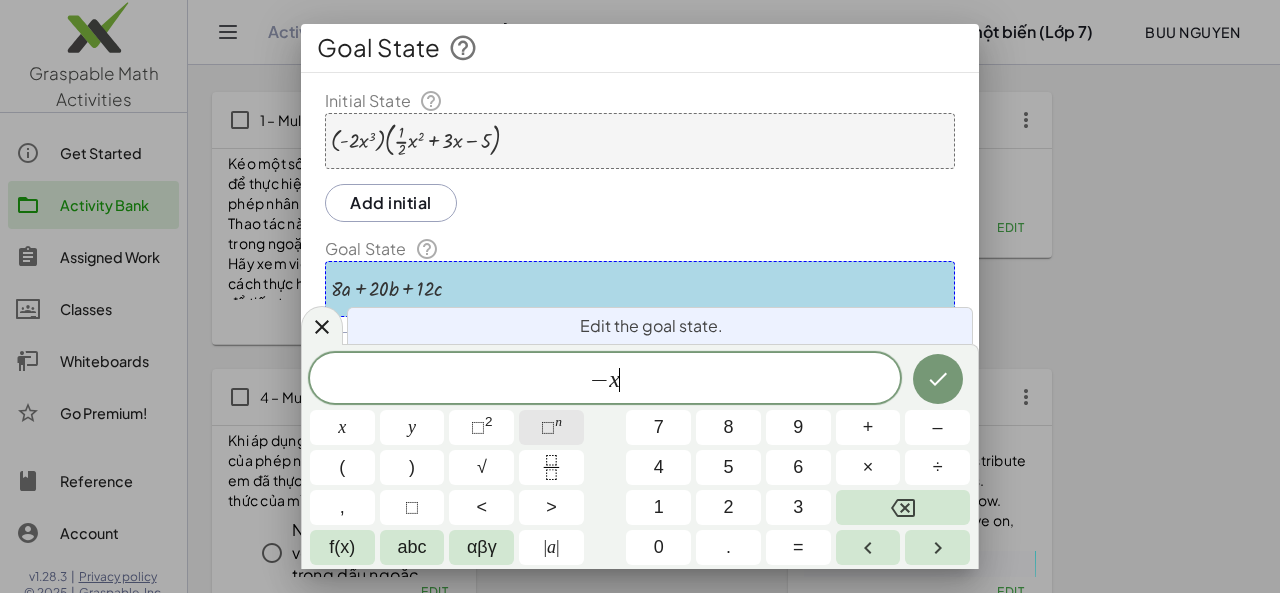 click on "⬚ n" at bounding box center (551, 427) 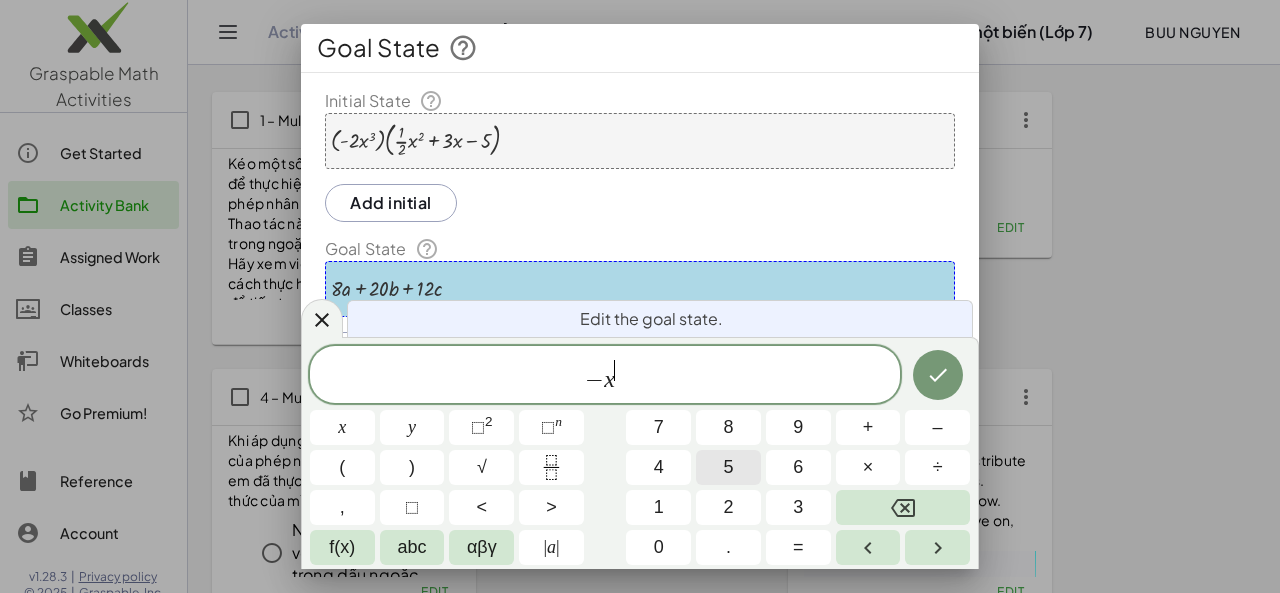 click on "5" at bounding box center (728, 467) 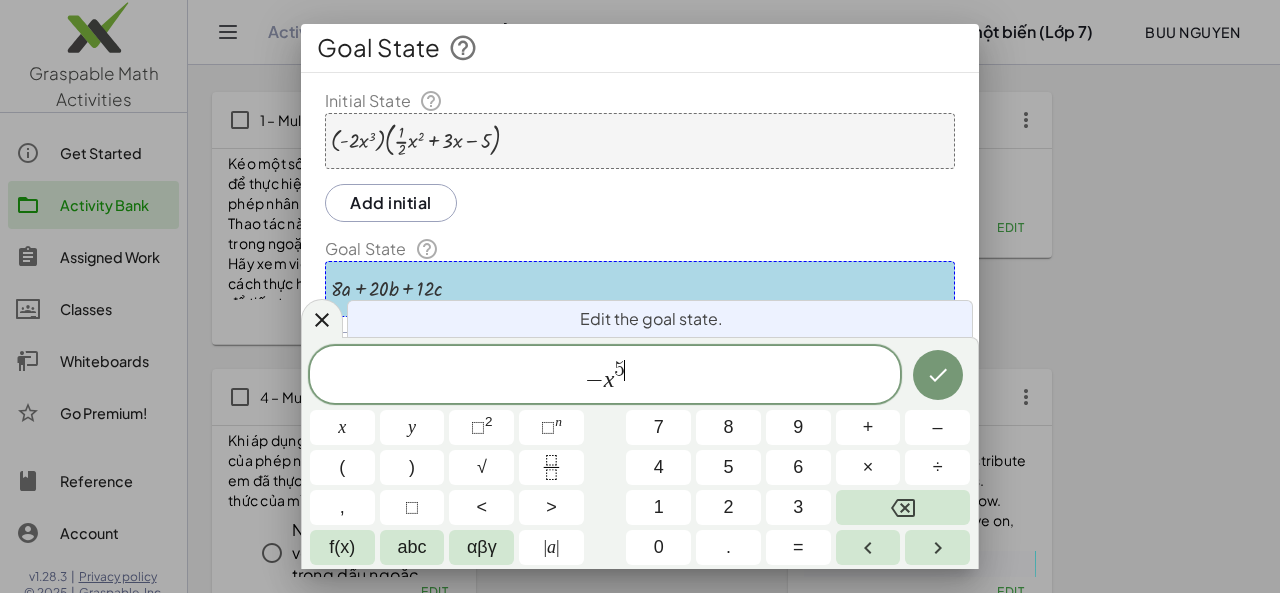 click on "− x 5 ​" at bounding box center [605, 376] 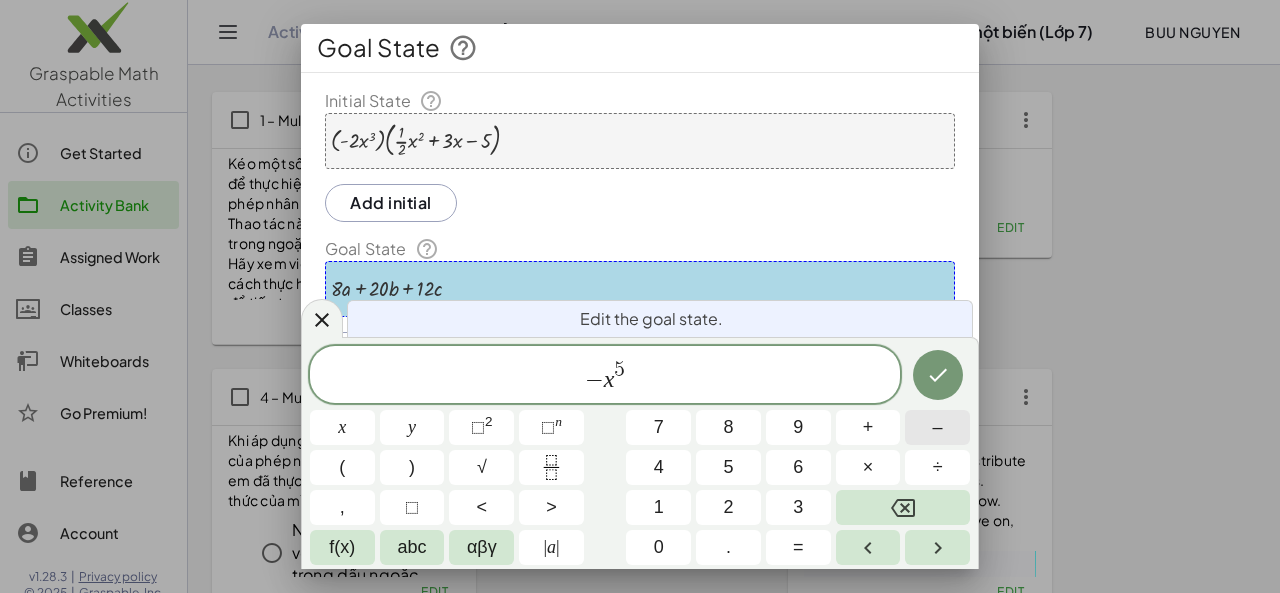 click on "–" at bounding box center (937, 427) 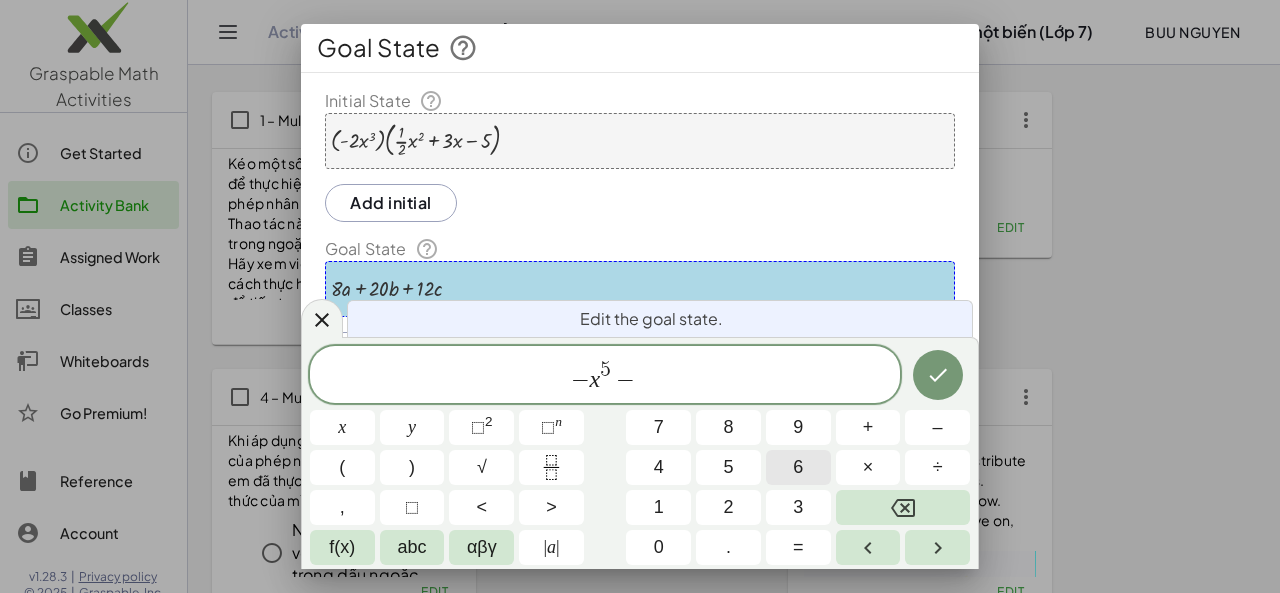 click on "6" at bounding box center (798, 467) 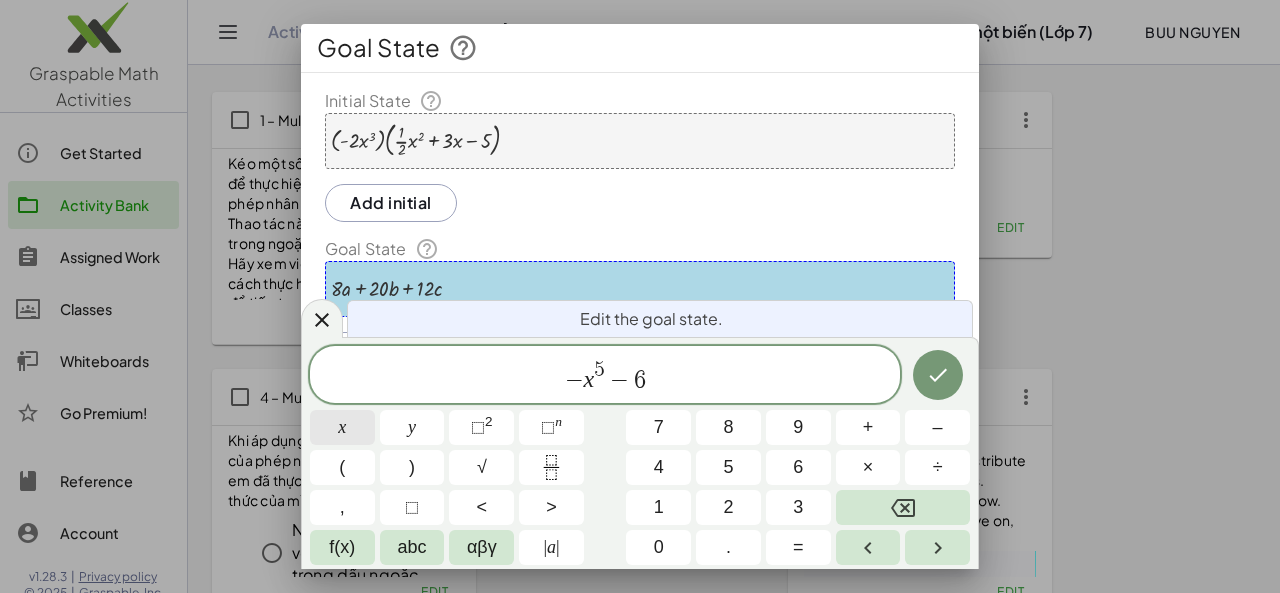 click on "x" at bounding box center (342, 427) 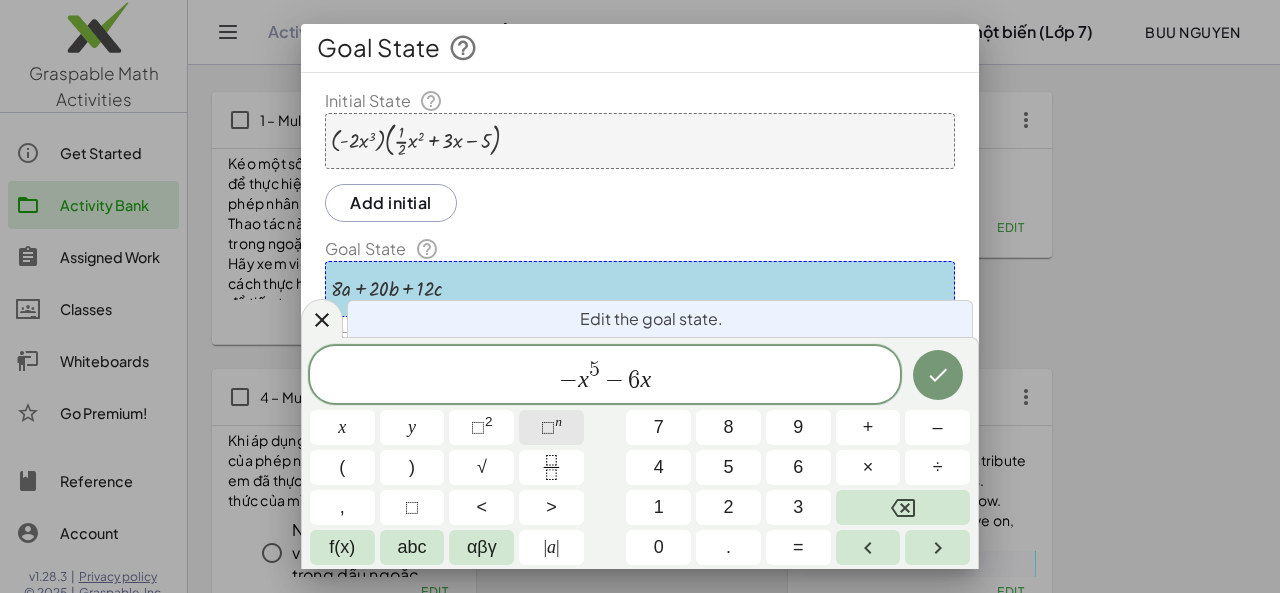 click on "n" at bounding box center (558, 421) 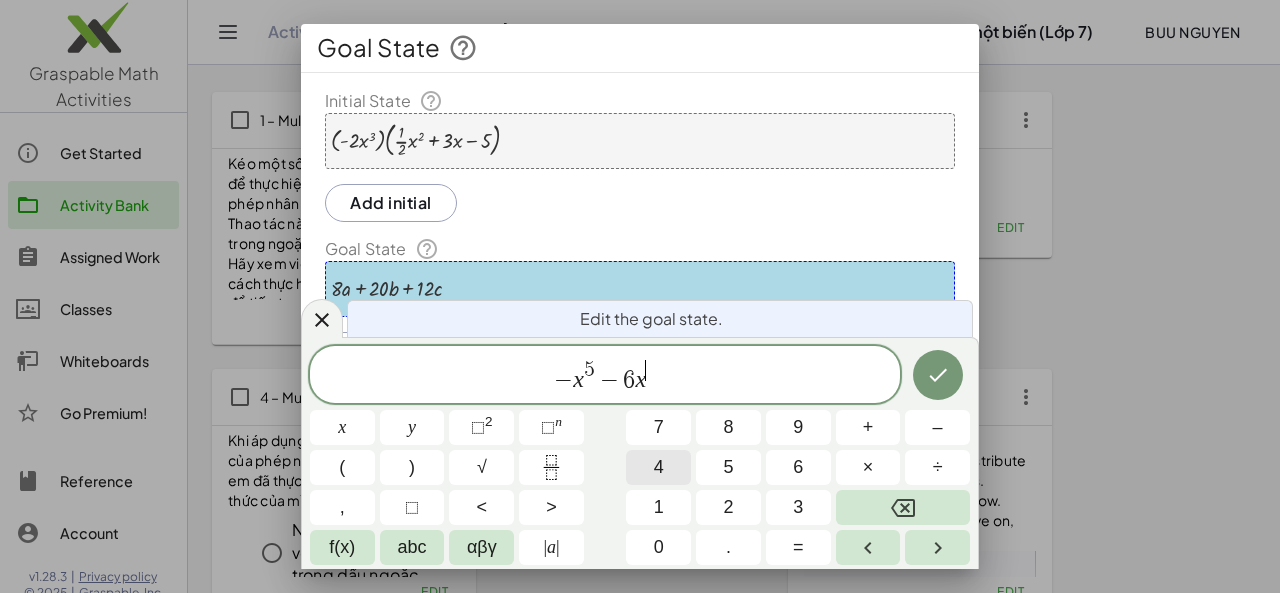 click on "4" at bounding box center [658, 467] 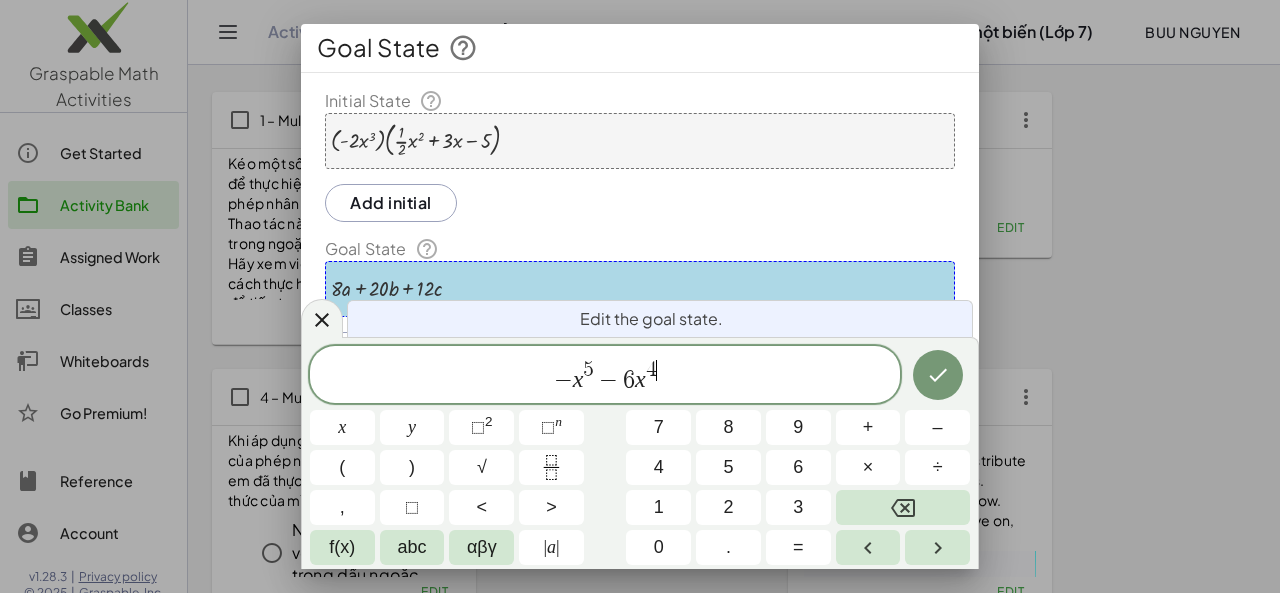 click on "− x 5 − 6 x 4 ​" 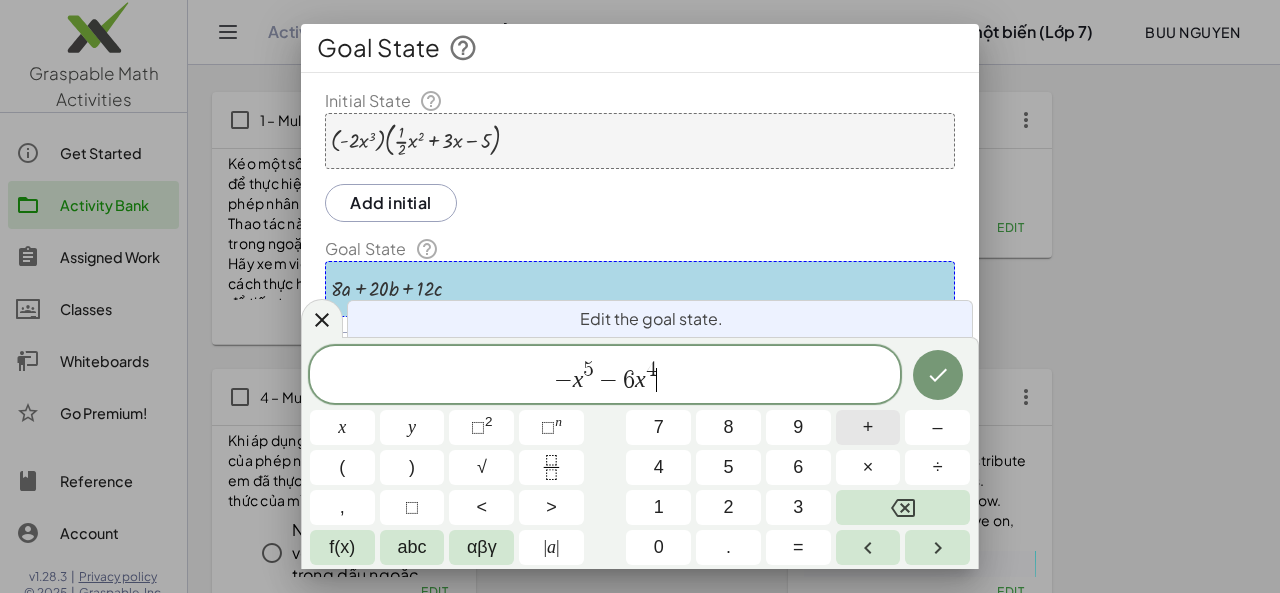 click on "+" at bounding box center (868, 427) 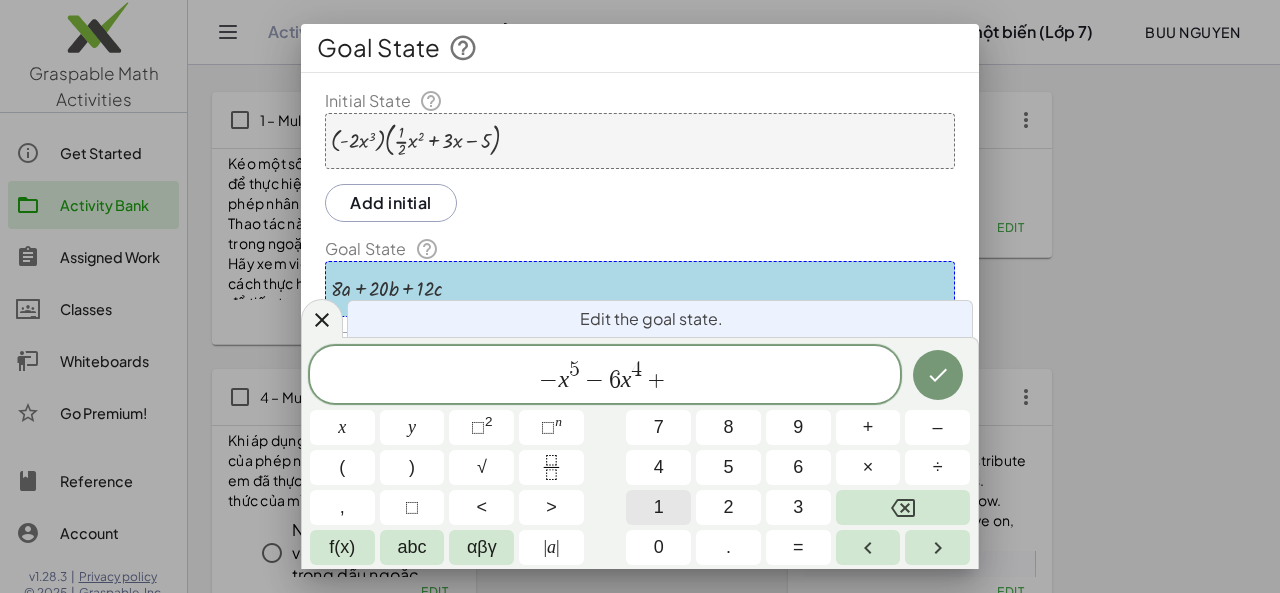 click on "1" at bounding box center [658, 507] 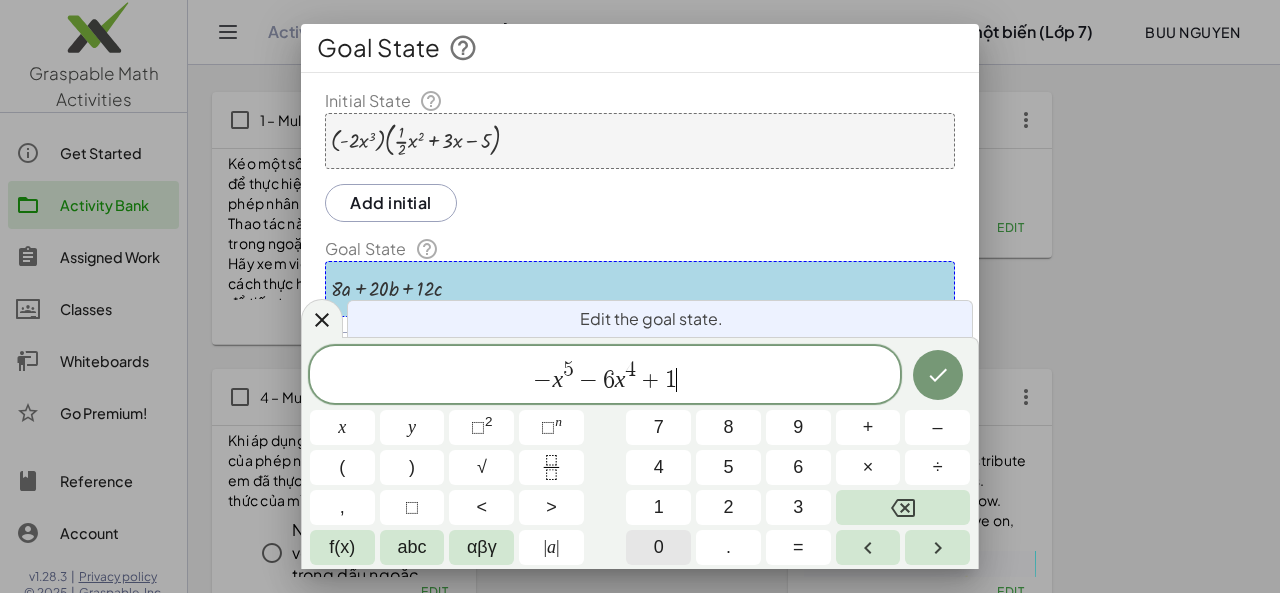 click on "0" at bounding box center [659, 547] 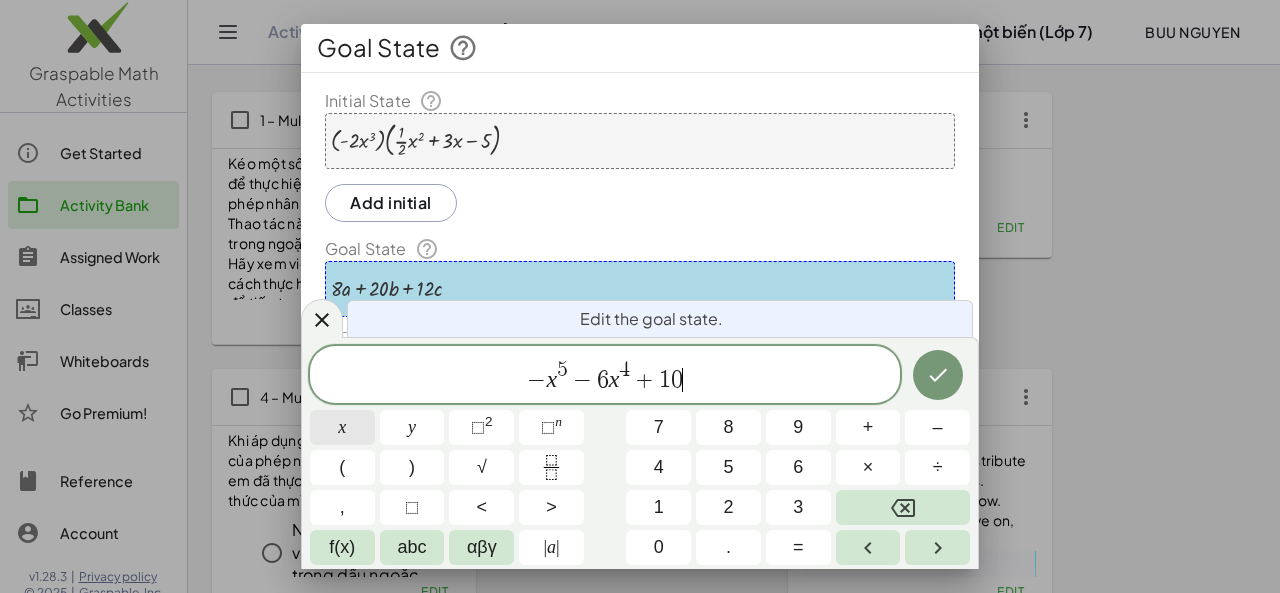click on "x" at bounding box center [342, 427] 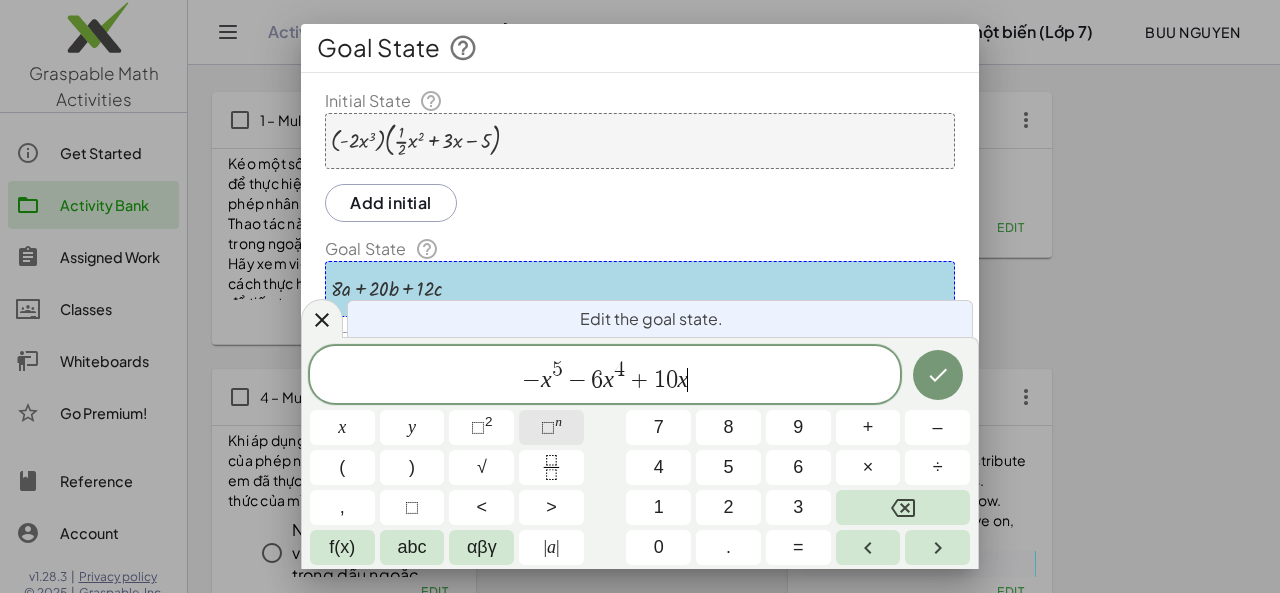 click on "⬚ n" at bounding box center [551, 427] 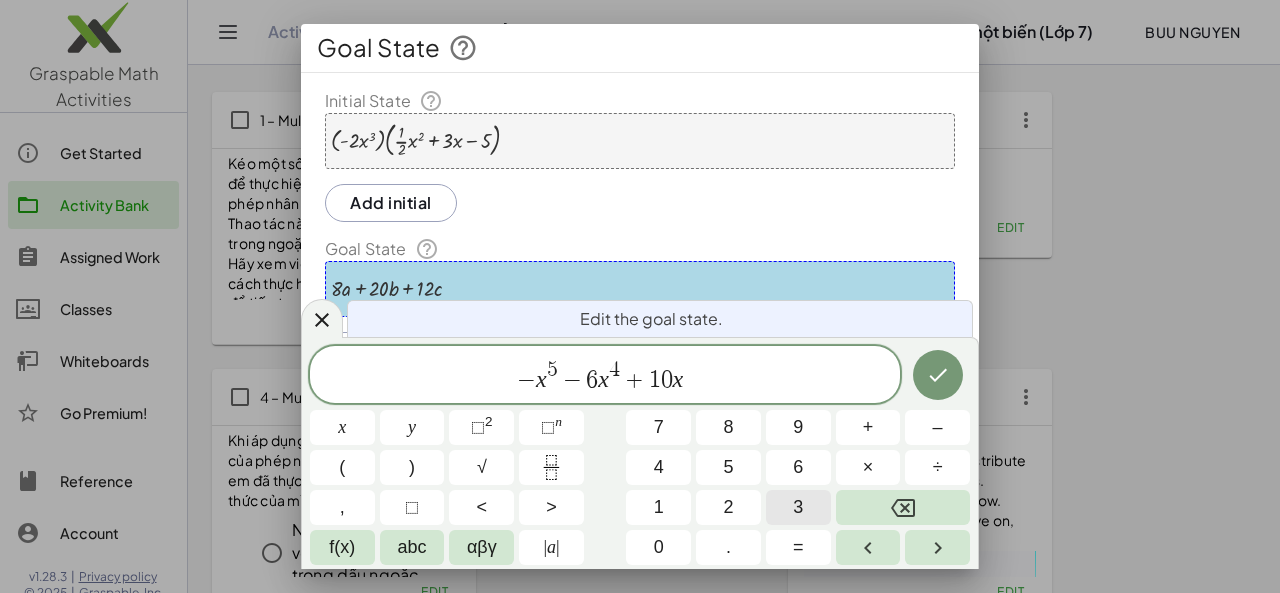 click on "3" at bounding box center (798, 507) 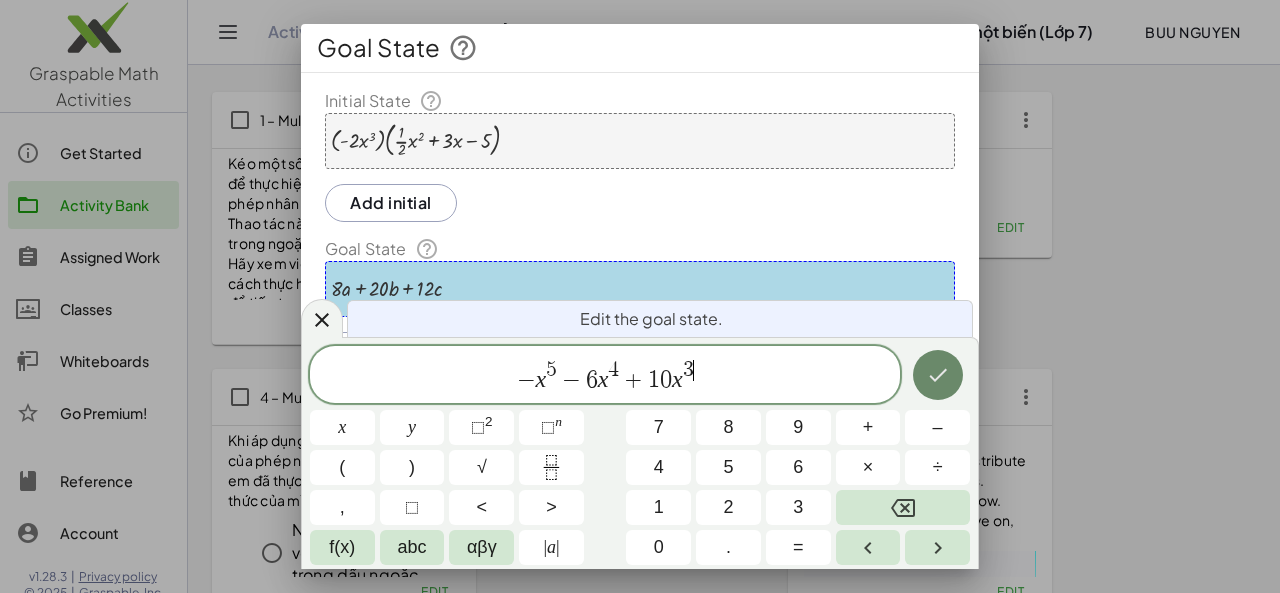 click 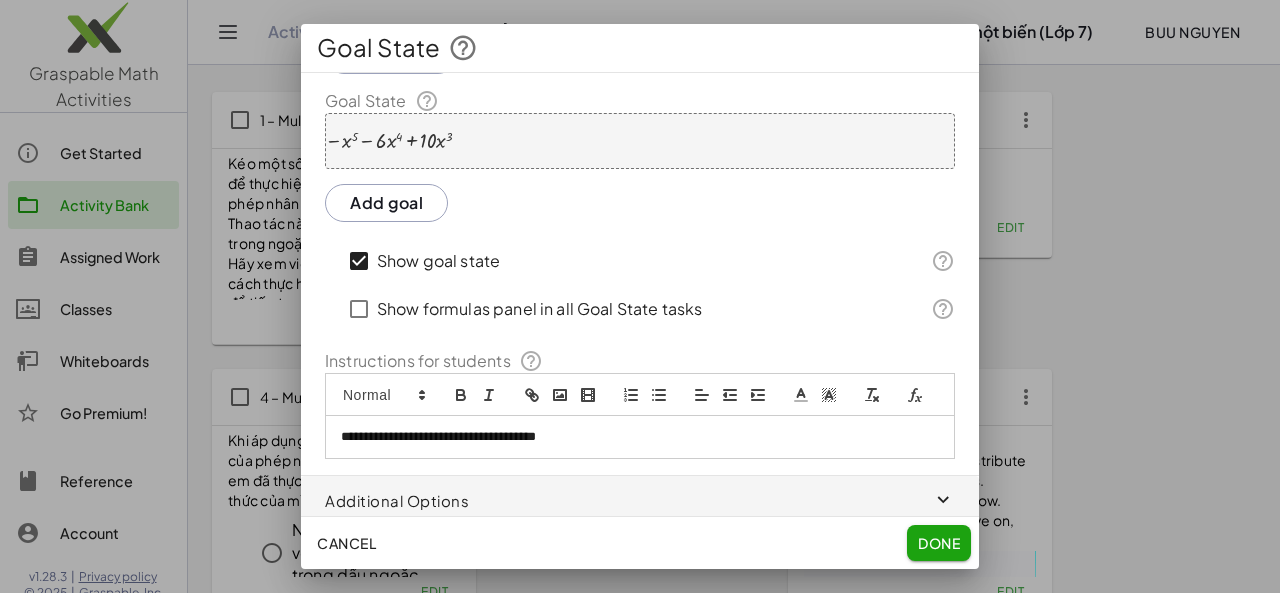 scroll, scrollTop: 178, scrollLeft: 0, axis: vertical 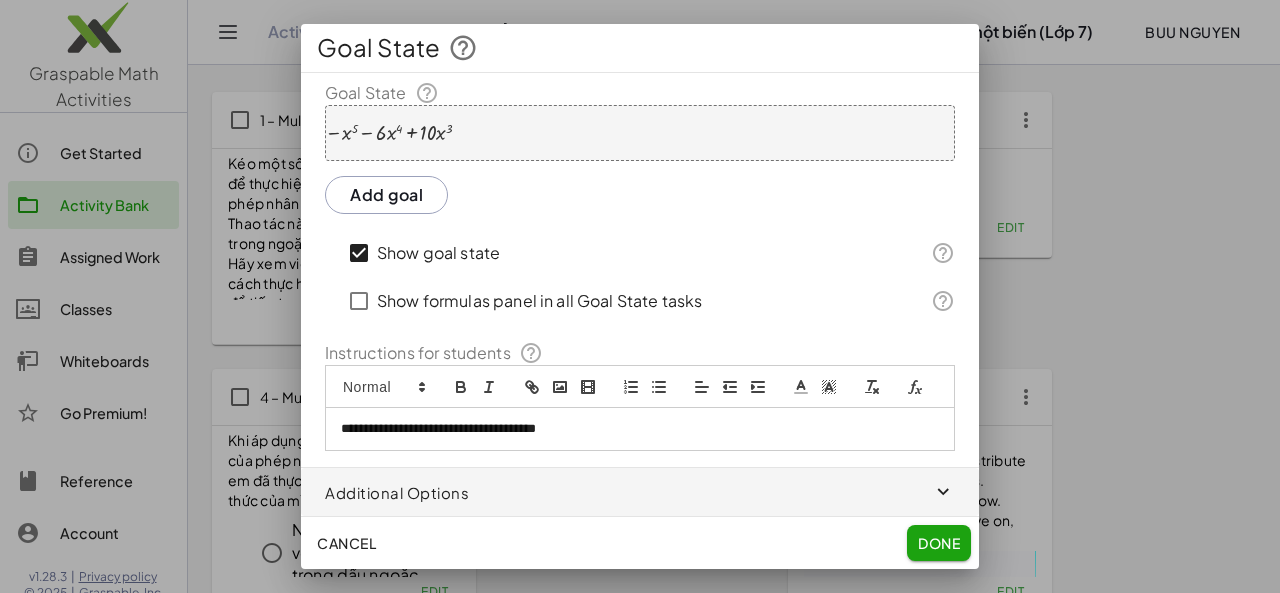 click on "Done" 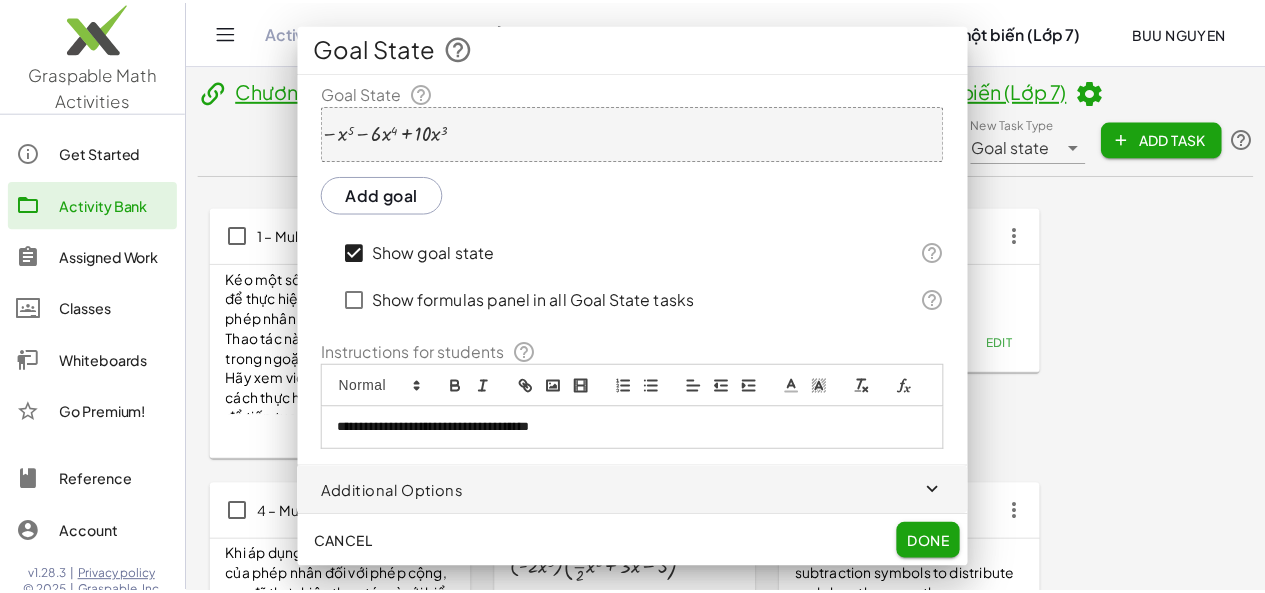 scroll, scrollTop: 116, scrollLeft: 0, axis: vertical 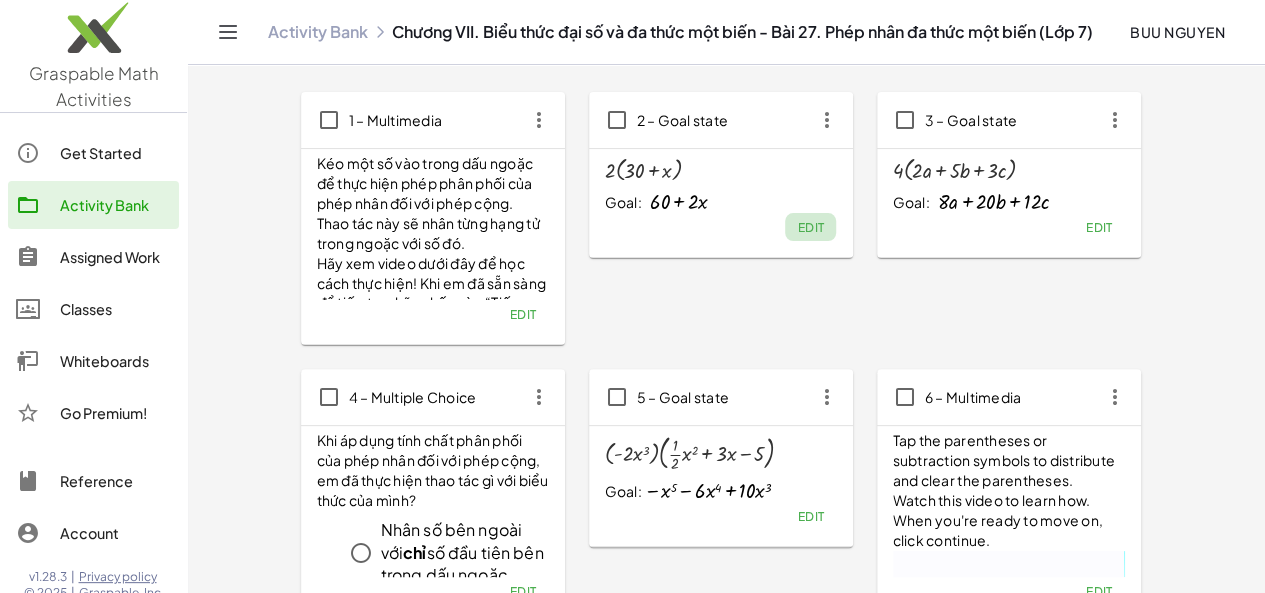 click on "Edit" 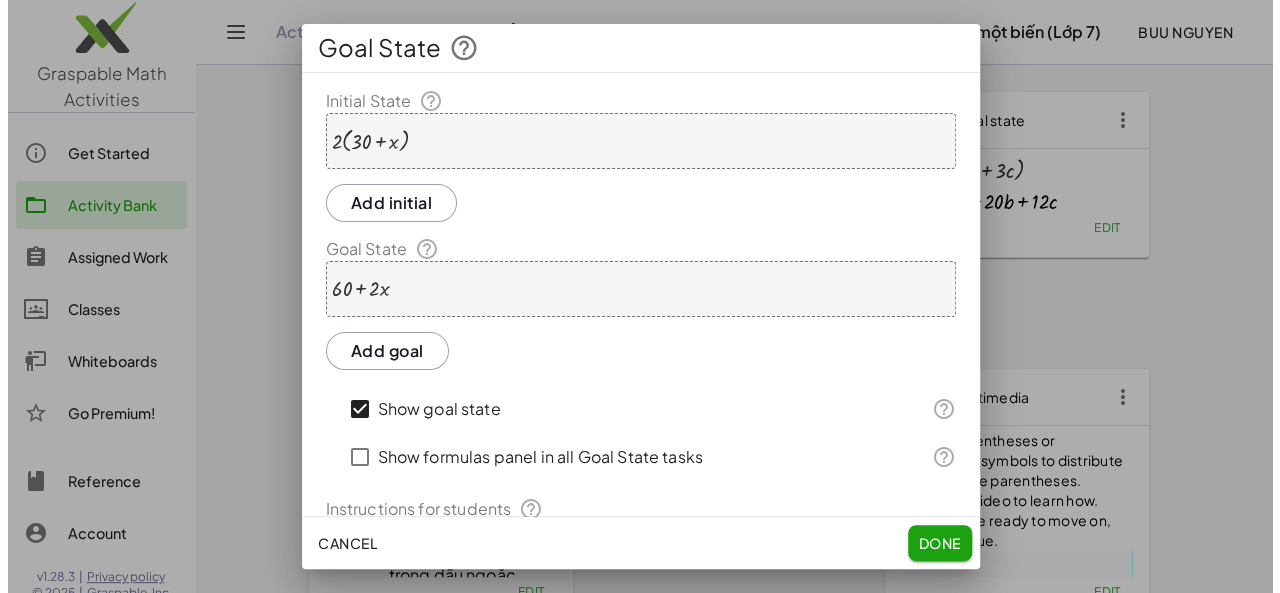scroll, scrollTop: 0, scrollLeft: 0, axis: both 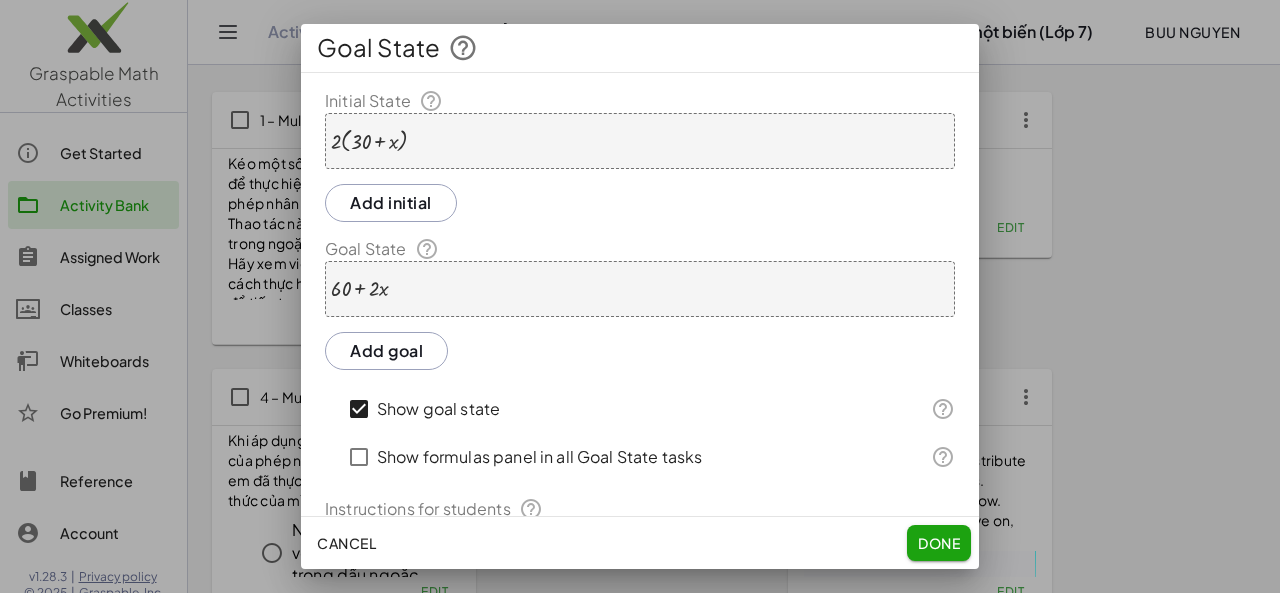 click on "+ 60 + · 2 · x" at bounding box center (640, 289) 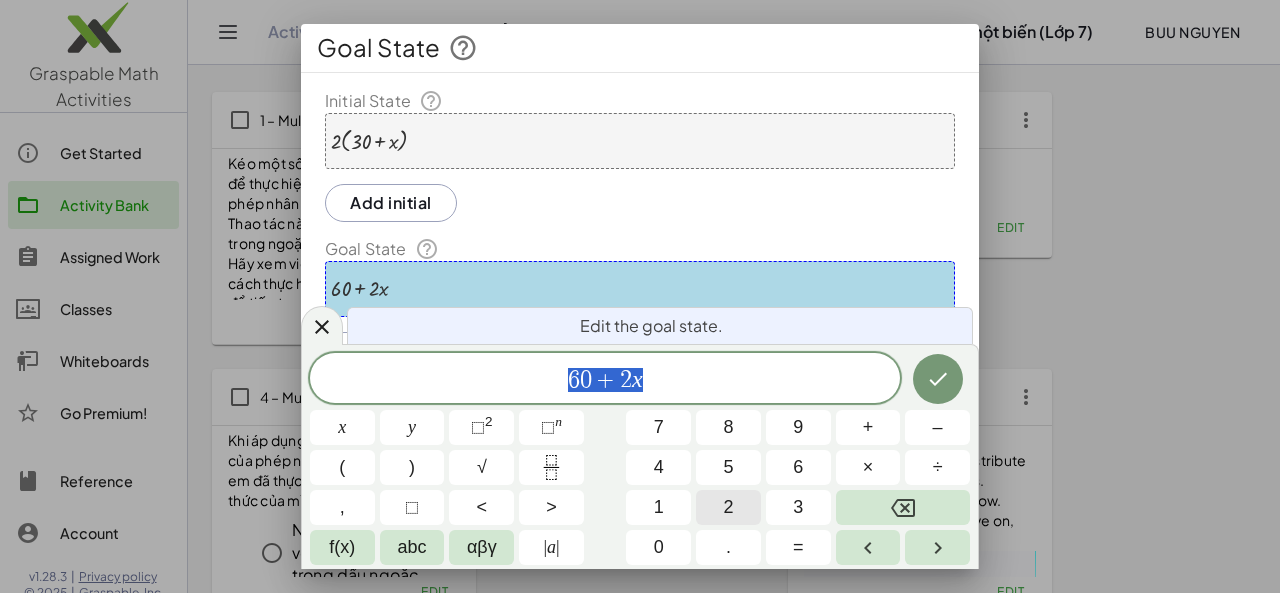 click on "2" at bounding box center (728, 507) 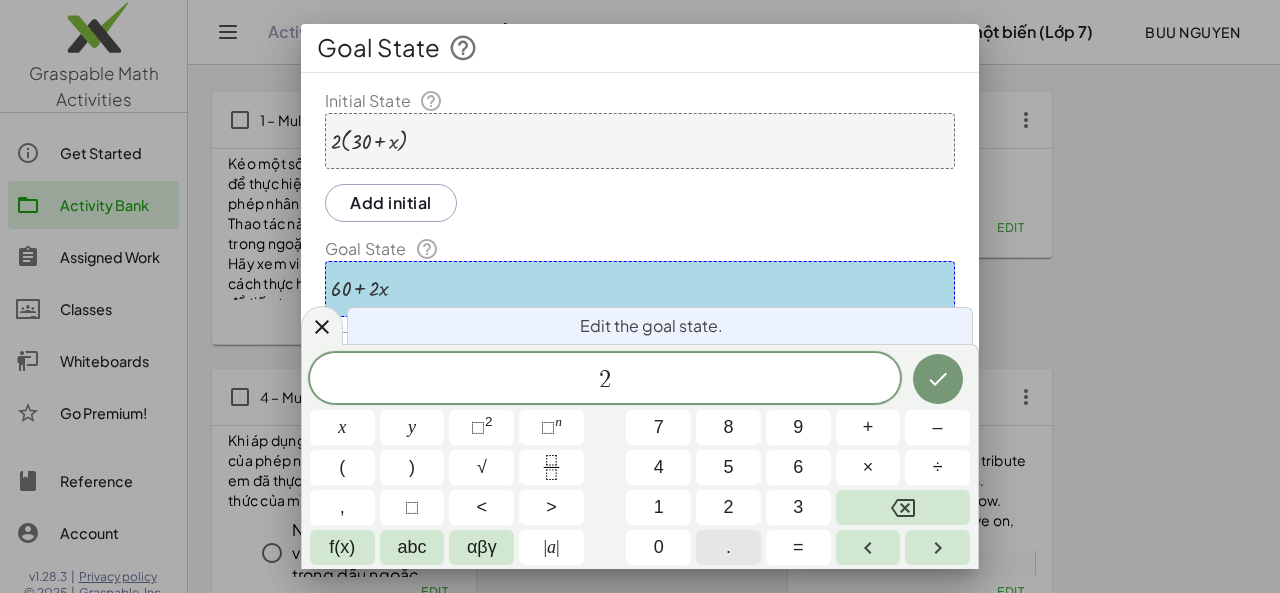click on "." at bounding box center [728, 547] 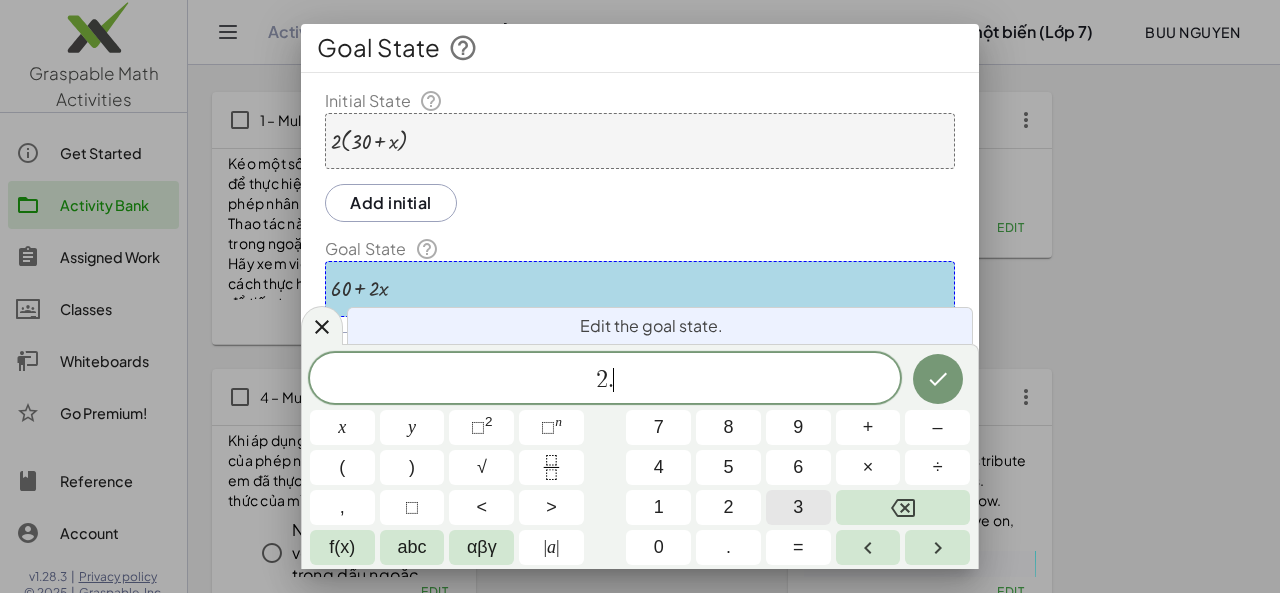 click on "3" at bounding box center (798, 507) 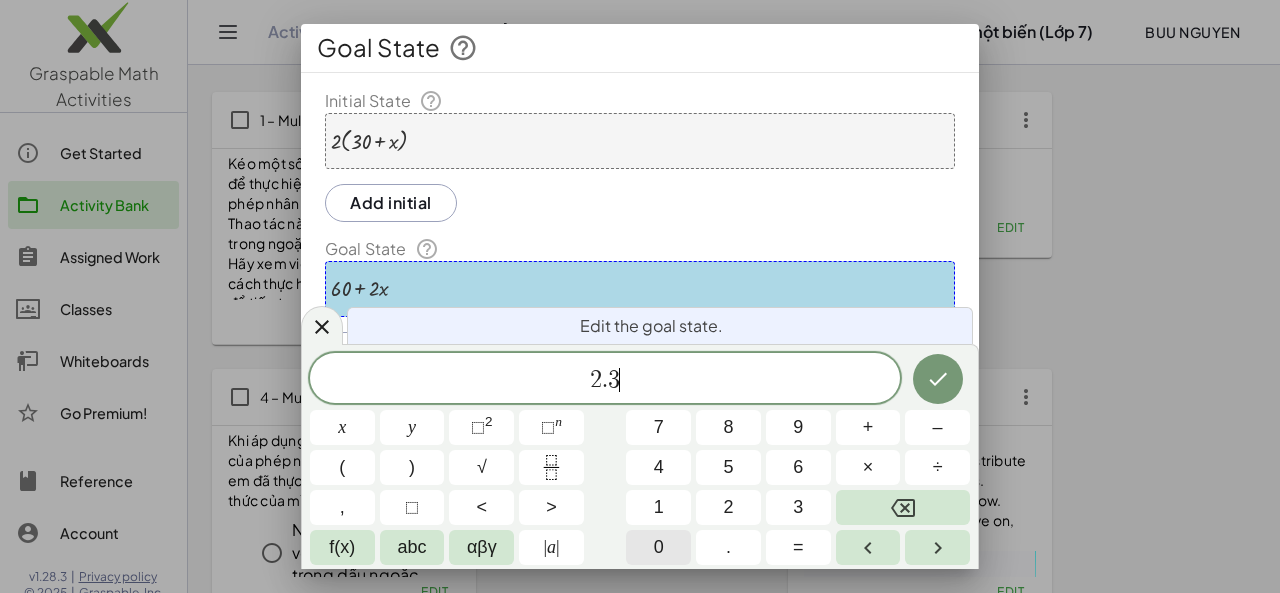 click on "0" at bounding box center [658, 547] 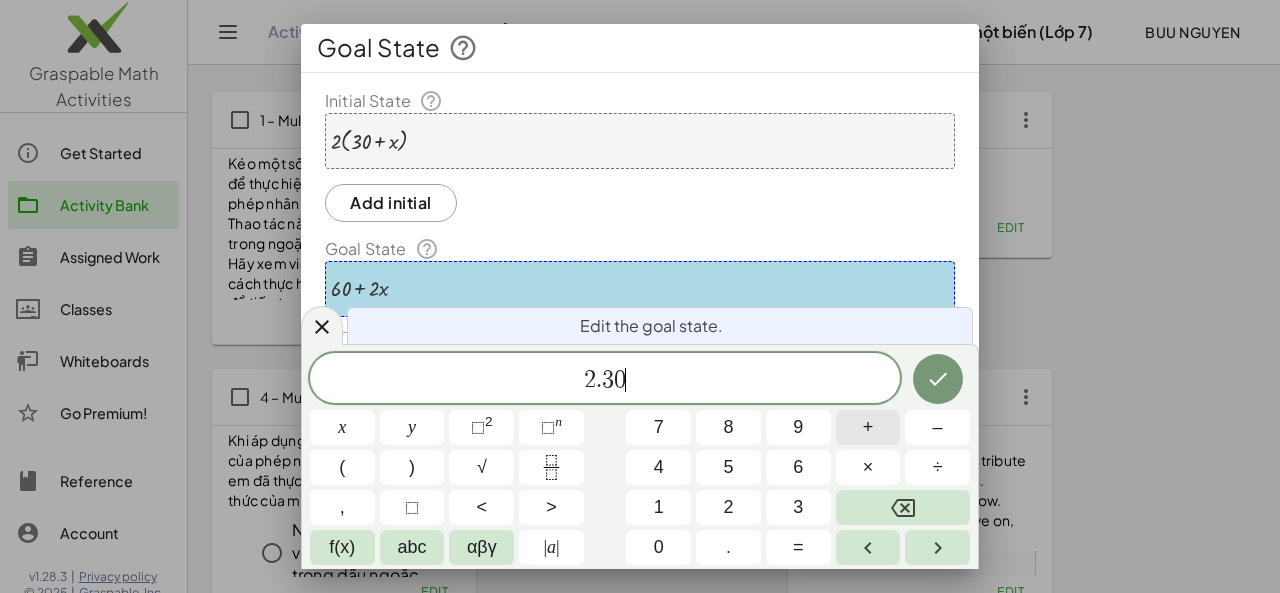 click on "+" at bounding box center [868, 427] 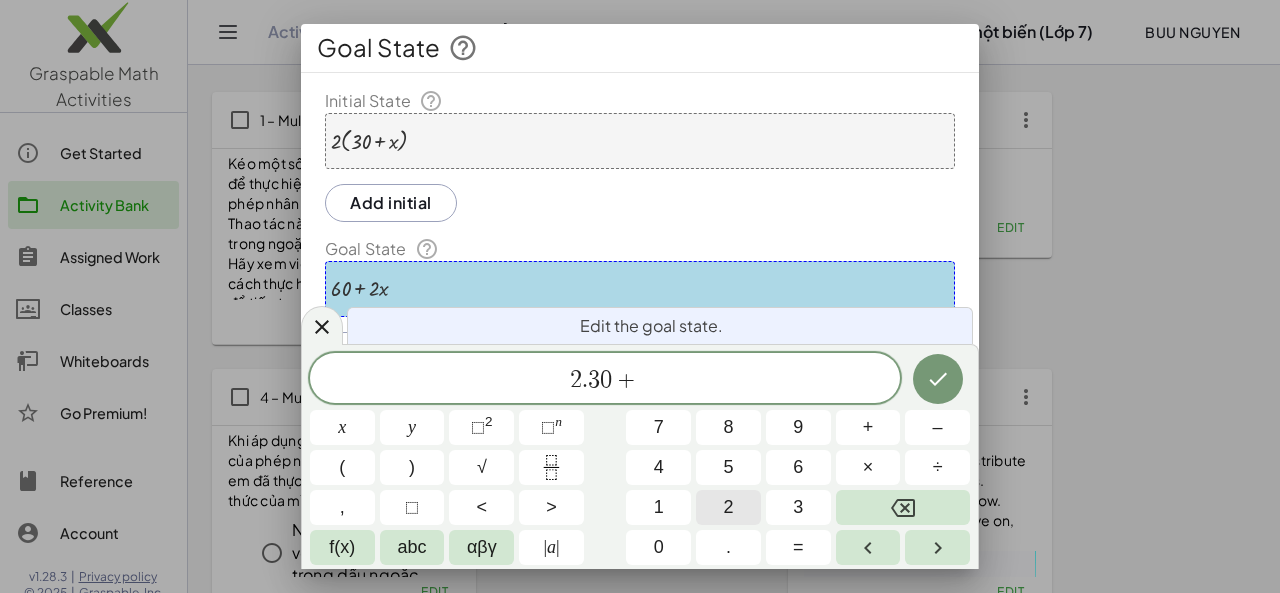 click on "2" at bounding box center [728, 507] 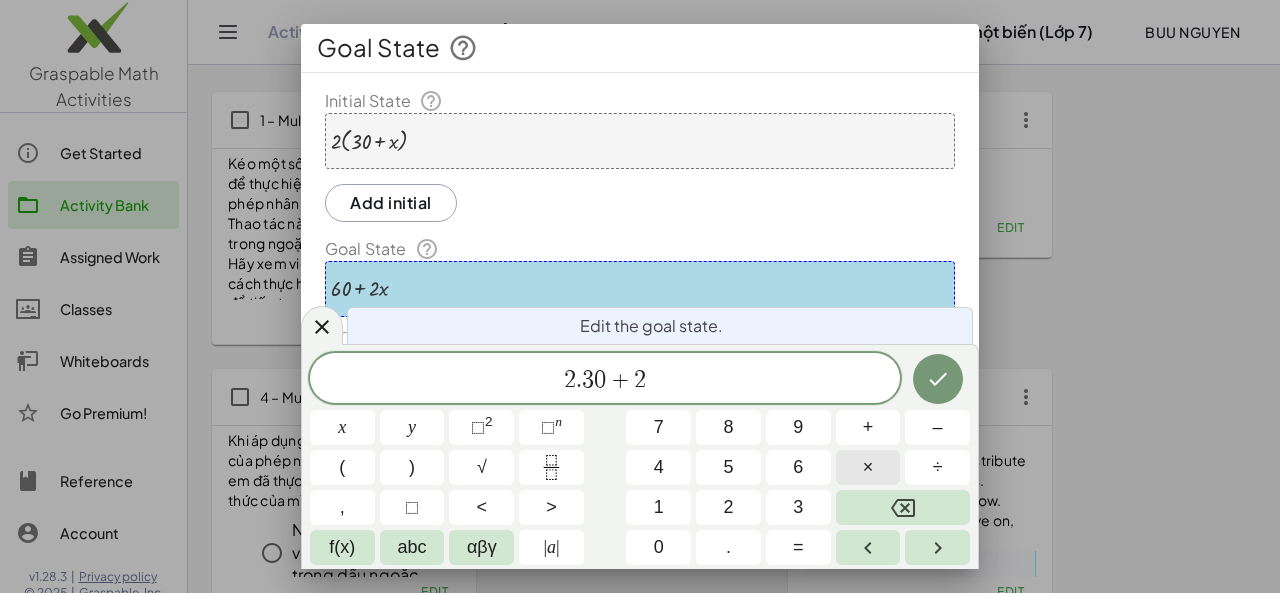 click on "×" at bounding box center [868, 467] 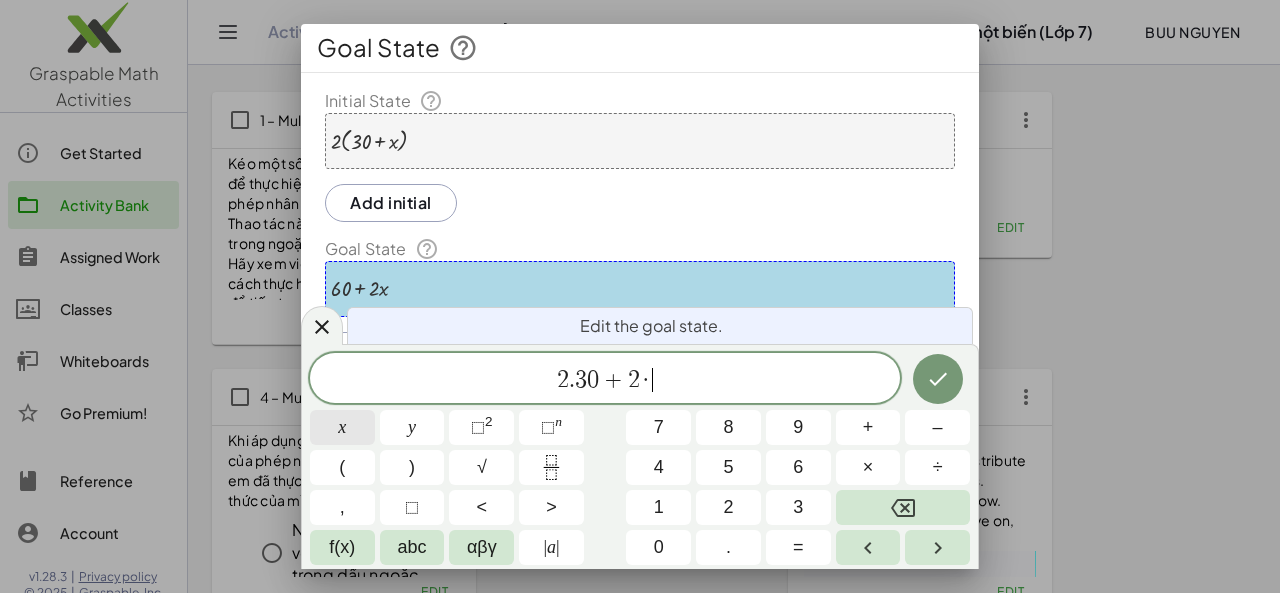 click on "x" at bounding box center (342, 427) 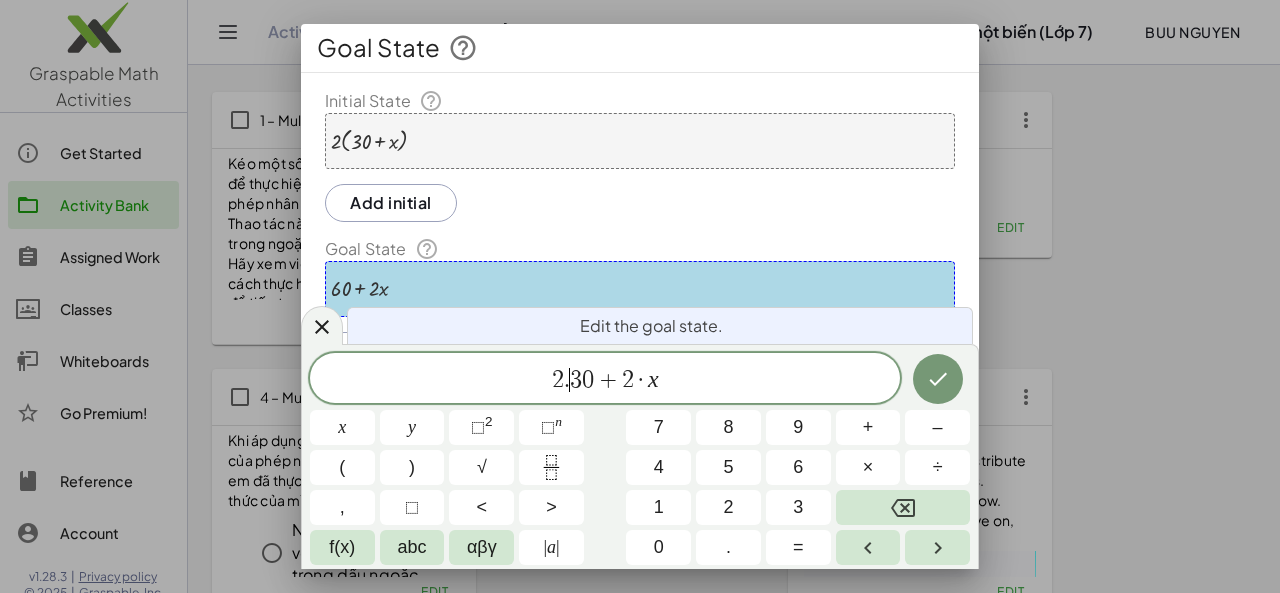 click on "3" at bounding box center (576, 380) 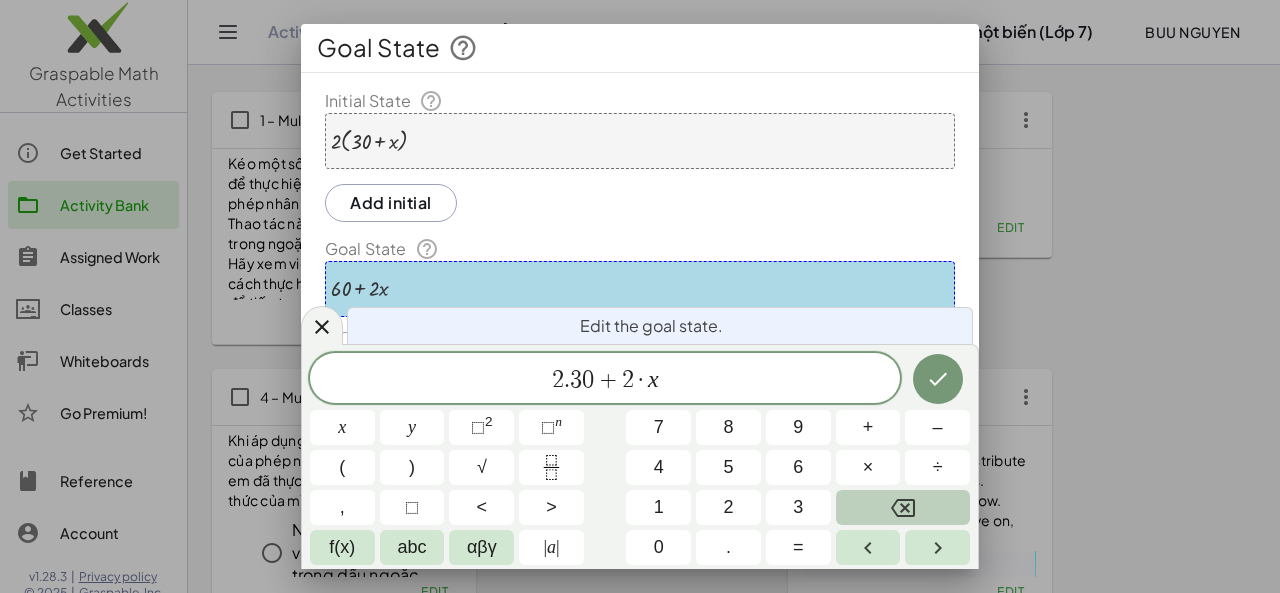 click 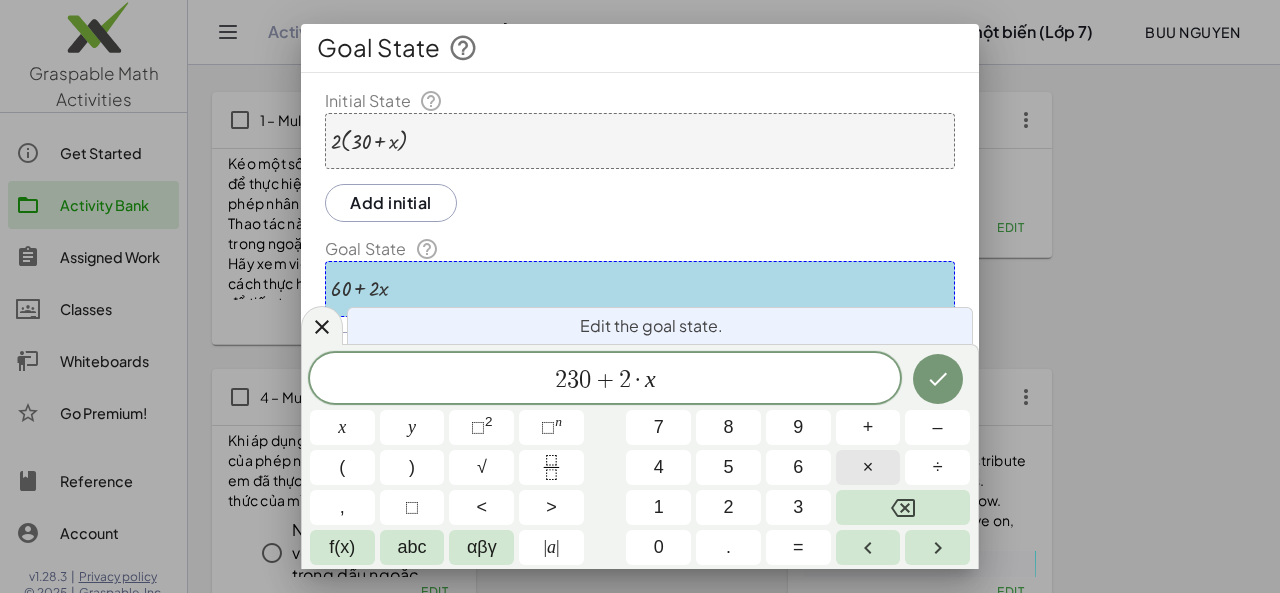 click on "×" at bounding box center [868, 467] 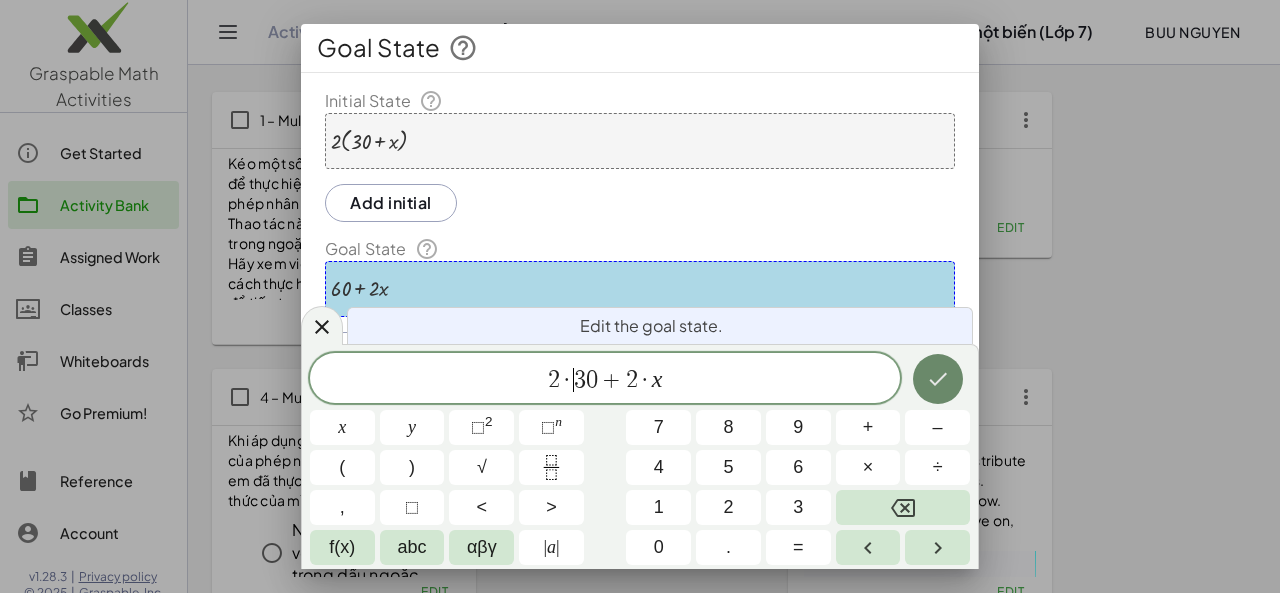 click 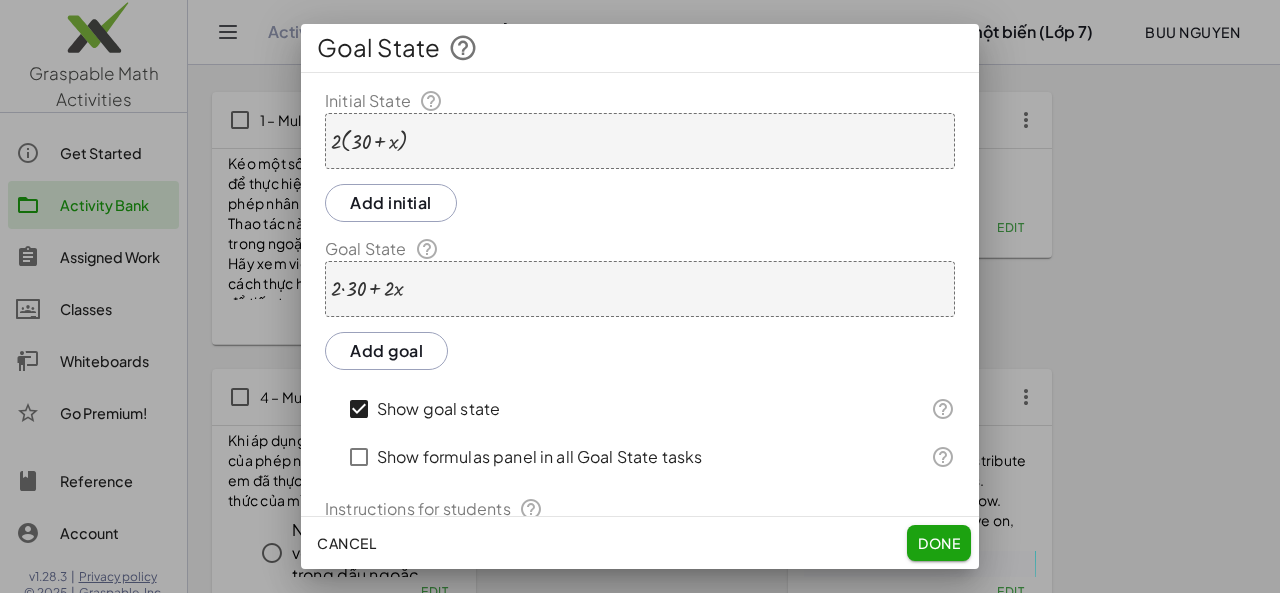 drag, startPoint x: 938, startPoint y: 556, endPoint x: 941, endPoint y: 543, distance: 13.341664 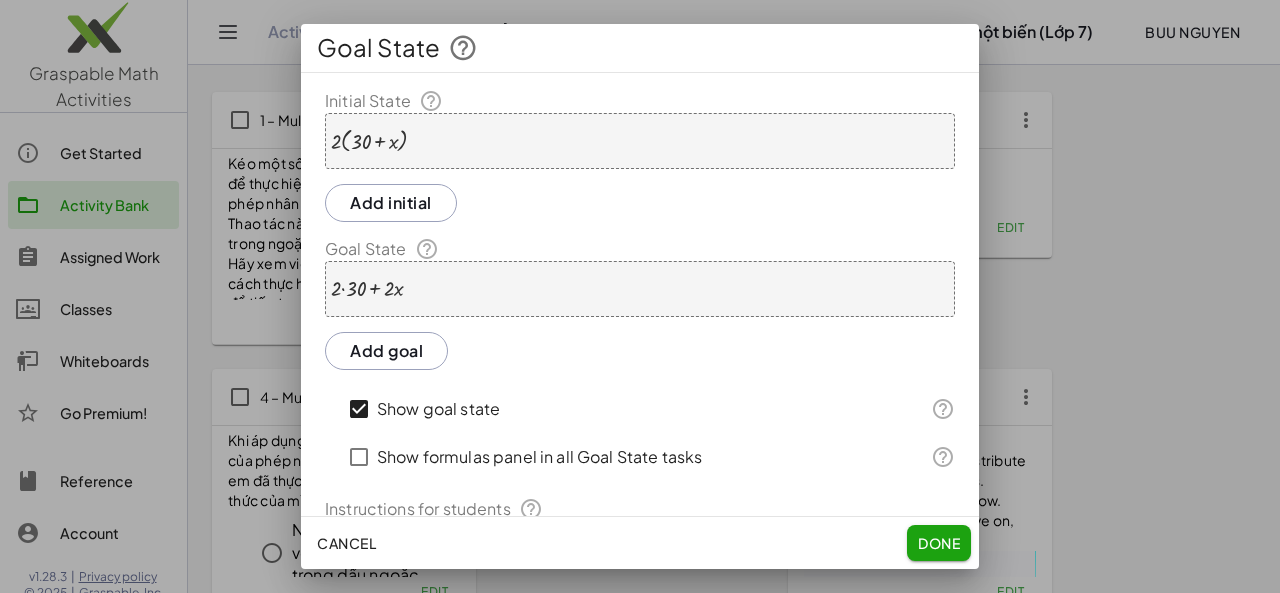 click on "Done" 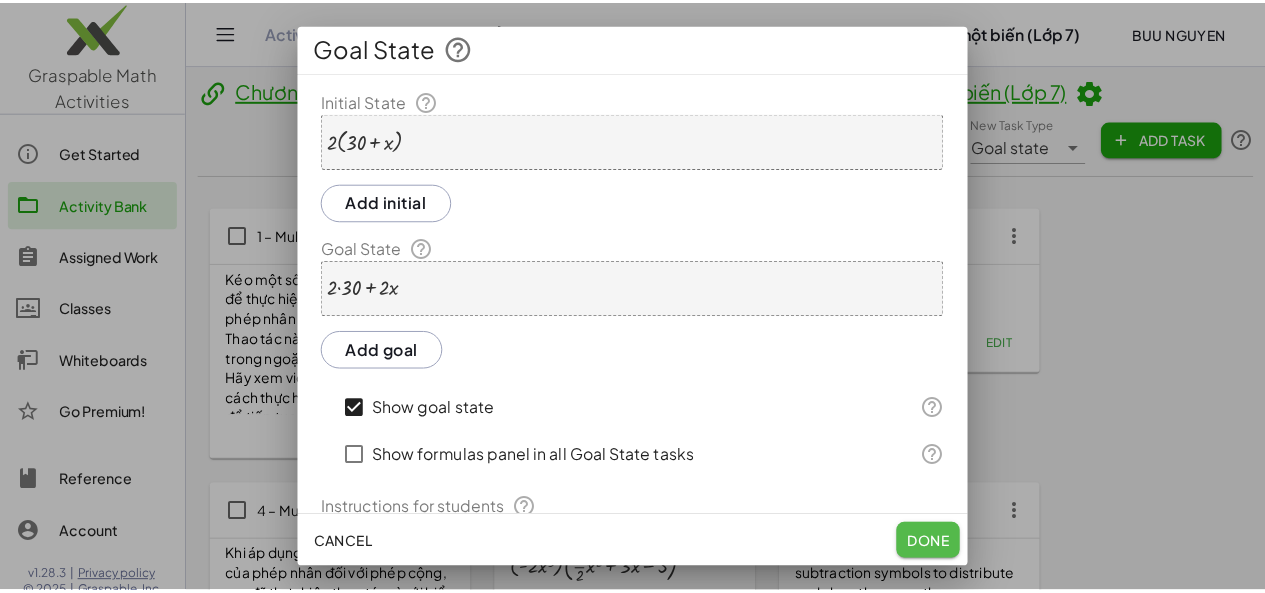 scroll, scrollTop: 116, scrollLeft: 0, axis: vertical 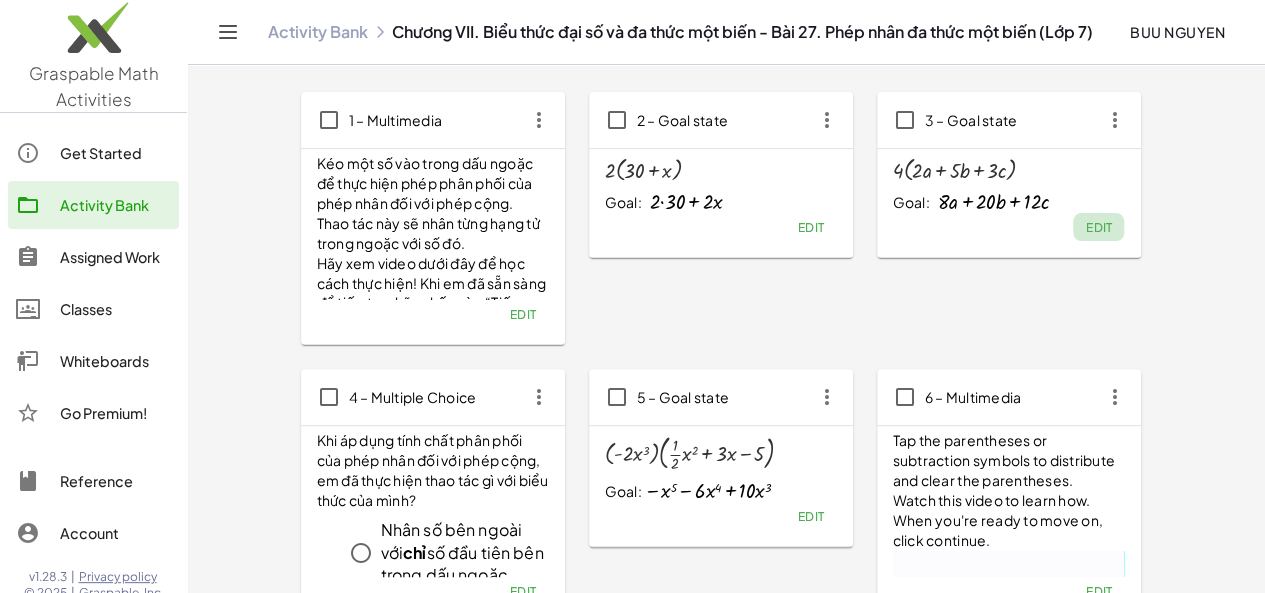 click on "Edit" 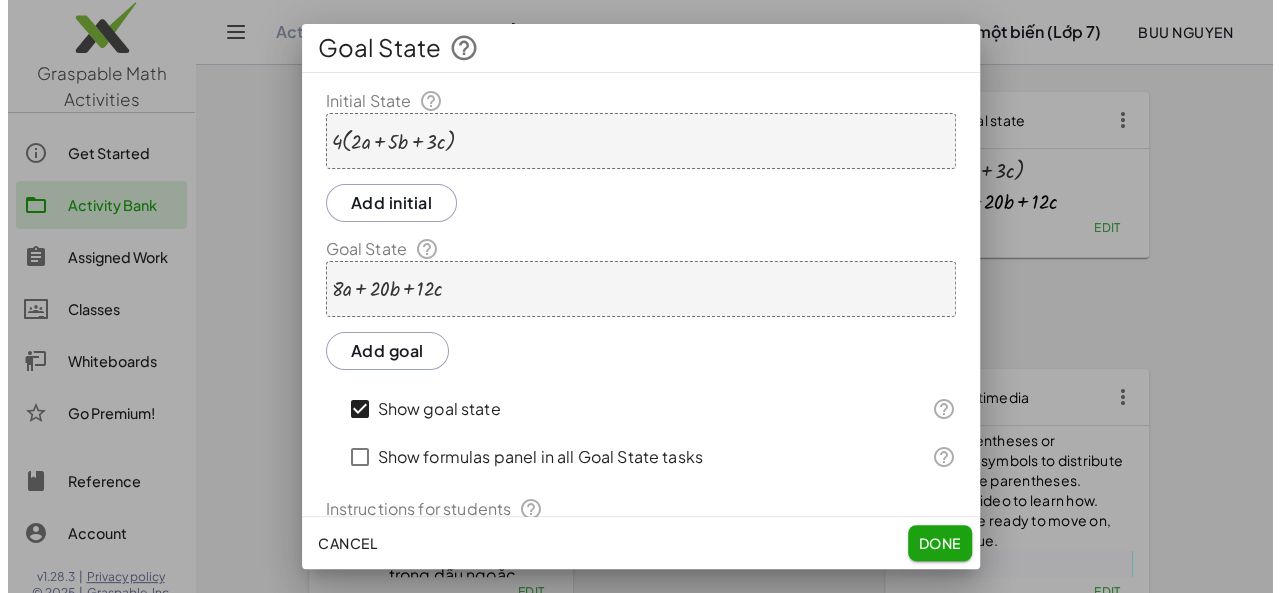 scroll, scrollTop: 0, scrollLeft: 0, axis: both 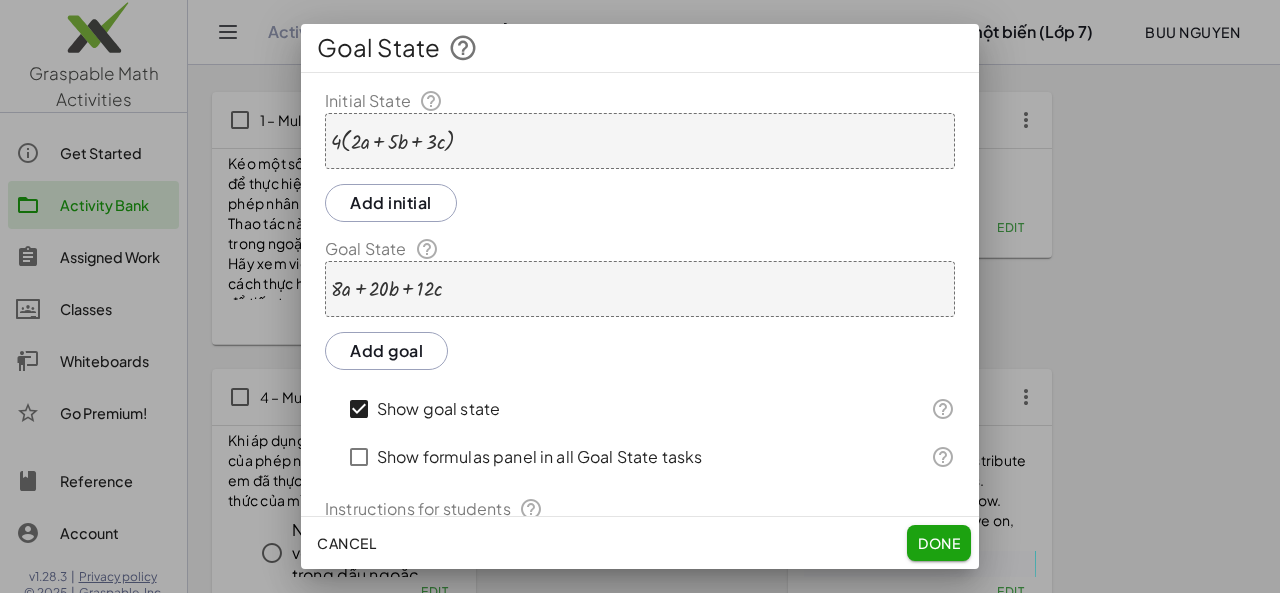 click at bounding box center [386, 289] 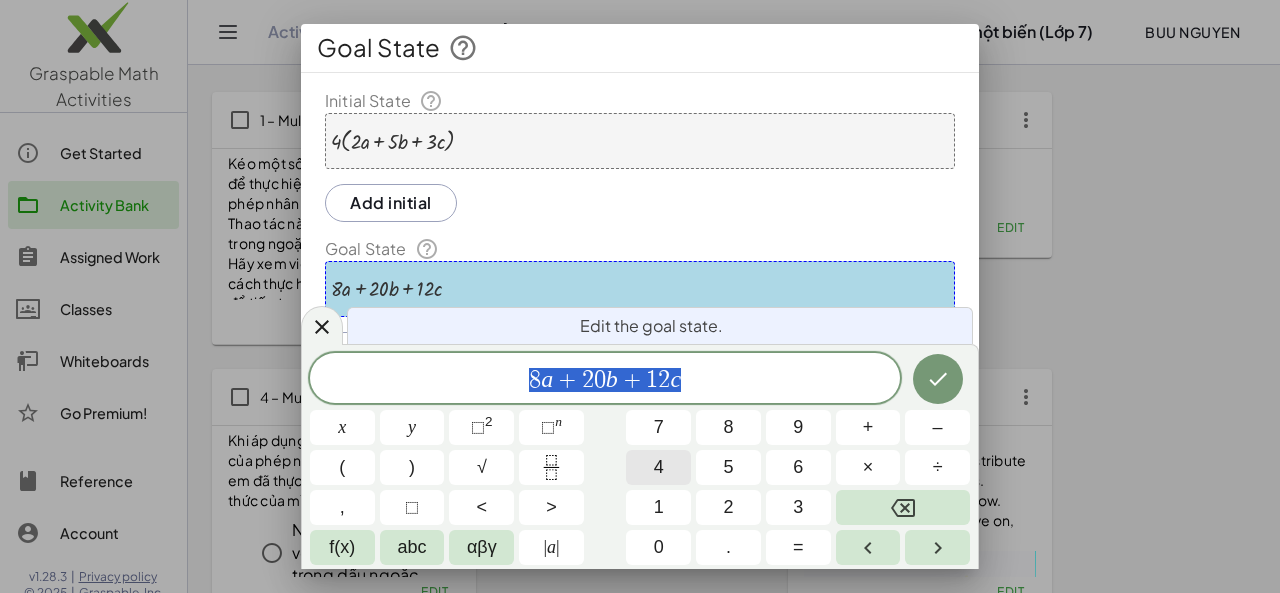 click on "4" at bounding box center [658, 467] 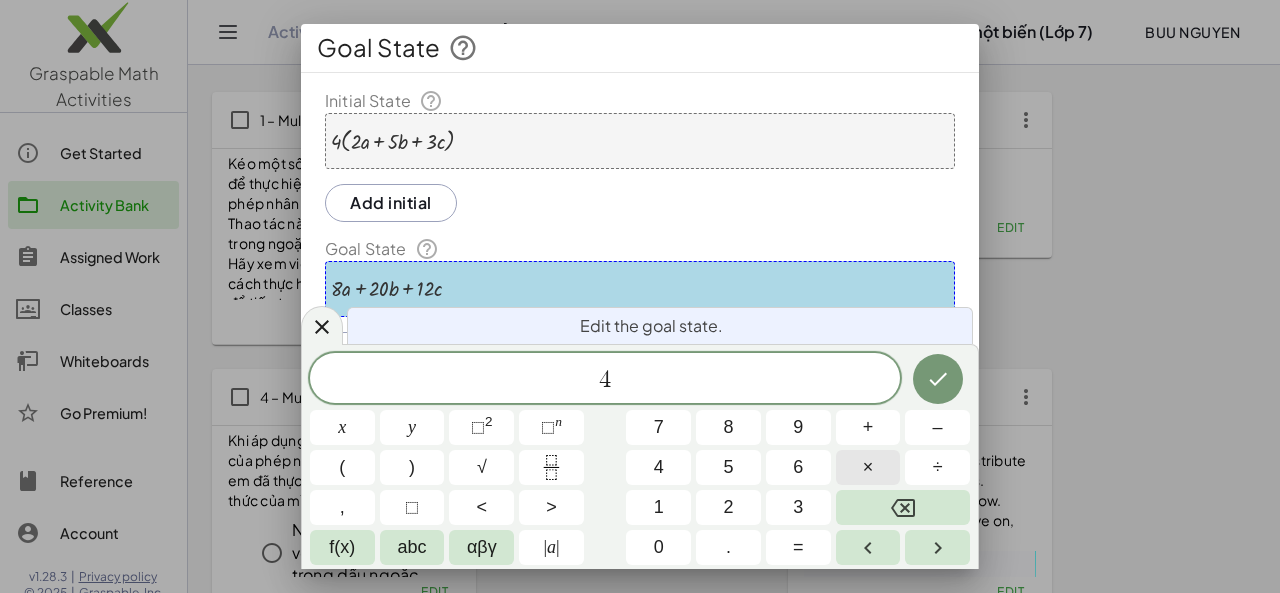 click on "×" at bounding box center (868, 467) 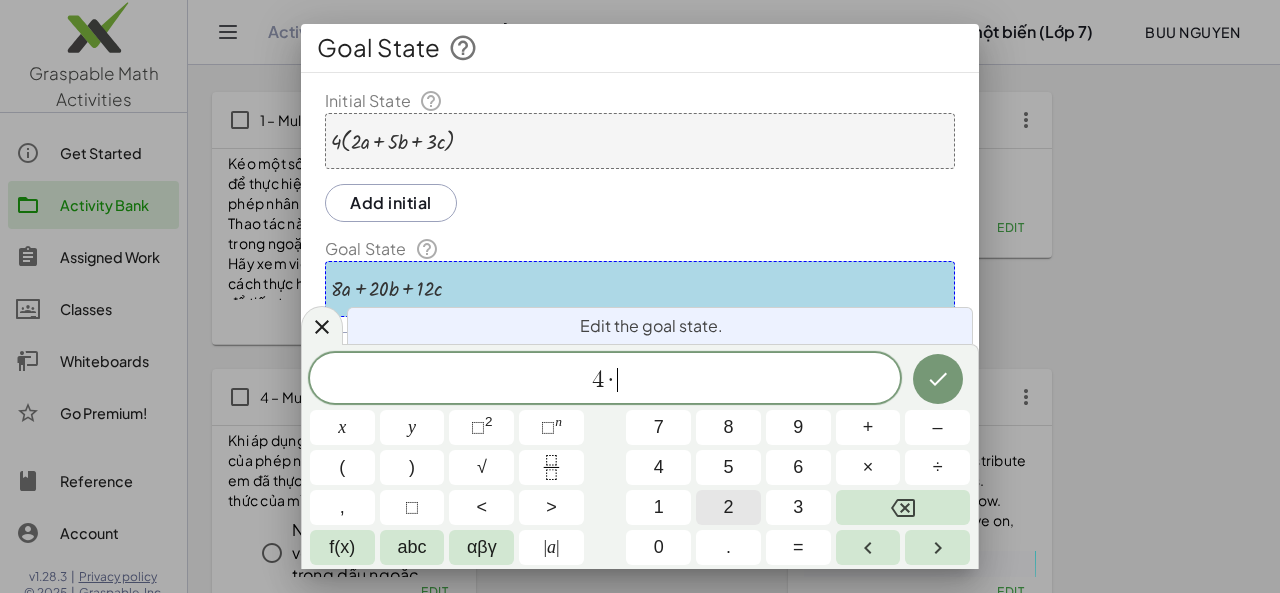click on "2" at bounding box center (728, 507) 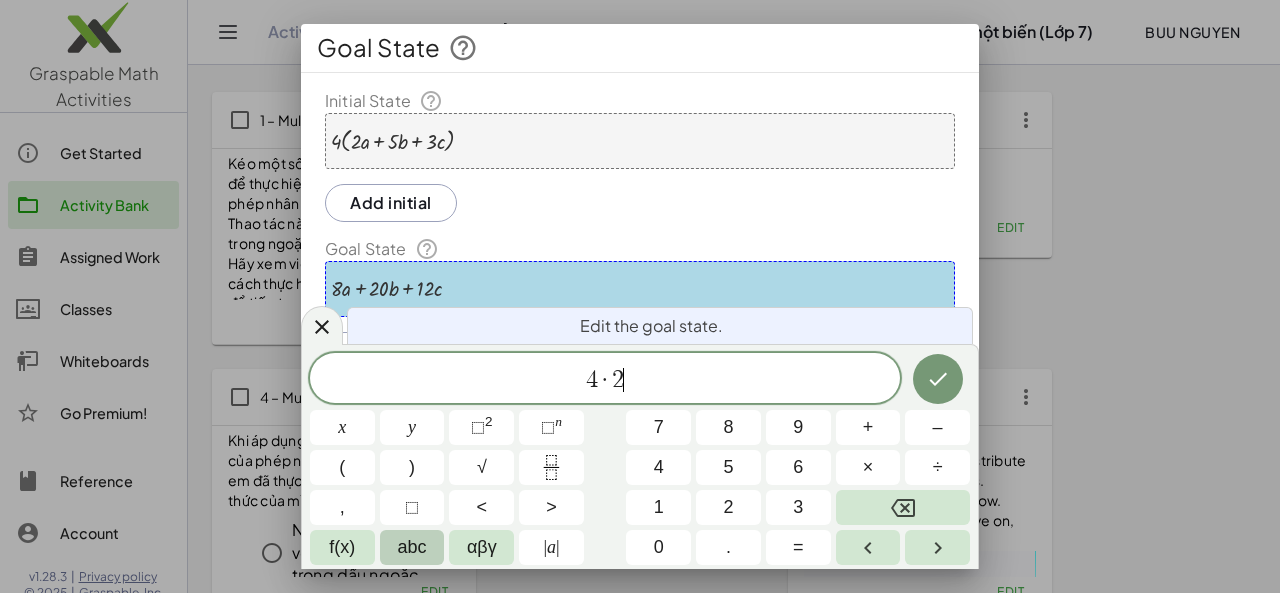 click on "abc" at bounding box center [412, 547] 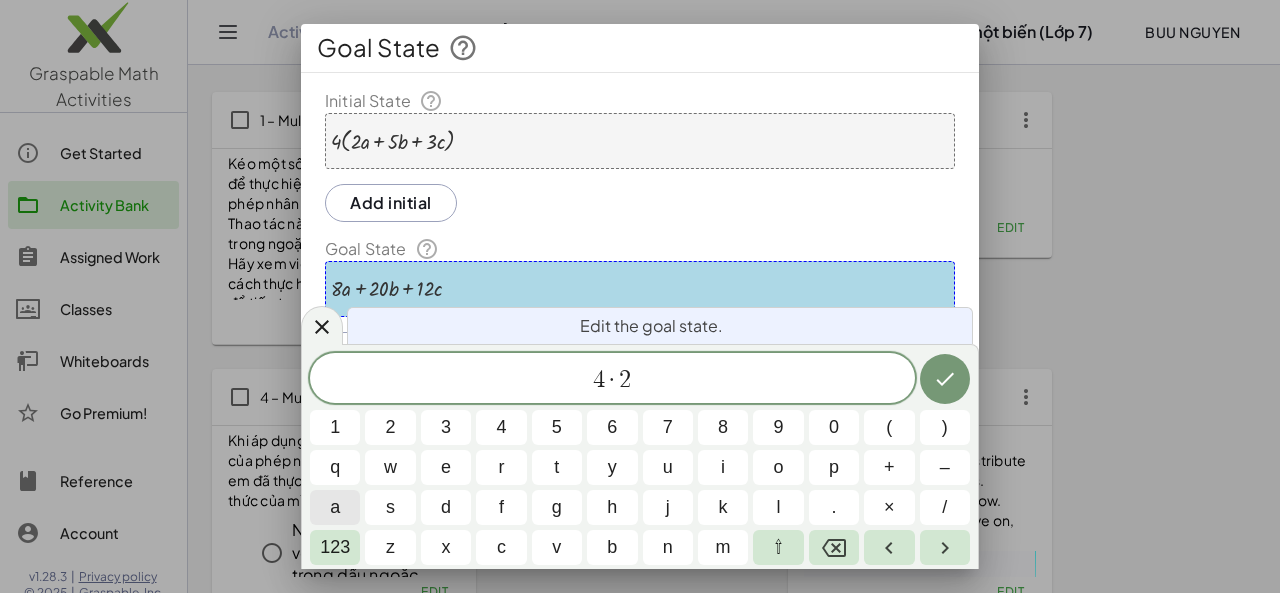 click on "a" at bounding box center (335, 507) 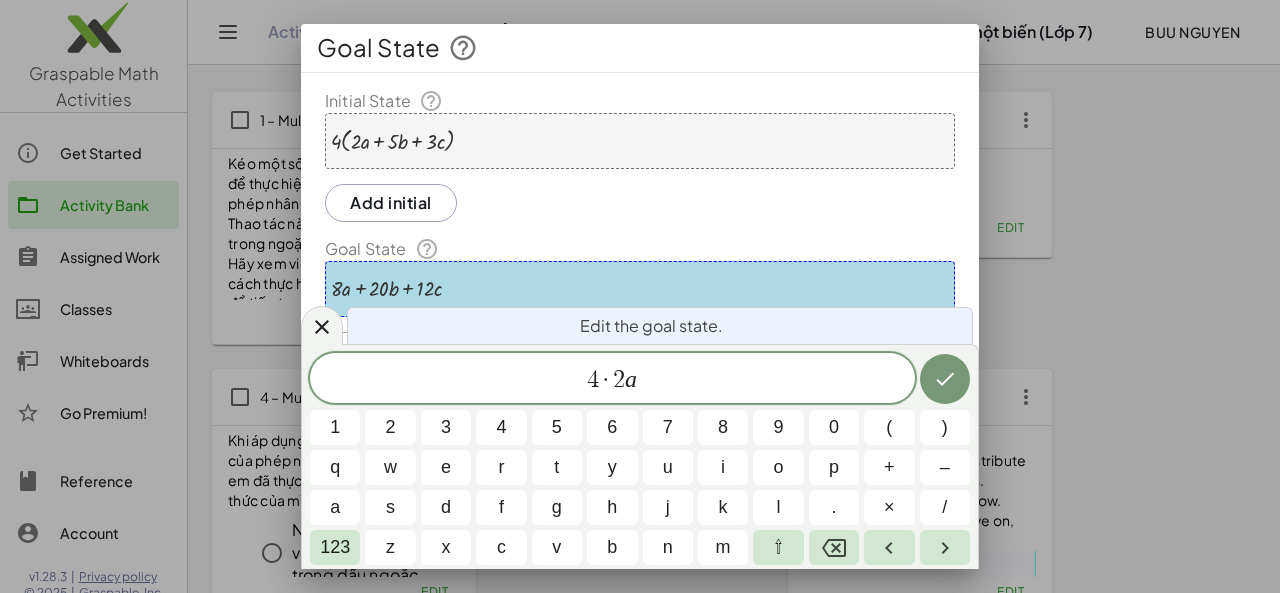 click on "4 · 2 a ​" at bounding box center (612, 380) 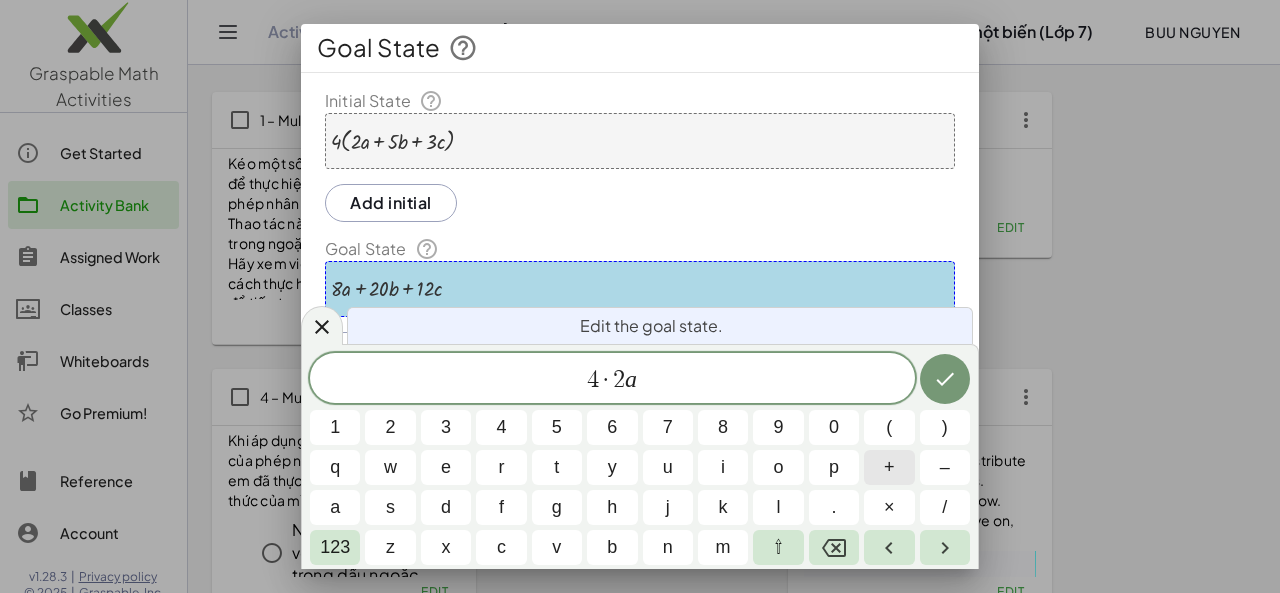 click on "+" at bounding box center [889, 467] 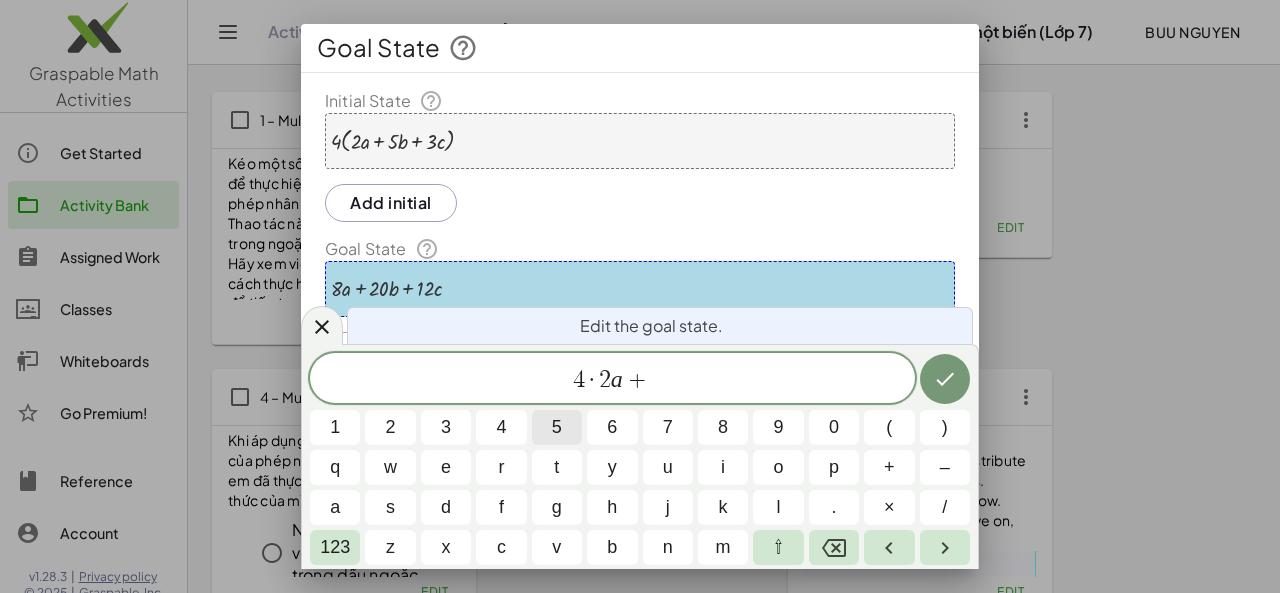 click on "5" at bounding box center (557, 427) 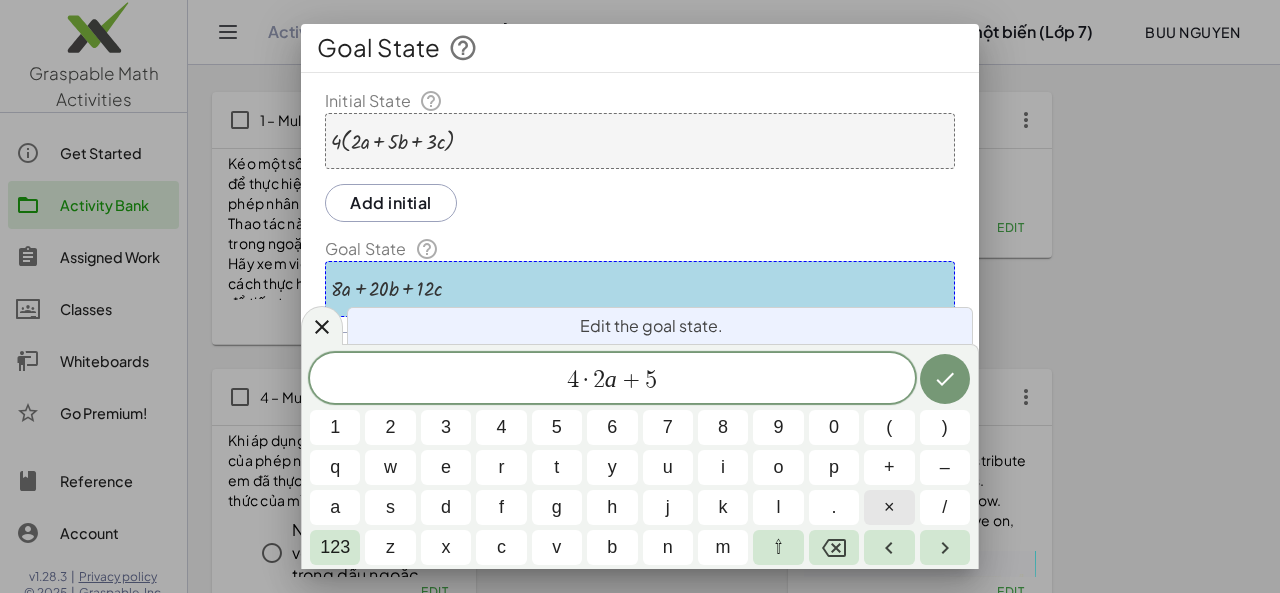 click on "×" at bounding box center (889, 507) 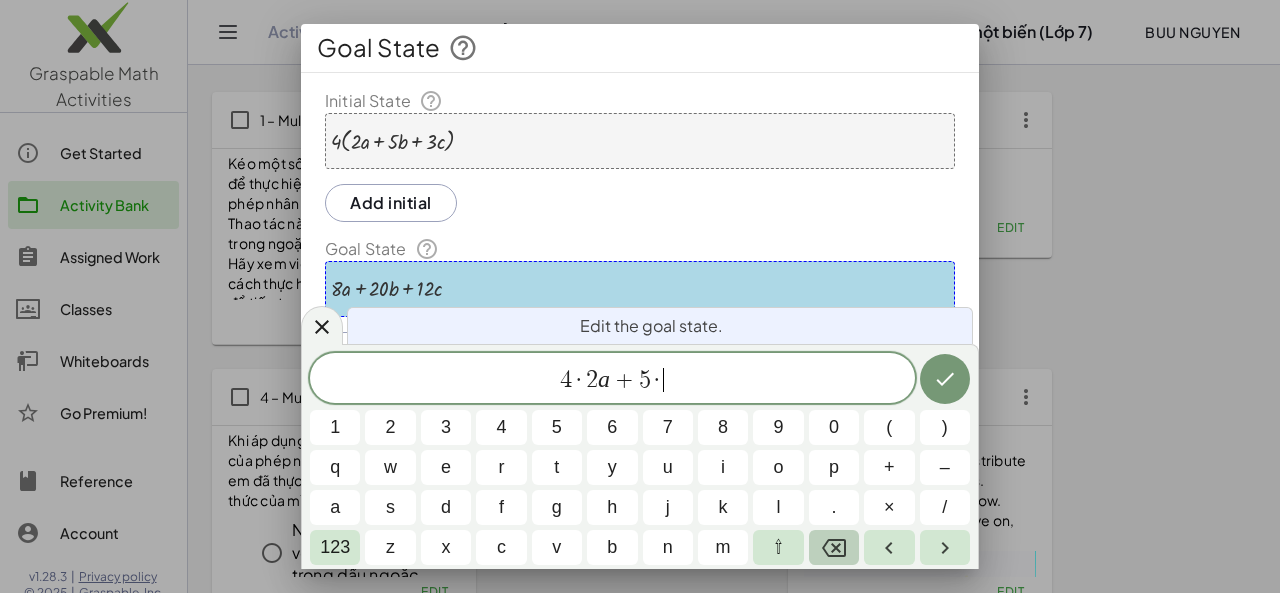 click at bounding box center (834, 547) 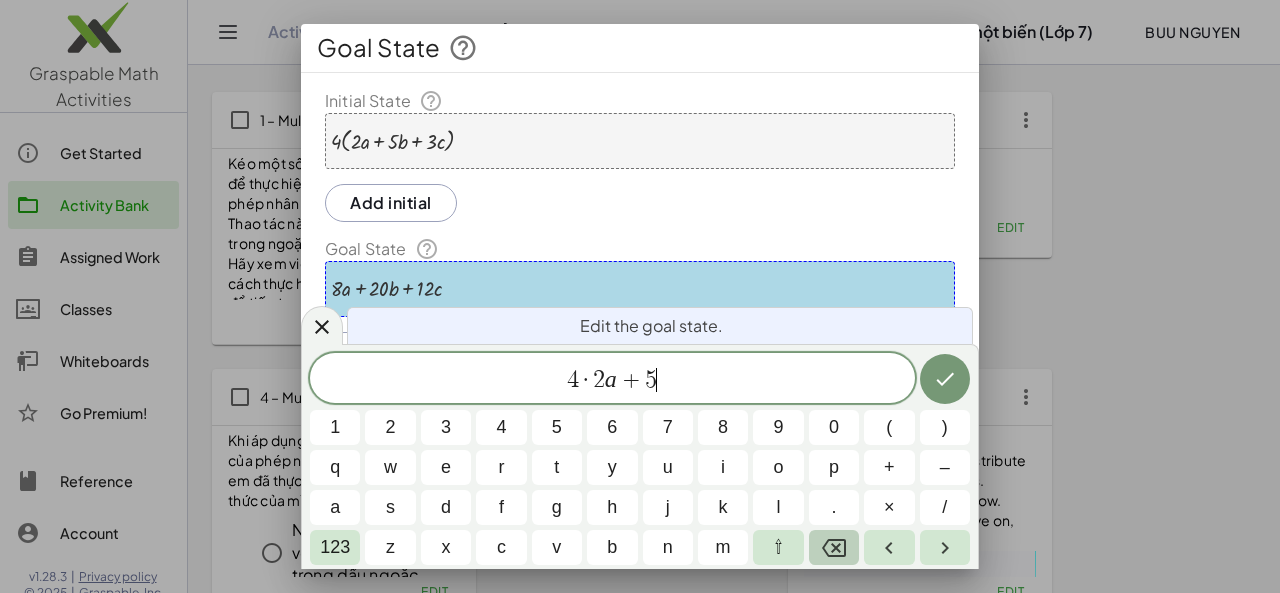 click at bounding box center (834, 547) 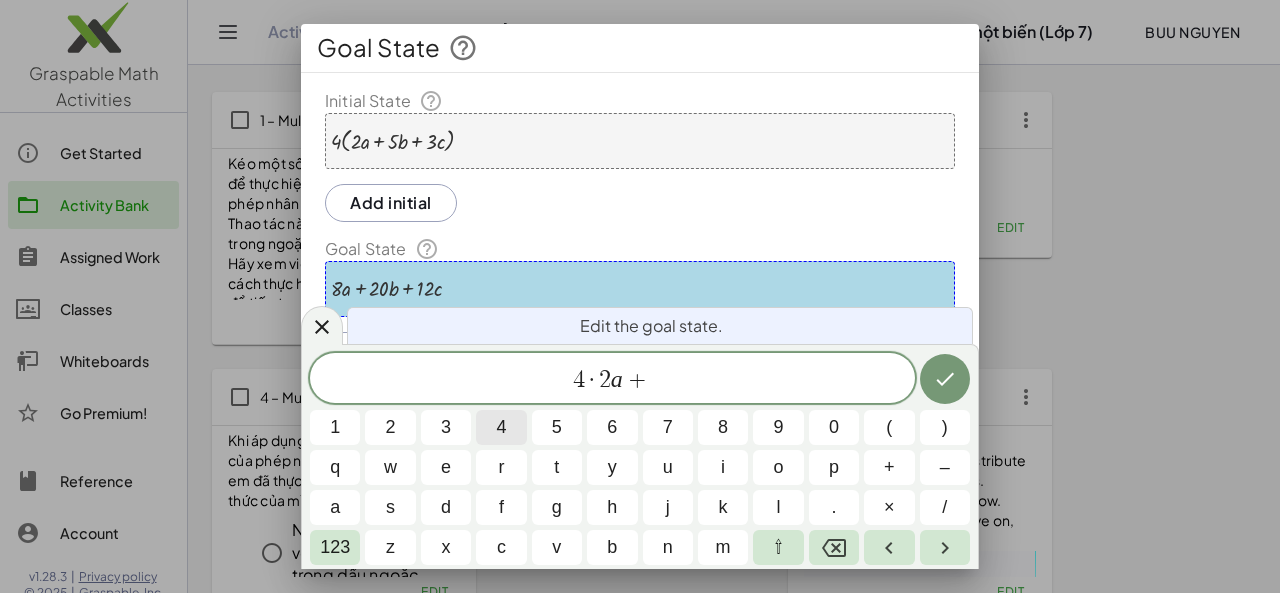 click on "4" at bounding box center [501, 427] 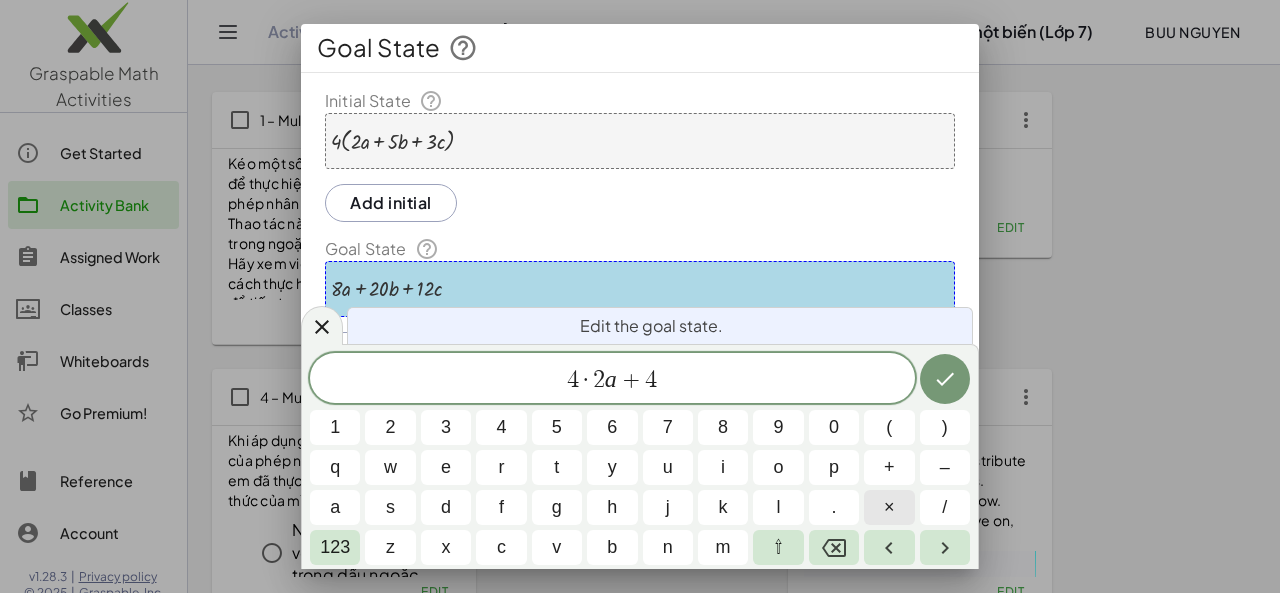 click on "×" at bounding box center [889, 507] 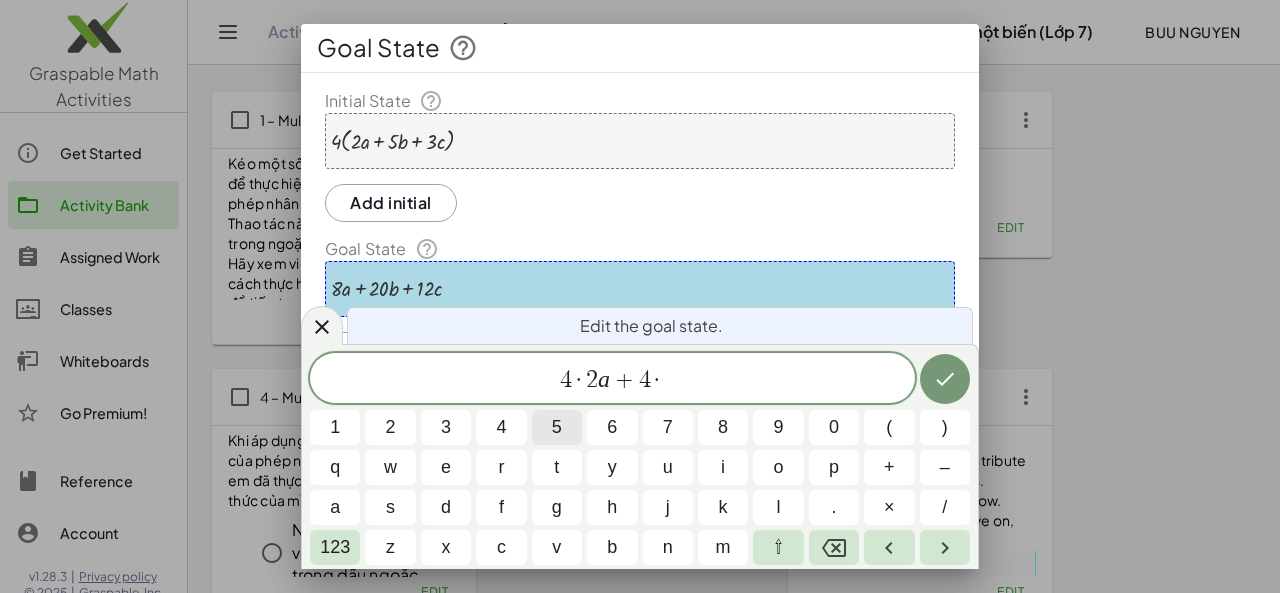click on "5" at bounding box center [557, 427] 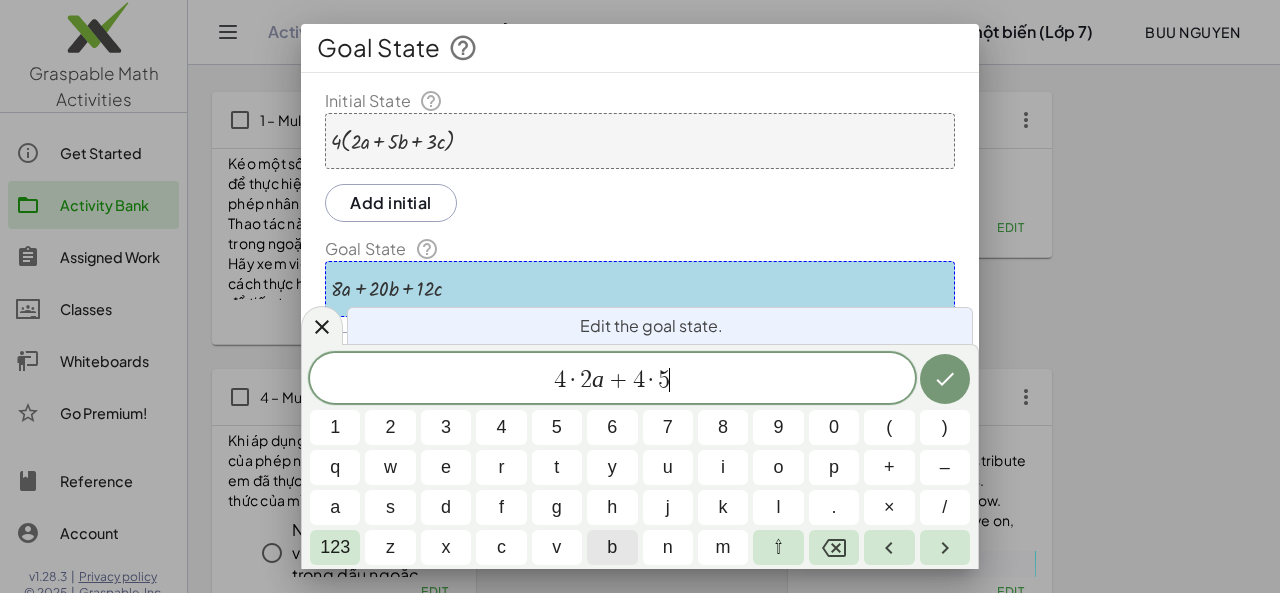 click on "b" at bounding box center [612, 547] 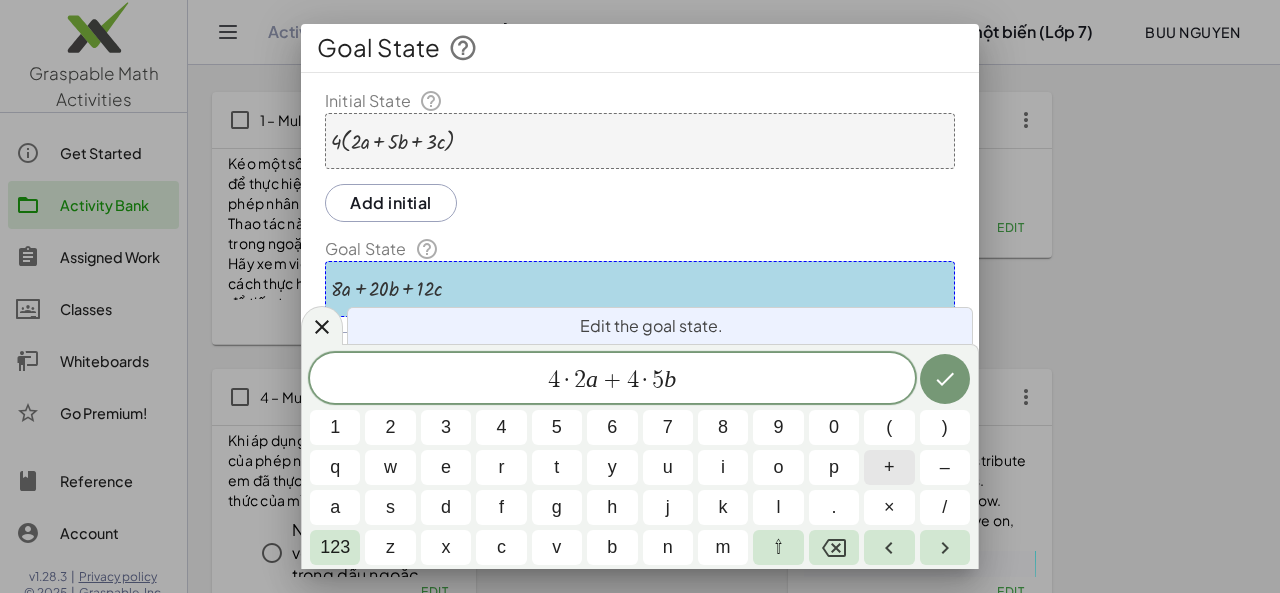 click on "+" at bounding box center [889, 467] 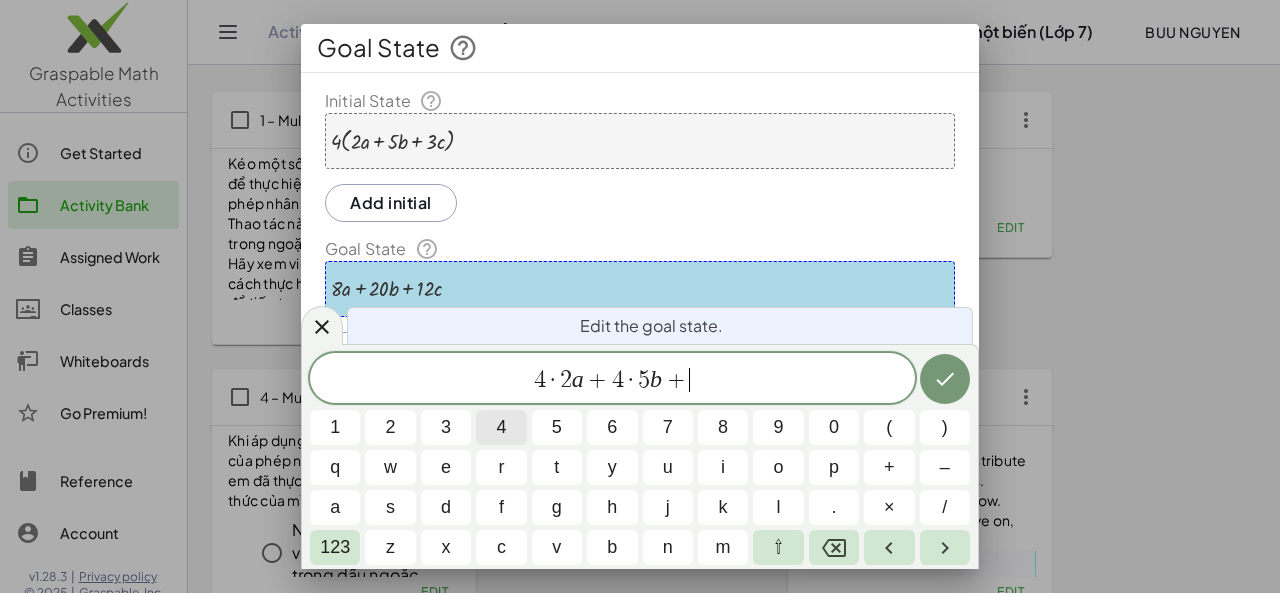 click on "4" at bounding box center [501, 427] 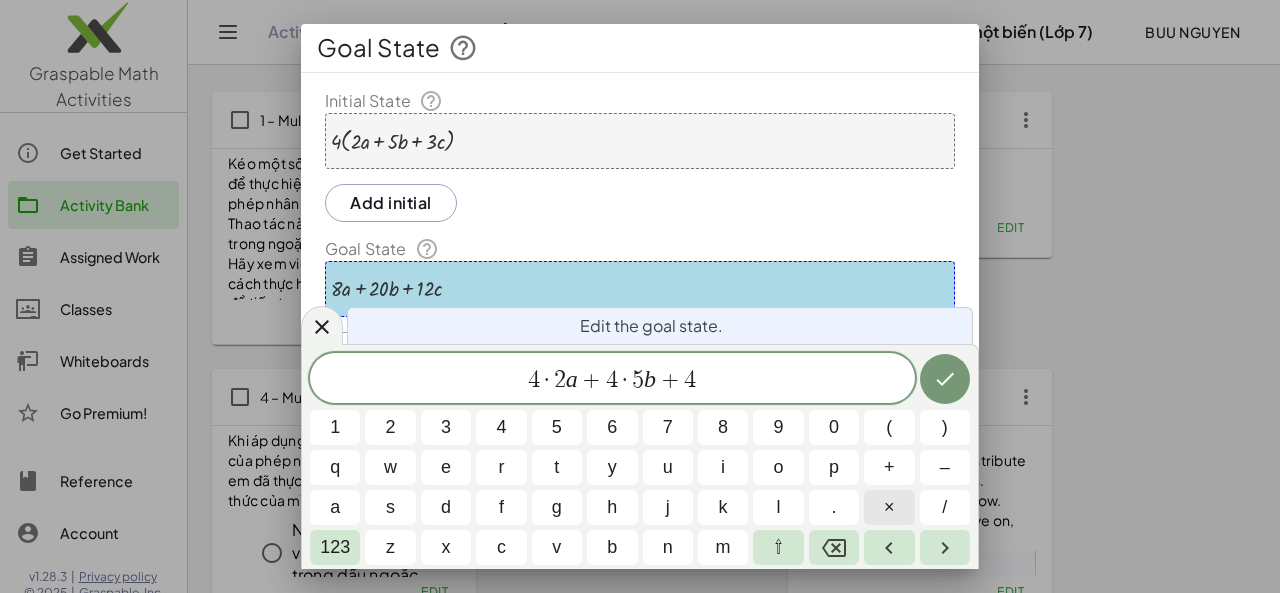 click on "×" at bounding box center [889, 507] 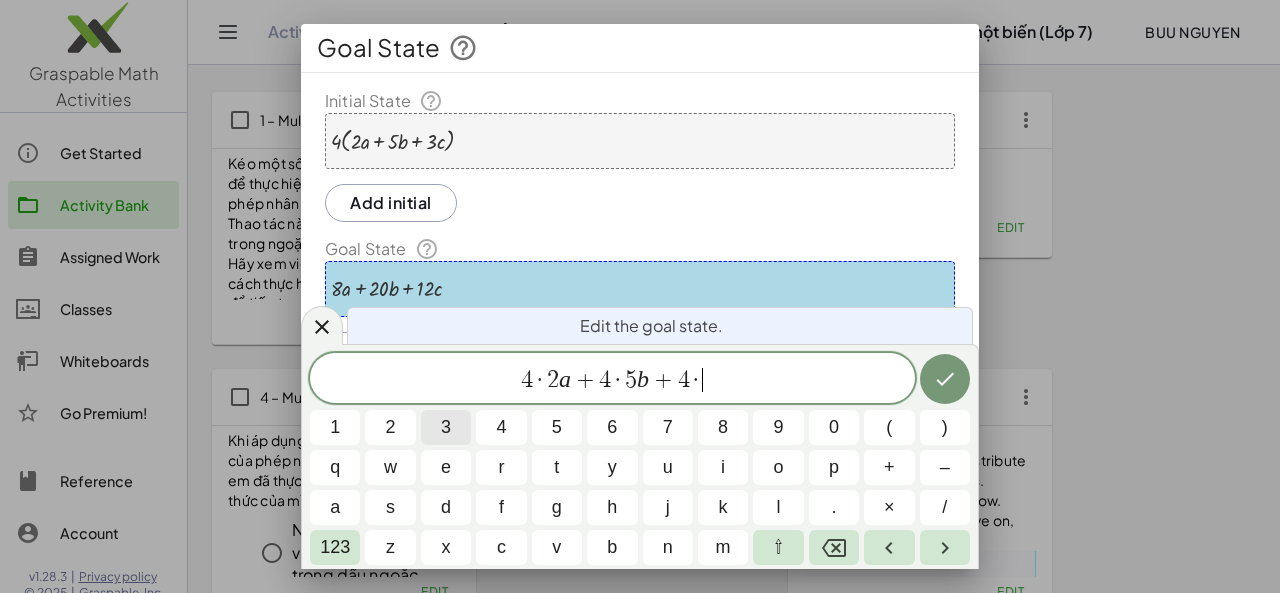 click on "3" at bounding box center [446, 427] 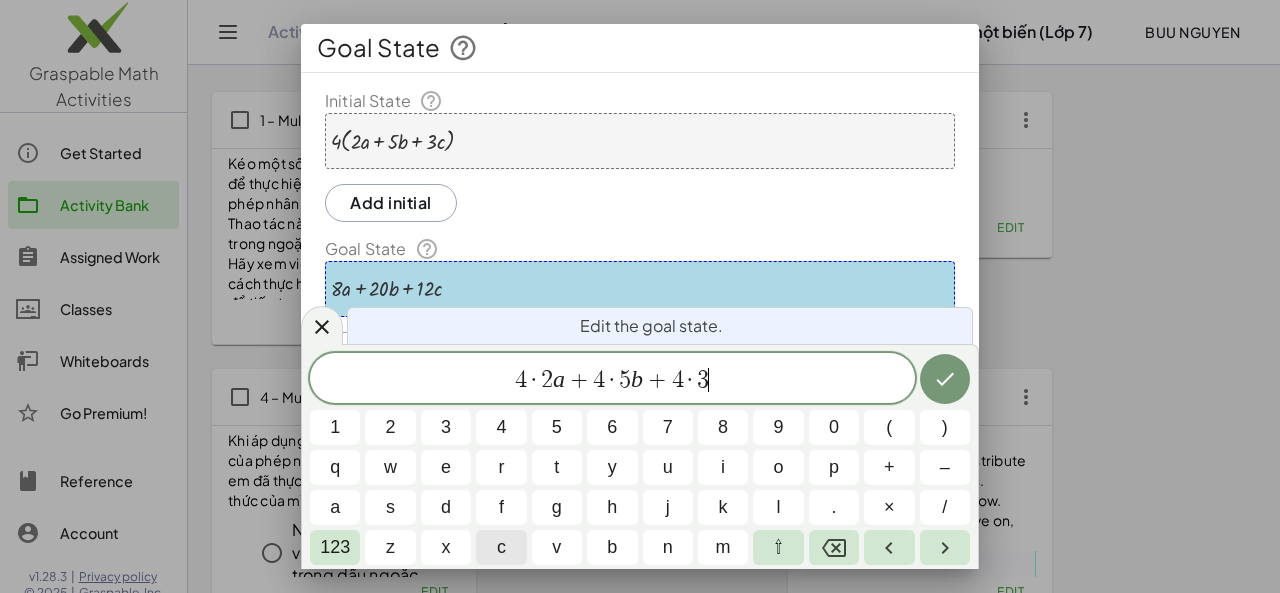 click on "c" at bounding box center [501, 547] 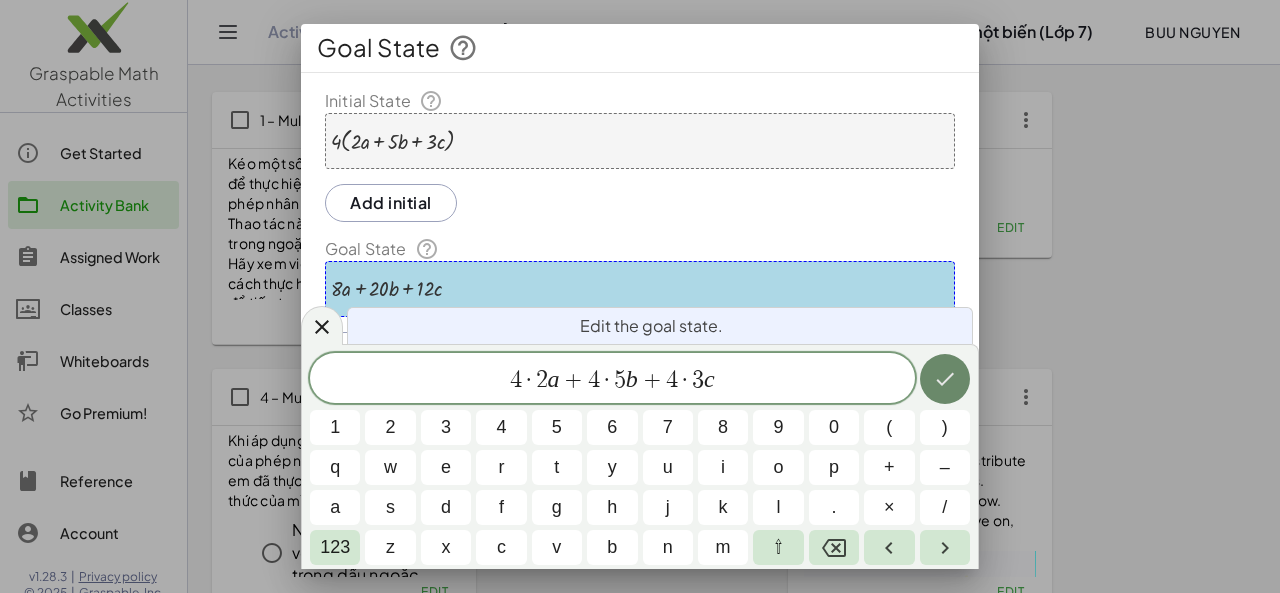 click 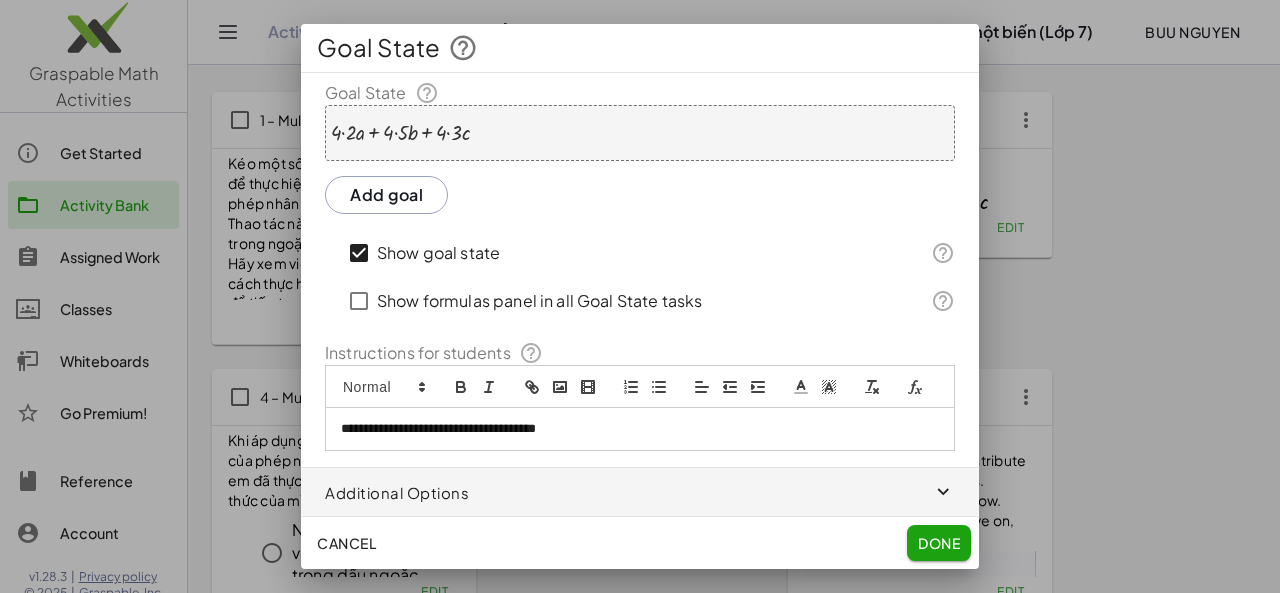 scroll, scrollTop: 160, scrollLeft: 0, axis: vertical 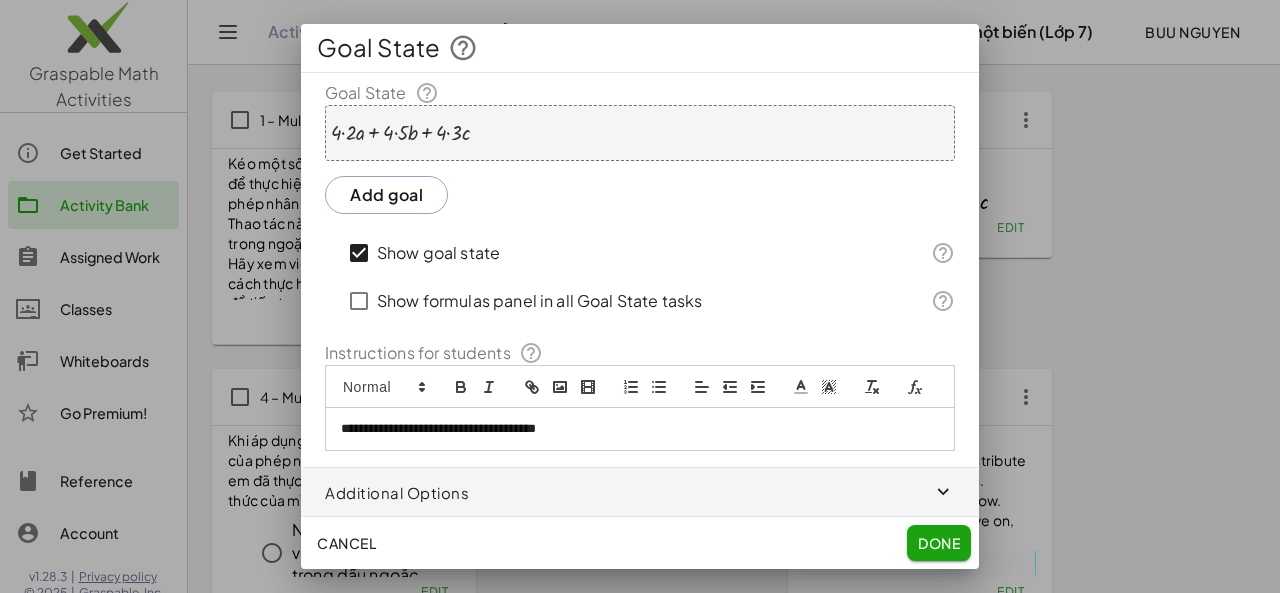 click on "Done" 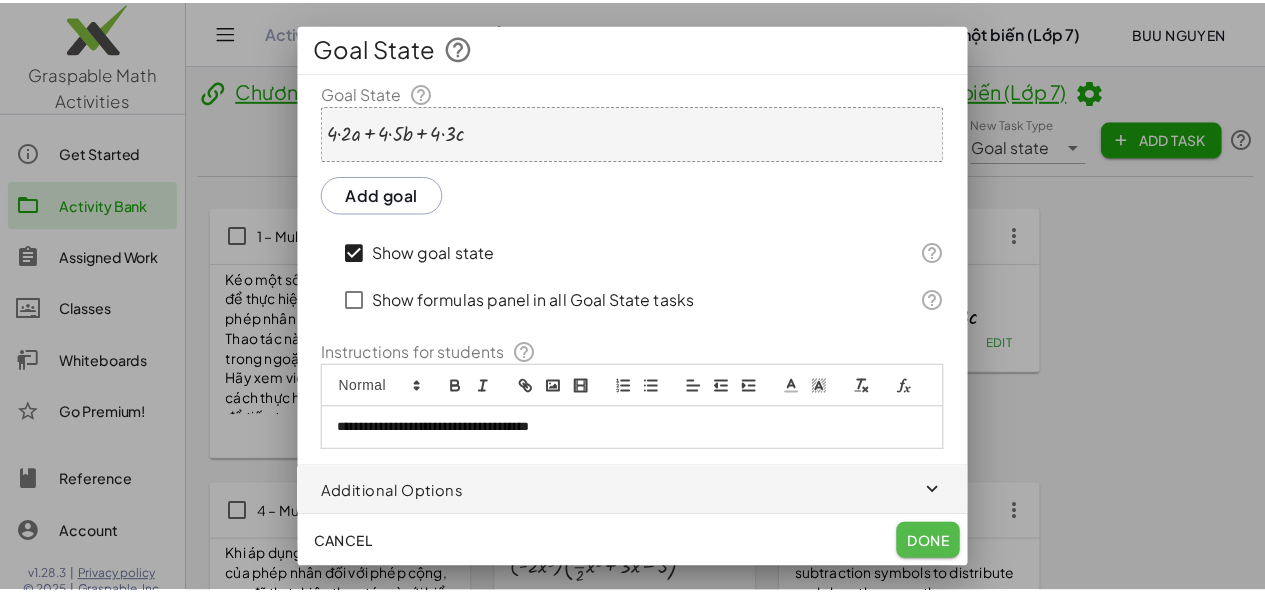 scroll, scrollTop: 116, scrollLeft: 0, axis: vertical 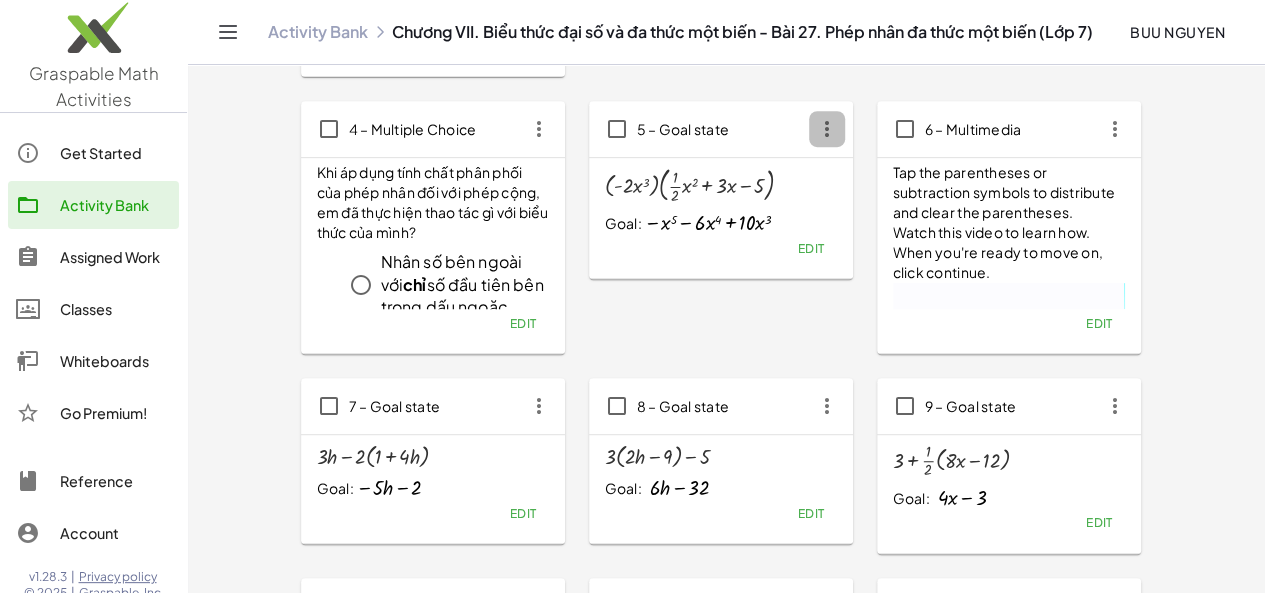 click 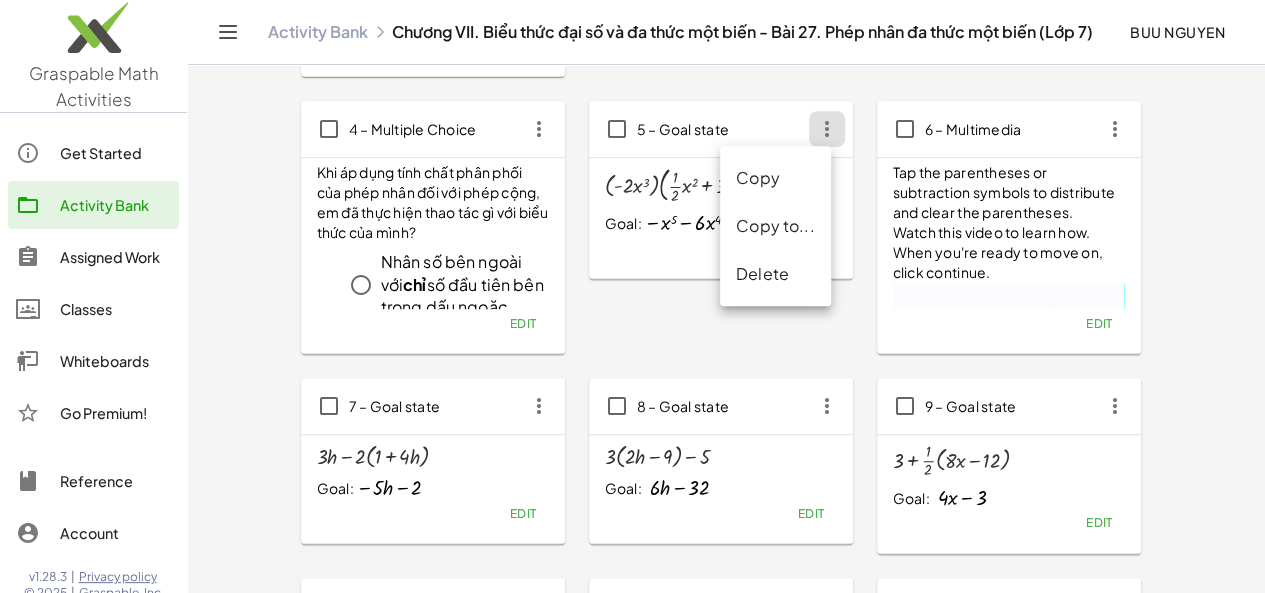 click on "Copy" 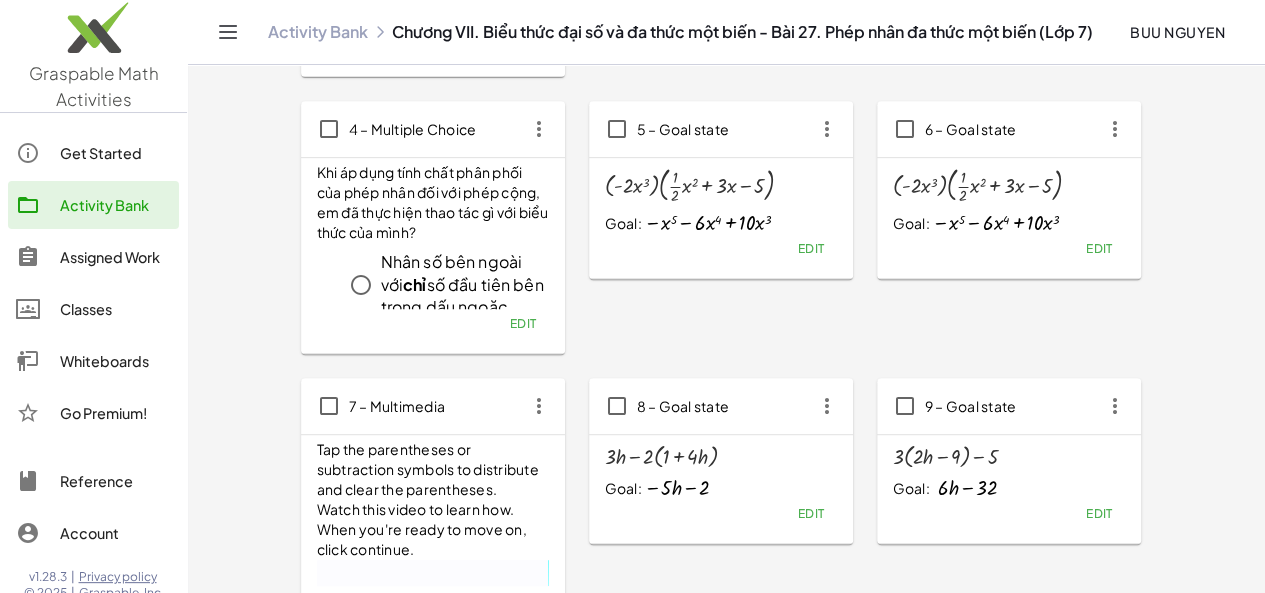 click on "Edit" 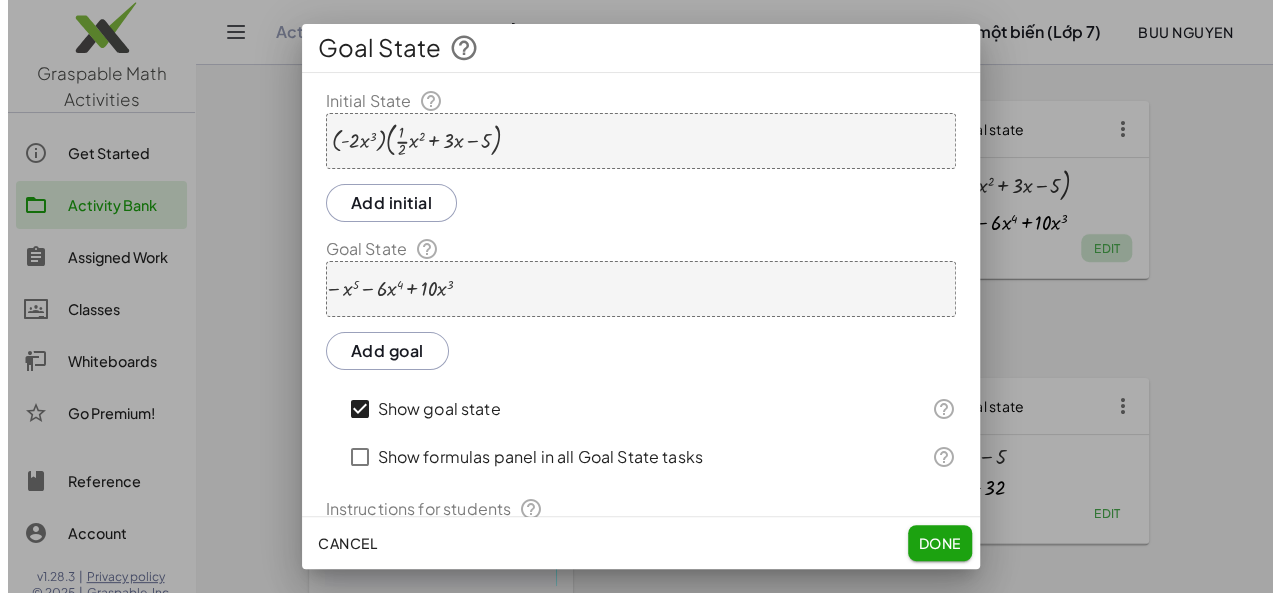 scroll, scrollTop: 0, scrollLeft: 0, axis: both 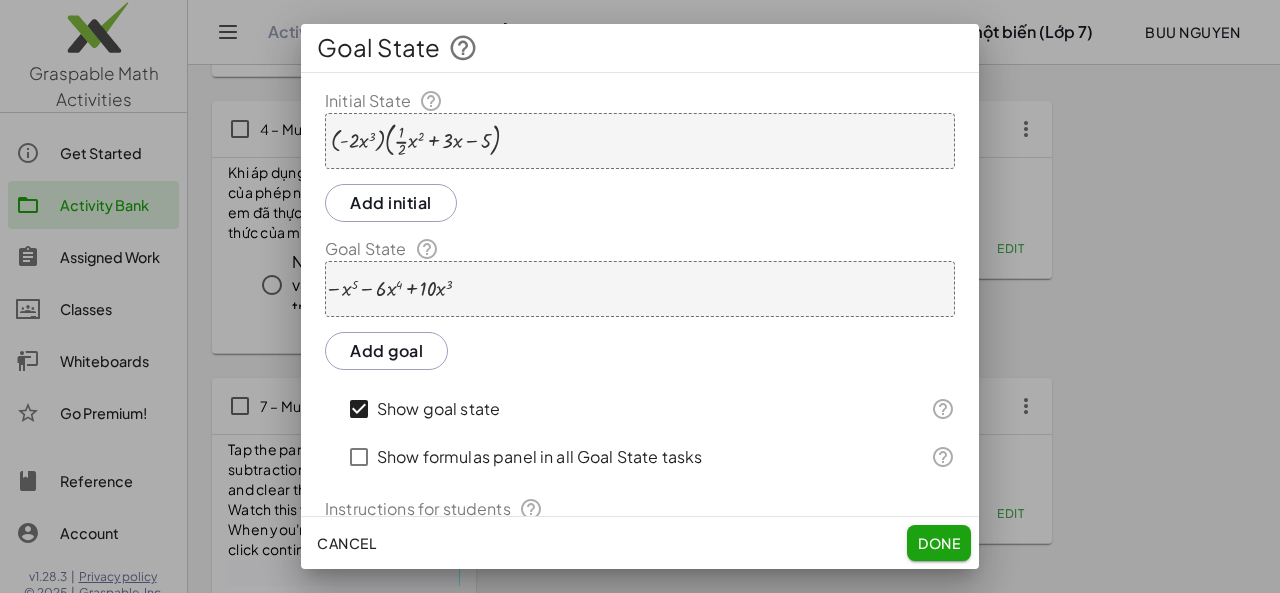 click at bounding box center [415, 140] 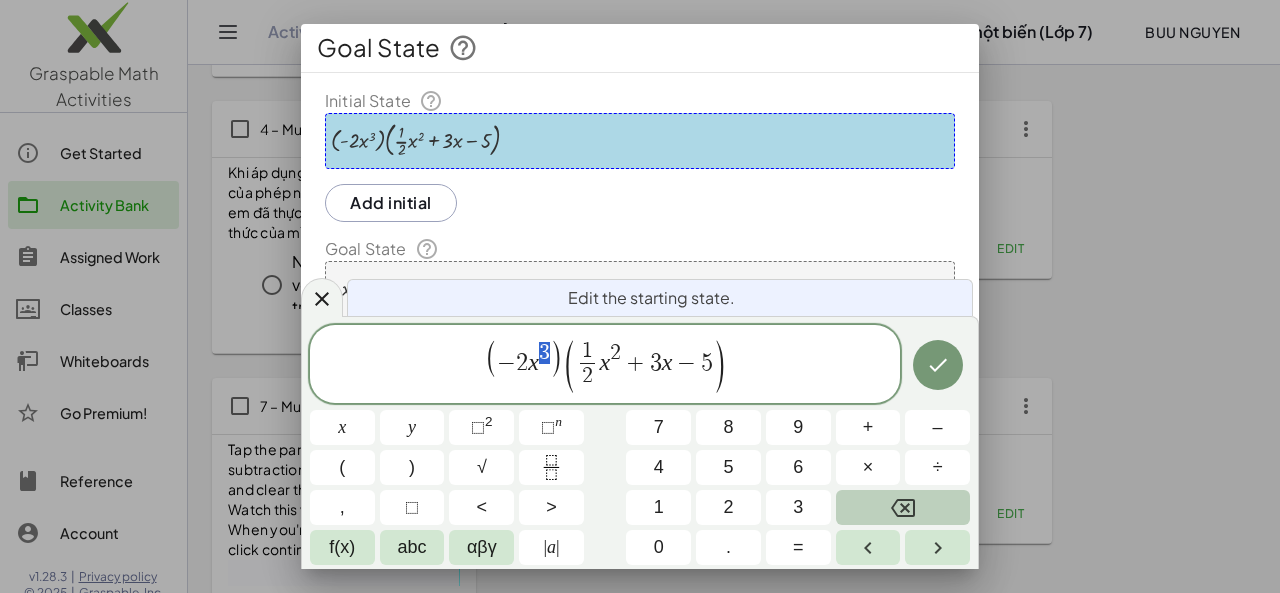 click 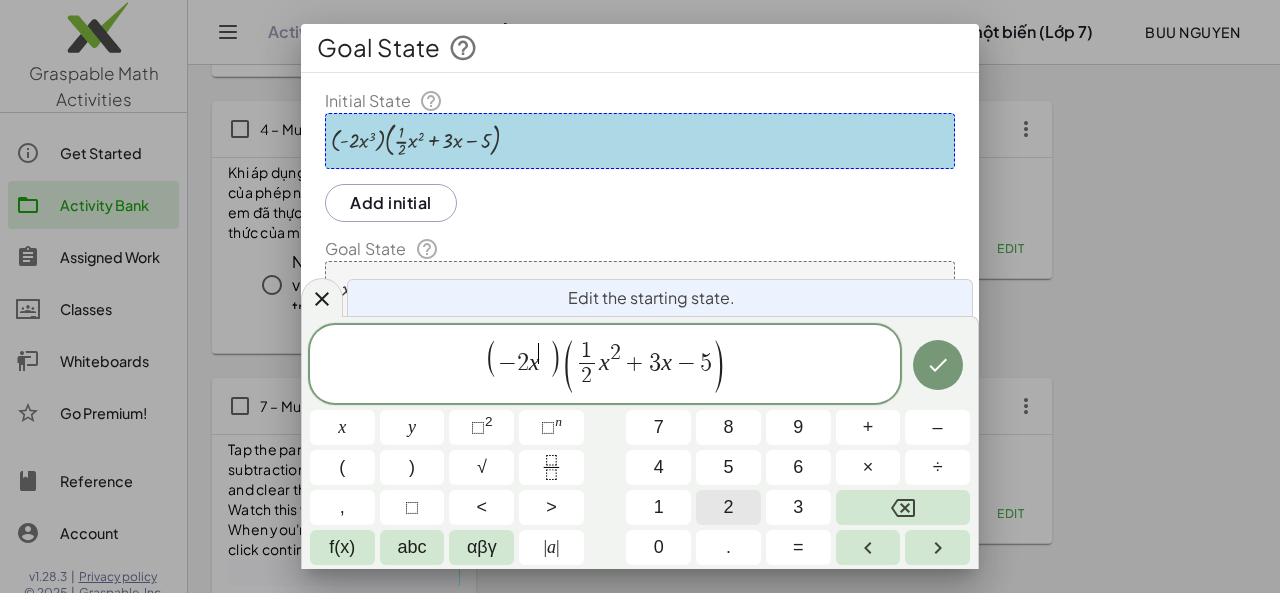 click on "2" at bounding box center (728, 507) 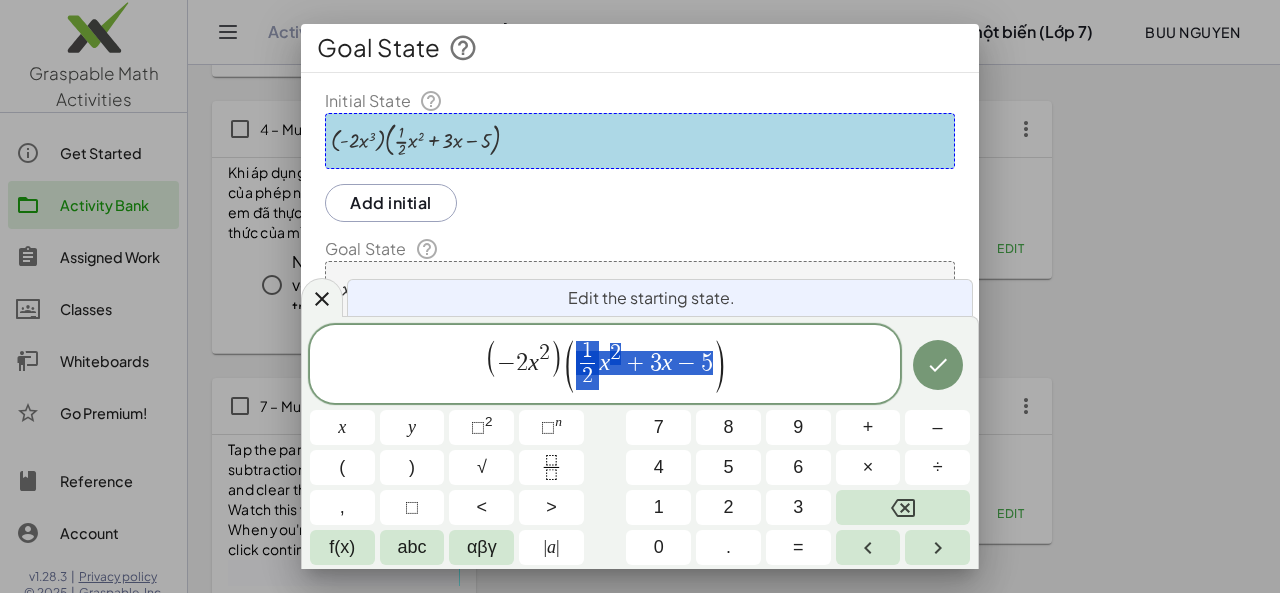 drag, startPoint x: 572, startPoint y: 354, endPoint x: 713, endPoint y: 364, distance: 141.35417 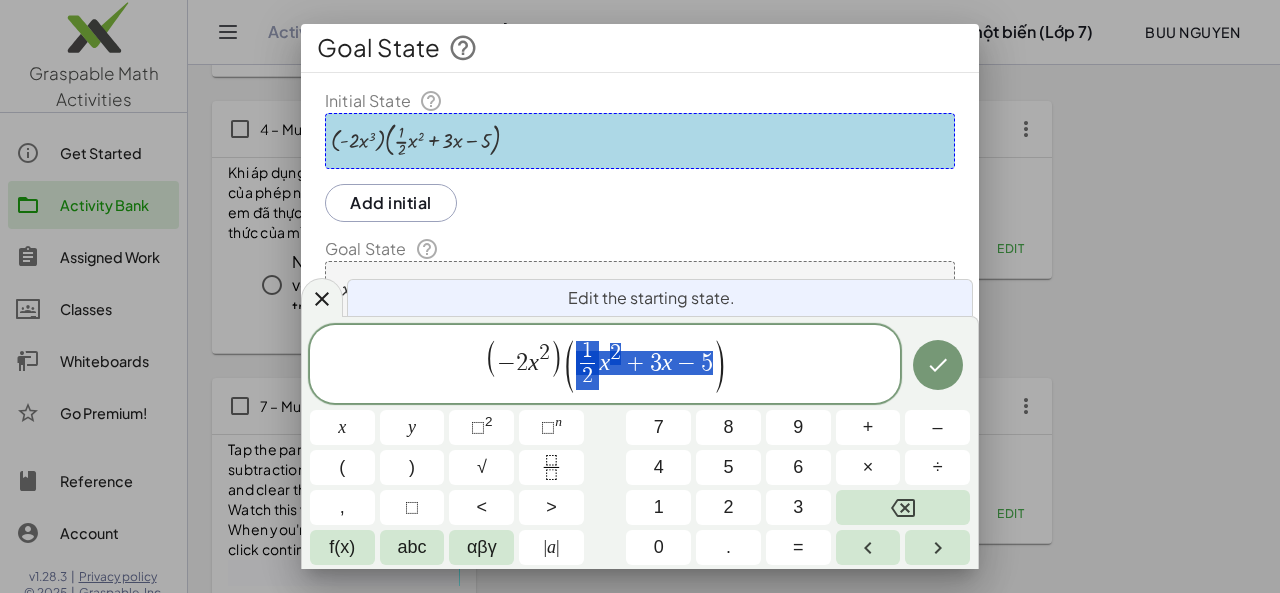click on "( 1 2 ​ x 2 + 3 x − 5 )" at bounding box center (644, 365) 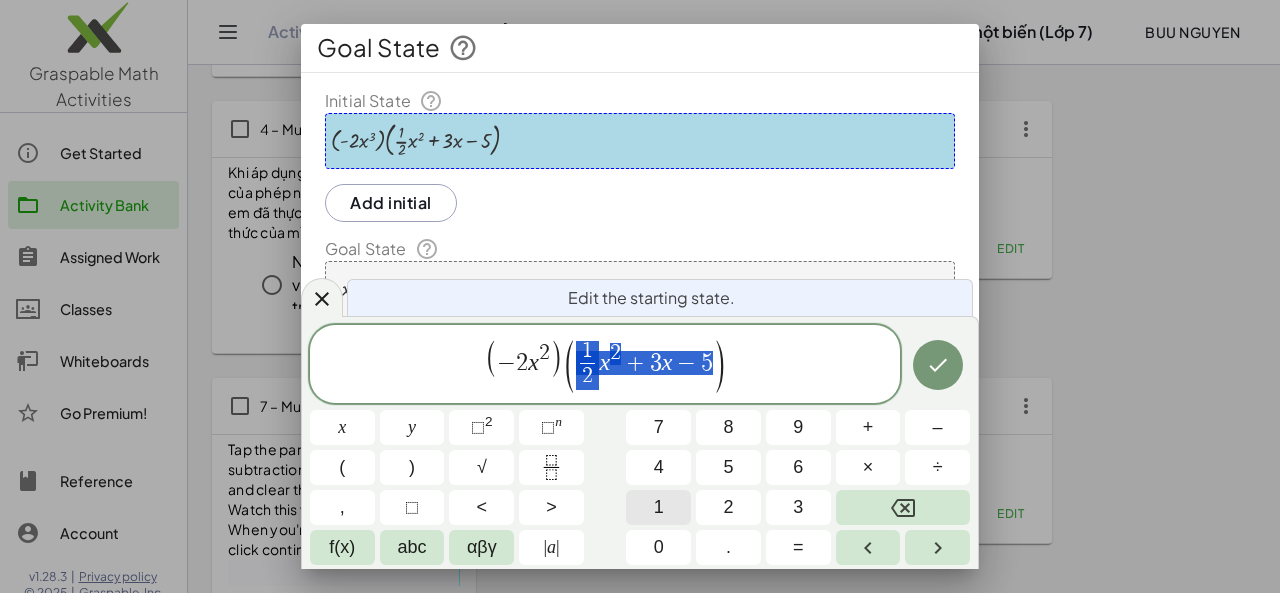 click on "3" at bounding box center [798, 507] 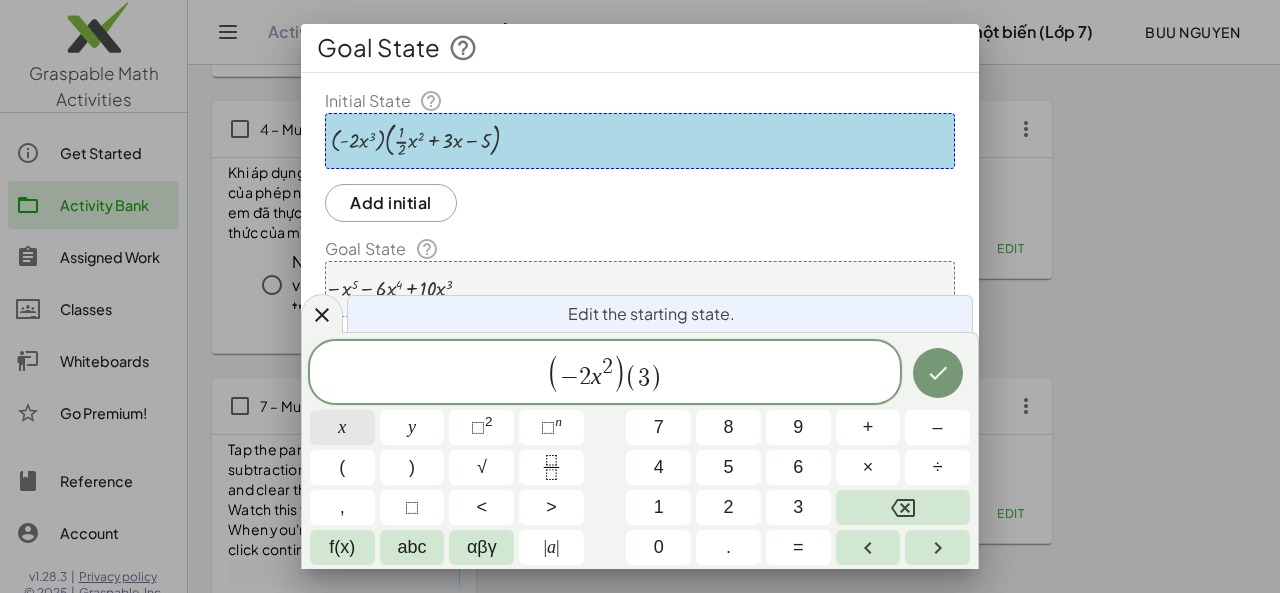 click on "x" at bounding box center [342, 427] 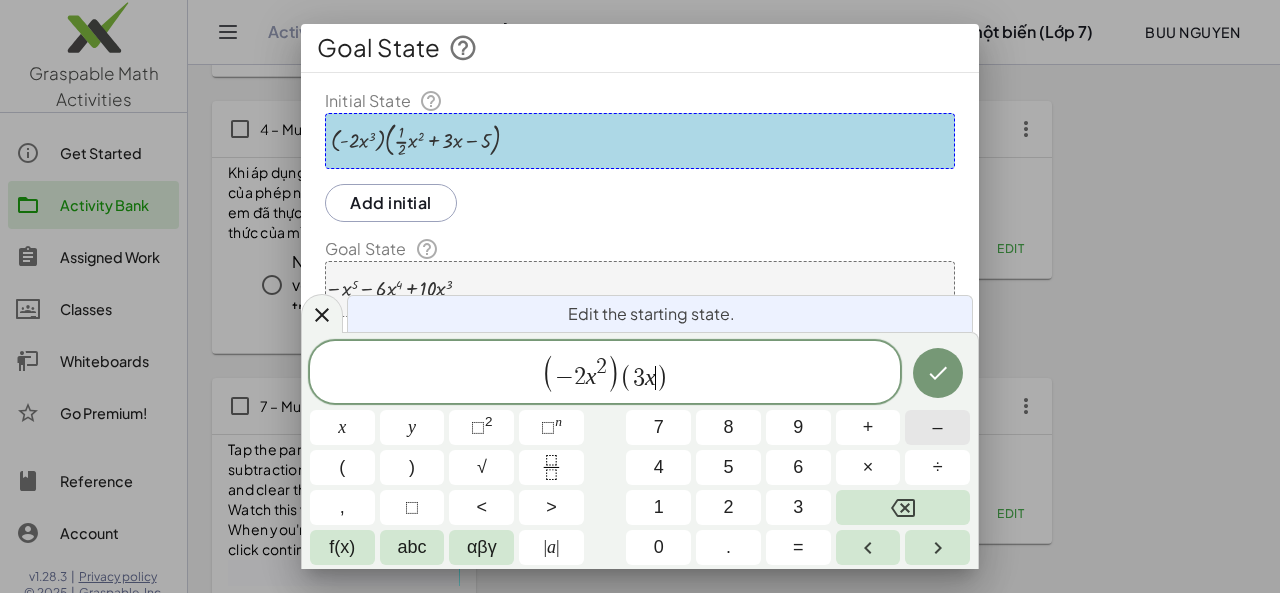 click on "–" at bounding box center (937, 427) 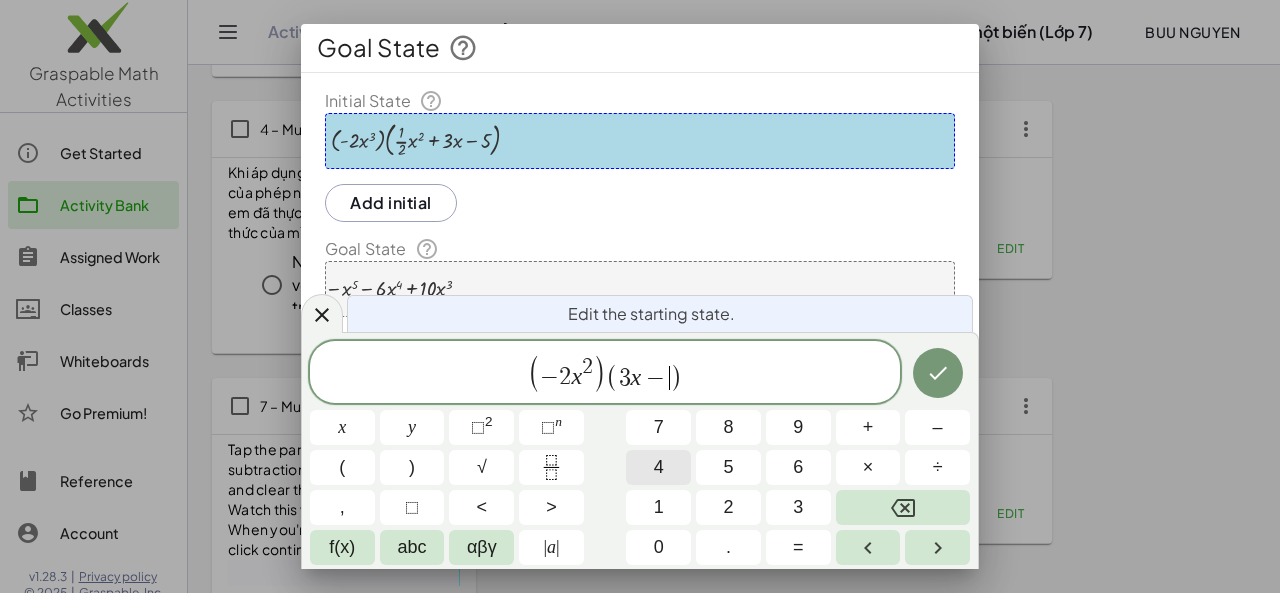 click on "4" at bounding box center [659, 467] 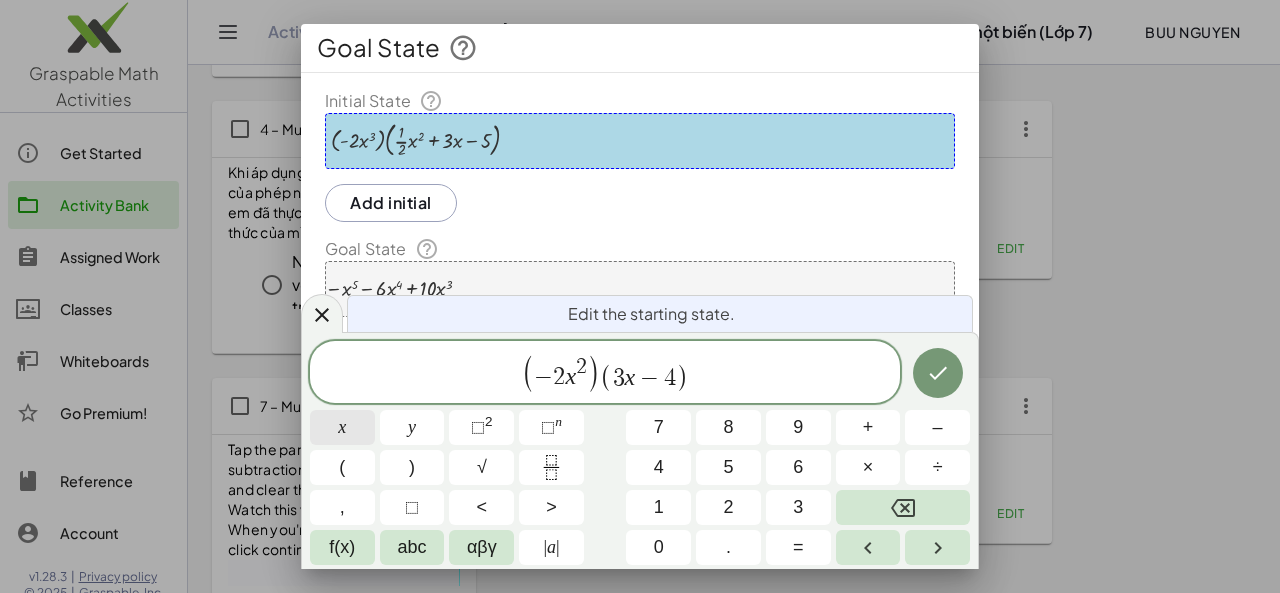 click on "x" at bounding box center (342, 427) 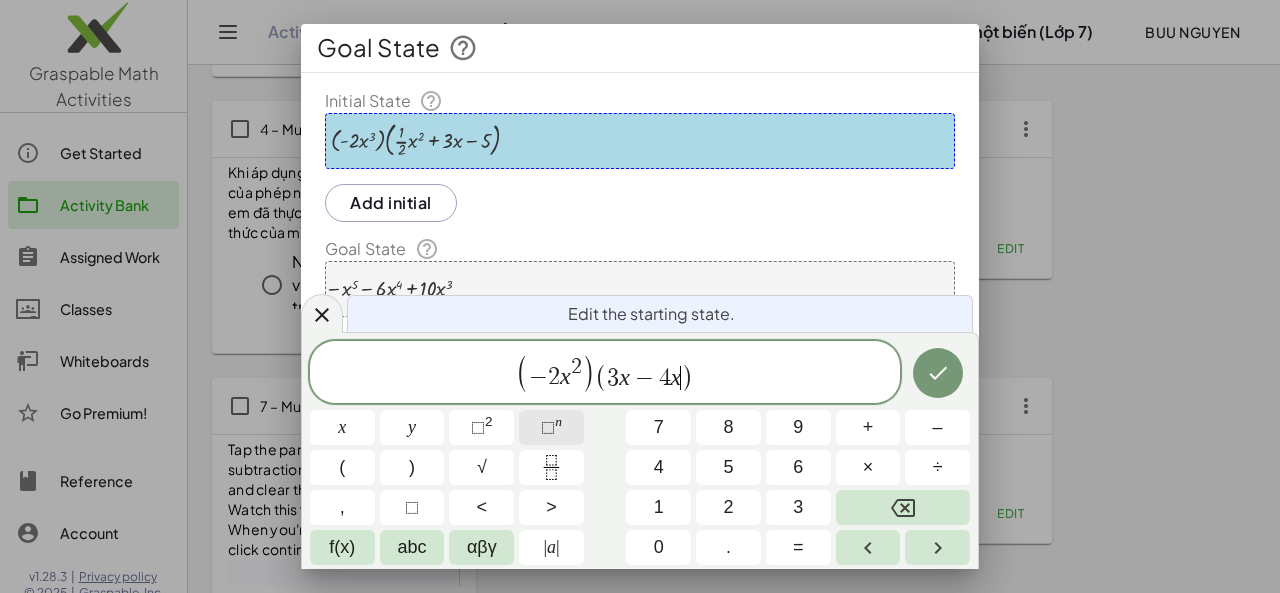 click on "⬚ n" at bounding box center (551, 427) 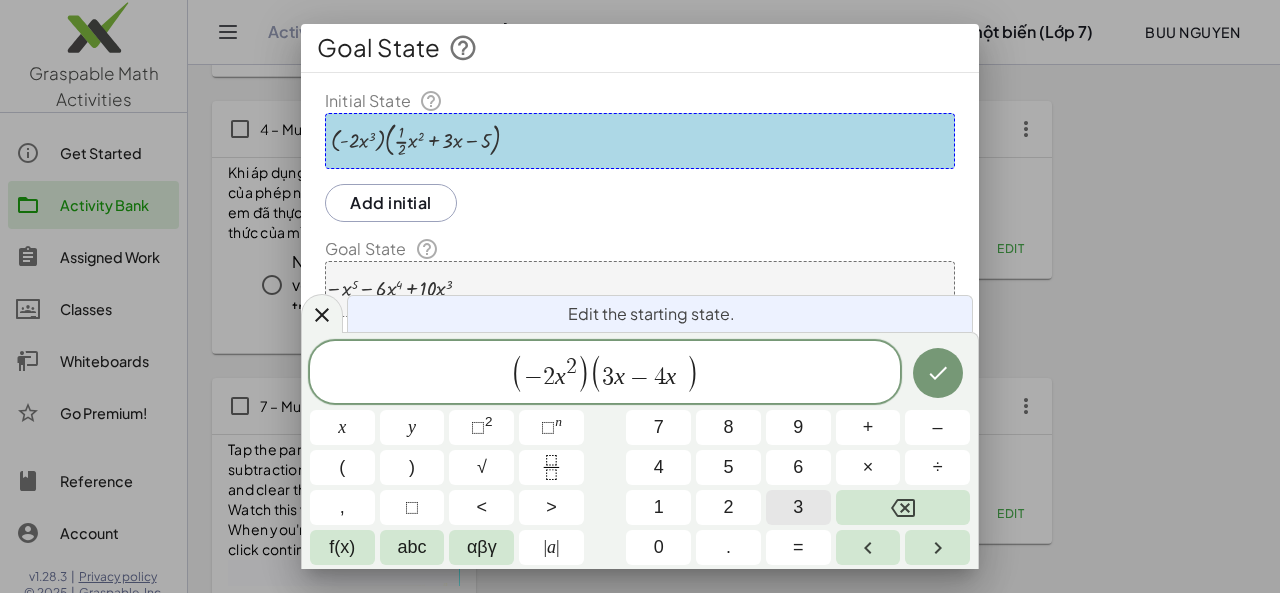 click on "3" at bounding box center [798, 507] 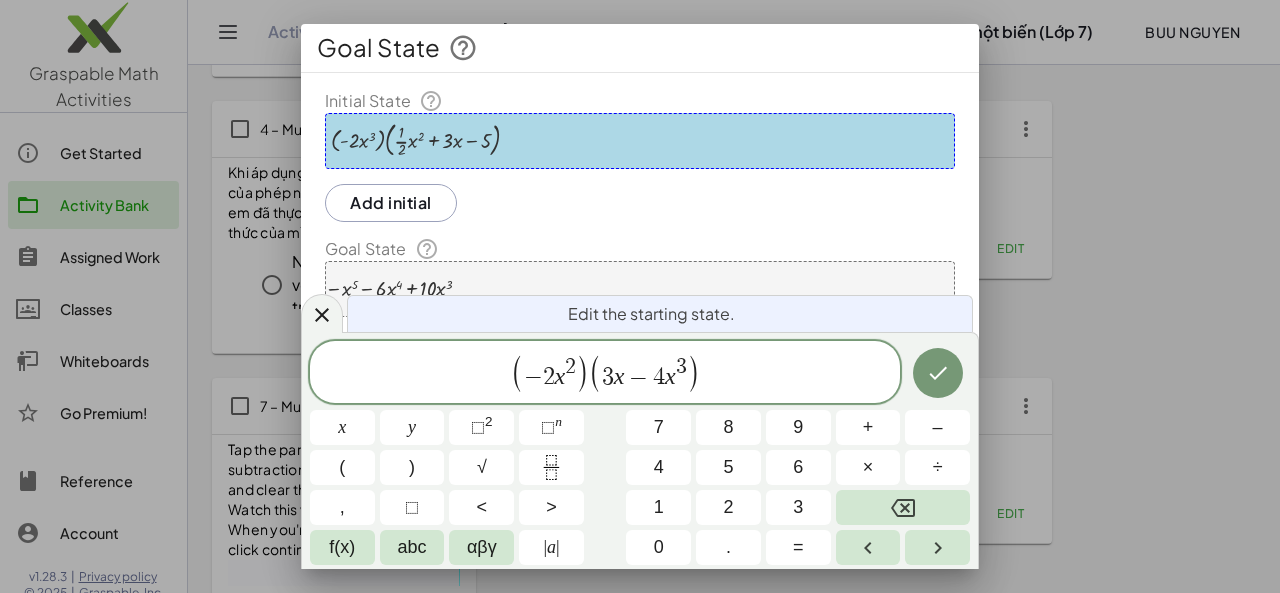 click on "3" at bounding box center (681, 367) 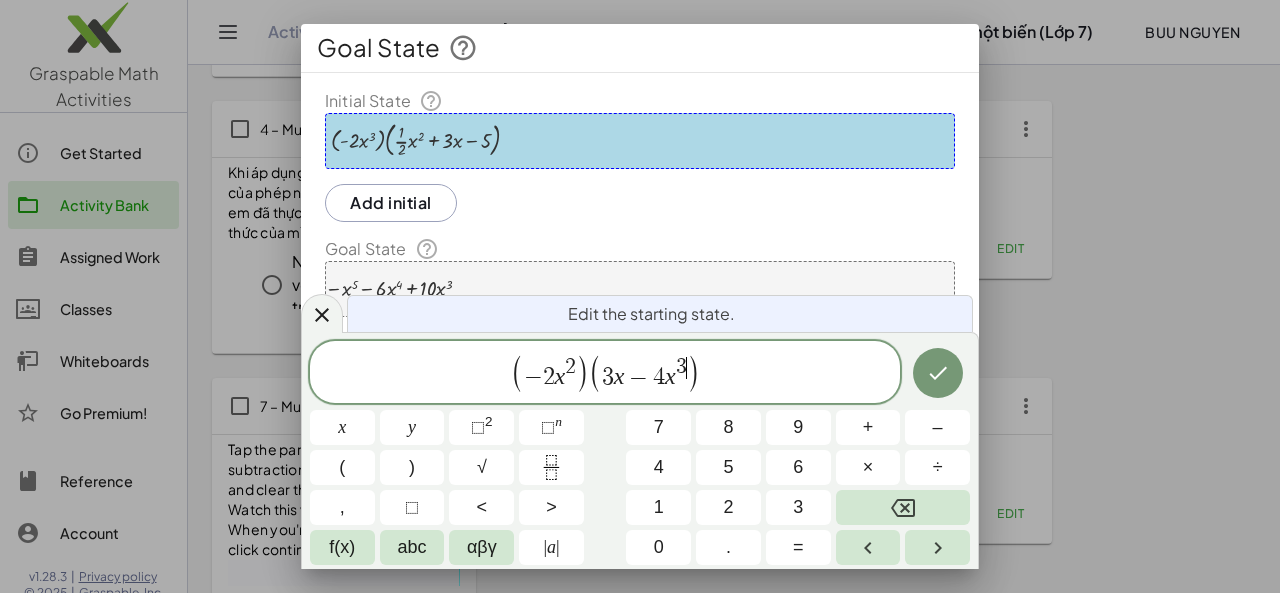 click on "( 3 x − 4 x 3 ​ )" at bounding box center [644, 373] 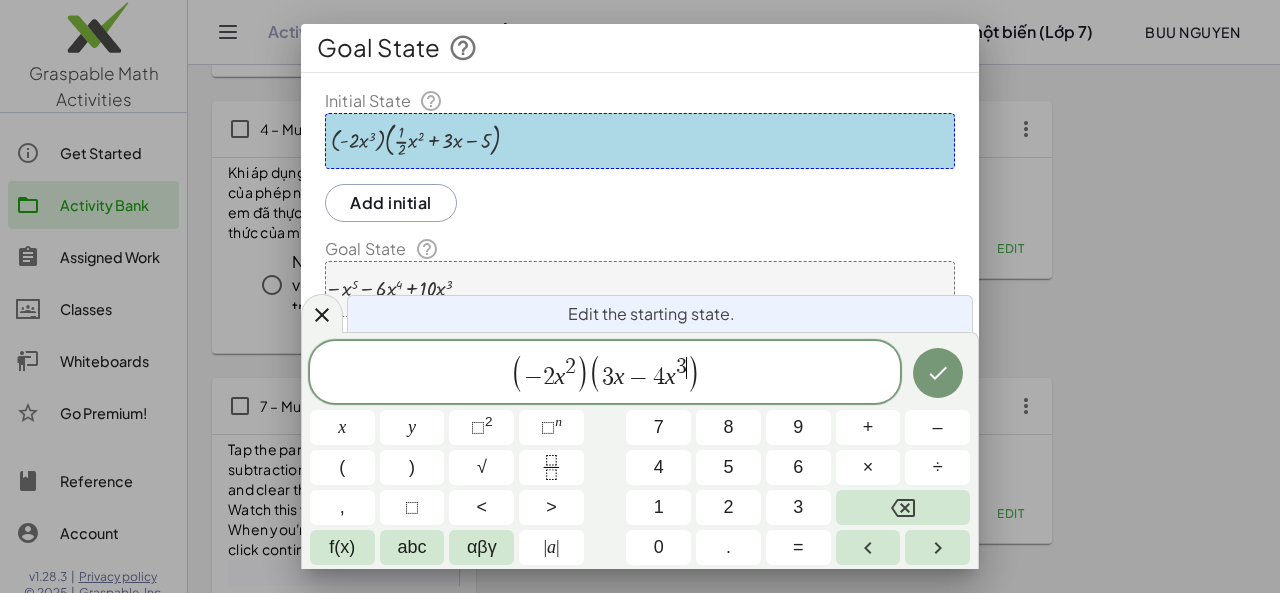click on "( 3 x − 4 x 3 ​ )" at bounding box center [644, 373] 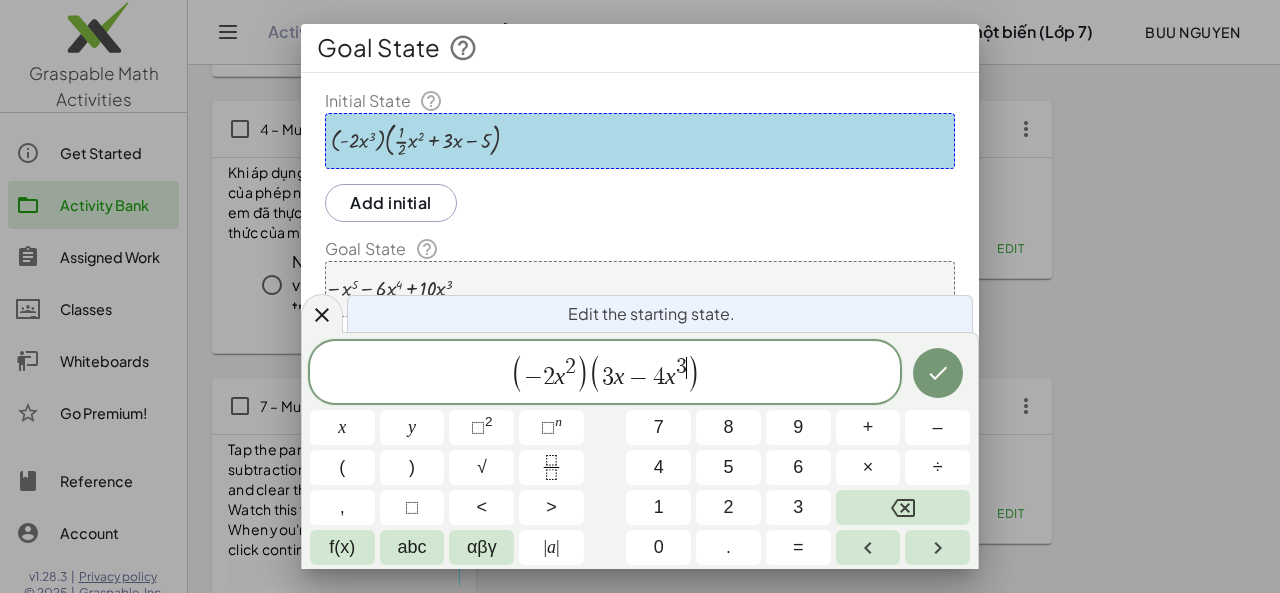 click on "3 x − 4 x 3 ​" at bounding box center [644, 373] 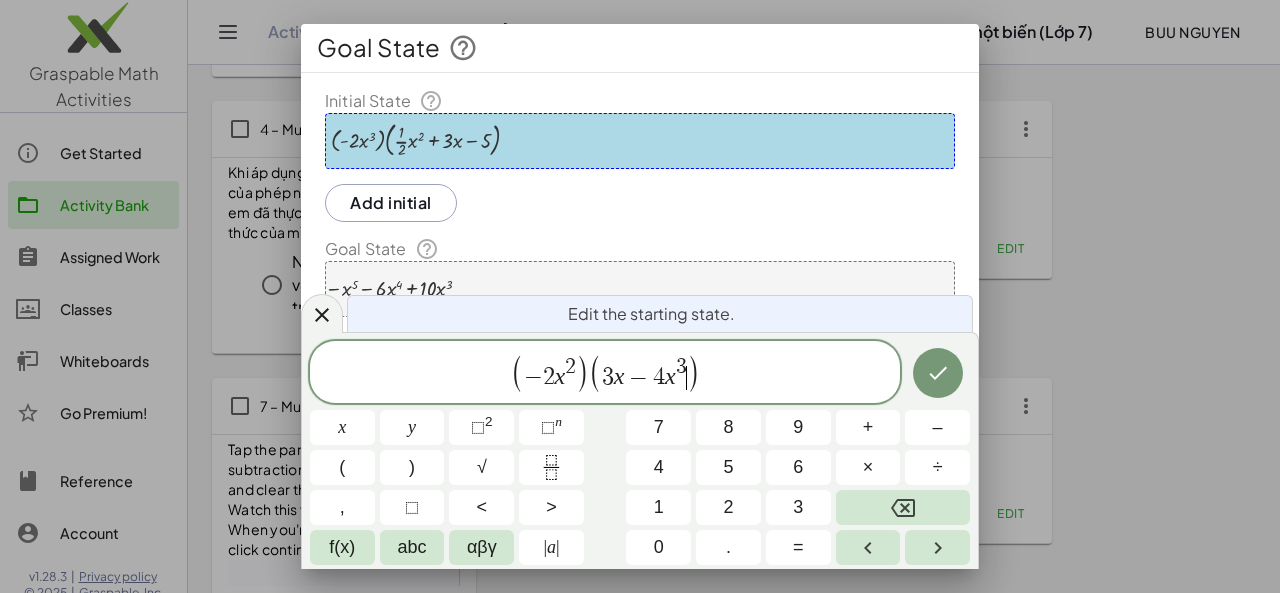 click on ")" at bounding box center [693, 374] 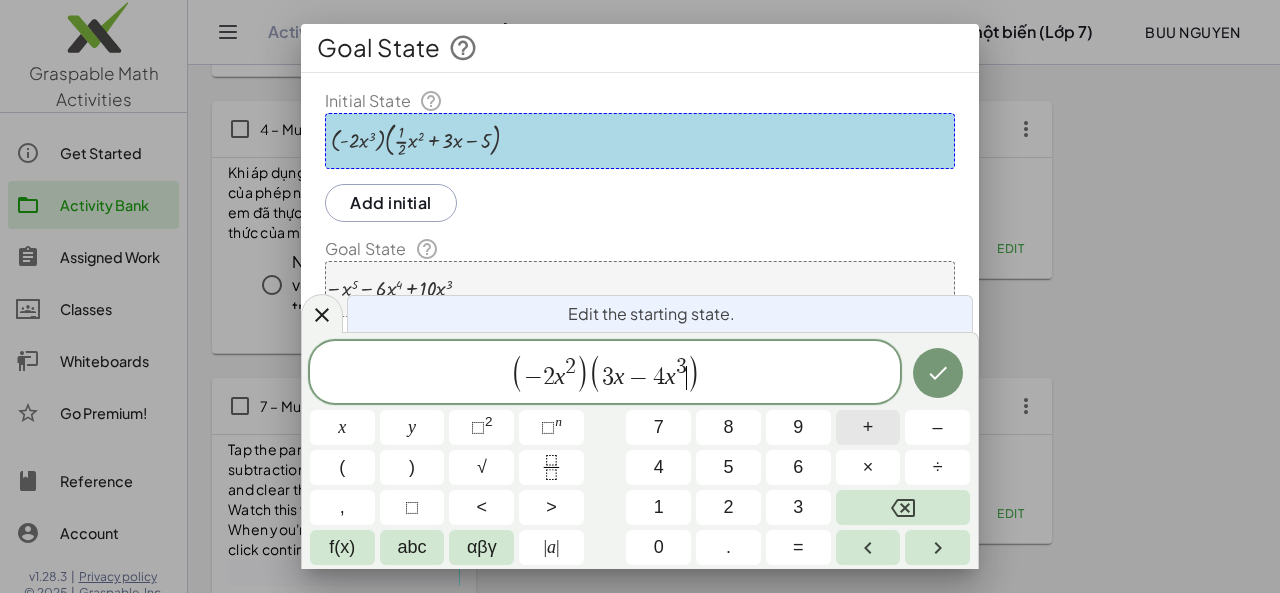 click on "+" at bounding box center [868, 427] 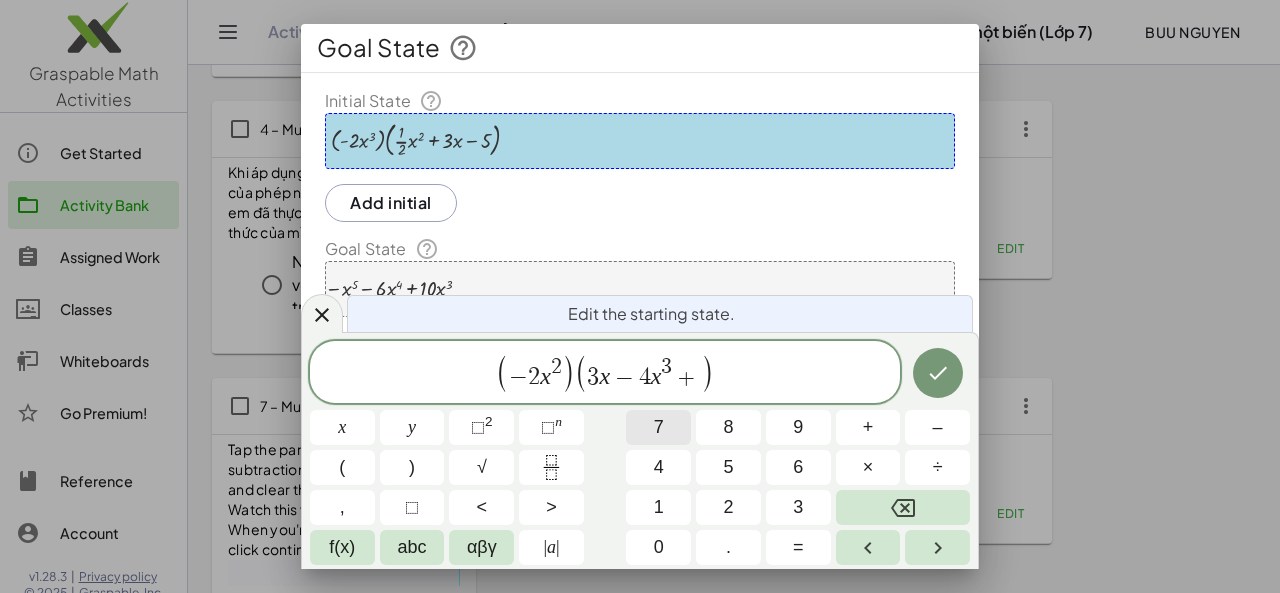 click on "7" at bounding box center (658, 427) 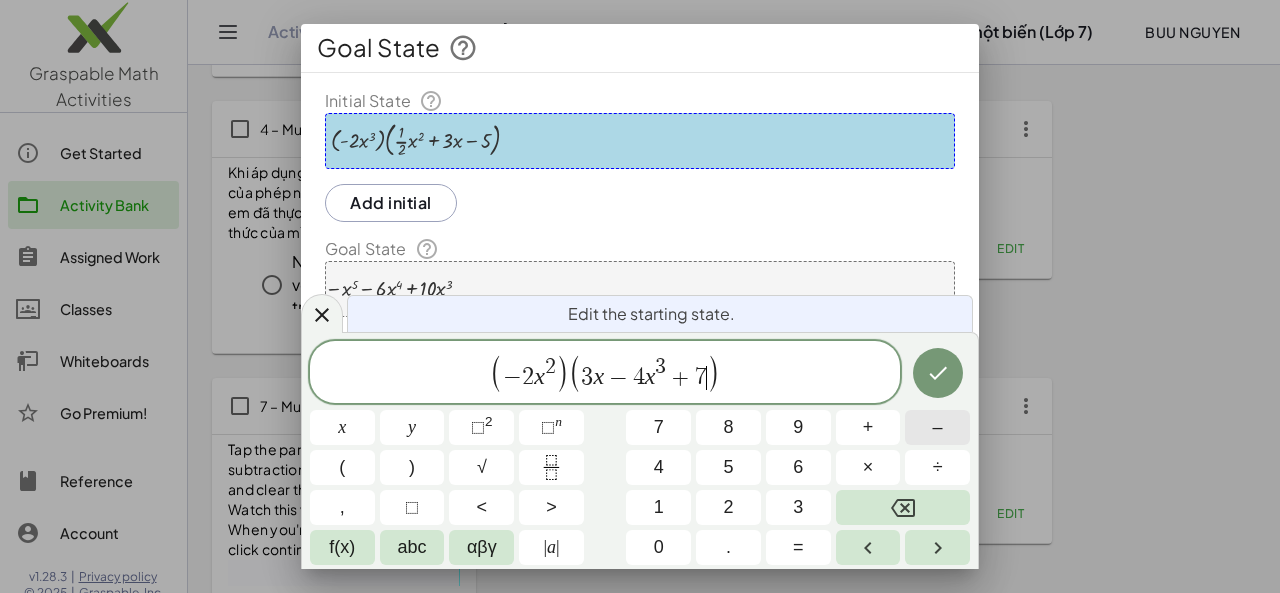click on "–" at bounding box center [937, 427] 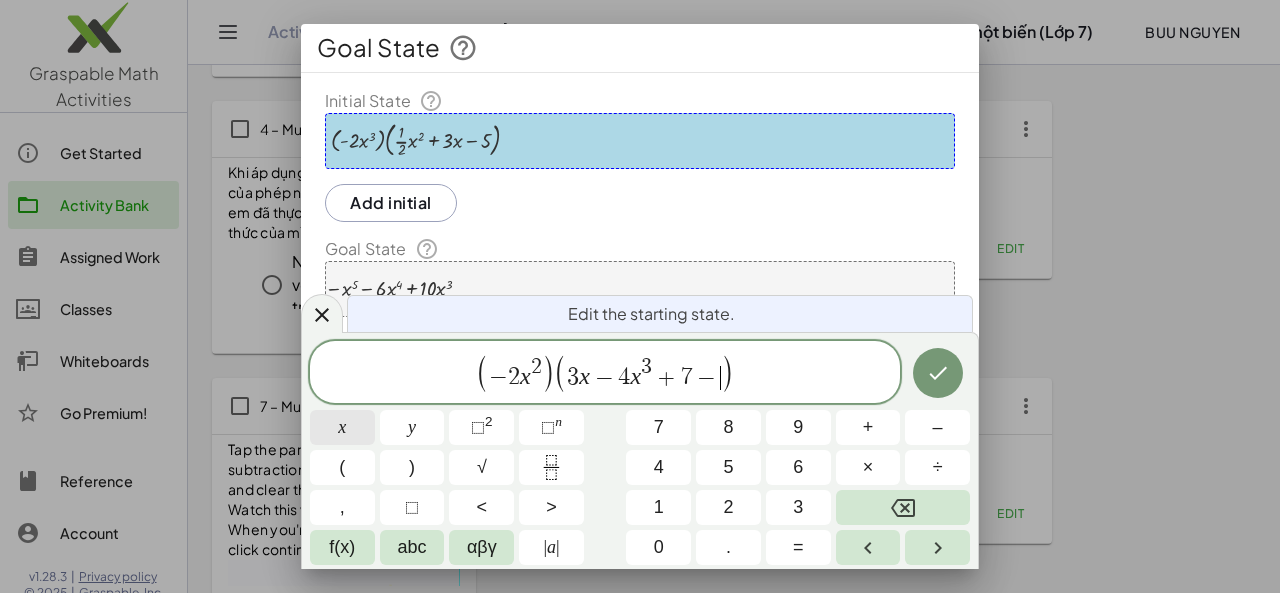 click on "x" at bounding box center (342, 427) 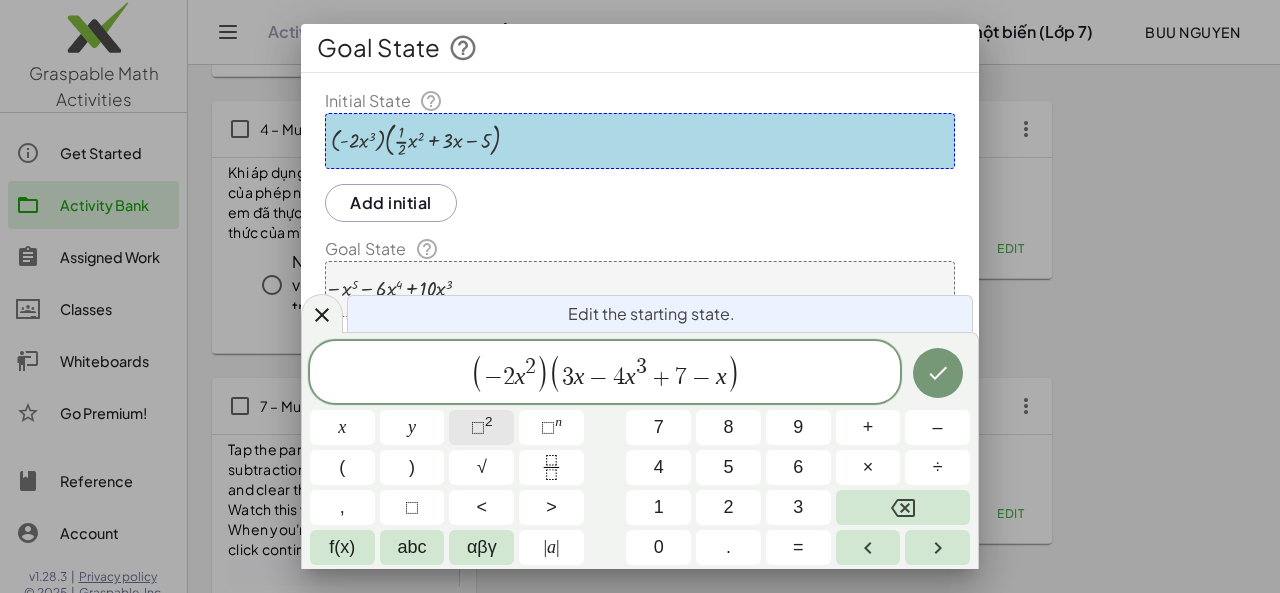 click on "⬚ 2" at bounding box center [481, 427] 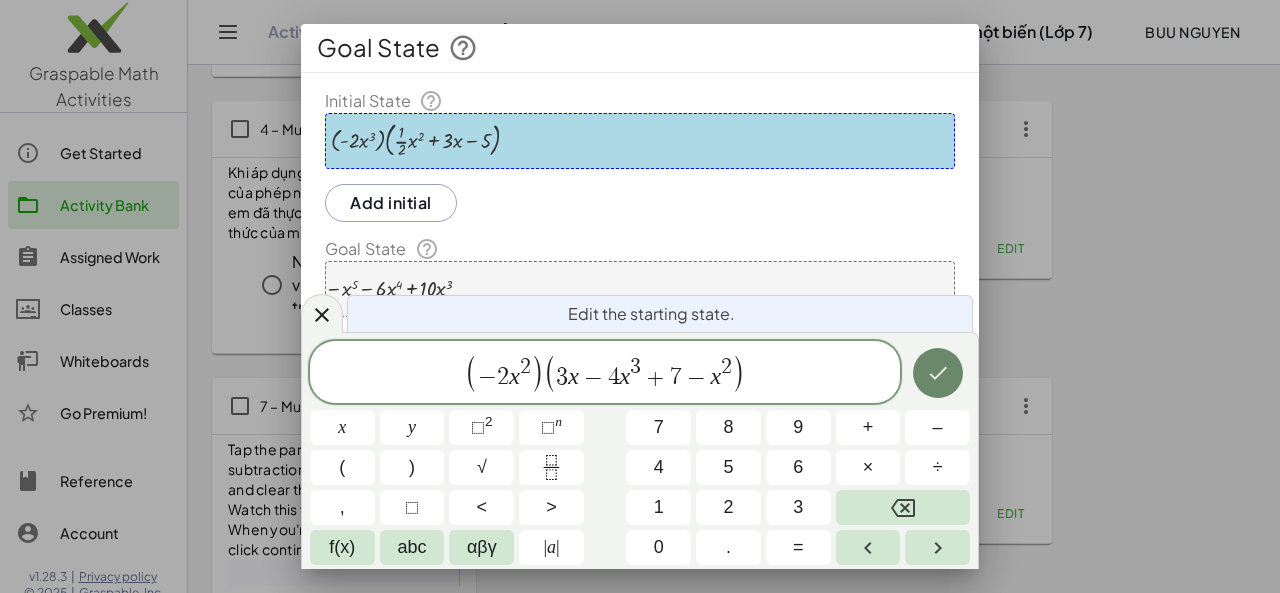 click at bounding box center (938, 373) 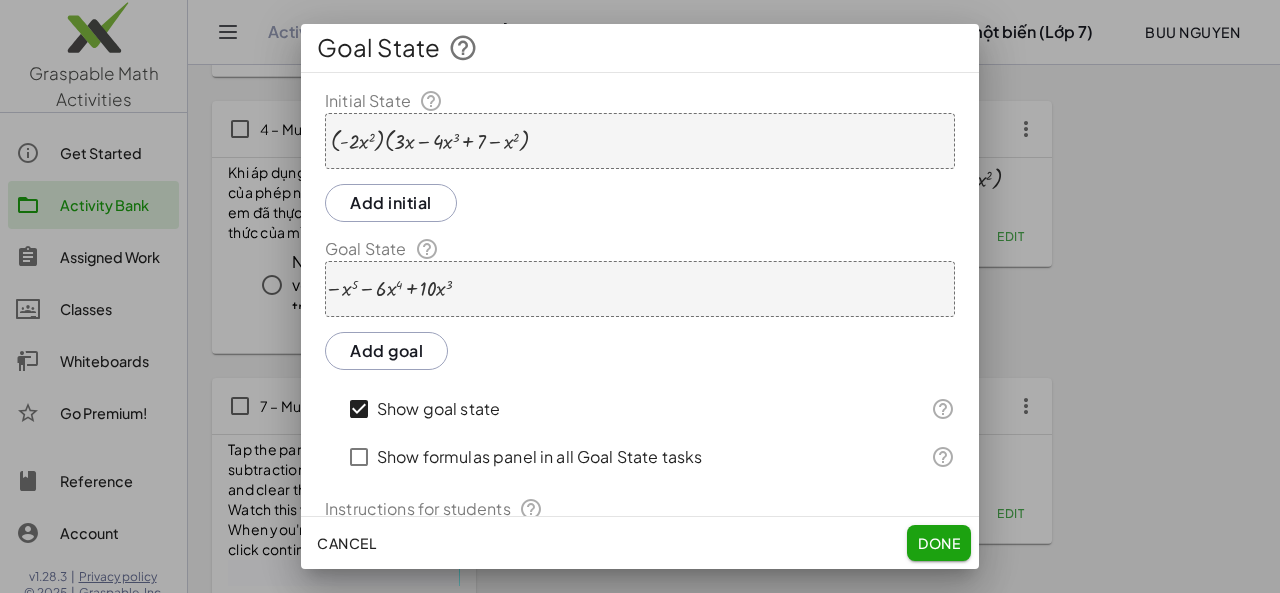 click on "· ( · - 2 · x 2 ) · ( + · 3 · x − · 4 · x 3 + 7 − x 2 )" at bounding box center (640, 141) 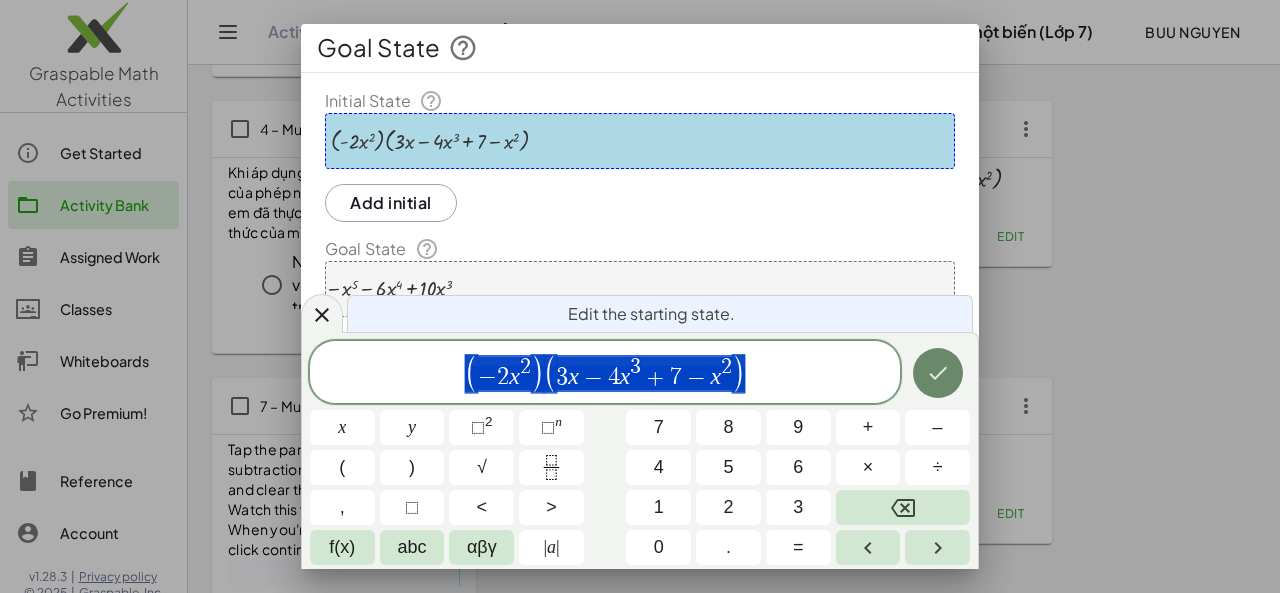 click 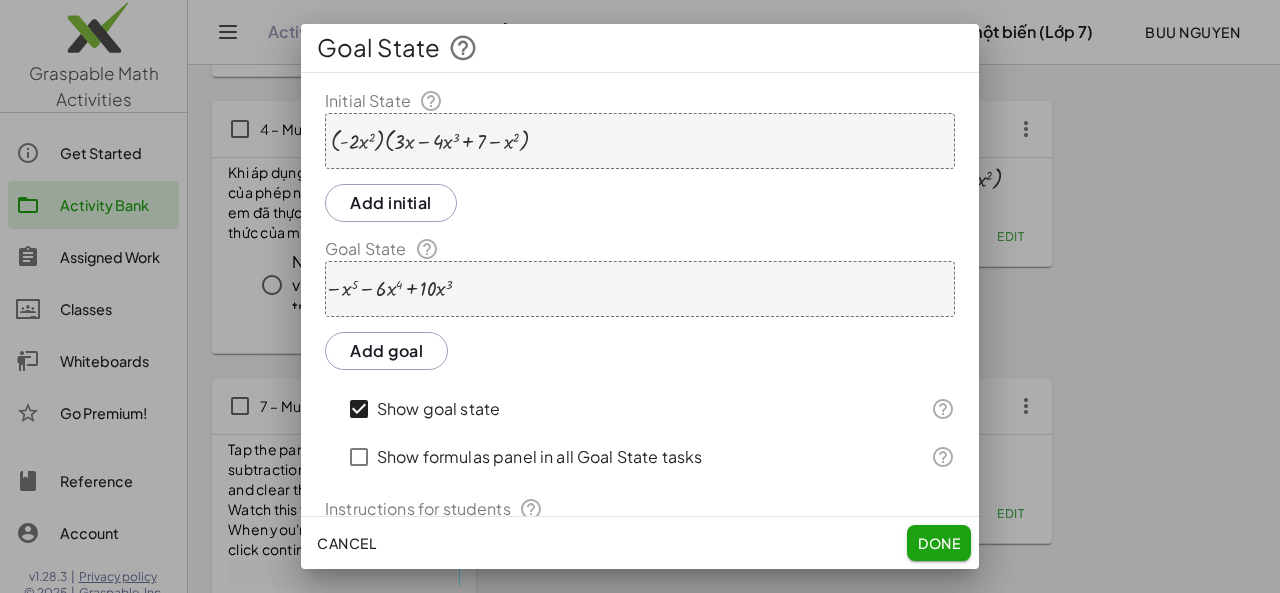 click on "− x 5 − · 6 · x 4 + · 10 · x 3" at bounding box center [640, 289] 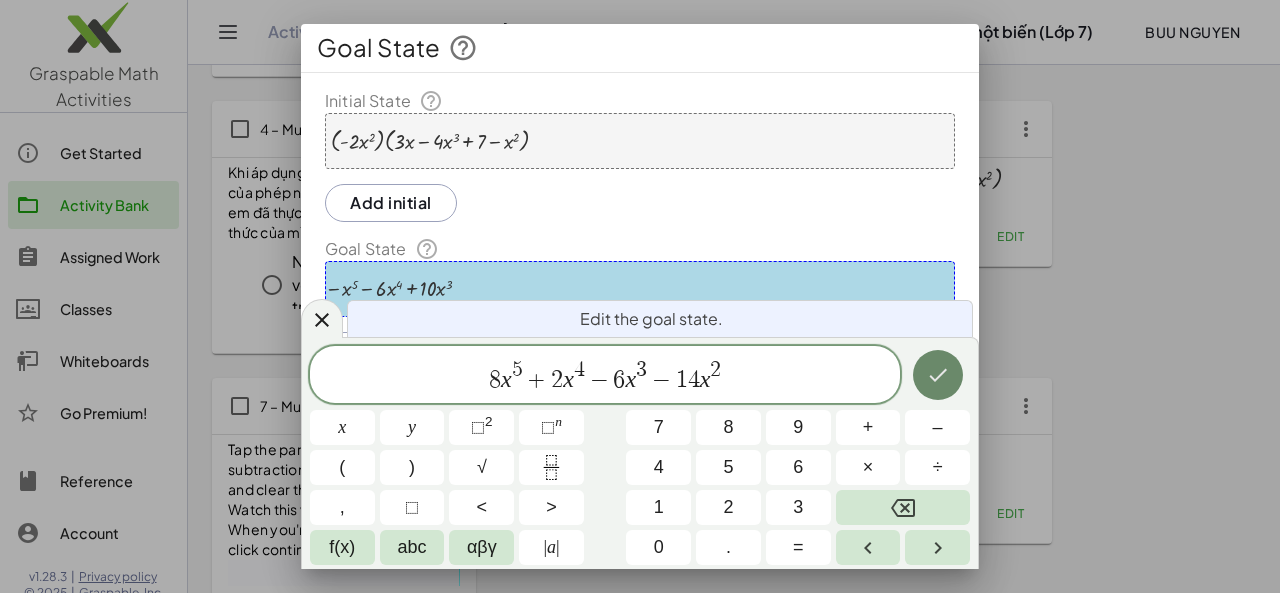 click 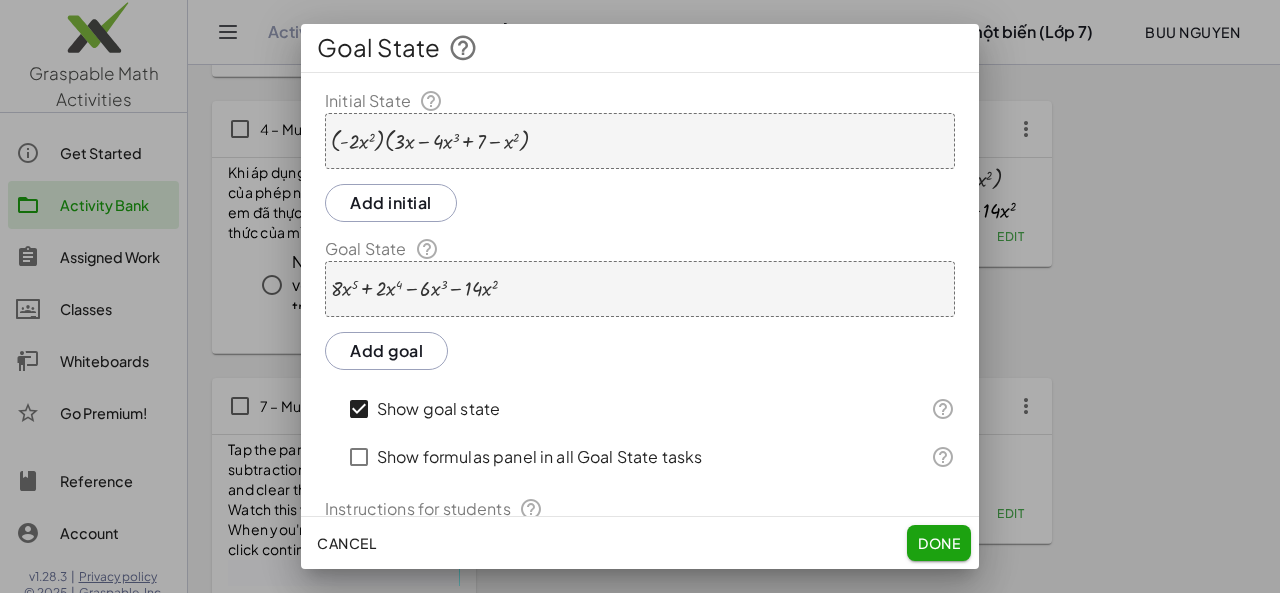 click on "Done" 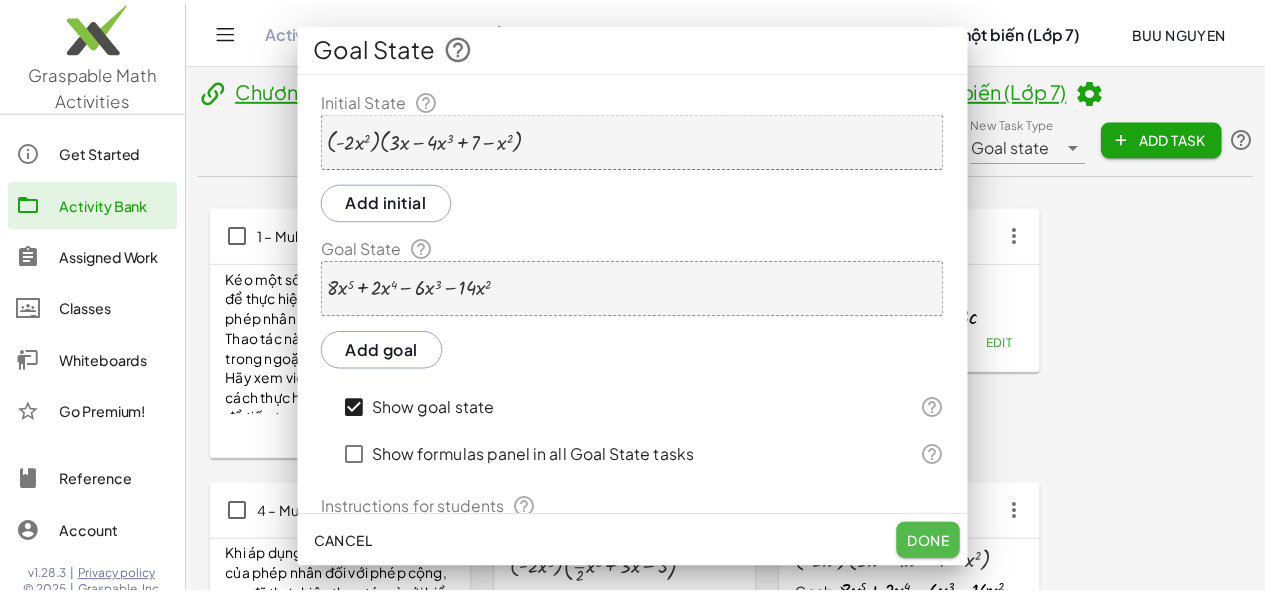 scroll, scrollTop: 384, scrollLeft: 0, axis: vertical 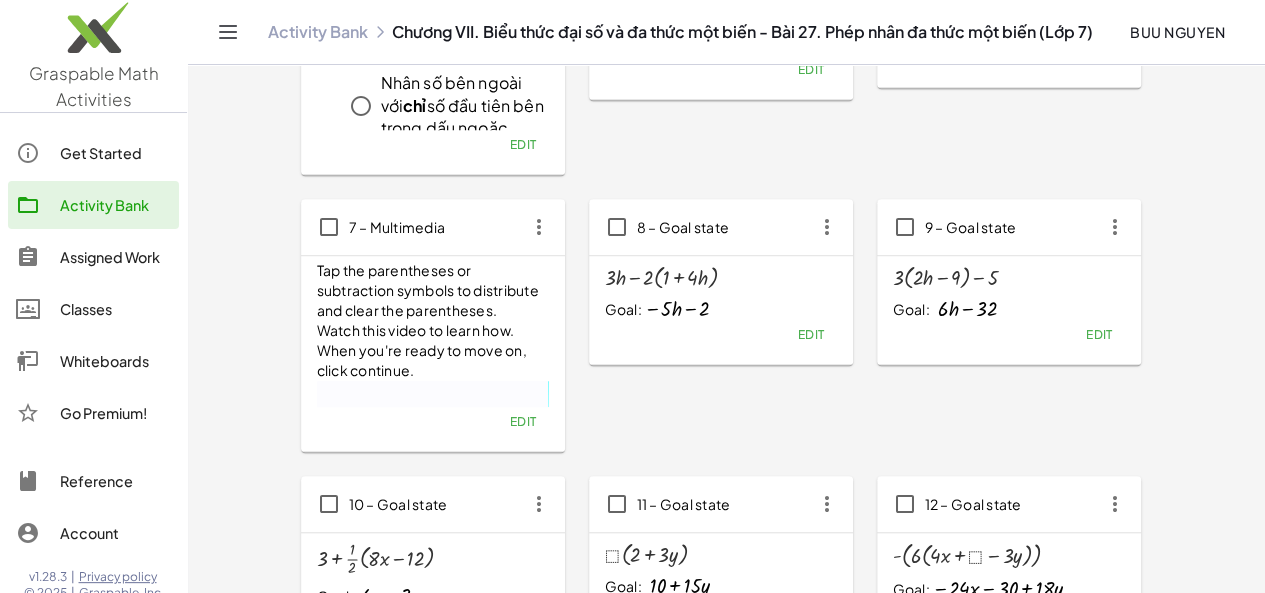 click on "Edit" 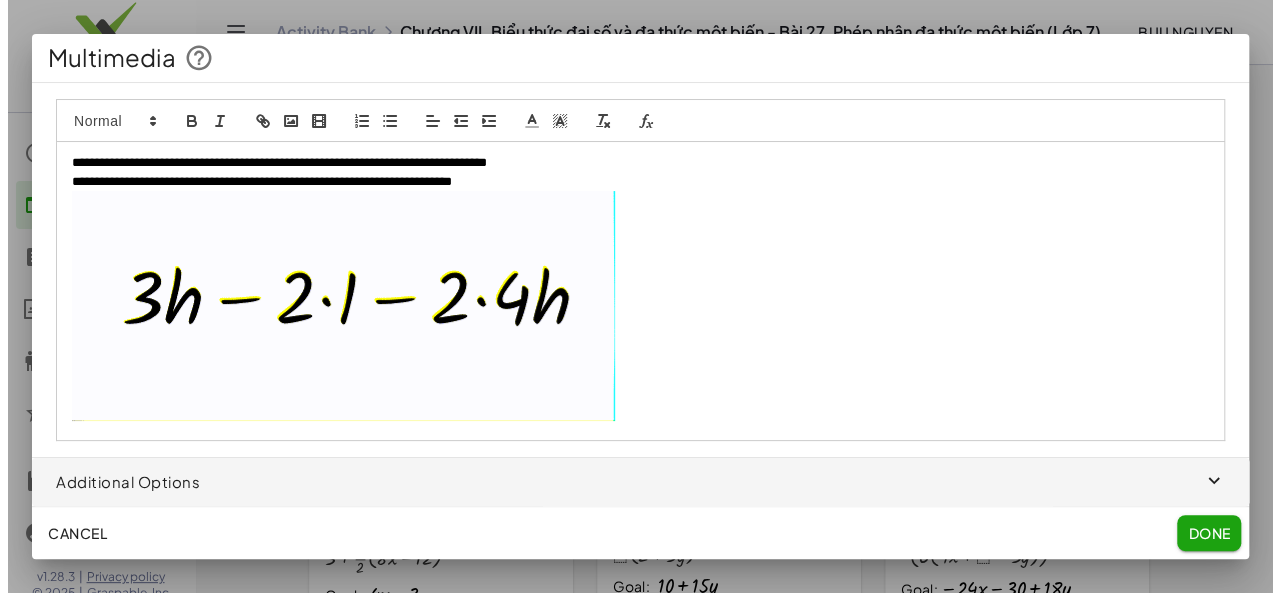 scroll, scrollTop: 0, scrollLeft: 0, axis: both 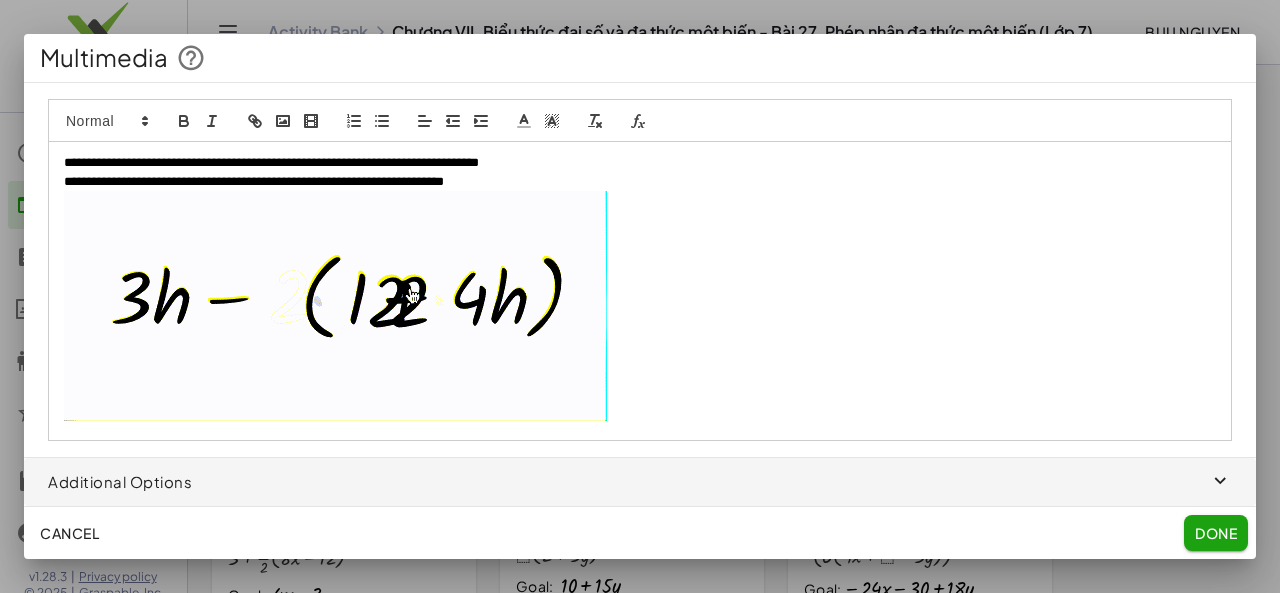 click on "**********" at bounding box center (254, 181) 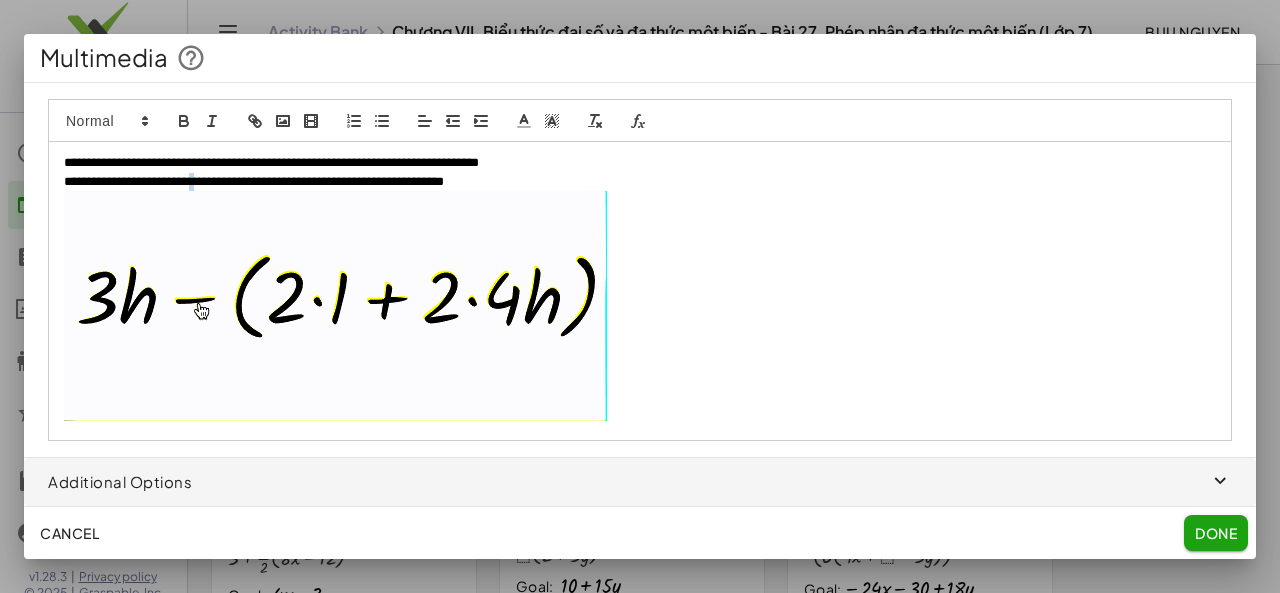 click on "**********" at bounding box center (254, 181) 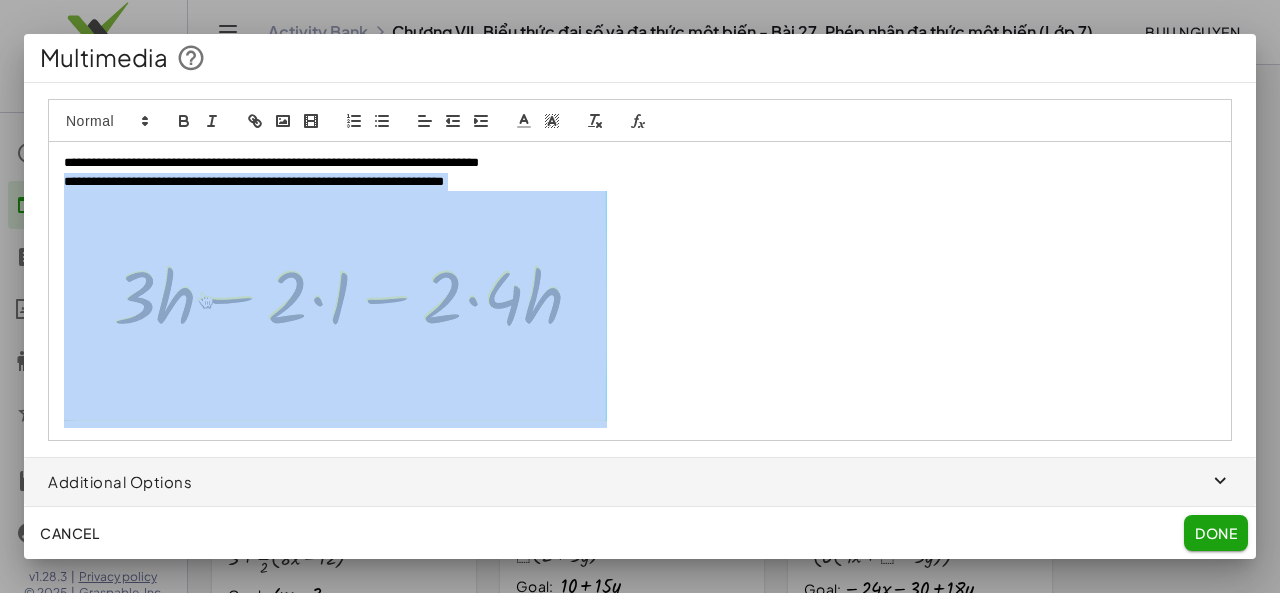 click on "**********" at bounding box center [254, 181] 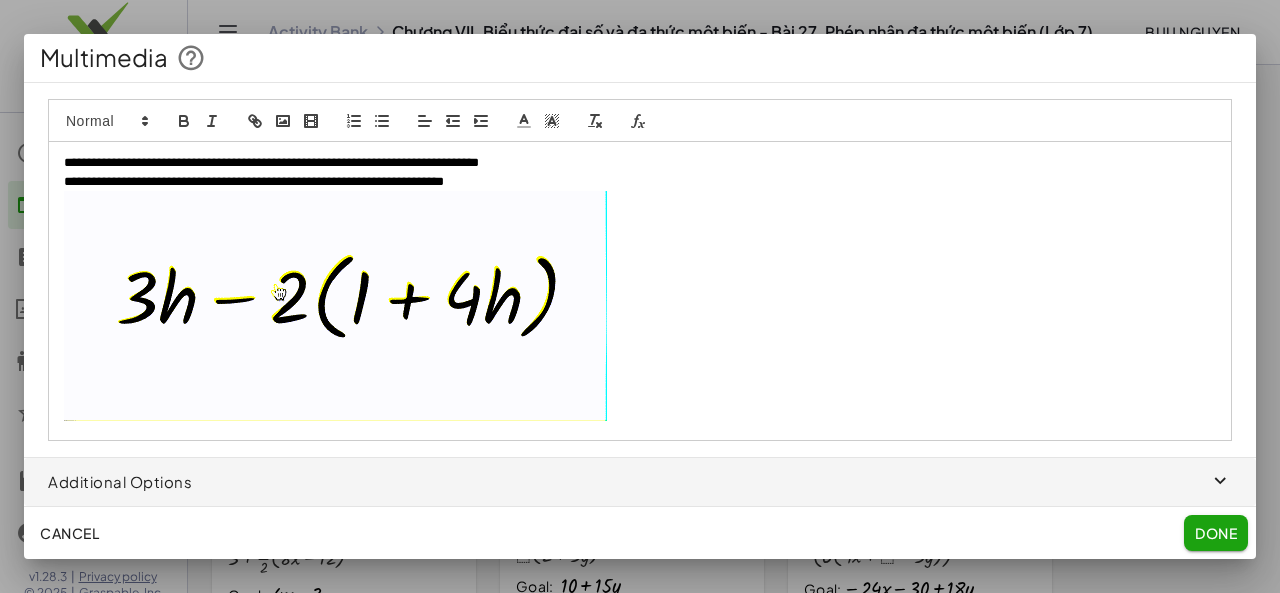 click on "**********" at bounding box center (271, 162) 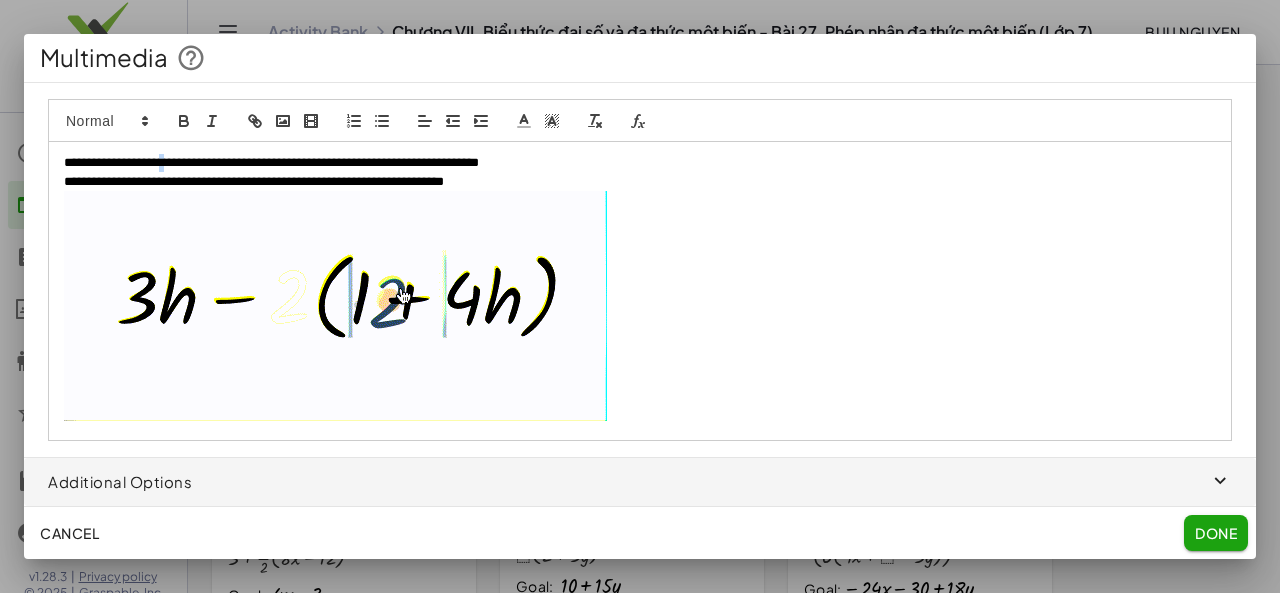 click on "**********" at bounding box center (271, 162) 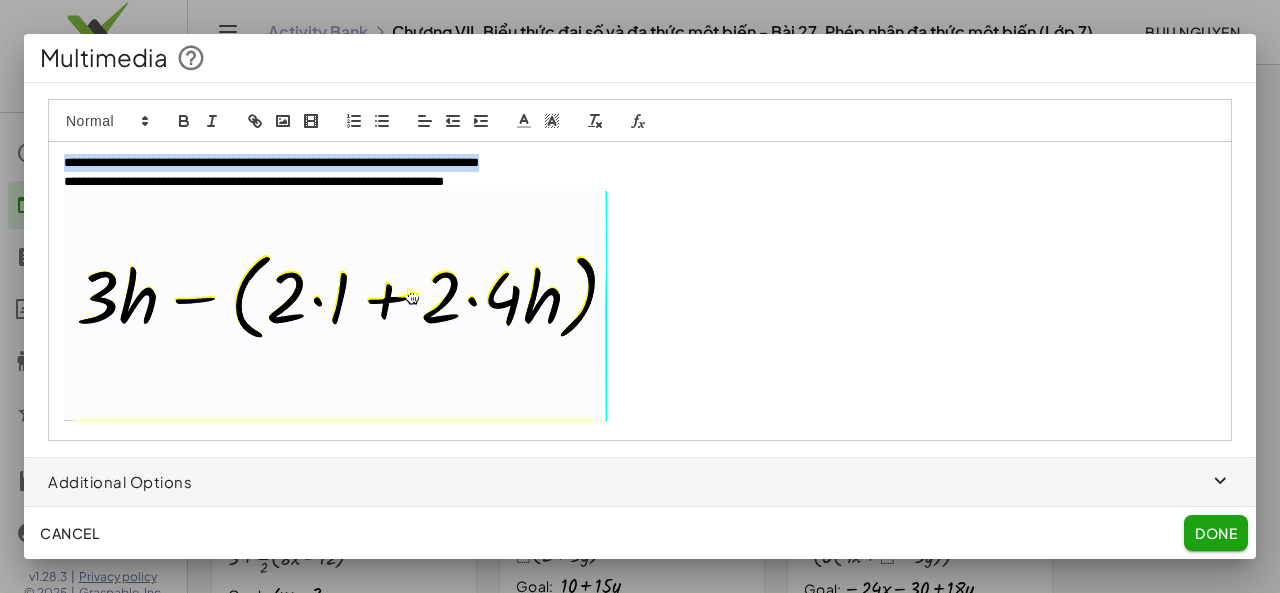 click on "**********" at bounding box center (271, 162) 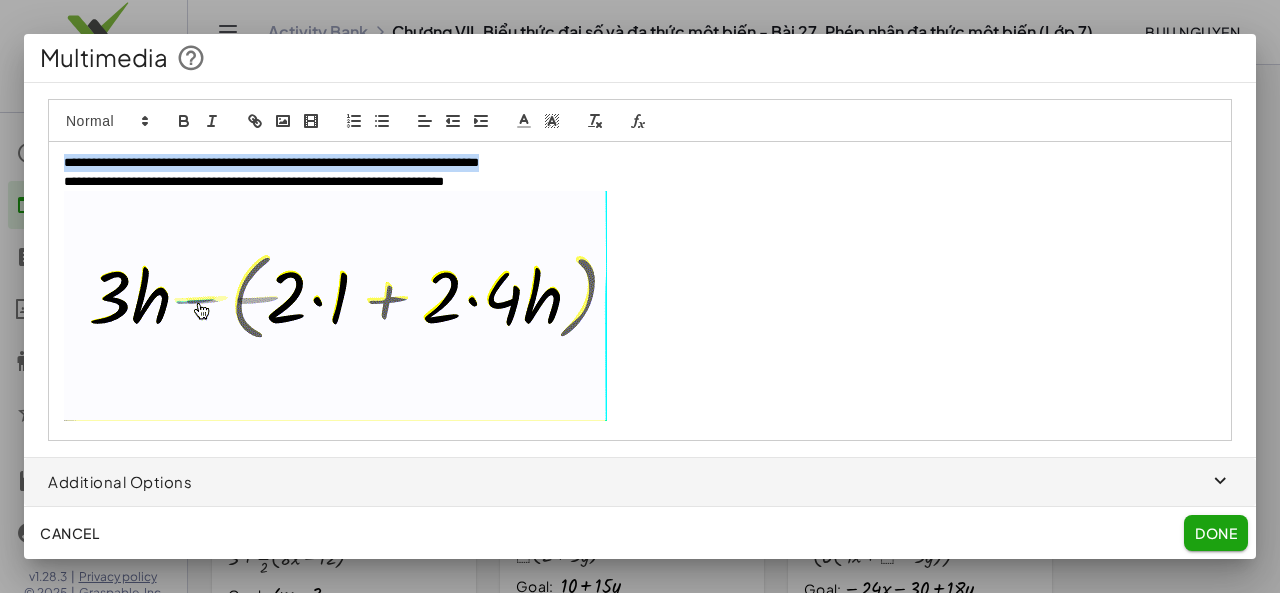 click on "**********" at bounding box center [271, 162] 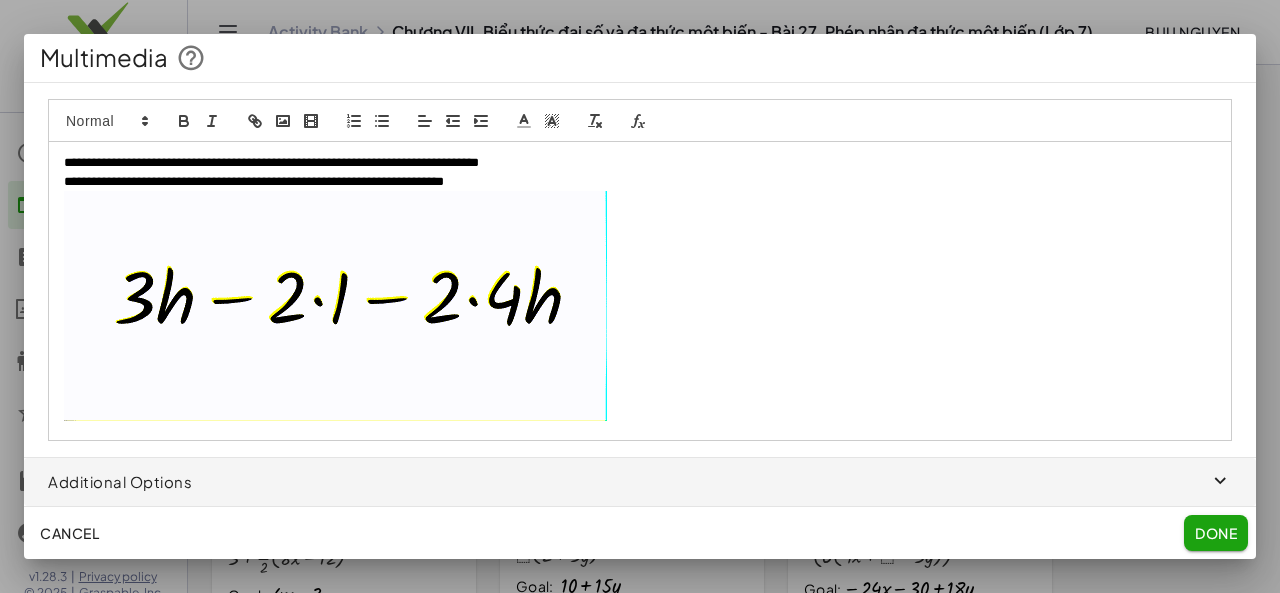 drag, startPoint x: 116, startPoint y: 175, endPoint x: 84, endPoint y: 175, distance: 32 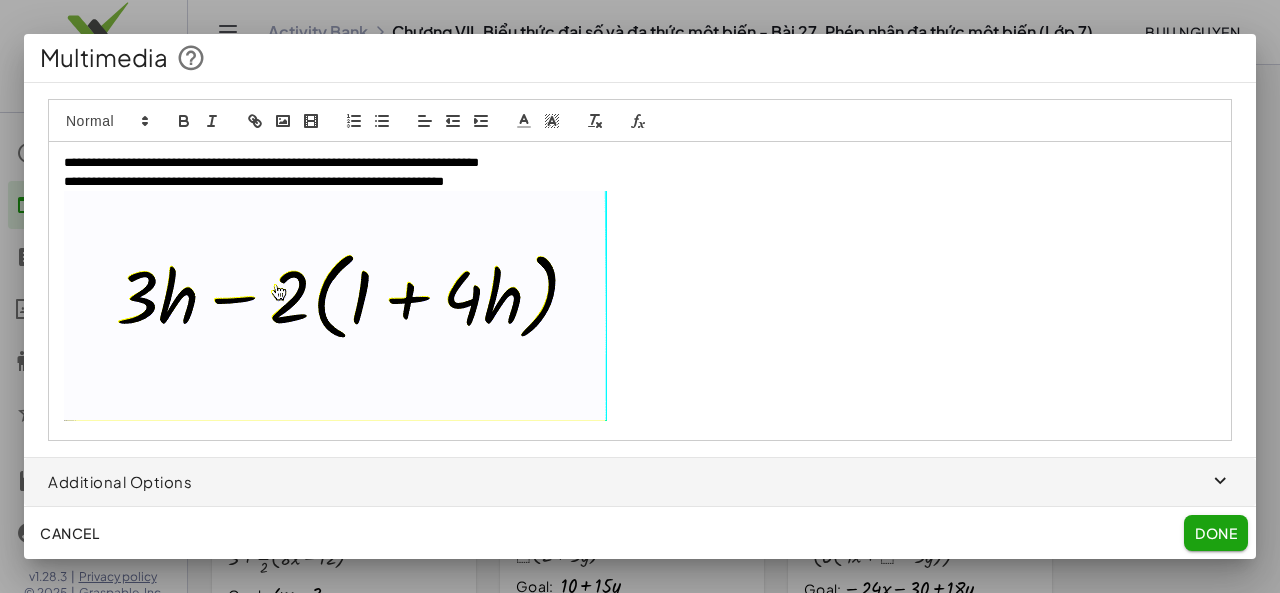click on "**********" at bounding box center (254, 181) 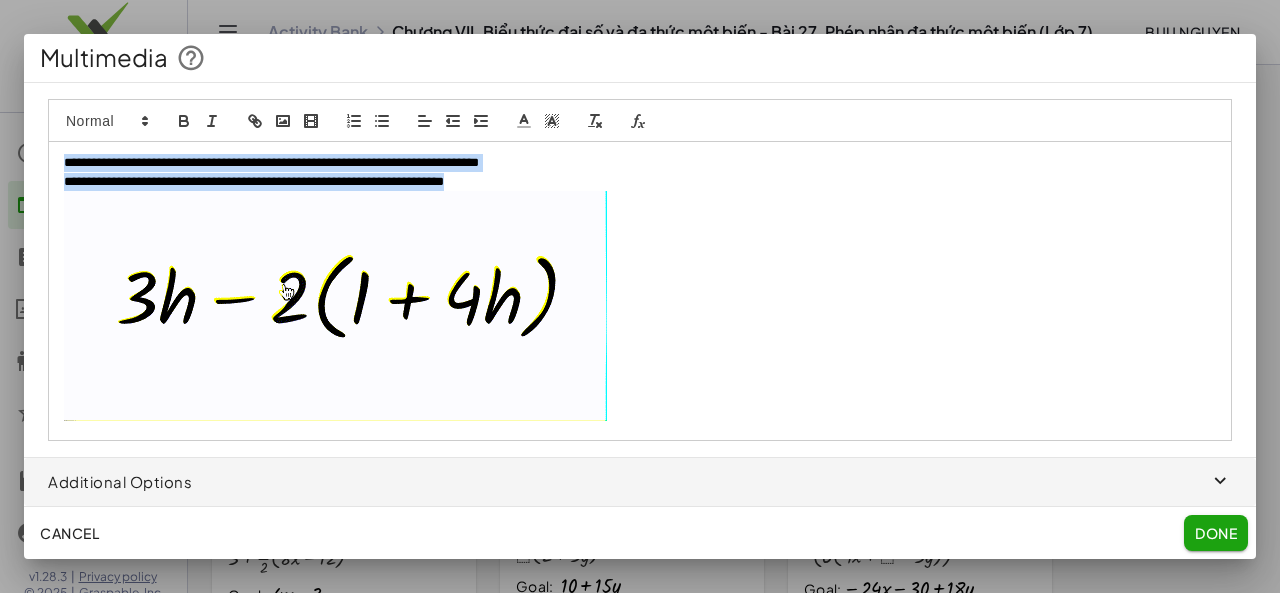drag, startPoint x: 66, startPoint y: 165, endPoint x: 564, endPoint y: 185, distance: 498.40146 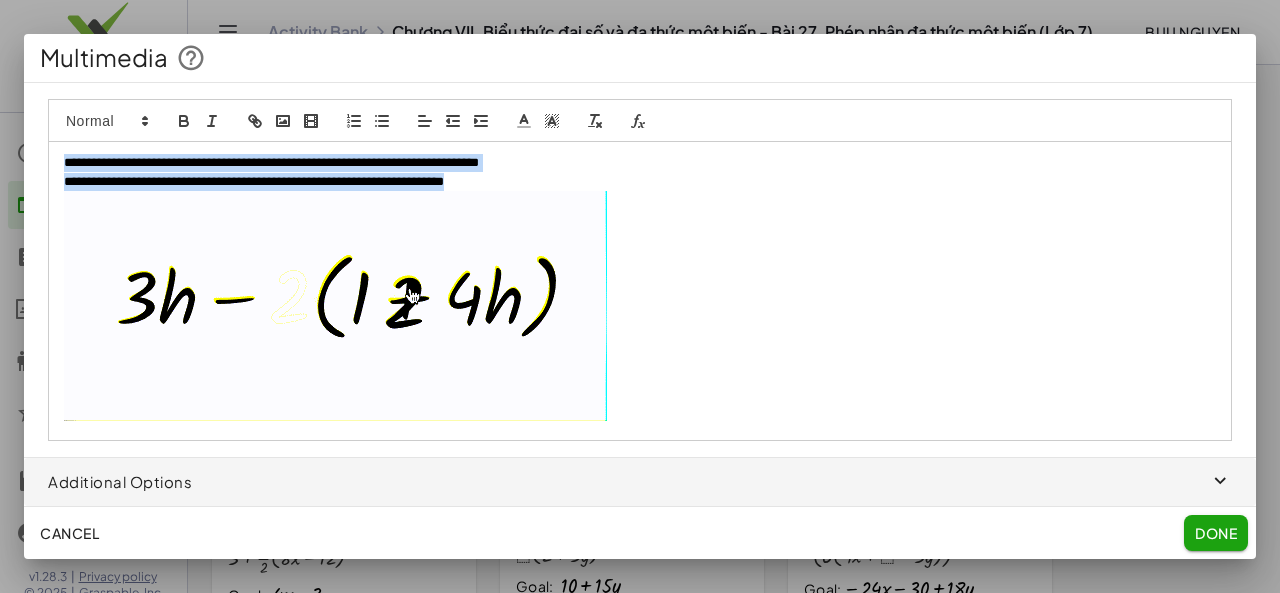 click on "**********" at bounding box center [640, 290] 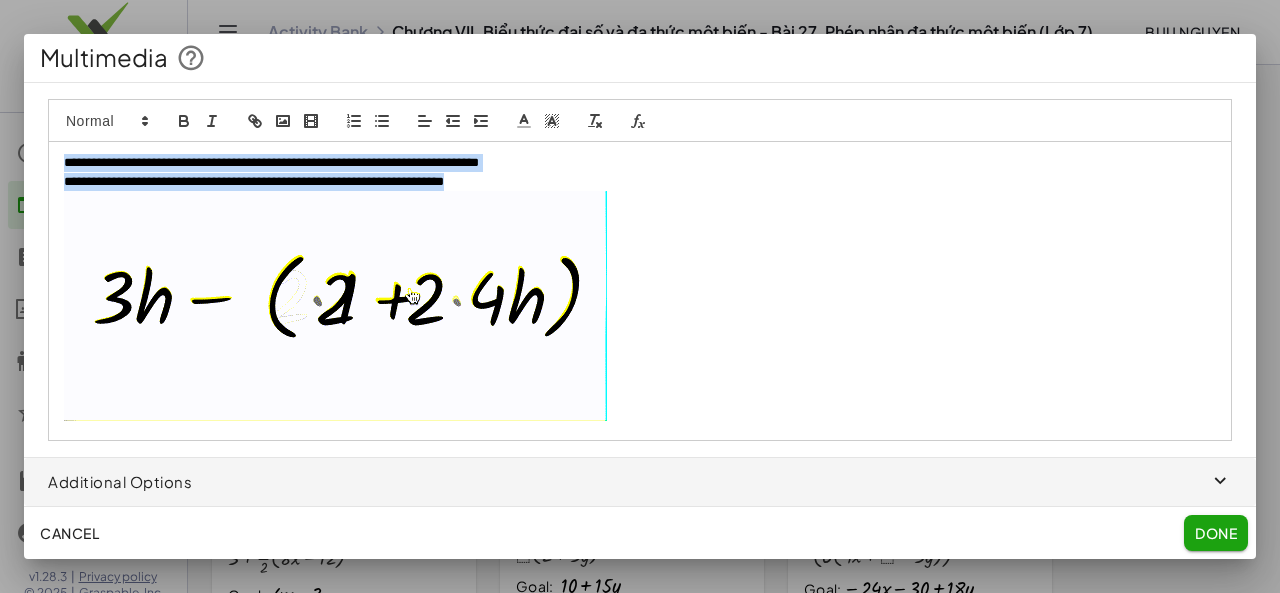 copy on "**********" 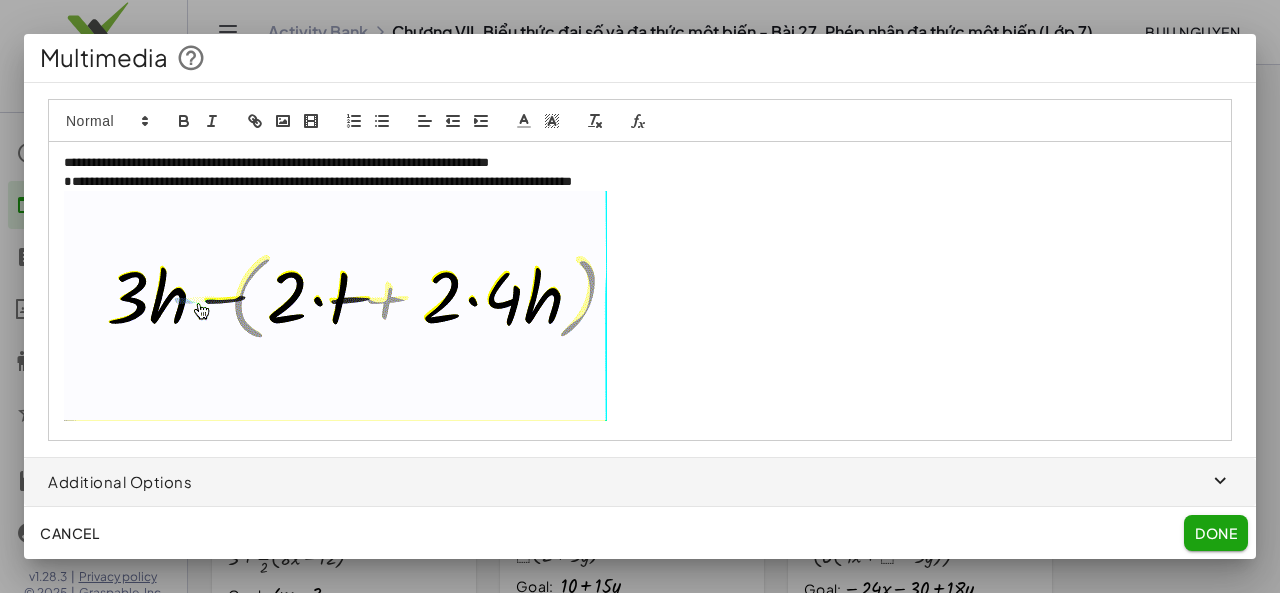 click on "**********" at bounding box center [640, 163] 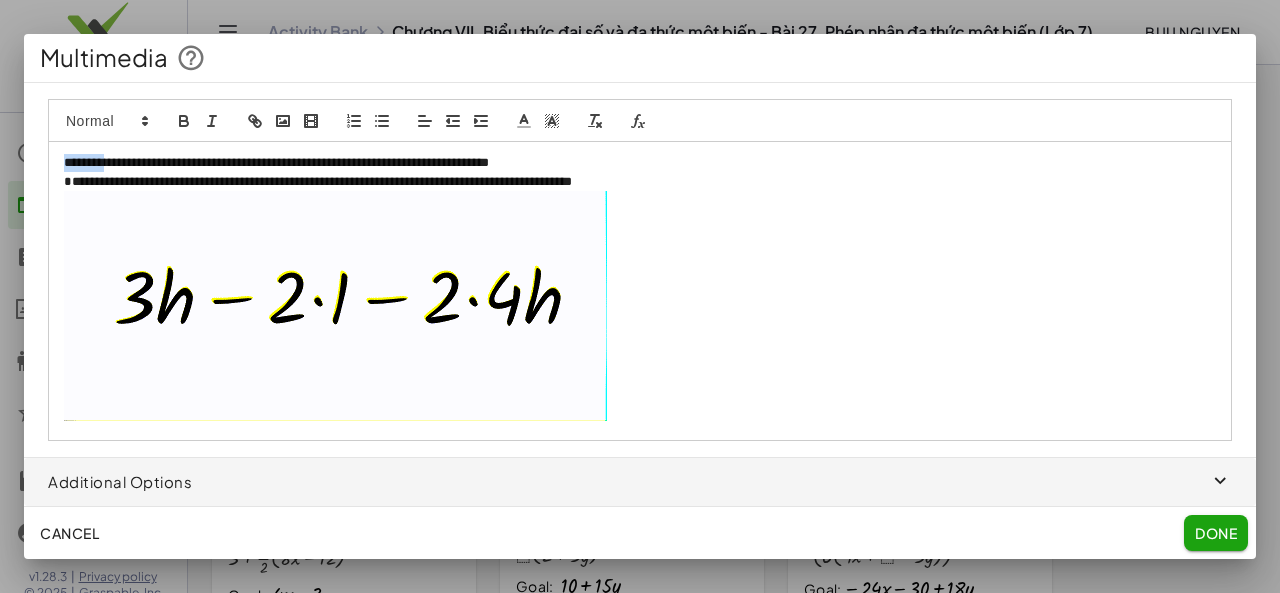 drag, startPoint x: 66, startPoint y: 165, endPoint x: 123, endPoint y: 163, distance: 57.035076 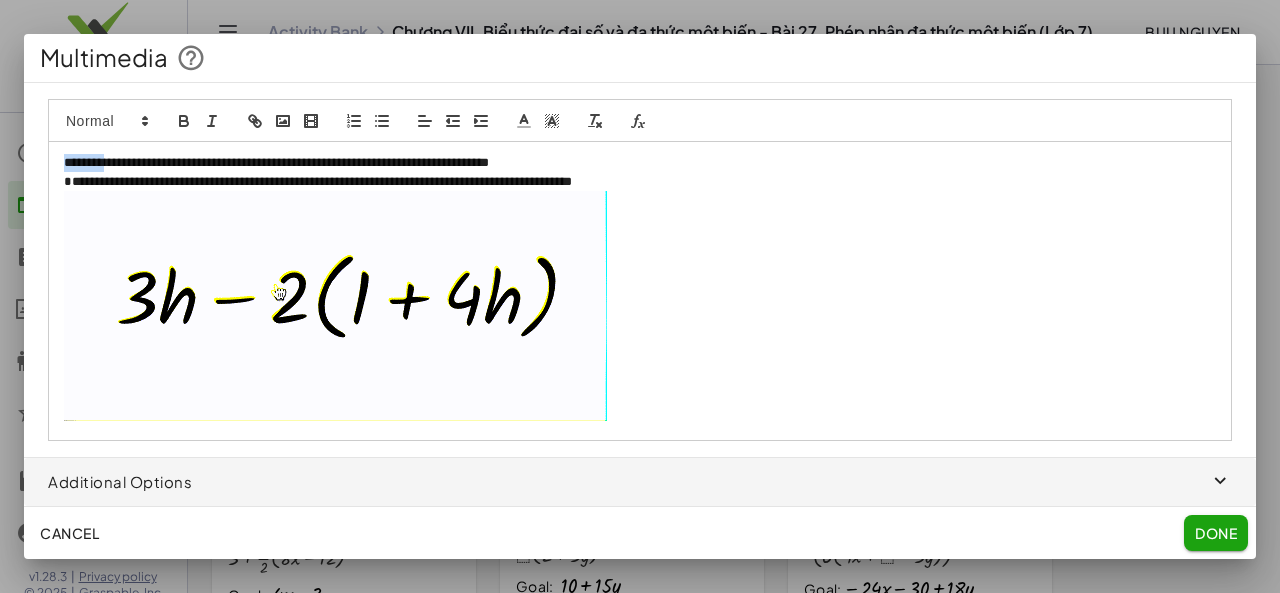 click on "**********" at bounding box center [640, 163] 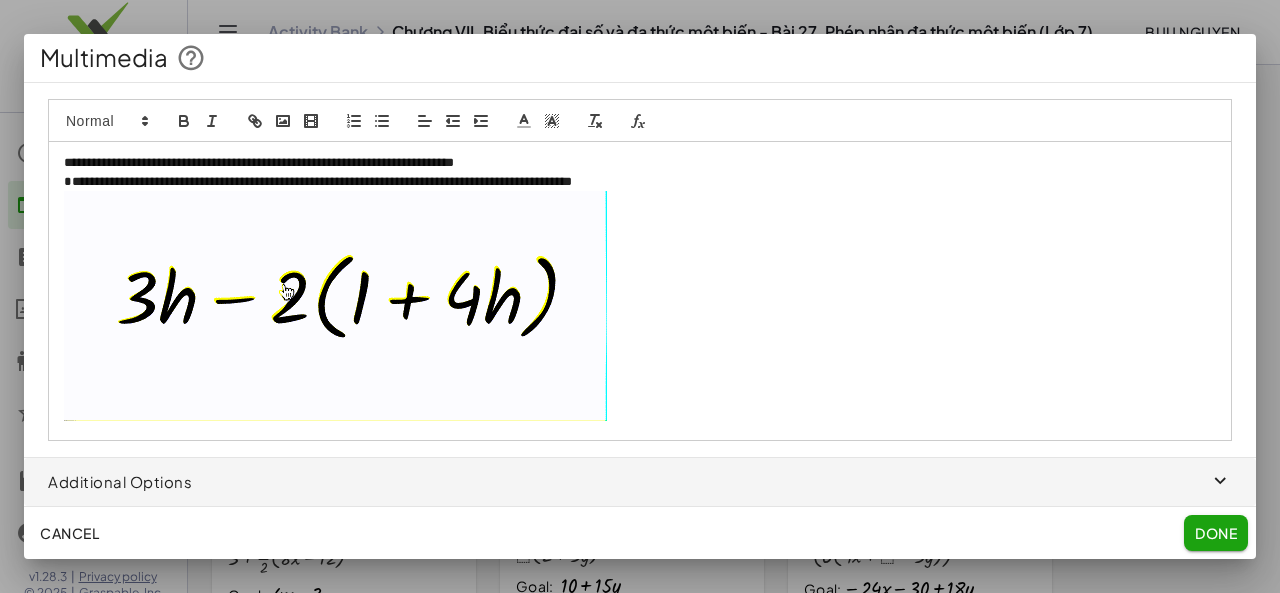 type 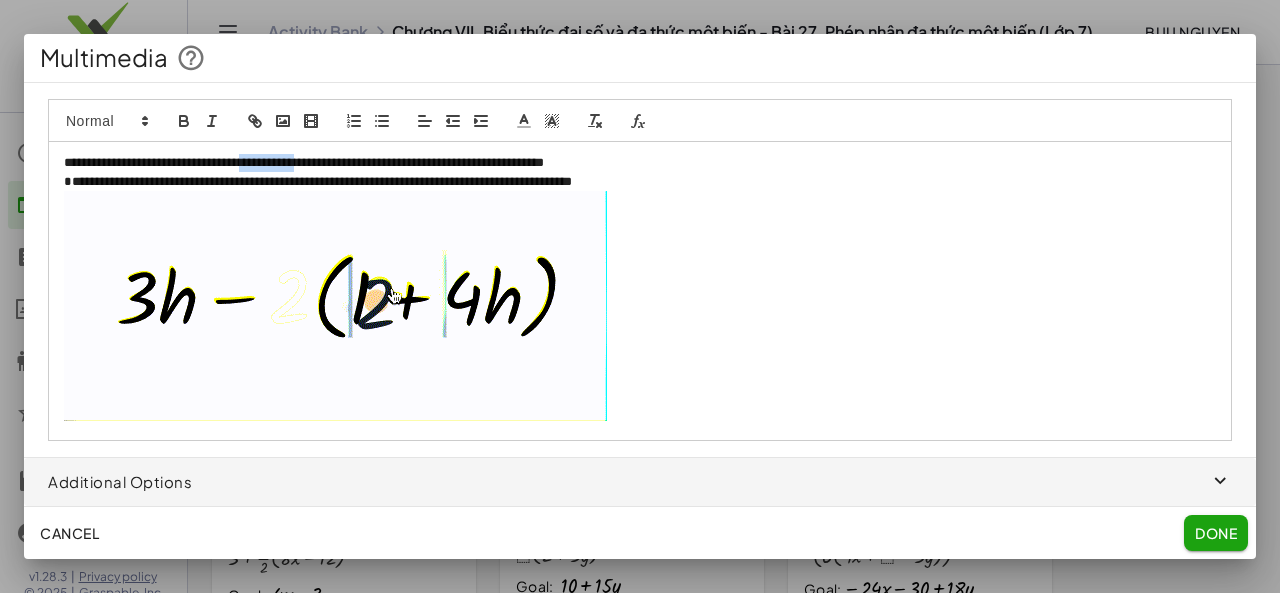 drag, startPoint x: 294, startPoint y: 166, endPoint x: 358, endPoint y: 165, distance: 64.00781 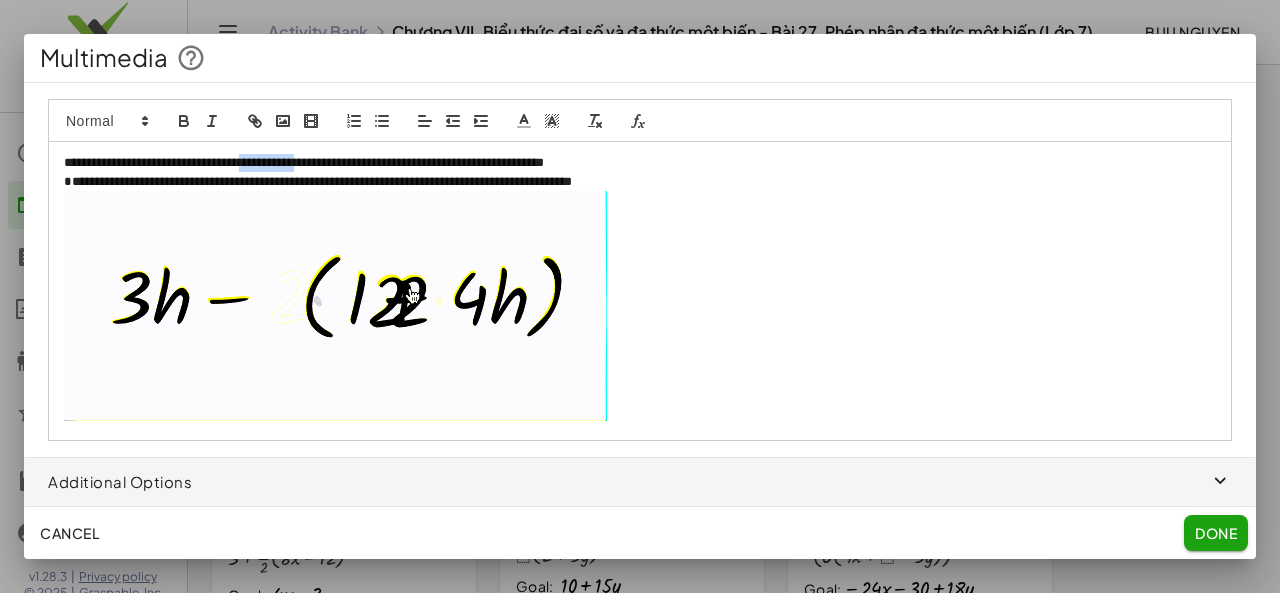 click on "**********" at bounding box center [640, 163] 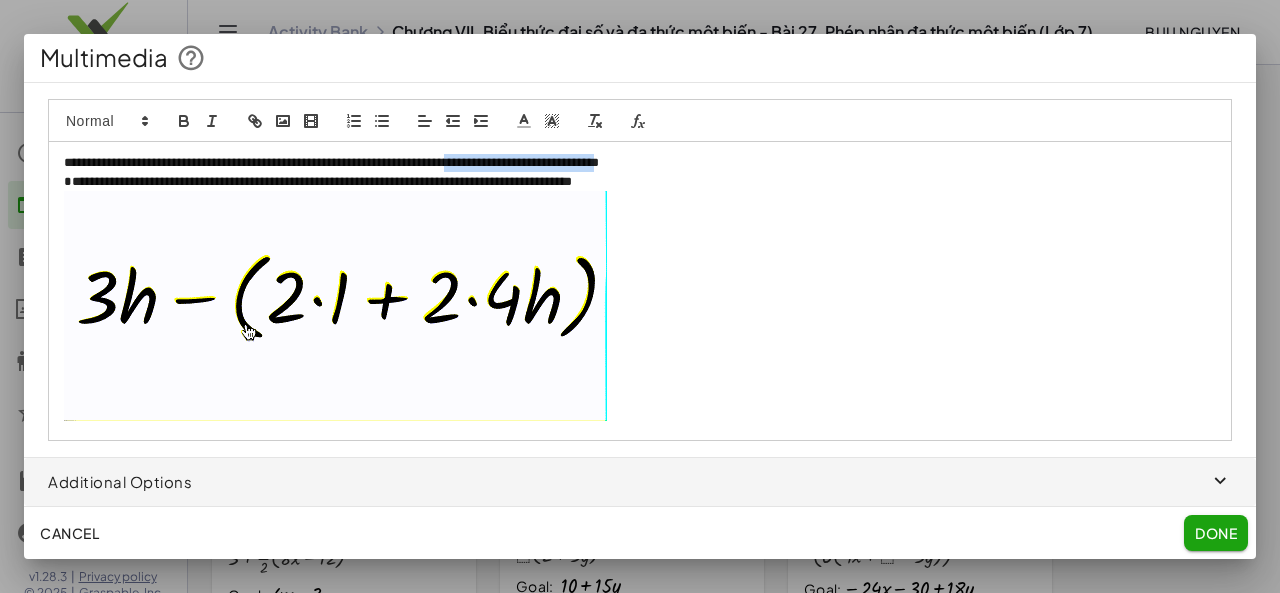 drag, startPoint x: 560, startPoint y: 163, endPoint x: 758, endPoint y: 161, distance: 198.0101 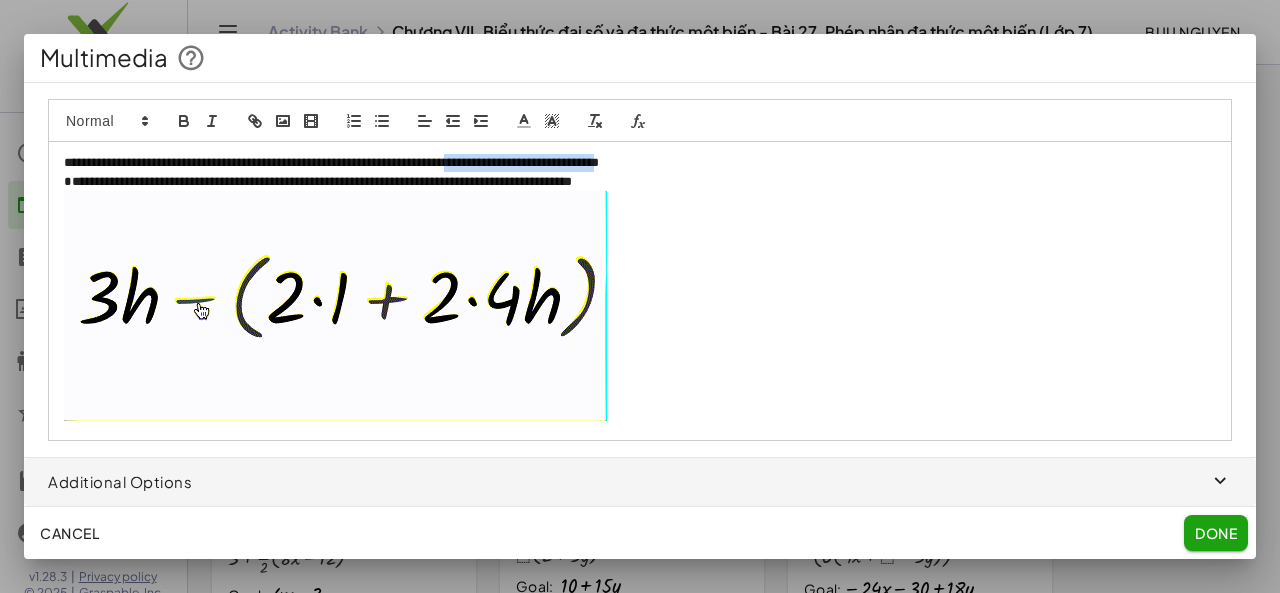 click on "**********" at bounding box center (640, 163) 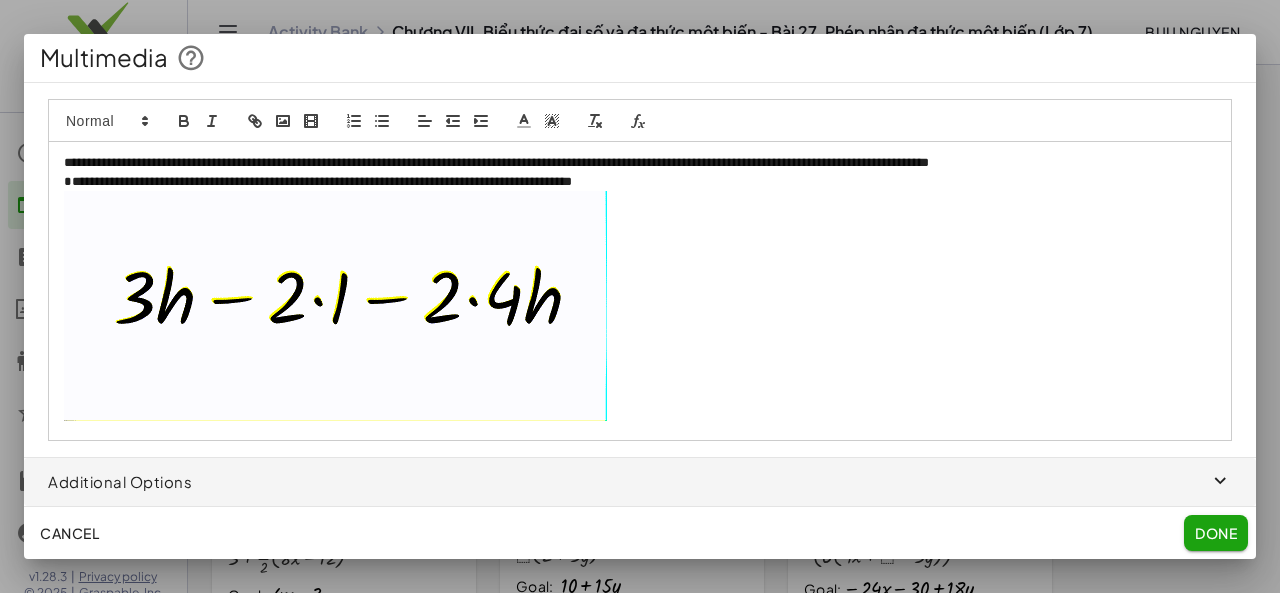 click on "**********" at bounding box center [640, 182] 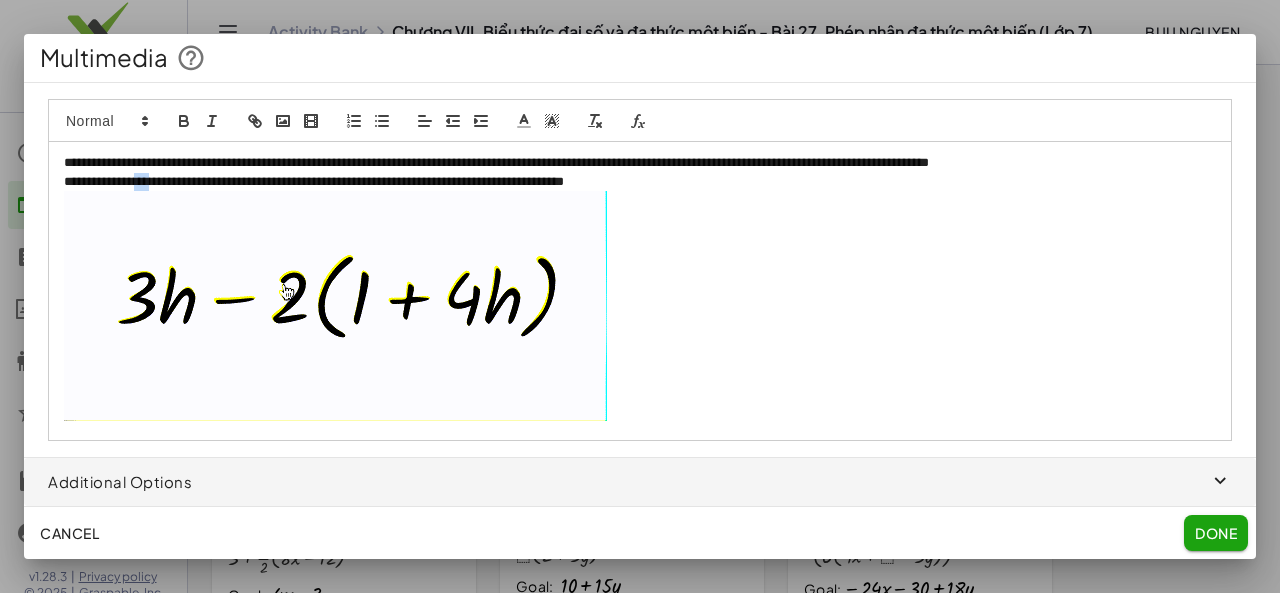 drag, startPoint x: 163, startPoint y: 185, endPoint x: 182, endPoint y: 185, distance: 19 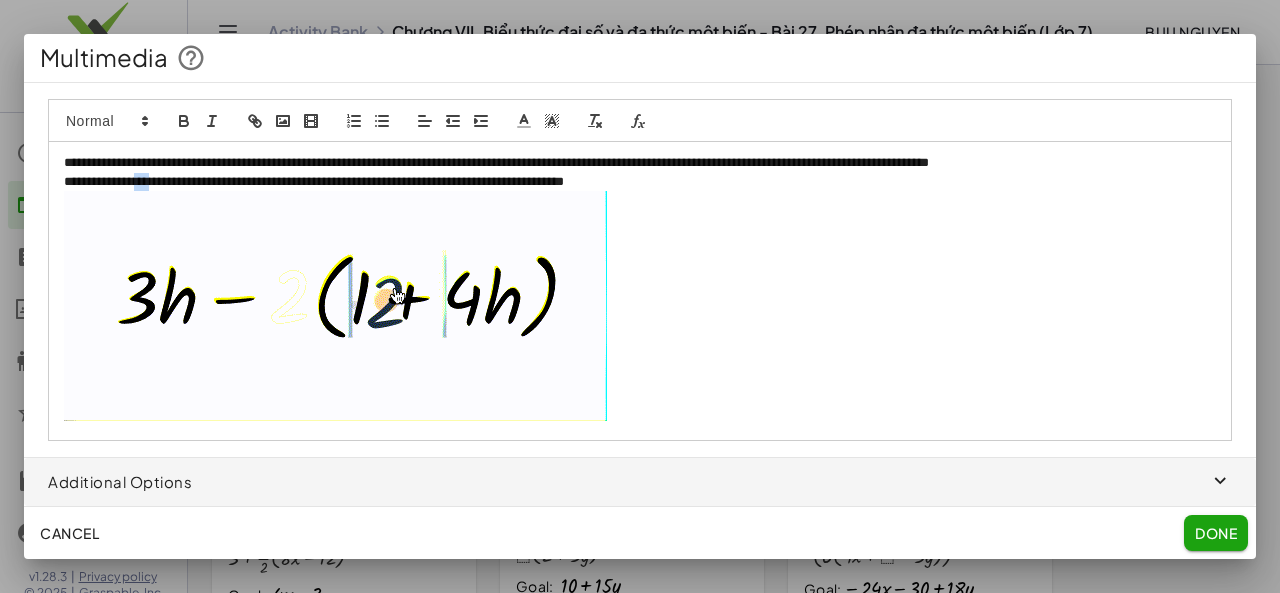click on "**********" at bounding box center (640, 182) 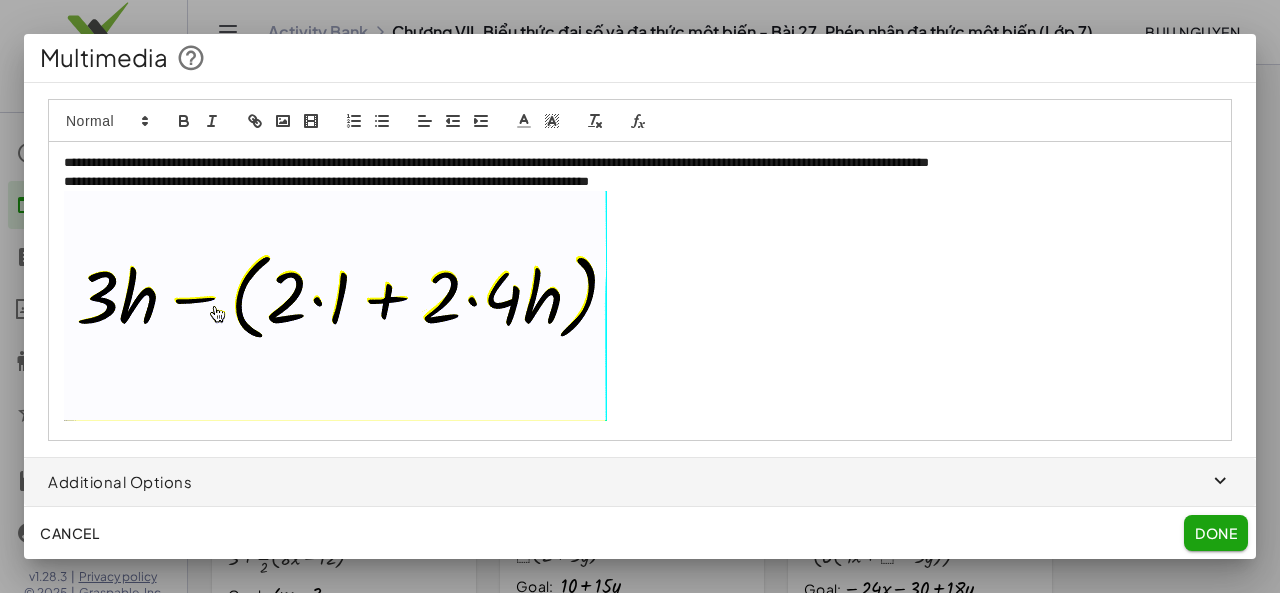 click on "Done" 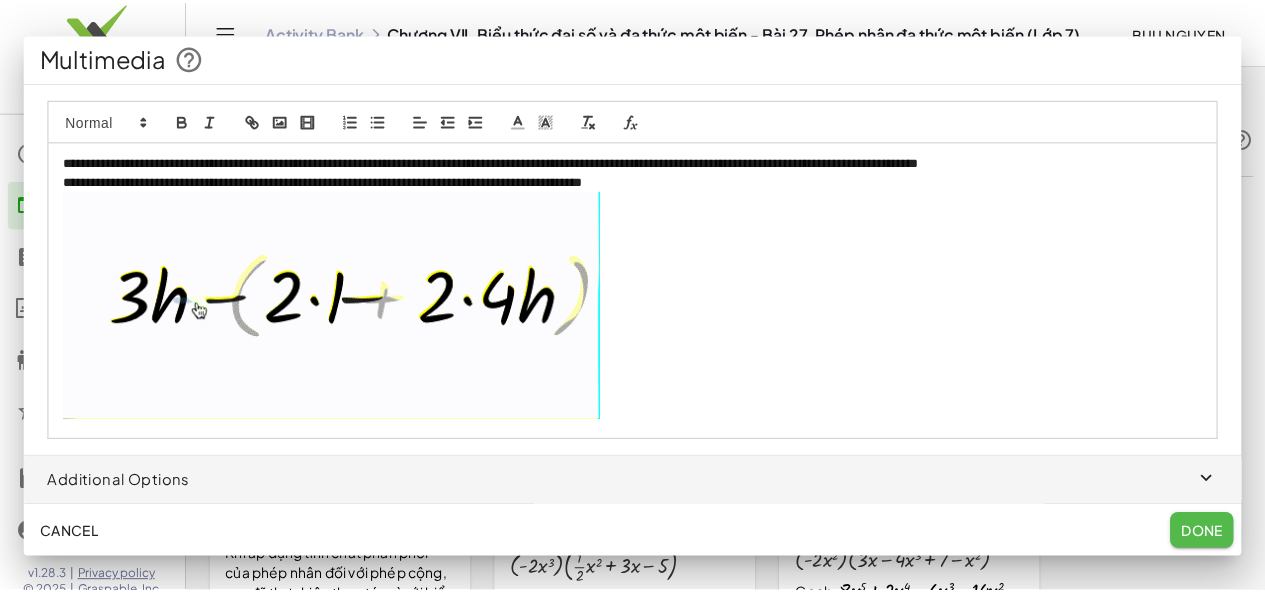 scroll, scrollTop: 563, scrollLeft: 0, axis: vertical 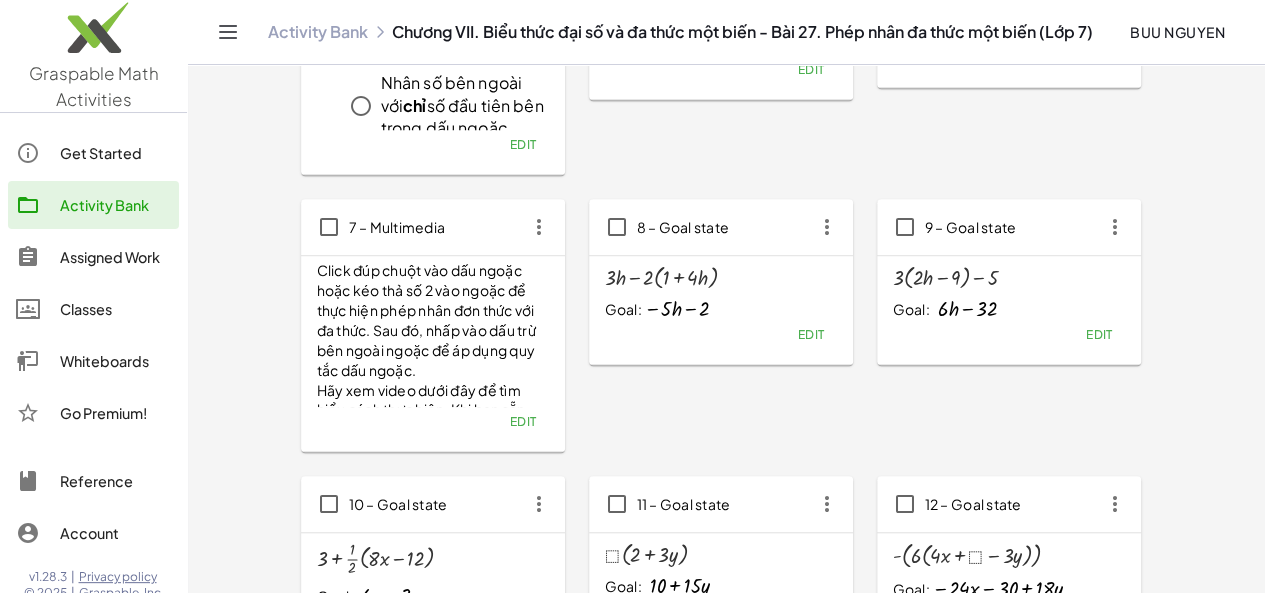 click on "Edit" 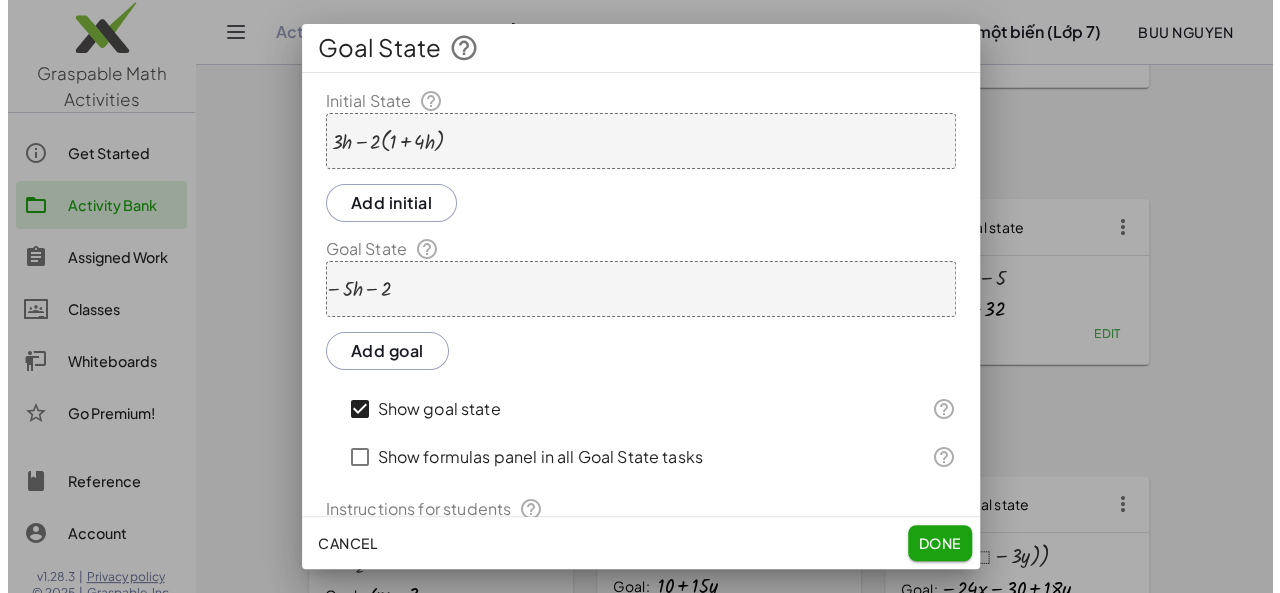 scroll, scrollTop: 0, scrollLeft: 0, axis: both 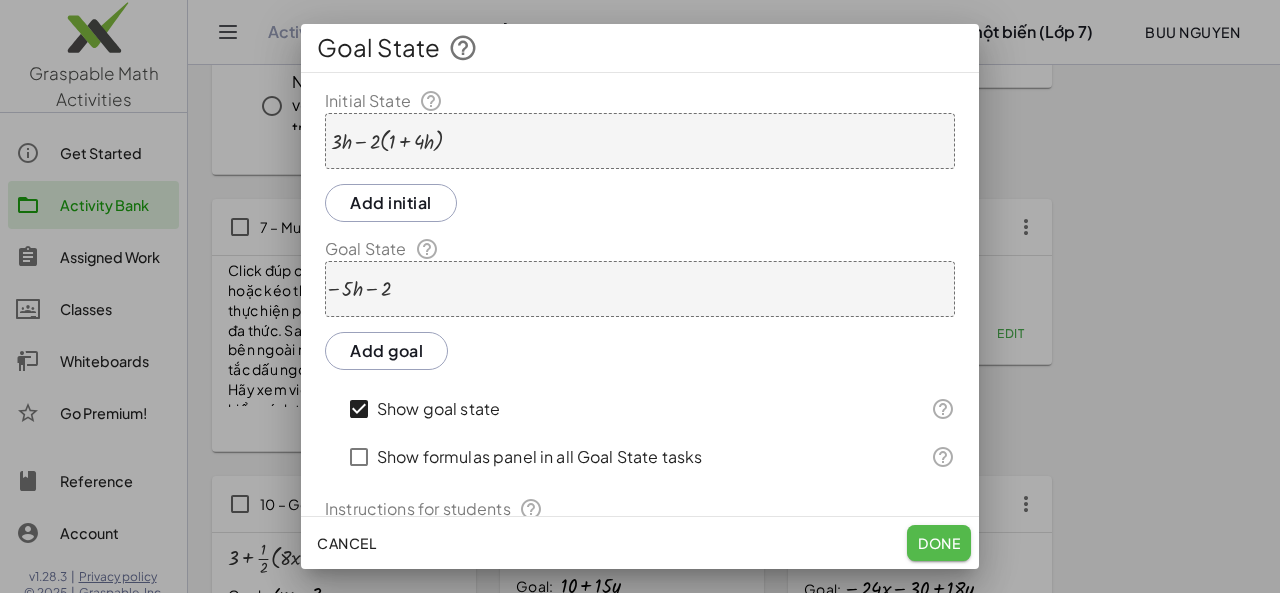 click on "Done" 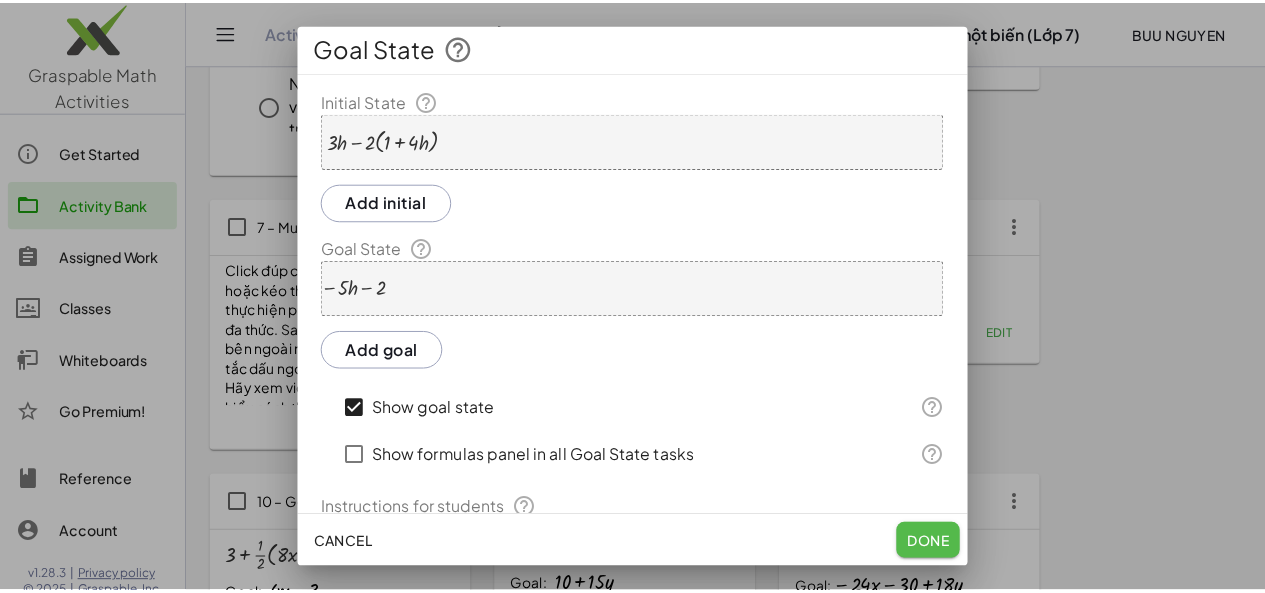 scroll, scrollTop: 563, scrollLeft: 0, axis: vertical 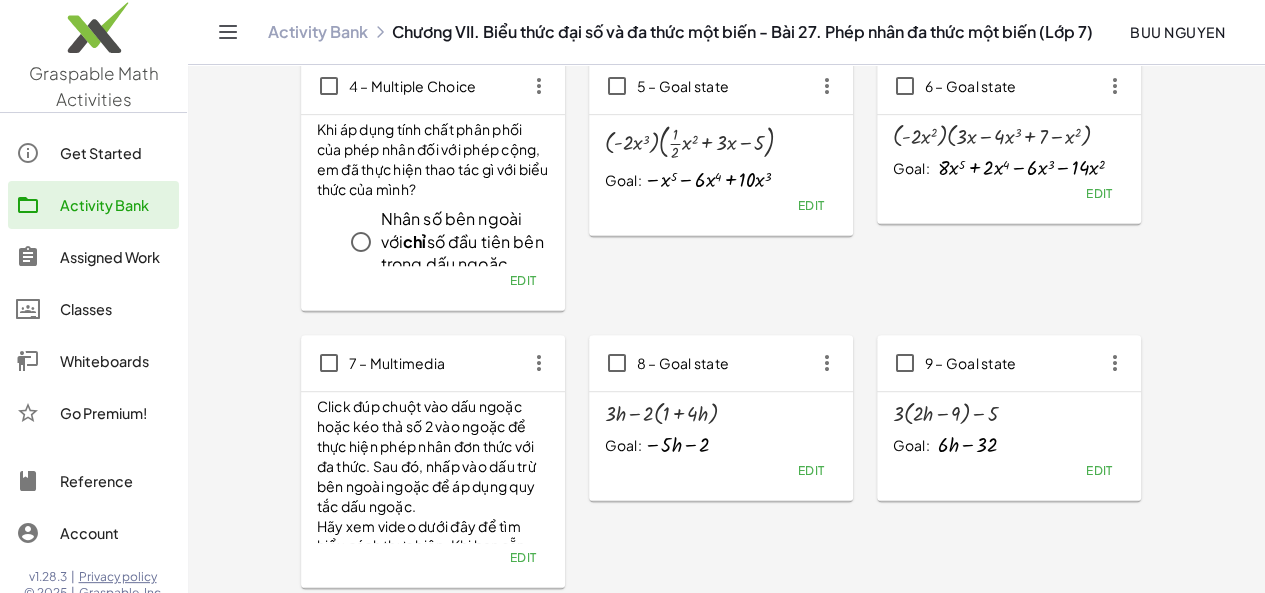 click on "Edit" 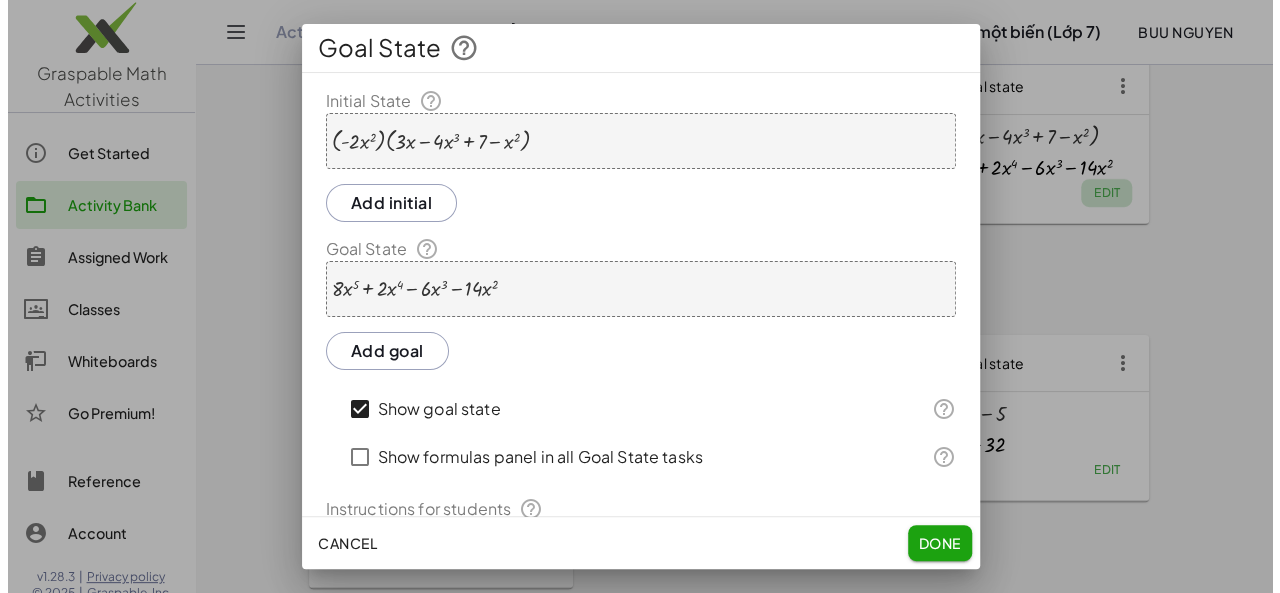scroll, scrollTop: 0, scrollLeft: 0, axis: both 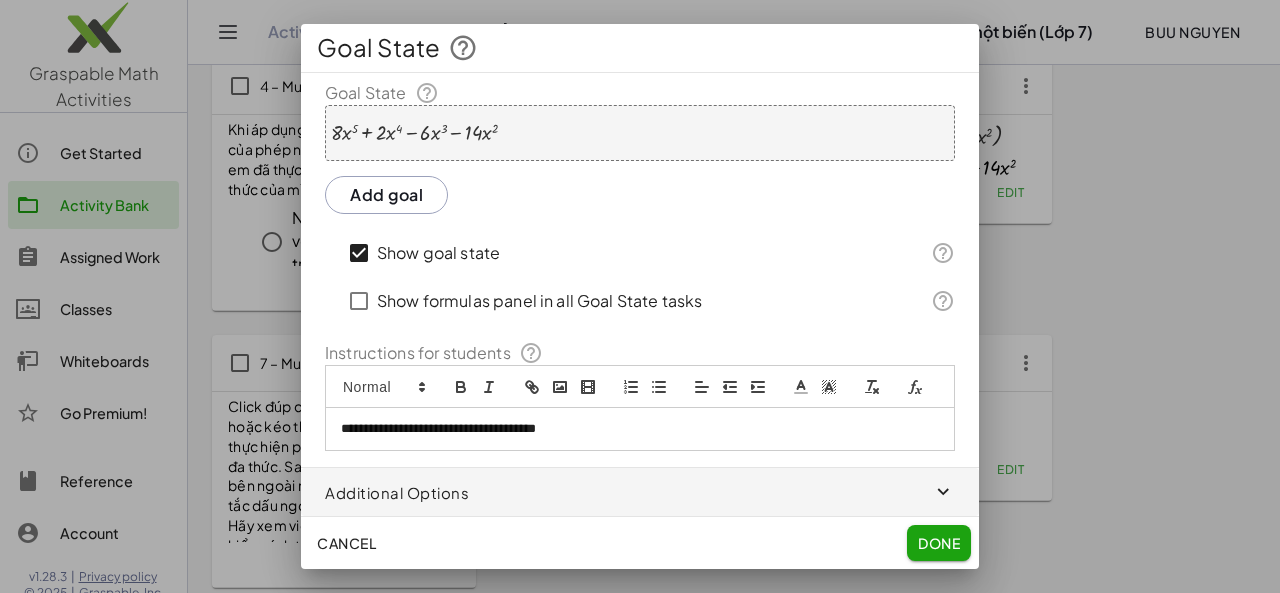 click on "**********" at bounding box center (632, 429) 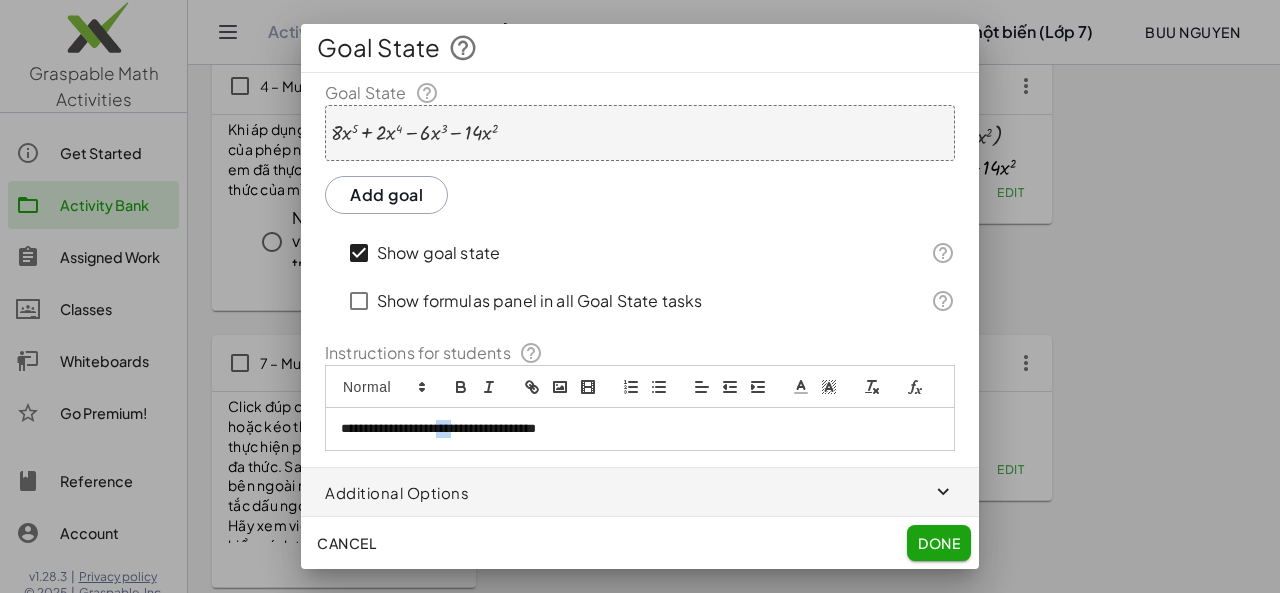 click on "**********" at bounding box center [632, 429] 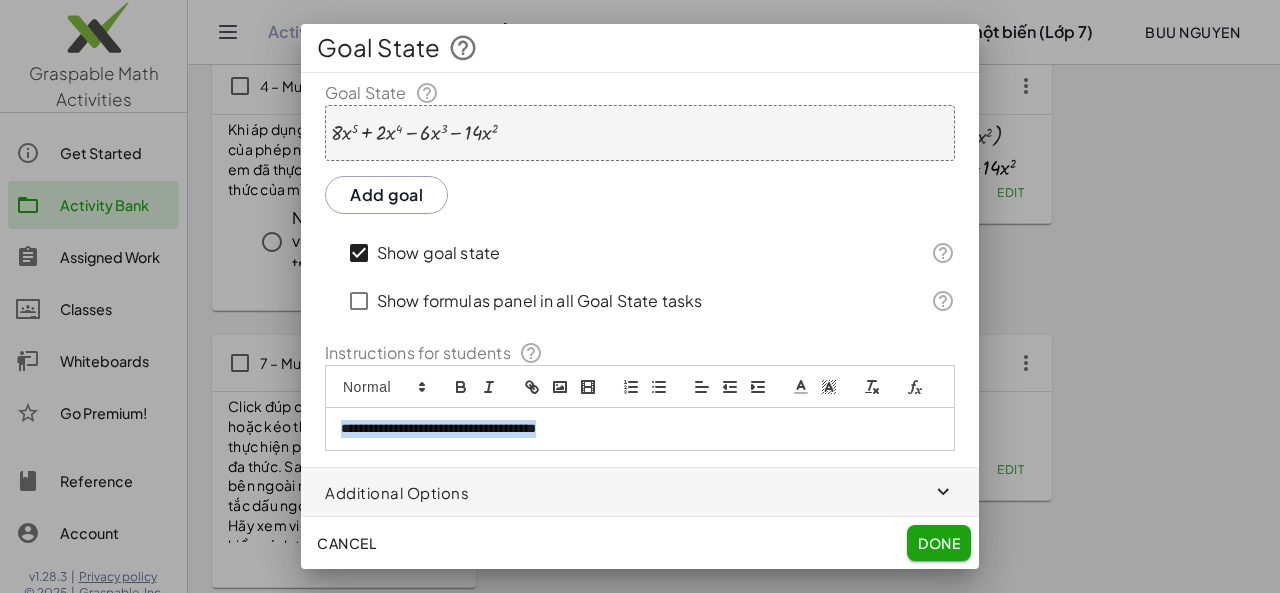 click on "**********" at bounding box center (632, 429) 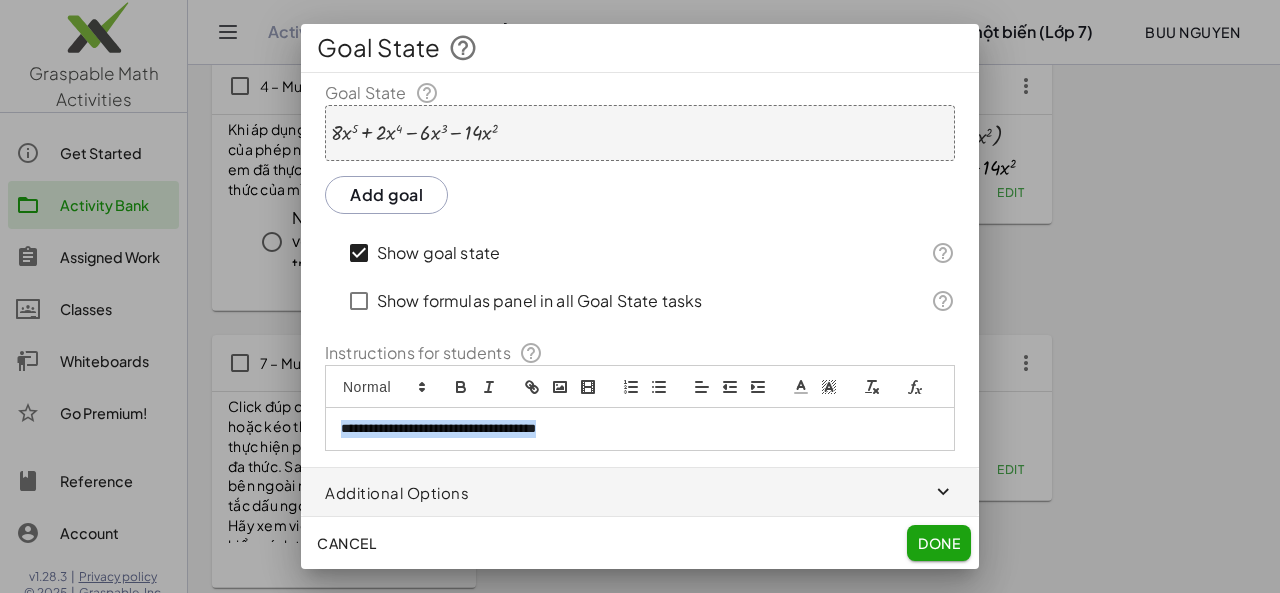 copy on "**********" 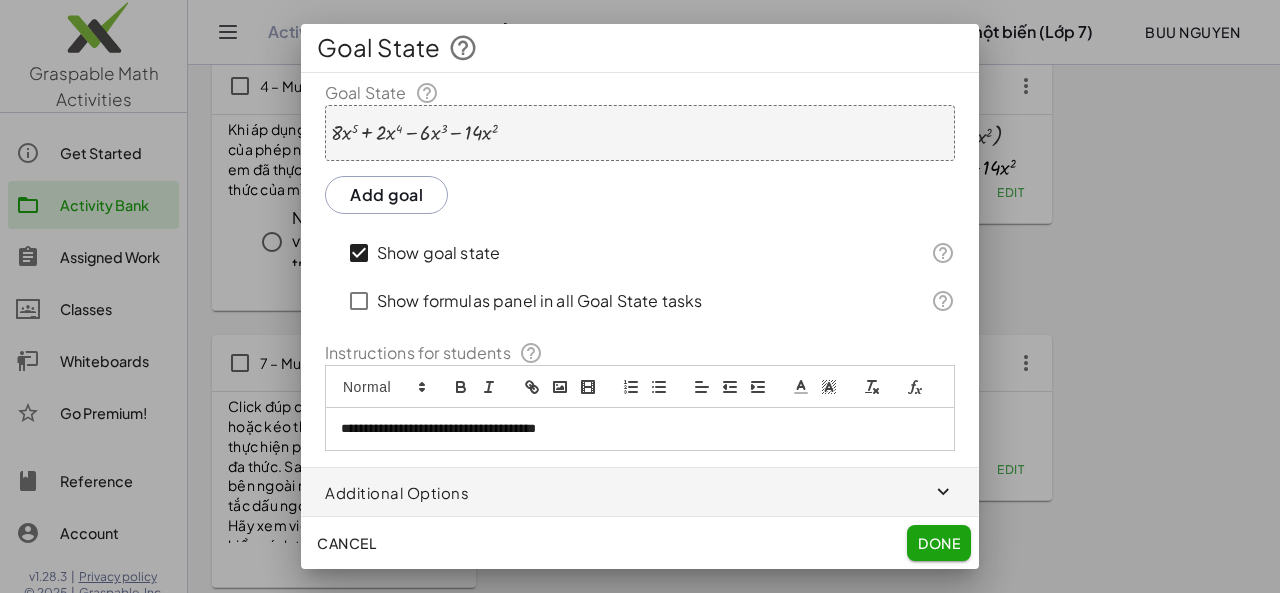 click at bounding box center (640, 296) 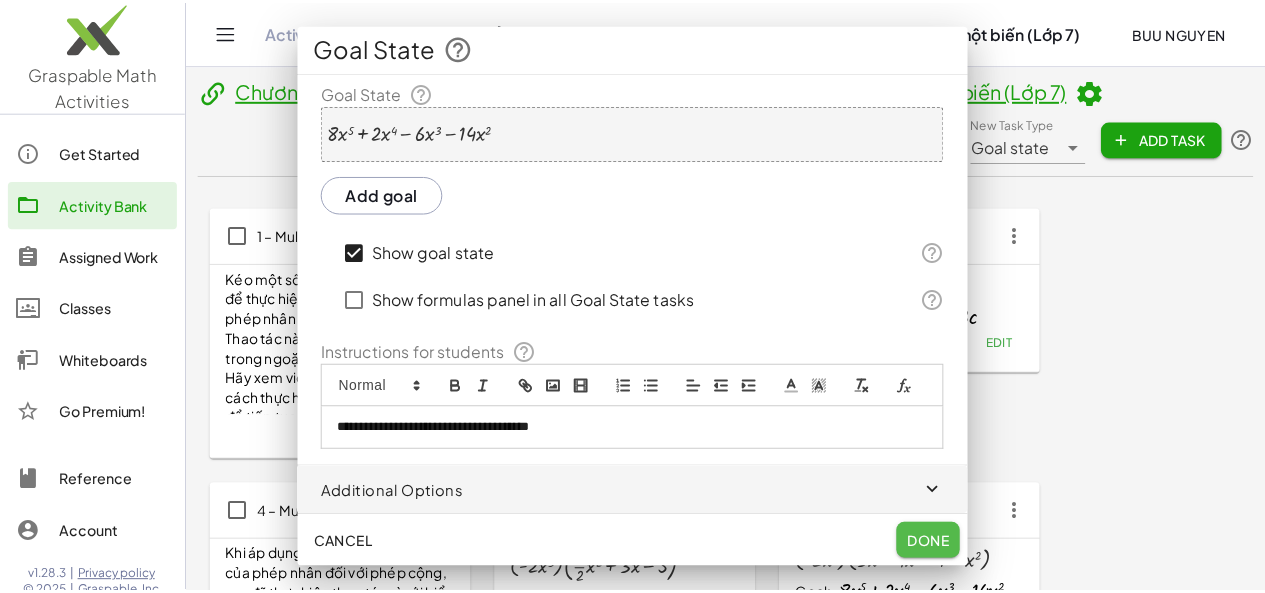 scroll, scrollTop: 427, scrollLeft: 0, axis: vertical 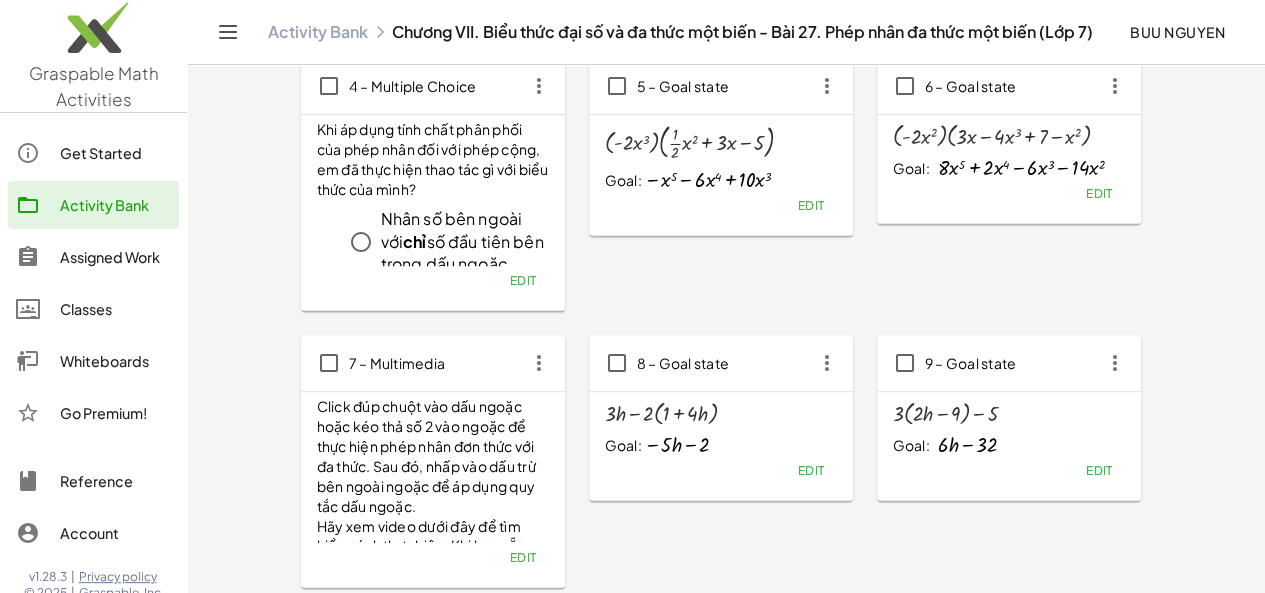 click on "Edit" 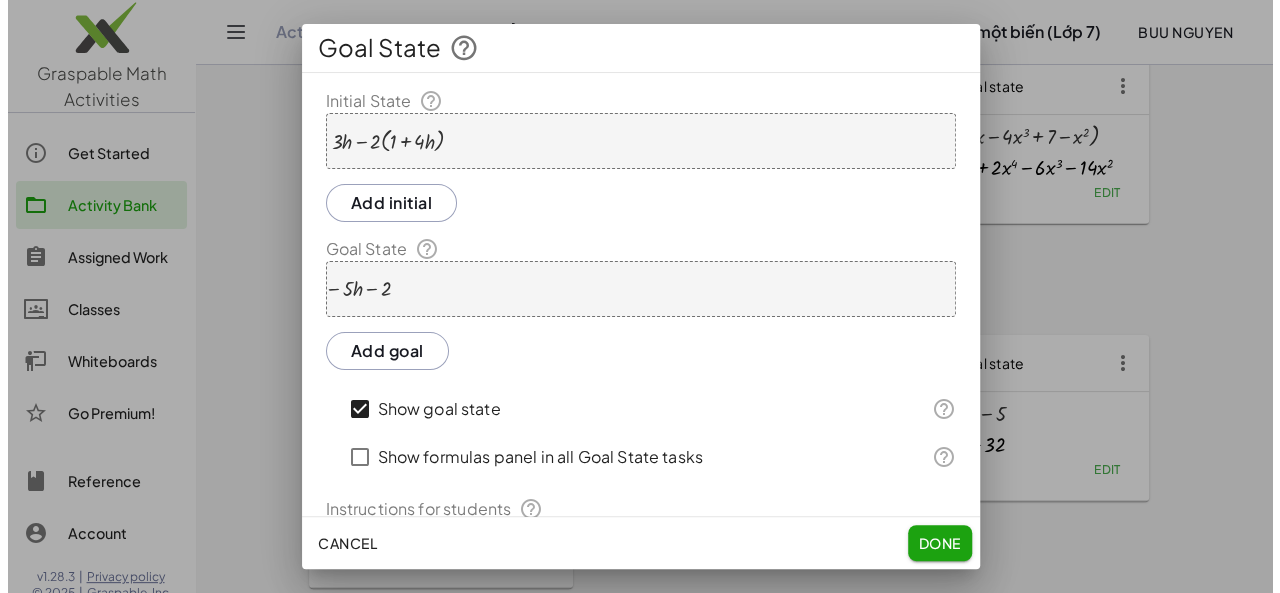 scroll, scrollTop: 0, scrollLeft: 0, axis: both 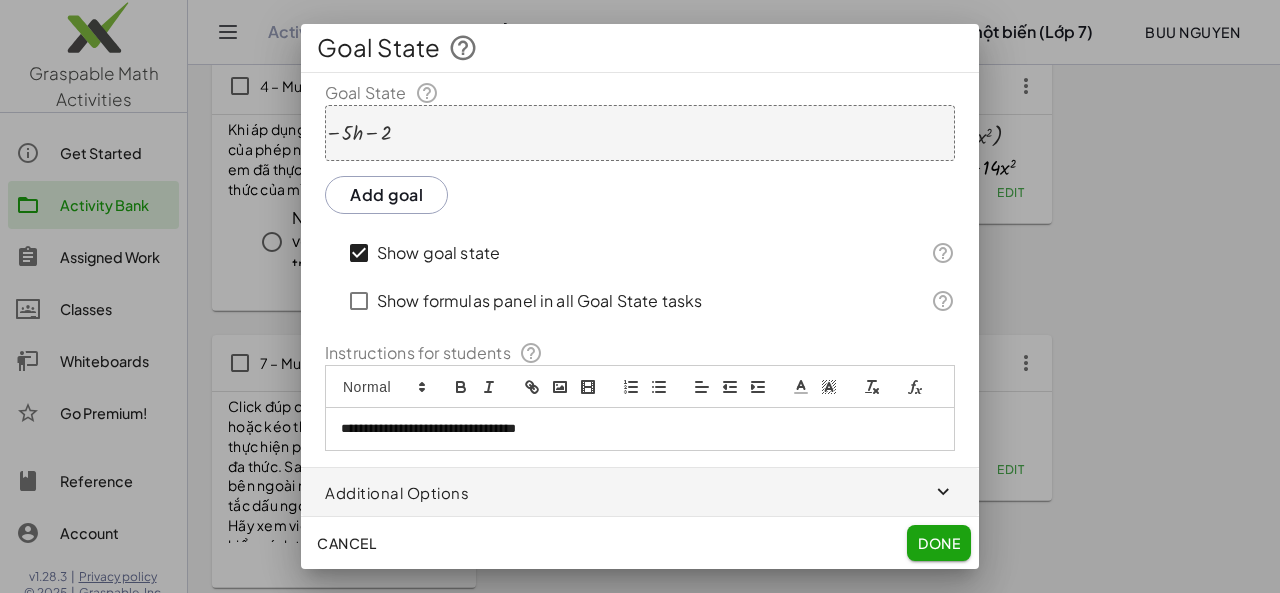 click on "**********" at bounding box center [632, 429] 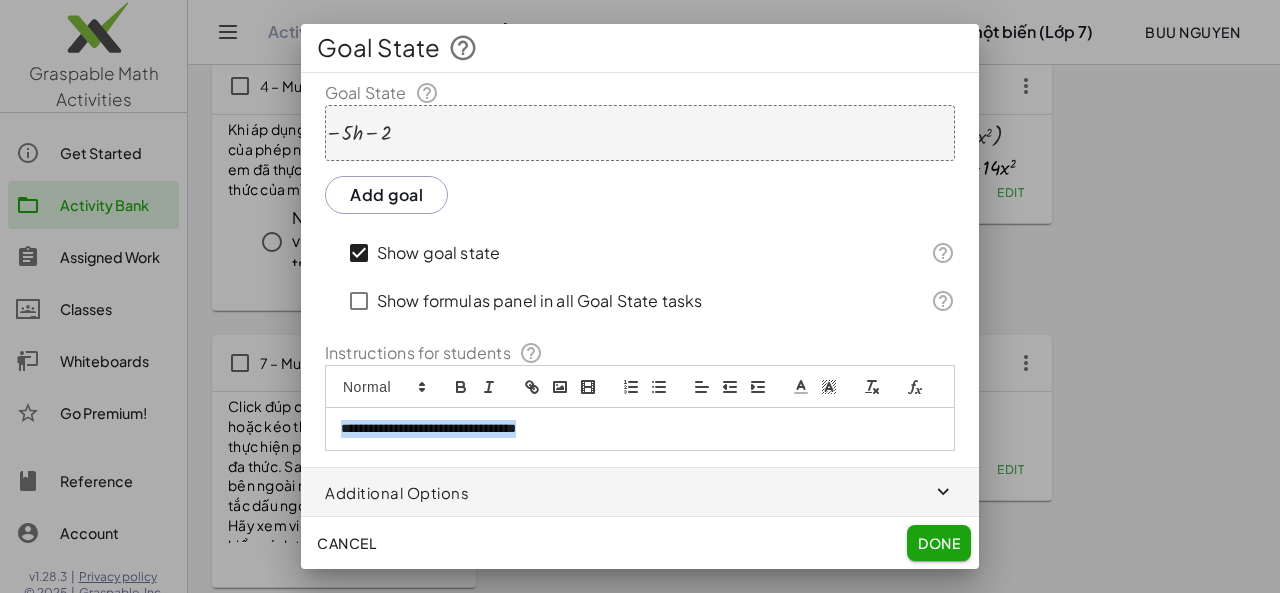 click on "**********" at bounding box center (632, 429) 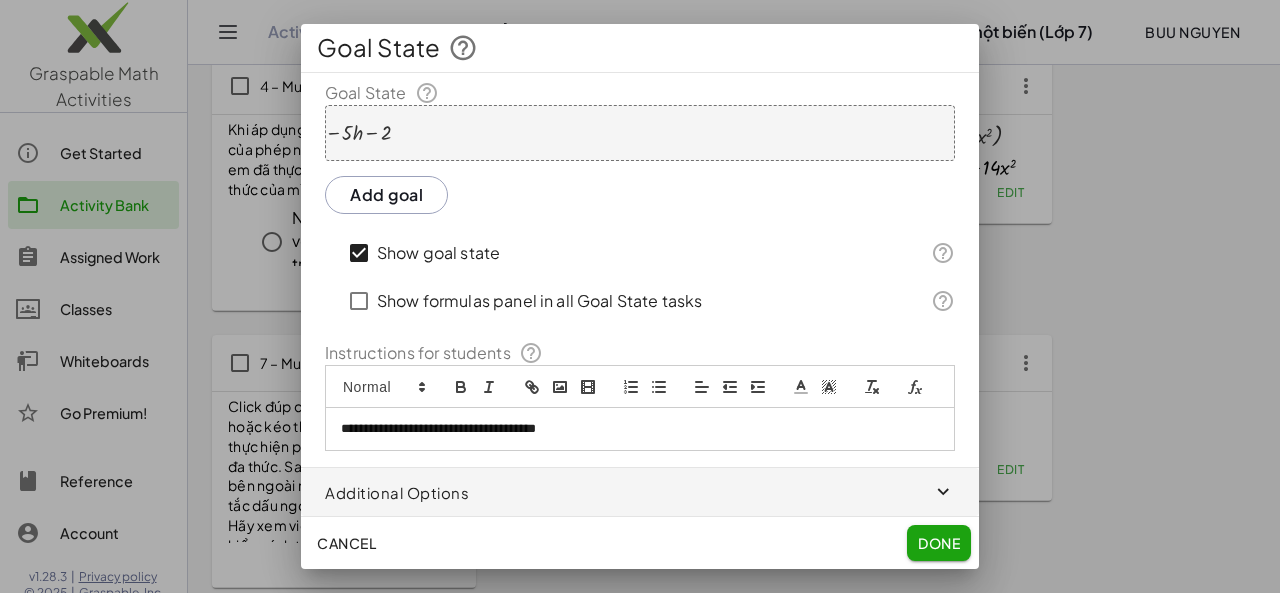 click on "Done" 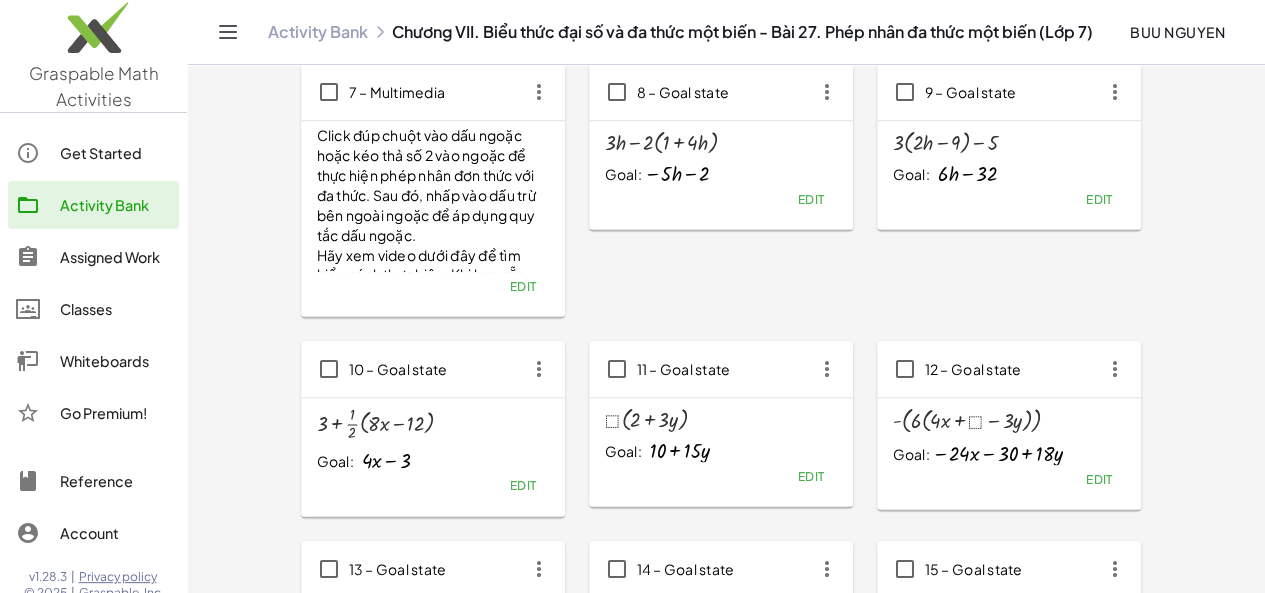 scroll, scrollTop: 701, scrollLeft: 0, axis: vertical 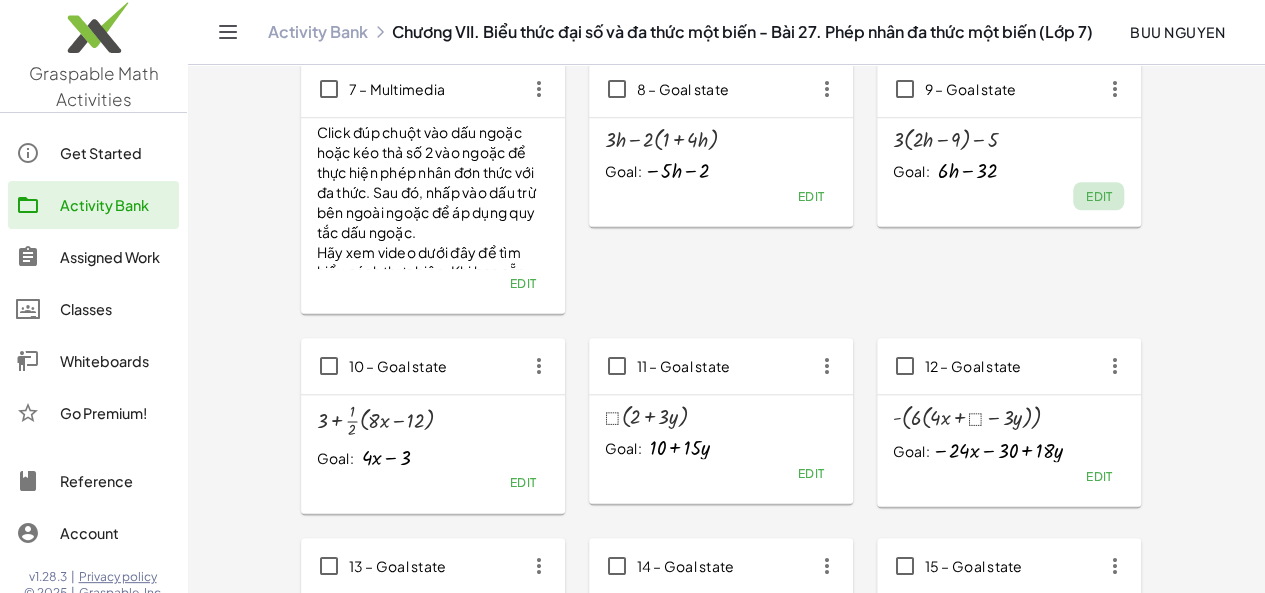 click on "Edit" 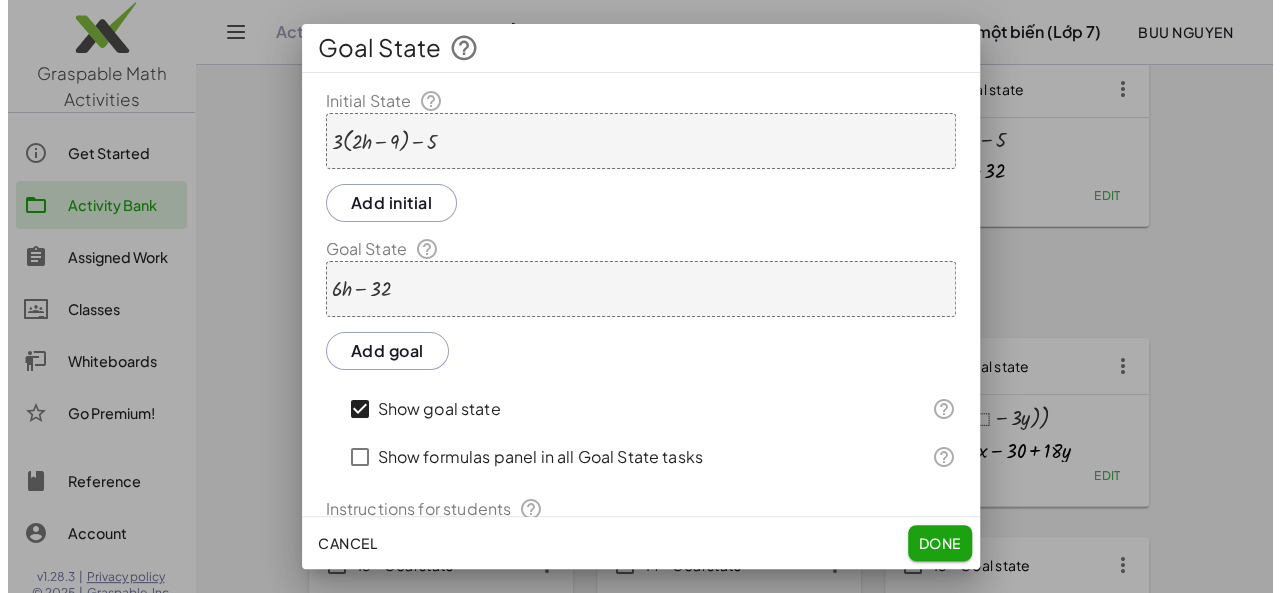 scroll, scrollTop: 0, scrollLeft: 0, axis: both 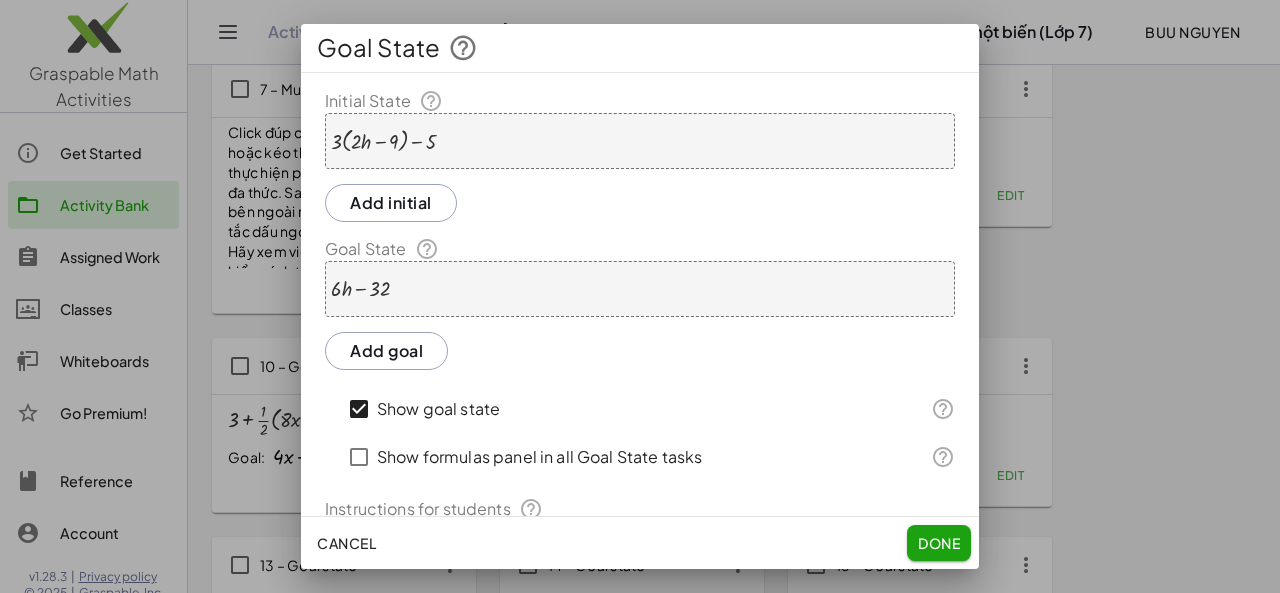 click on "+ · 3 · ( + · 2 · h − 9 ) − 5" at bounding box center (640, 141) 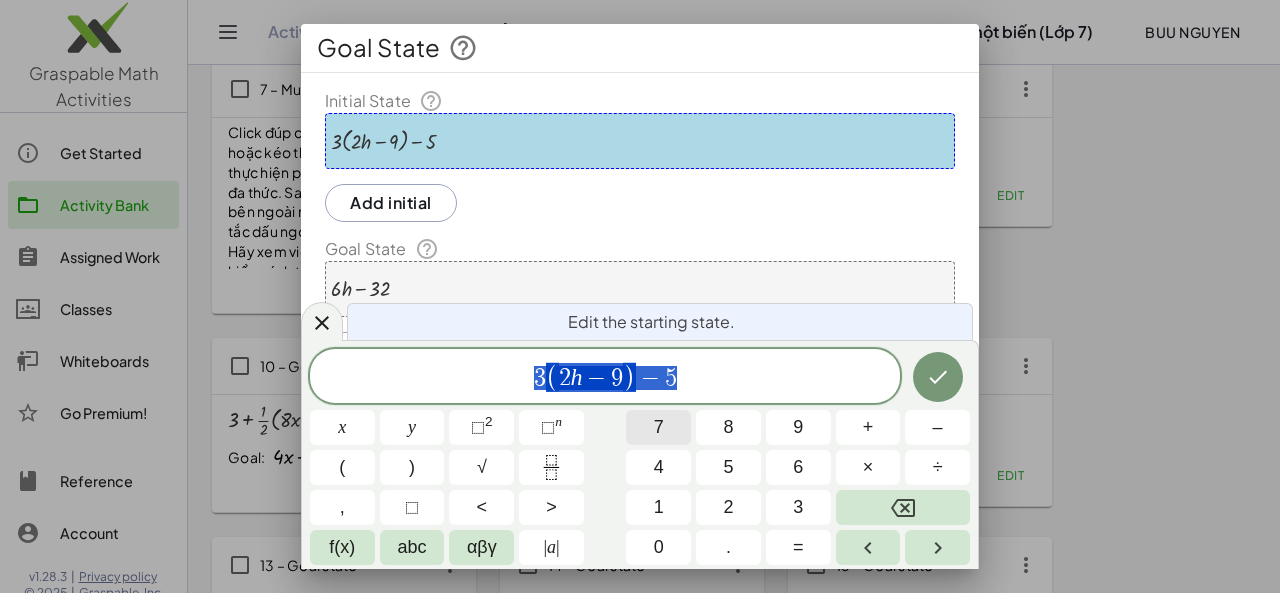 click on "7" at bounding box center (658, 427) 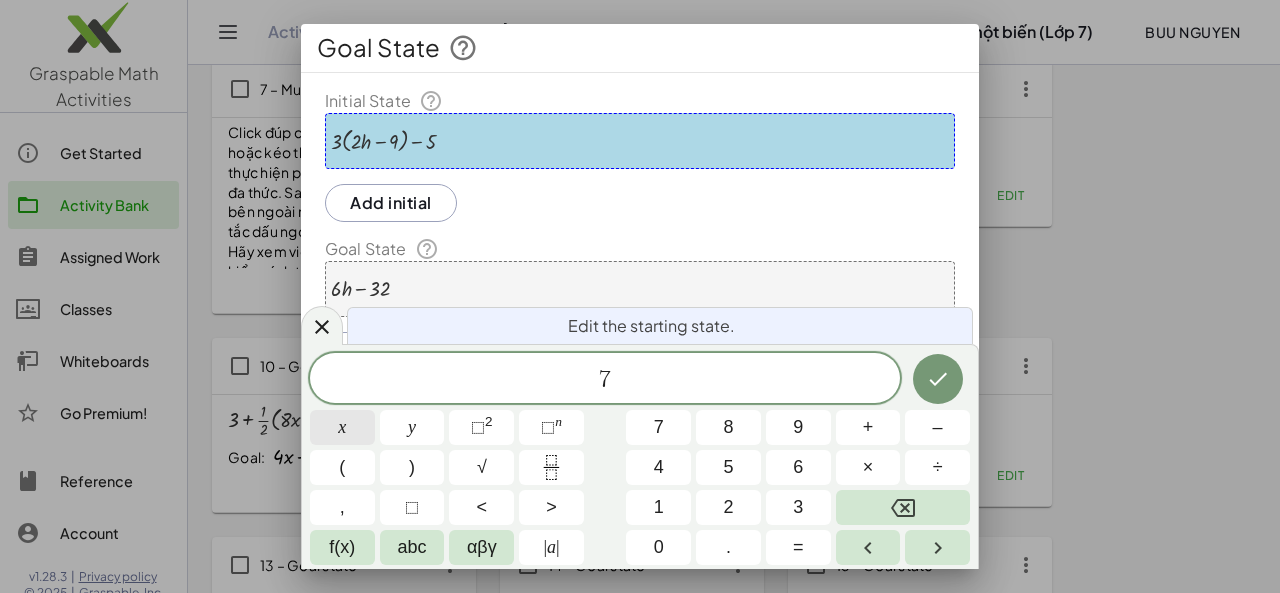 click on "x" at bounding box center [342, 427] 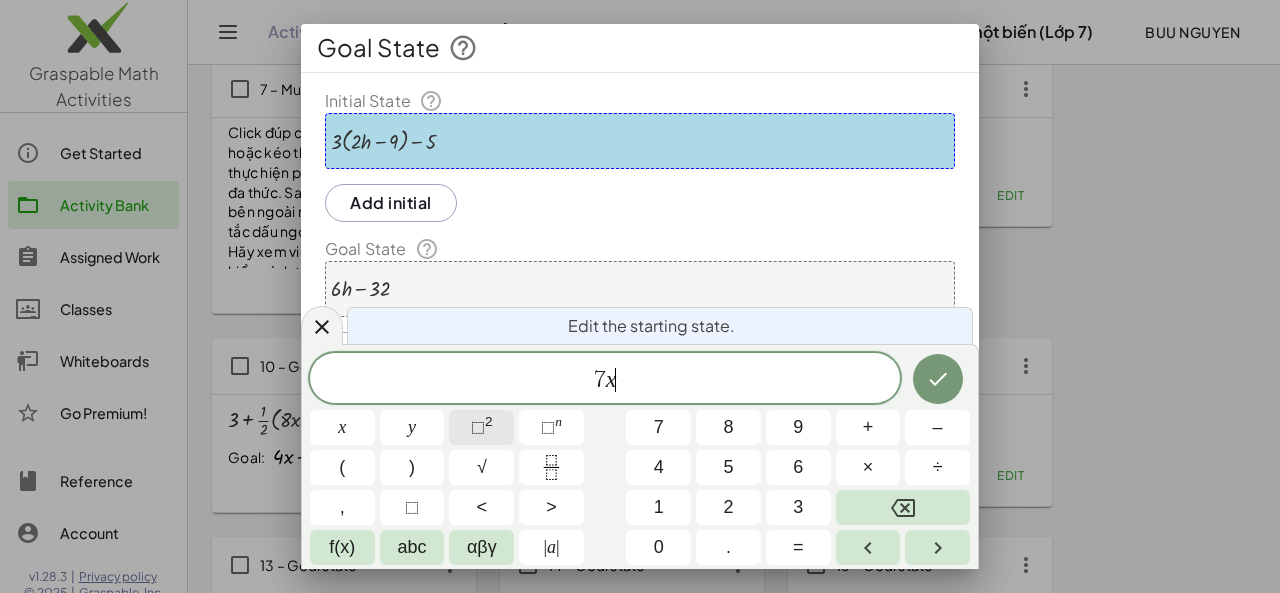 click on "⬚" at bounding box center [478, 427] 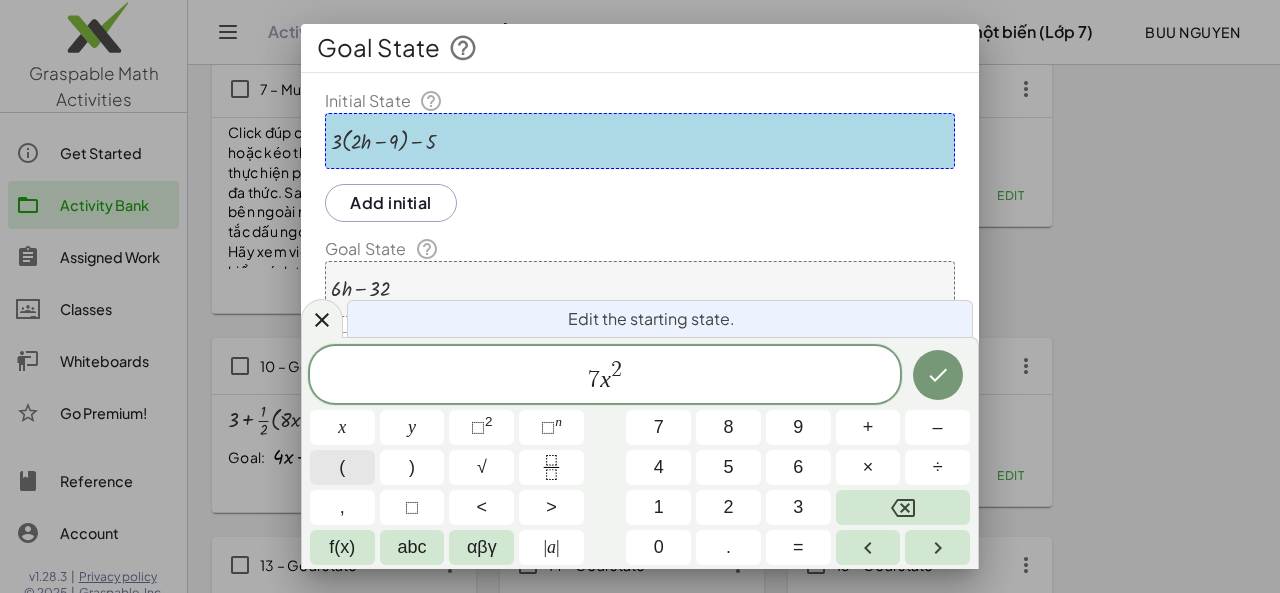 click on "(" at bounding box center [342, 467] 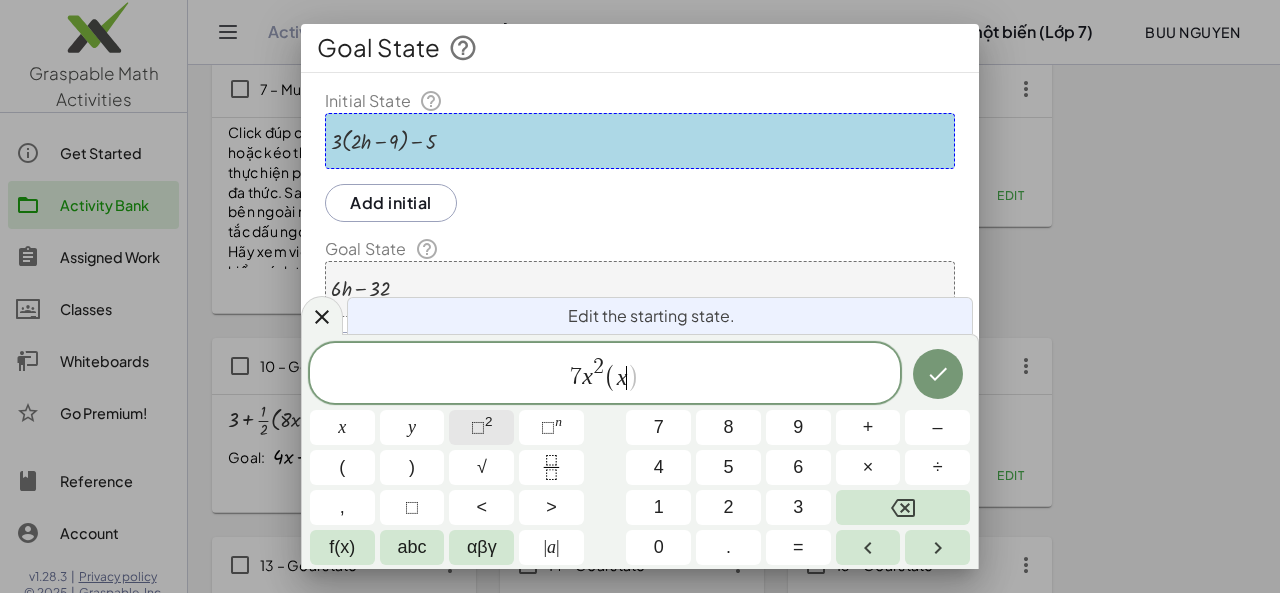 click on "⬚ 2" 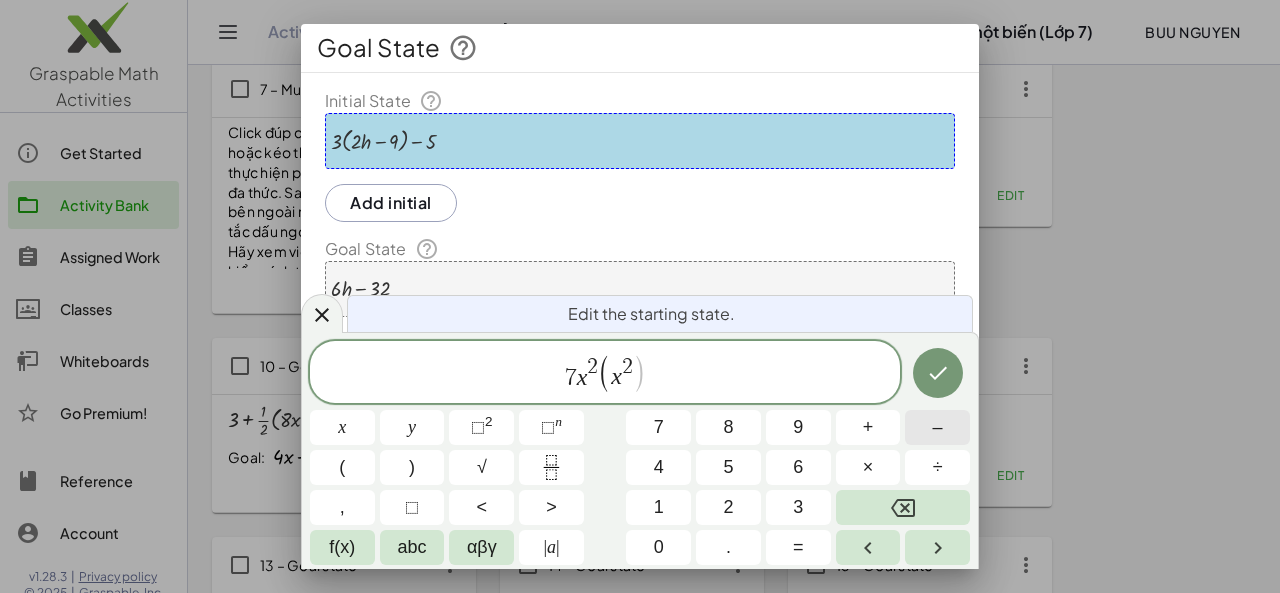 click on "–" at bounding box center (937, 427) 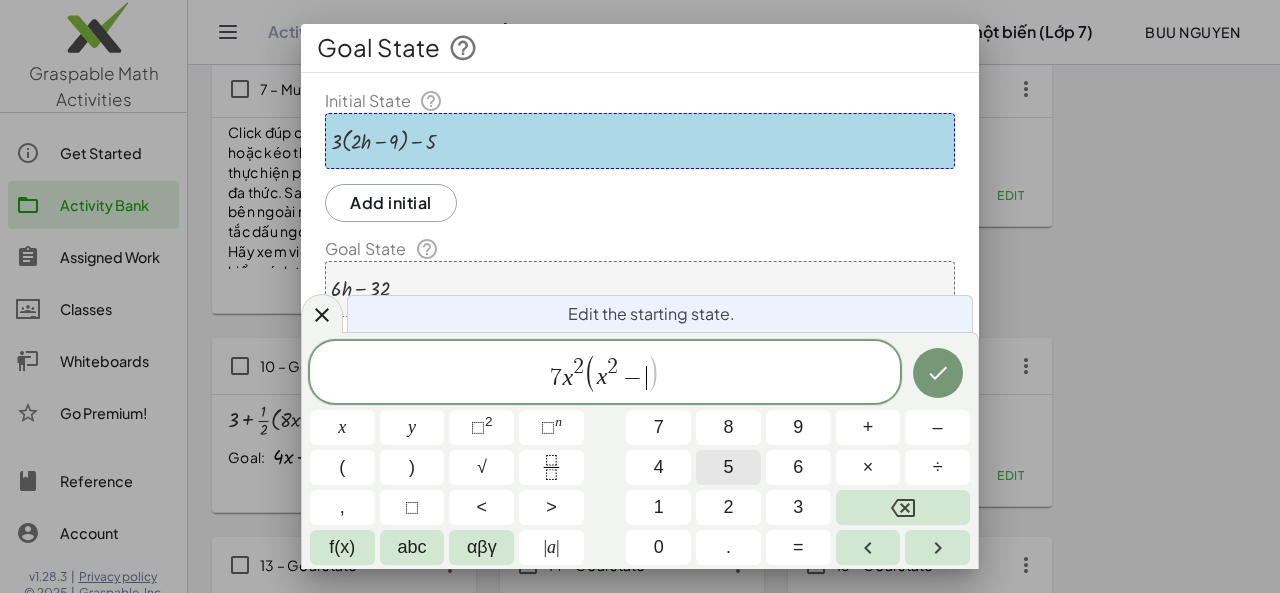 click on "5" at bounding box center [728, 467] 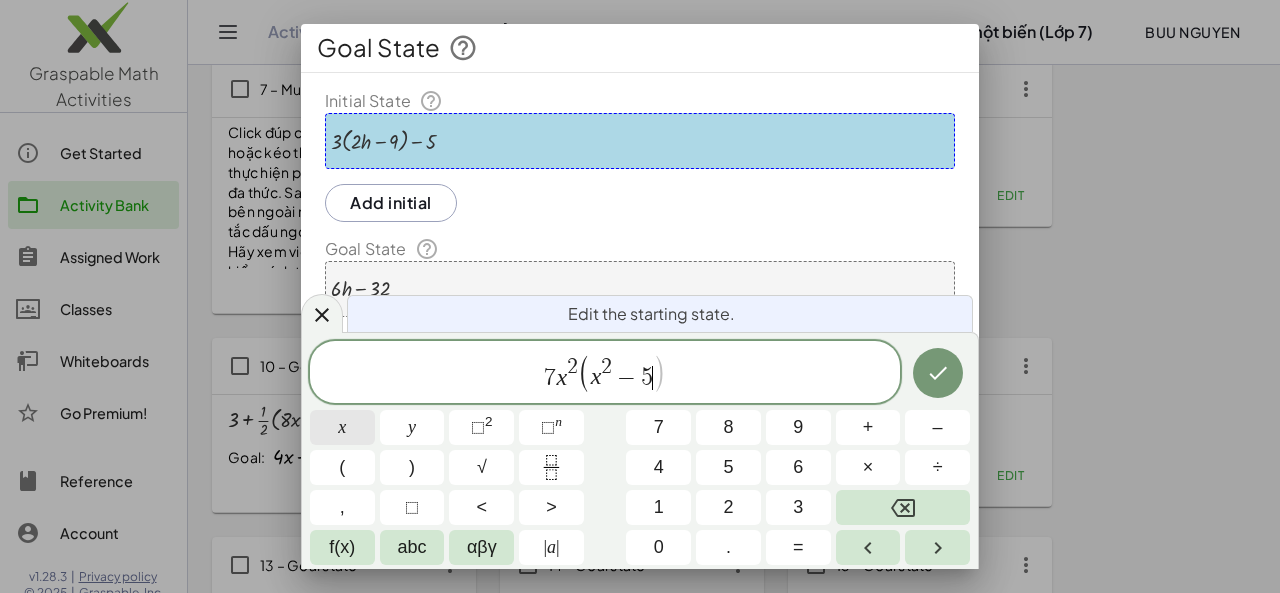 click on "x" at bounding box center (342, 427) 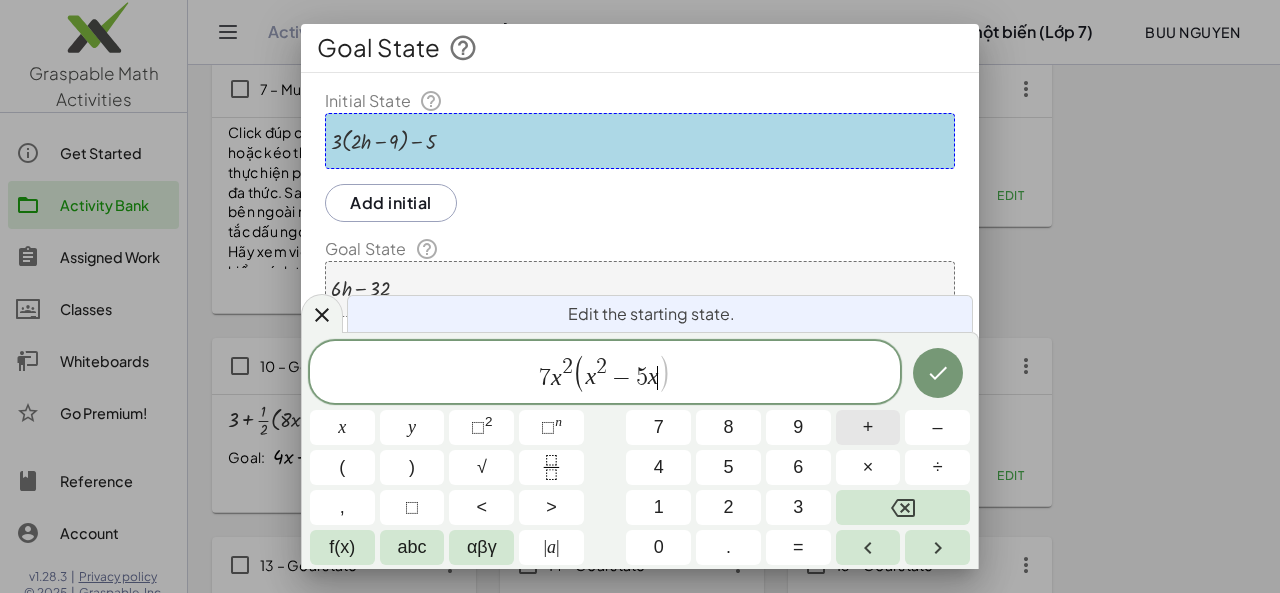 click on "+" at bounding box center [868, 427] 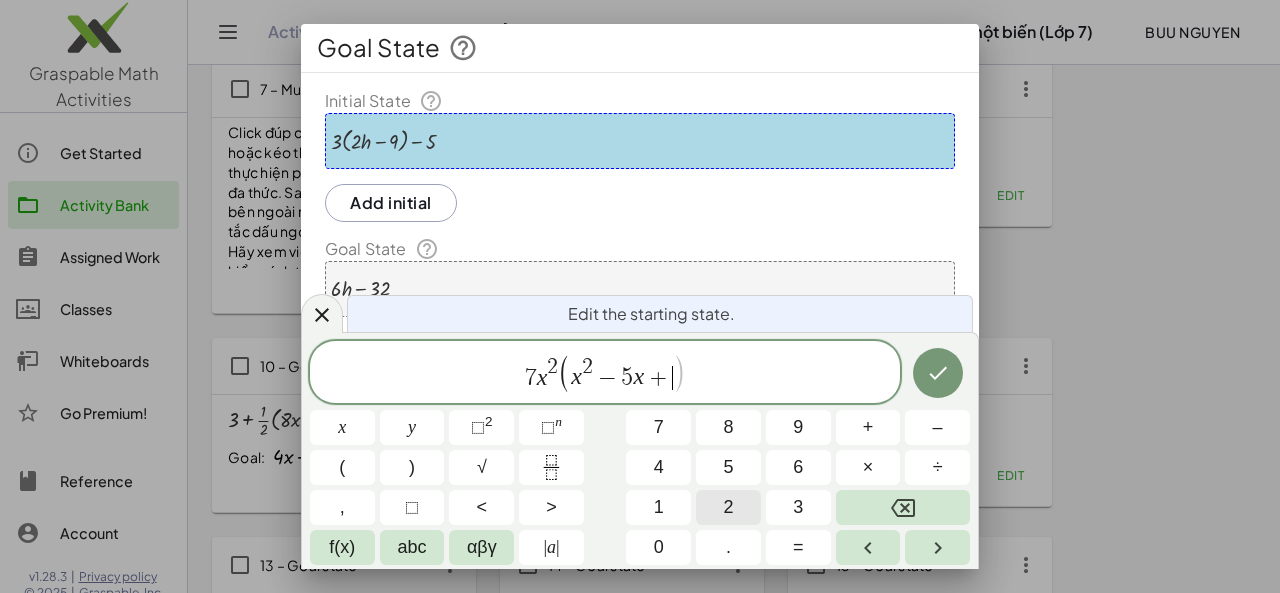 click on "2" at bounding box center (728, 507) 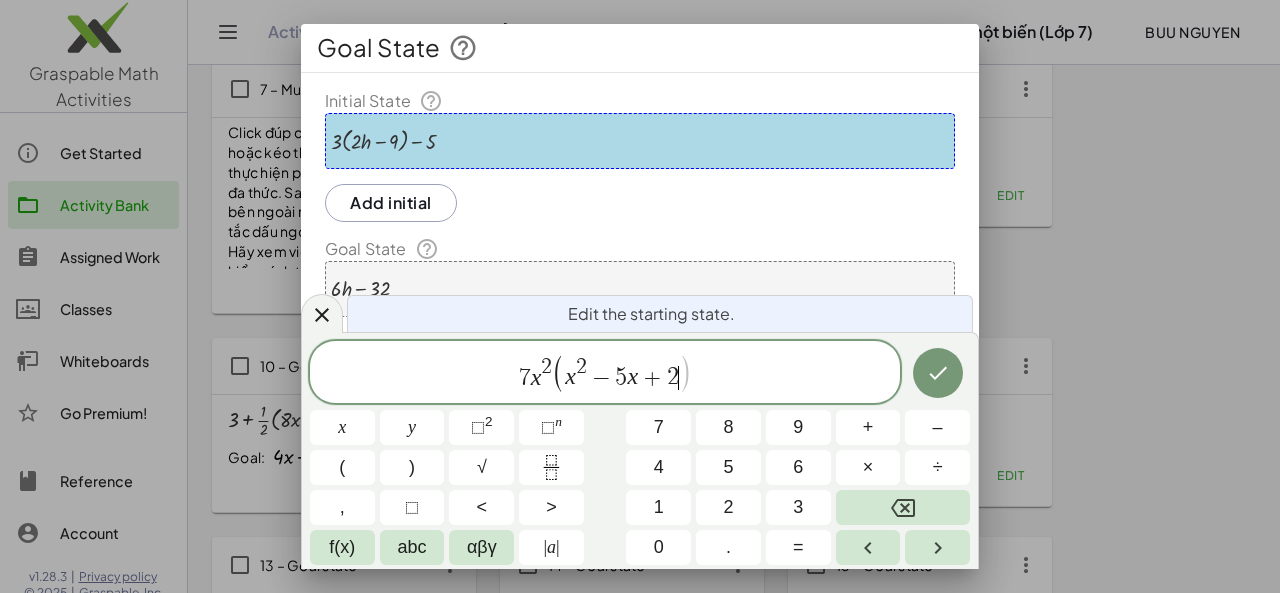 click on "7 x 2 ( x 2 − 5 x + 2 ​ )" at bounding box center [605, 373] 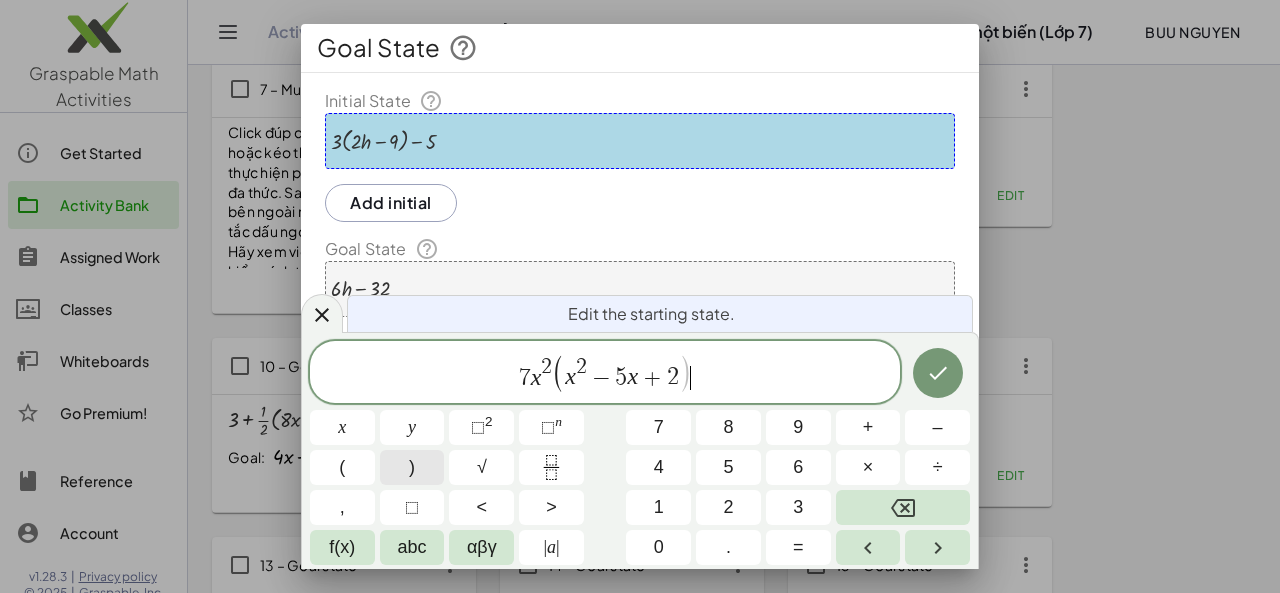click on ")" at bounding box center [412, 467] 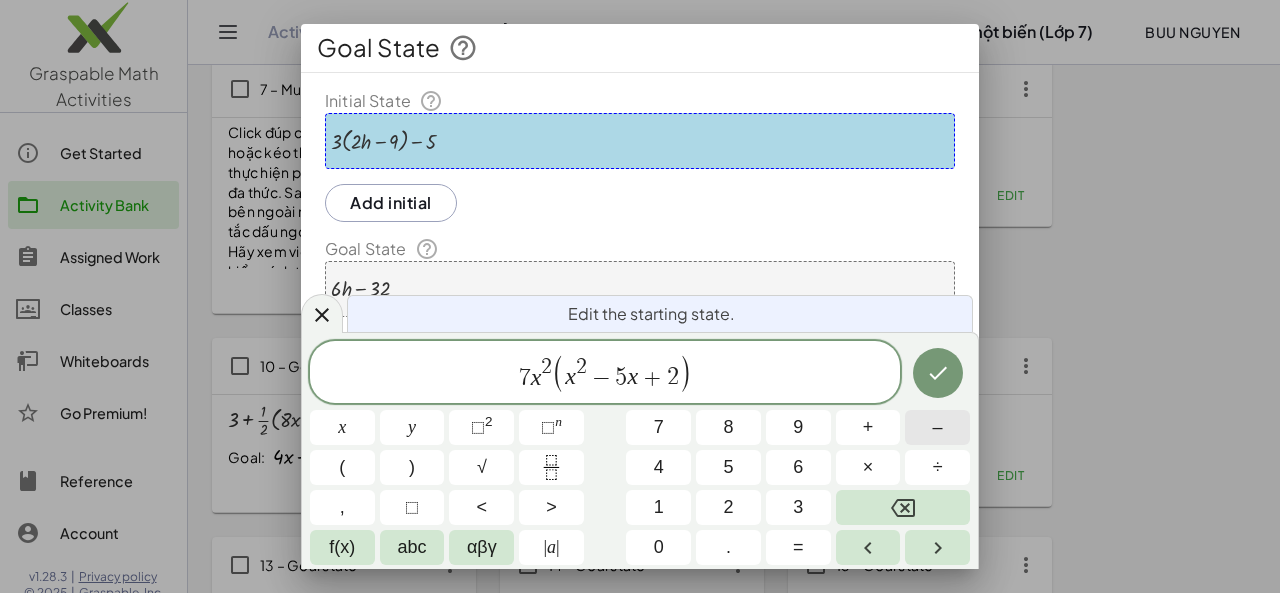 click on "–" at bounding box center [937, 427] 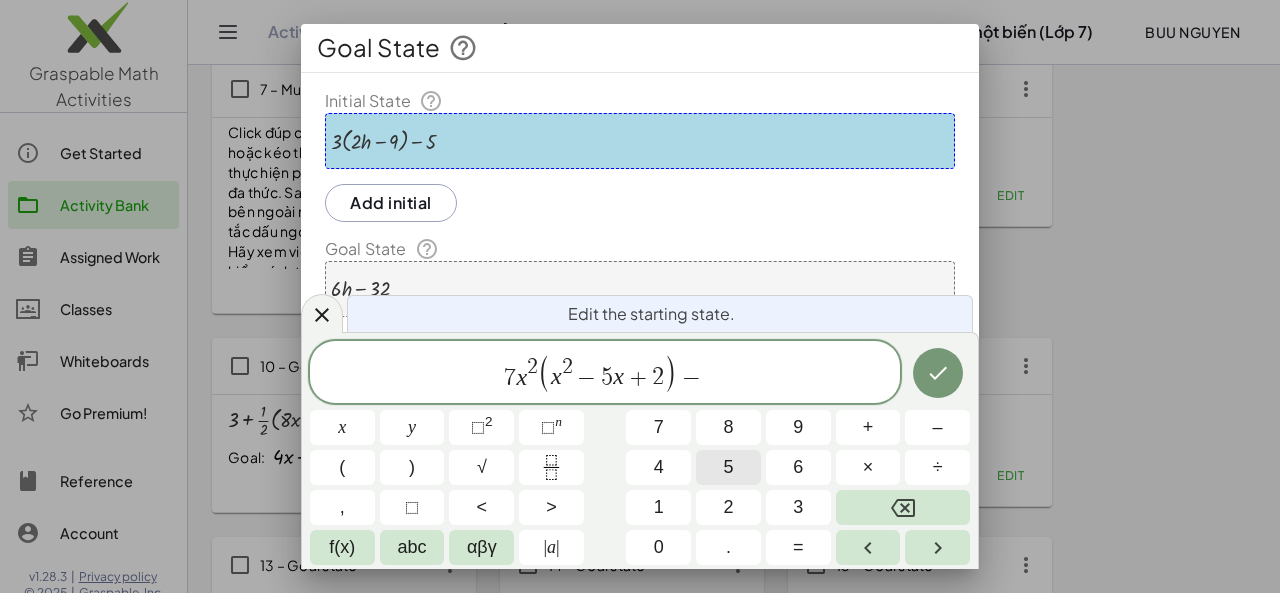 click on "5" at bounding box center [728, 467] 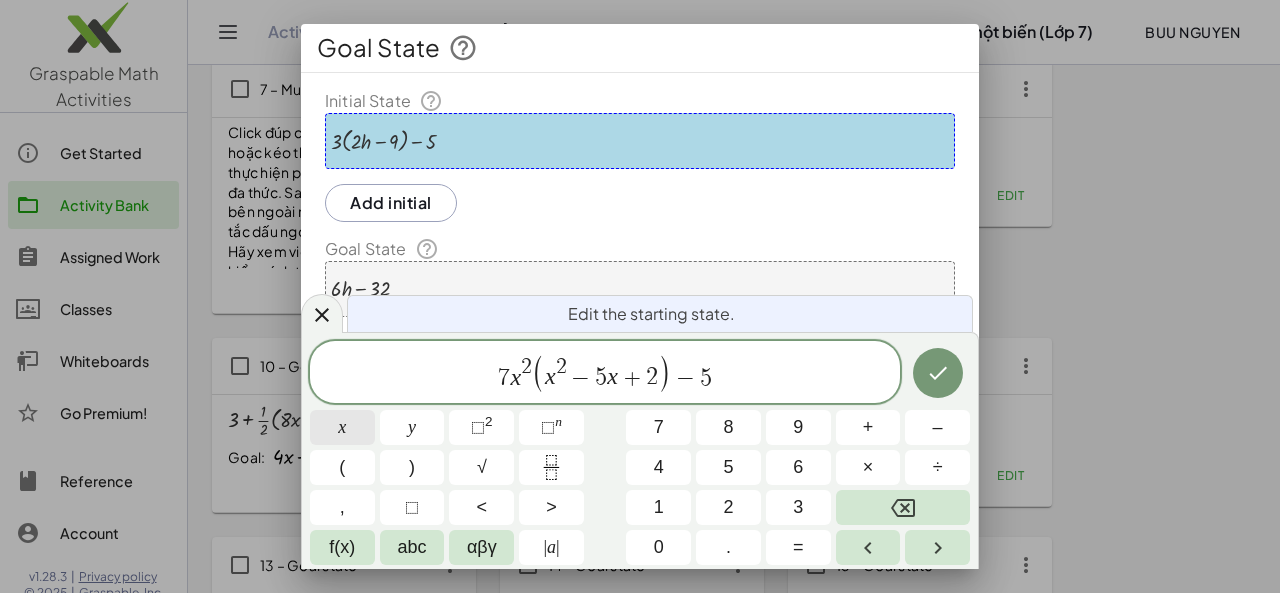 click on "x" at bounding box center (342, 427) 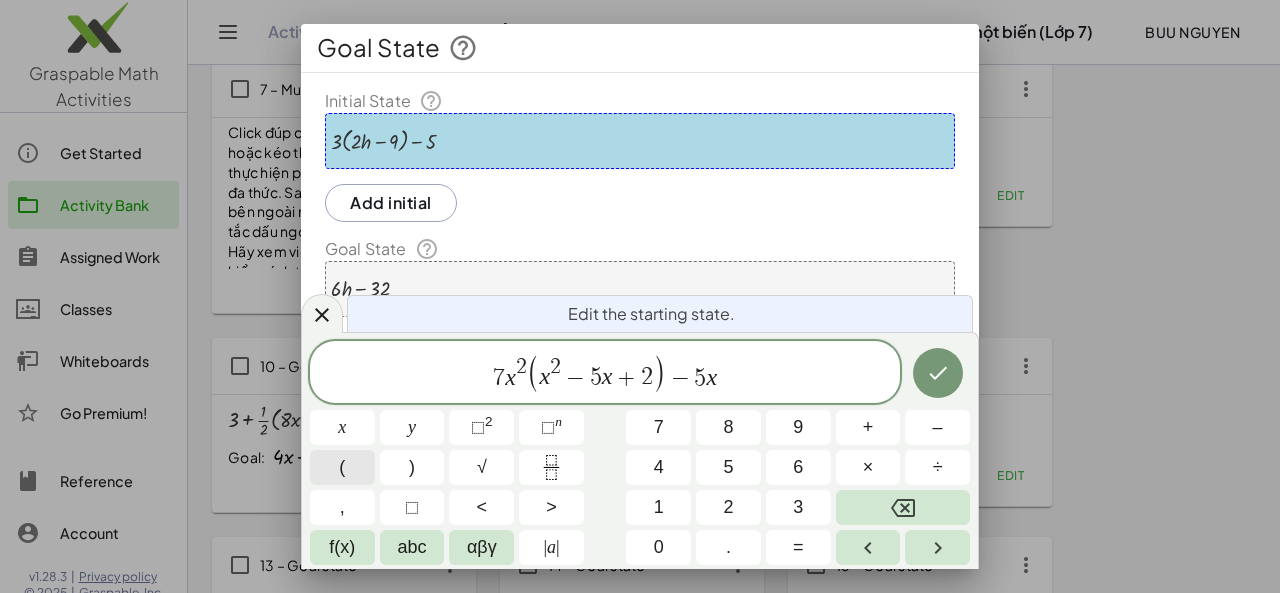 click on "(" at bounding box center (342, 467) 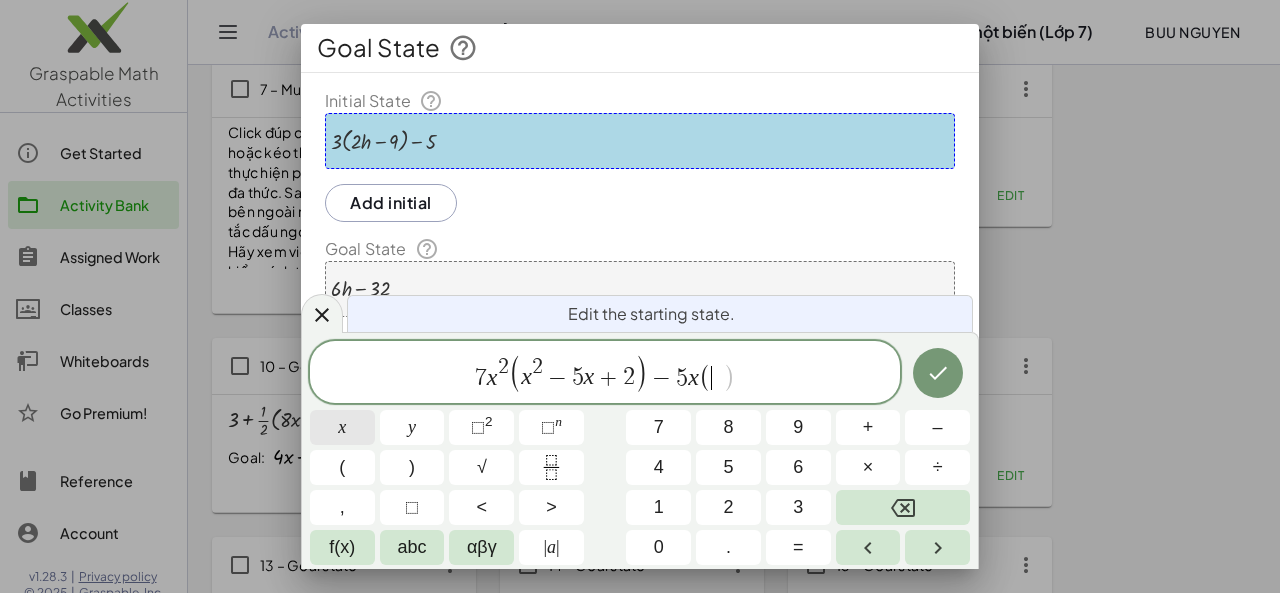 click on "x" at bounding box center [342, 427] 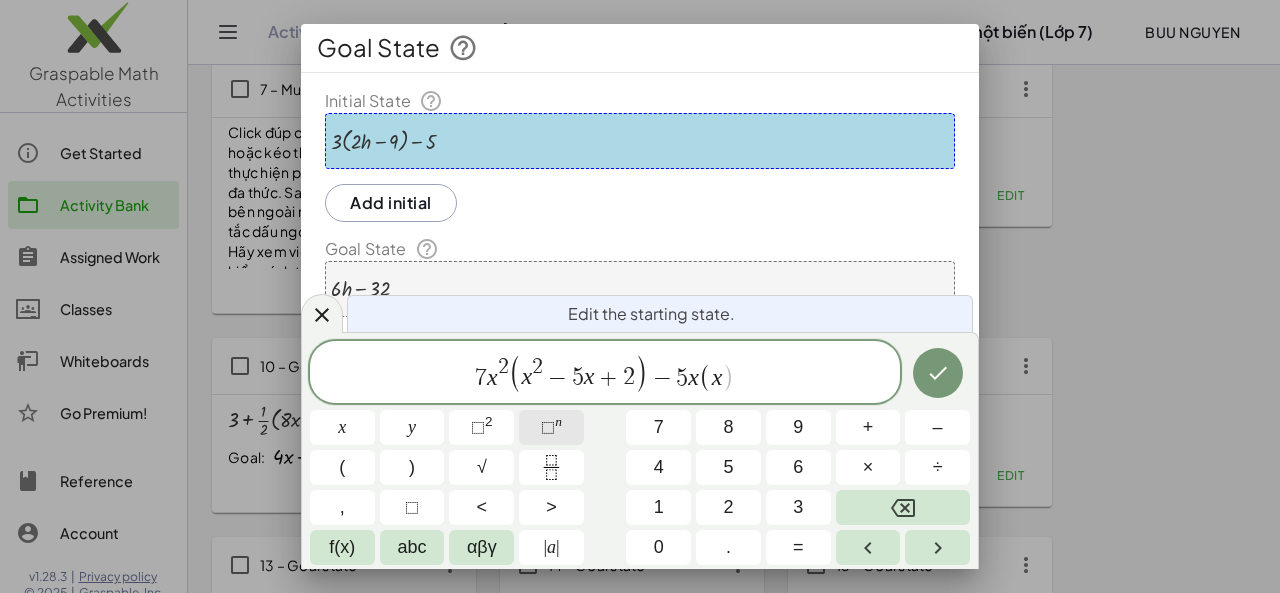 click on "⬚" at bounding box center (548, 427) 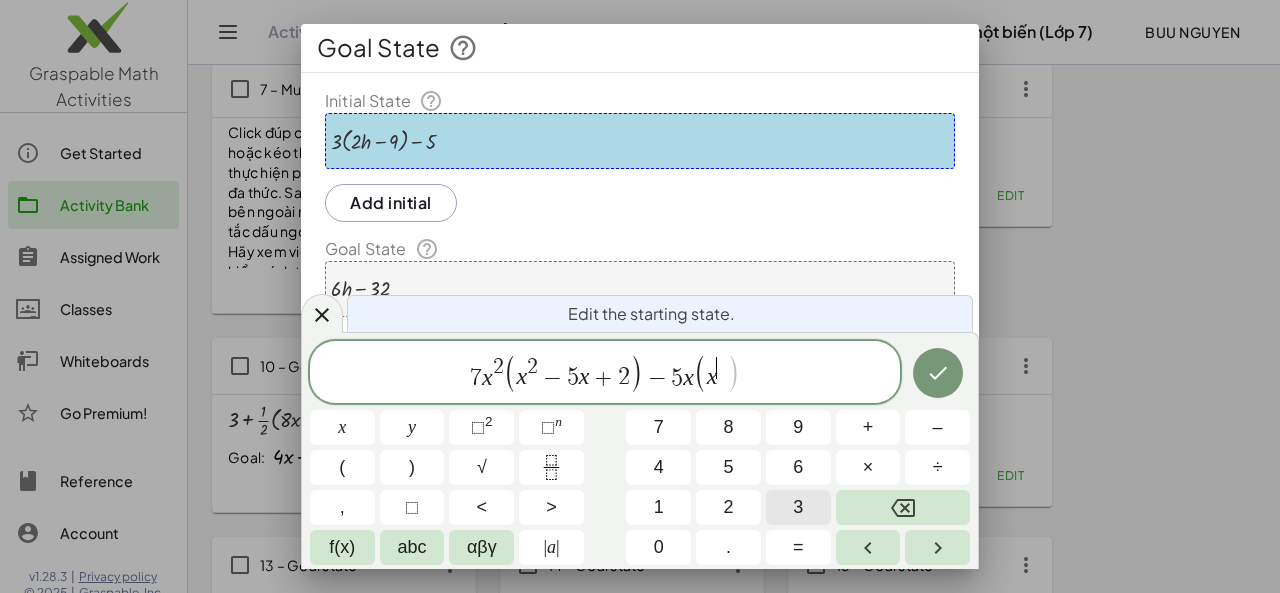 click on "3" at bounding box center (798, 507) 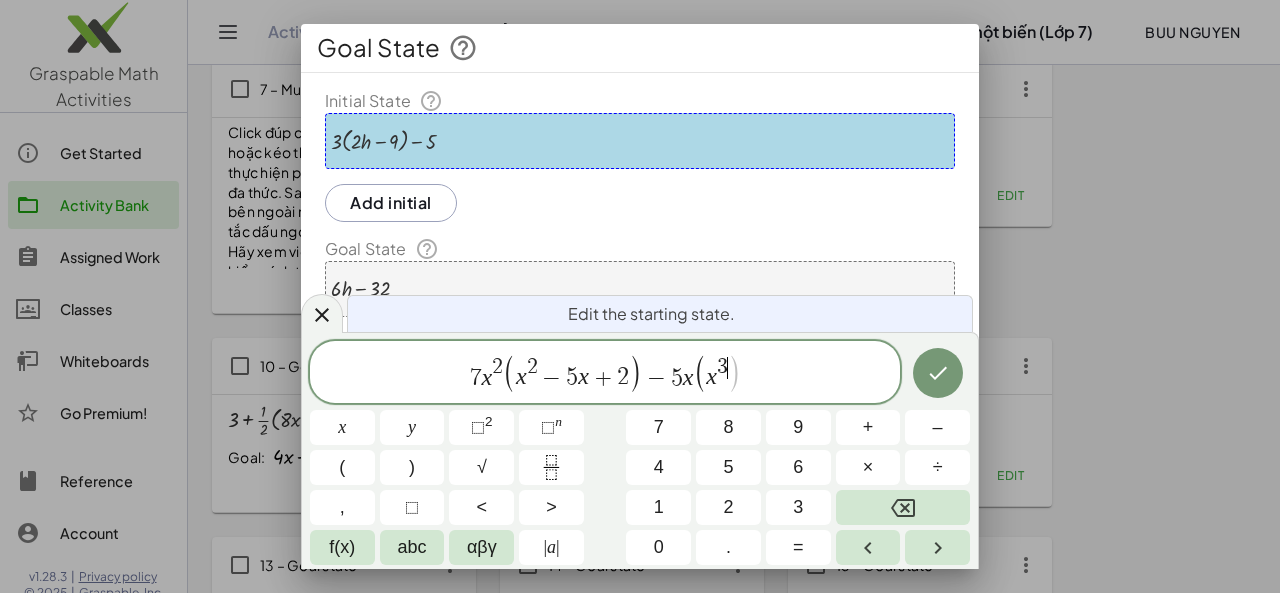 click on "x 3 ​" at bounding box center (717, 373) 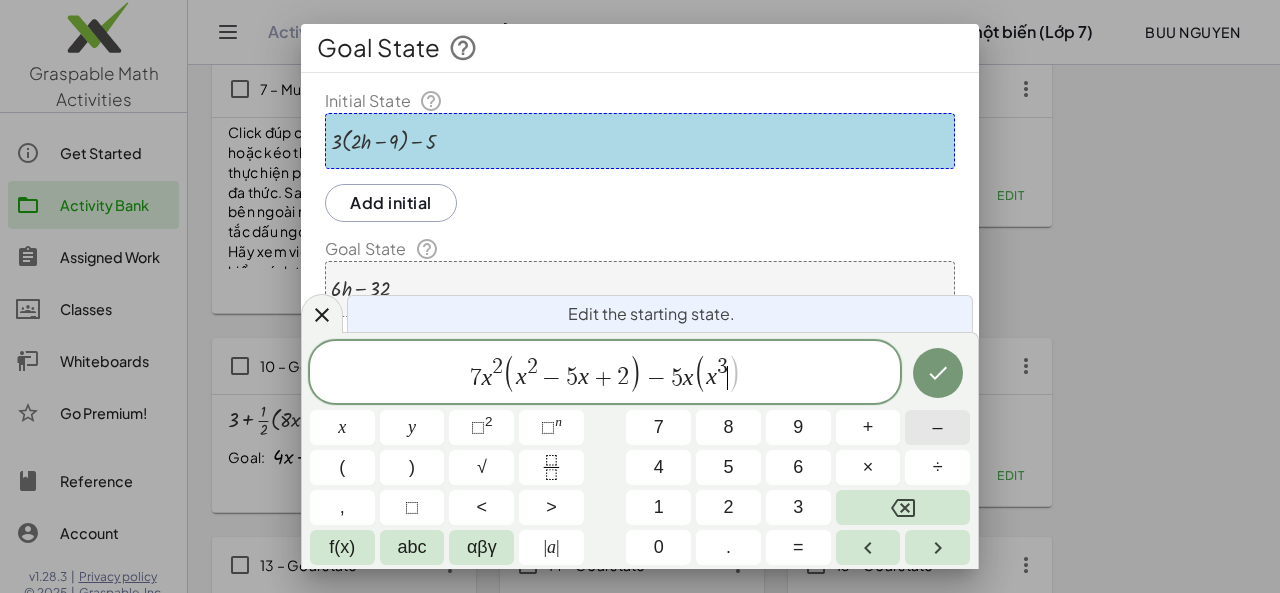 click on "–" at bounding box center [938, 427] 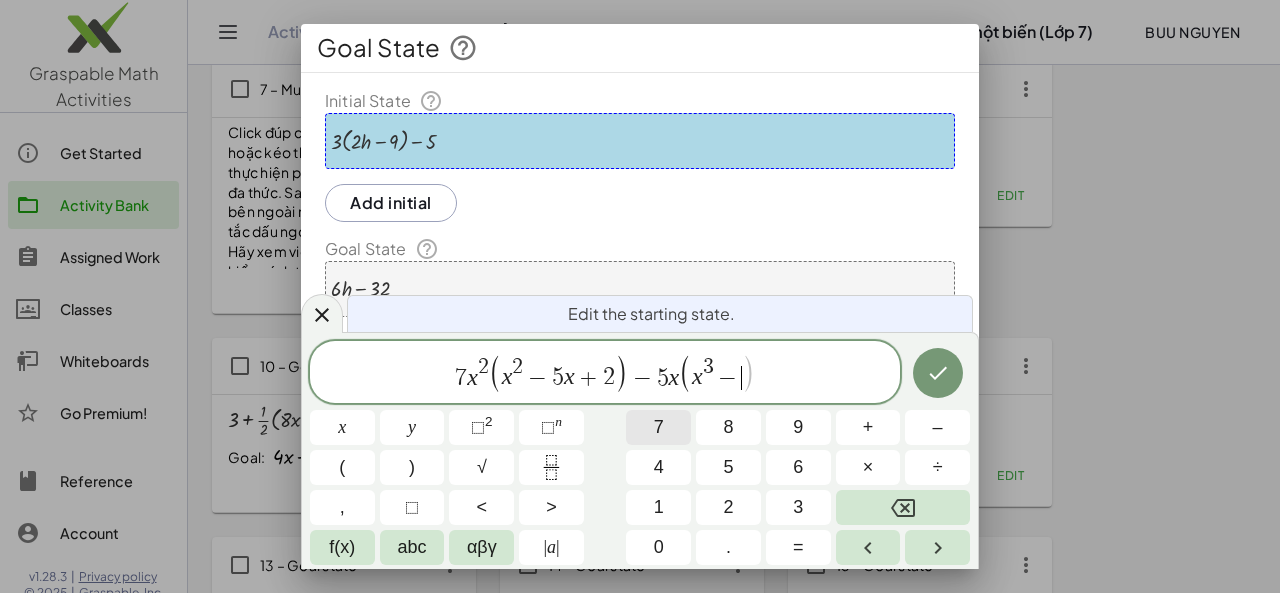 click on "7" at bounding box center [658, 427] 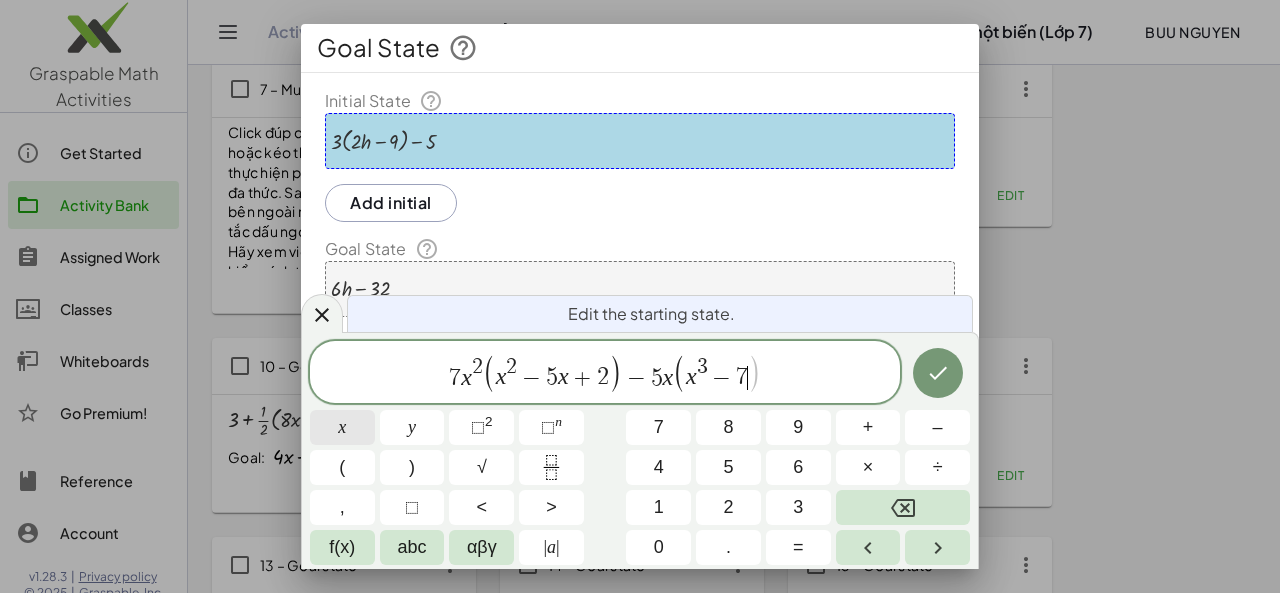 click on "x" at bounding box center [342, 427] 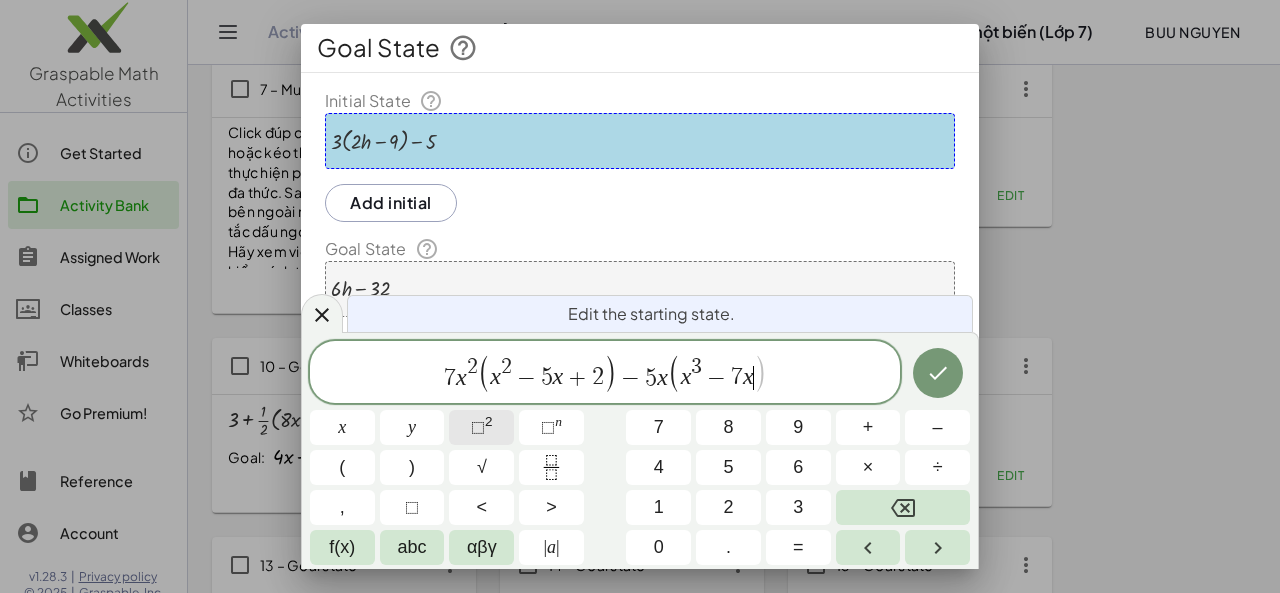 click on "⬚" at bounding box center (478, 427) 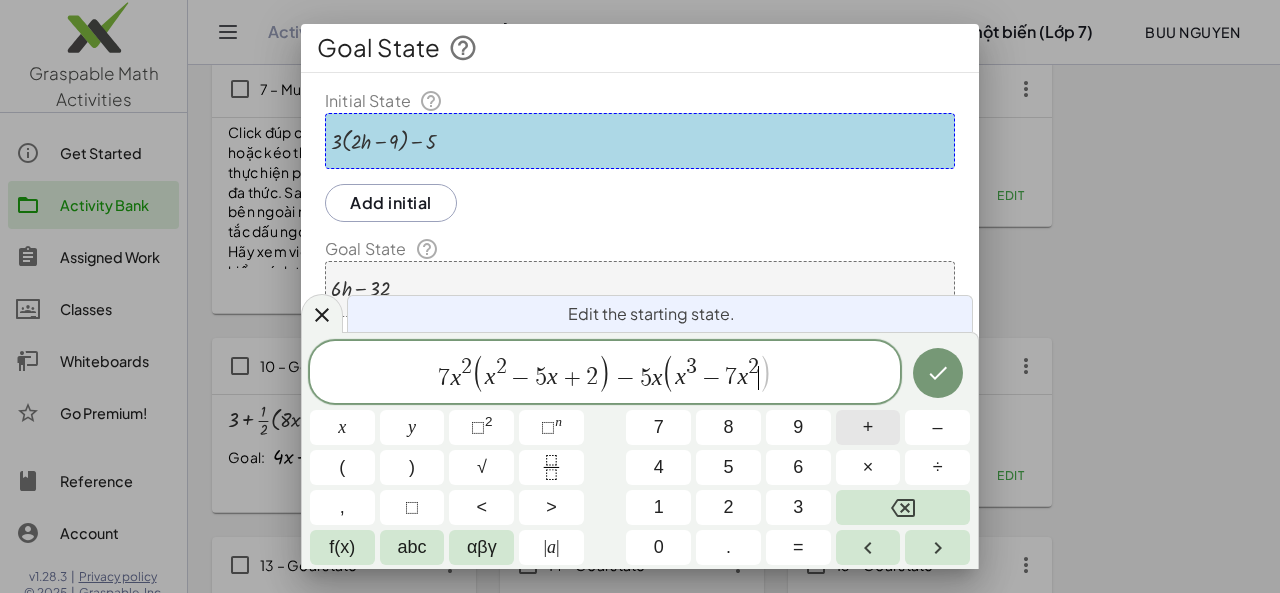 click on "+" at bounding box center (868, 427) 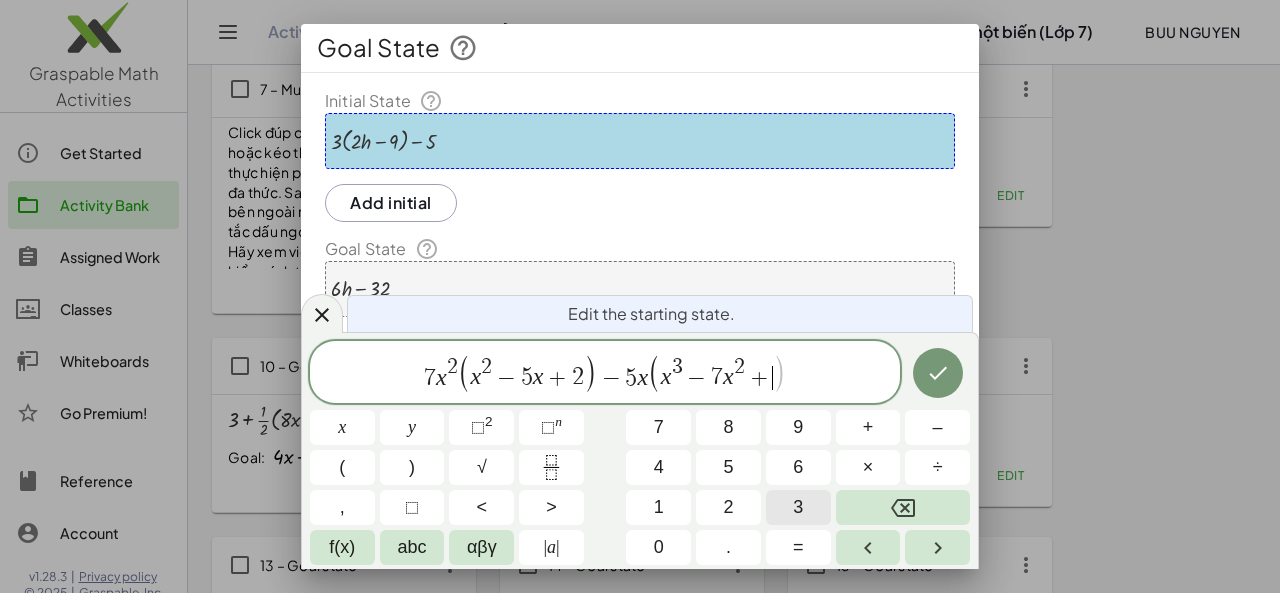 click on "3" at bounding box center (798, 507) 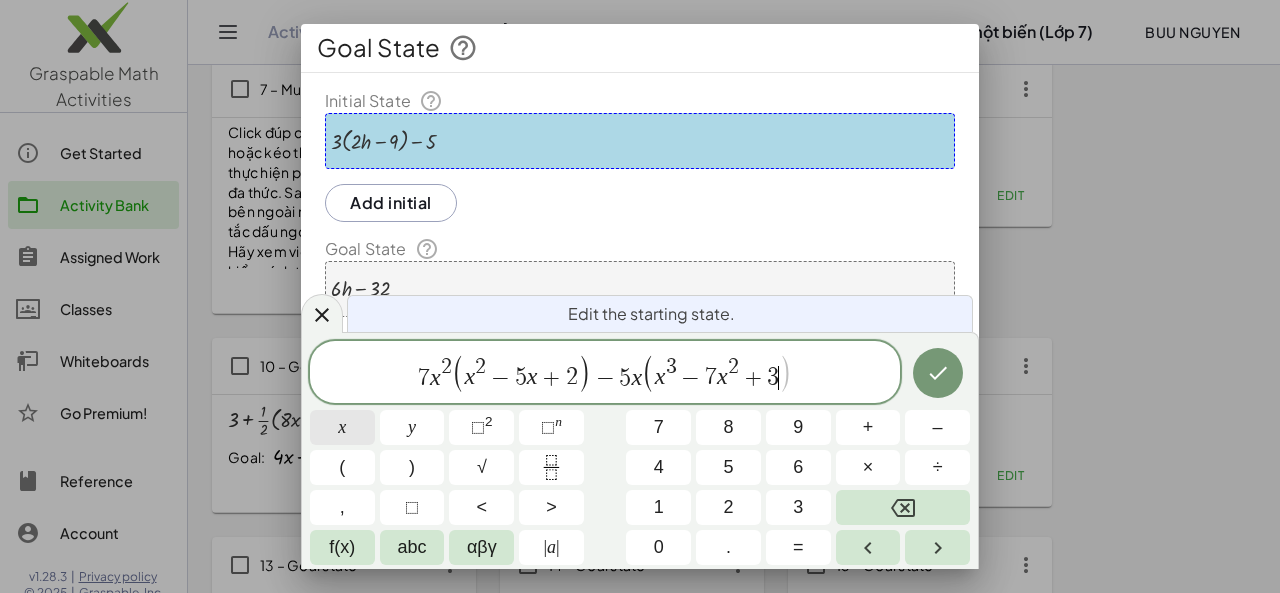 click on "x" at bounding box center [342, 427] 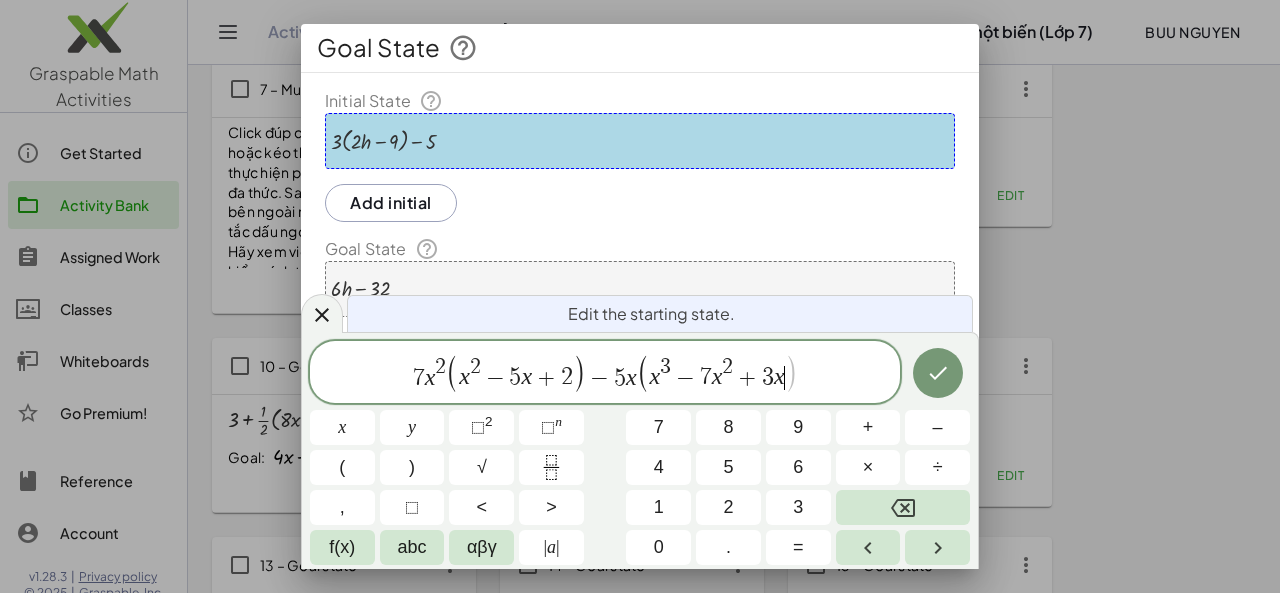 click on "7 x 2 ( x 2 − 5 x + 2 ) − 5 x ( x 3 − 7 x 2 + 3 x ​ )" at bounding box center (605, 373) 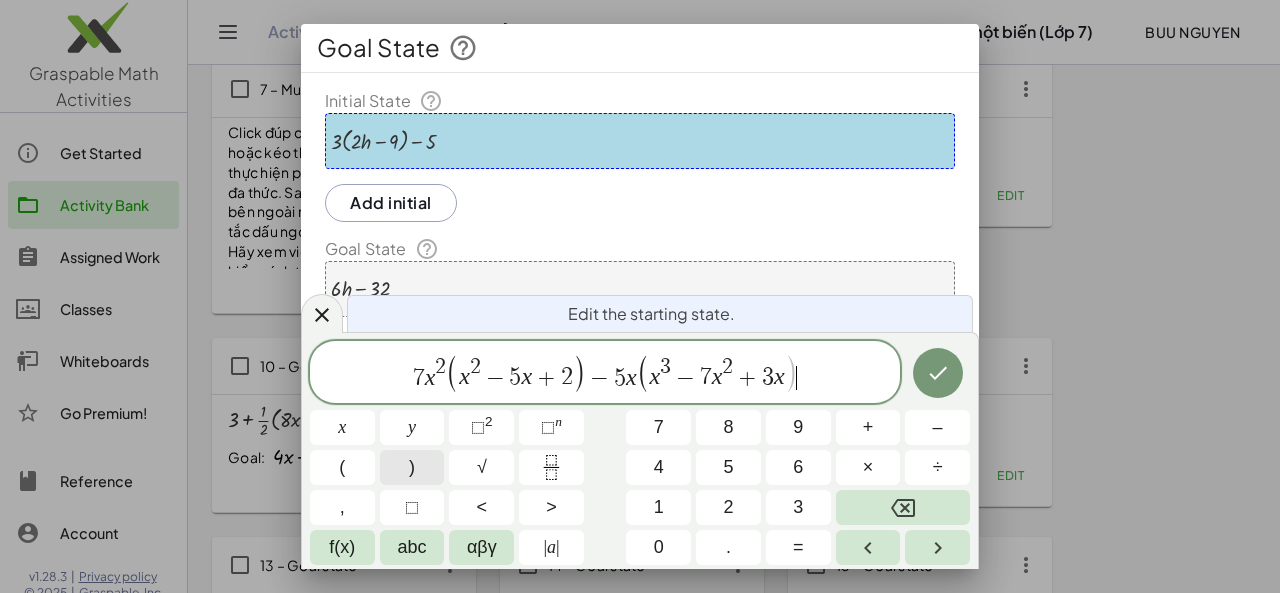 click on ")" at bounding box center [412, 467] 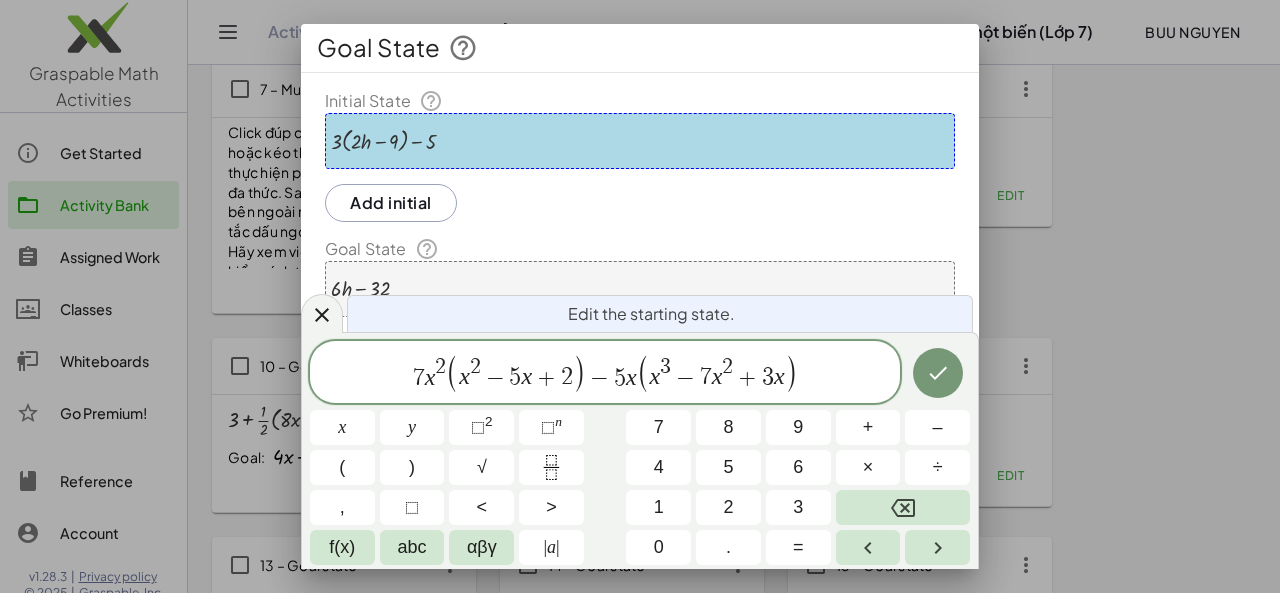 click on "7 x 2 ( x 2 − 5 x + 2 ) − 5 x ( x 3 − 7 x 2 + 3 x ) ​" at bounding box center [605, 373] 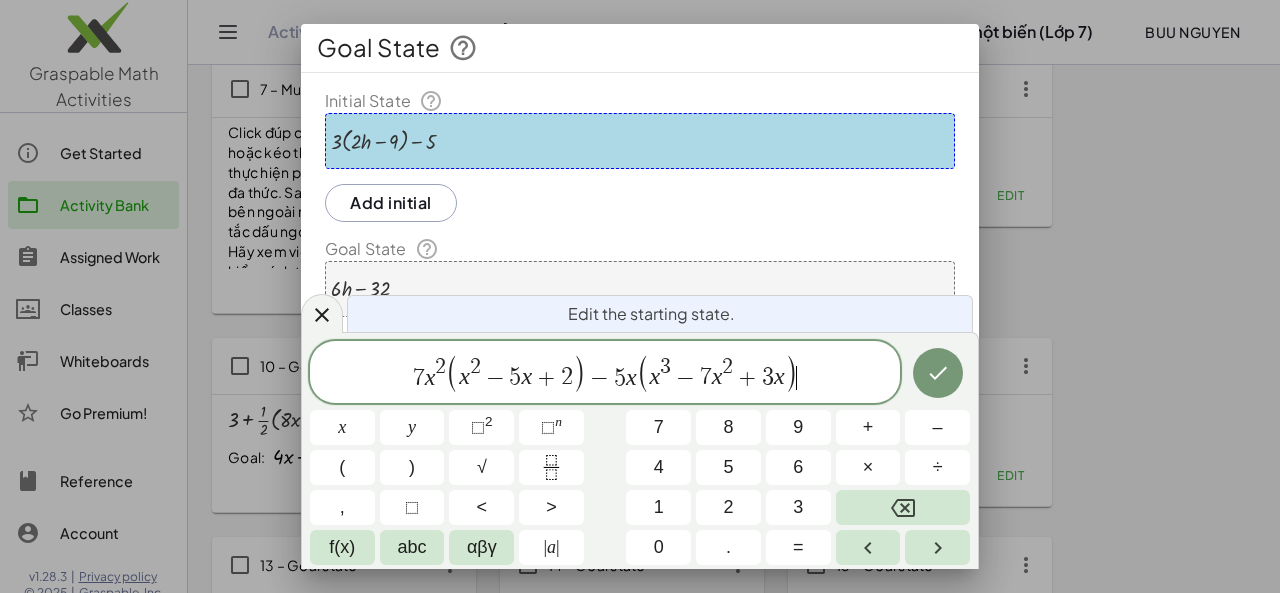 click on "7 x 2 ( x 2 − 5 x + 2 ) − 5 x ( x 3 − 7 x 2 + 3 x ) ​" at bounding box center [605, 373] 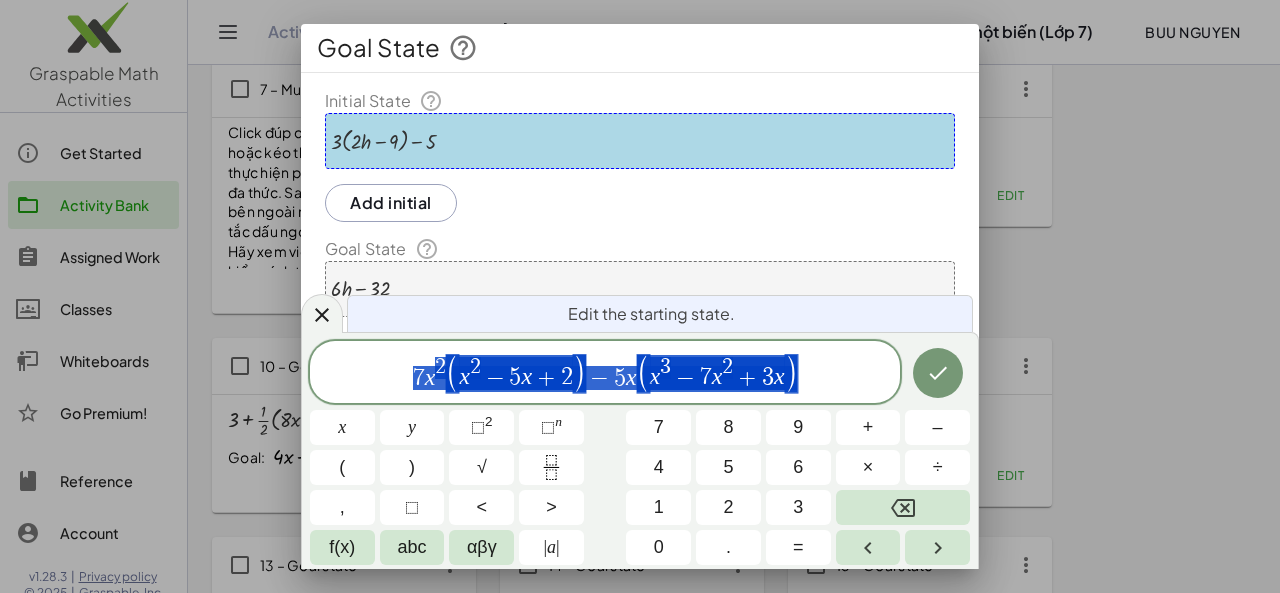 drag, startPoint x: 372, startPoint y: 385, endPoint x: 812, endPoint y: 375, distance: 440.11362 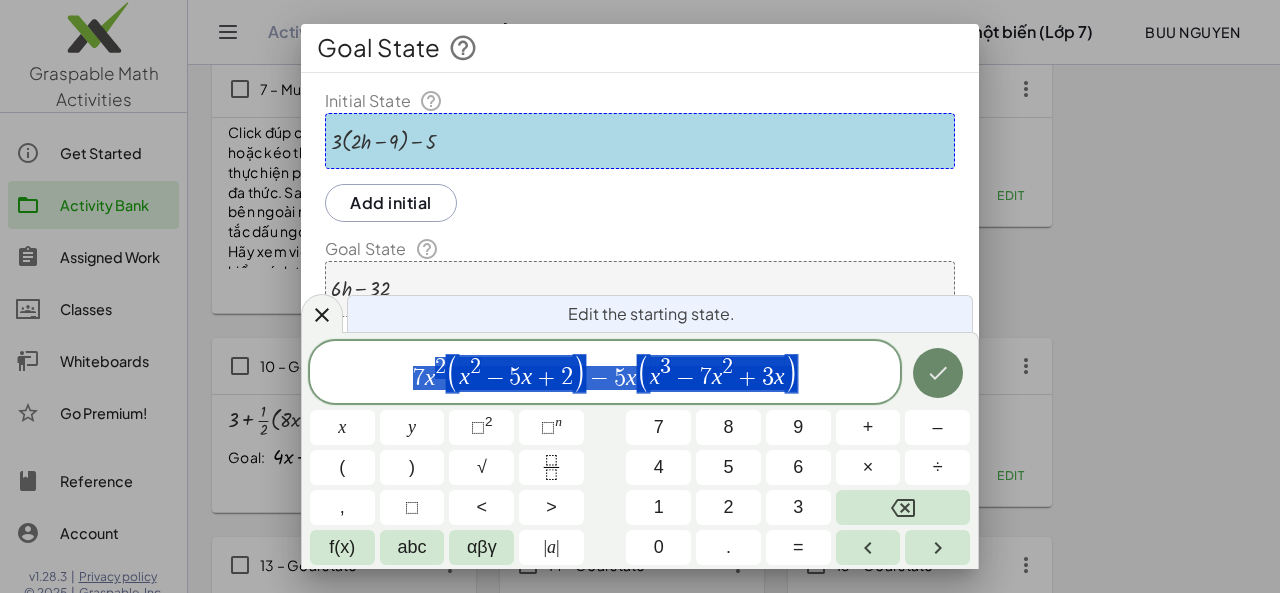 click 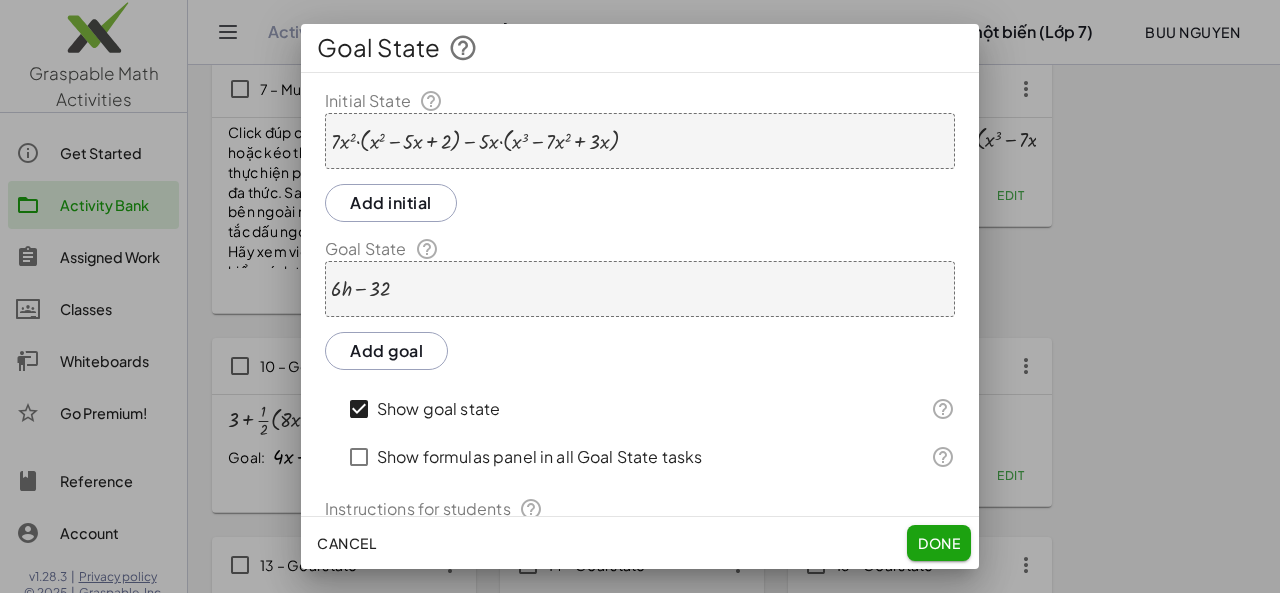 click at bounding box center (361, 289) 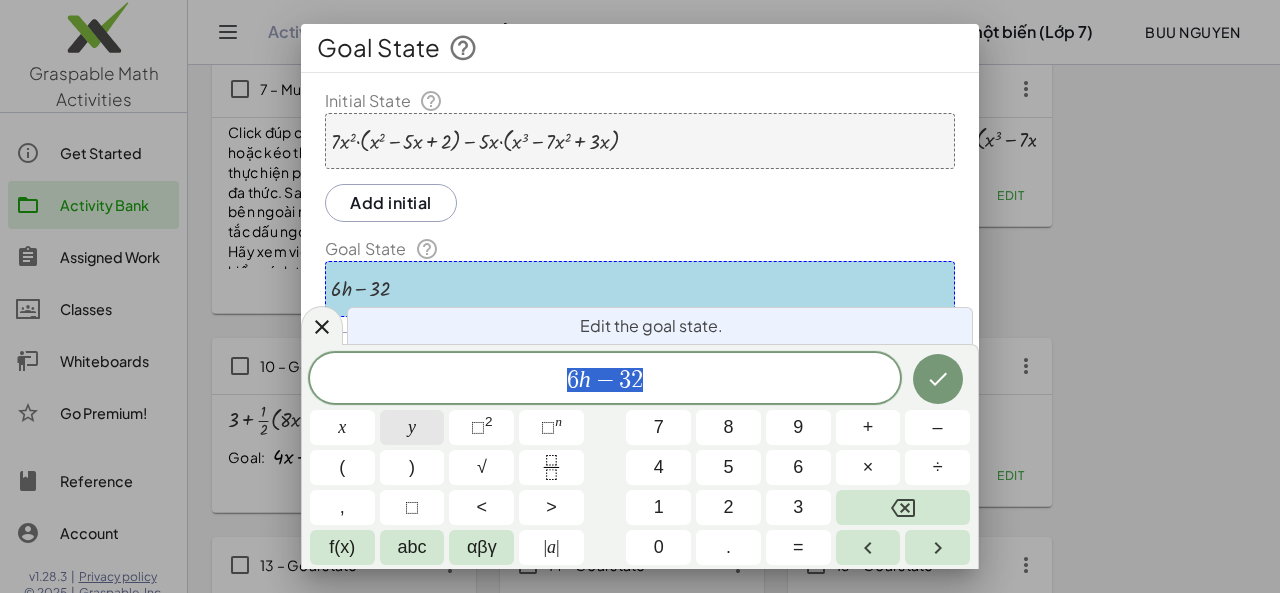 click on "2" at bounding box center [728, 507] 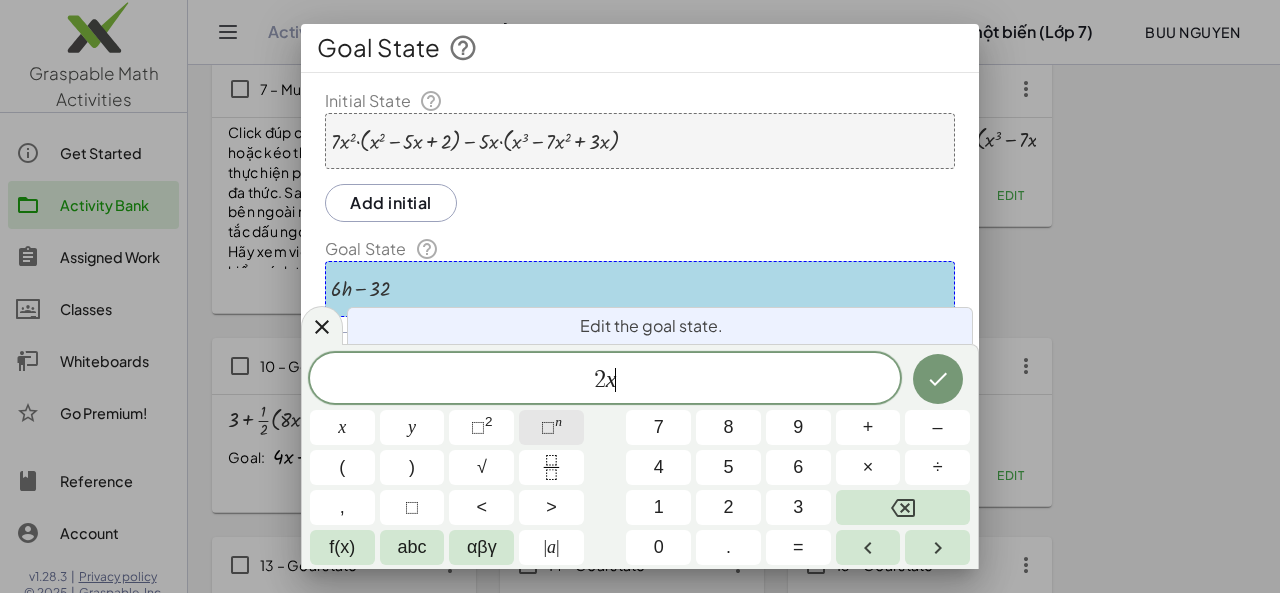 click on "⬚ n" at bounding box center (551, 427) 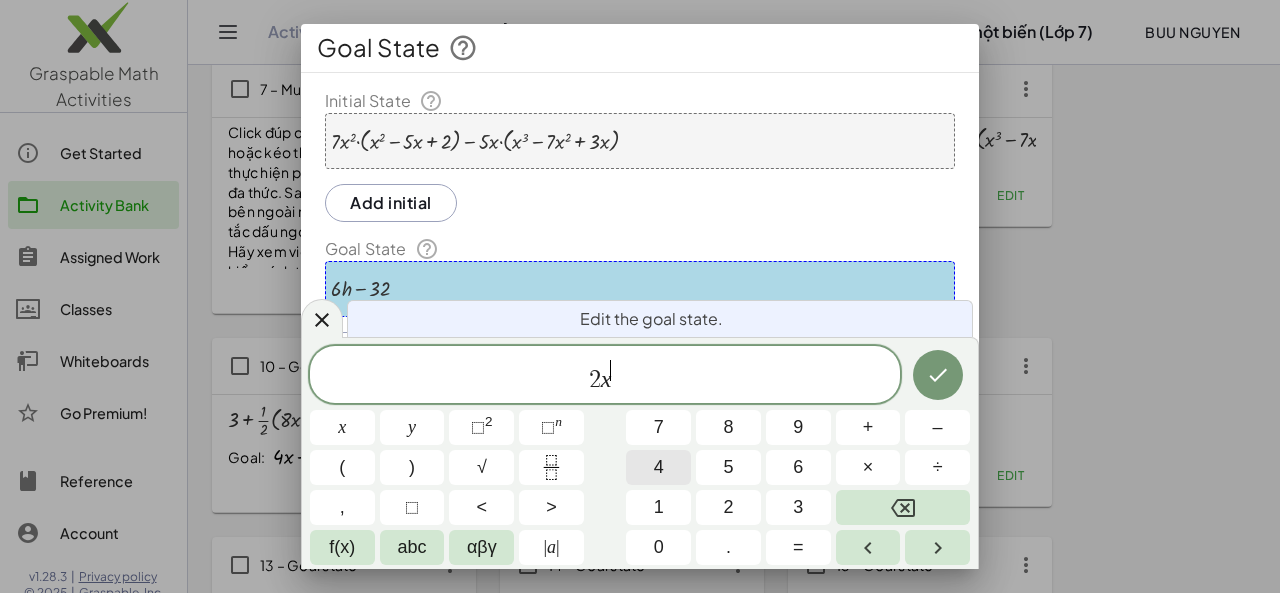 click on "4" at bounding box center [658, 467] 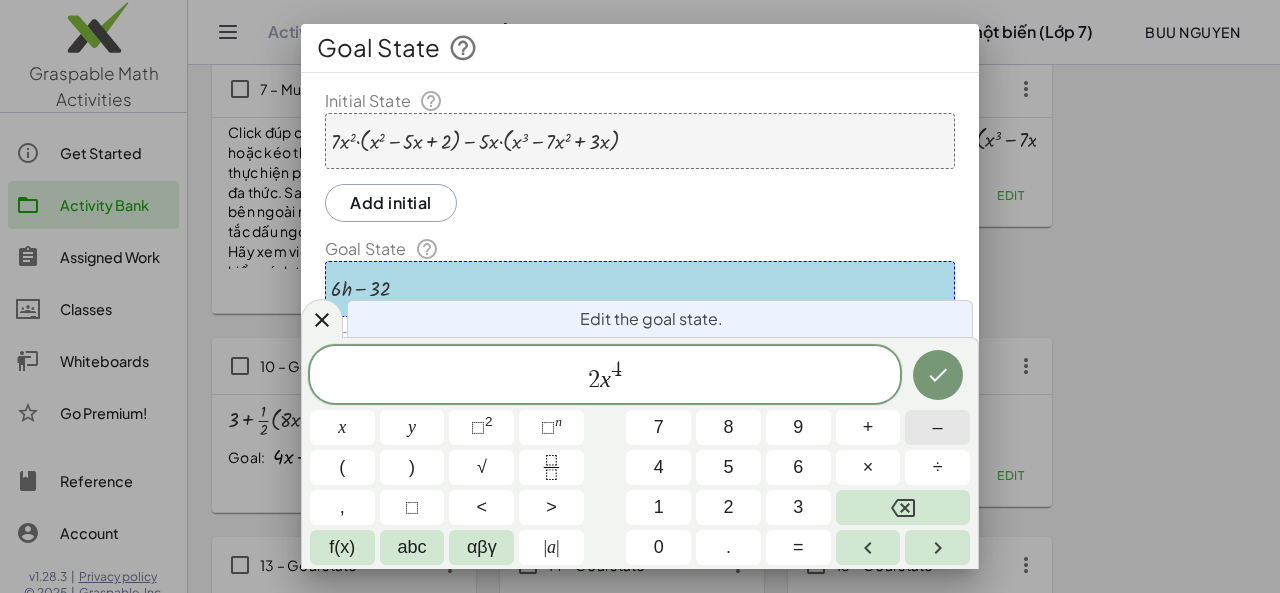 click on "–" at bounding box center [937, 427] 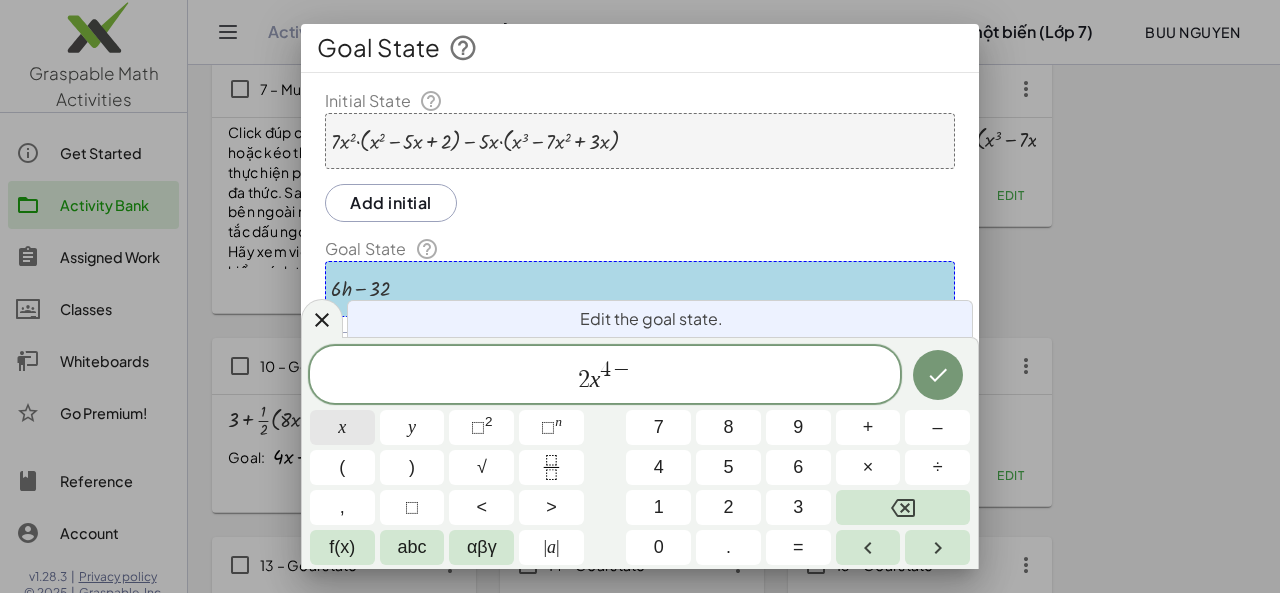 click on "x" at bounding box center [342, 427] 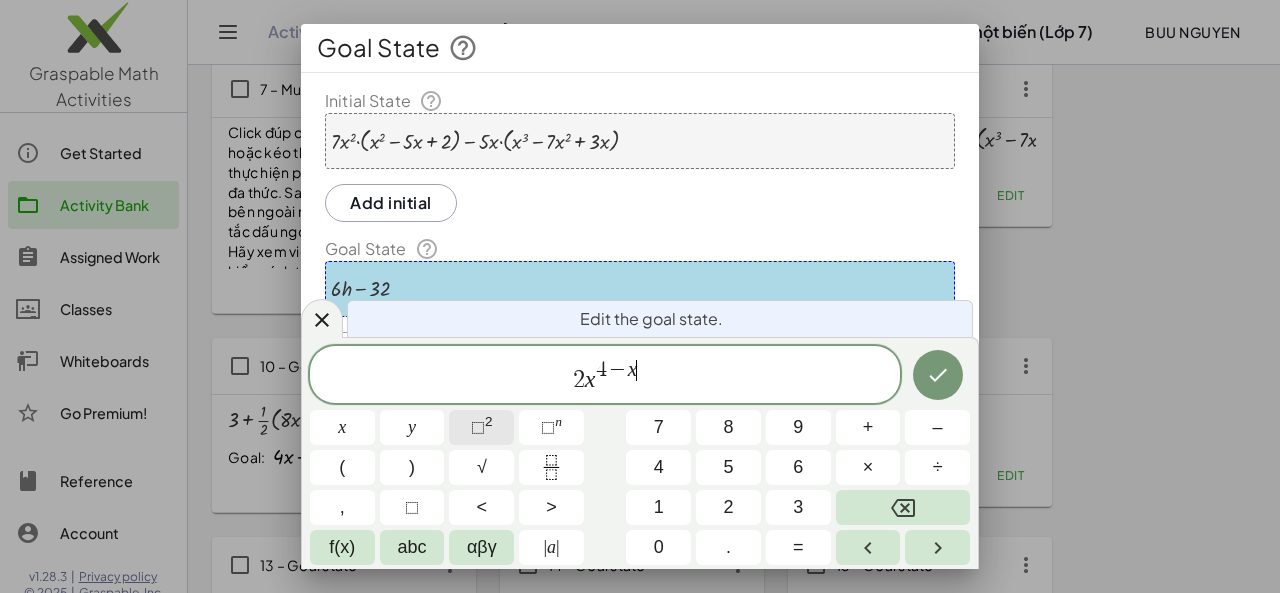 click on "2" at bounding box center [489, 421] 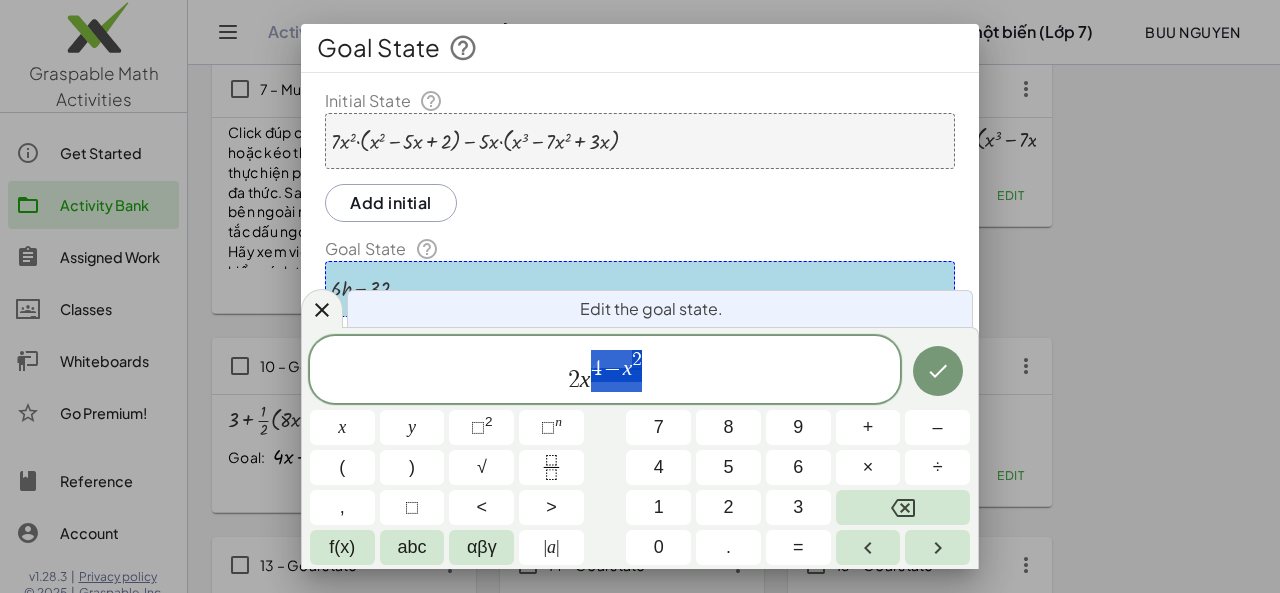 drag, startPoint x: 617, startPoint y: 365, endPoint x: 650, endPoint y: 368, distance: 33.13608 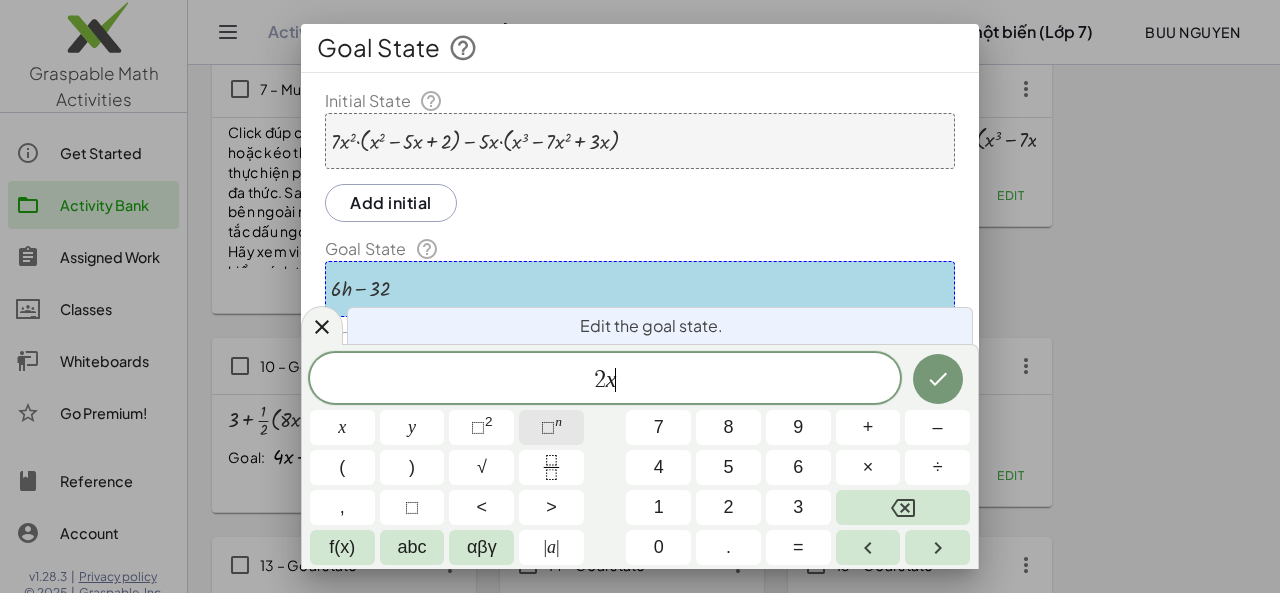 click on "⬚" at bounding box center [548, 427] 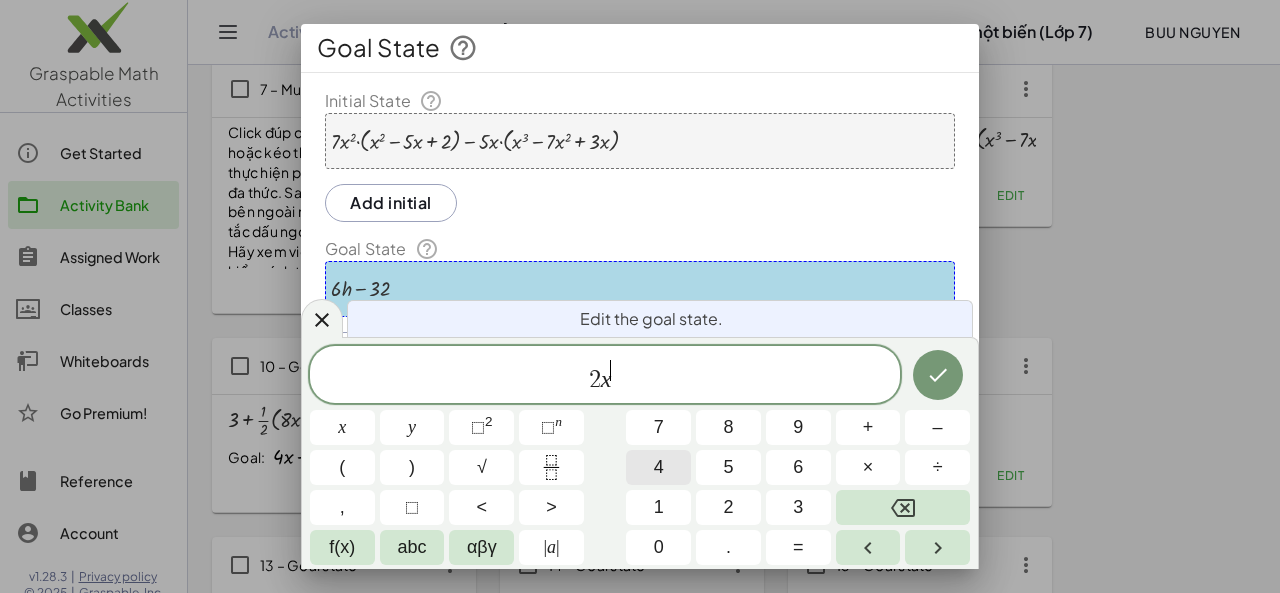 click on "4" at bounding box center [658, 467] 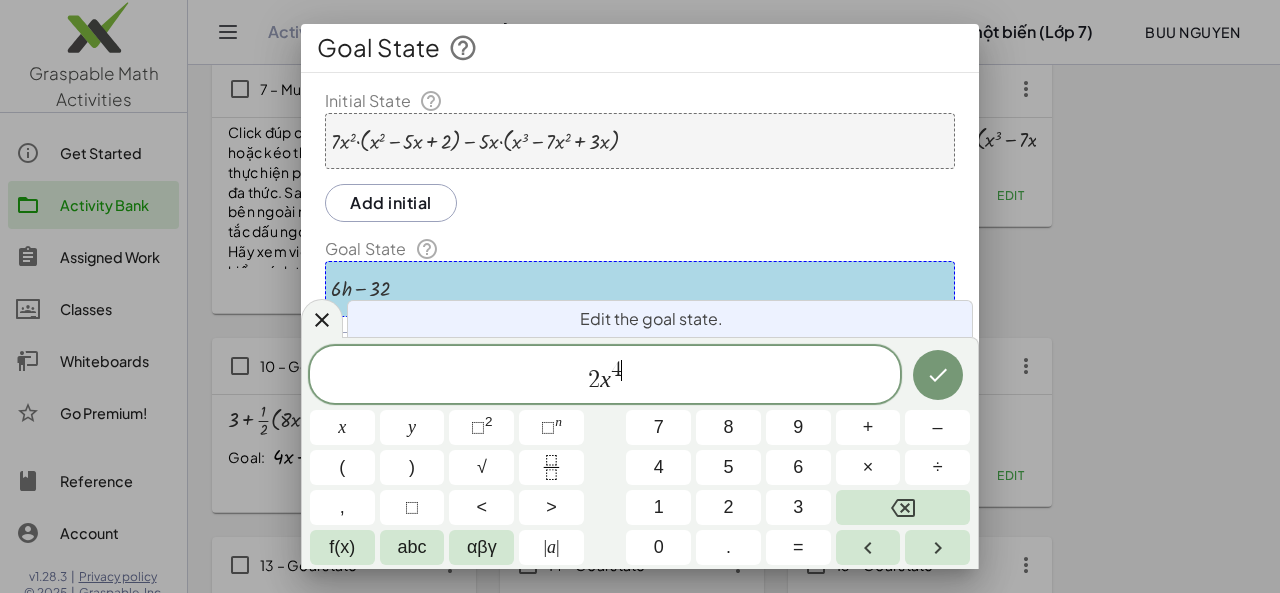 click on "2 x 4 ​" at bounding box center (605, 376) 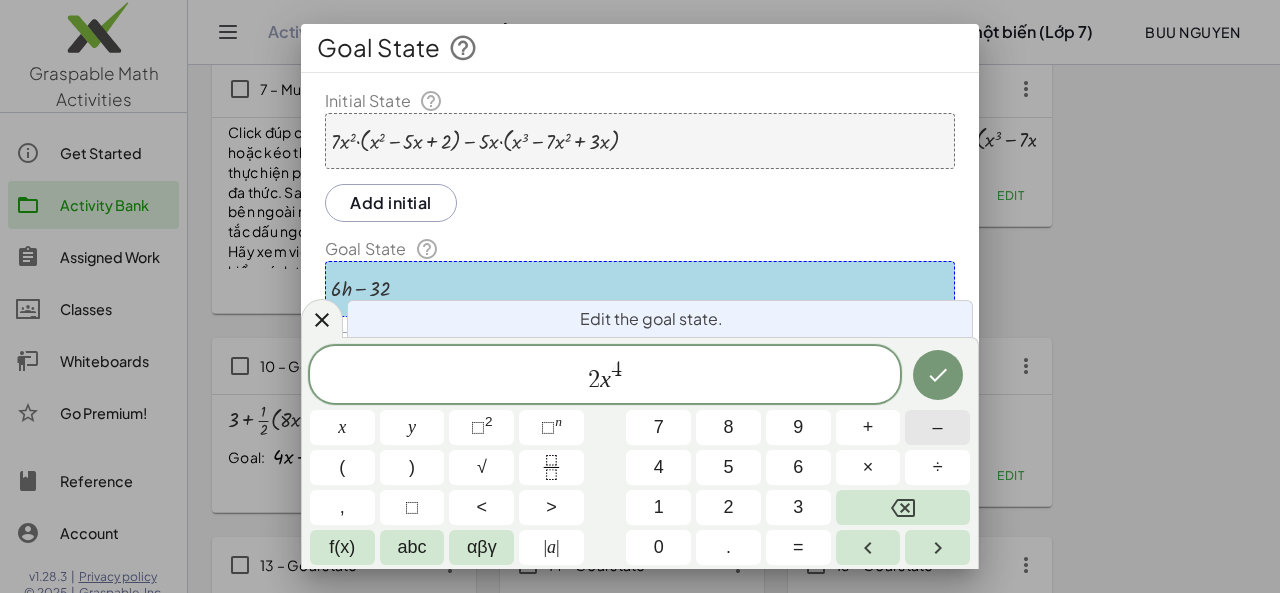 click on "–" at bounding box center (937, 427) 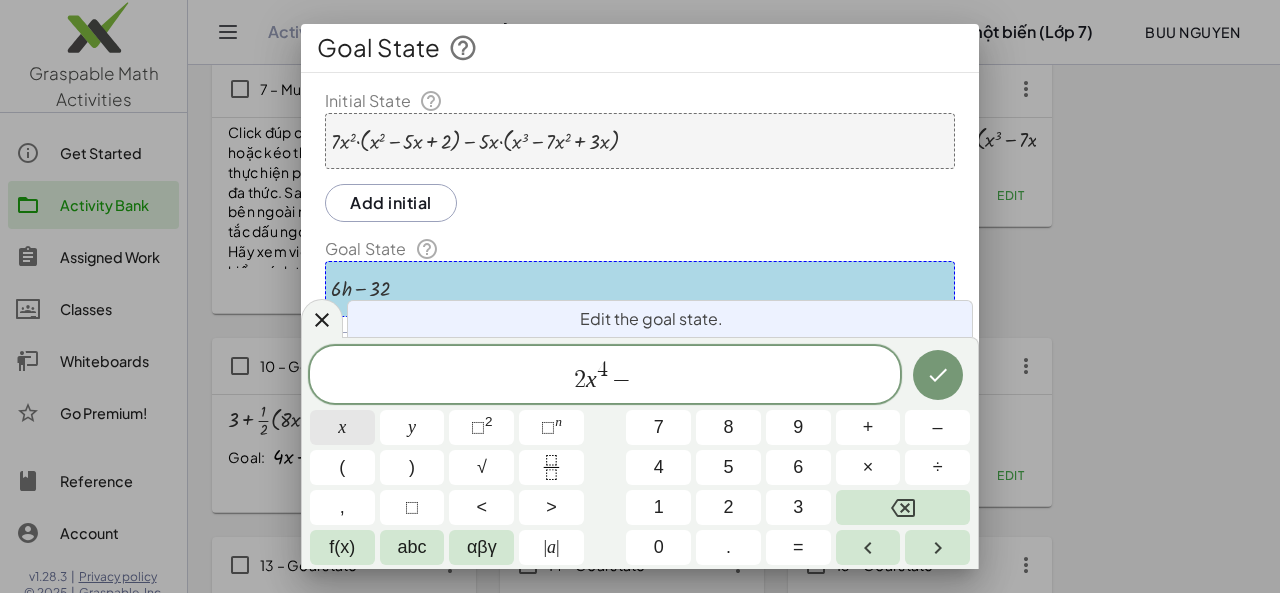 click on "x" at bounding box center (342, 427) 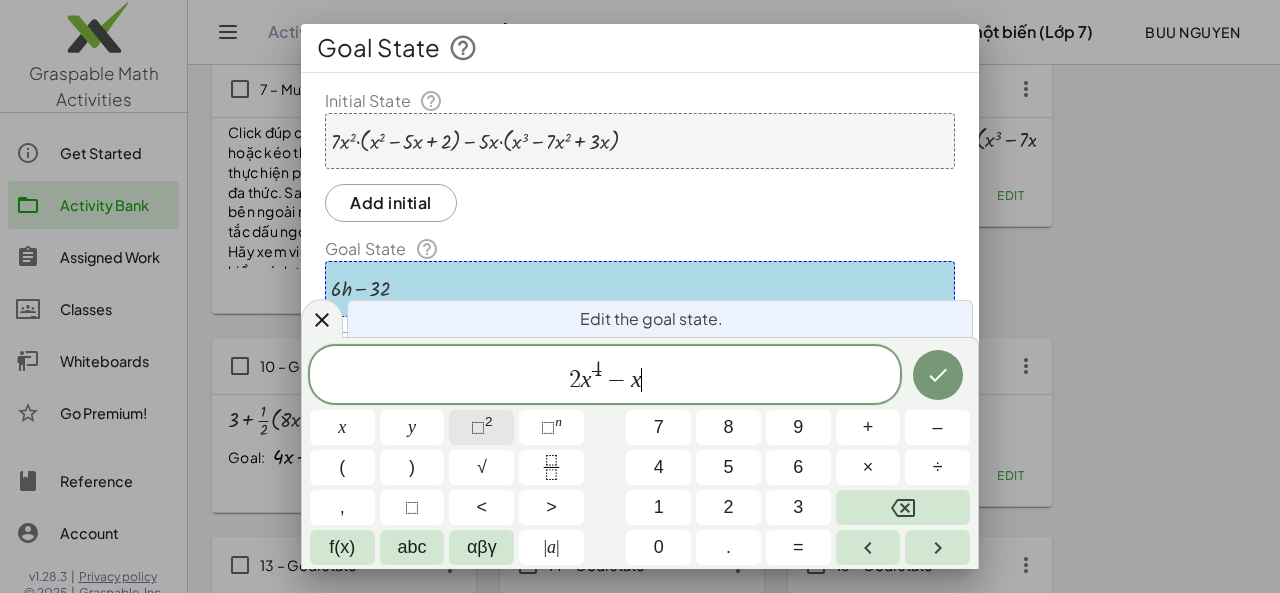 click on "⬚ 2" 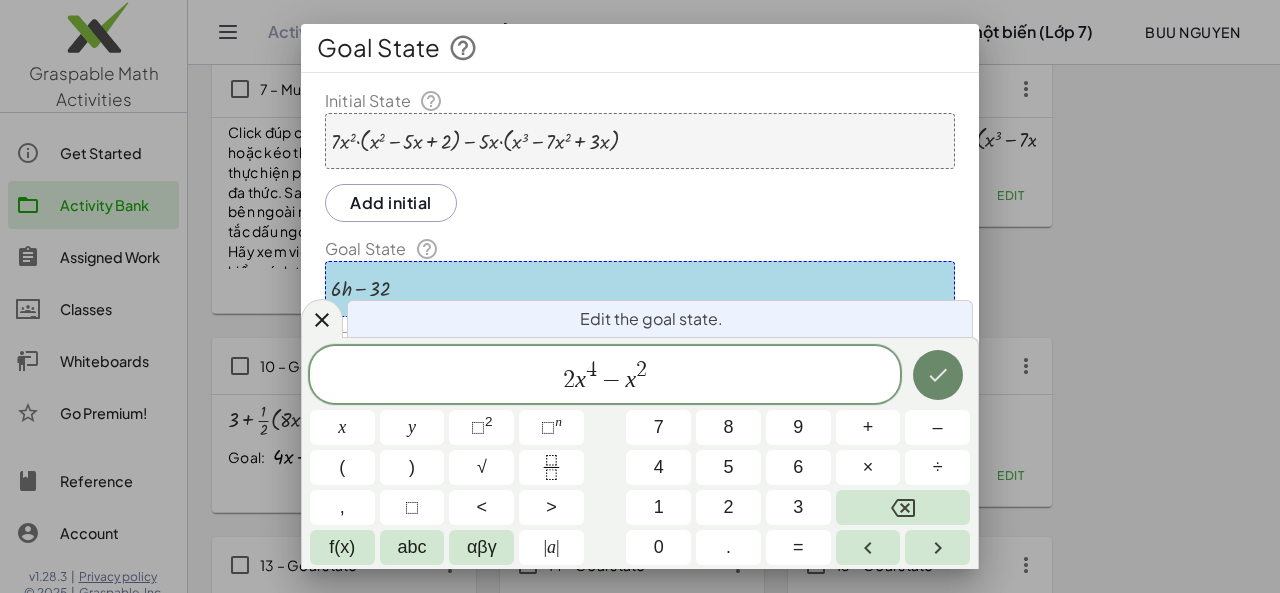 click 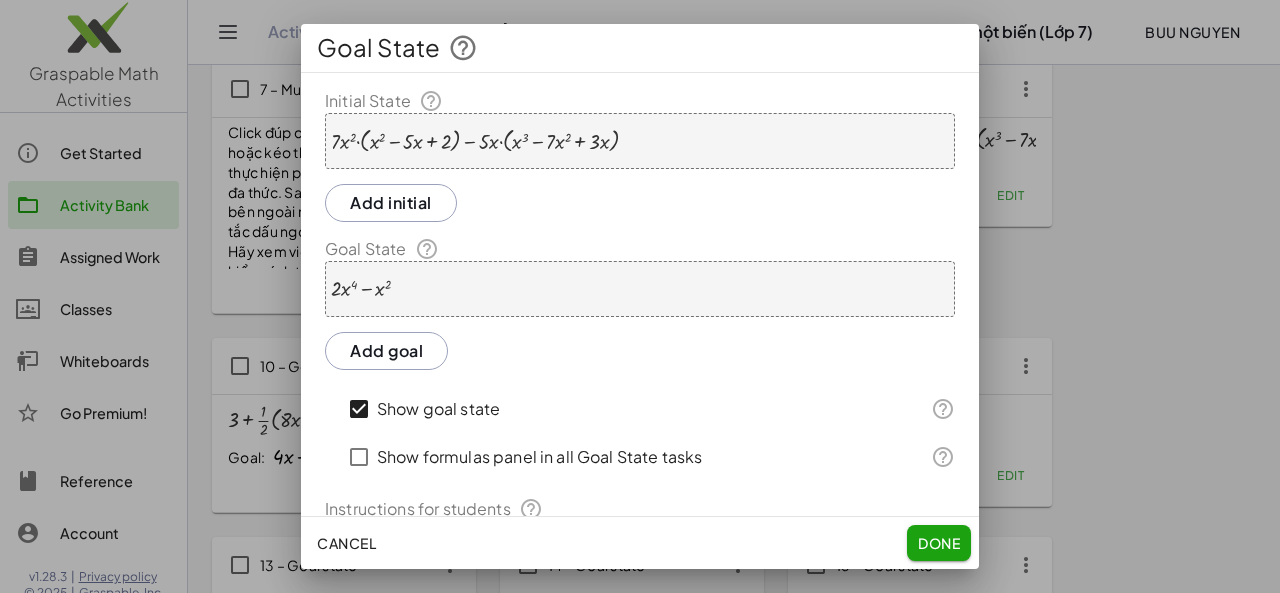 scroll, scrollTop: 178, scrollLeft: 0, axis: vertical 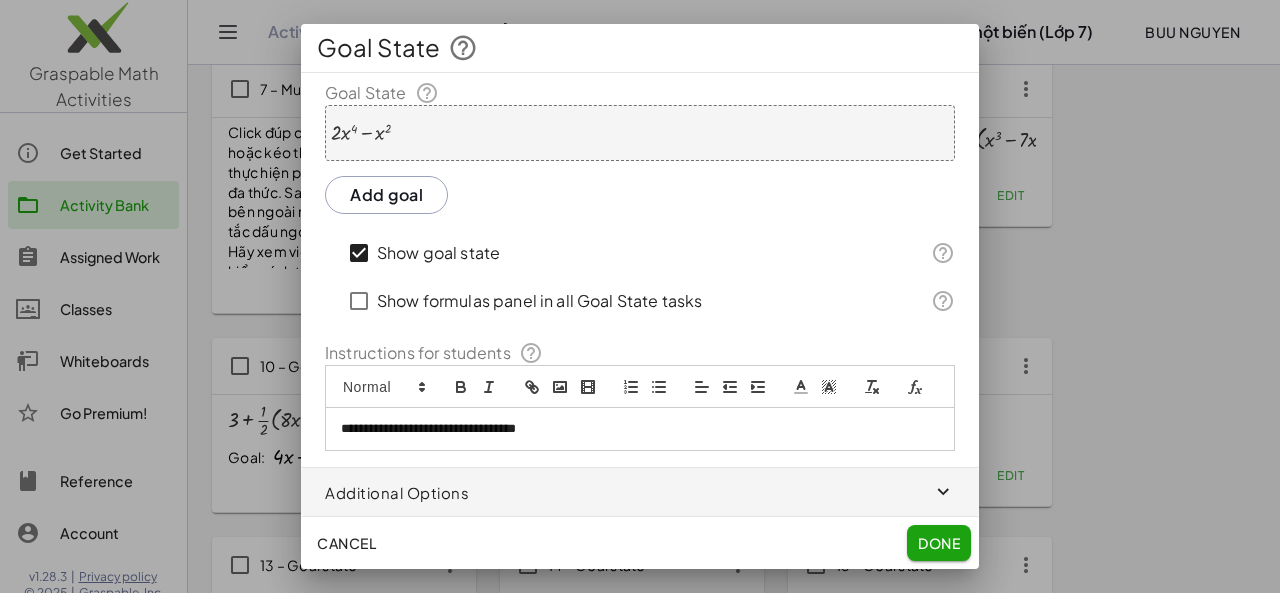 click on "Done" 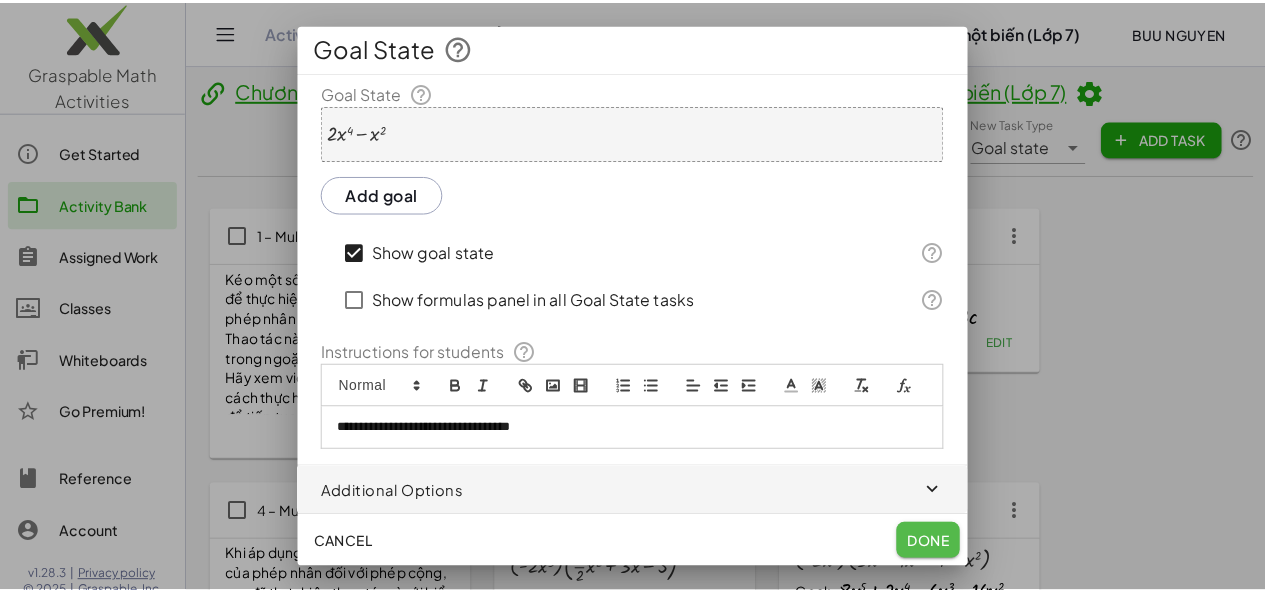 scroll, scrollTop: 701, scrollLeft: 0, axis: vertical 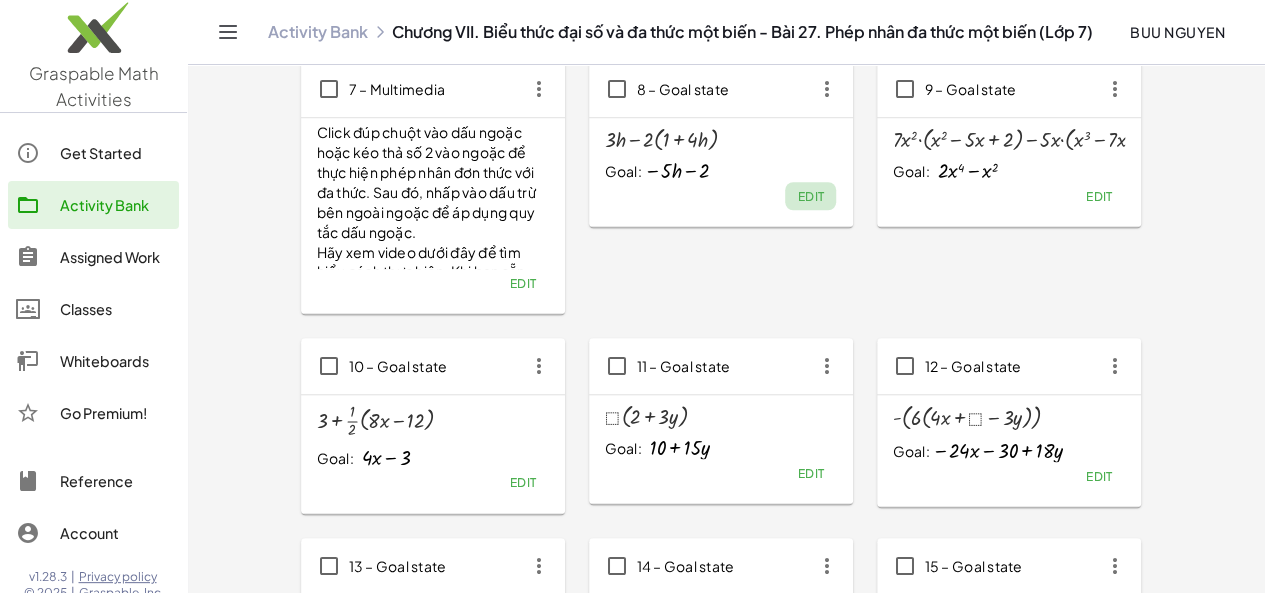 click on "Edit" 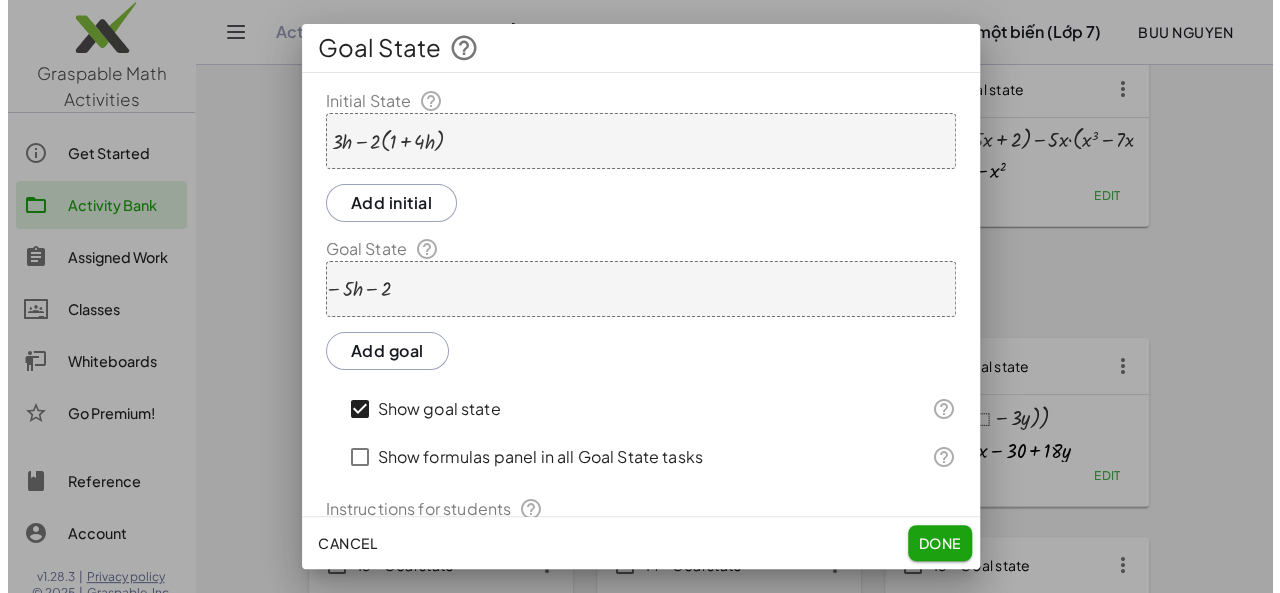 scroll, scrollTop: 0, scrollLeft: 0, axis: both 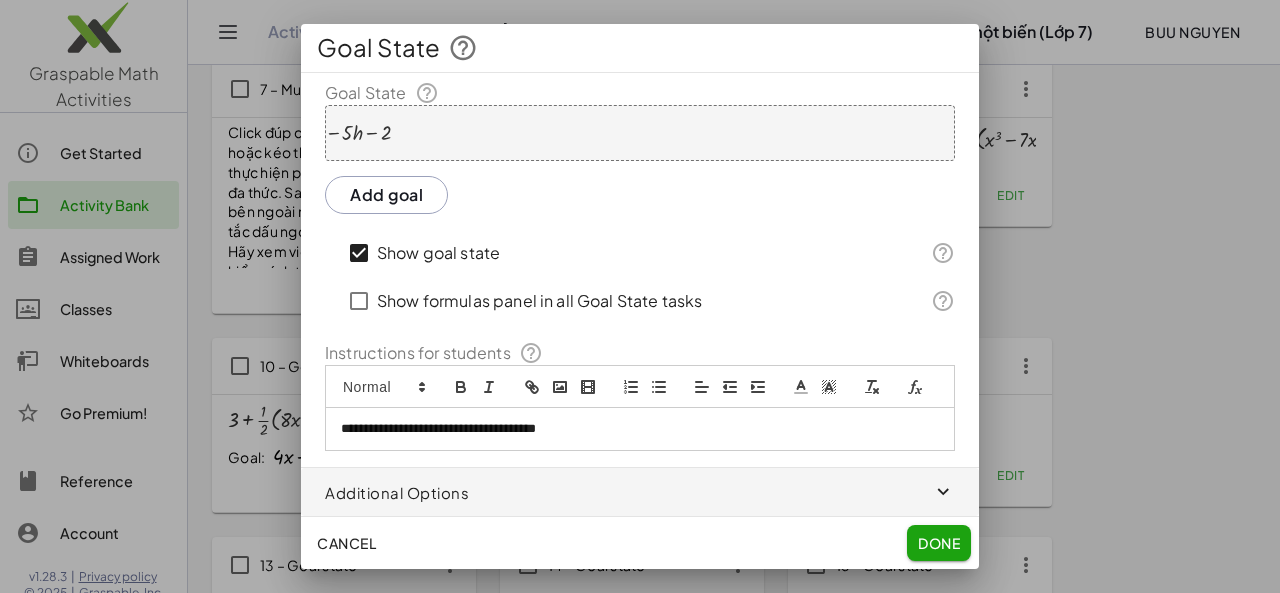 click on "**********" at bounding box center [632, 429] 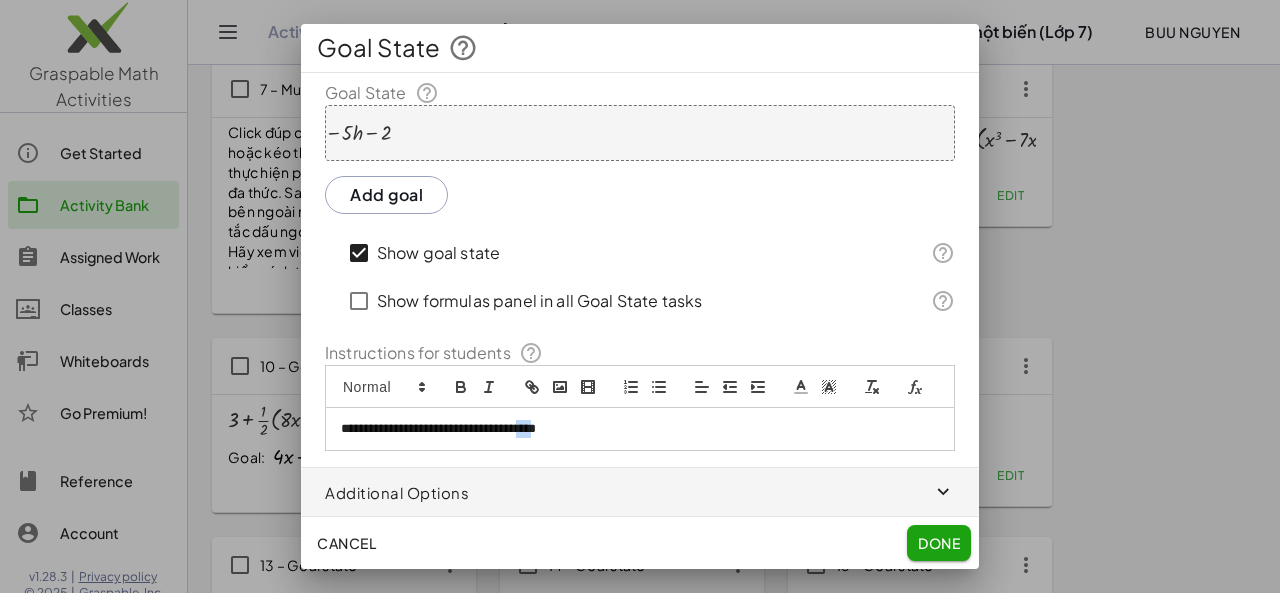 click on "**********" at bounding box center (632, 429) 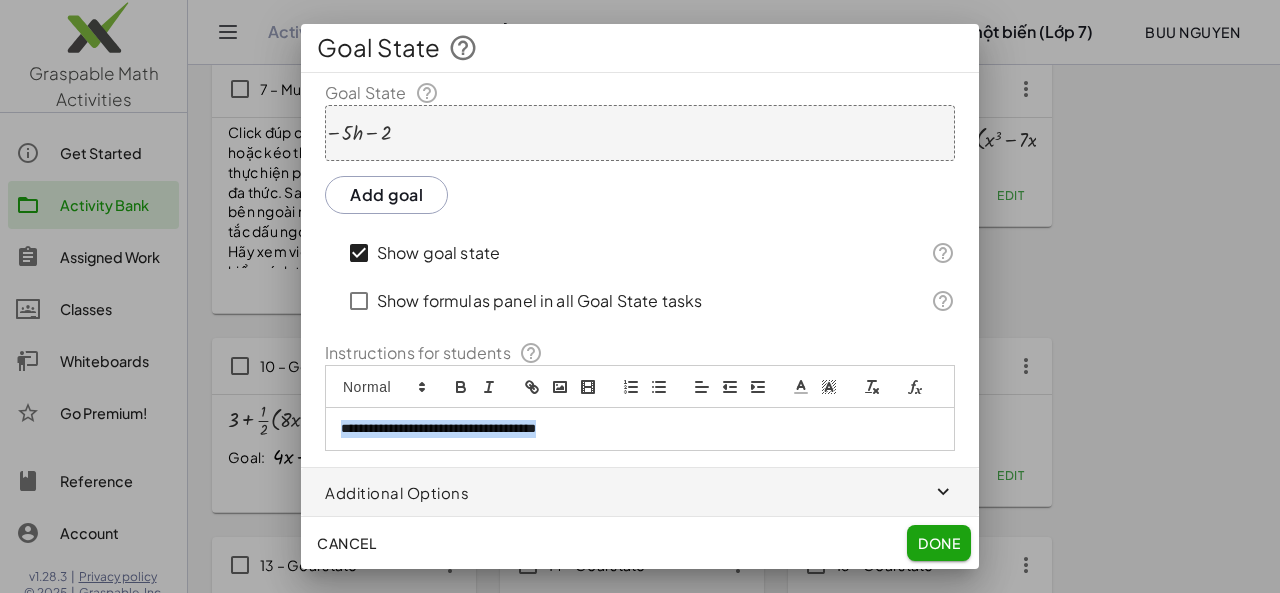 click on "**********" at bounding box center [632, 429] 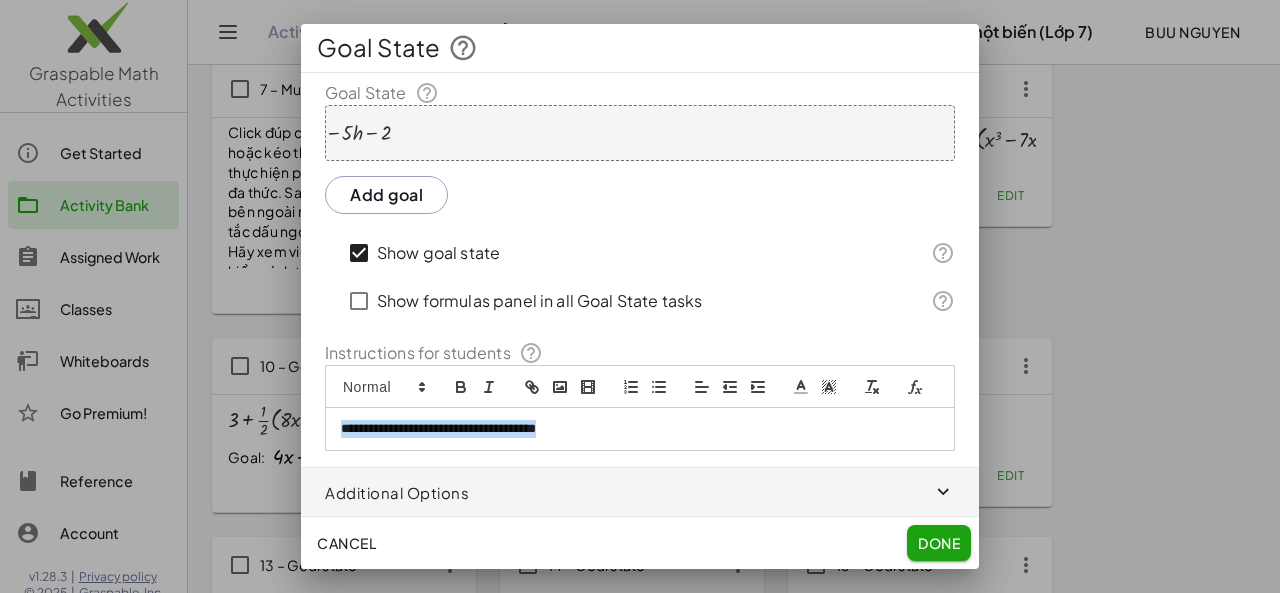 click on "Done" 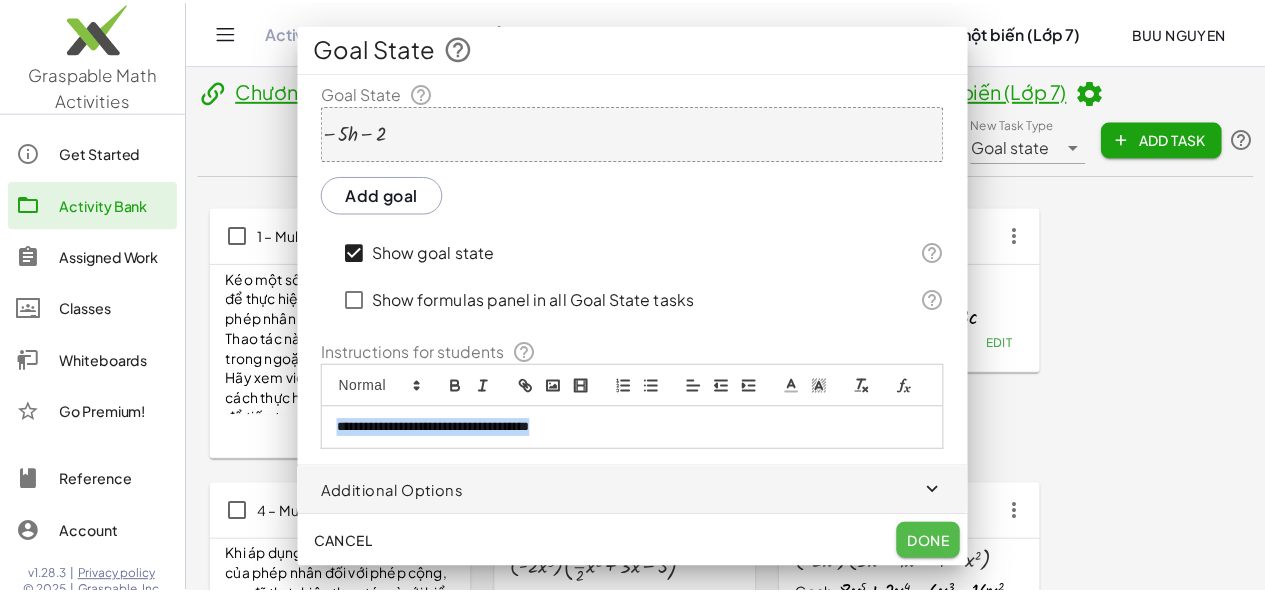 scroll, scrollTop: 701, scrollLeft: 0, axis: vertical 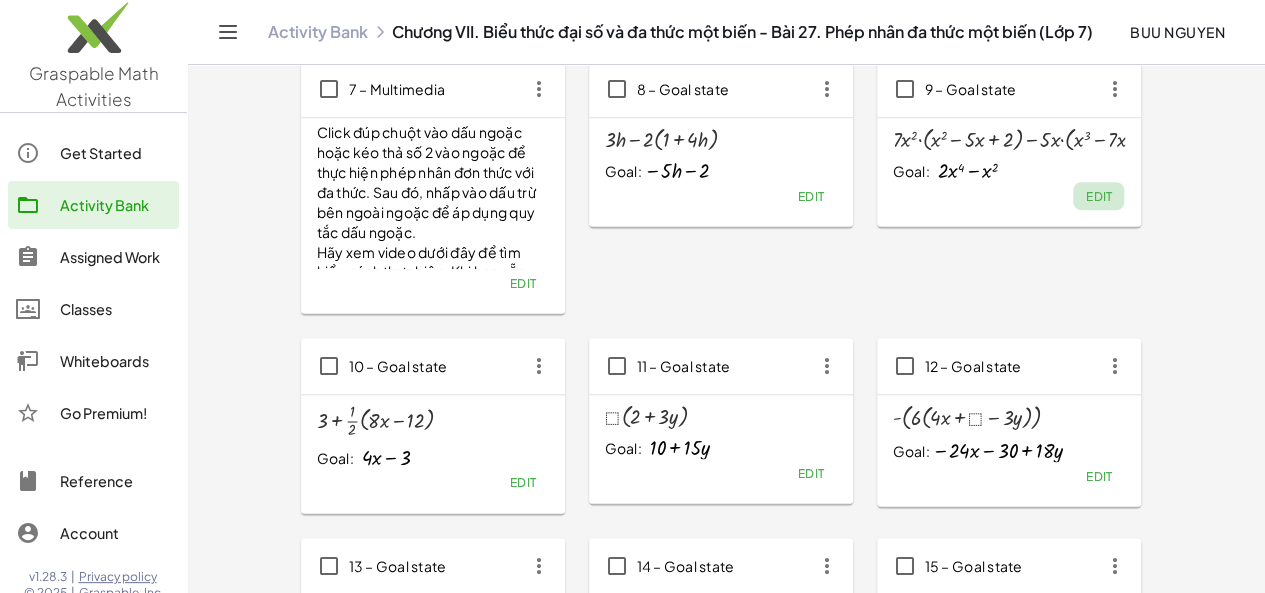 click on "Edit" 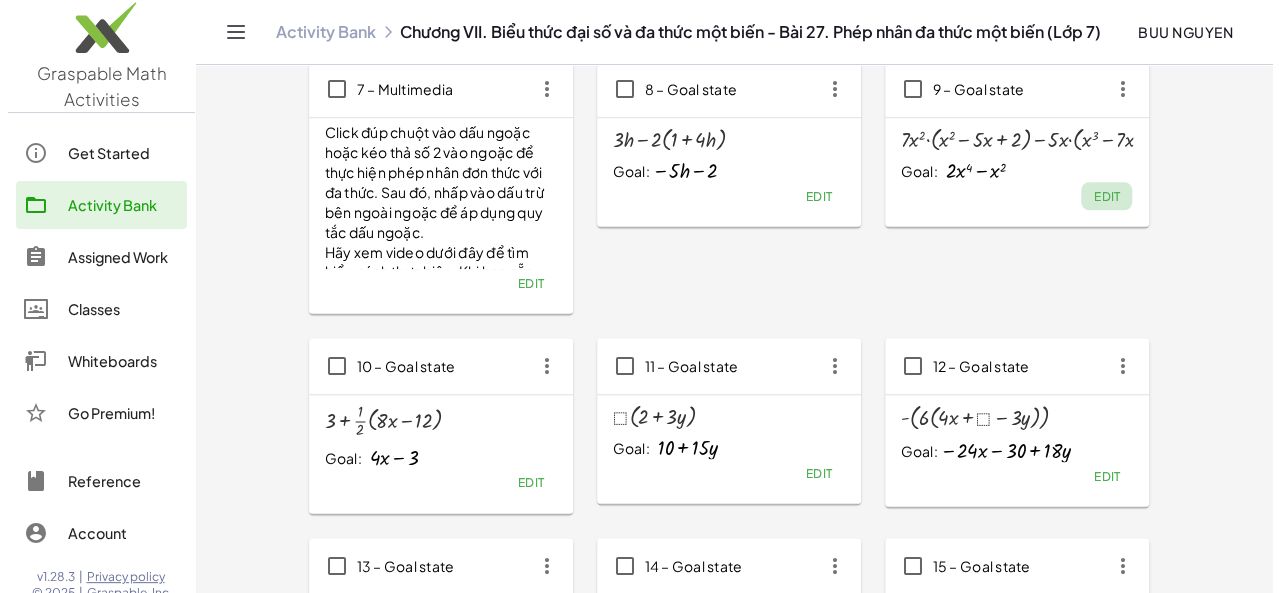 scroll, scrollTop: 0, scrollLeft: 0, axis: both 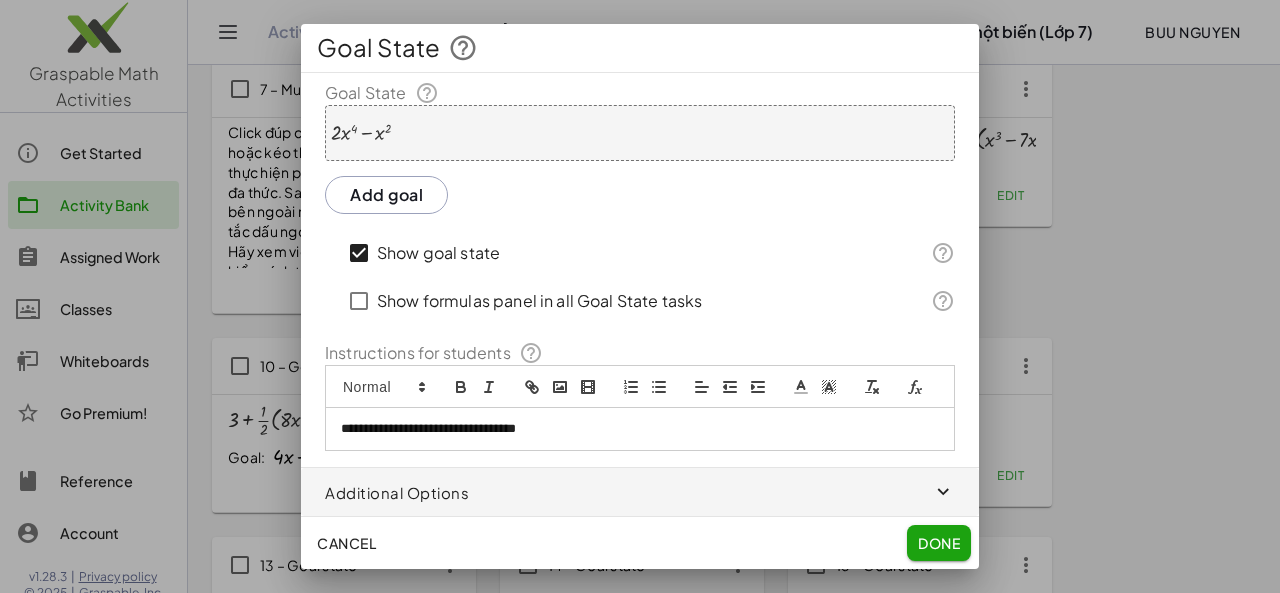 click on "**********" at bounding box center [640, 429] 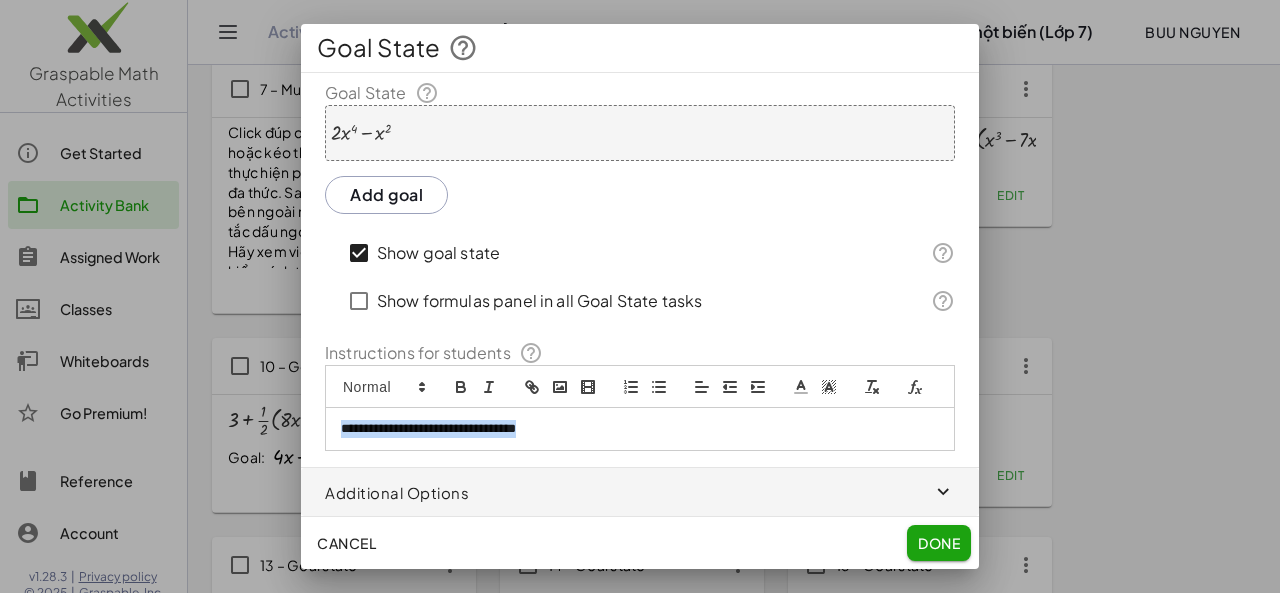 click on "**********" at bounding box center [640, 429] 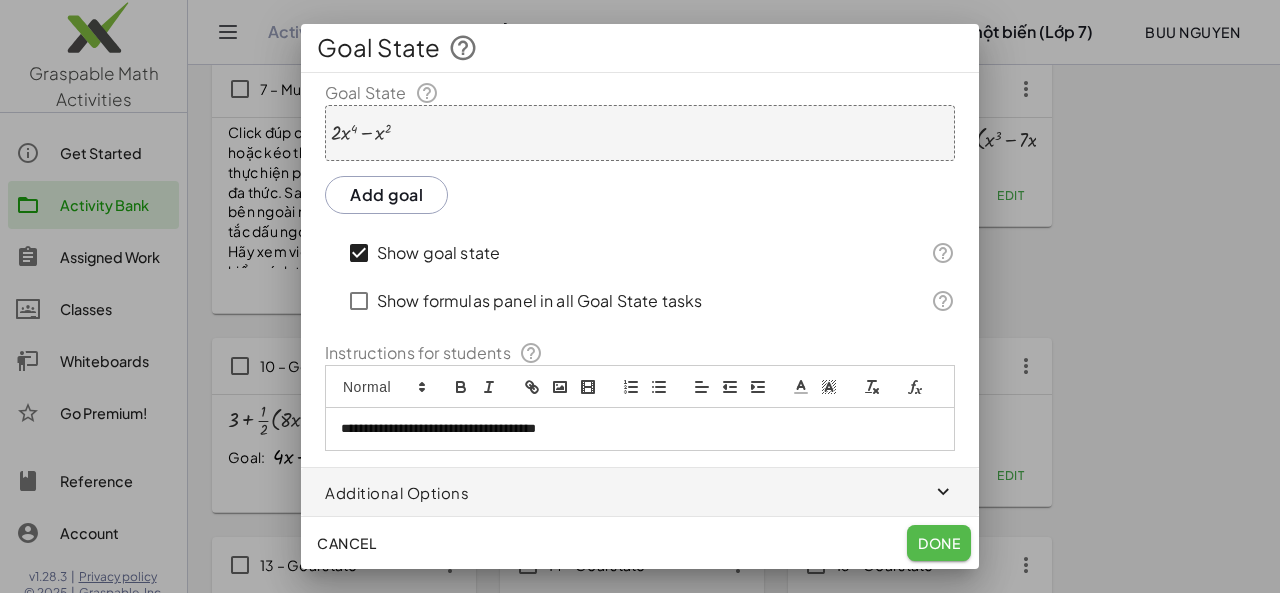 click on "Done" 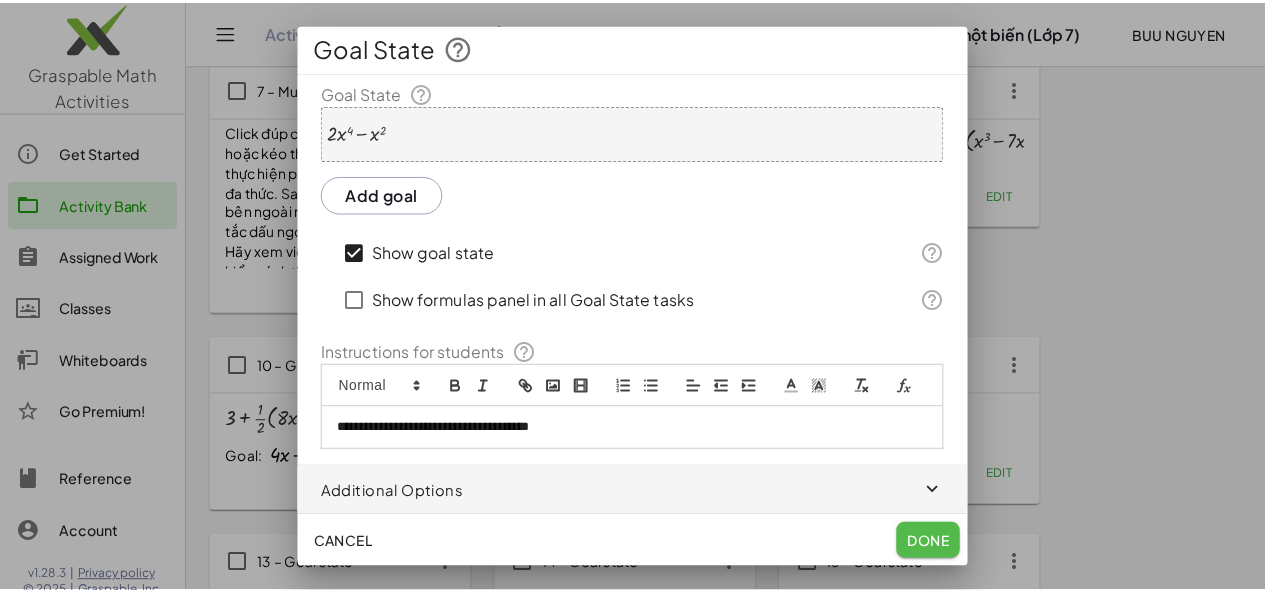 scroll, scrollTop: 701, scrollLeft: 0, axis: vertical 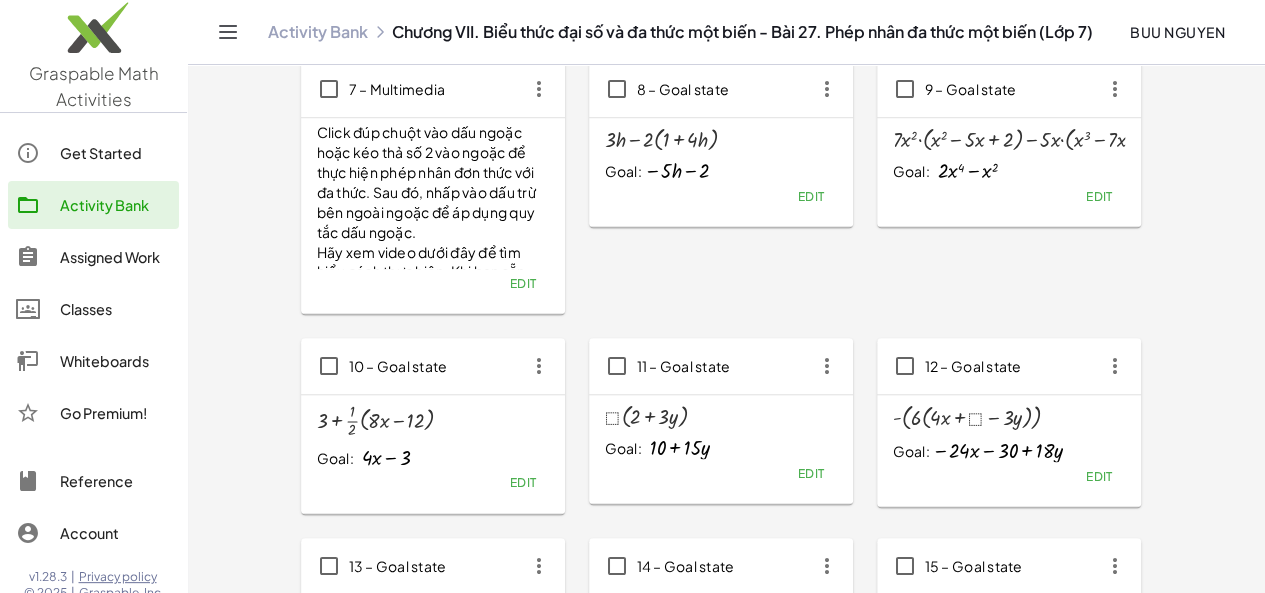 click 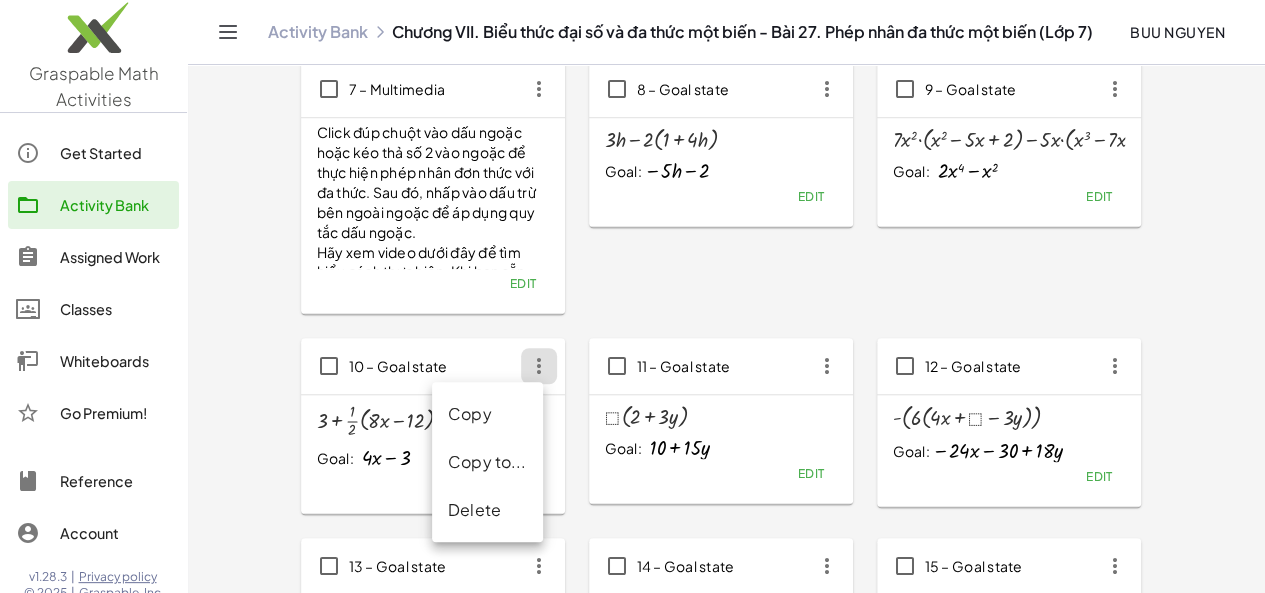 click on "Delete" 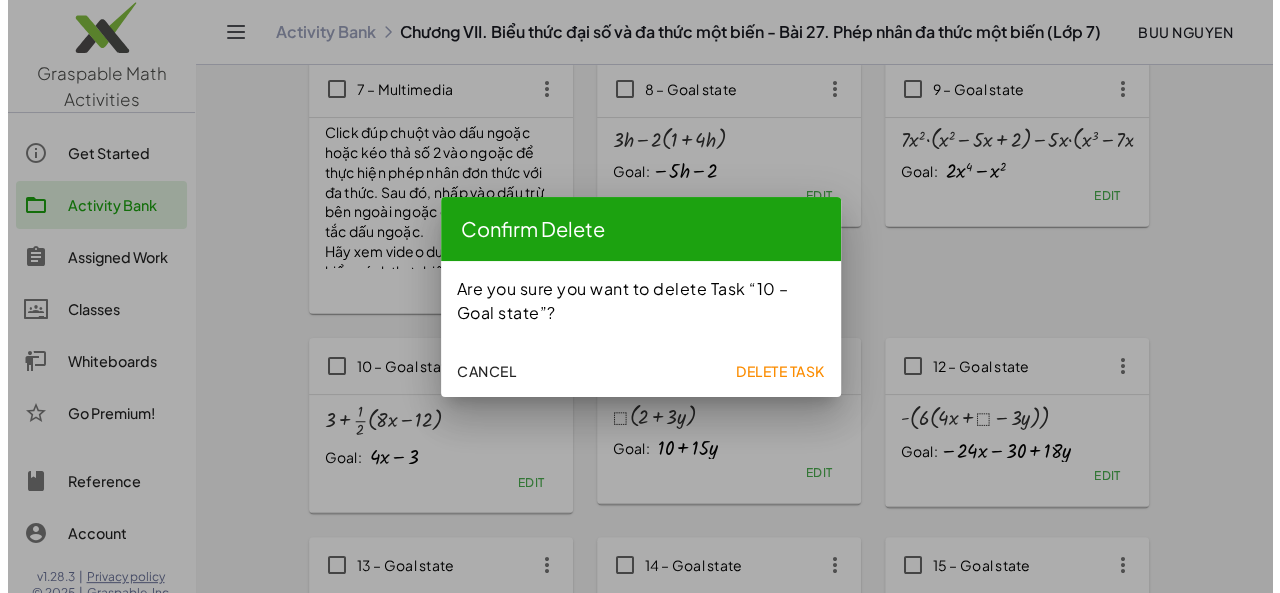 scroll, scrollTop: 0, scrollLeft: 0, axis: both 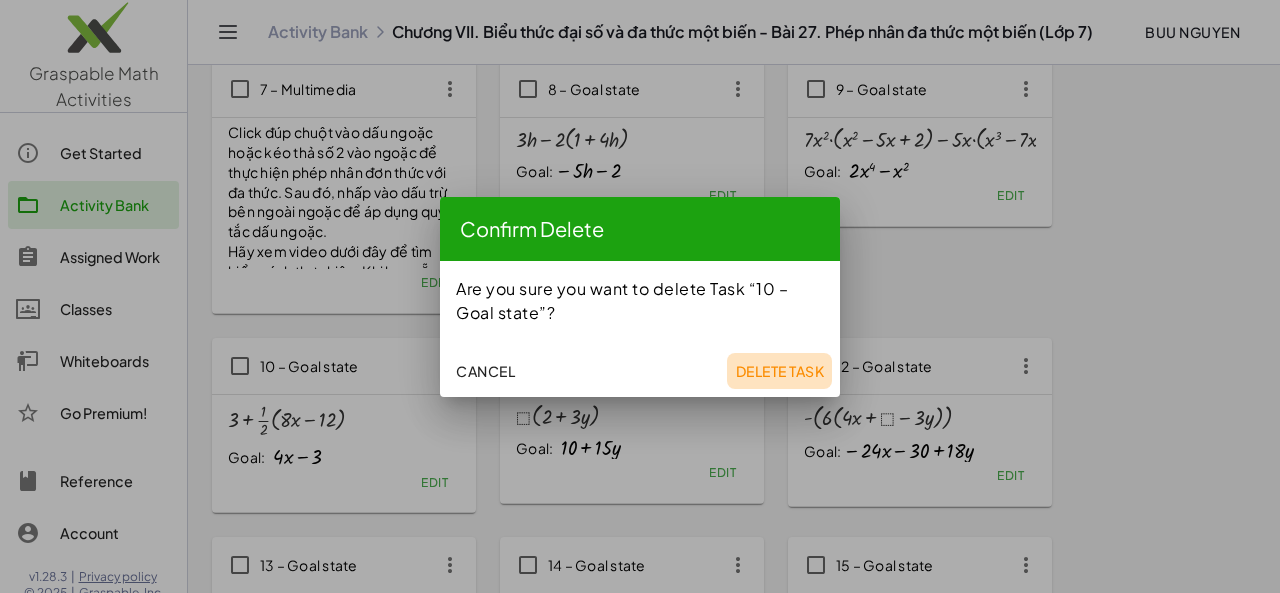 click on "Delete Task" 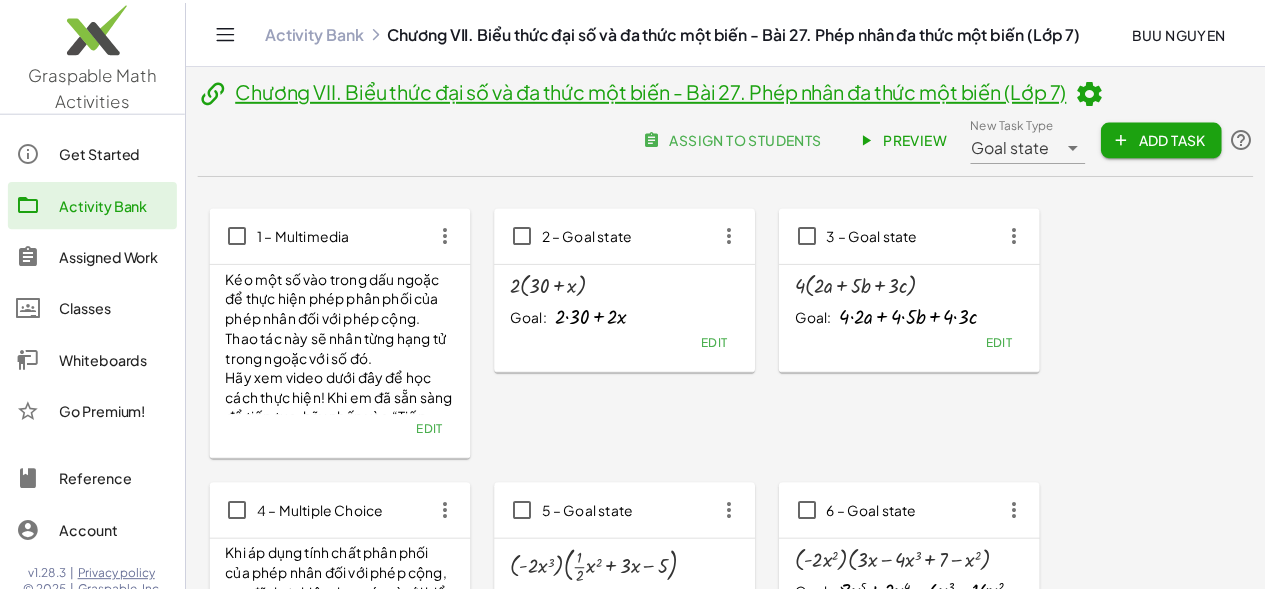 scroll, scrollTop: 701, scrollLeft: 0, axis: vertical 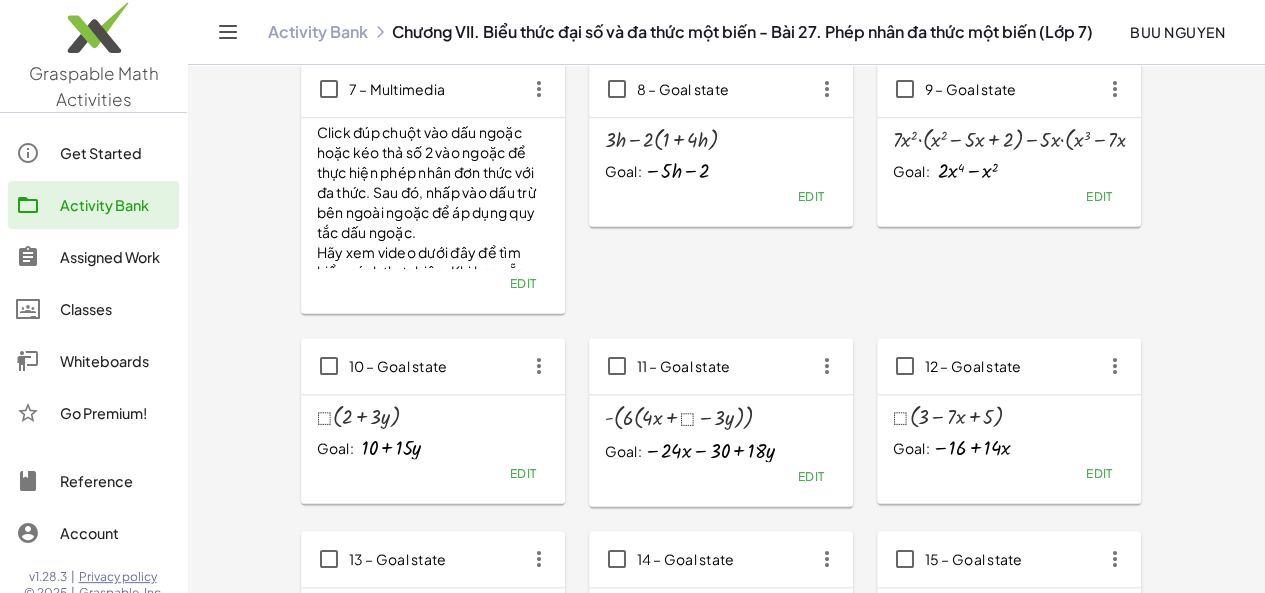 click 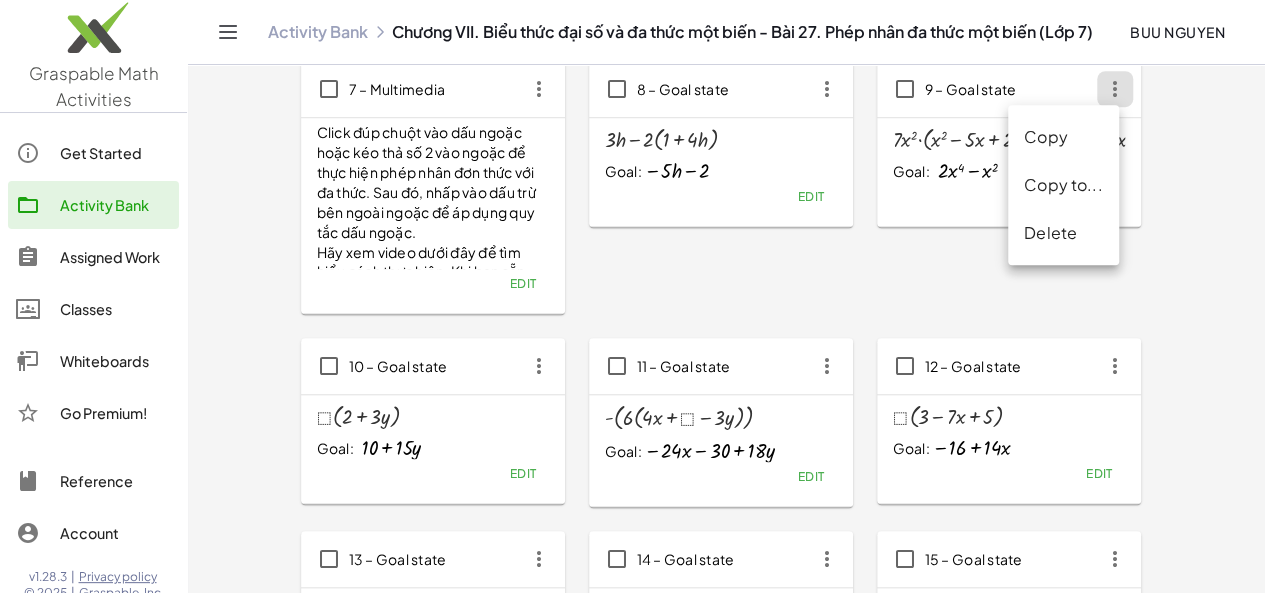 click on "Copy" 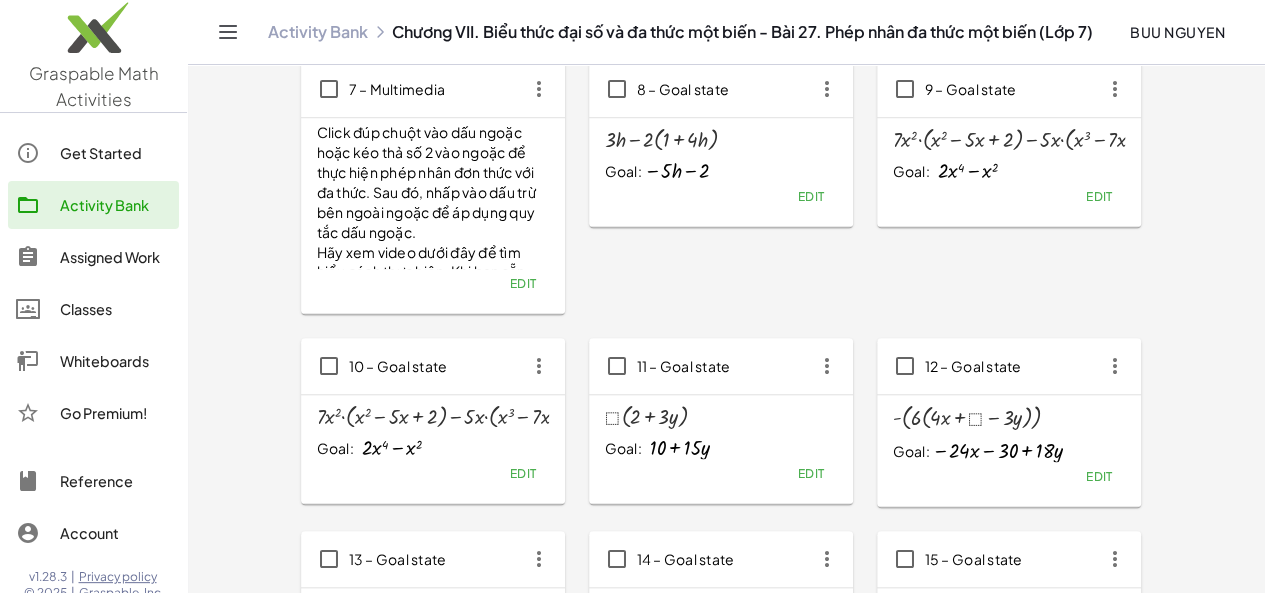 click on "Edit" 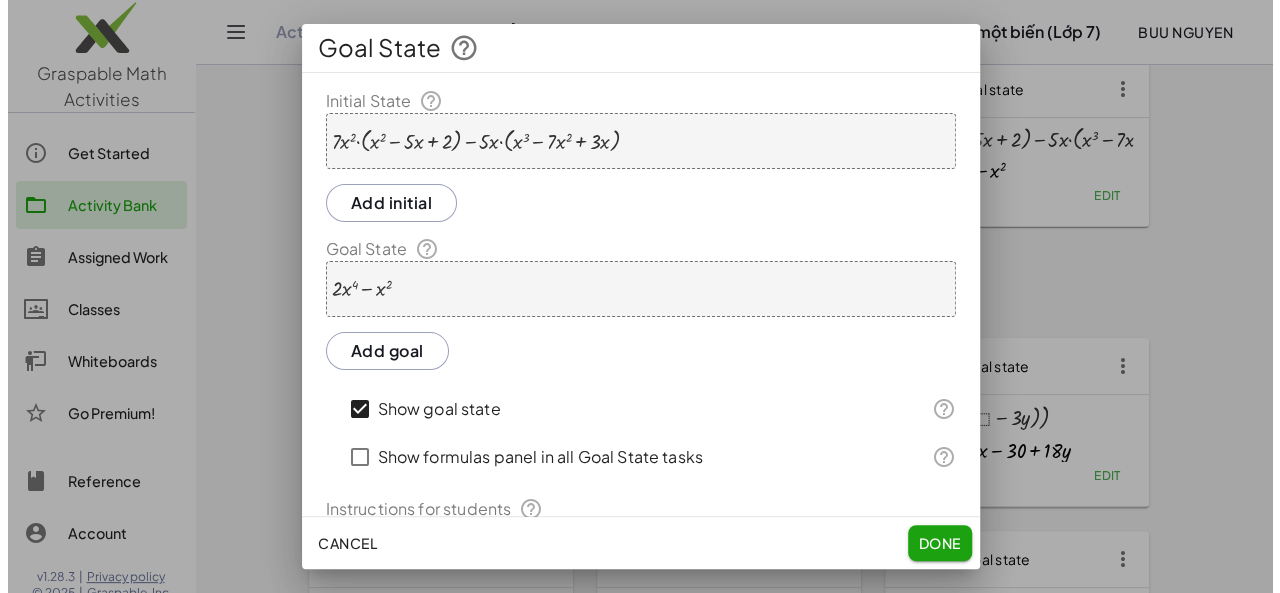 scroll, scrollTop: 0, scrollLeft: 0, axis: both 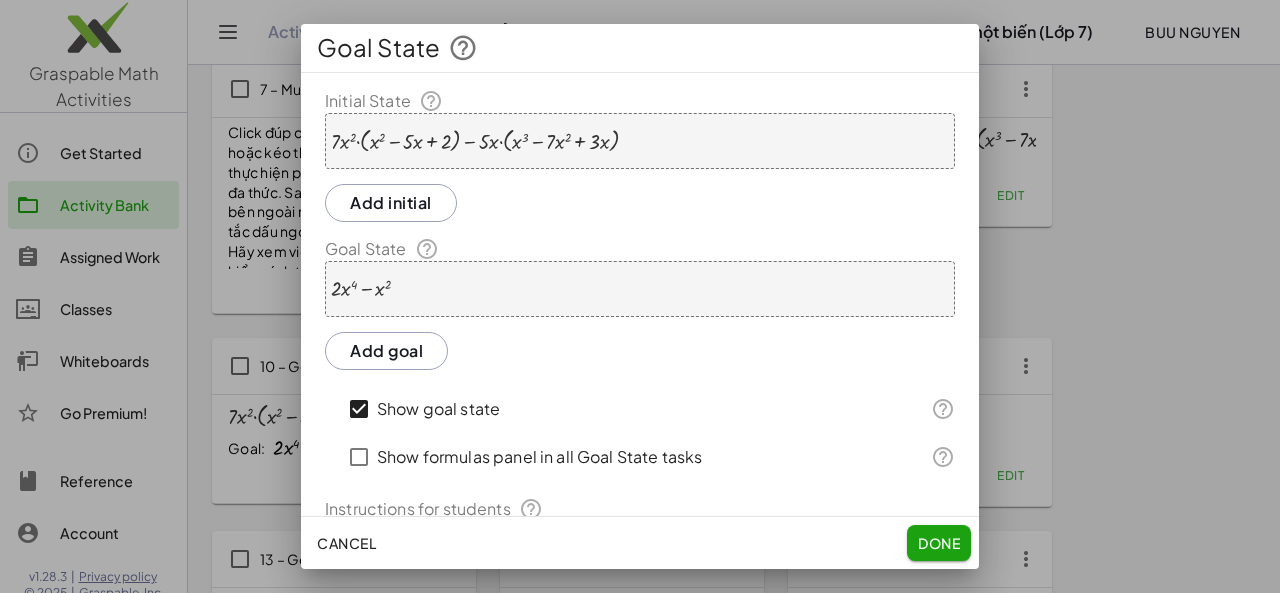 click at bounding box center (475, 141) 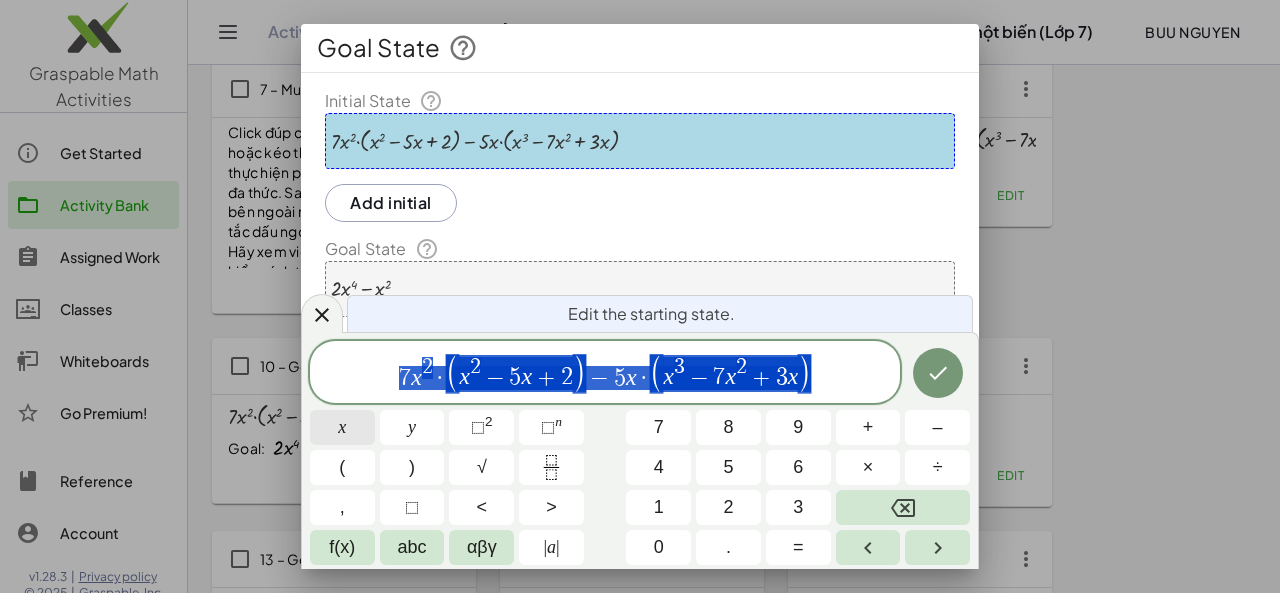 click on "x" at bounding box center [342, 427] 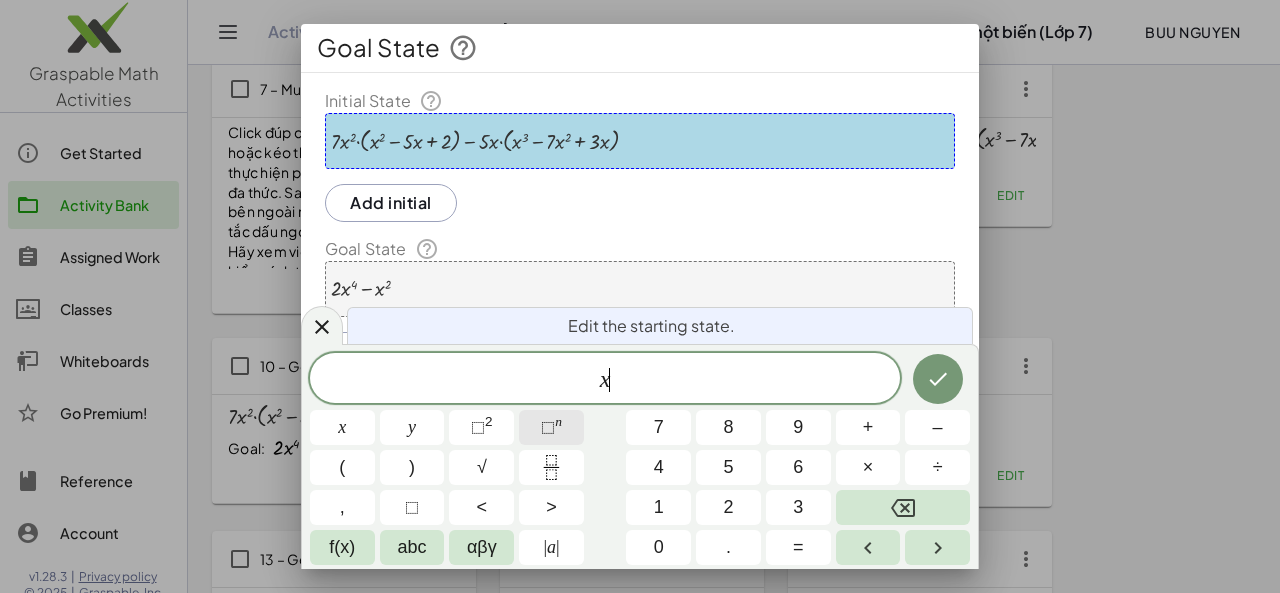 click on "⬚ n" at bounding box center (551, 427) 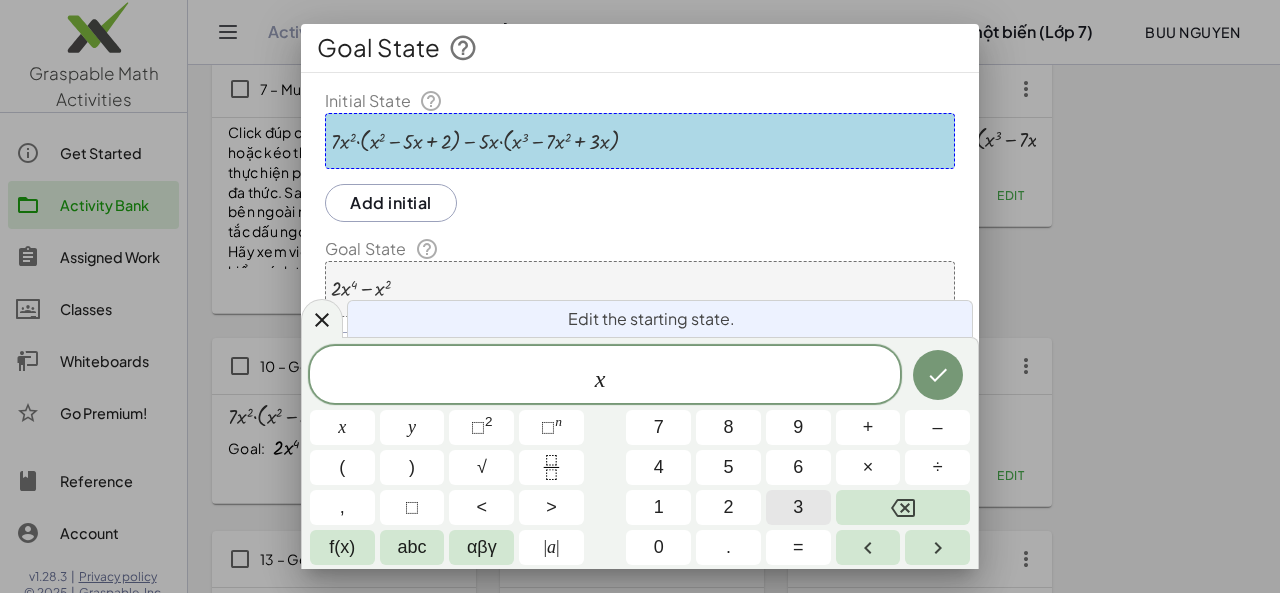 click on "3" at bounding box center (798, 507) 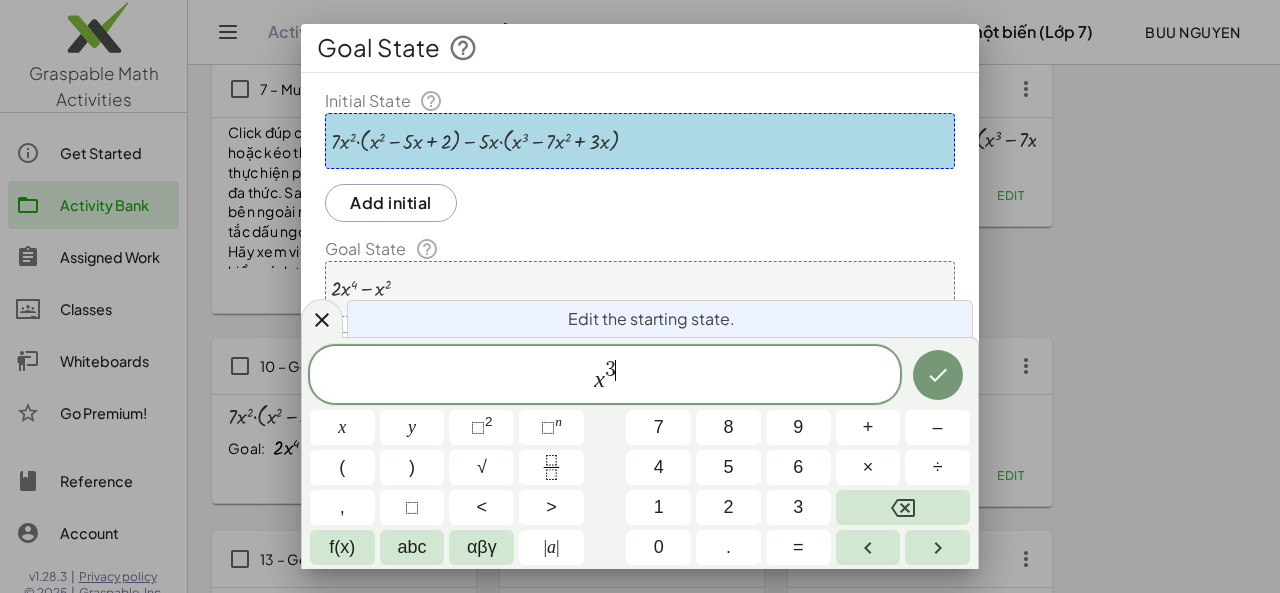 click on "x 3 ​" at bounding box center (605, 376) 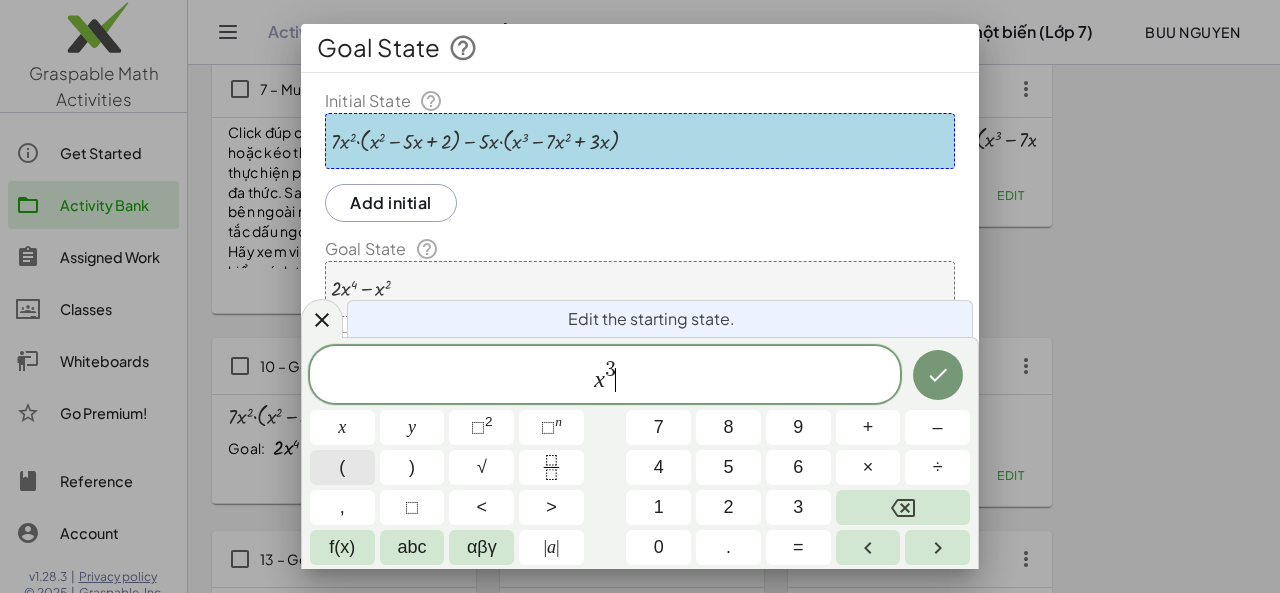click on "(" at bounding box center (342, 467) 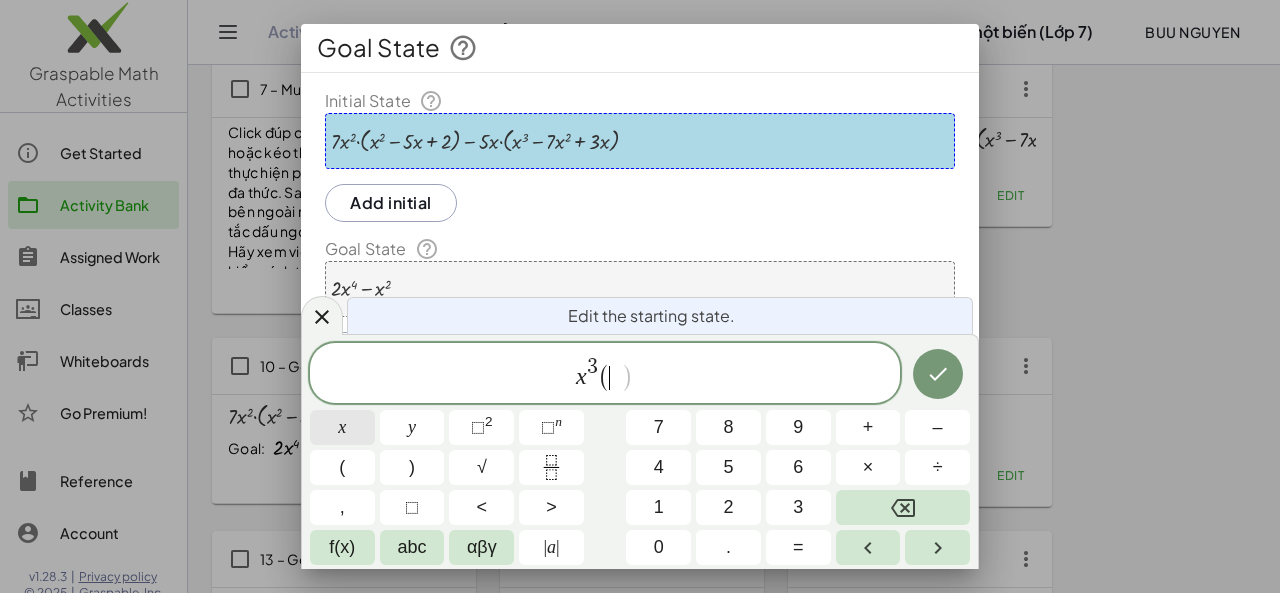 click on "x" at bounding box center [342, 427] 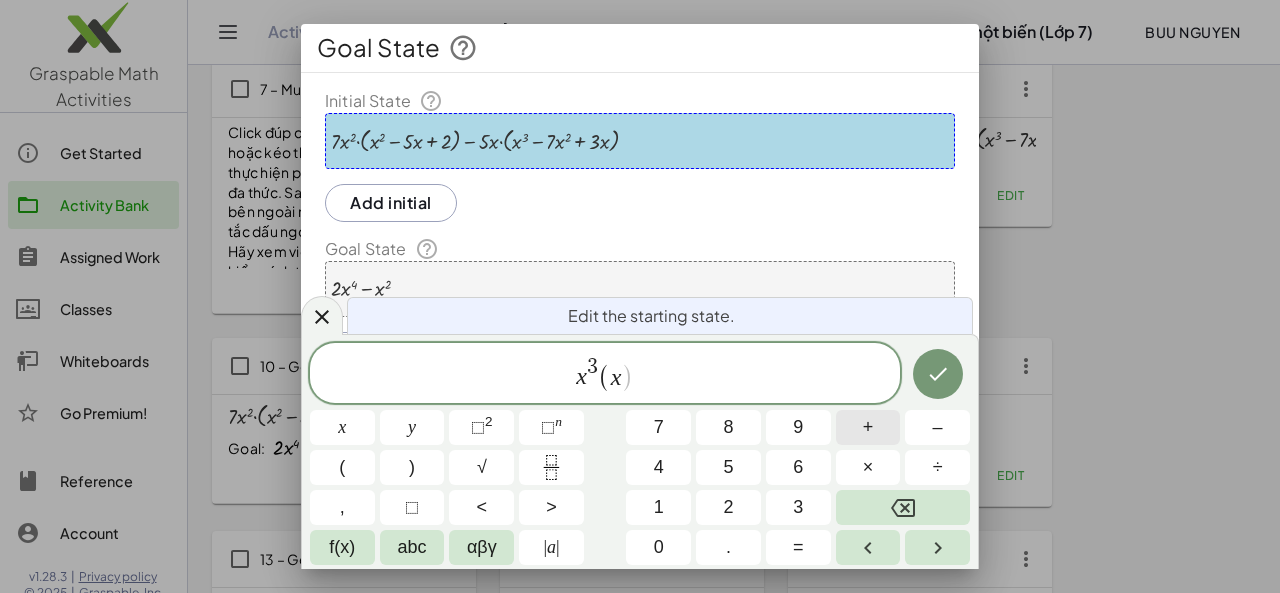 click on "+" at bounding box center [868, 427] 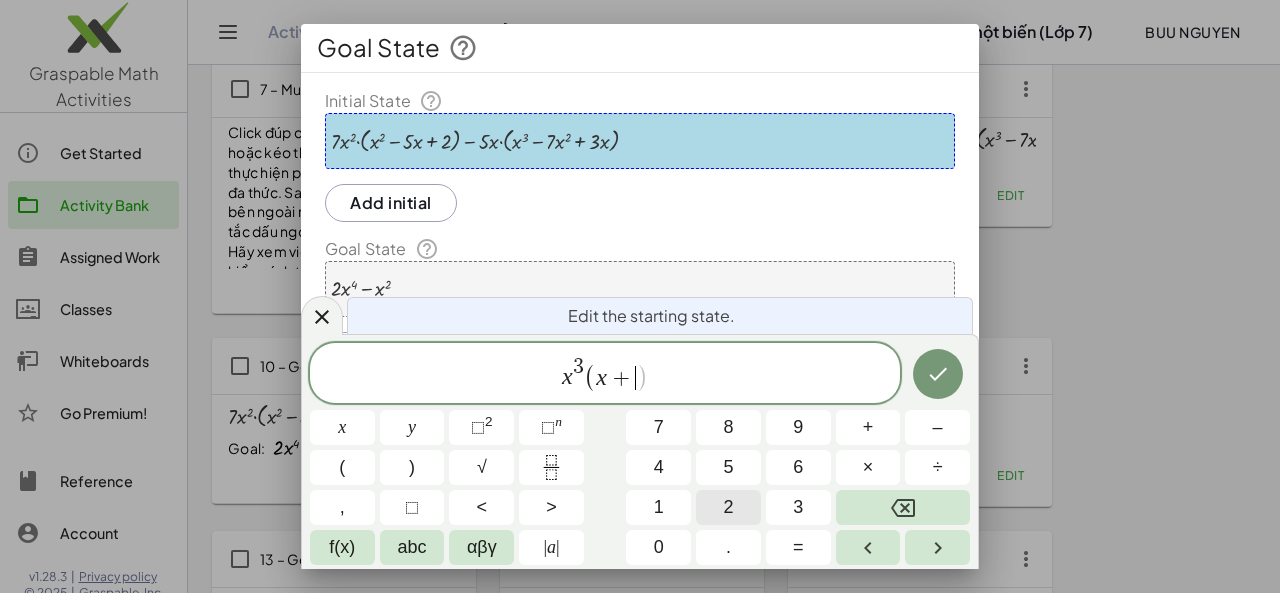 click on "2" at bounding box center (728, 507) 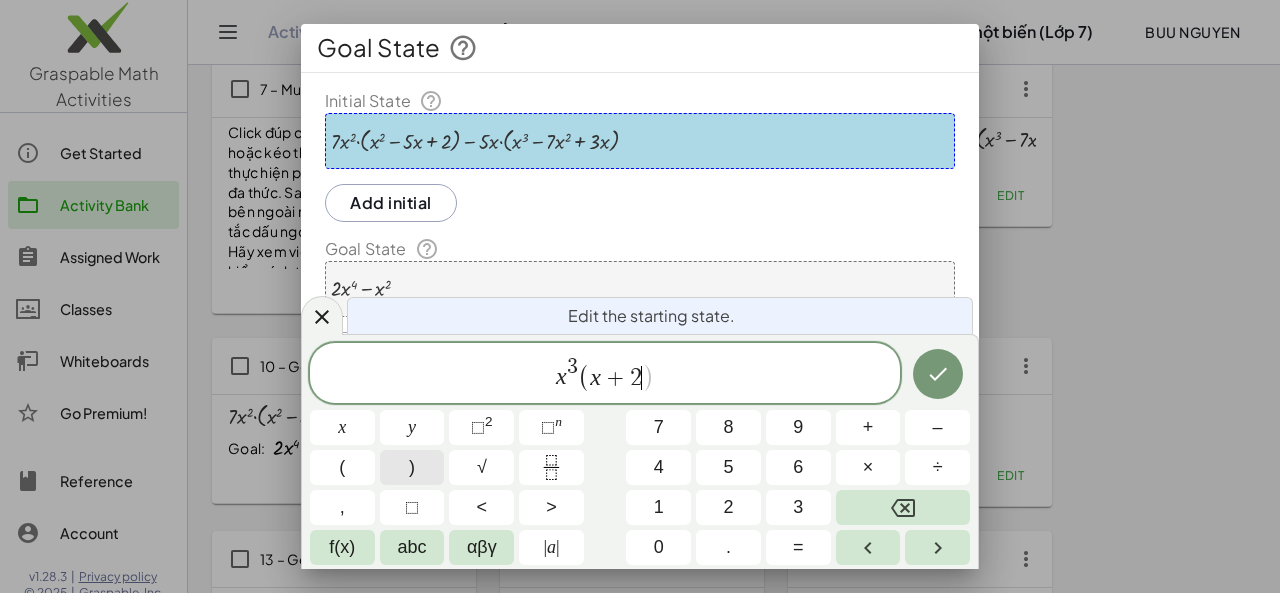 click on ")" at bounding box center (412, 467) 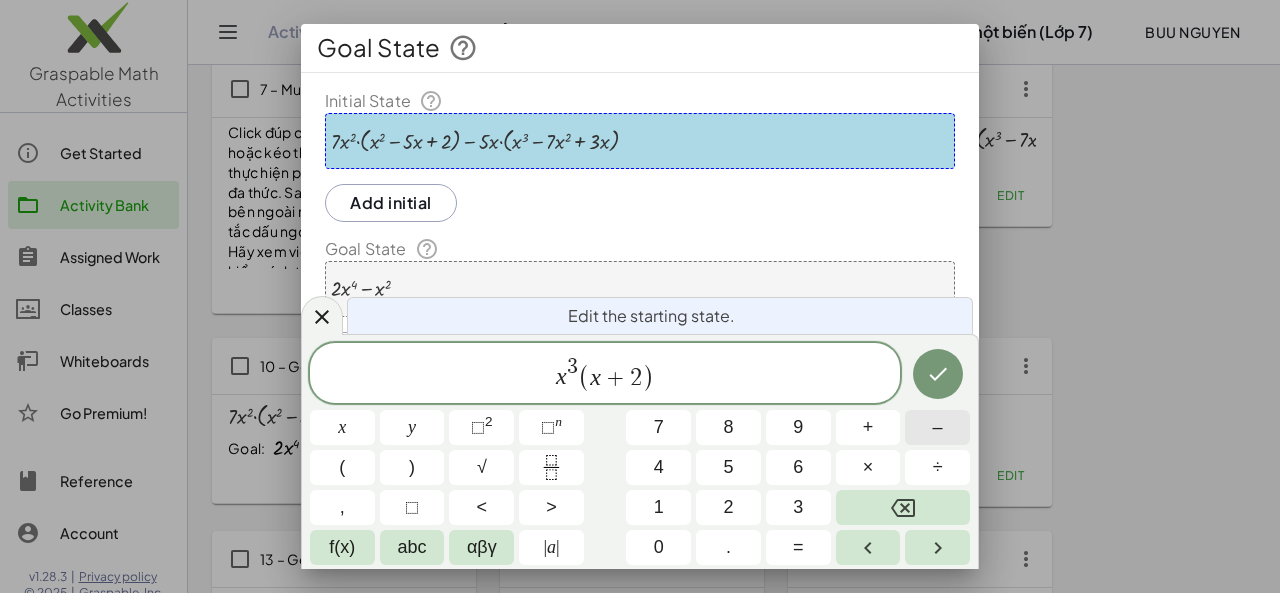 click on "–" at bounding box center (937, 427) 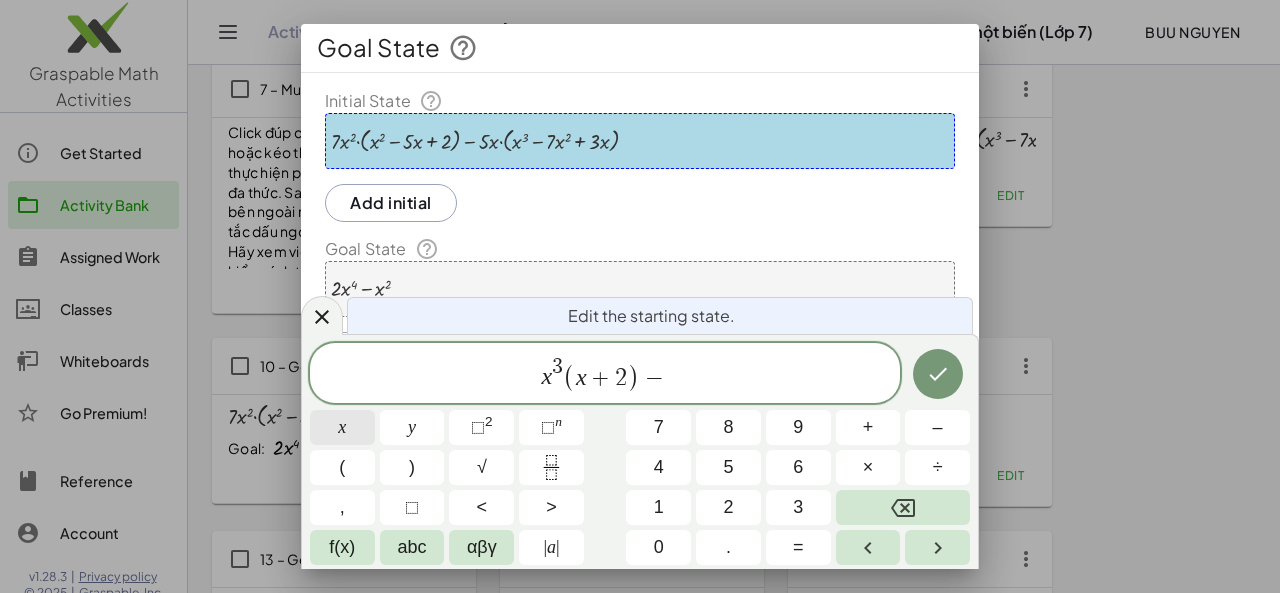 click on "x" at bounding box center [342, 427] 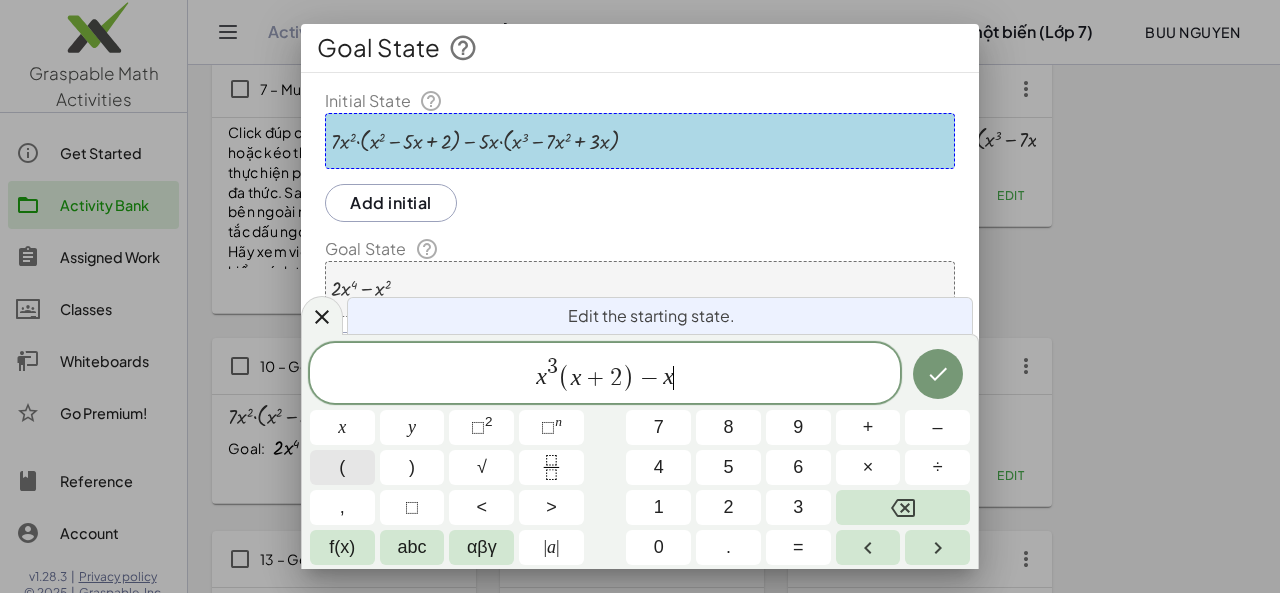 click on "(" at bounding box center [342, 467] 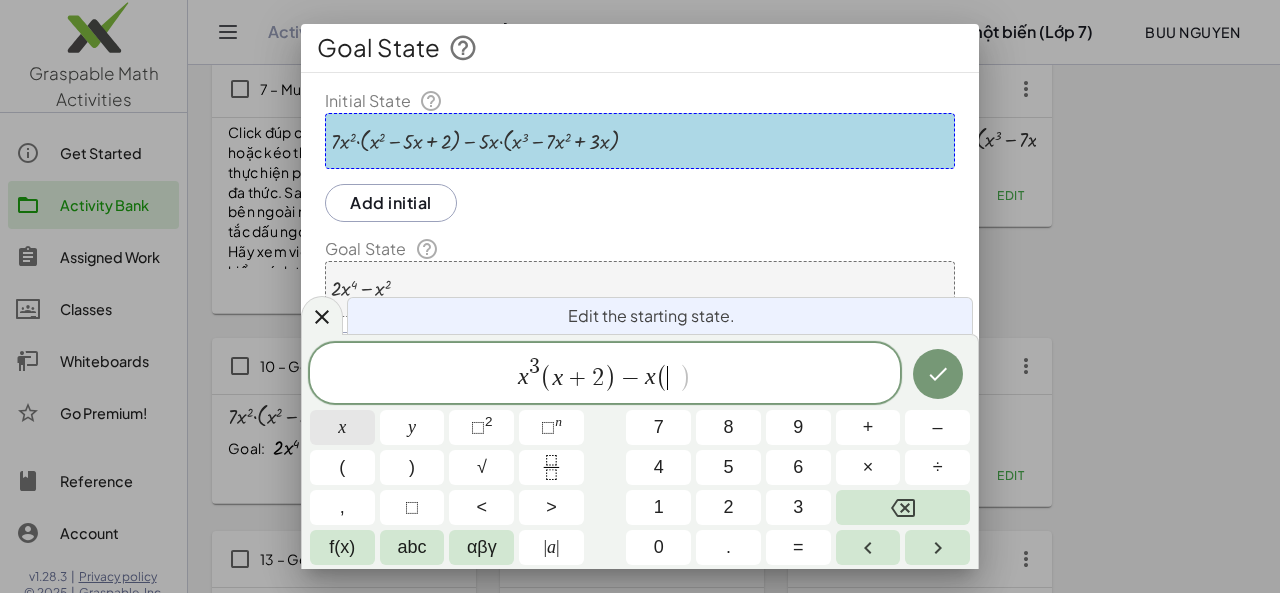 click on "x" at bounding box center [342, 427] 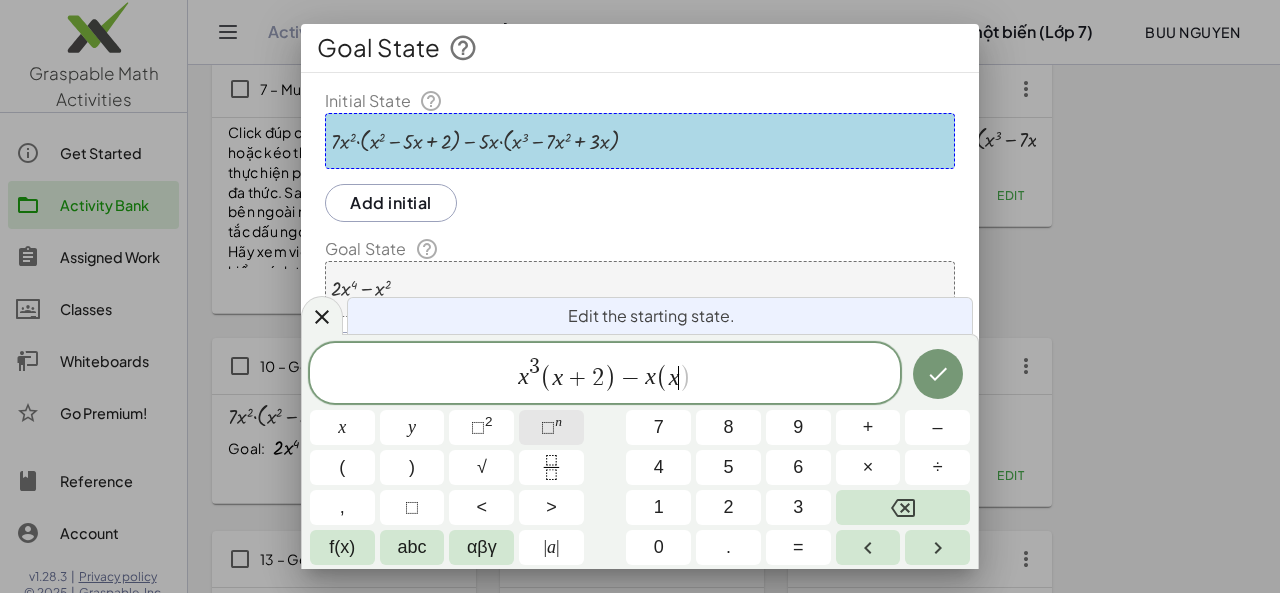 click on "⬚ n" at bounding box center (551, 427) 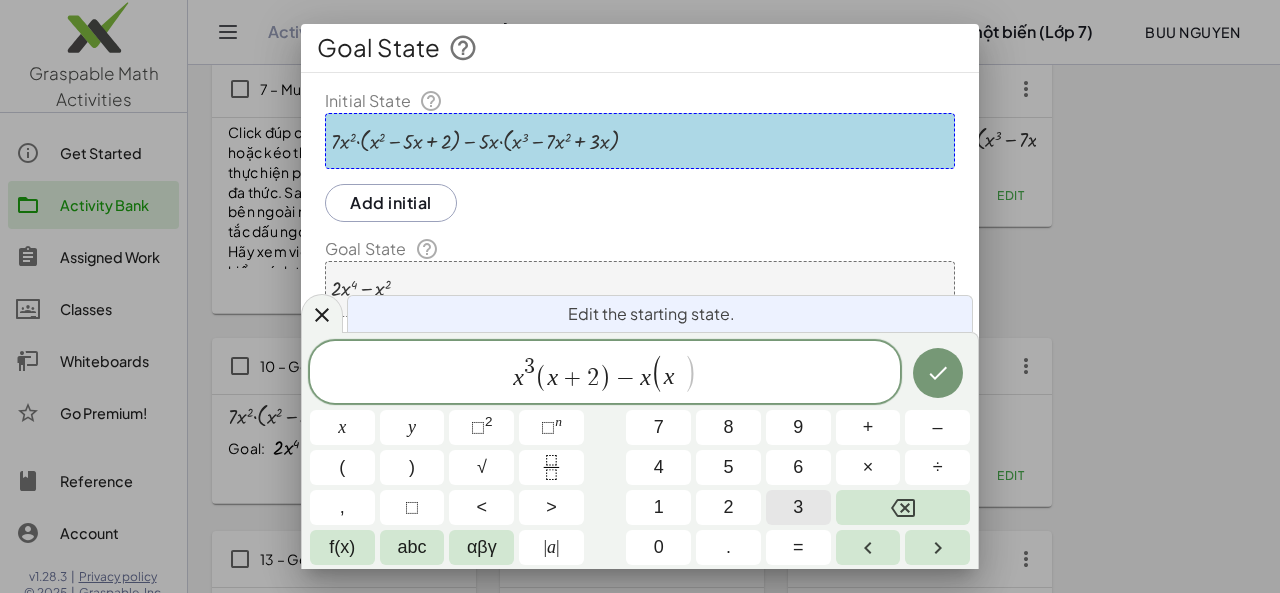 click on "3" at bounding box center [798, 507] 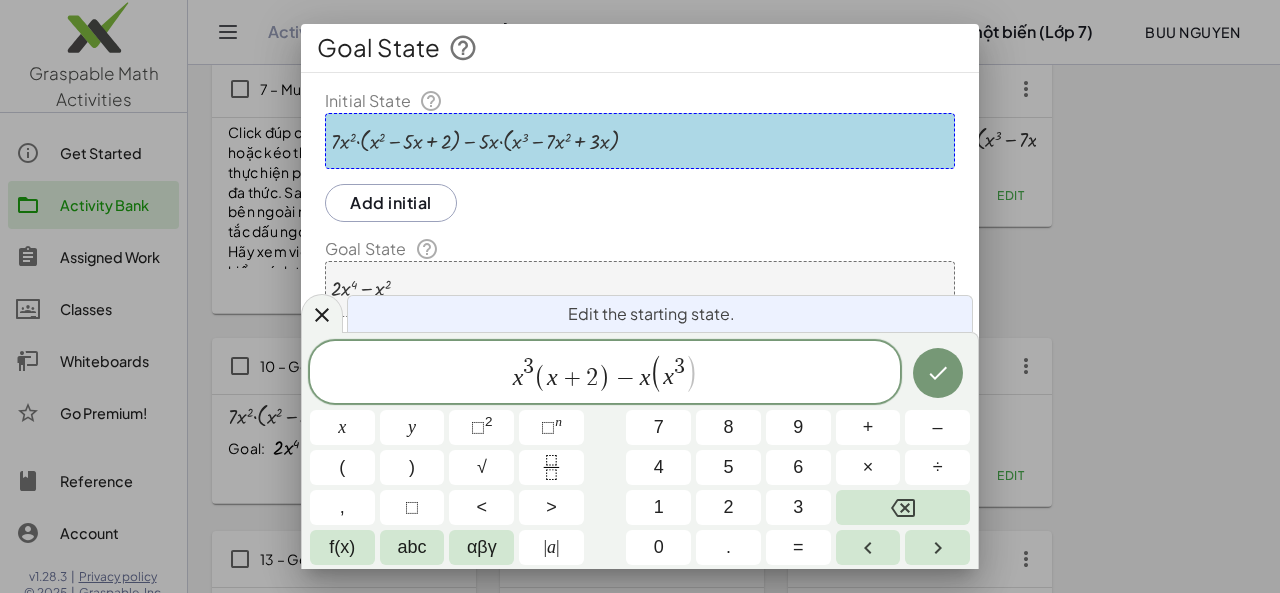 click on ")" at bounding box center [691, 374] 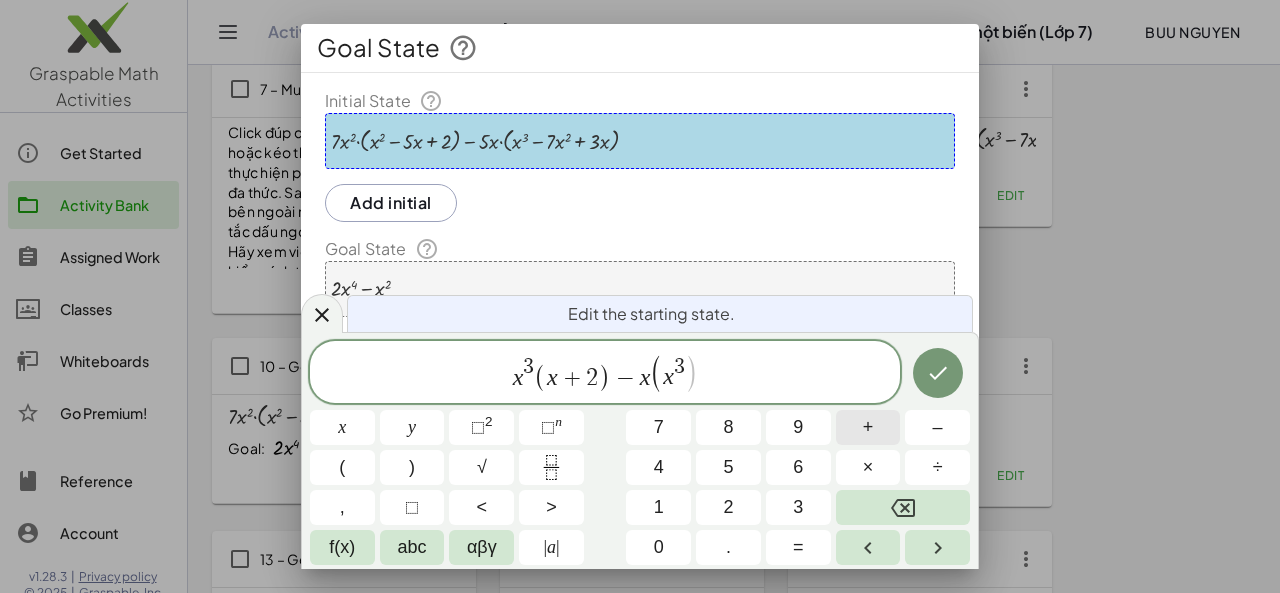 click on "+" at bounding box center (868, 427) 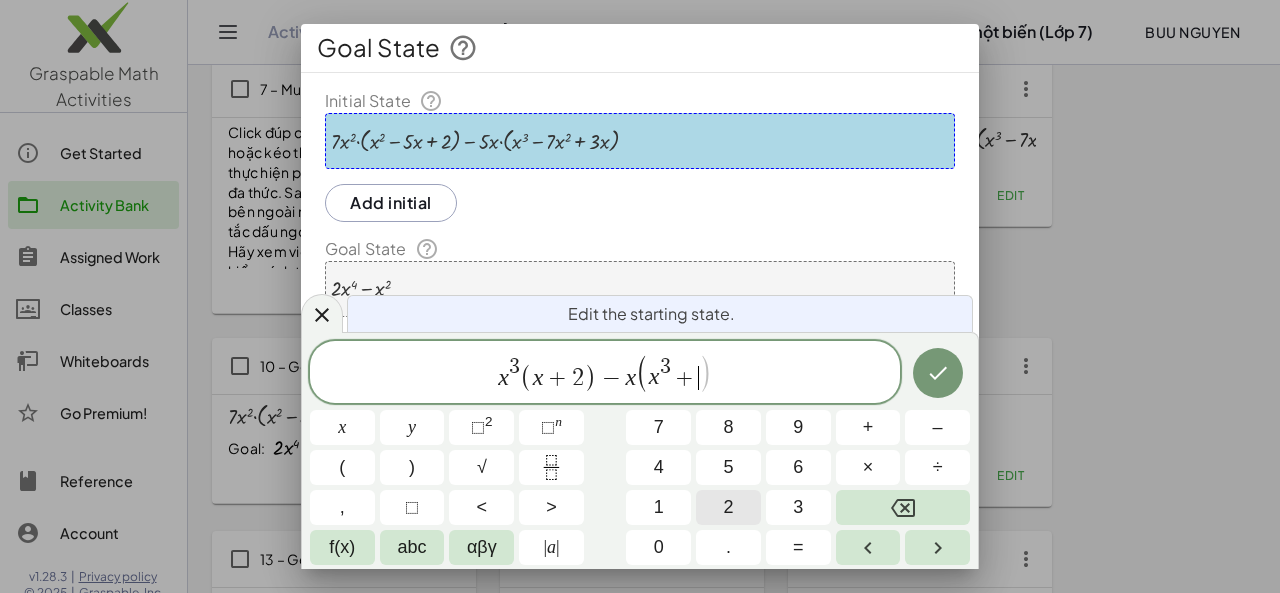 click on "2" at bounding box center [728, 507] 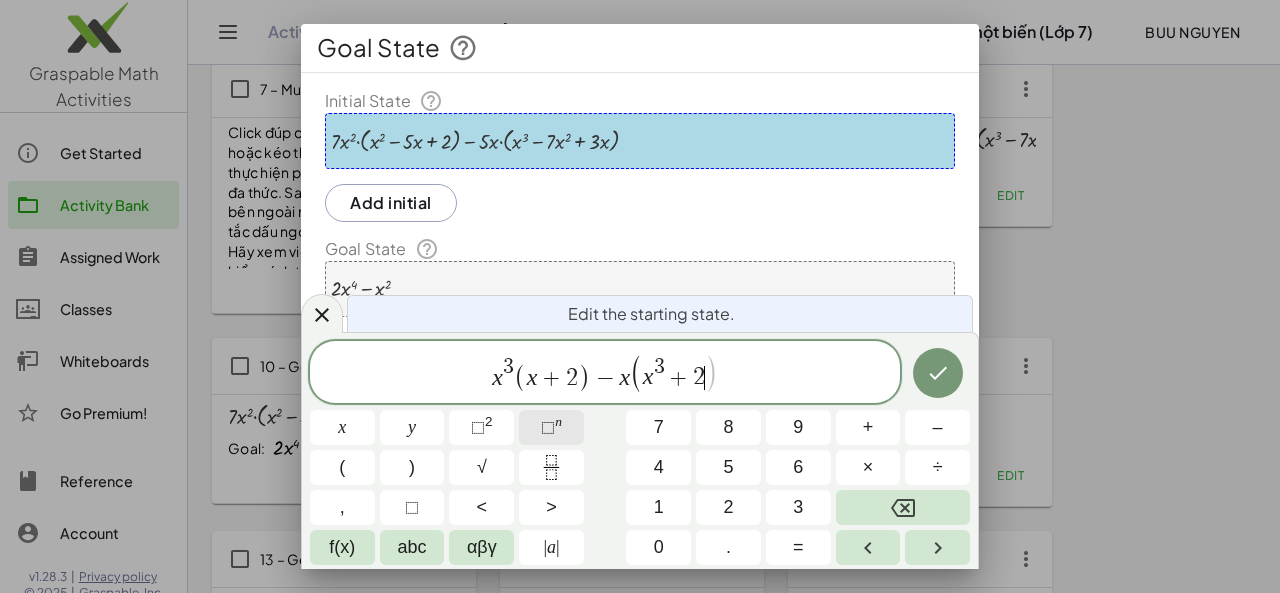click on "⬚ n" at bounding box center (551, 427) 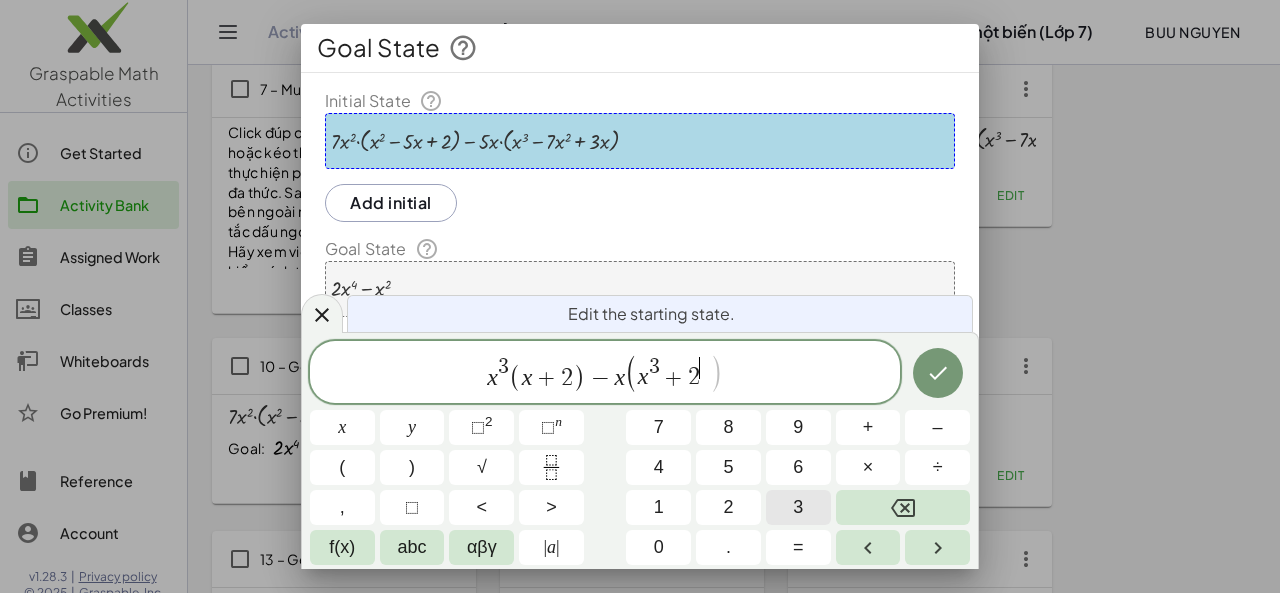 click on "3" at bounding box center (798, 507) 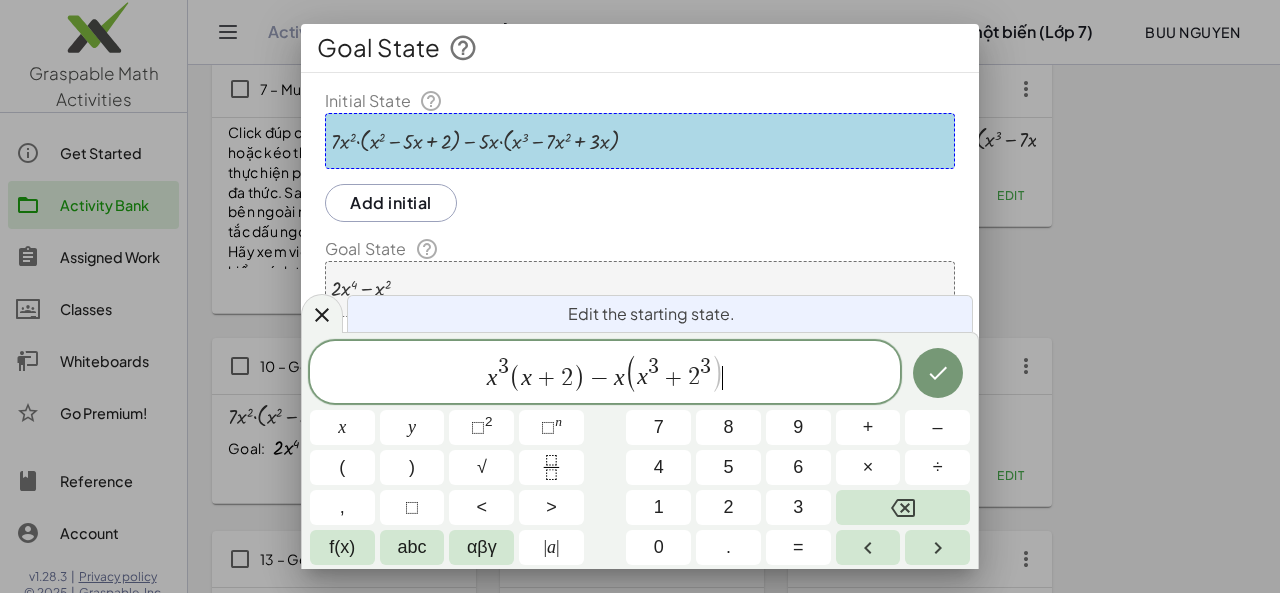 click on "x 3 ( x + 2 ) − x ( x 3 + 2 3 ) ​" at bounding box center (605, 373) 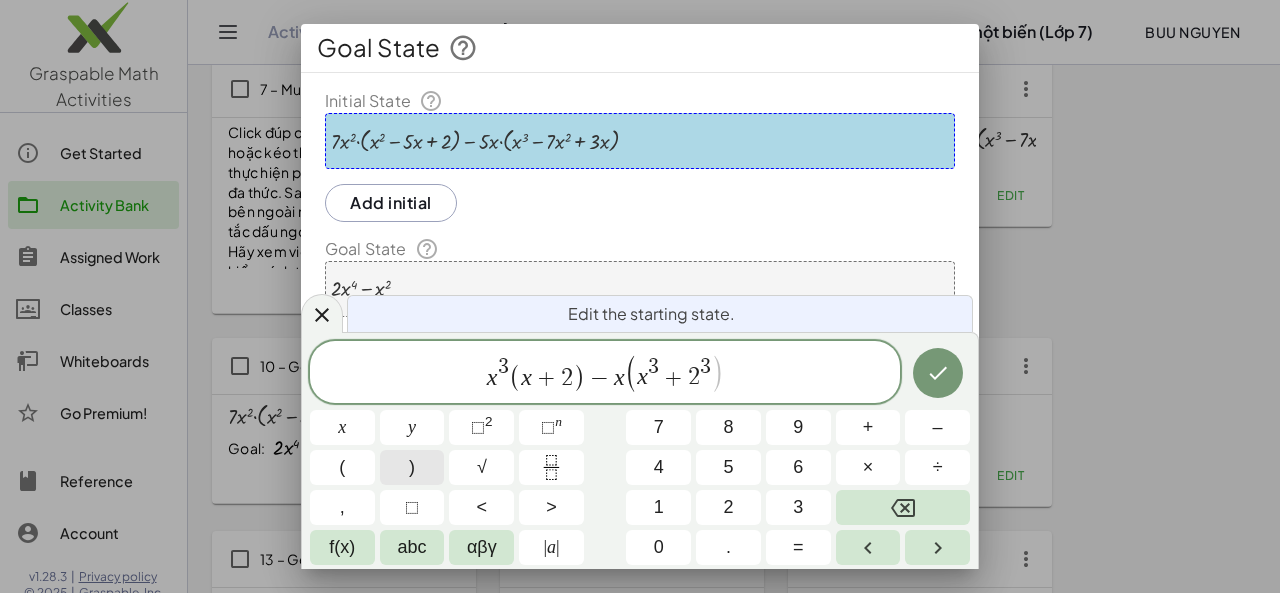 click on ")" at bounding box center [412, 467] 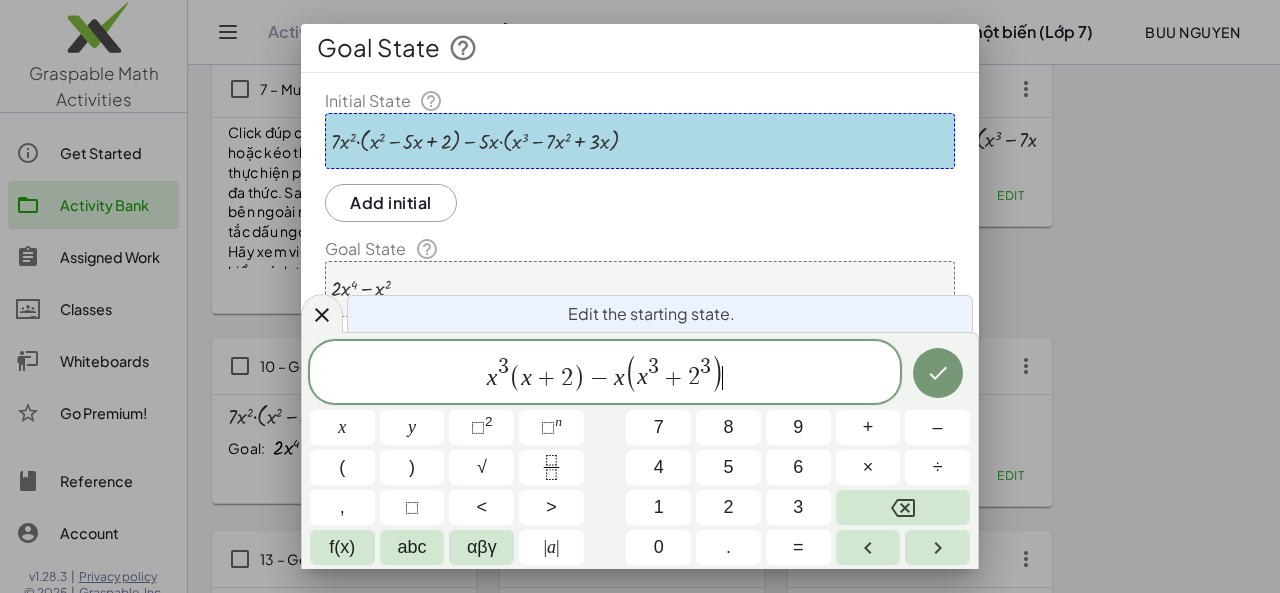 click on "x 3 ( x + 2 ) − x ( x 3 + 2 3 ) ​ x y ⬚ 2 ⬚ n 7 8 9 + – ( ) √ 4 5 6 × ÷ , ⬚ < > 1 2 3 f(x) abc αβγ | a | 0 . =" at bounding box center (640, 453) 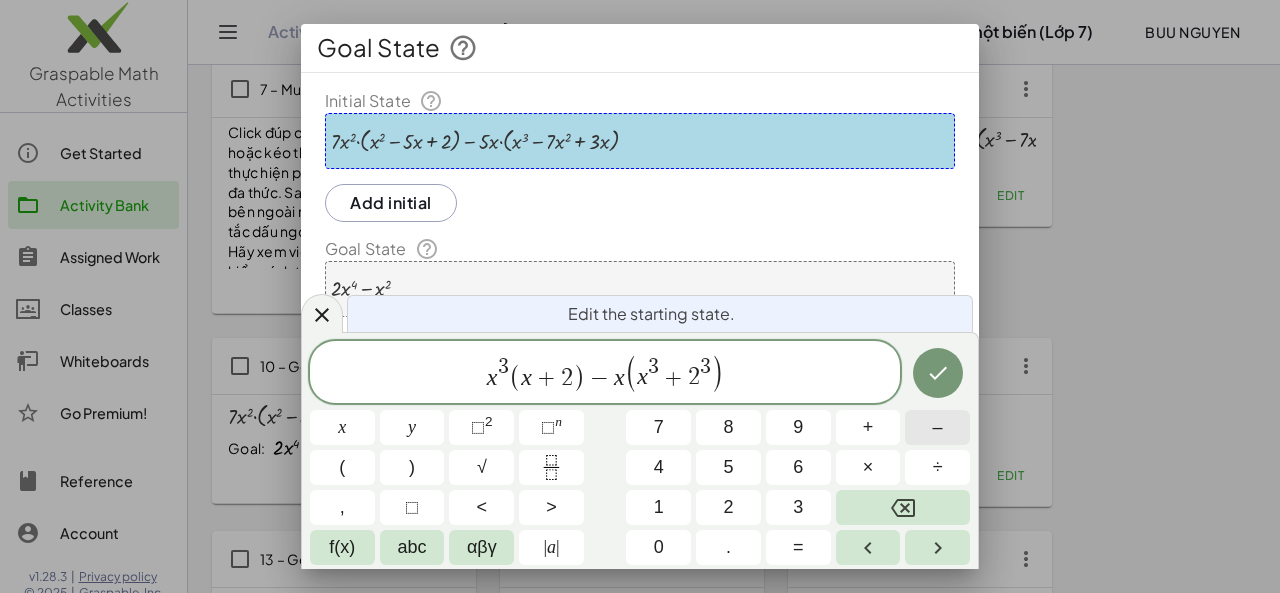 click on "–" at bounding box center [937, 427] 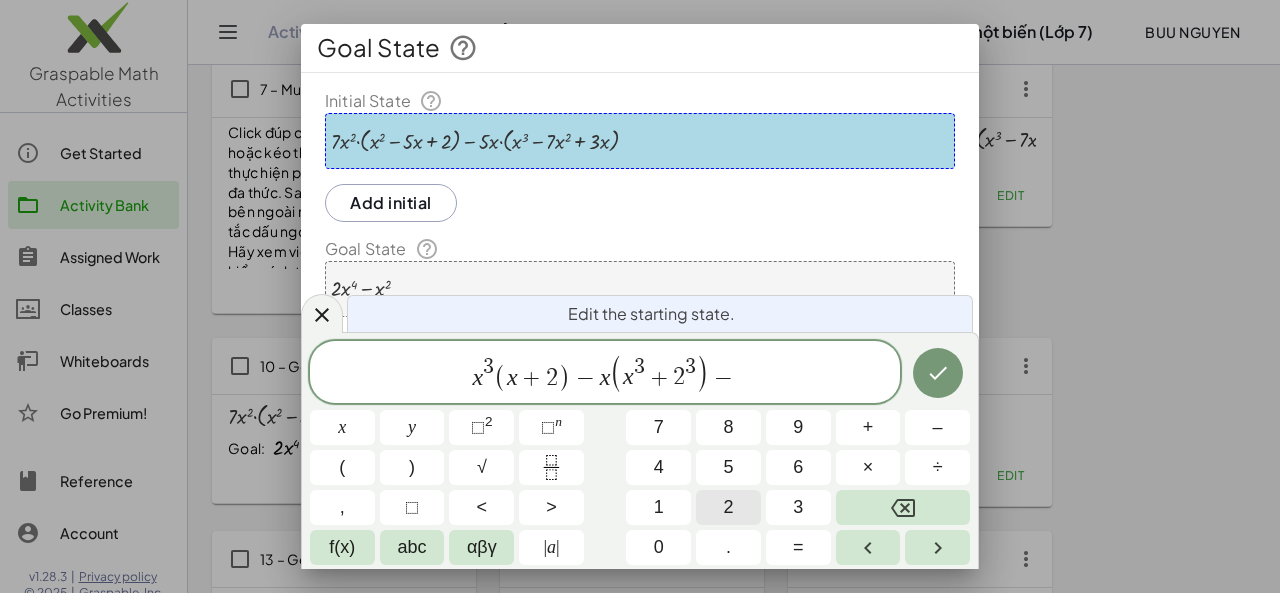 click on "2" at bounding box center (728, 507) 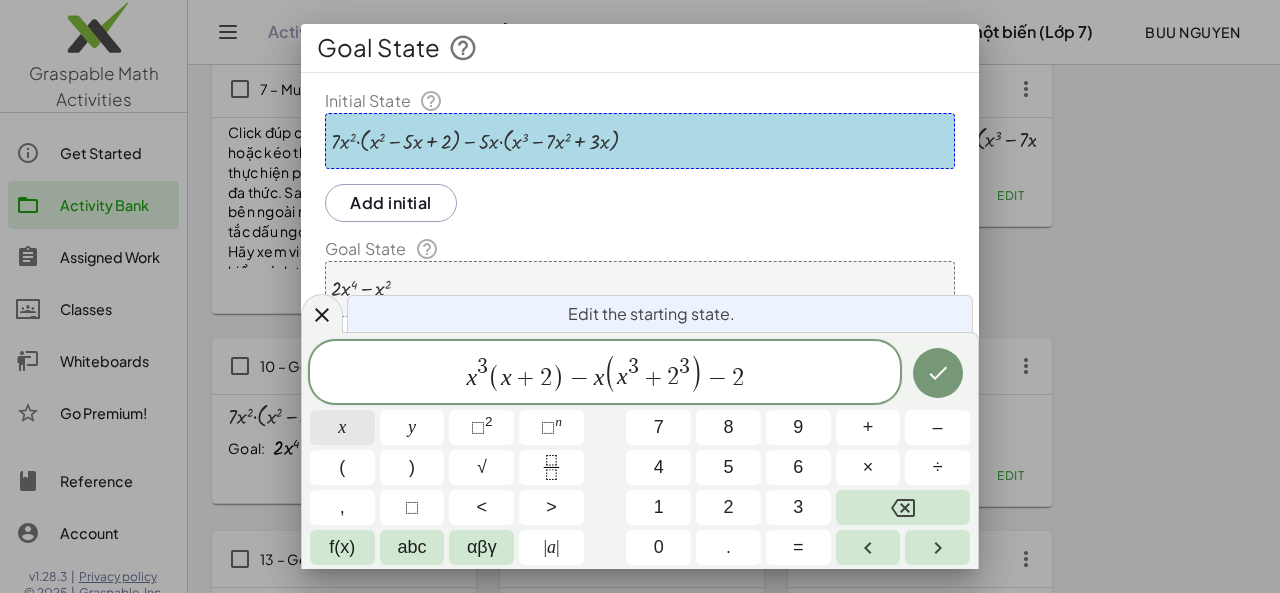 click on "x" at bounding box center [342, 427] 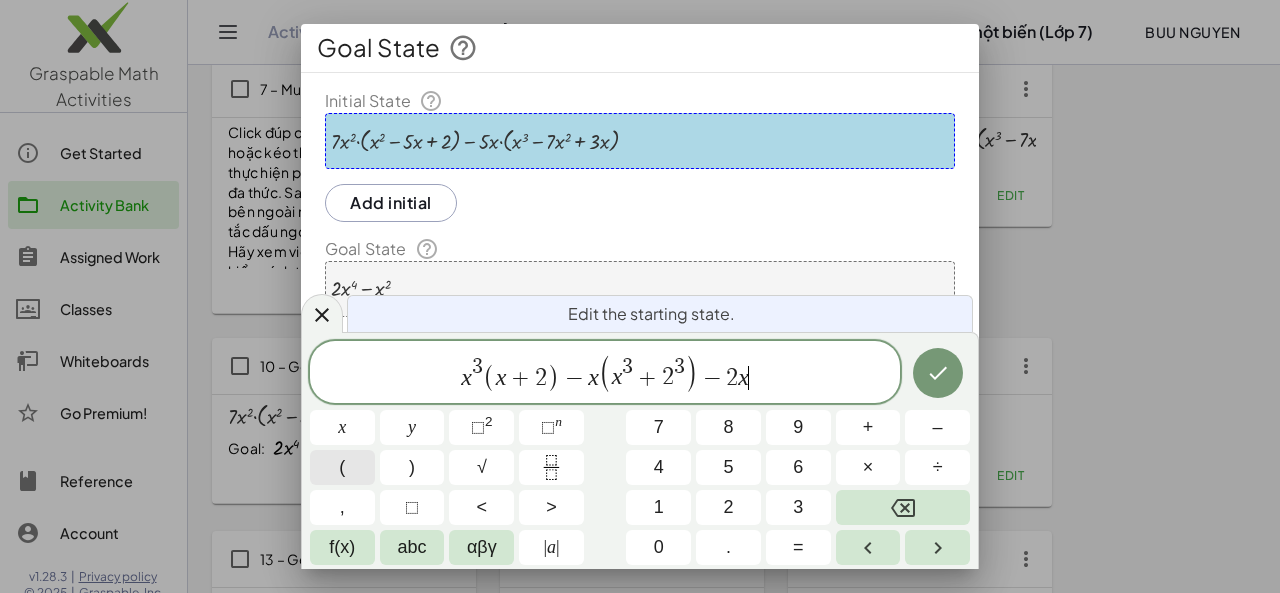 click on "(" at bounding box center (342, 467) 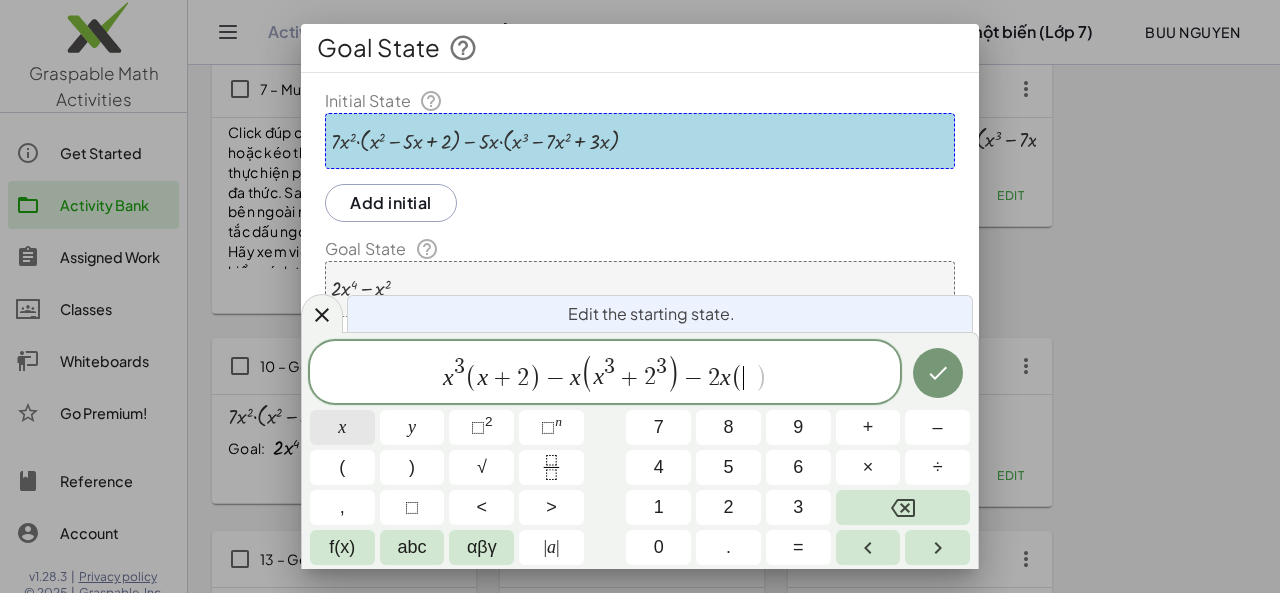 click on "x" at bounding box center (342, 427) 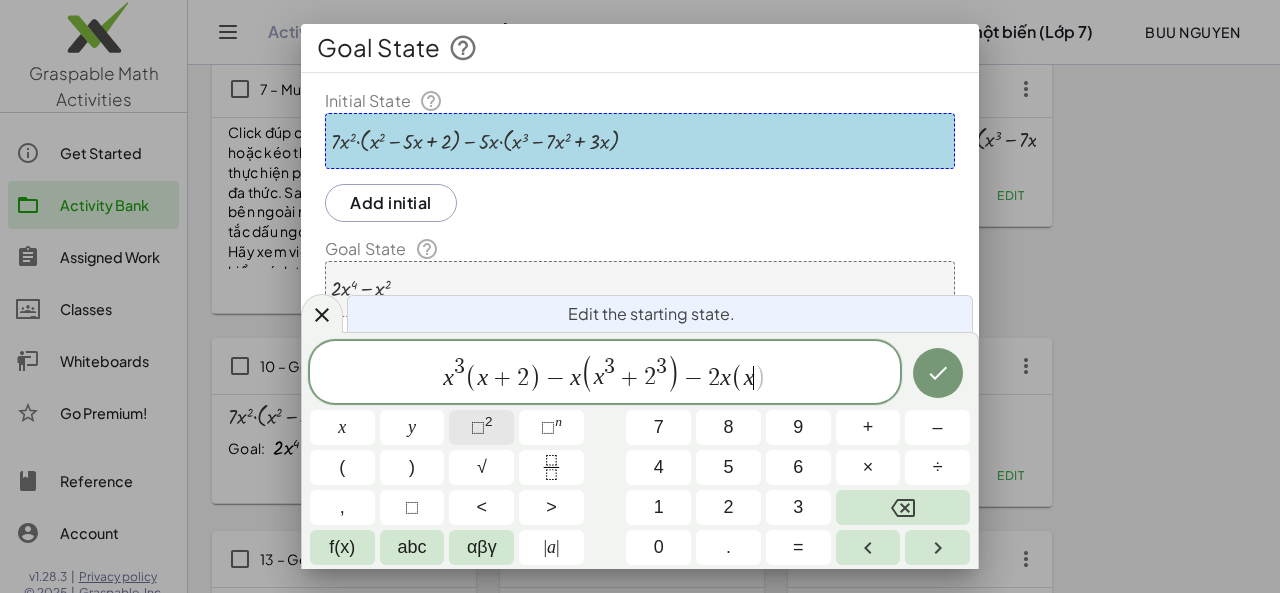 click on "2" at bounding box center (489, 421) 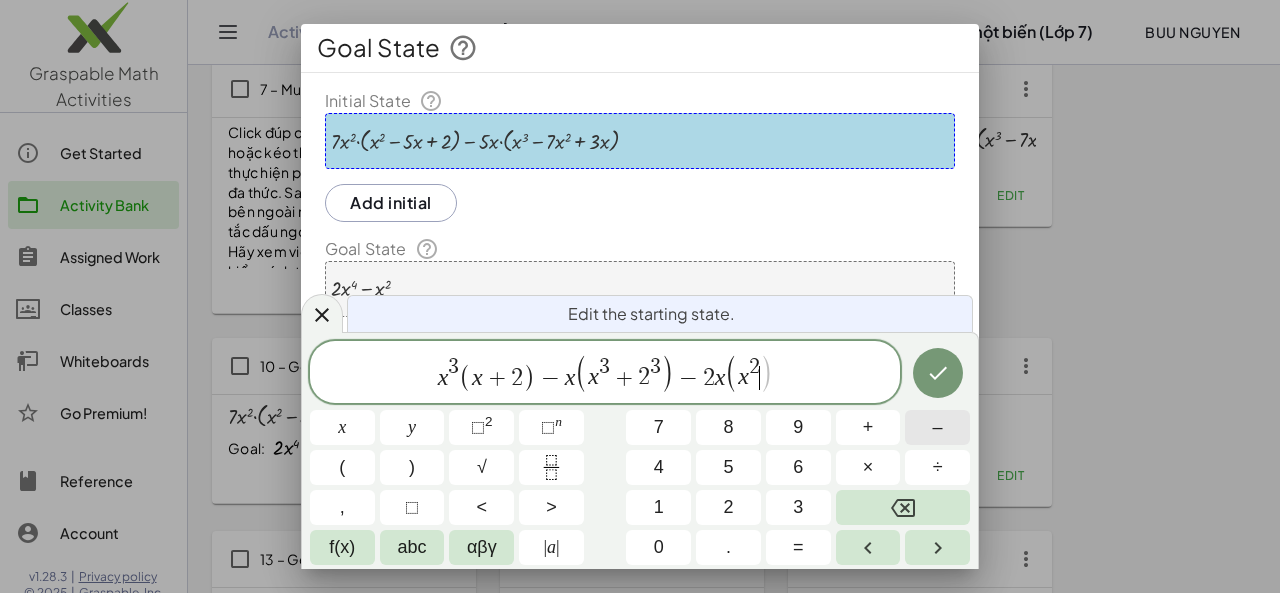 click on "–" at bounding box center (937, 427) 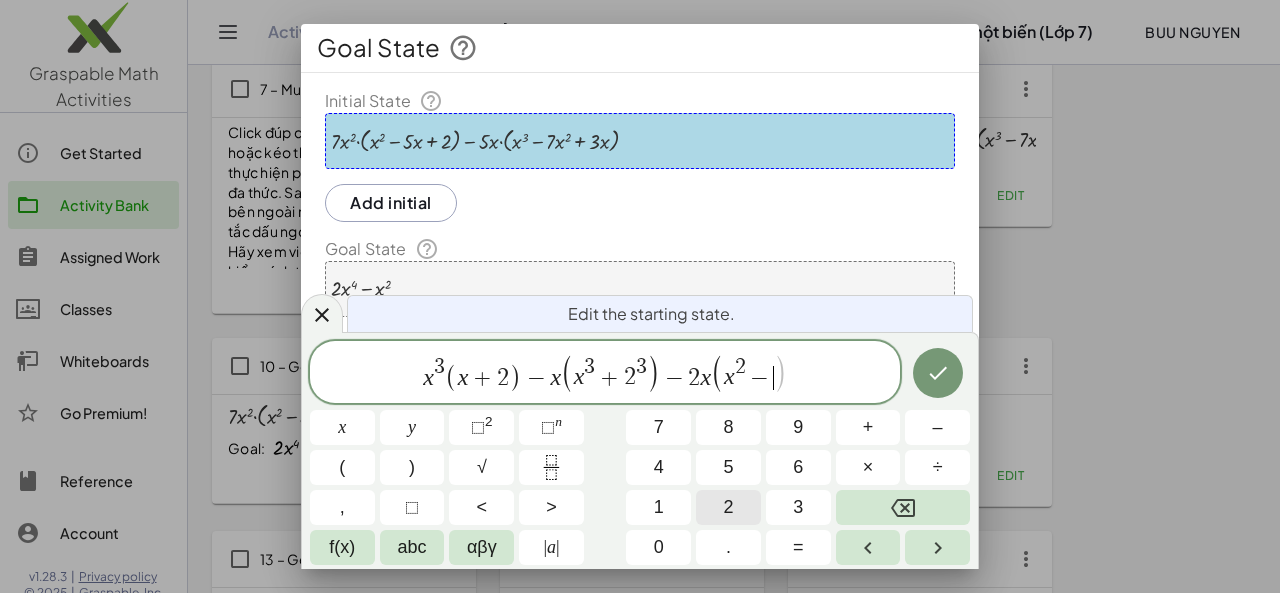 click on "2" at bounding box center [728, 507] 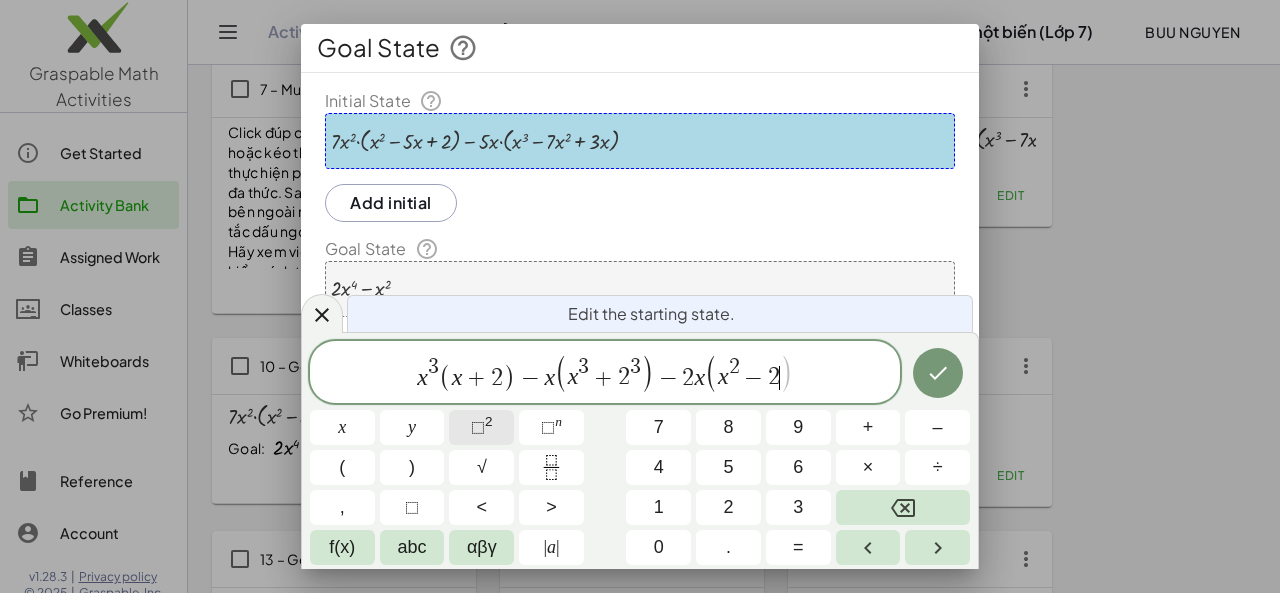 click on "⬚" at bounding box center [478, 427] 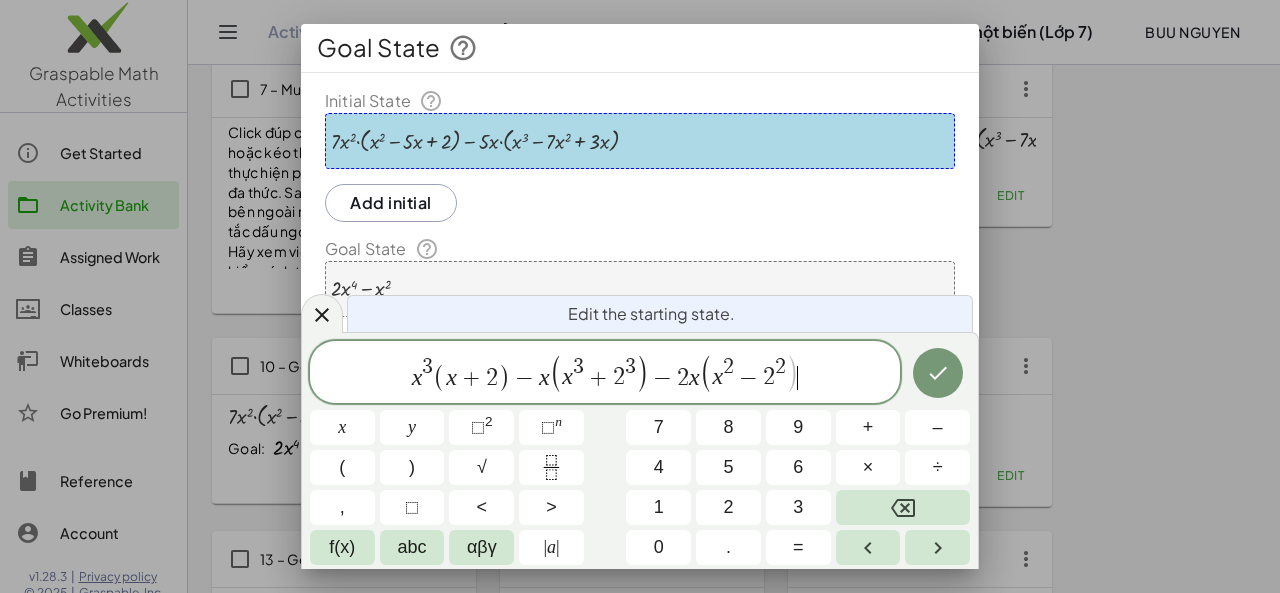 click on ")" at bounding box center [792, 374] 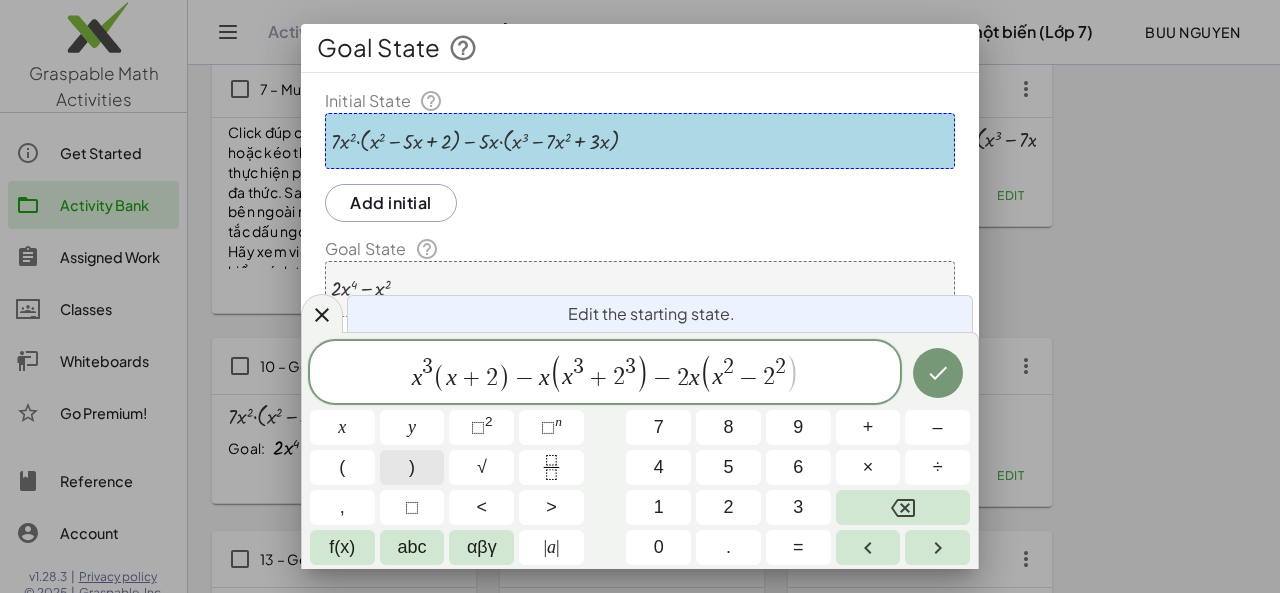 click on ")" at bounding box center [412, 467] 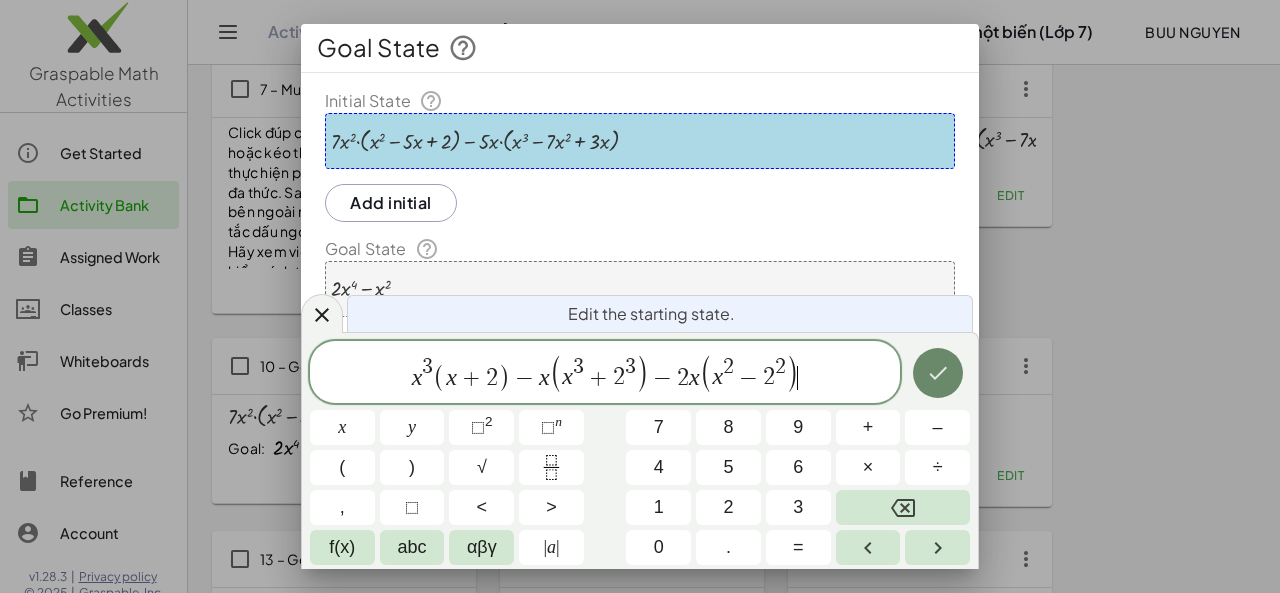 click 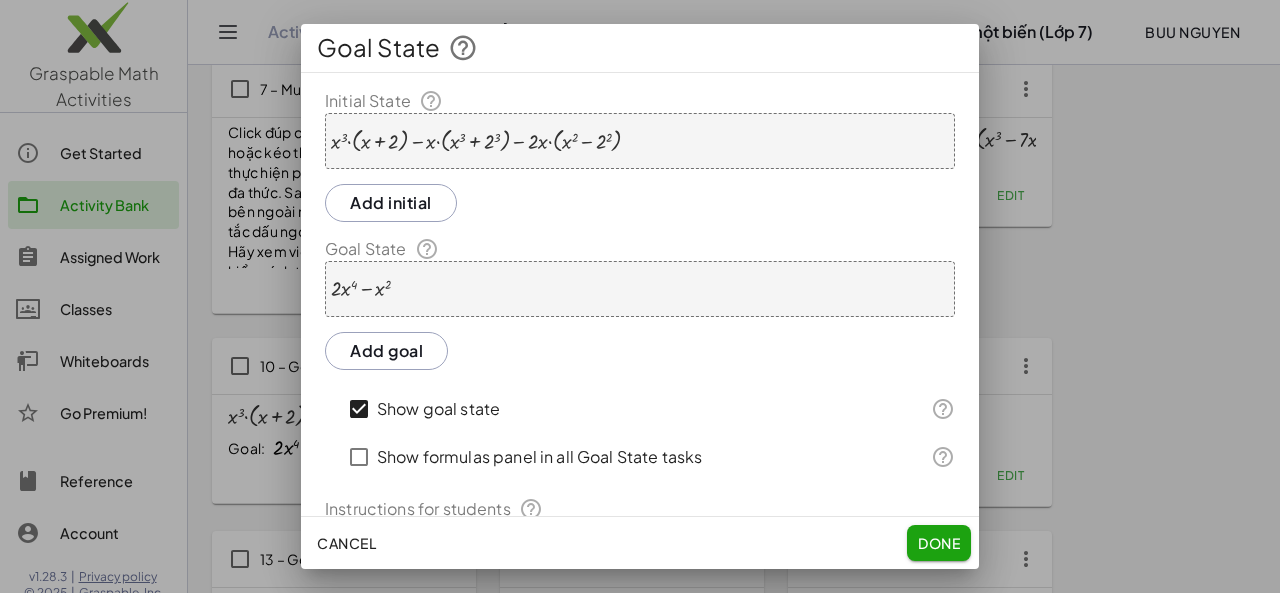 click at bounding box center [476, 141] 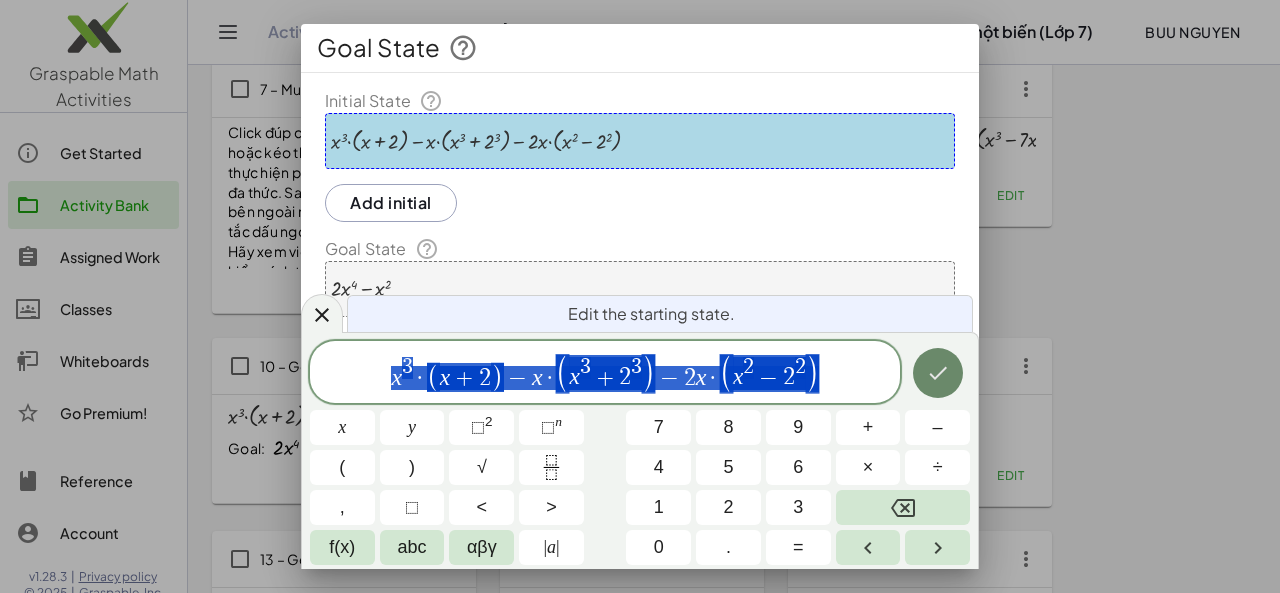 click 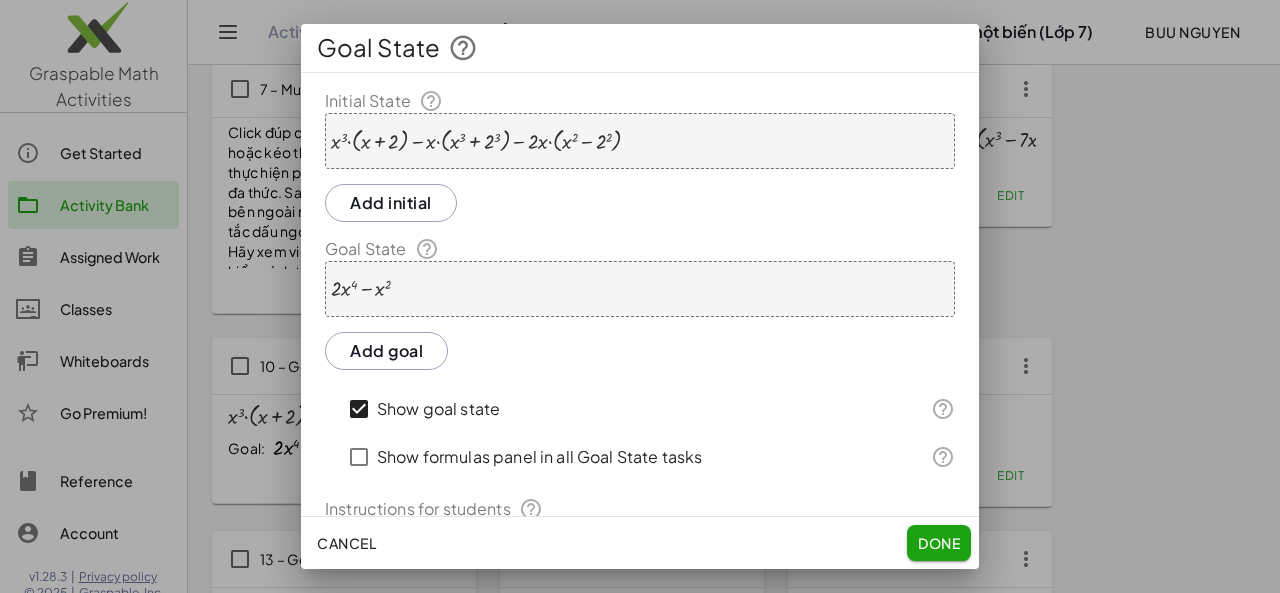click on "+ · 2 · x 4 − x 2" at bounding box center [640, 289] 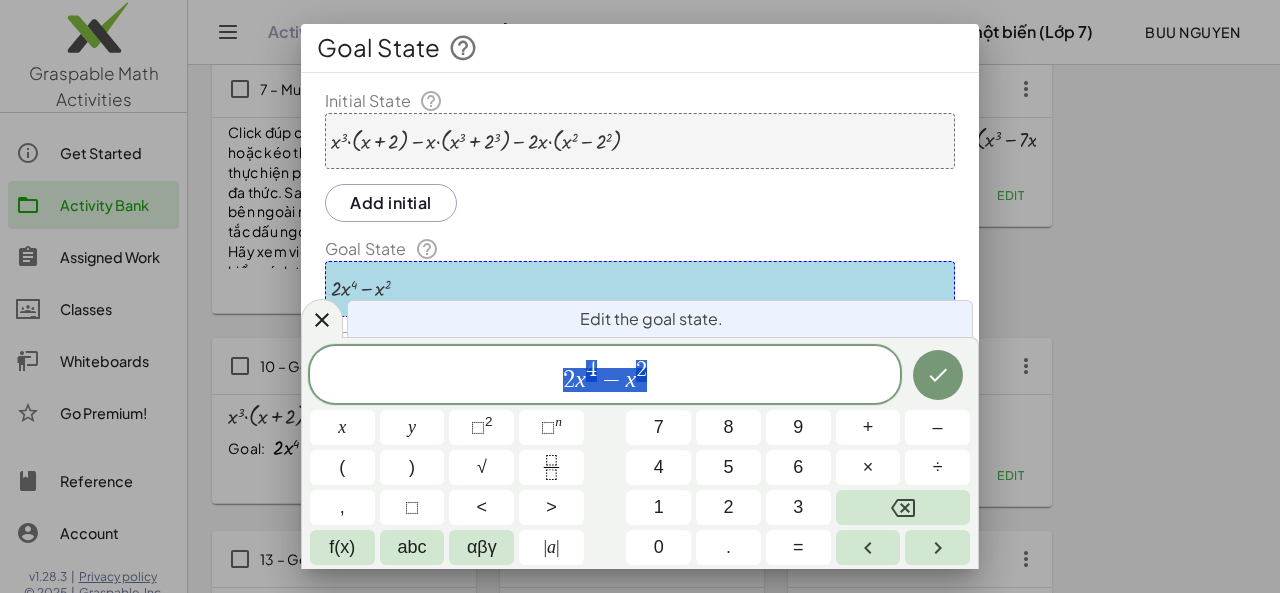 click on "+ · 2 · x 4 − x 2" at bounding box center (640, 289) 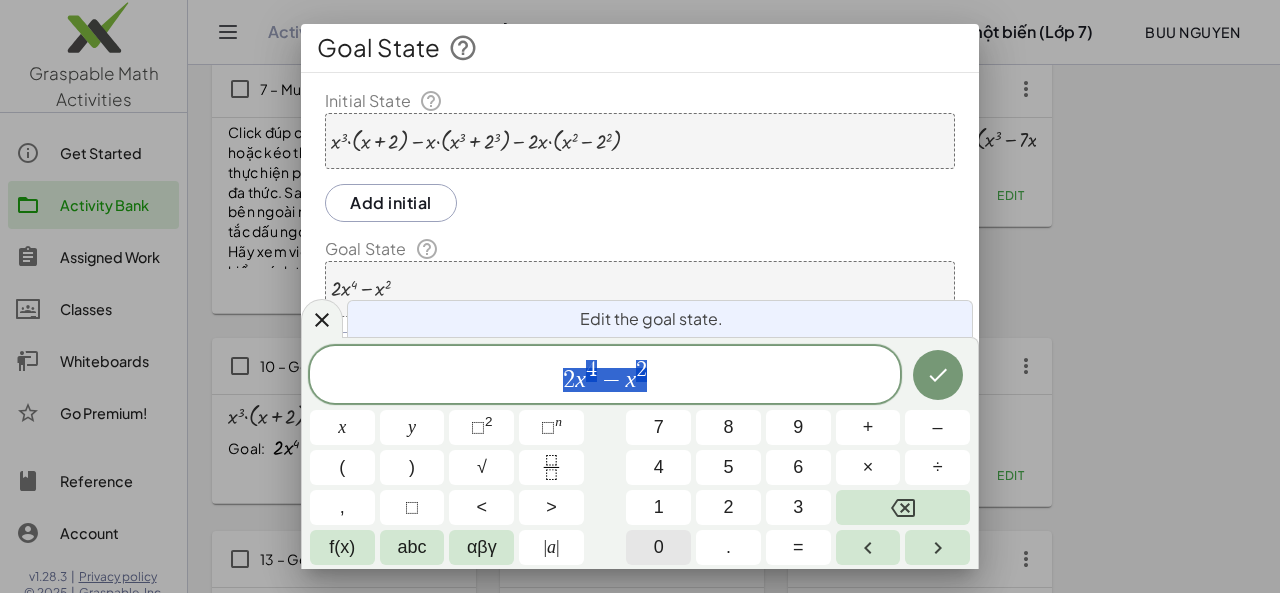 click on "0" at bounding box center [659, 547] 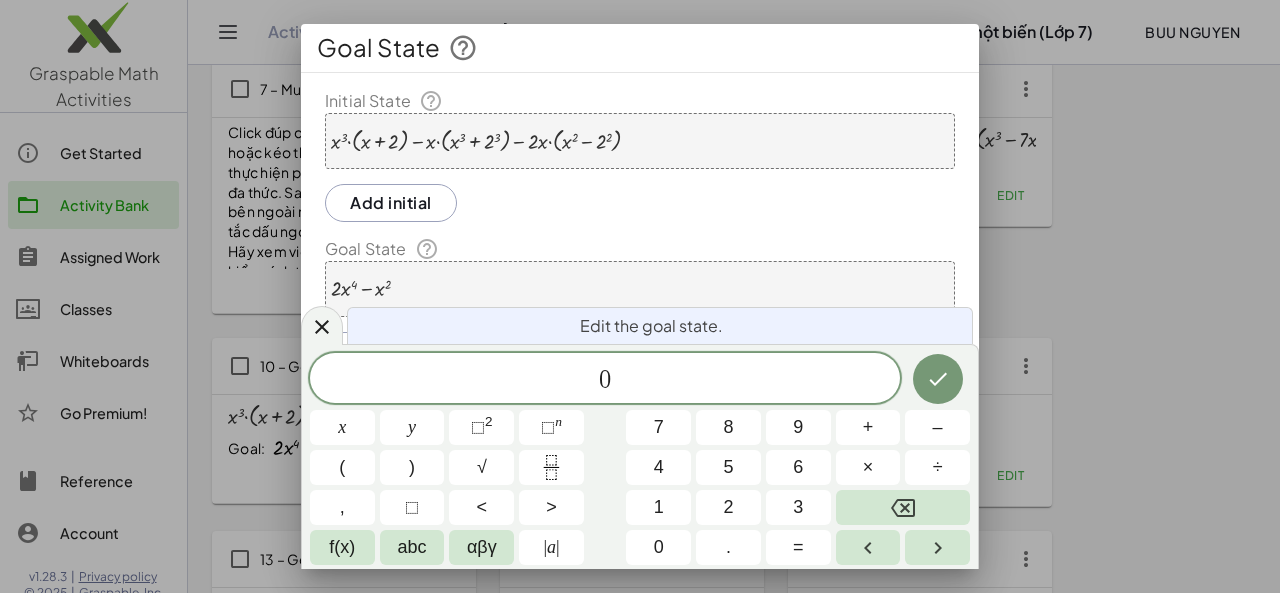 click 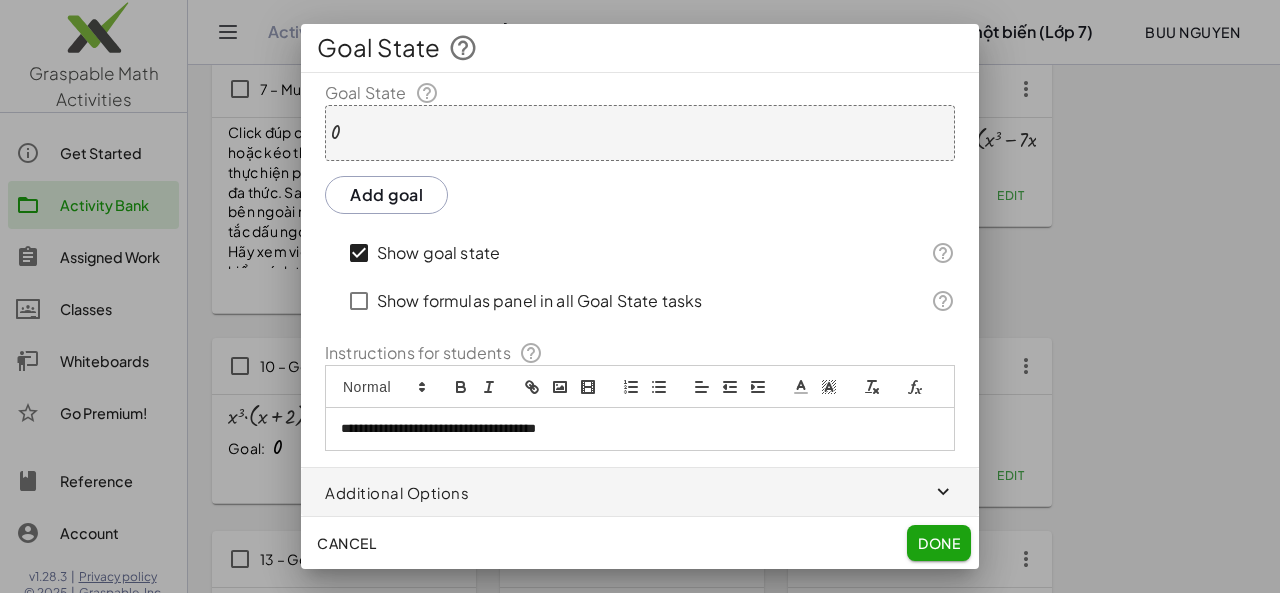 scroll, scrollTop: 172, scrollLeft: 0, axis: vertical 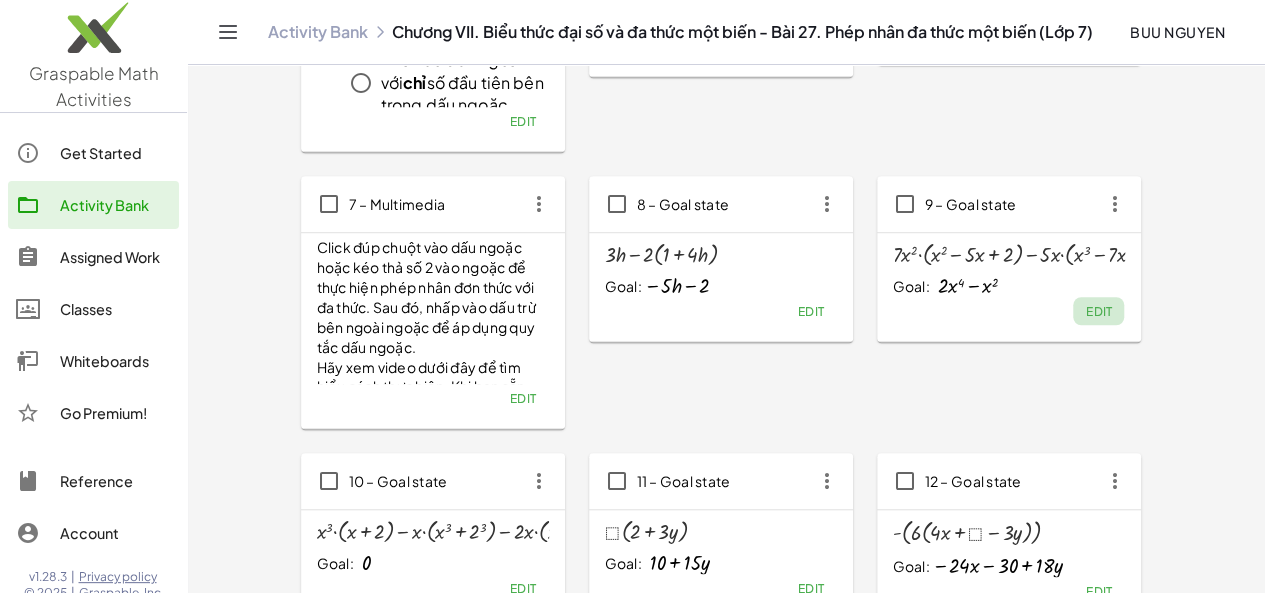 click on "Edit" 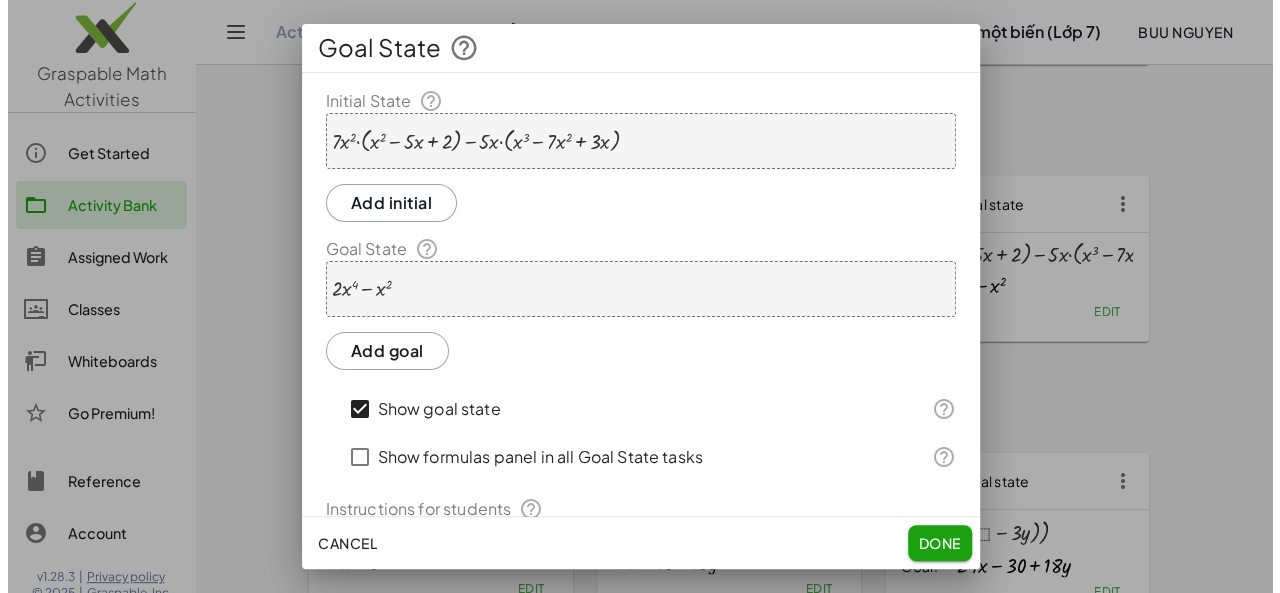 scroll, scrollTop: 0, scrollLeft: 0, axis: both 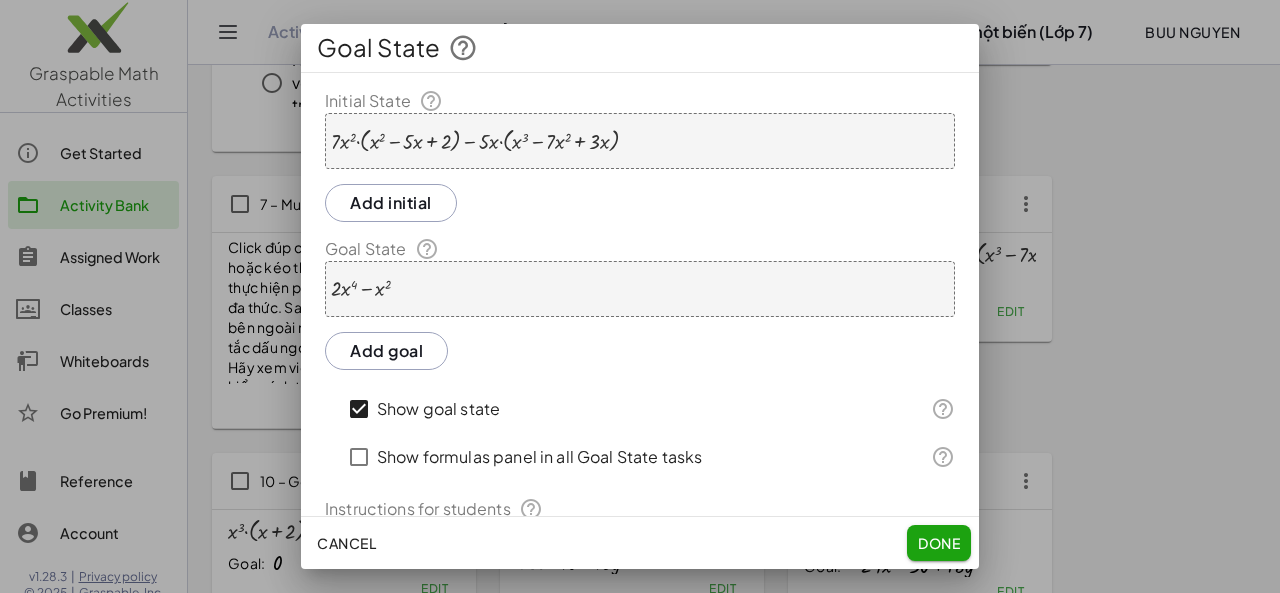 click at bounding box center (640, 296) 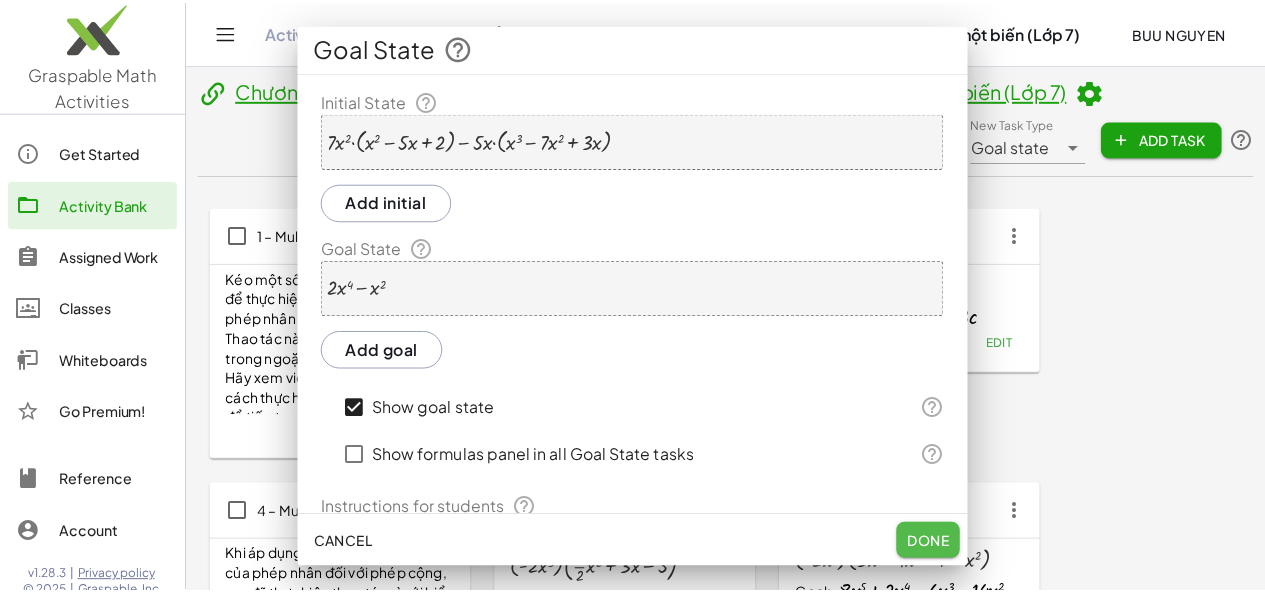 scroll, scrollTop: 586, scrollLeft: 0, axis: vertical 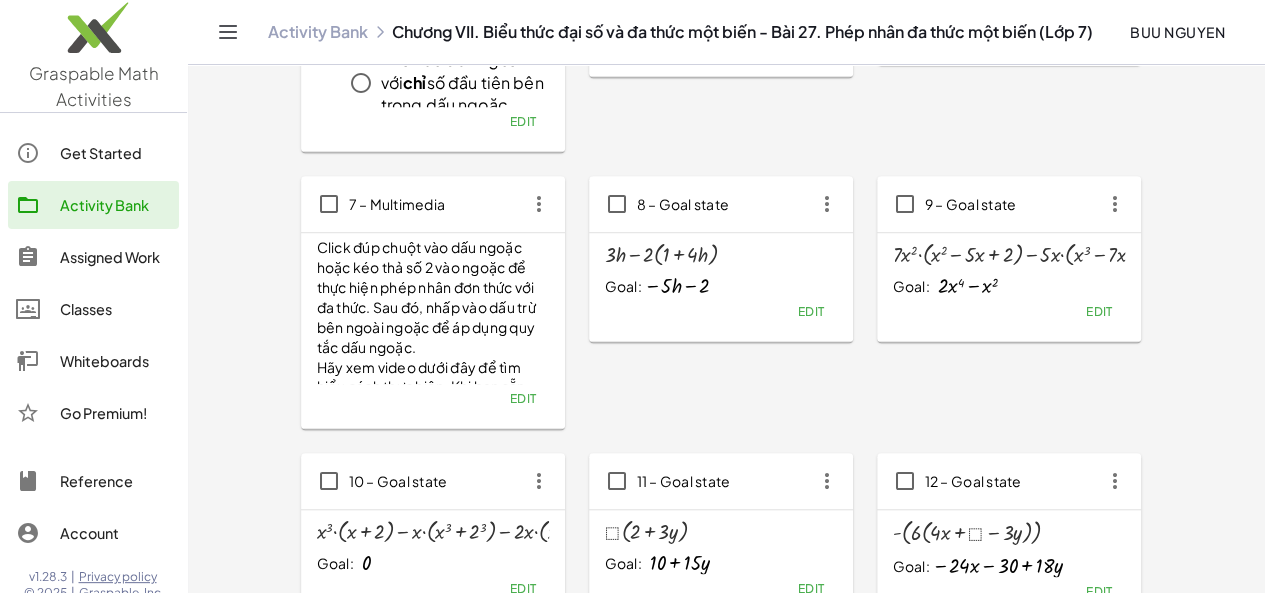 click on "Edit" 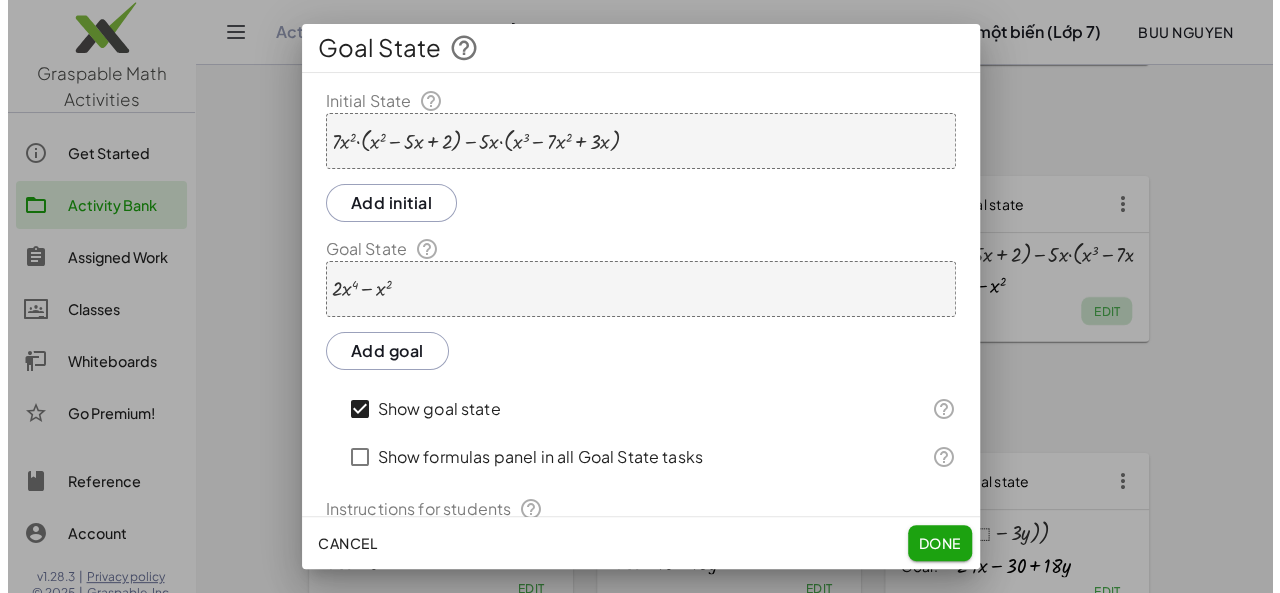 scroll, scrollTop: 0, scrollLeft: 0, axis: both 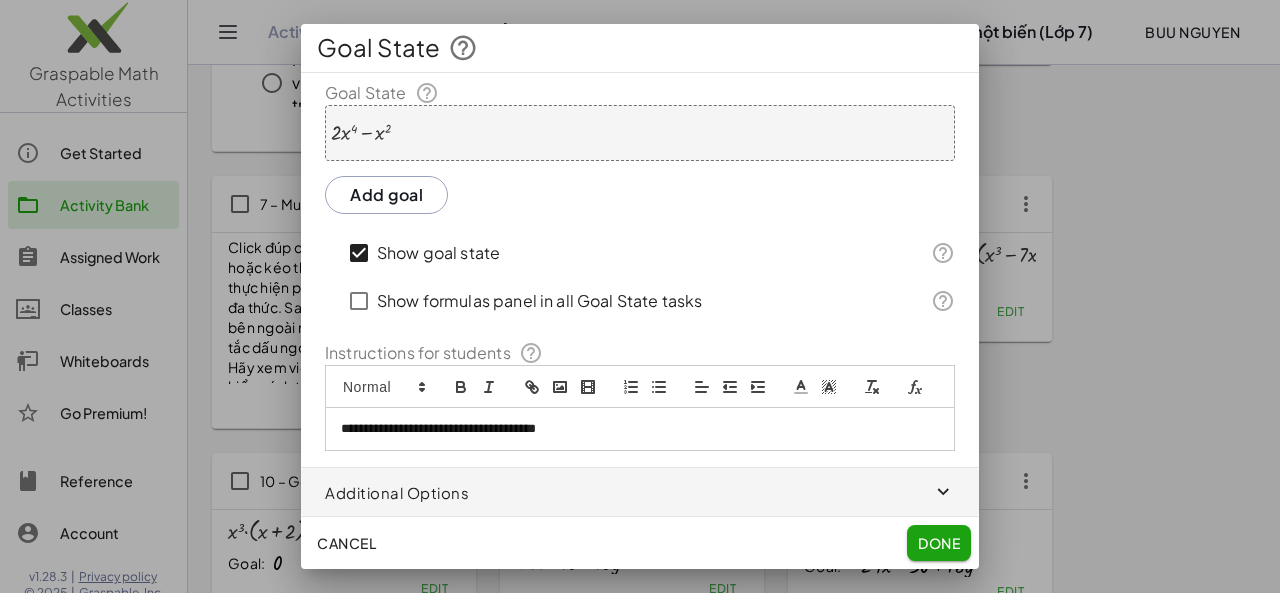 click on "**********" at bounding box center [632, 429] 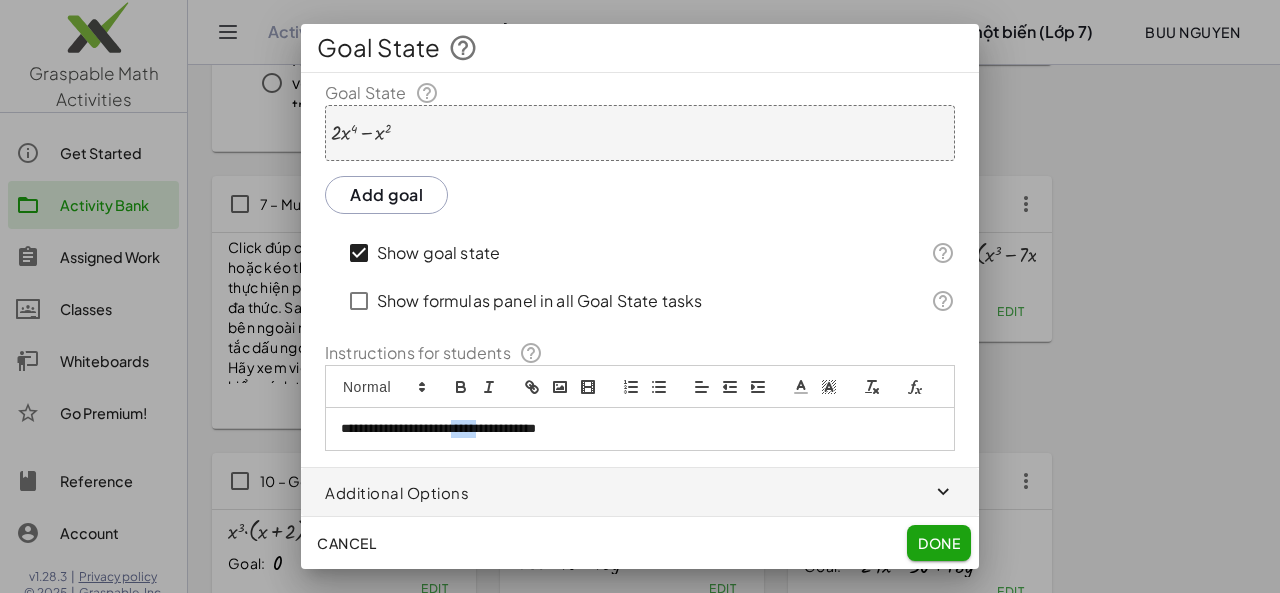click on "**********" at bounding box center (632, 429) 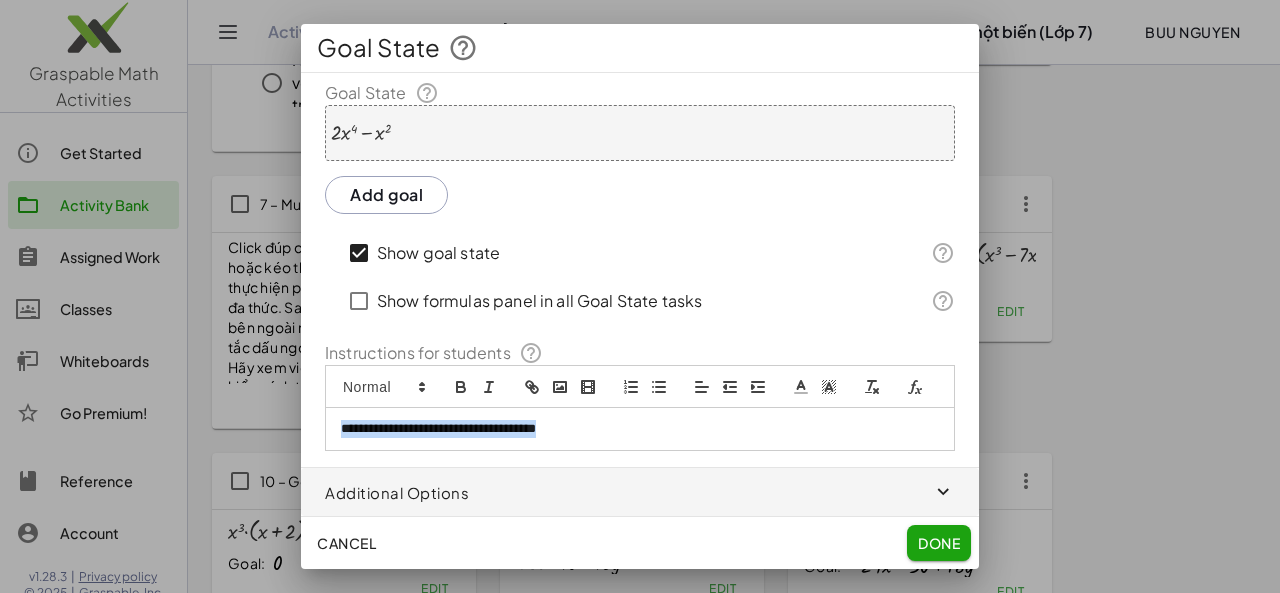 click on "**********" at bounding box center [632, 429] 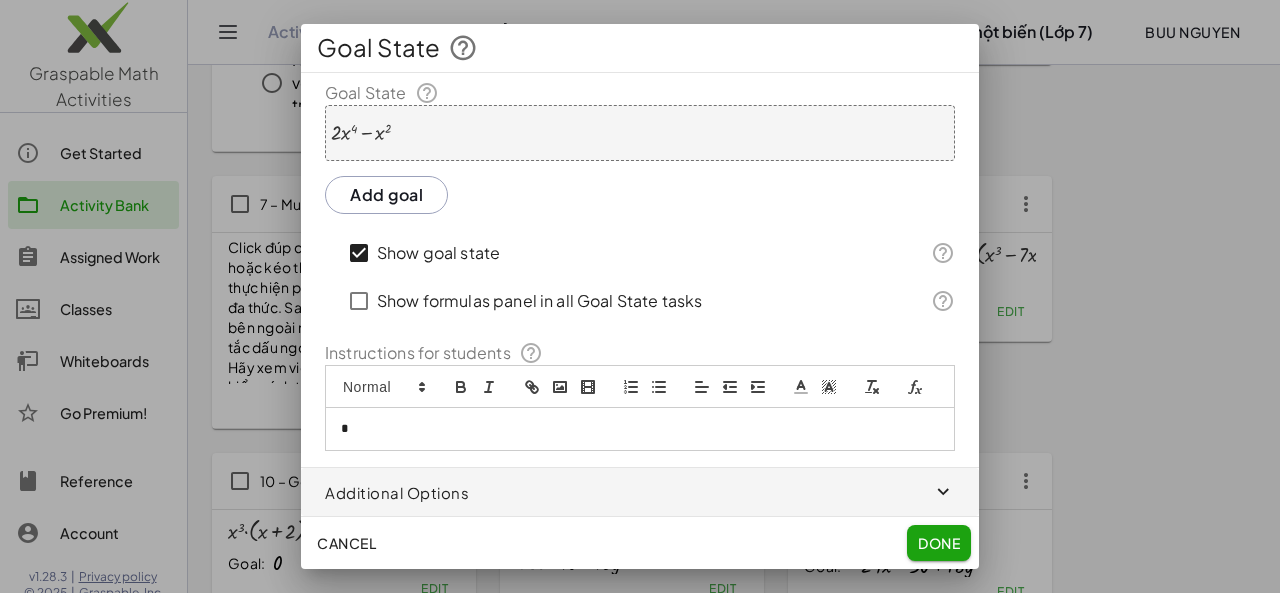 type 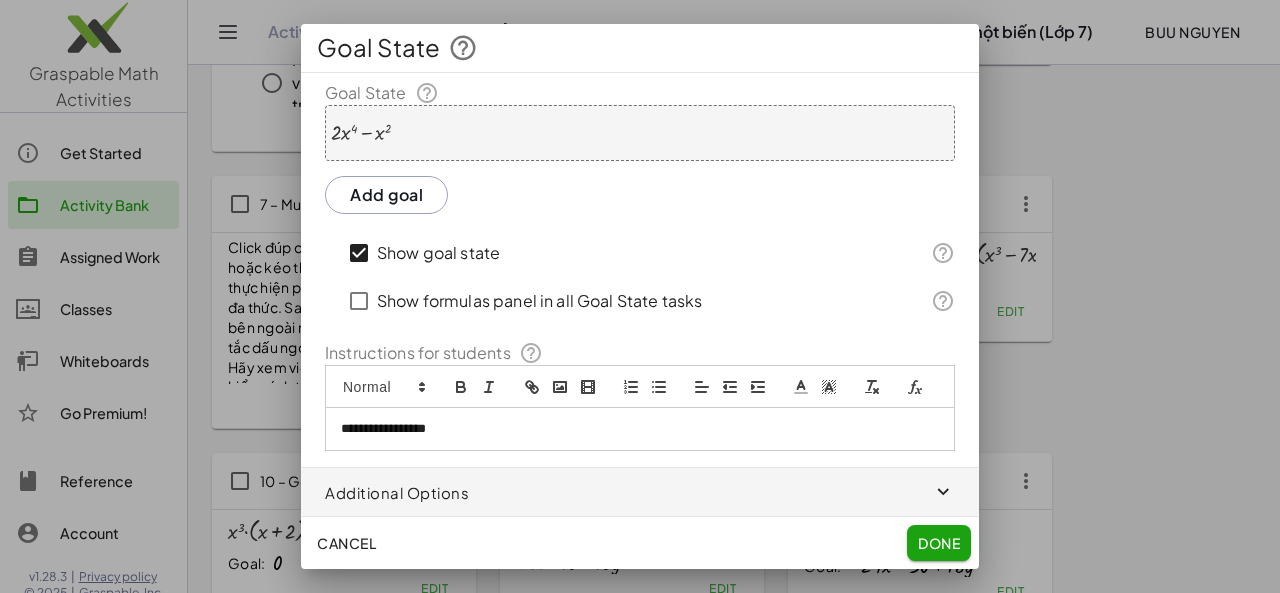 click on "Done" 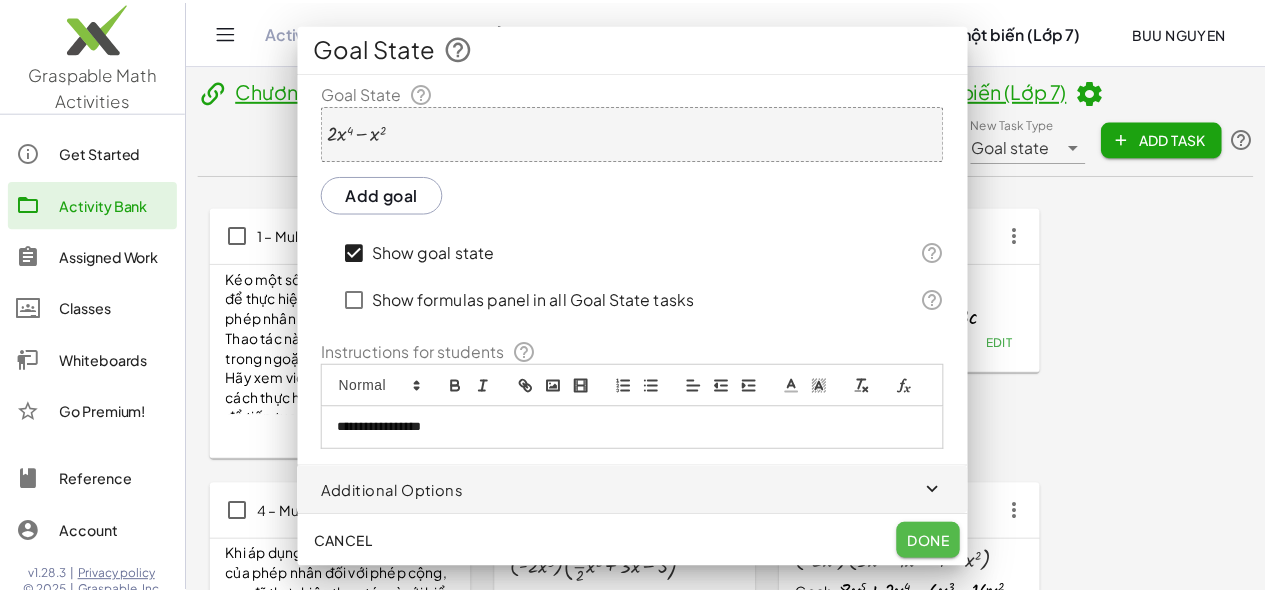 scroll, scrollTop: 586, scrollLeft: 0, axis: vertical 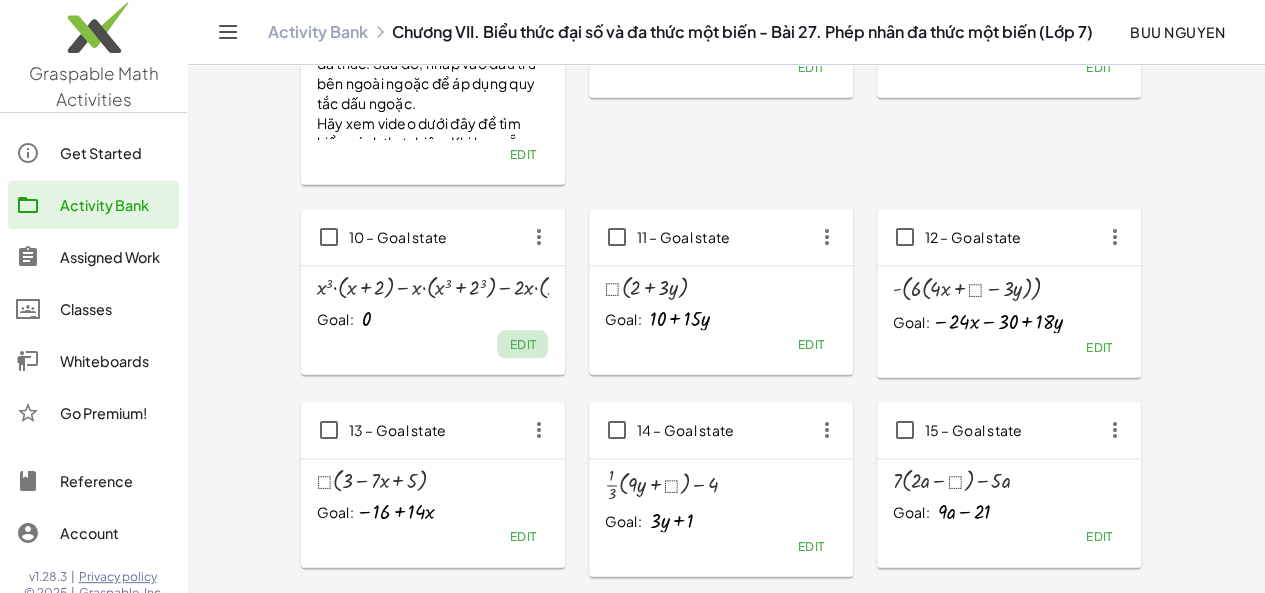 click on "Edit" 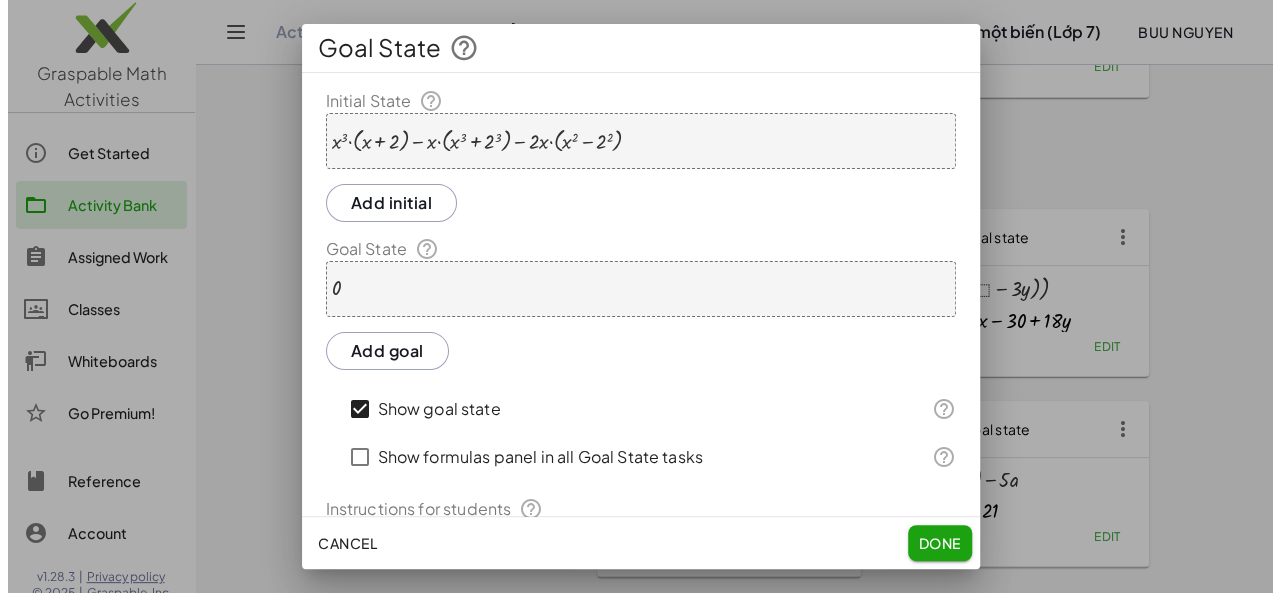 scroll, scrollTop: 0, scrollLeft: 0, axis: both 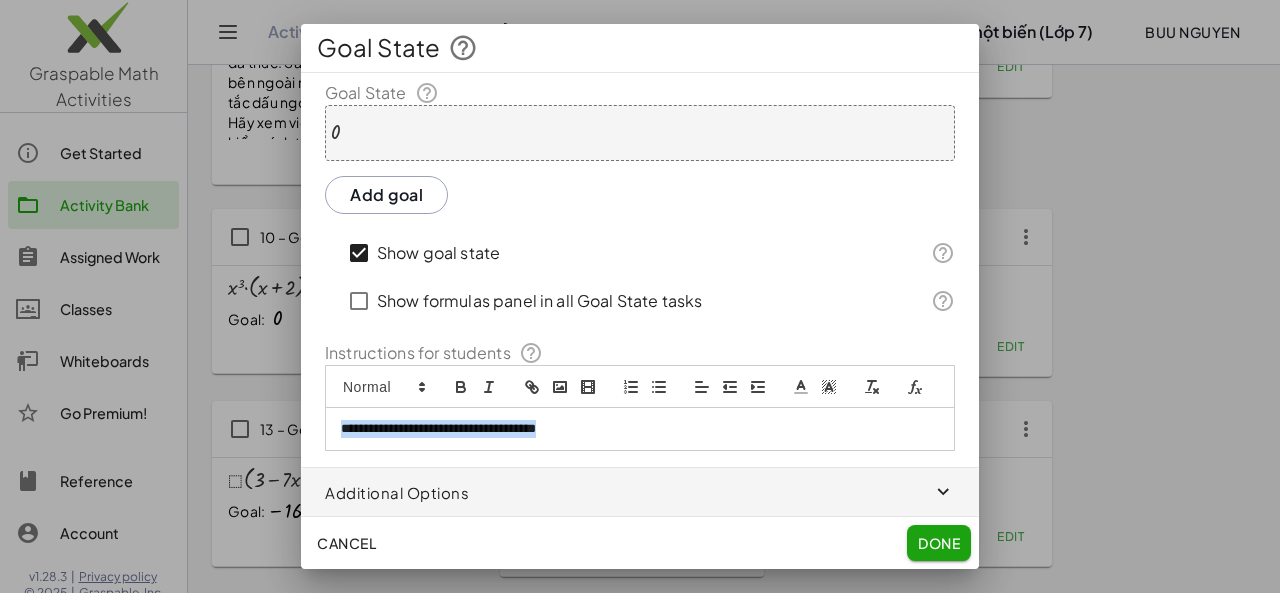 drag, startPoint x: 342, startPoint y: 425, endPoint x: 611, endPoint y: 441, distance: 269.4754 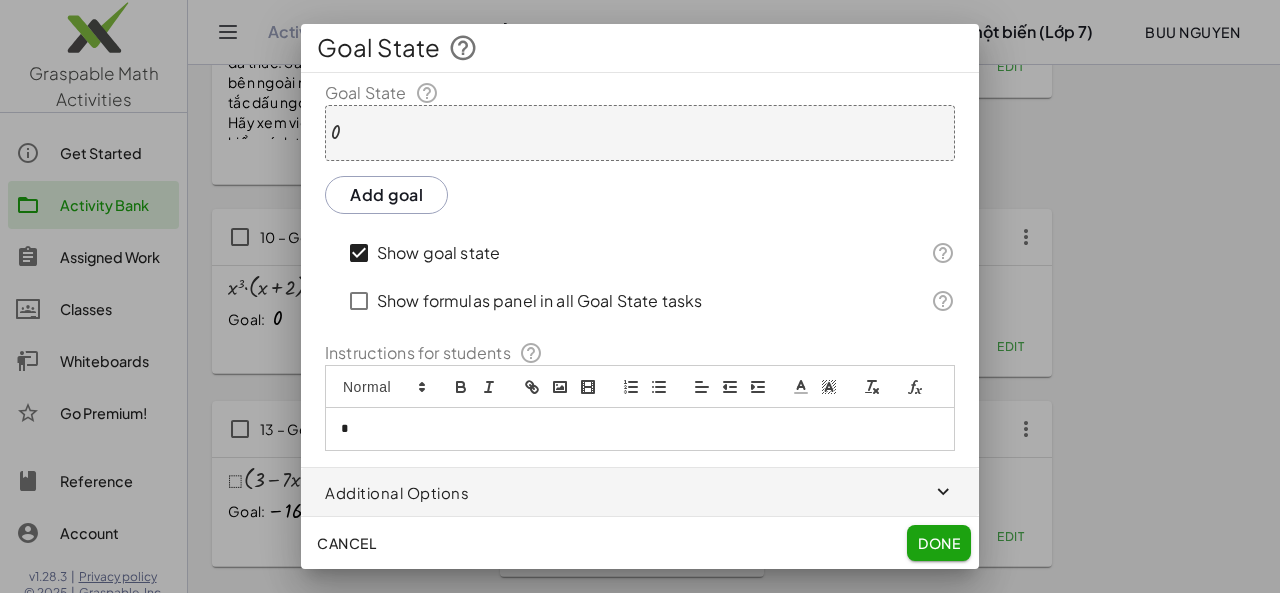type 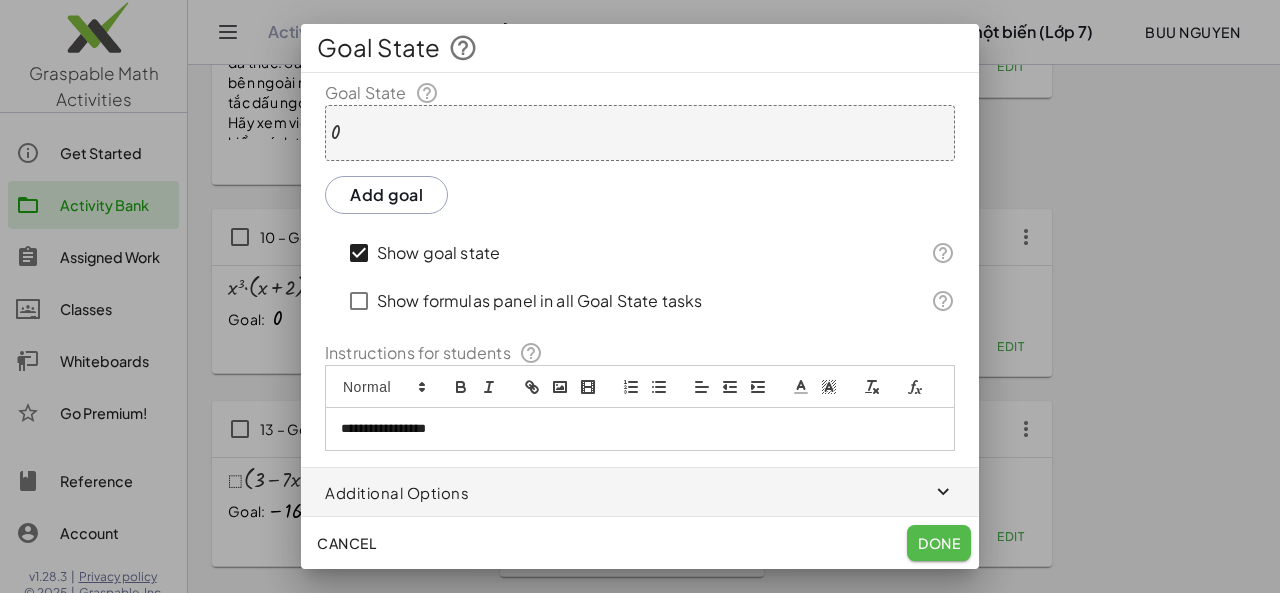 click on "Done" 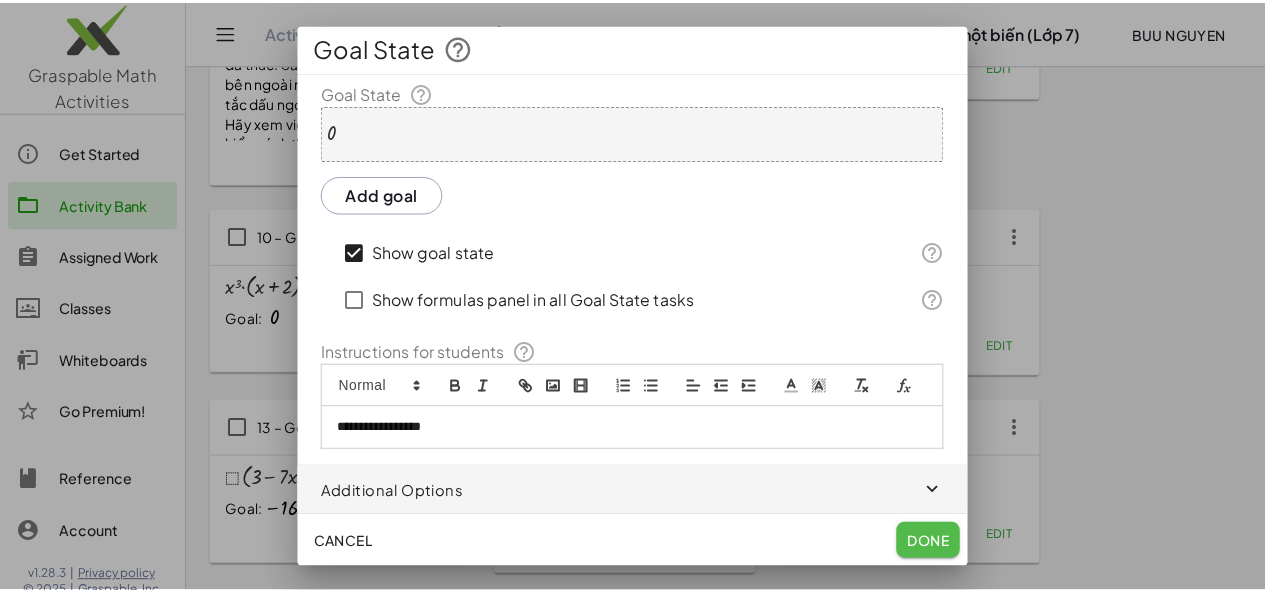 scroll, scrollTop: 830, scrollLeft: 0, axis: vertical 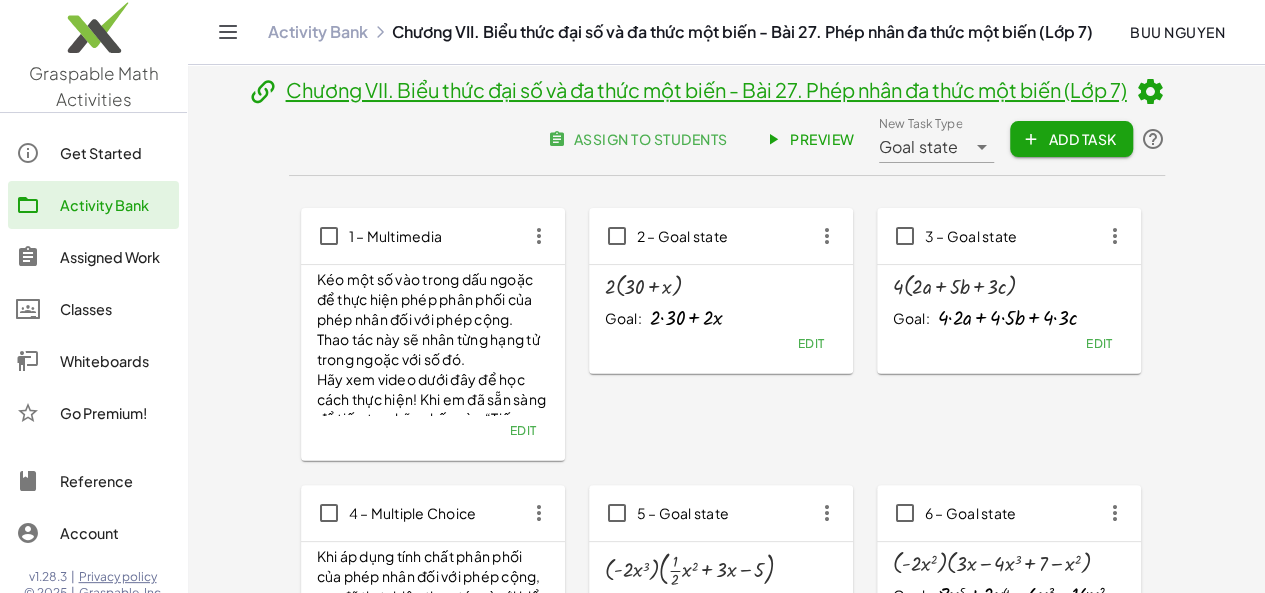 click on "Goal state" at bounding box center [919, 147] 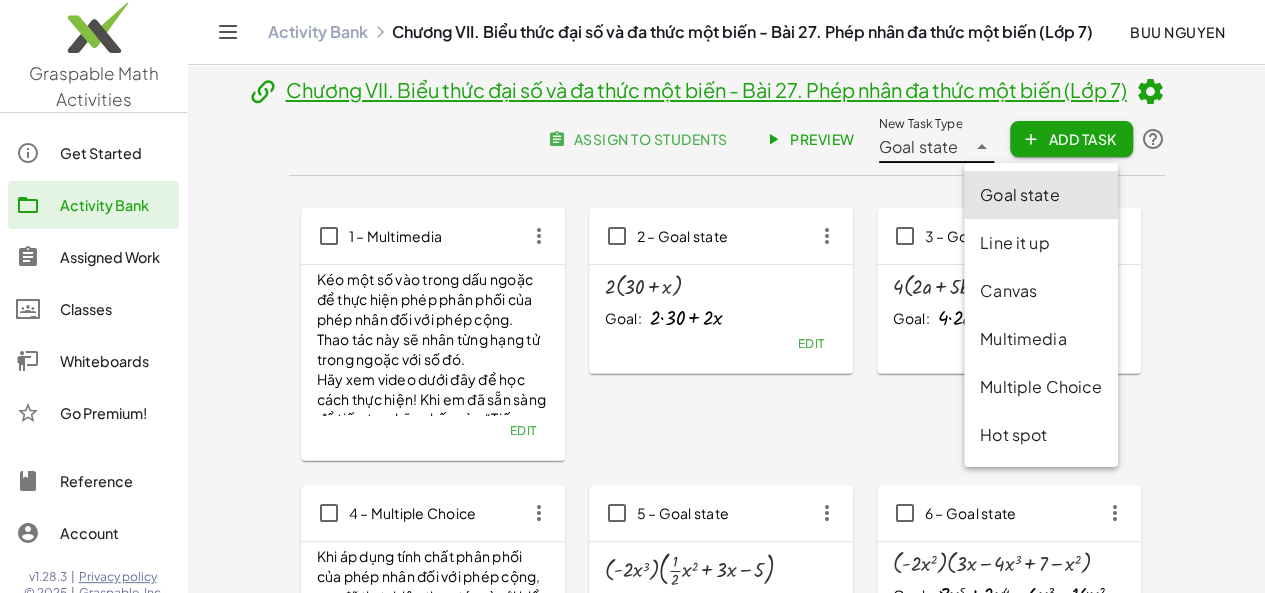 click on "Canvas" at bounding box center [1041, 291] 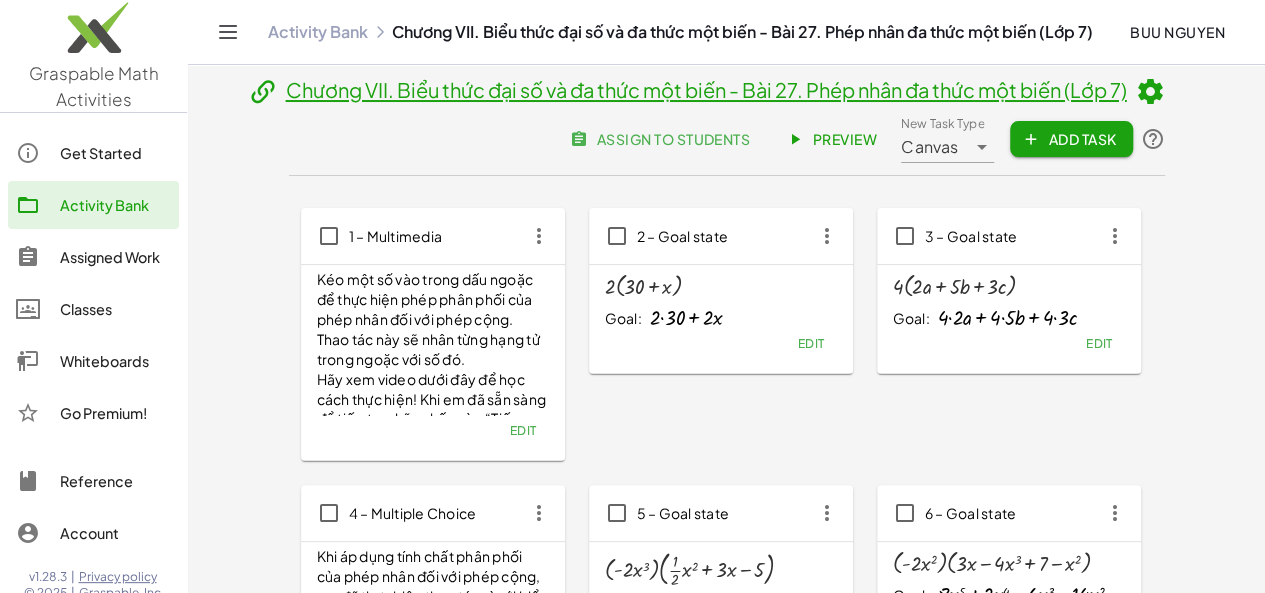 click on "Add Task" 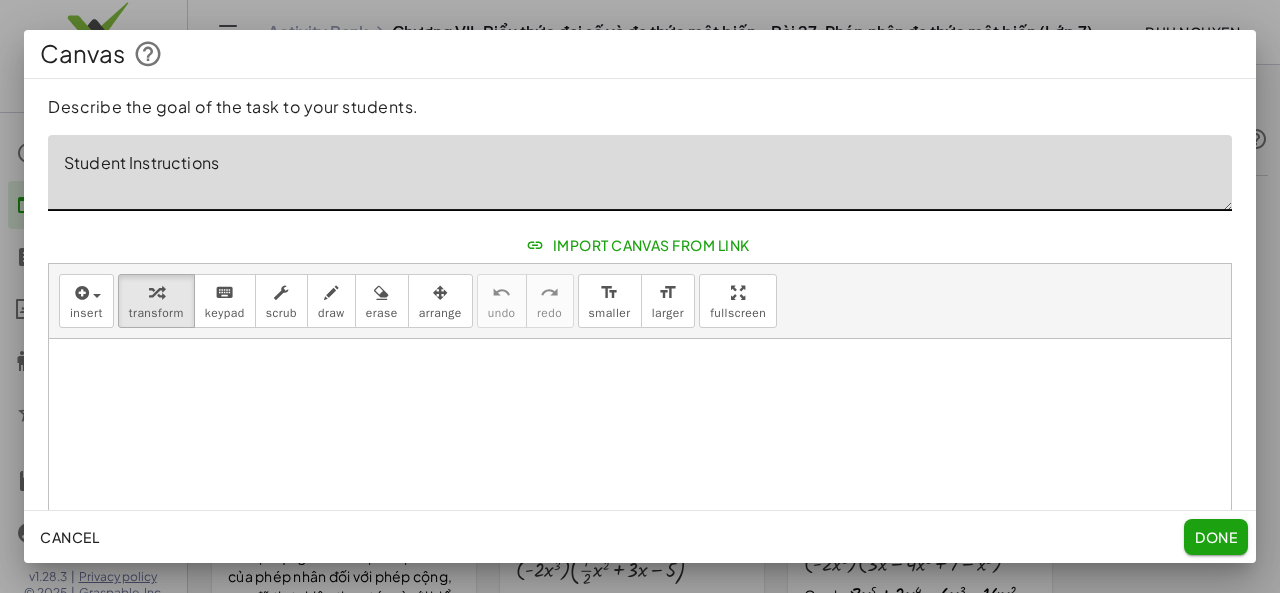 click on "Student Instructions" 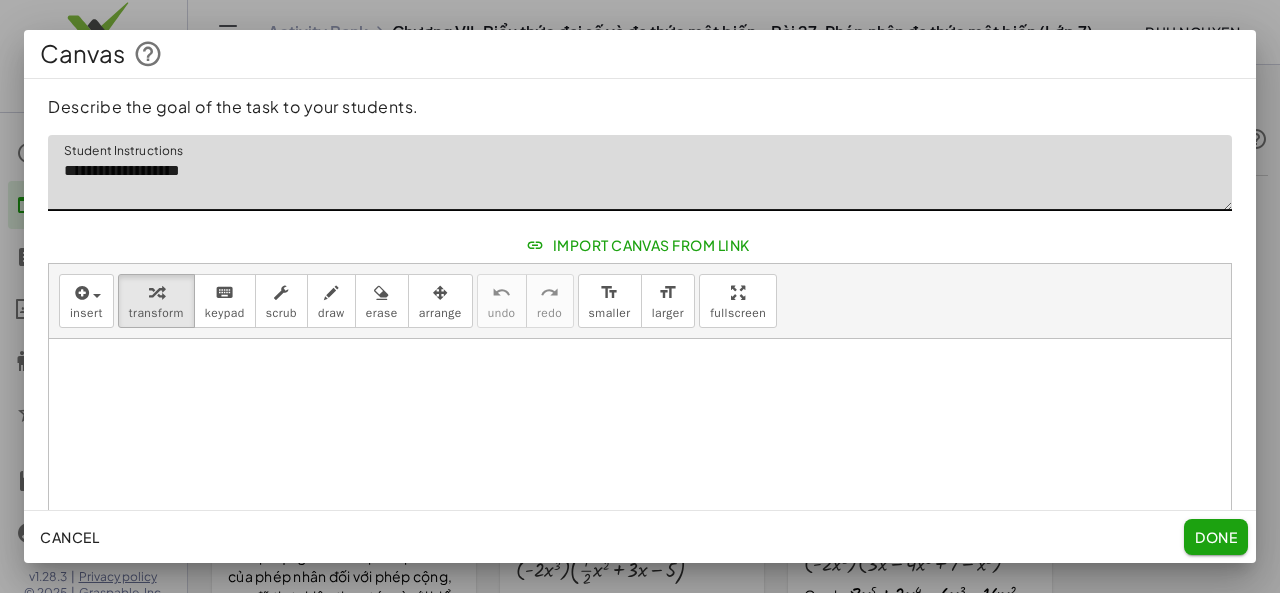 click at bounding box center [640, 559] 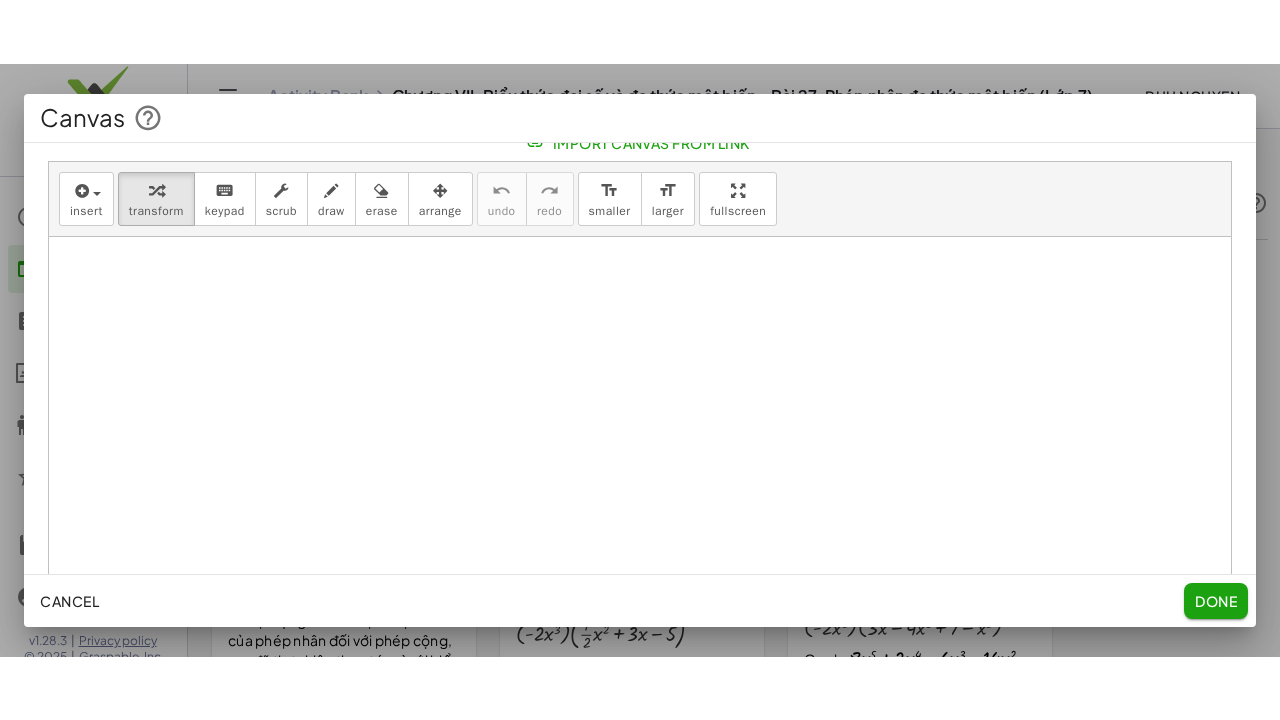 scroll, scrollTop: 169, scrollLeft: 0, axis: vertical 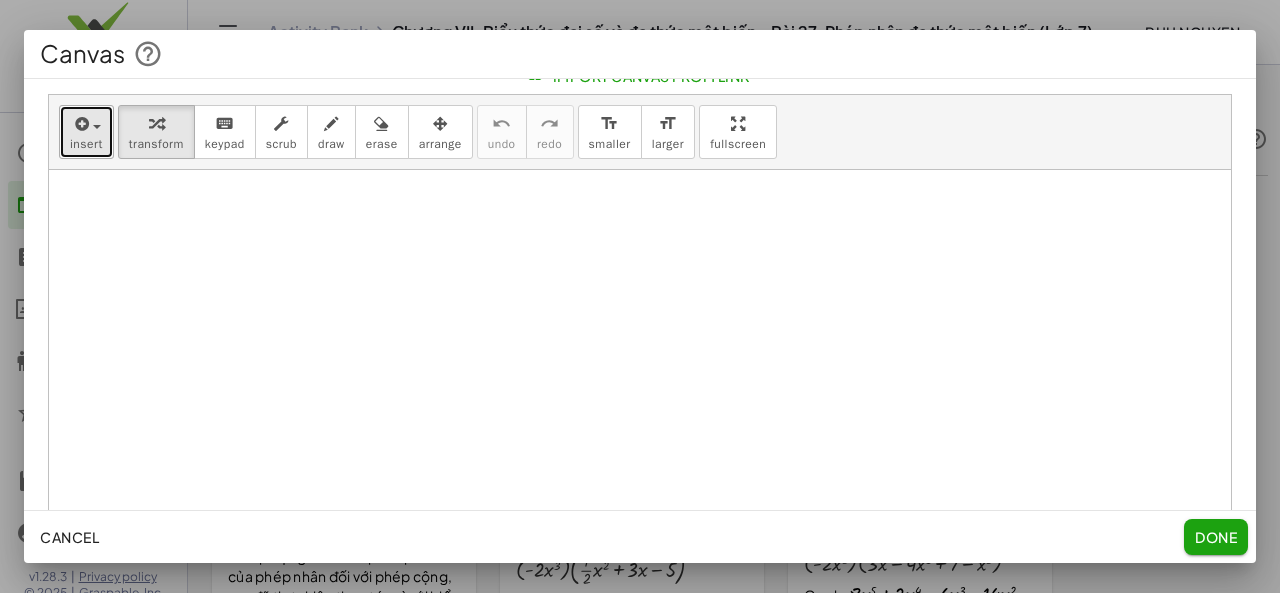 click on "insert" at bounding box center [86, 144] 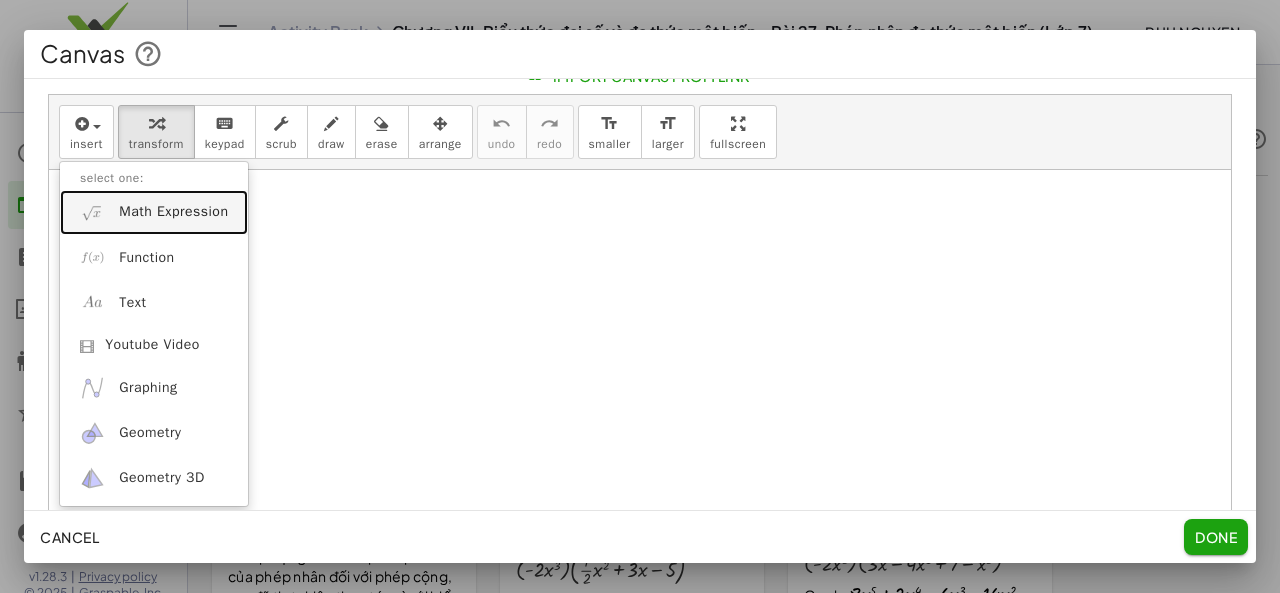 click on "Math Expression" at bounding box center [154, 212] 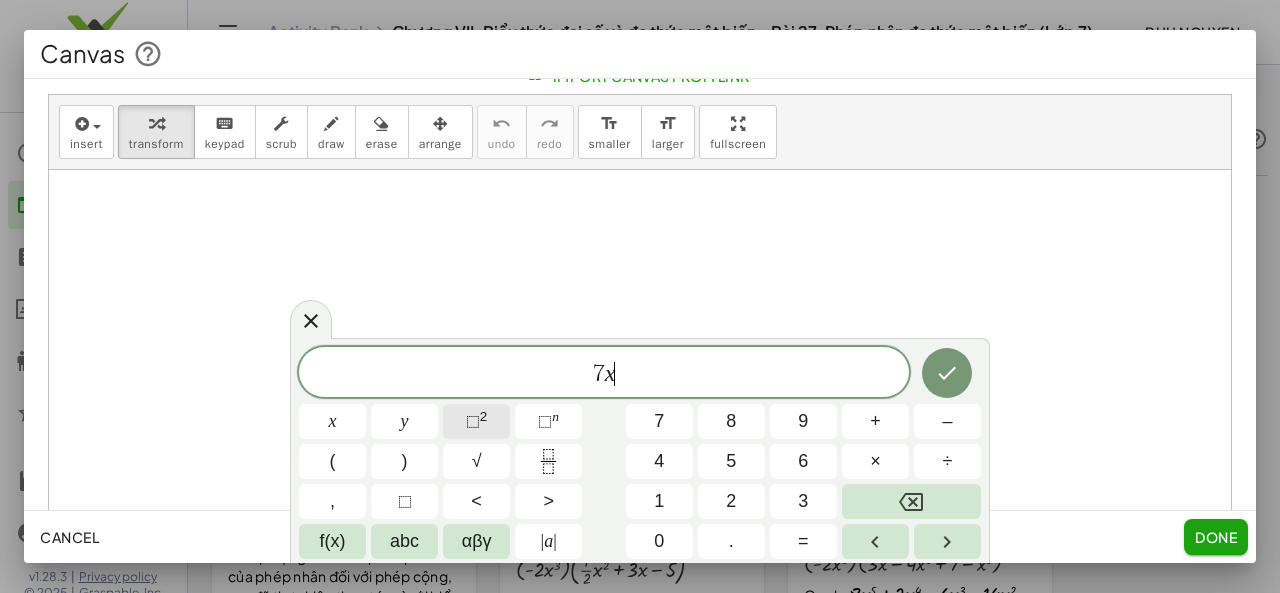 click on "⬚ 2" at bounding box center (476, 421) 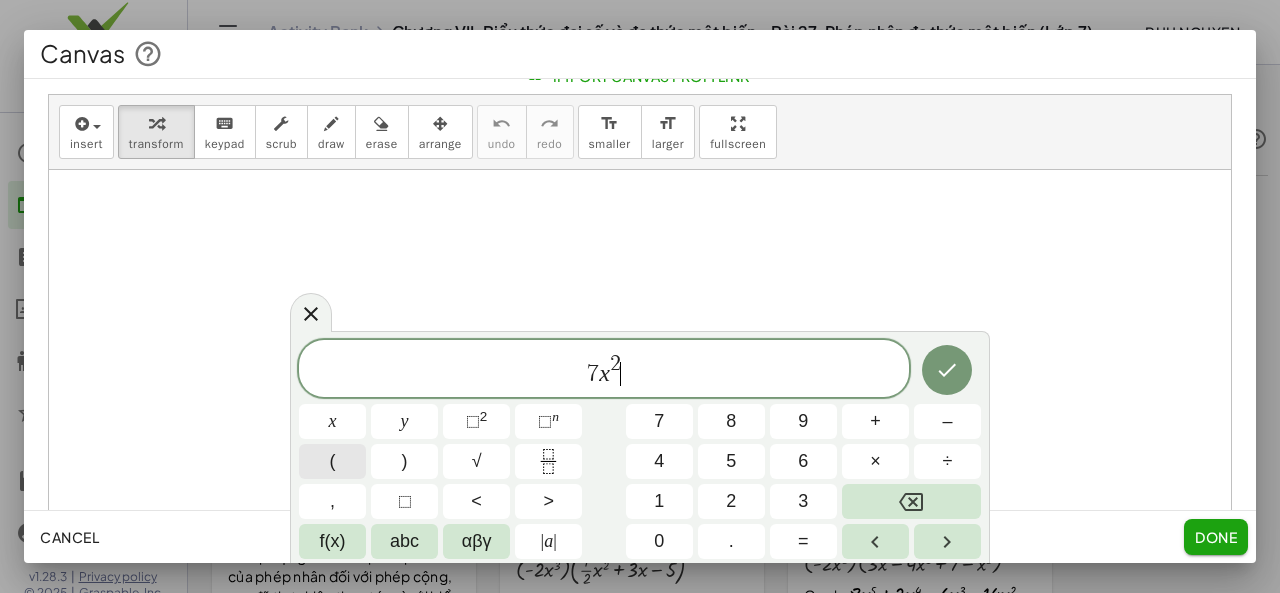 click on "(" at bounding box center (332, 461) 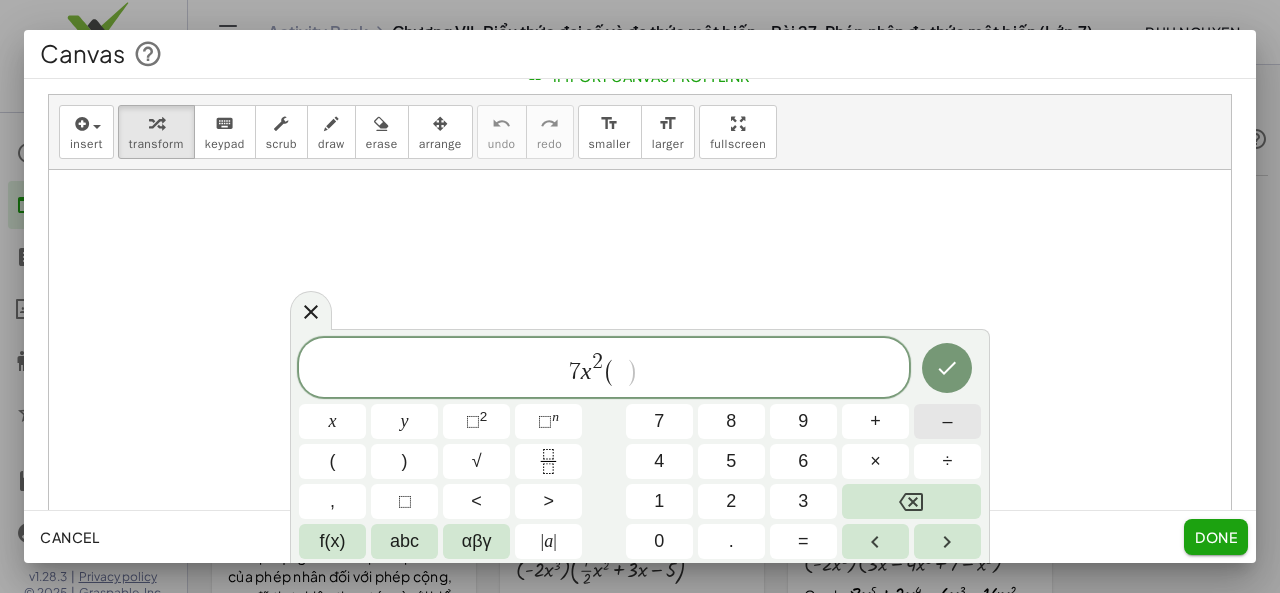 click on "2" at bounding box center [484, 416] 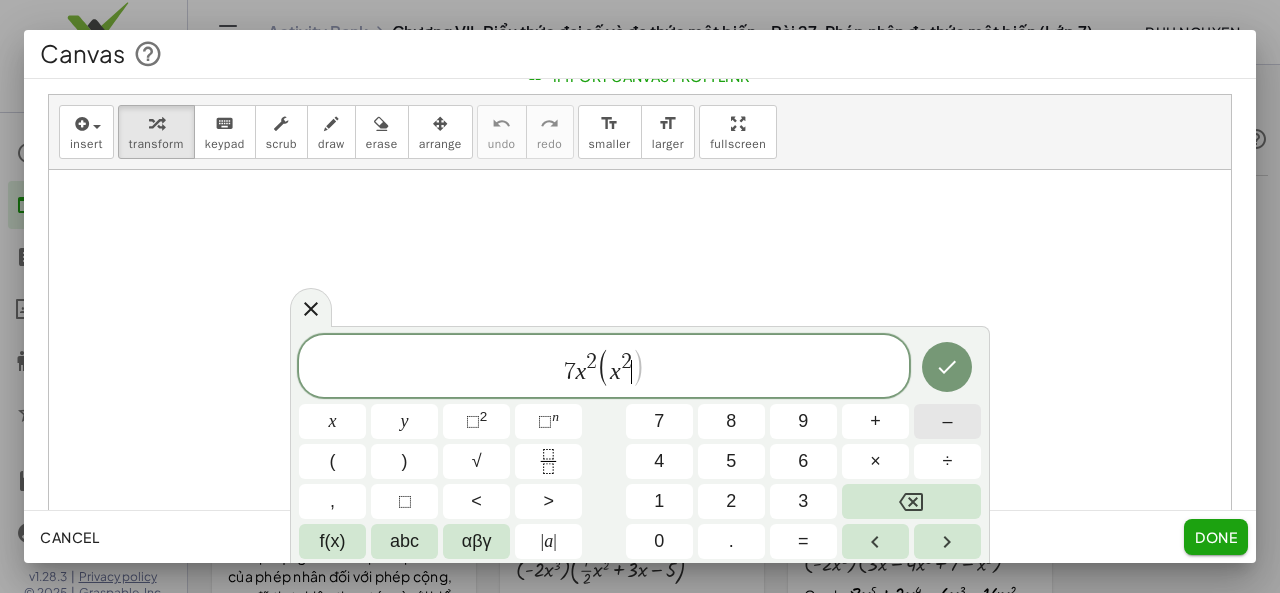 click on "–" at bounding box center (947, 421) 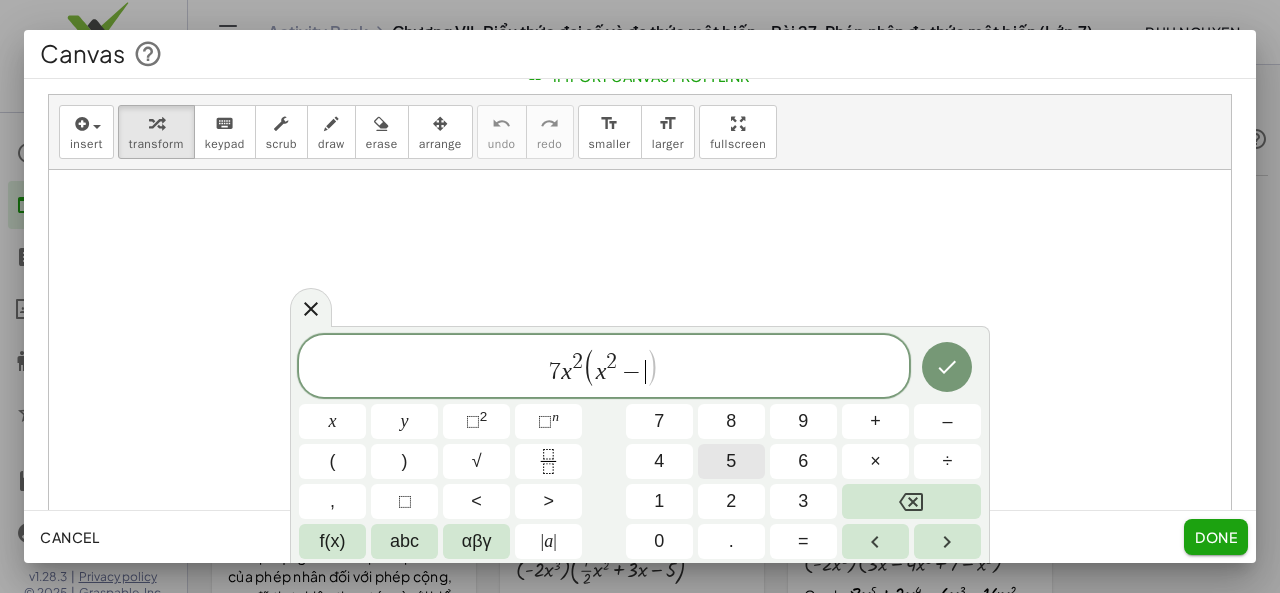 click on "5" at bounding box center [731, 461] 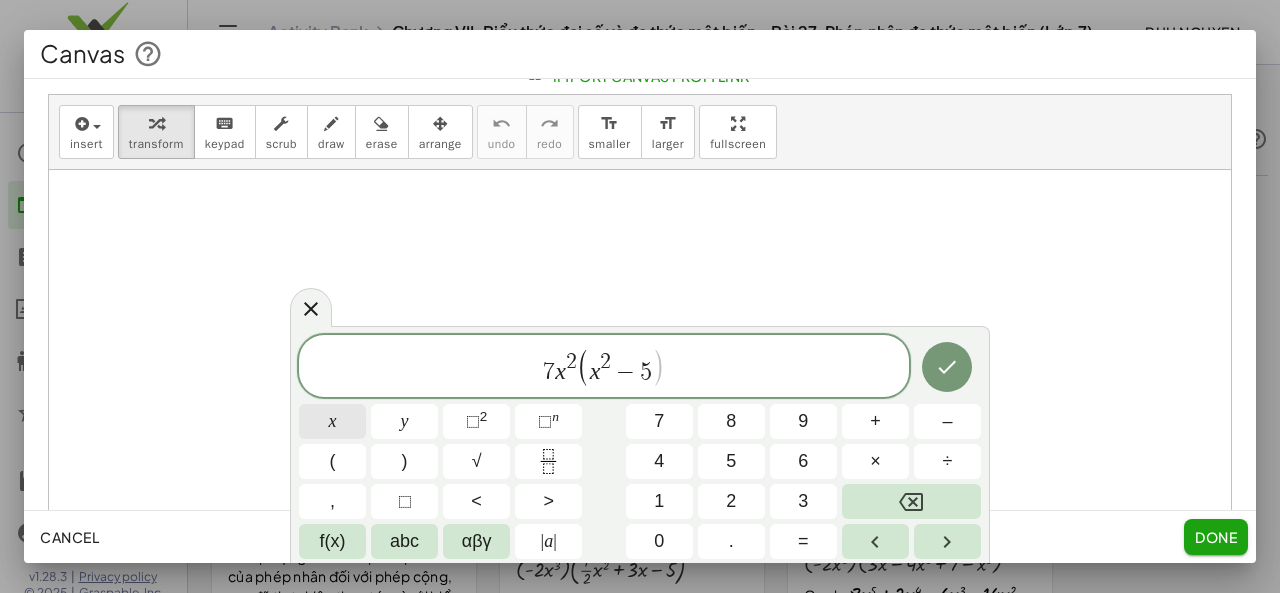 click on "x" at bounding box center [333, 421] 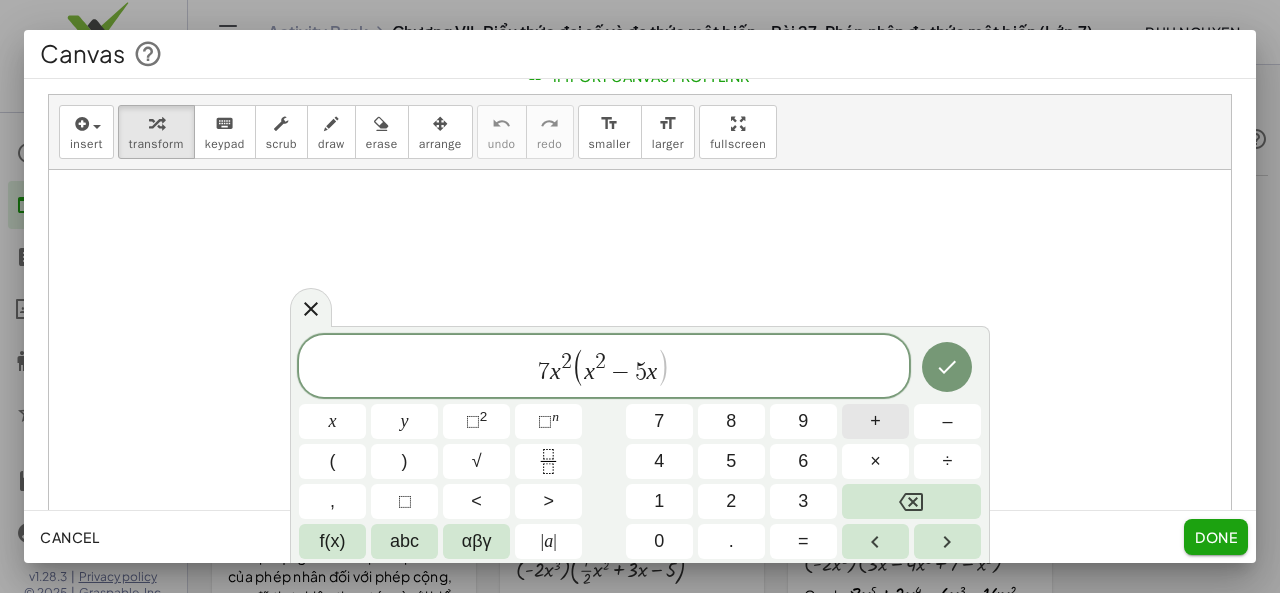 click on "+" at bounding box center [875, 421] 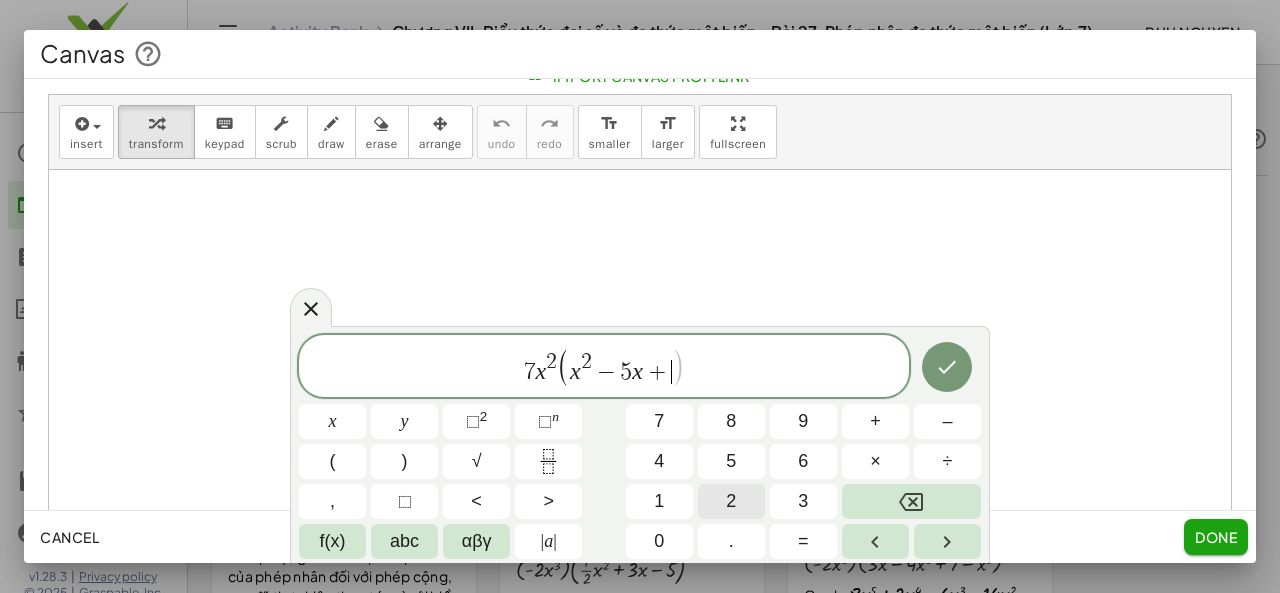 click on "2" at bounding box center [731, 501] 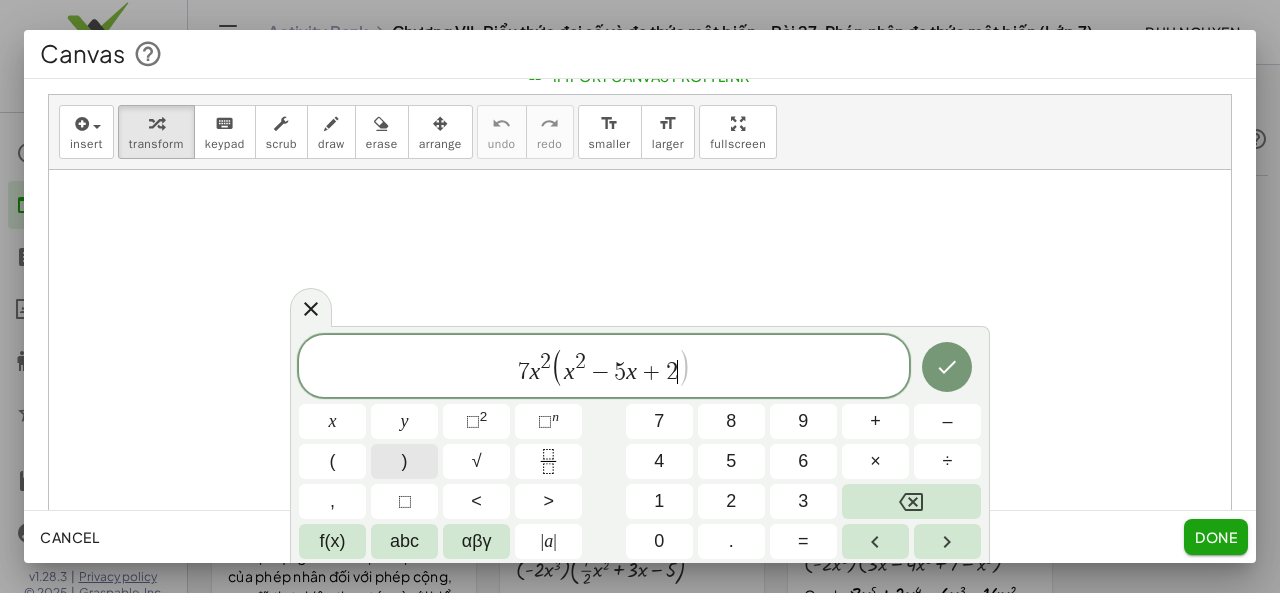click on ")" at bounding box center (404, 461) 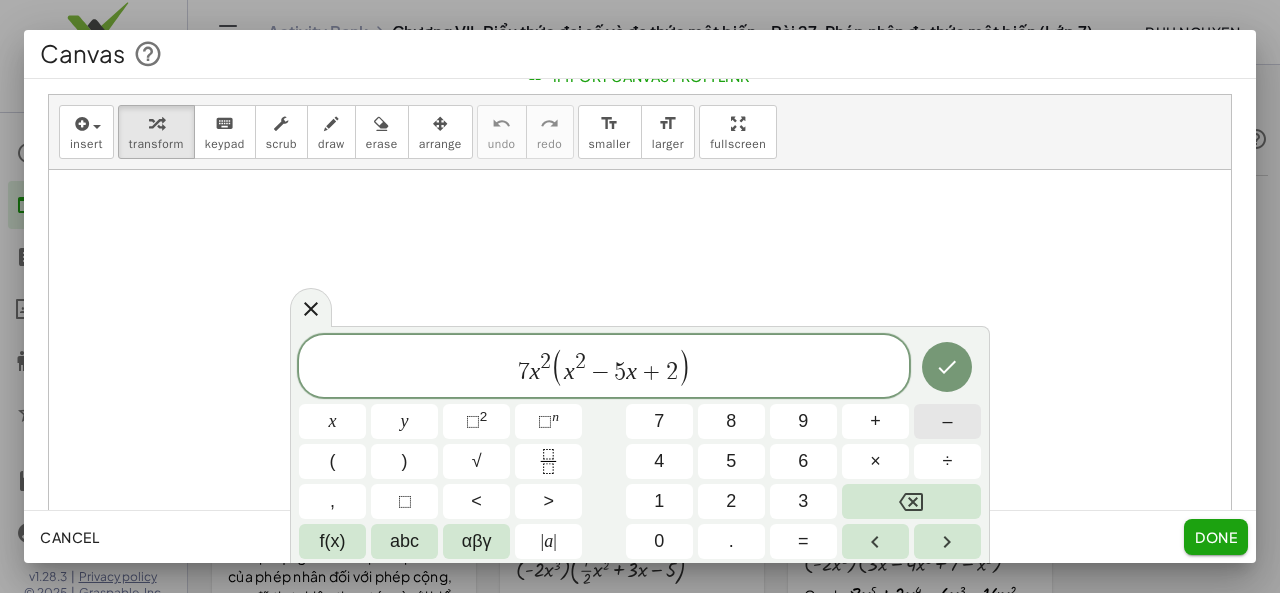 click on "–" at bounding box center (947, 421) 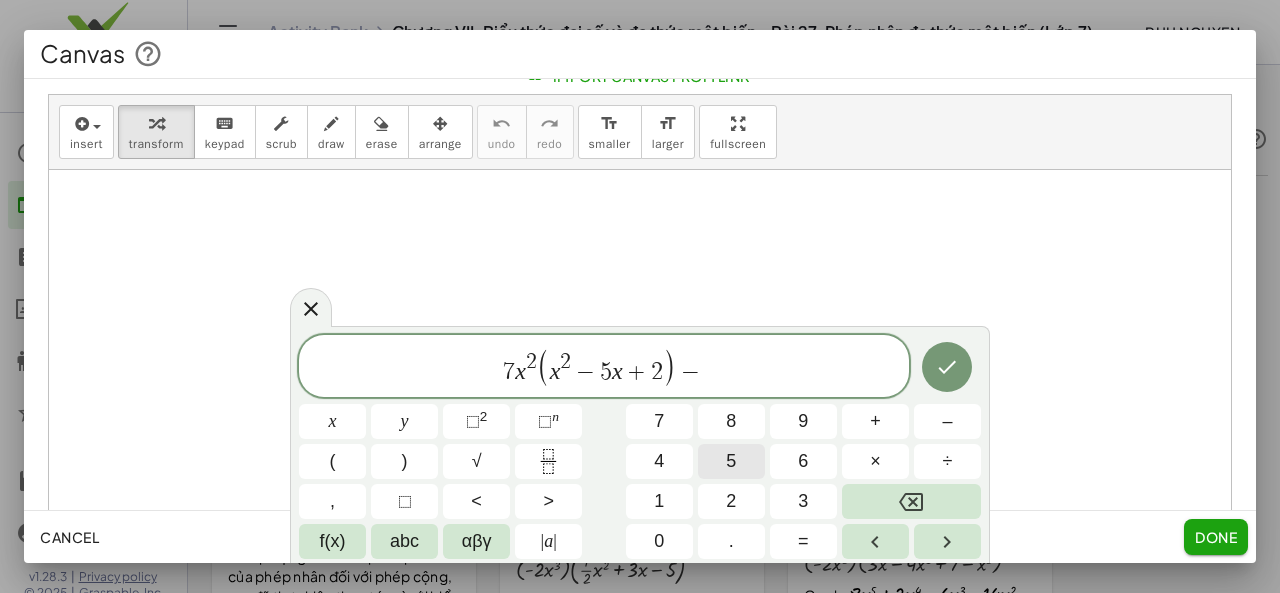 click on "5" at bounding box center (731, 461) 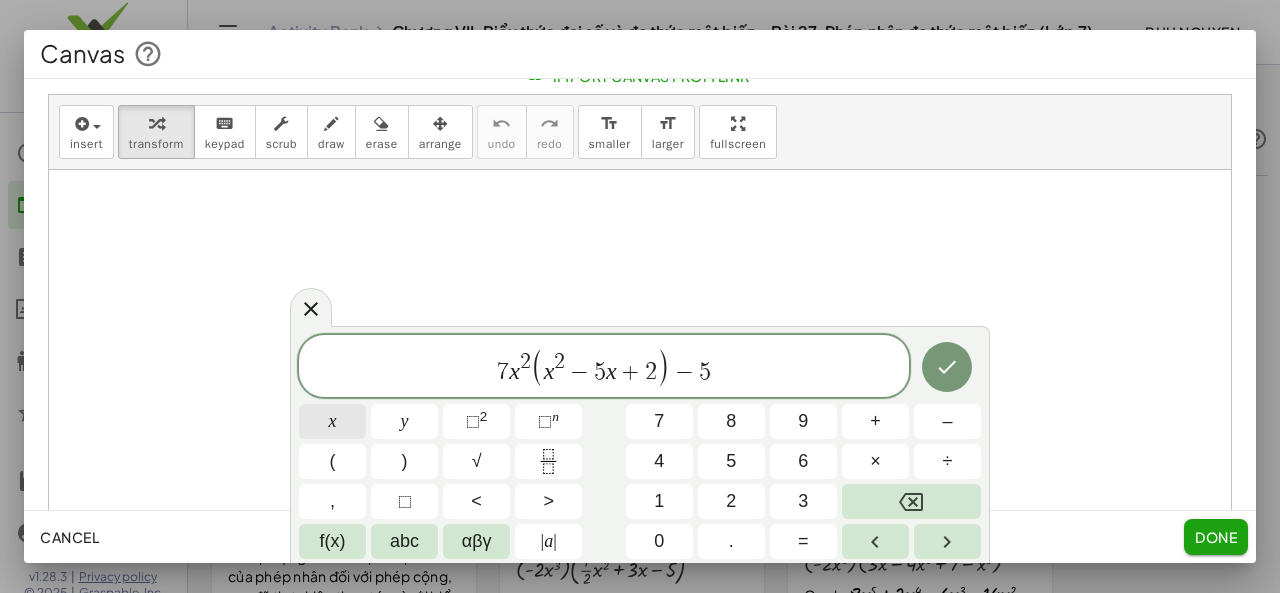click on "x" at bounding box center [332, 421] 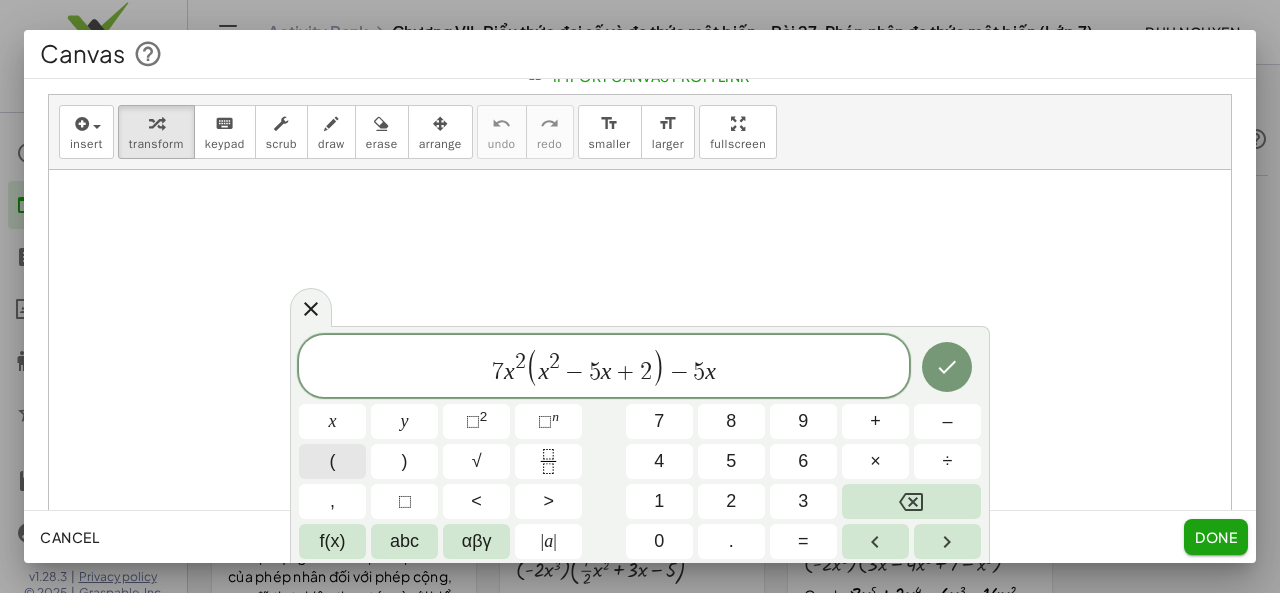 click on "(" at bounding box center [333, 461] 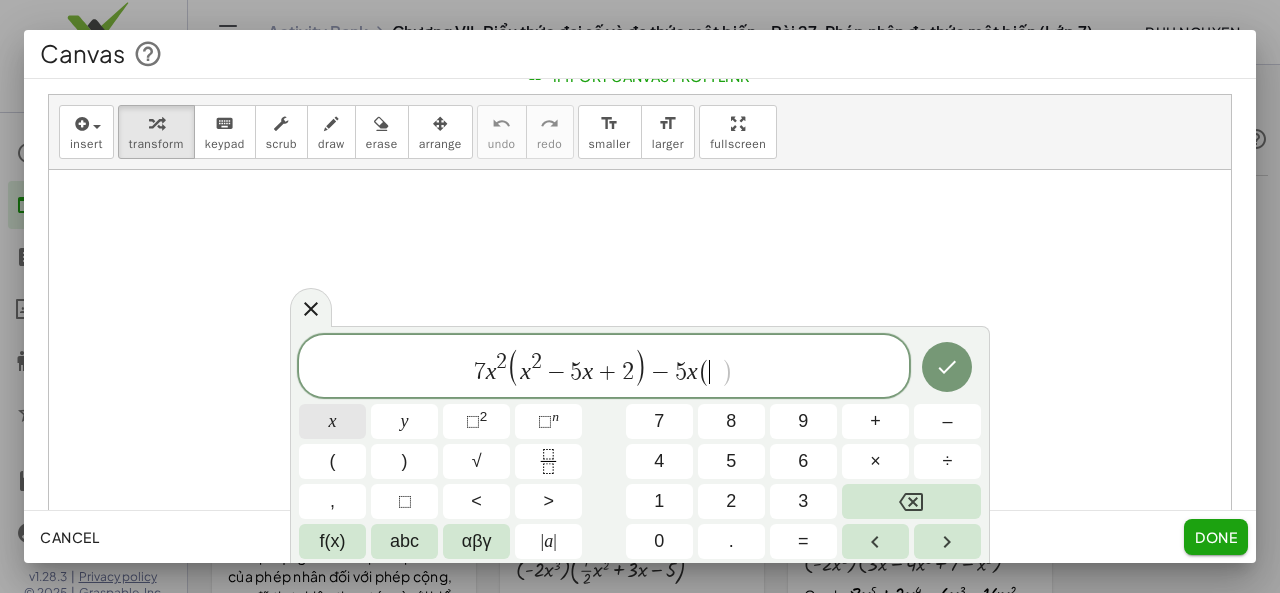 click on "x" at bounding box center [332, 421] 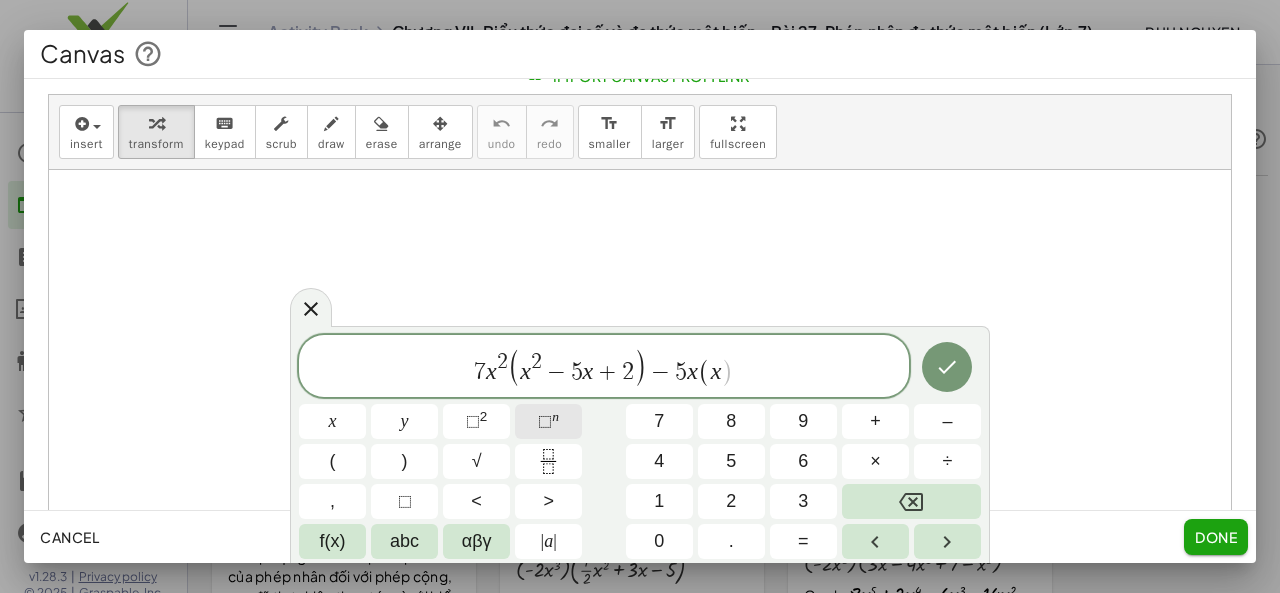 click on "⬚ n" 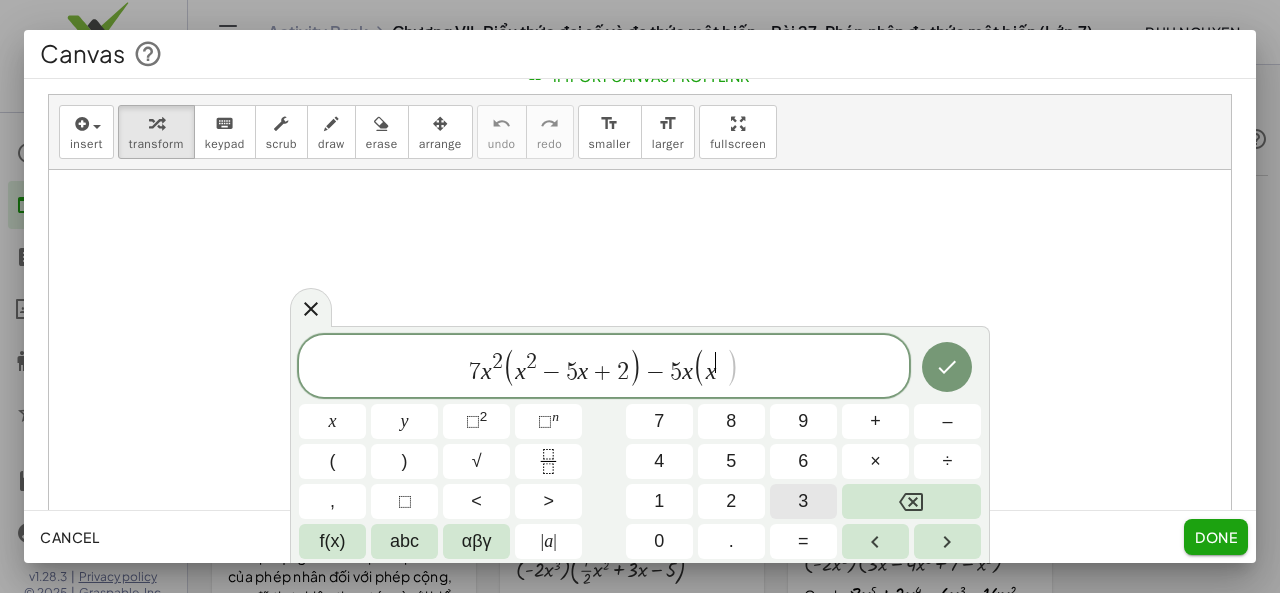 click on "3" at bounding box center (803, 501) 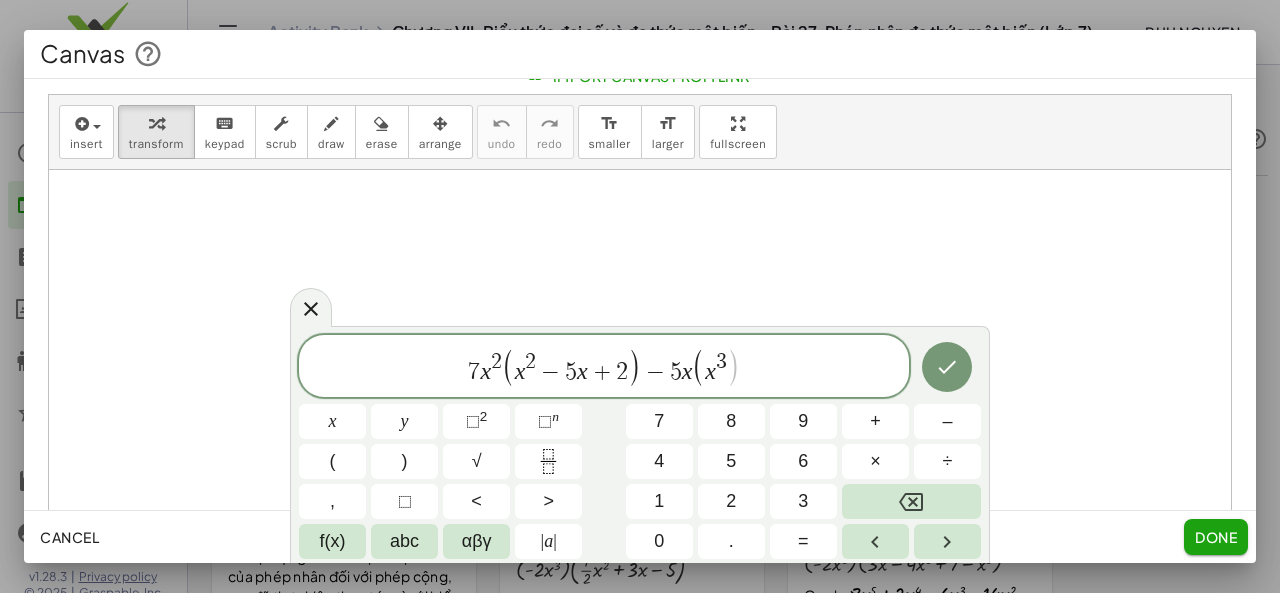 click on ")" at bounding box center [733, 368] 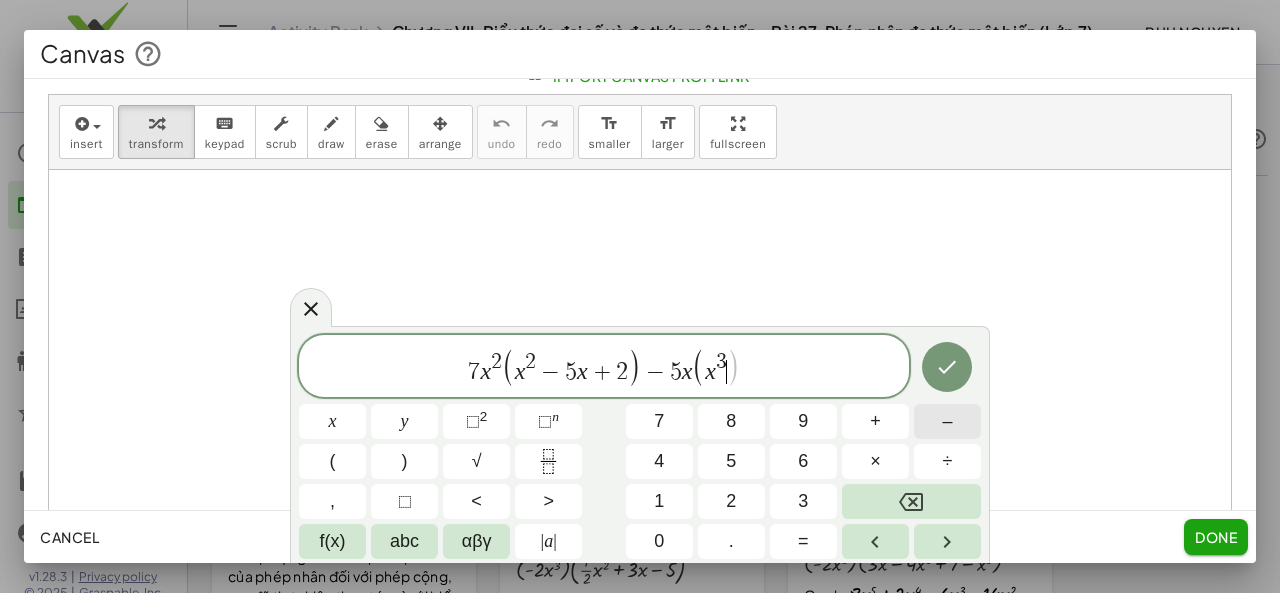 click on "–" at bounding box center (947, 421) 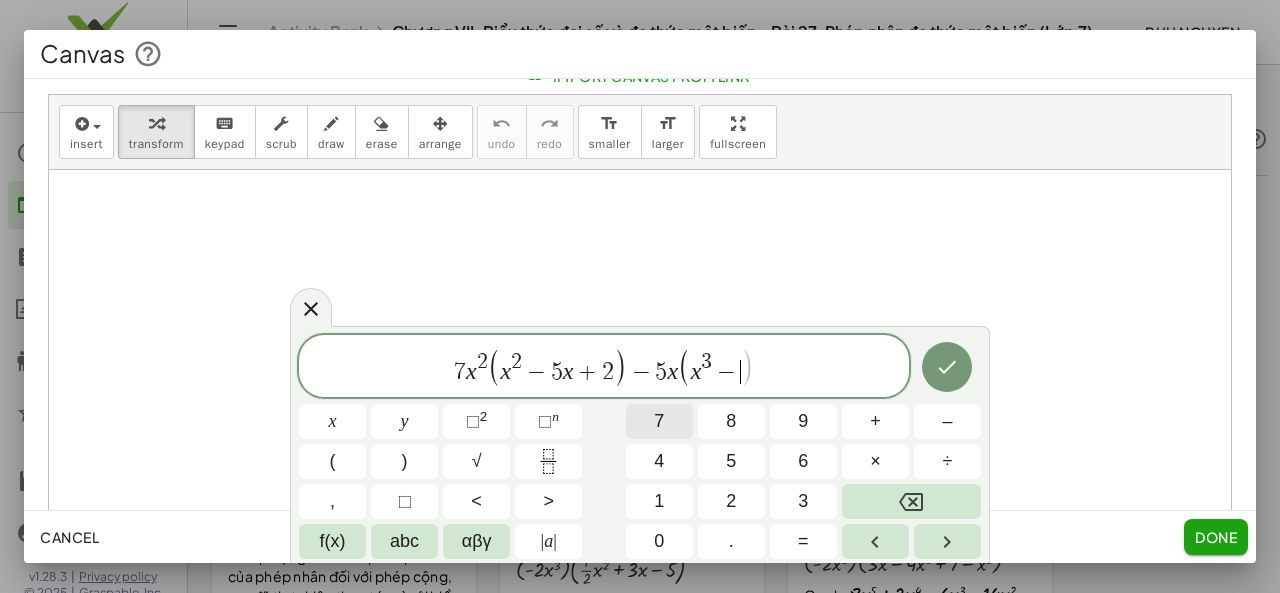 click on "7" at bounding box center (659, 421) 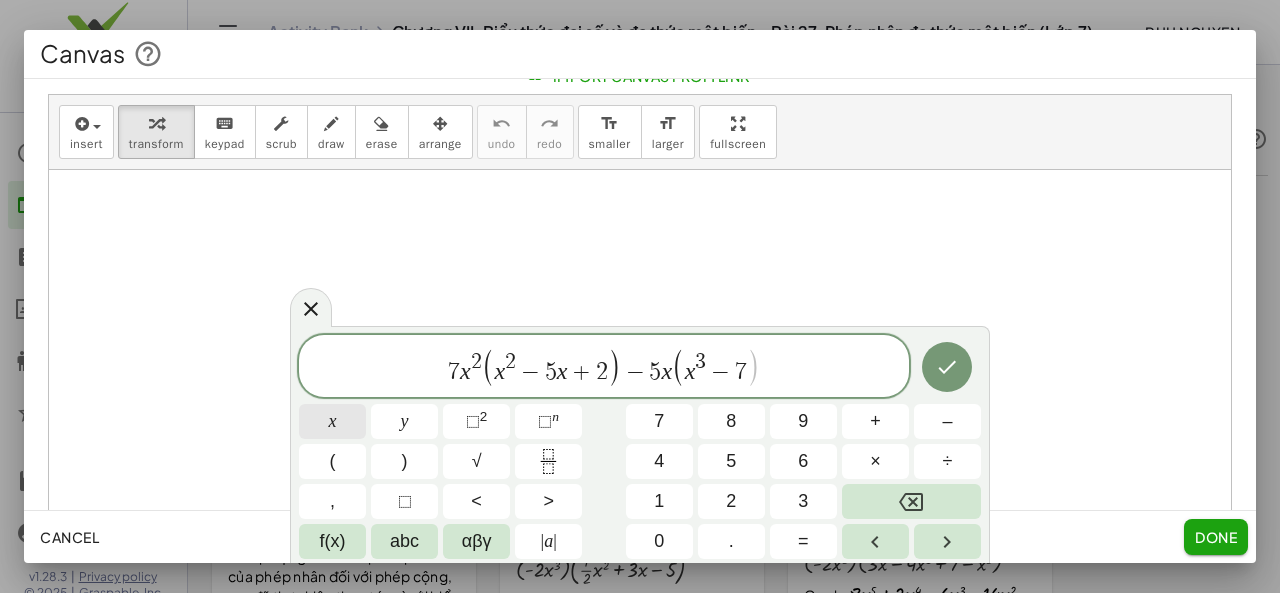 click on "x" at bounding box center (332, 421) 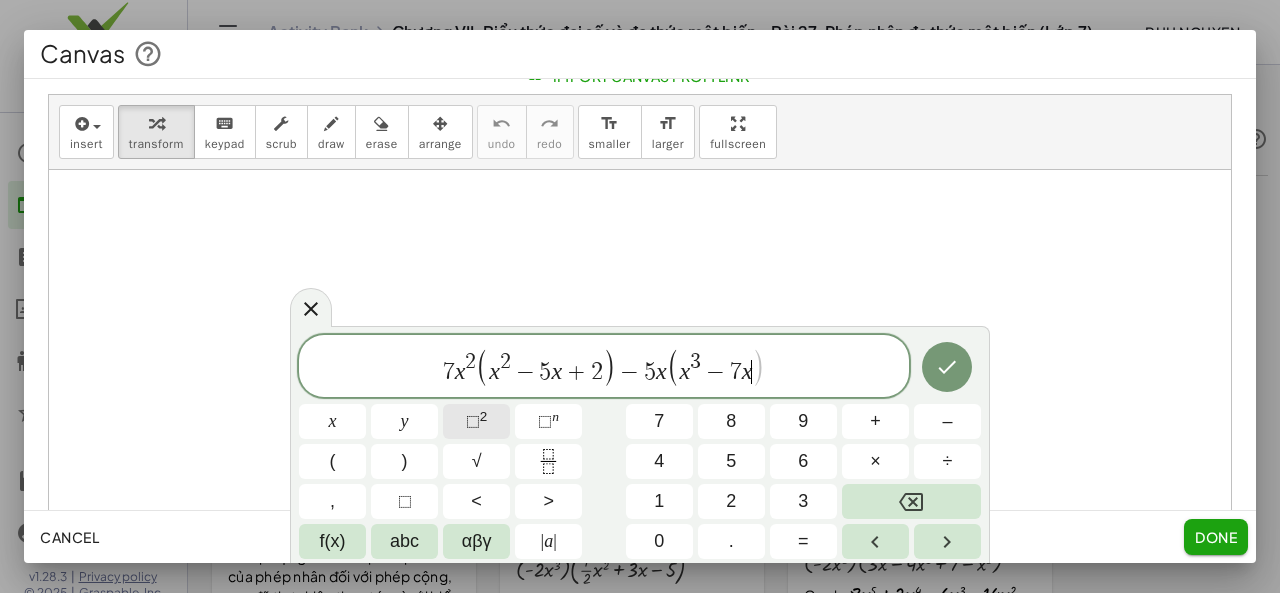click on "2" at bounding box center [484, 416] 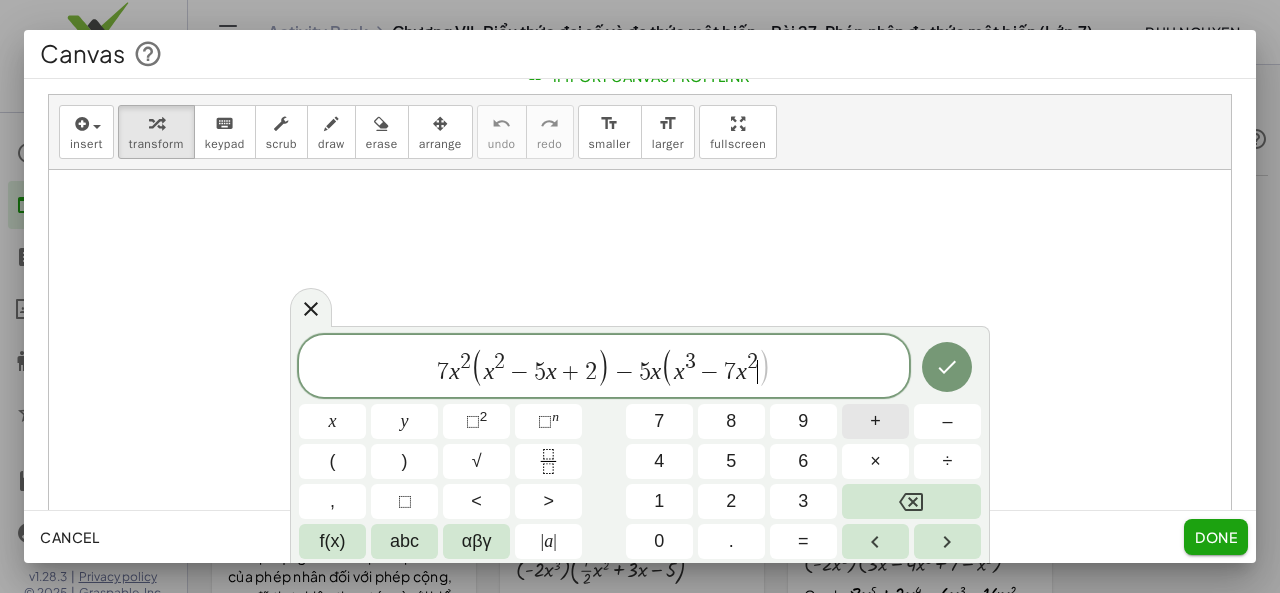 click on "+" at bounding box center (875, 421) 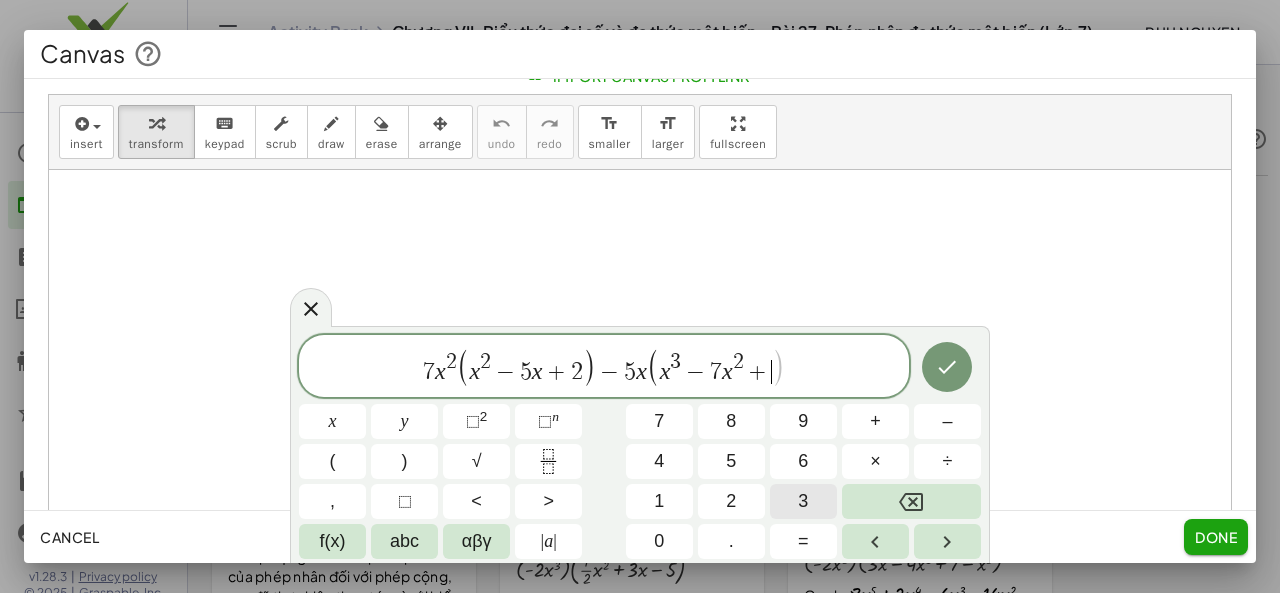 click on "3" at bounding box center [803, 501] 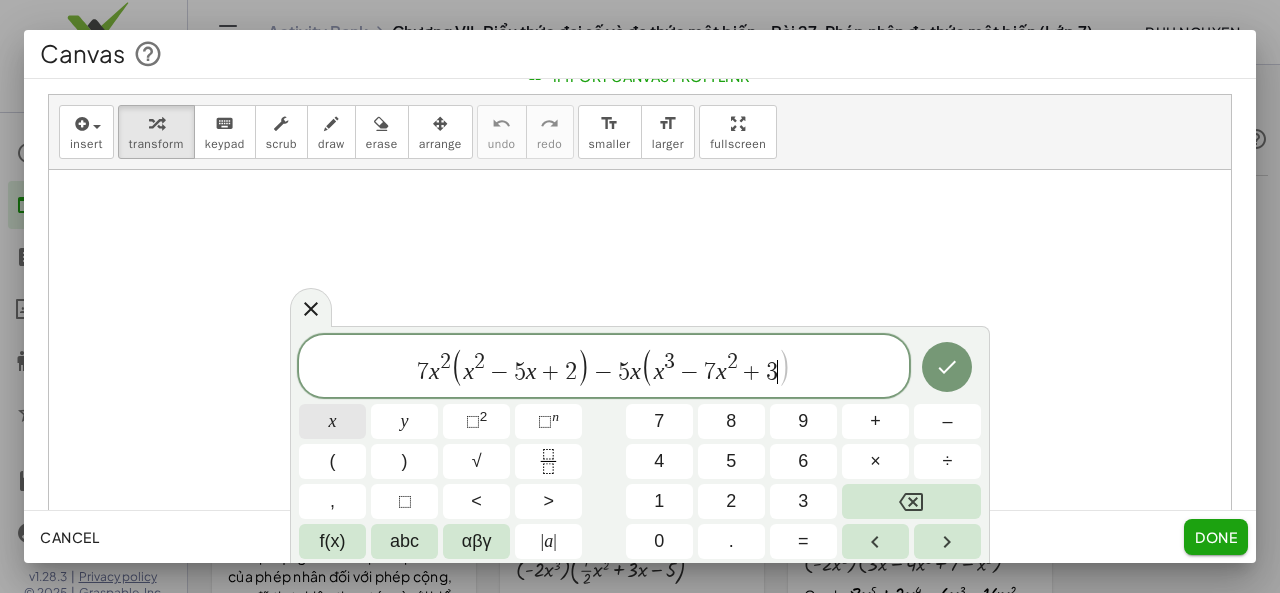click on "x" at bounding box center [332, 421] 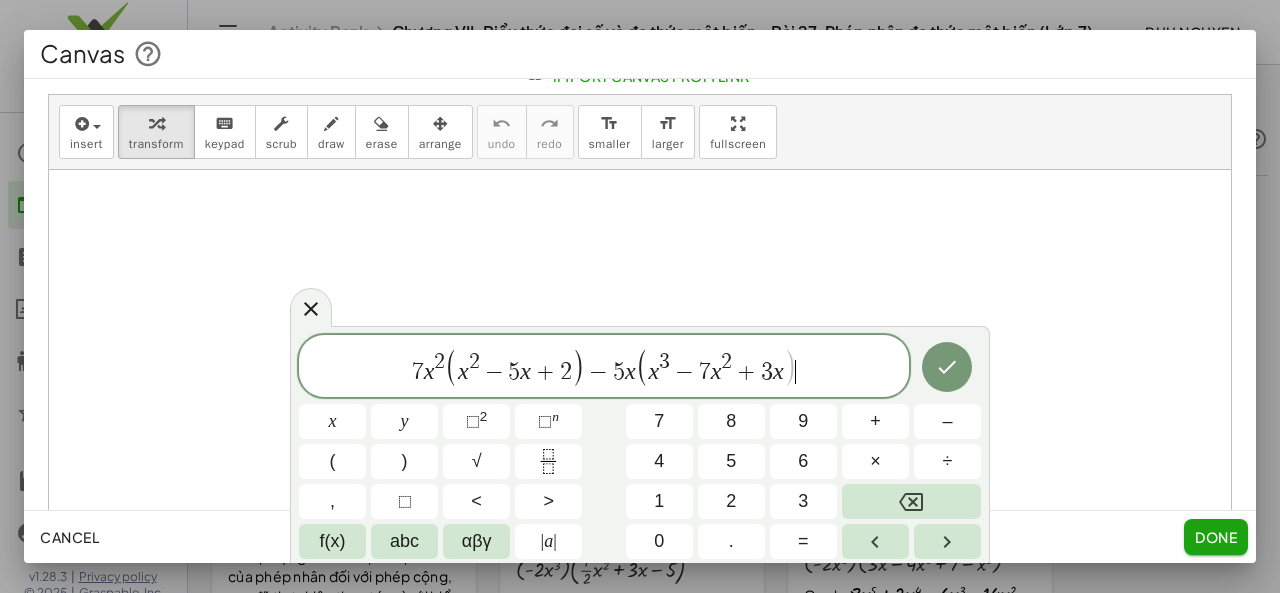 click on "7 x 2 ( x 2 − 5 x + 2 ) − 5 x ( x 3 − 7 x 2 + 3 x ) ​" at bounding box center [604, 367] 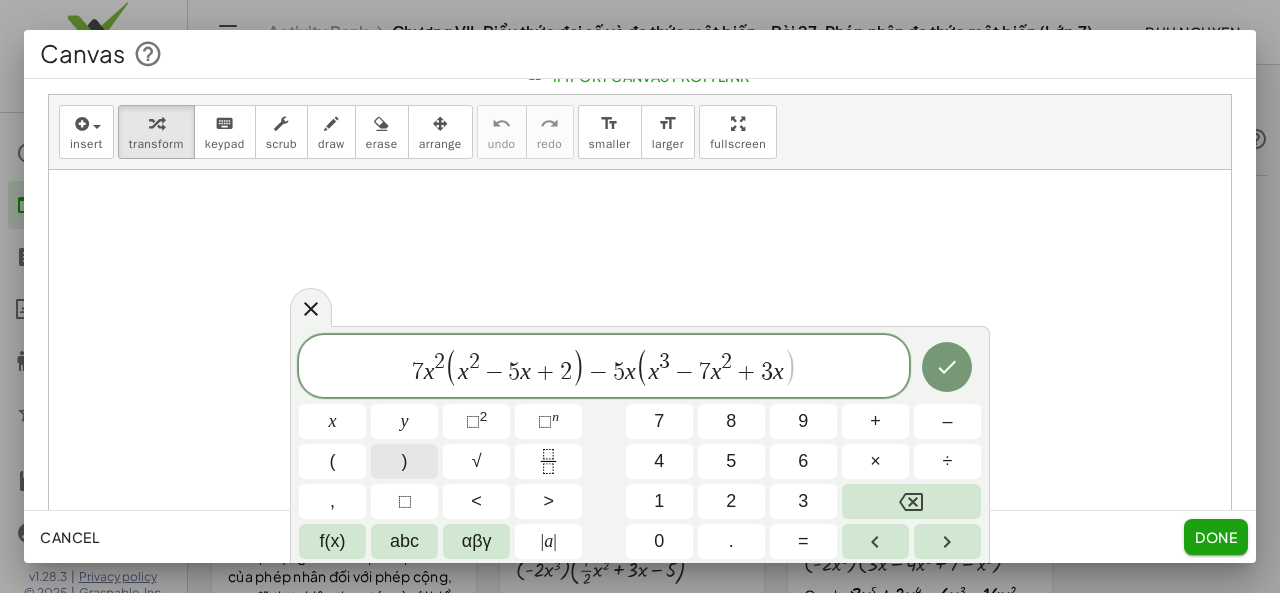 click on ")" at bounding box center (405, 461) 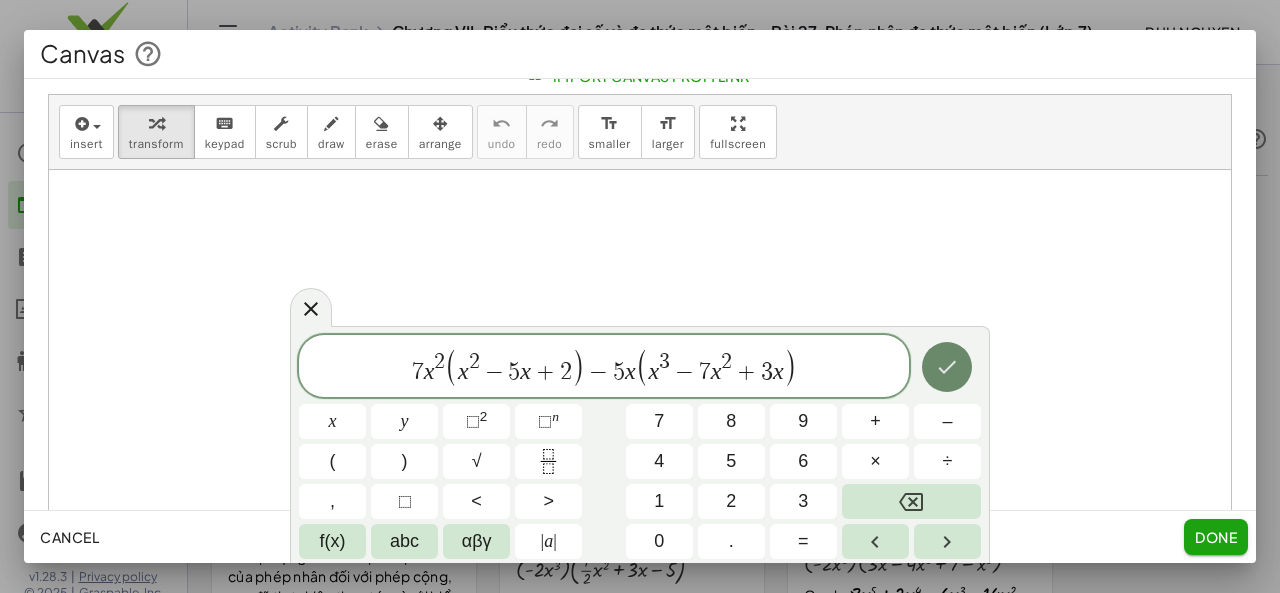 click 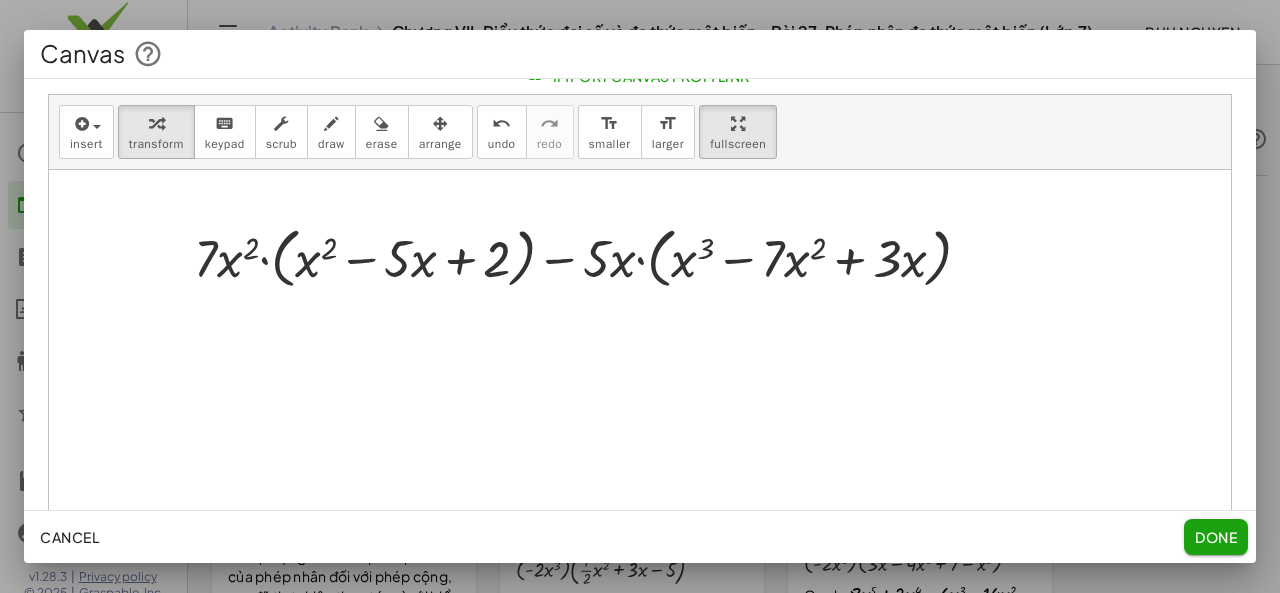drag, startPoint x: 721, startPoint y: 132, endPoint x: 721, endPoint y: 219, distance: 87 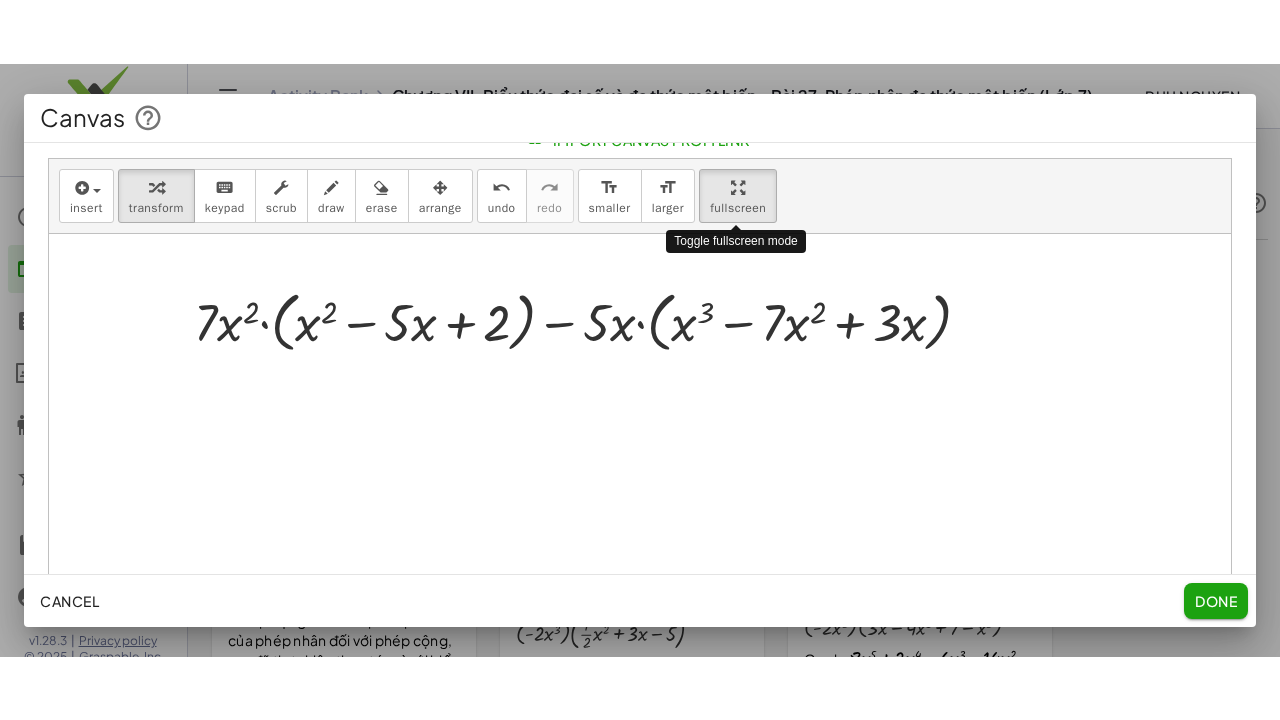 scroll, scrollTop: 0, scrollLeft: 0, axis: both 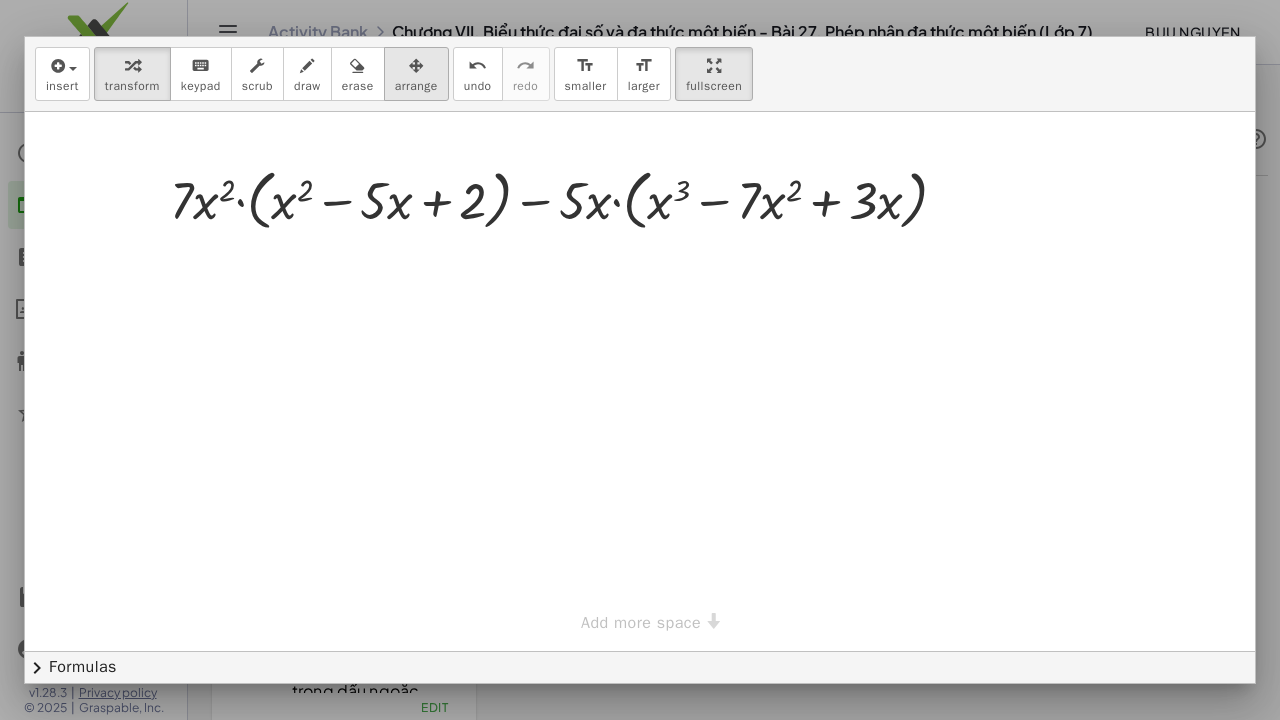 click on "arrange" at bounding box center [416, 86] 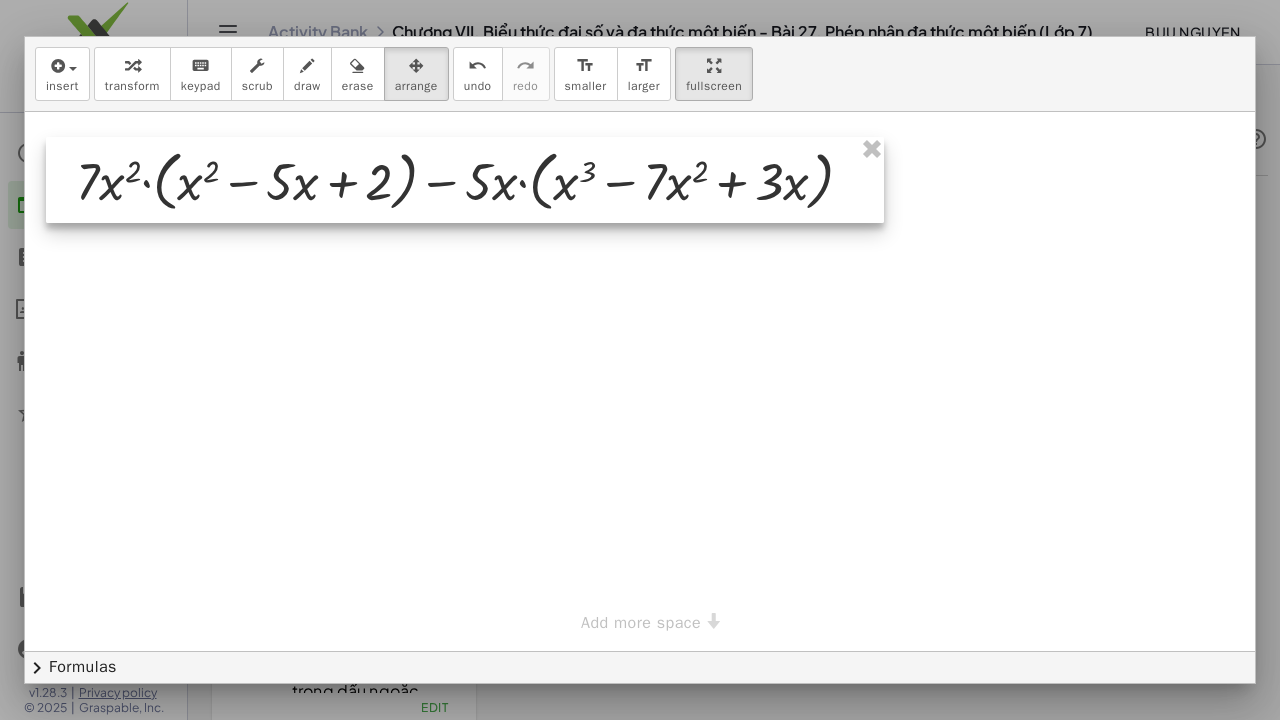drag, startPoint x: 570, startPoint y: 166, endPoint x: 478, endPoint y: 143, distance: 94.83143 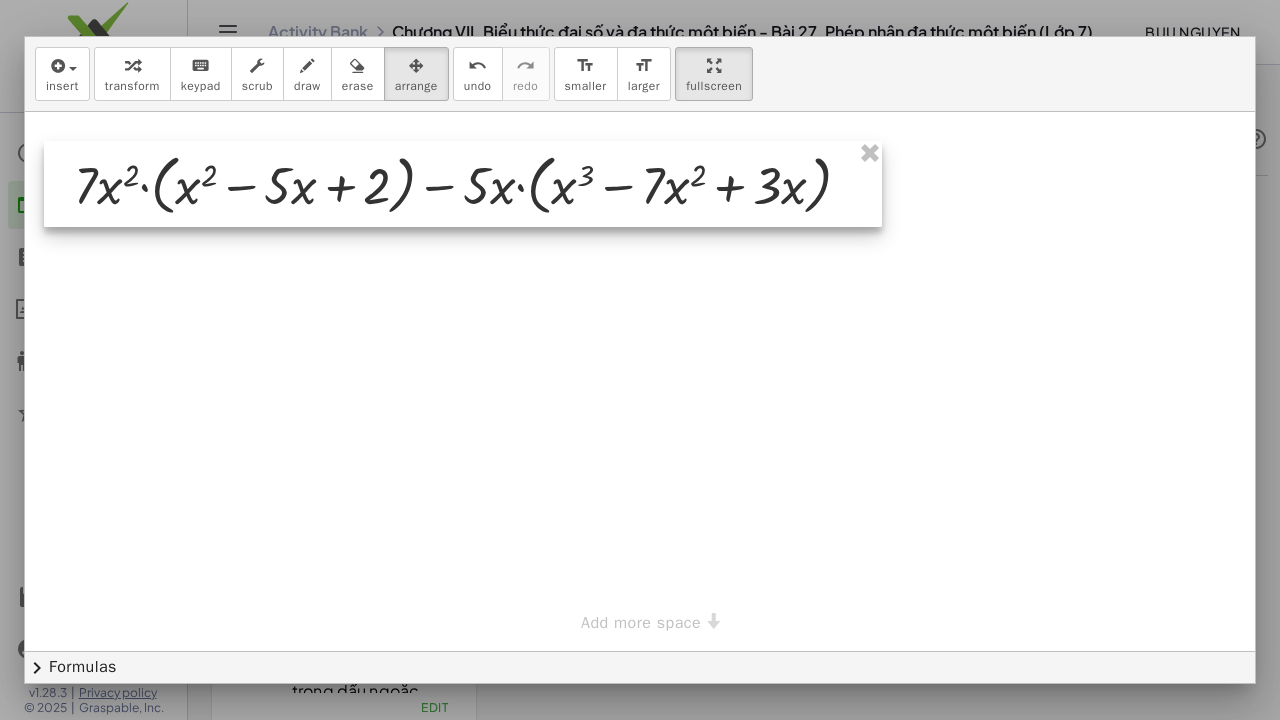 click at bounding box center [463, 184] 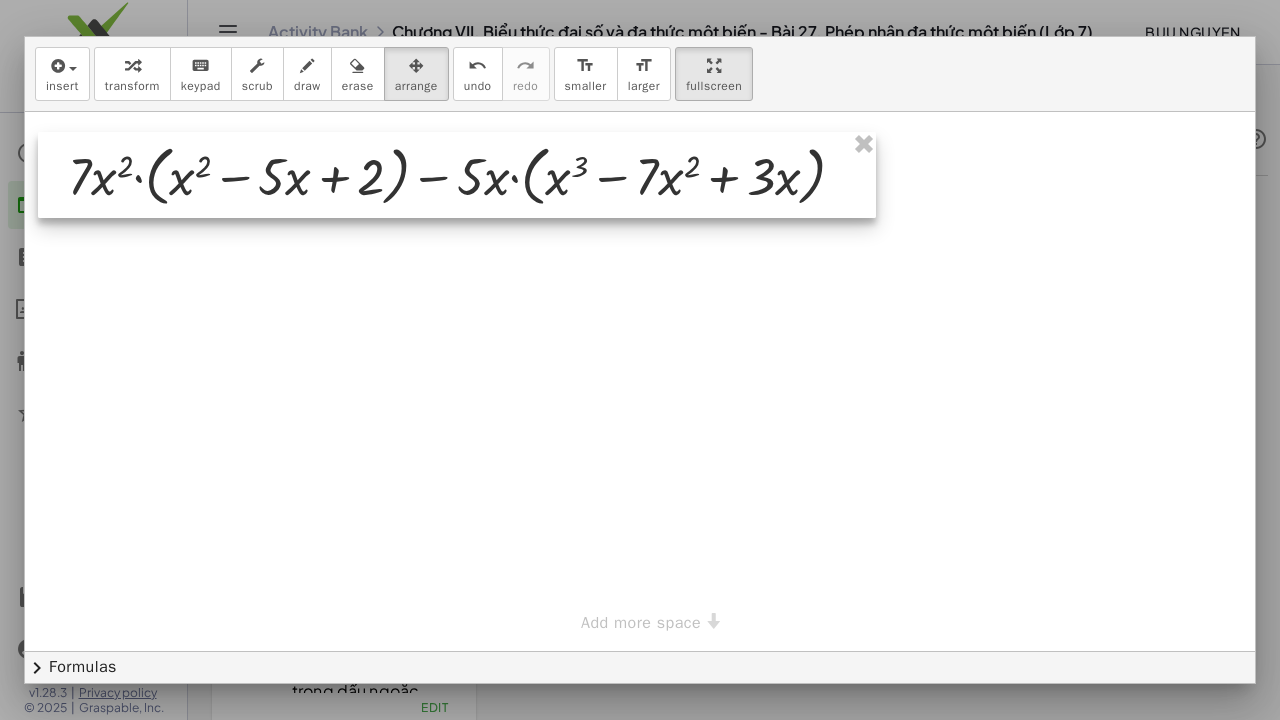 drag, startPoint x: 856, startPoint y: 183, endPoint x: 850, endPoint y: 174, distance: 10.816654 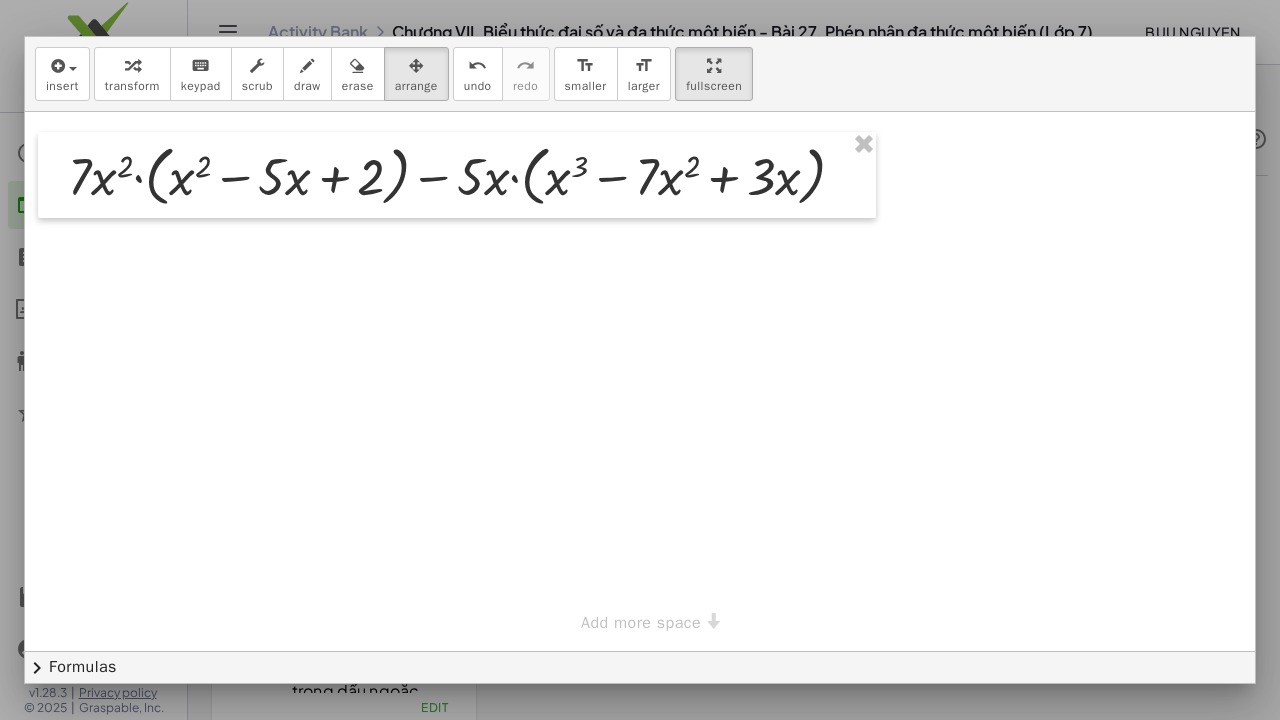 click on "+ · 7 · x 2 · ( + x 2 − · 5 · x + 2 ) − · 5 · x · ( + x 3 − · 7 · x 2 + · 3 · x ) × Add more space" at bounding box center [640, 381] 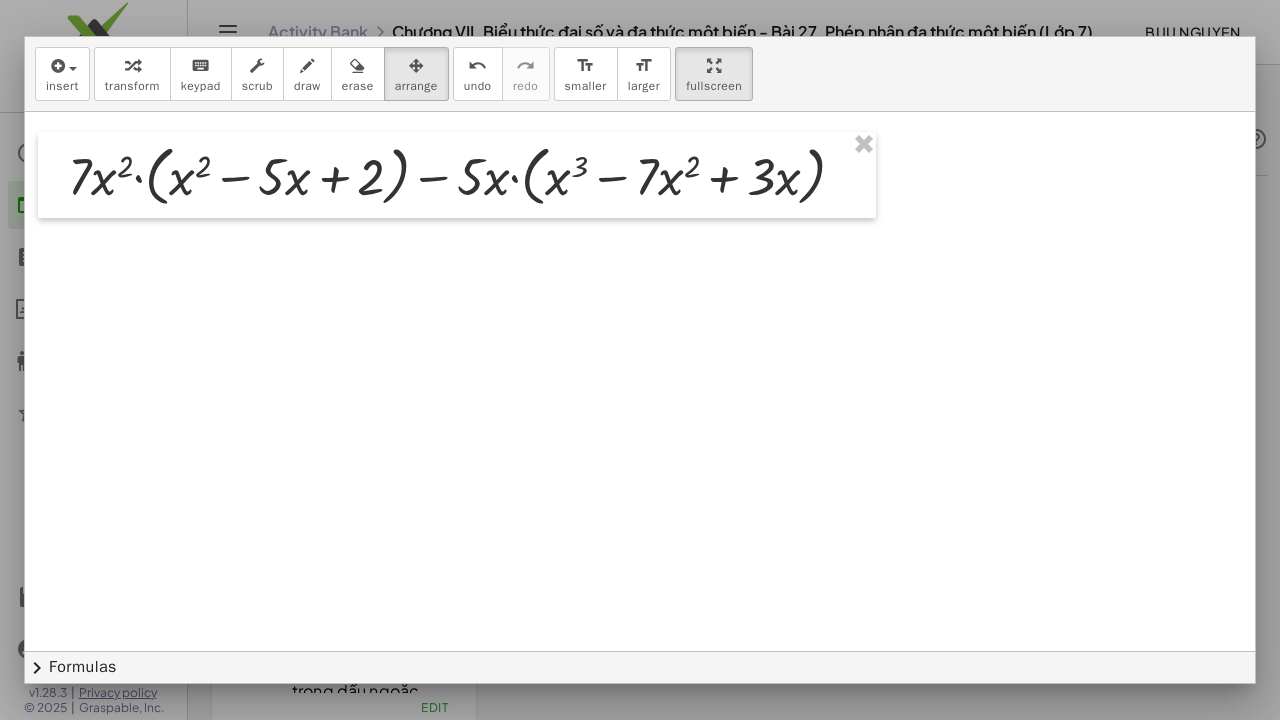 click on "chevron_right  Formulas" 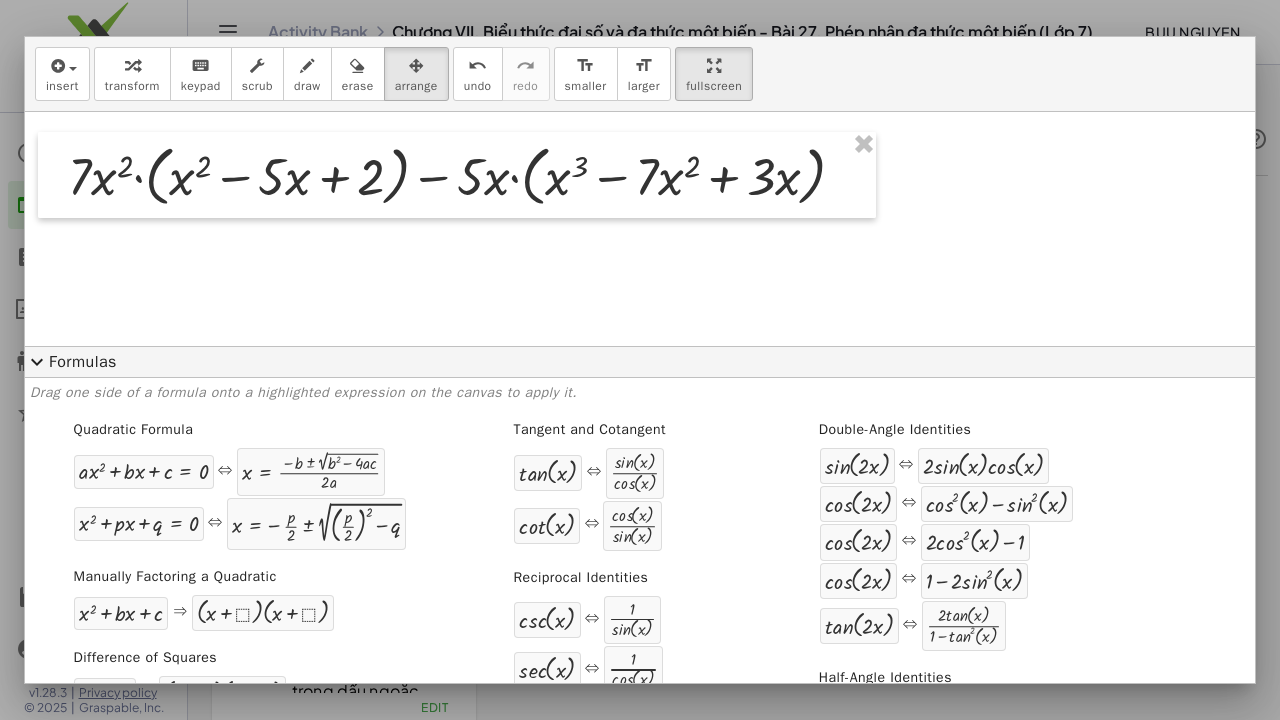 click on "expand_more  Formulas" 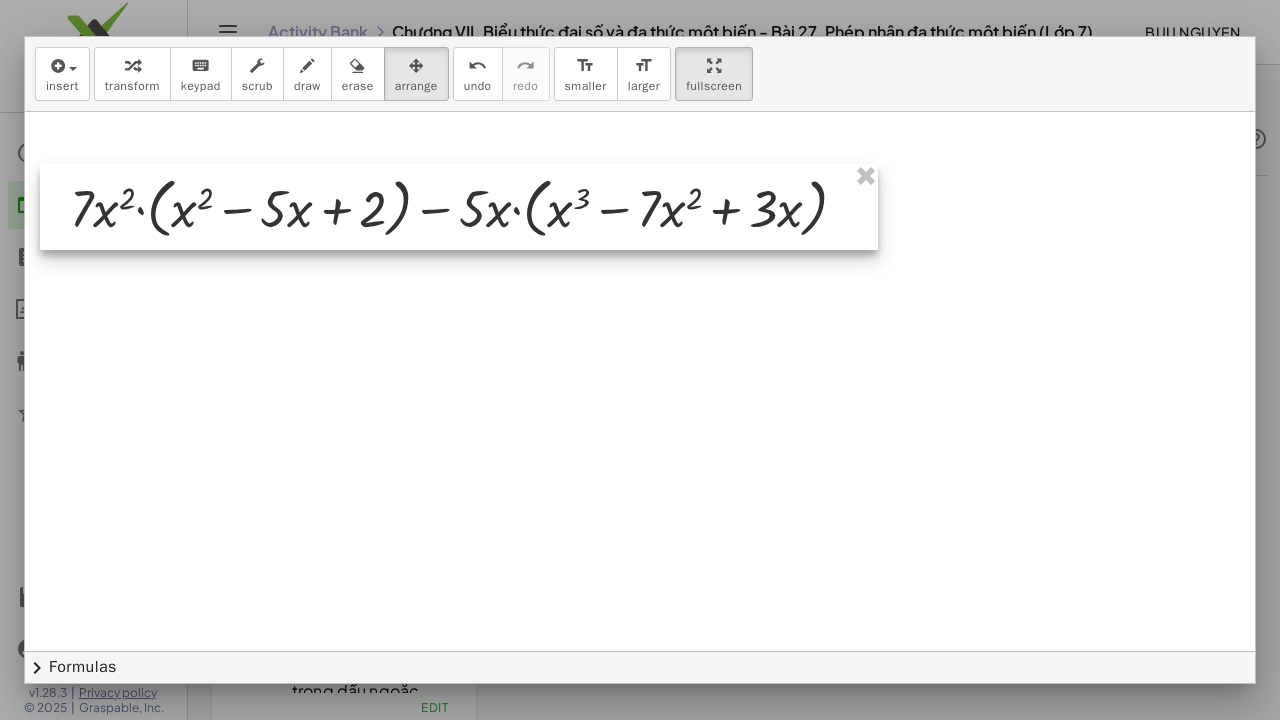 drag, startPoint x: 306, startPoint y: 173, endPoint x: 304, endPoint y: 200, distance: 27.073973 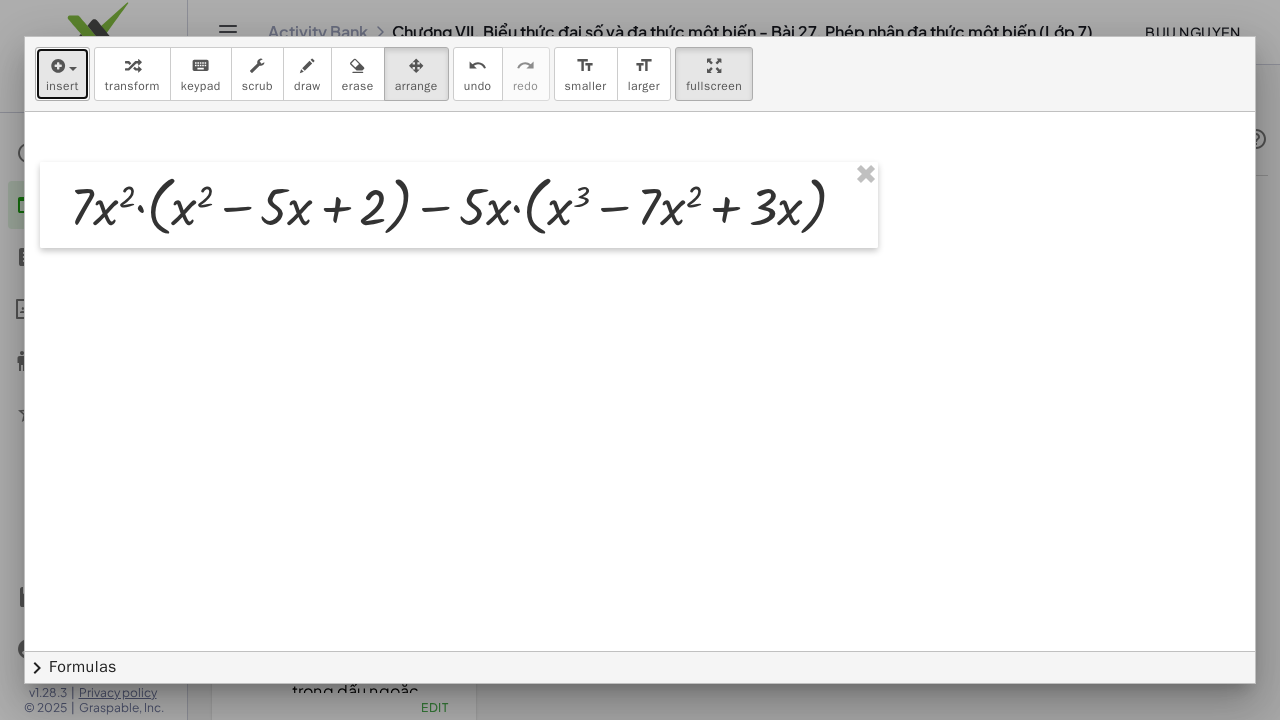 click on "insert" at bounding box center (62, 86) 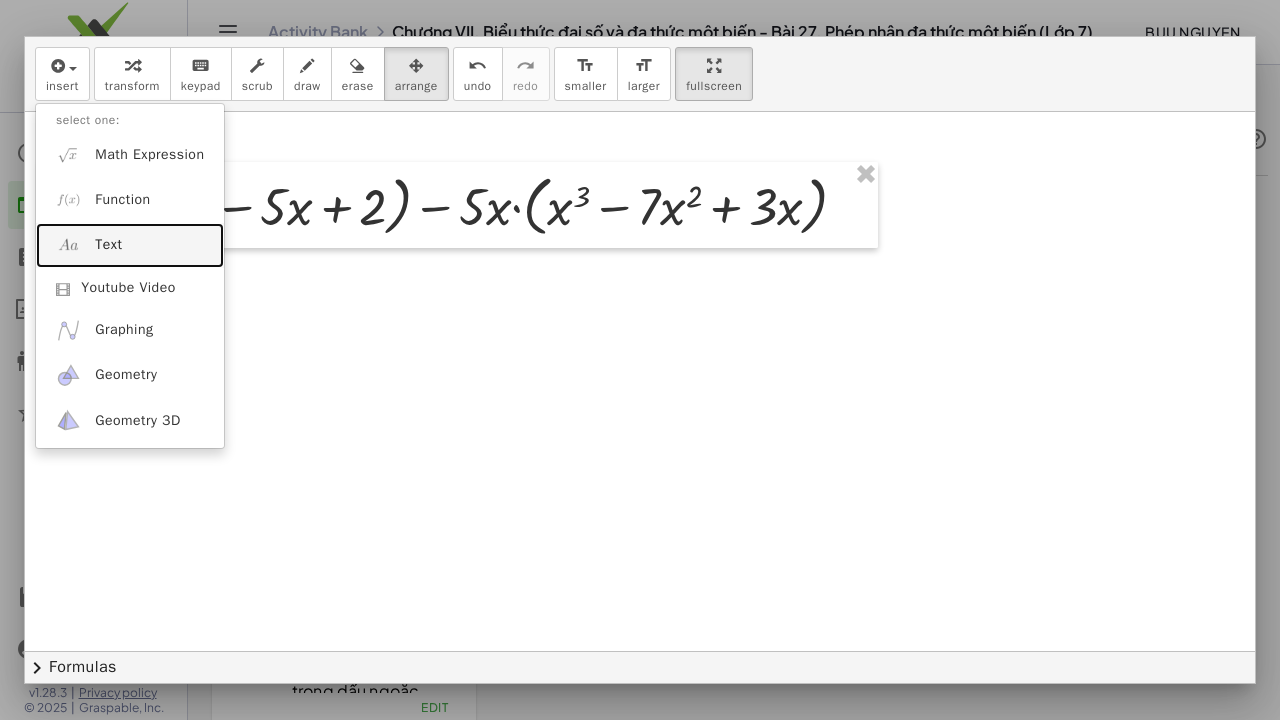 click on "Text" at bounding box center (108, 245) 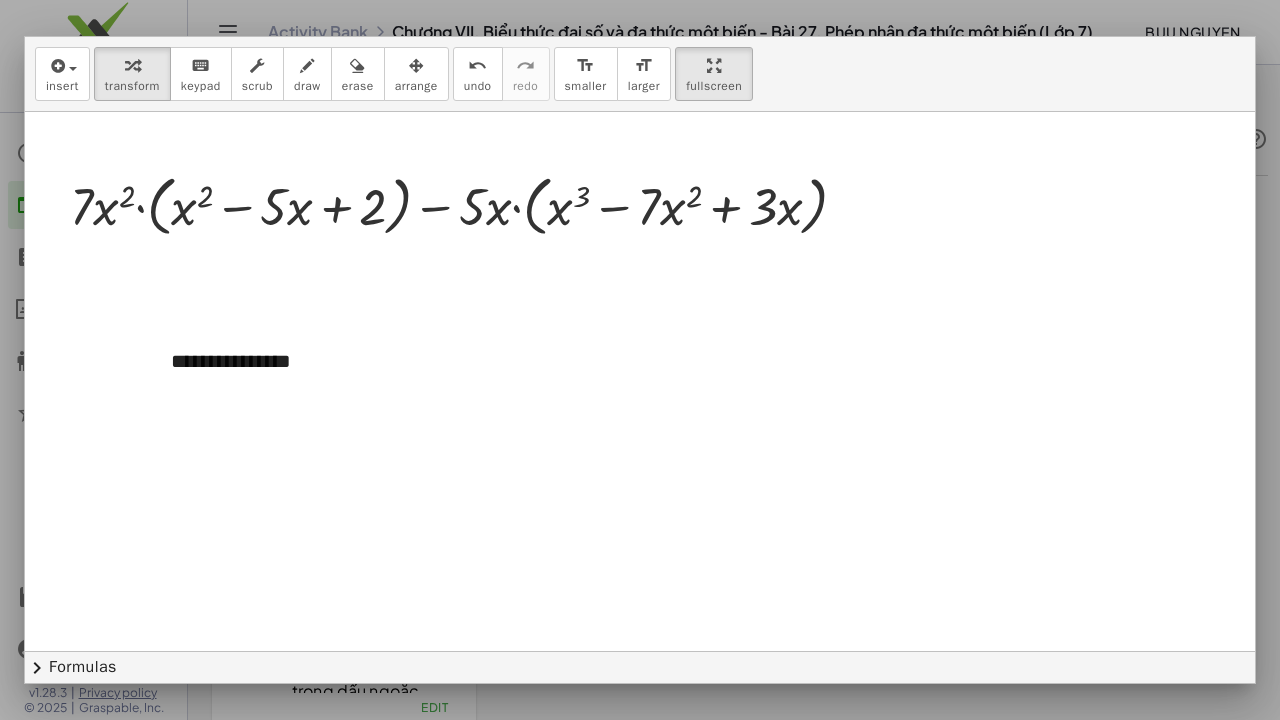 type 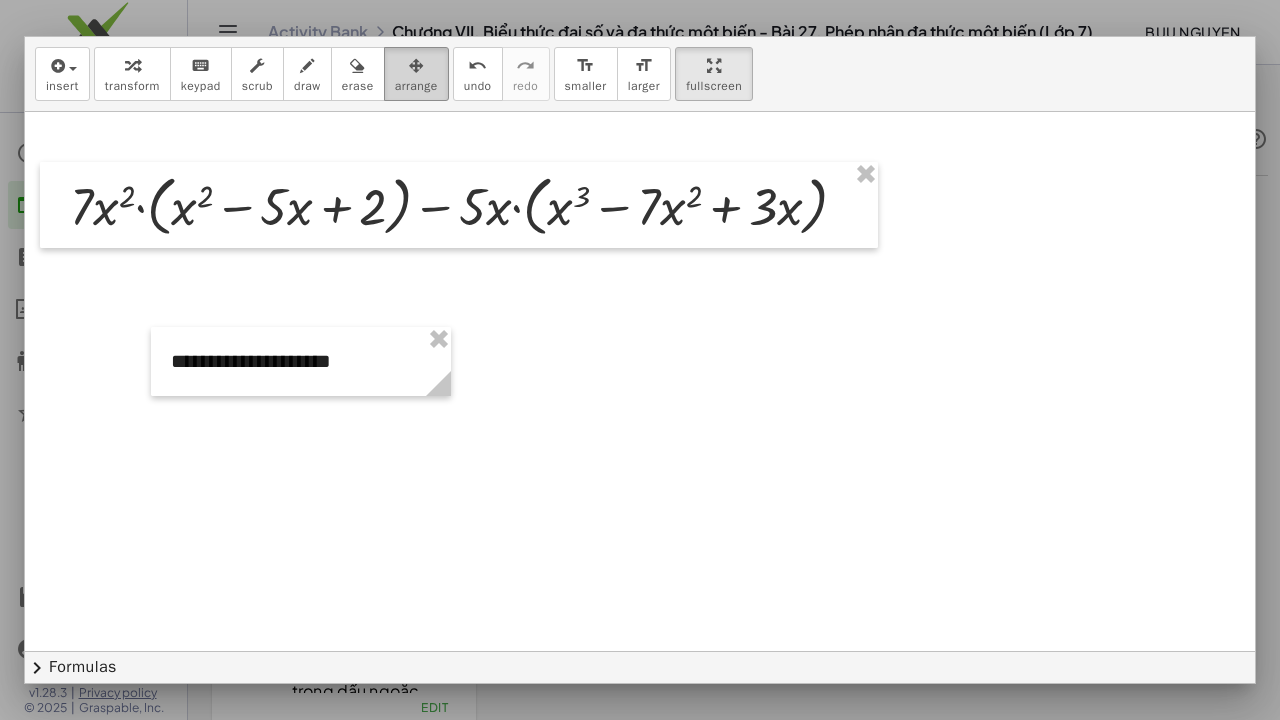 click on "arrange" at bounding box center (416, 86) 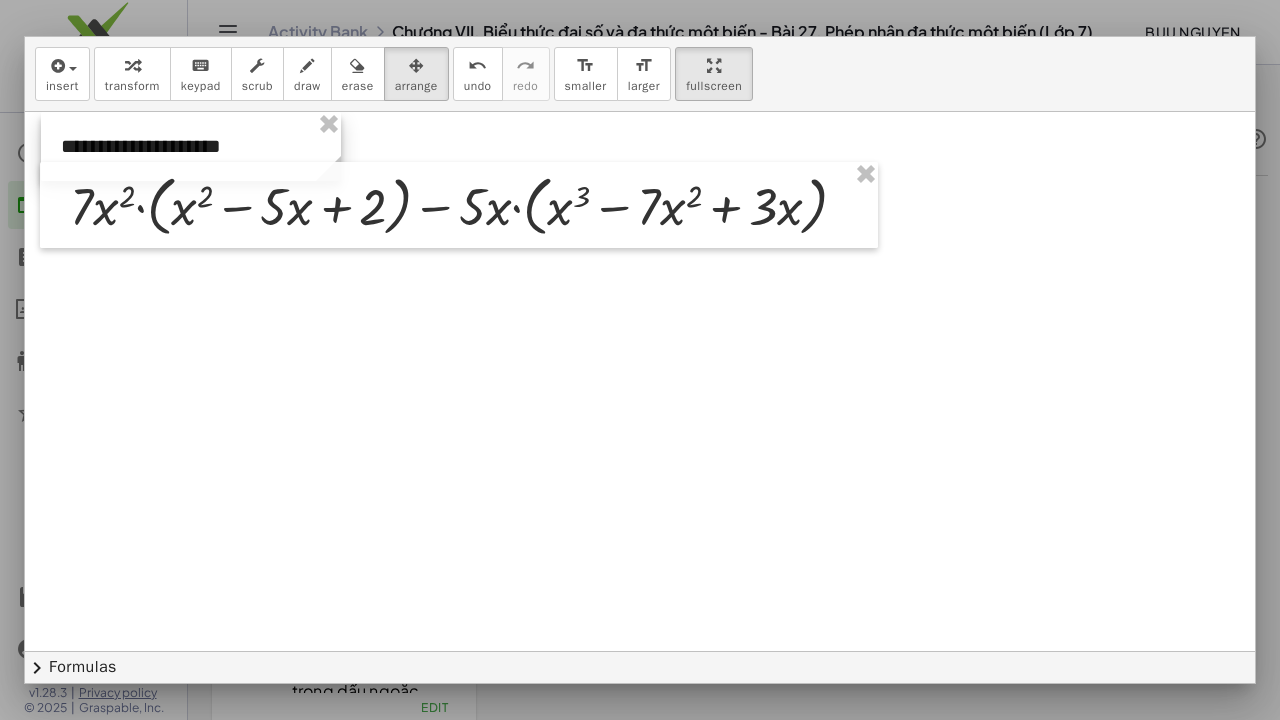 drag, startPoint x: 220, startPoint y: 269, endPoint x: 148, endPoint y: 98, distance: 185.53975 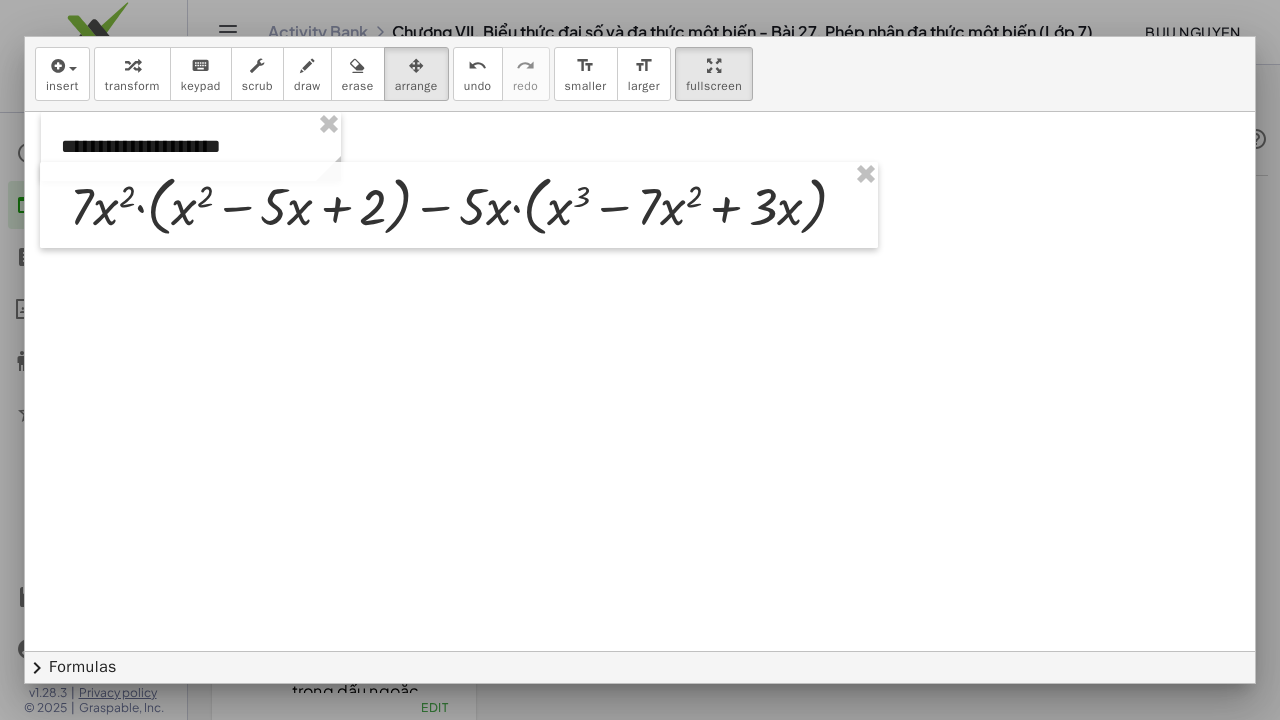 click at bounding box center (640, 724) 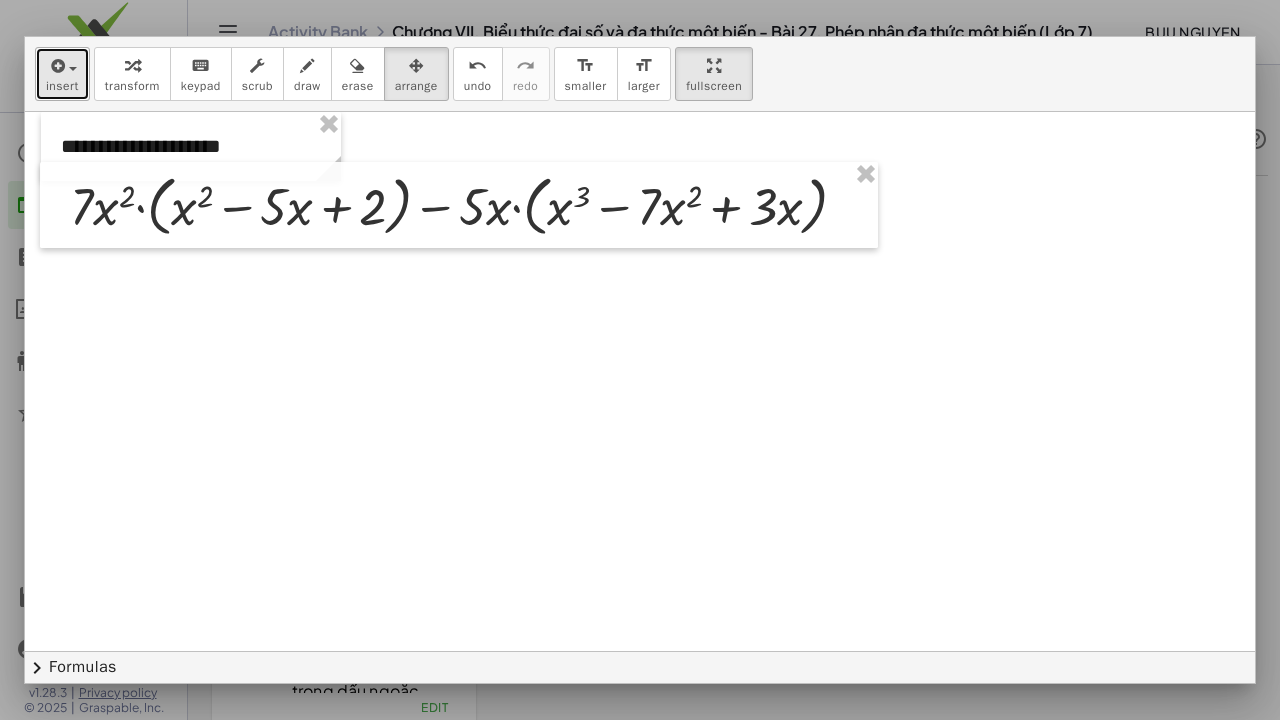click at bounding box center (56, 66) 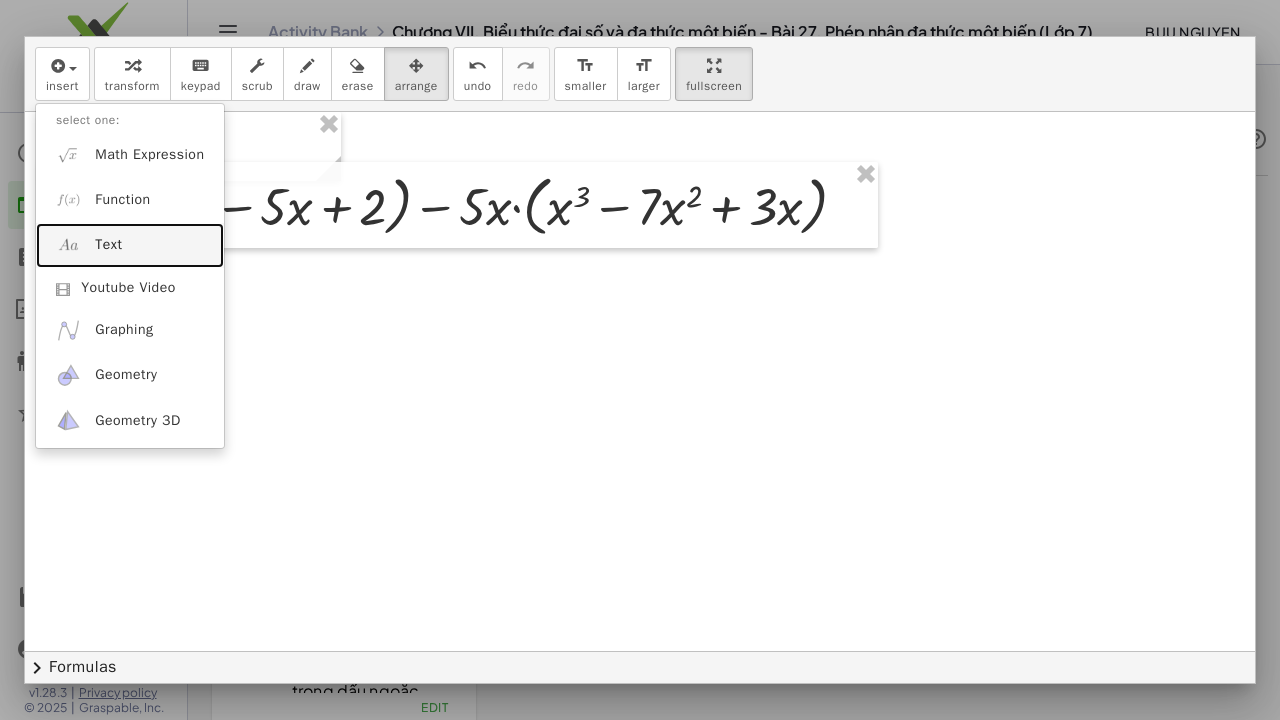 click on "Text" at bounding box center (108, 245) 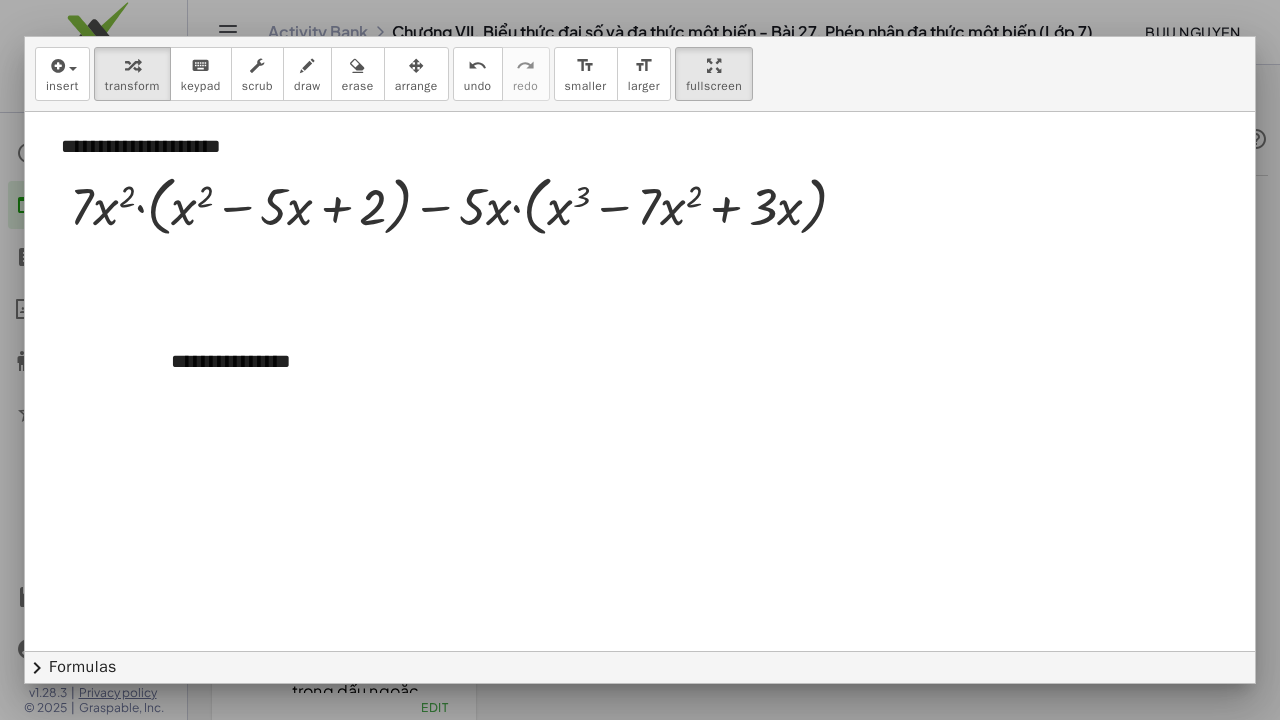 type 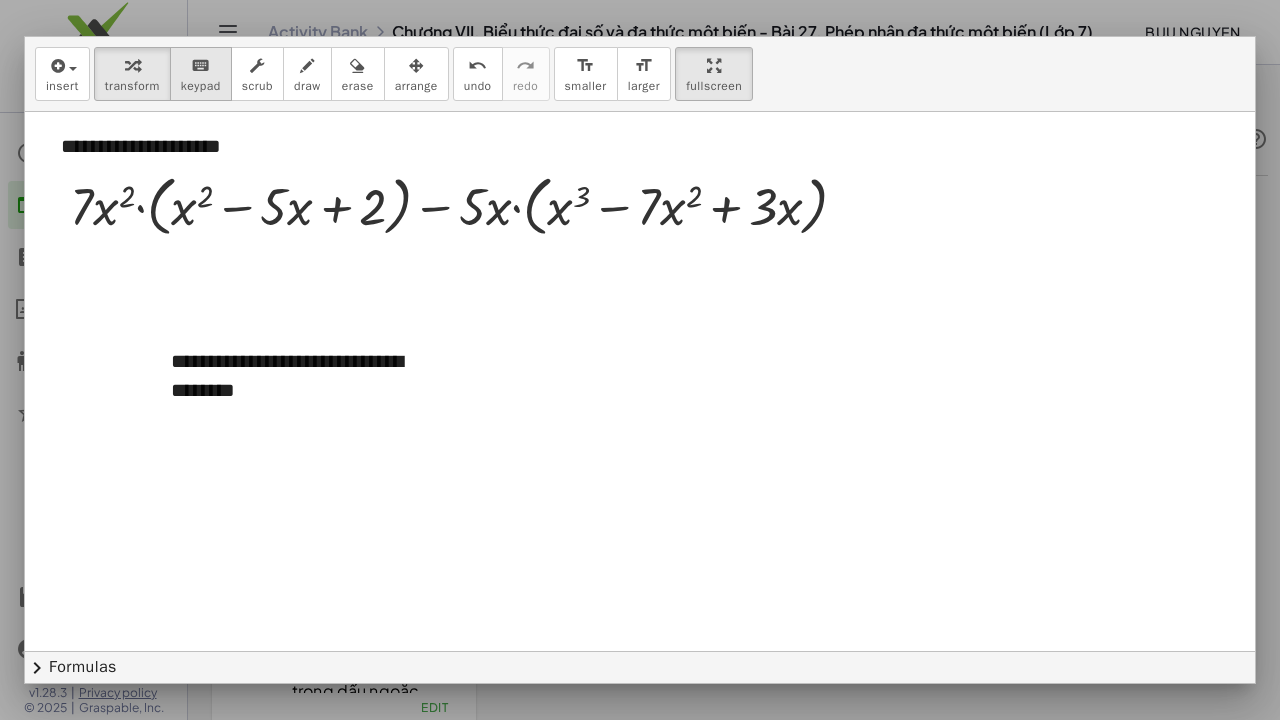 click on "keyboard" at bounding box center [201, 65] 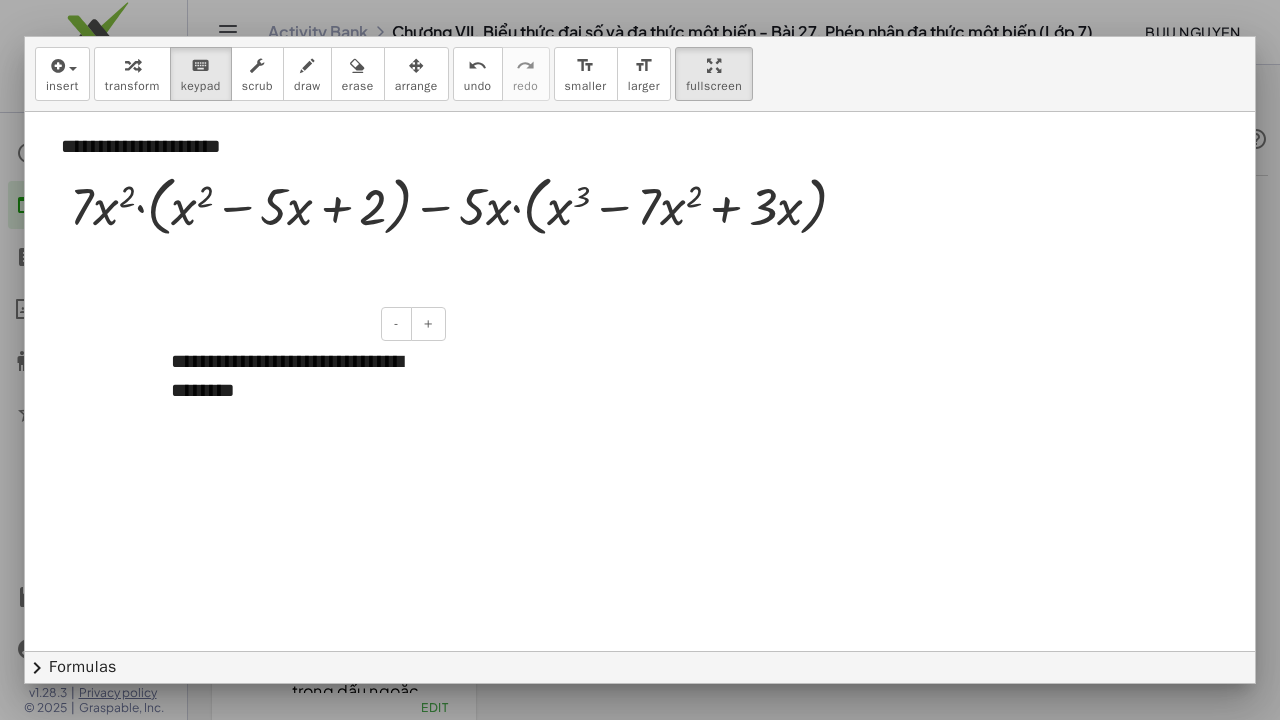 click on "**********" at bounding box center (301, 375) 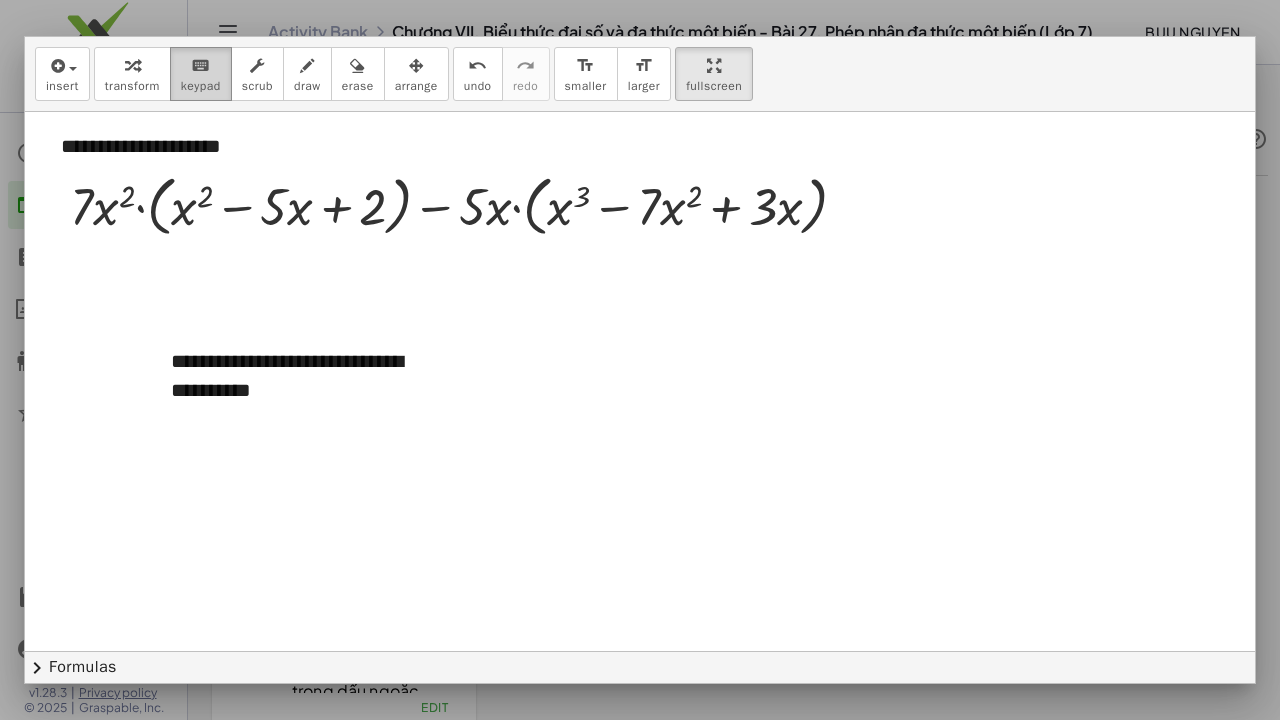click on "keyboard keypad" at bounding box center [201, 74] 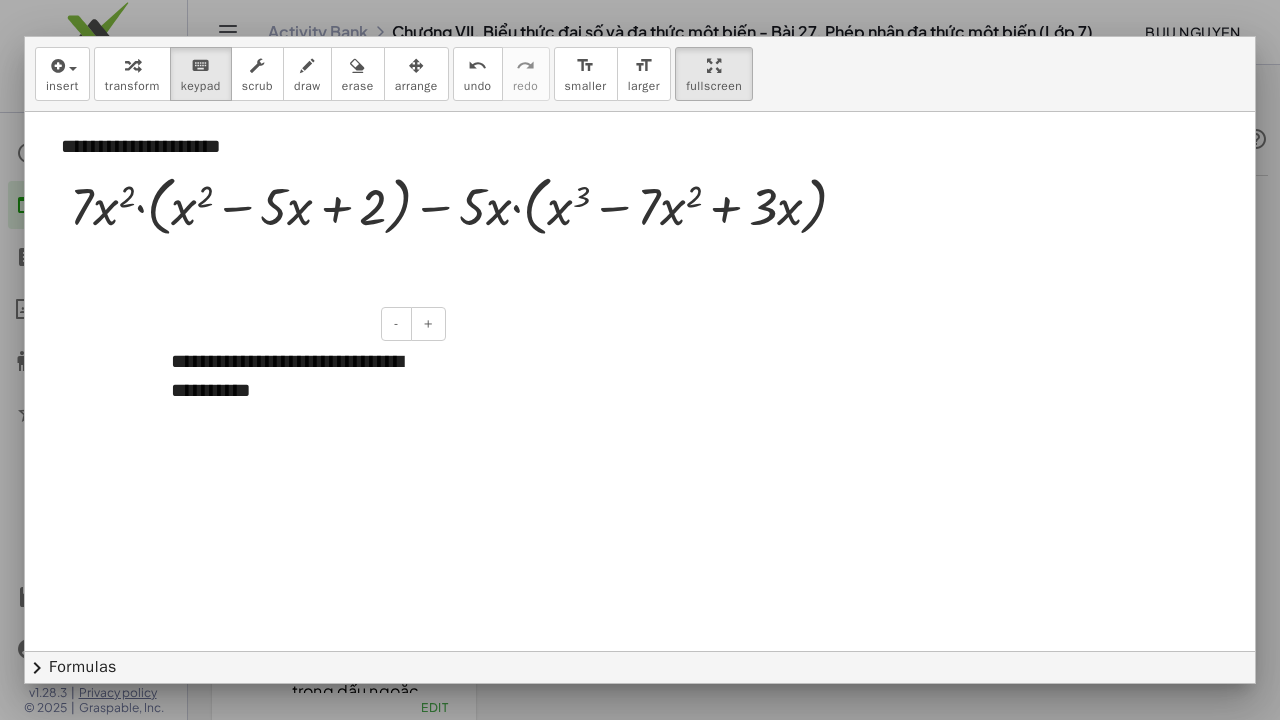 click on "**********" at bounding box center (301, 375) 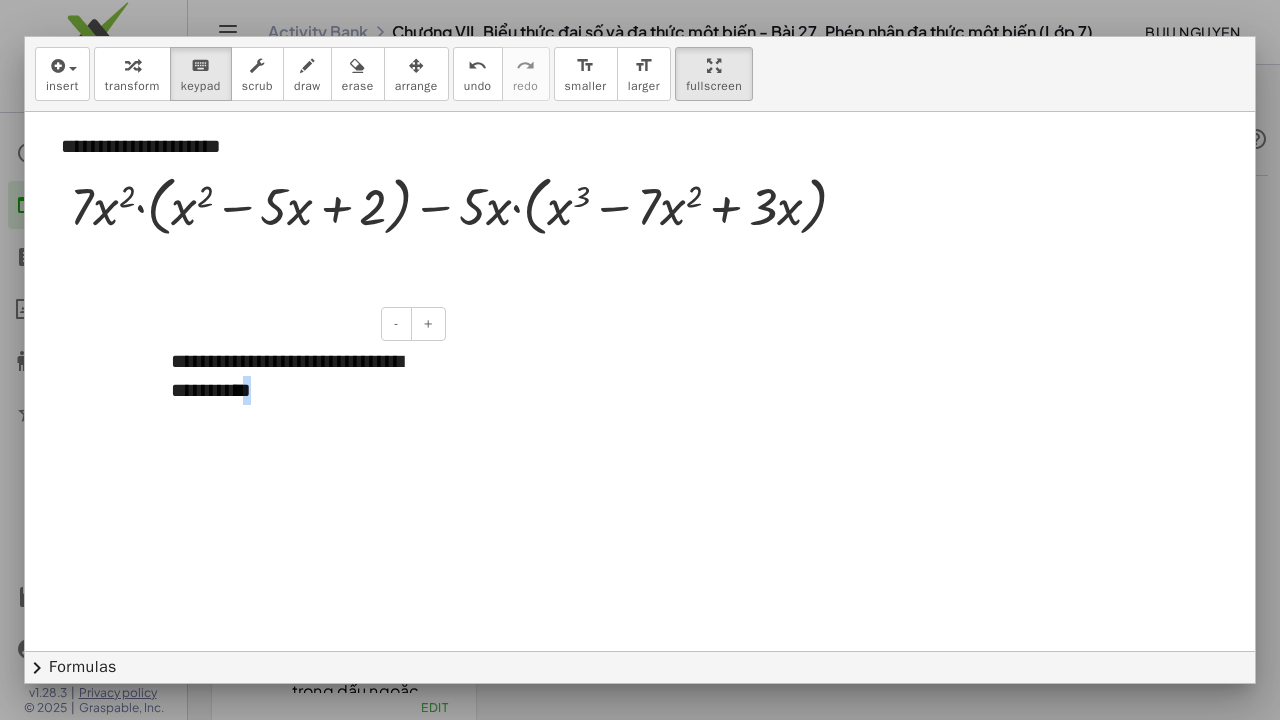 click on "**********" at bounding box center [301, 375] 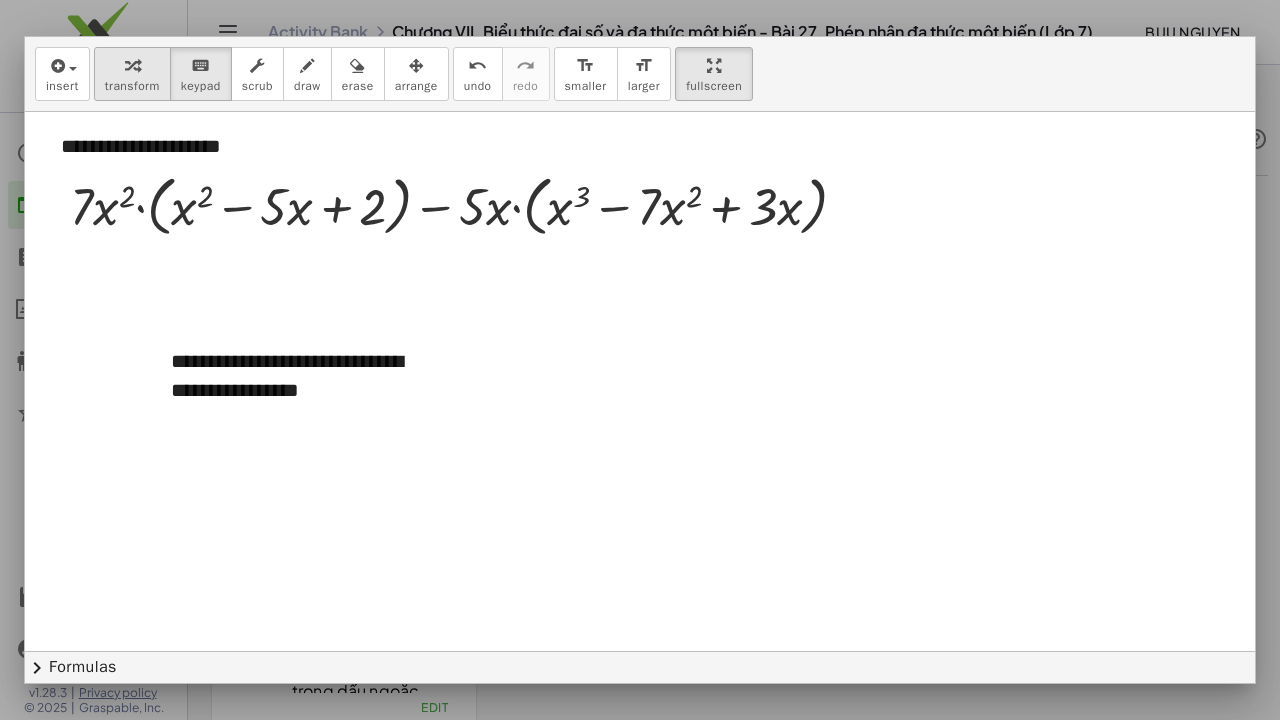 click on "transform" at bounding box center (132, 86) 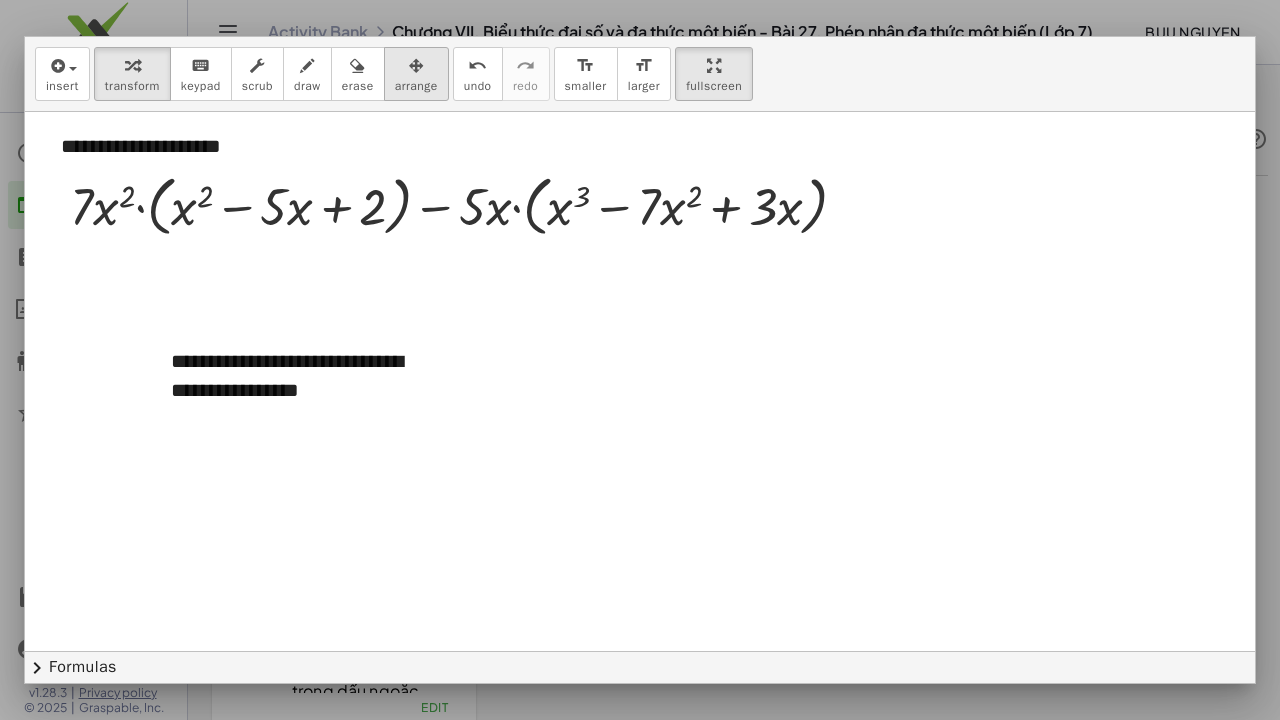 click at bounding box center [416, 66] 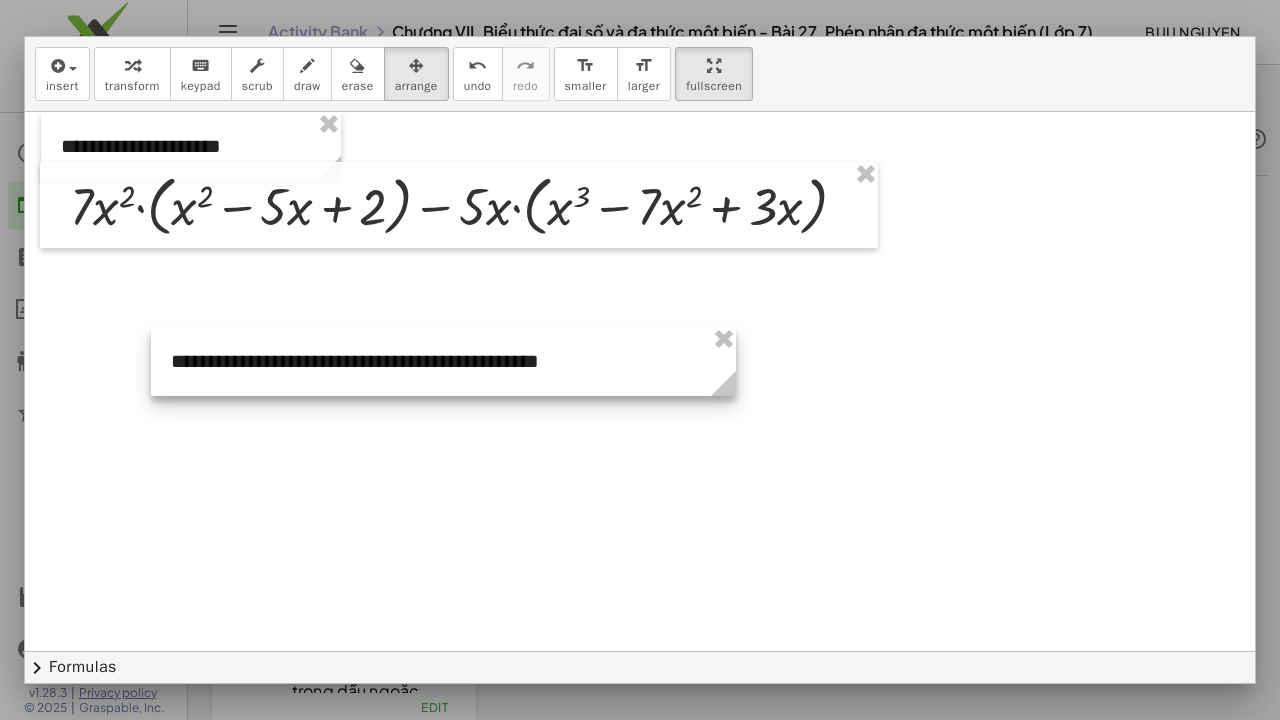 drag, startPoint x: 423, startPoint y: 380, endPoint x: 709, endPoint y: 392, distance: 286.25165 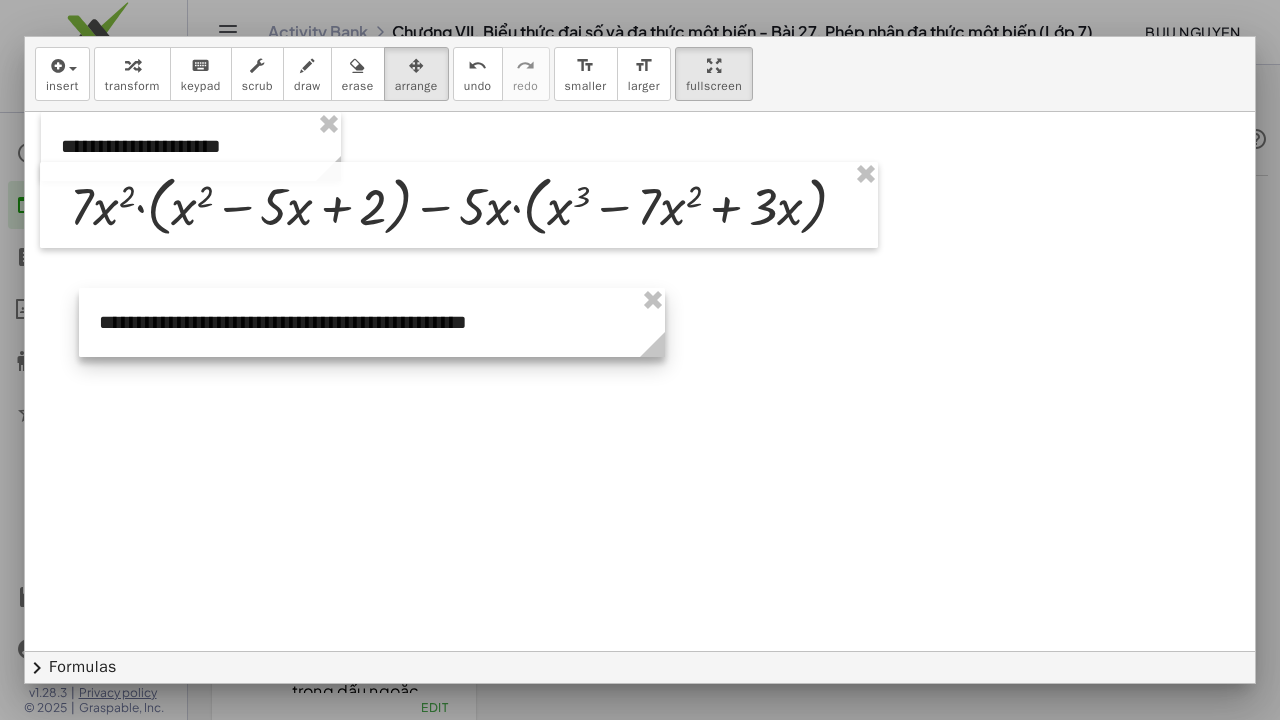 drag, startPoint x: 566, startPoint y: 344, endPoint x: 467, endPoint y: 287, distance: 114.236595 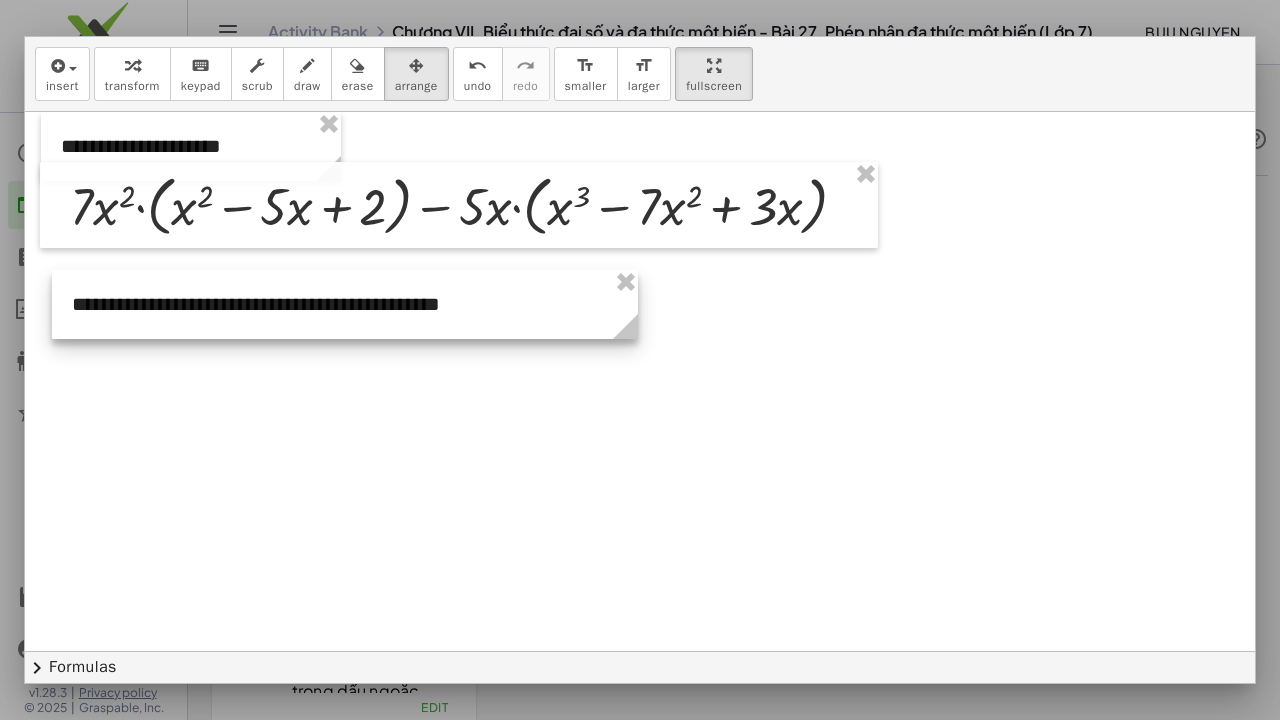 drag, startPoint x: 466, startPoint y: 284, endPoint x: 455, endPoint y: 277, distance: 13.038404 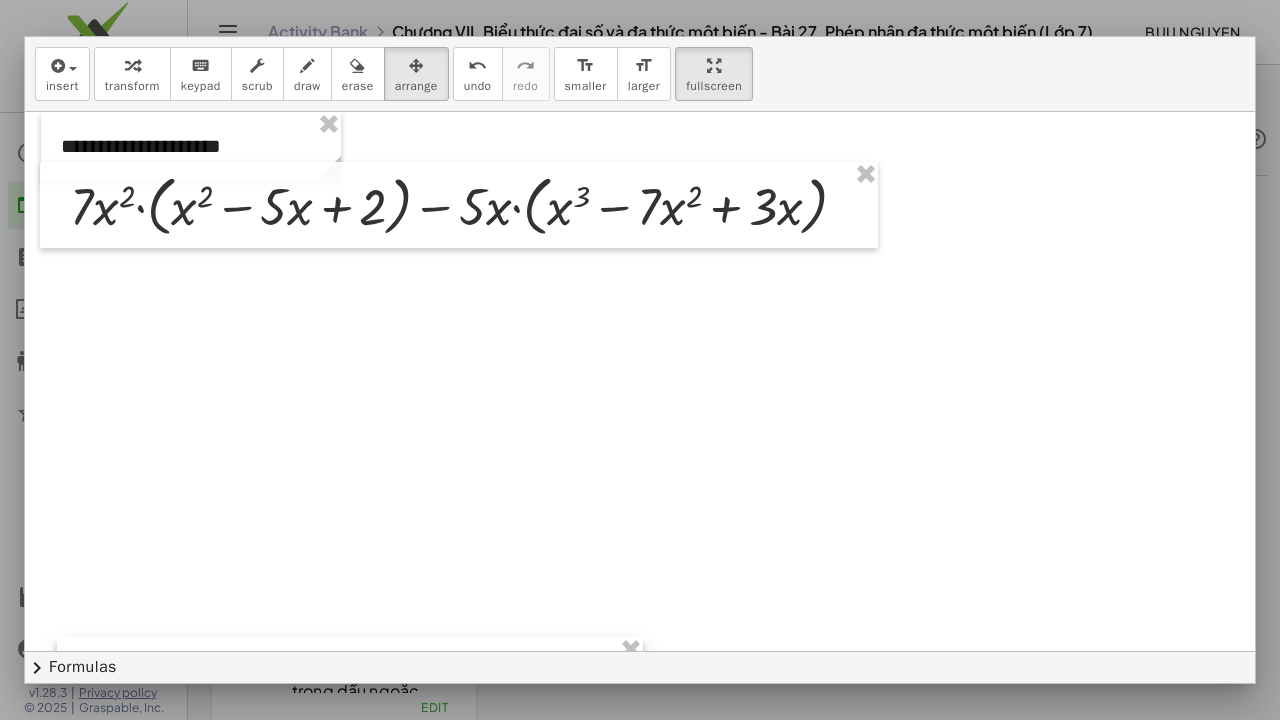 drag, startPoint x: 452, startPoint y: 277, endPoint x: 464, endPoint y: 648, distance: 371.19403 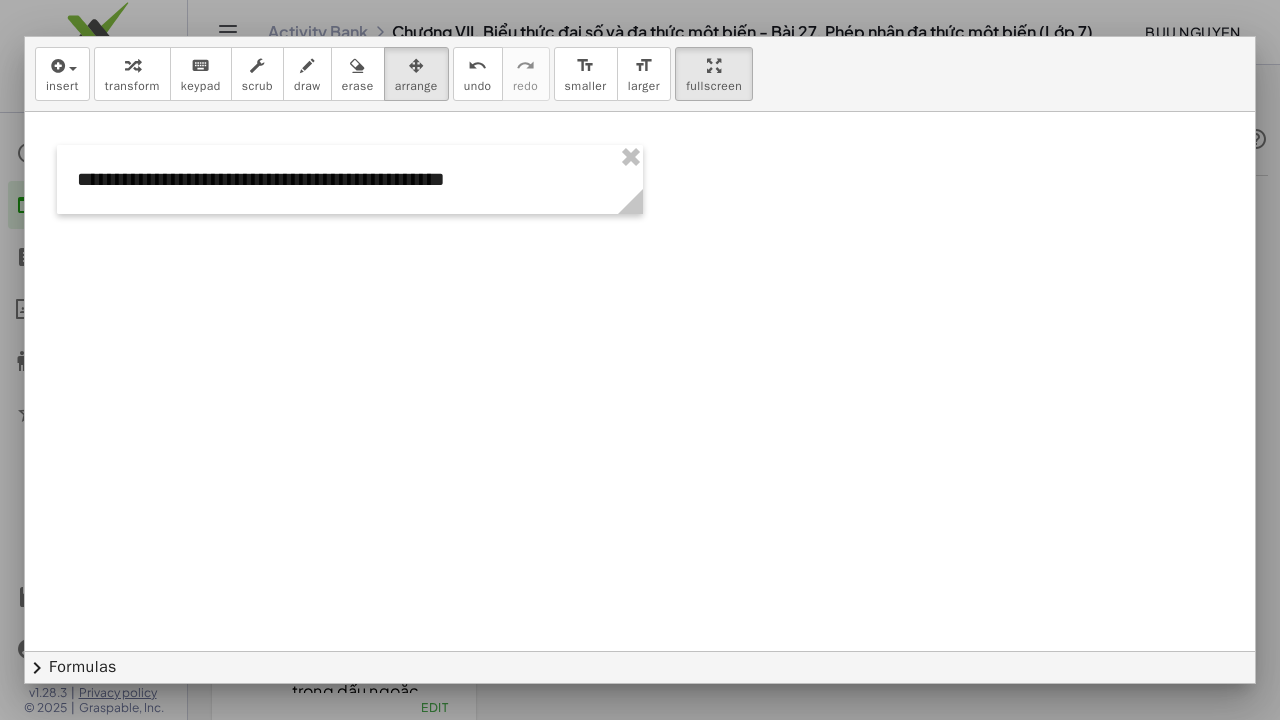 scroll, scrollTop: 485, scrollLeft: 0, axis: vertical 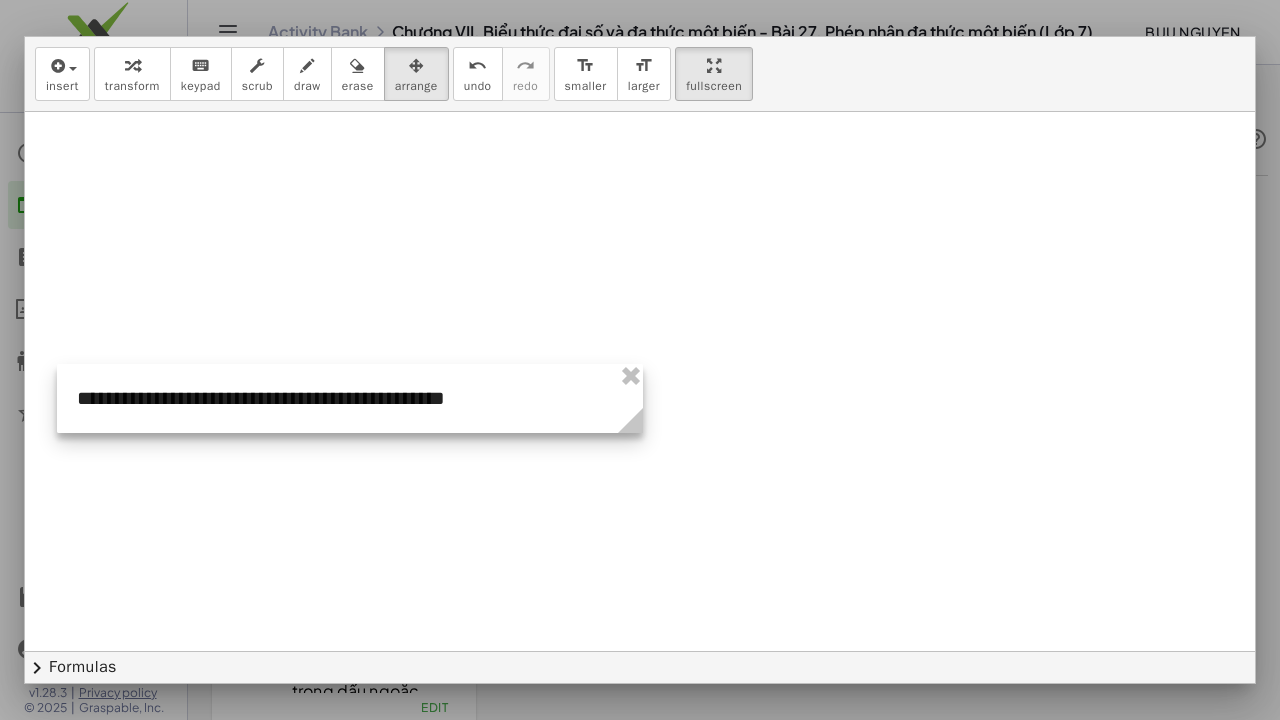 drag, startPoint x: 472, startPoint y: 148, endPoint x: 472, endPoint y: 360, distance: 212 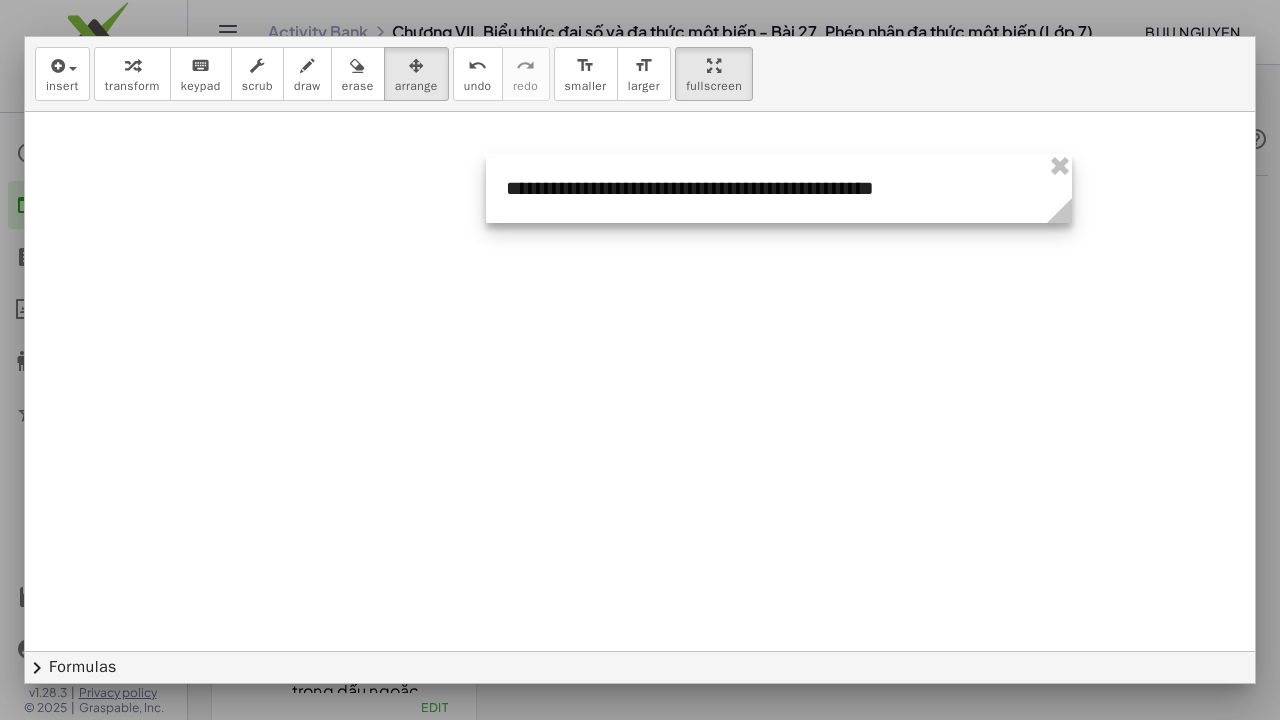 drag, startPoint x: 504, startPoint y: 357, endPoint x: 933, endPoint y: 146, distance: 478.08157 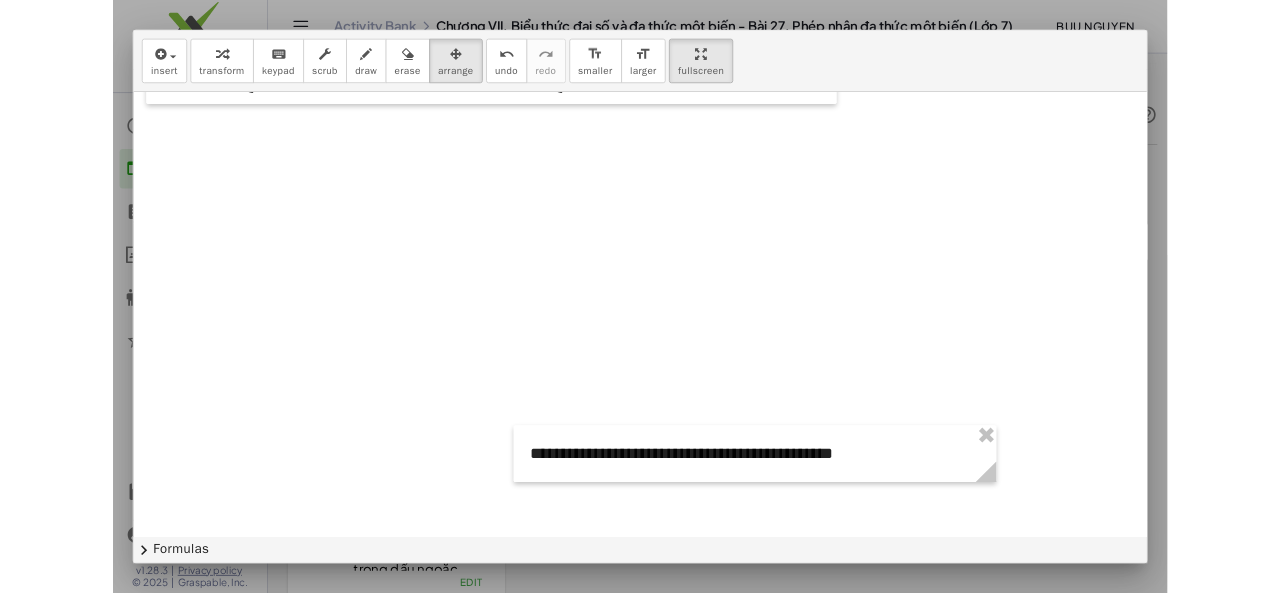 scroll, scrollTop: 0, scrollLeft: 0, axis: both 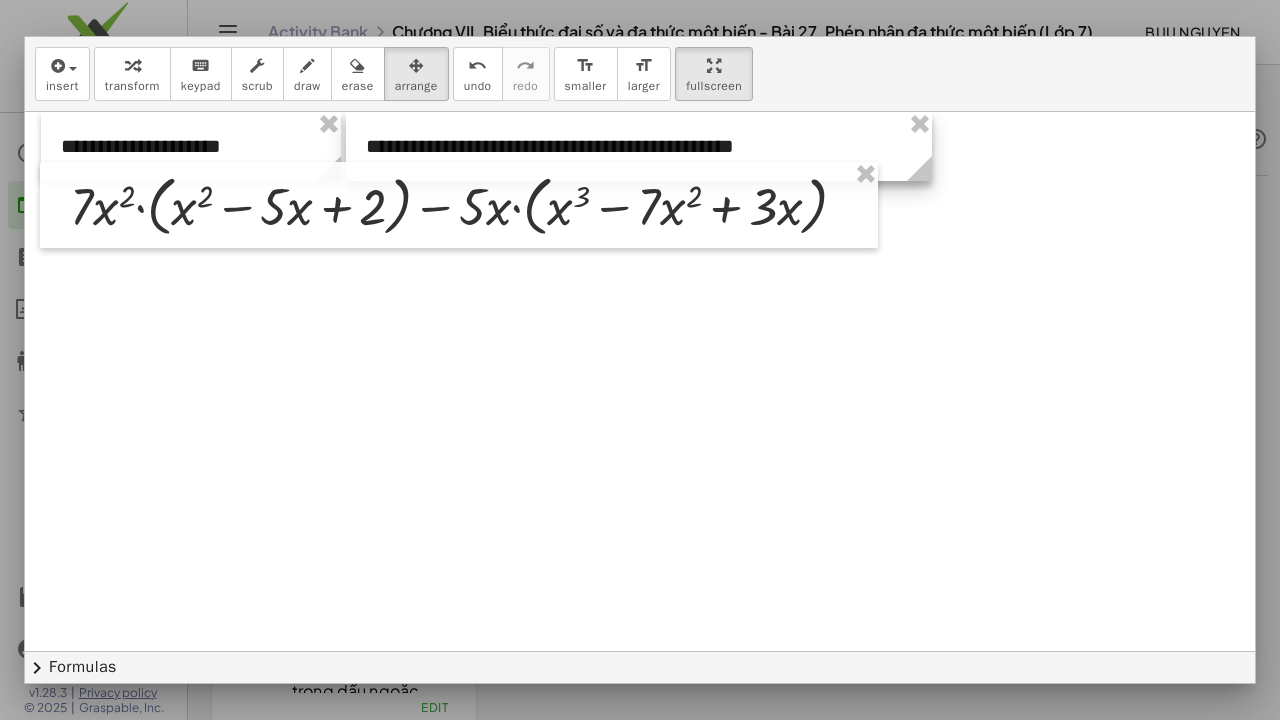 drag, startPoint x: 784, startPoint y: 634, endPoint x: 644, endPoint y: 90, distance: 561.7259 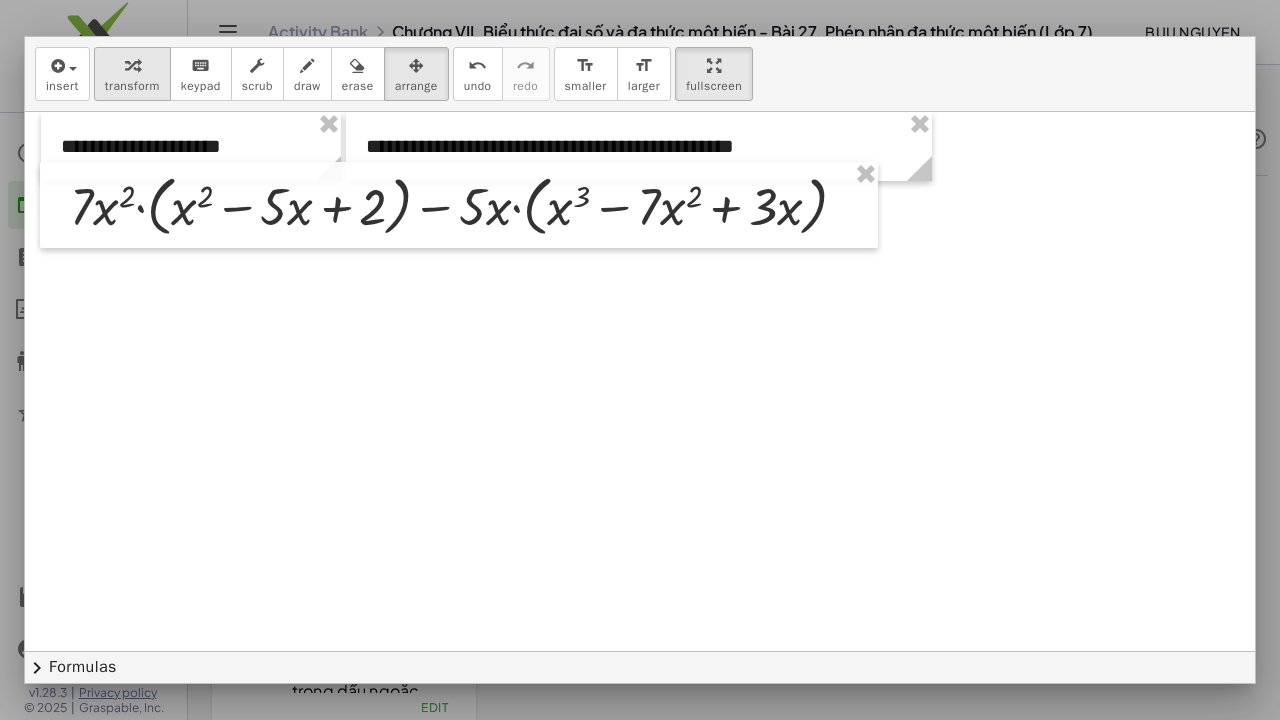 click at bounding box center [132, 65] 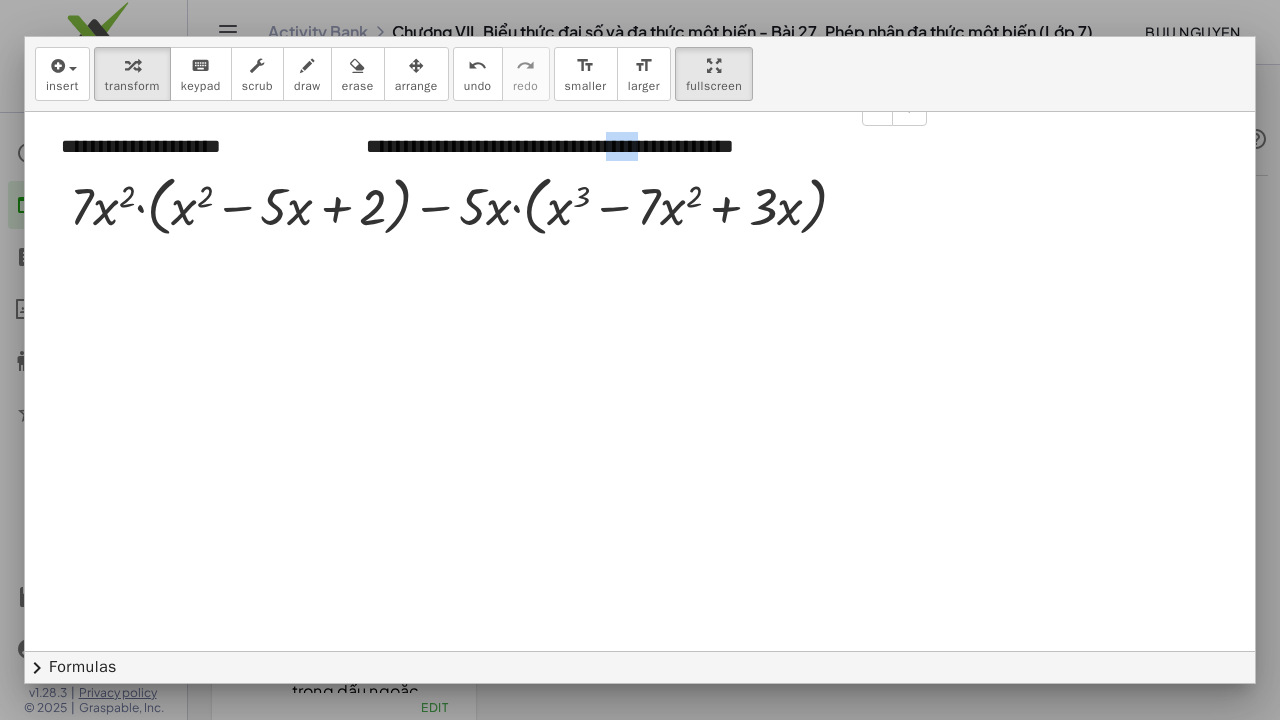 drag, startPoint x: 604, startPoint y: 108, endPoint x: 636, endPoint y: 110, distance: 32.06244 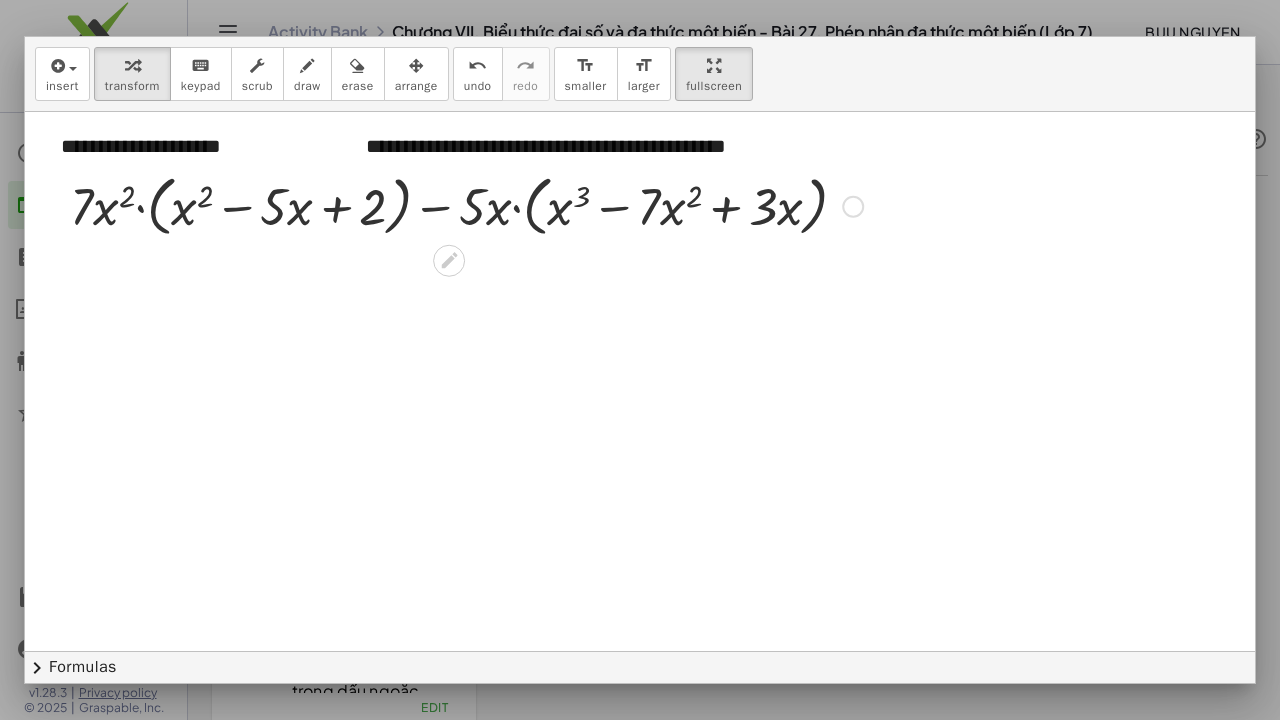 click at bounding box center [640, 724] 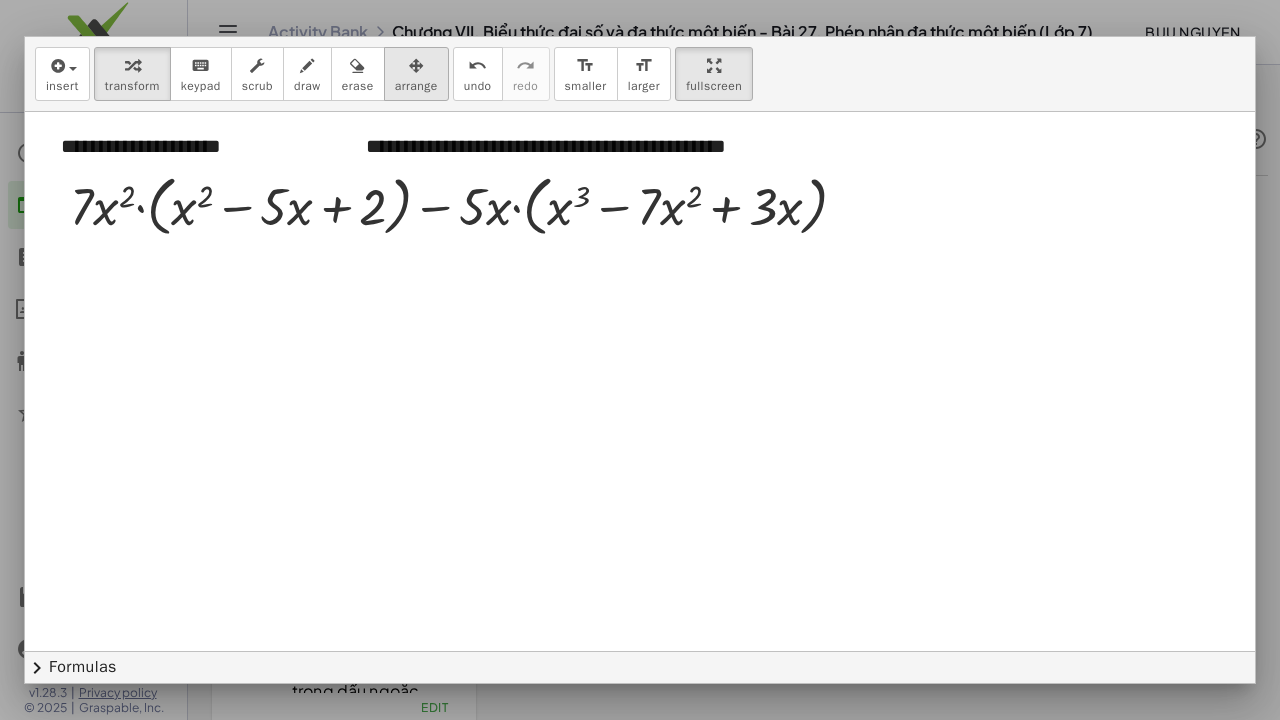 click on "arrange" at bounding box center (416, 86) 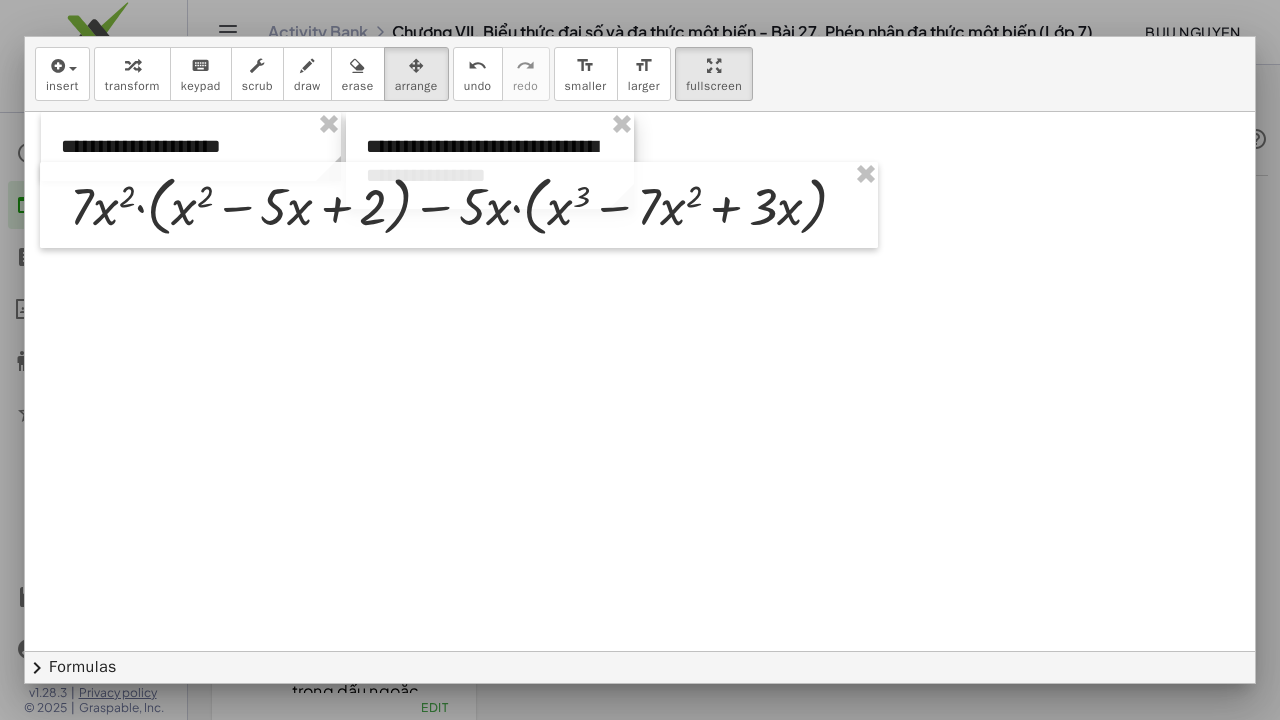 drag, startPoint x: 822, startPoint y: 125, endPoint x: 606, endPoint y: 120, distance: 216.05786 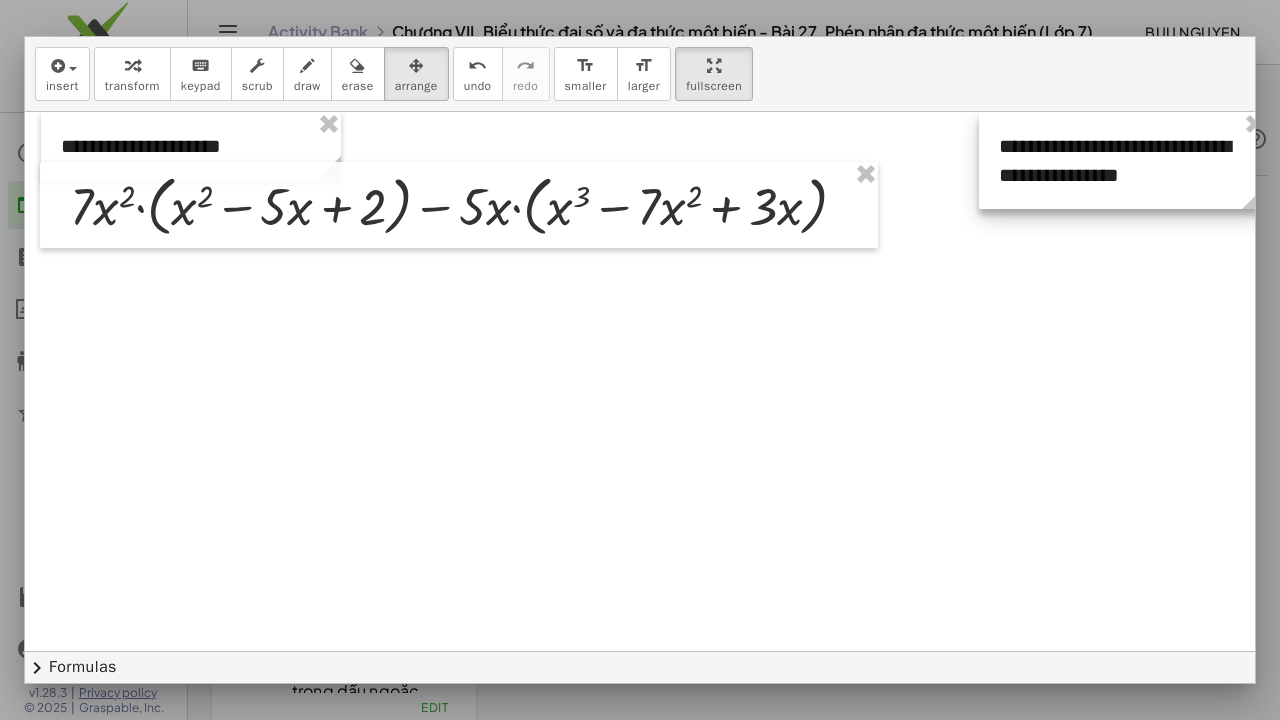 drag, startPoint x: 550, startPoint y: 104, endPoint x: 1183, endPoint y: 92, distance: 633.1137 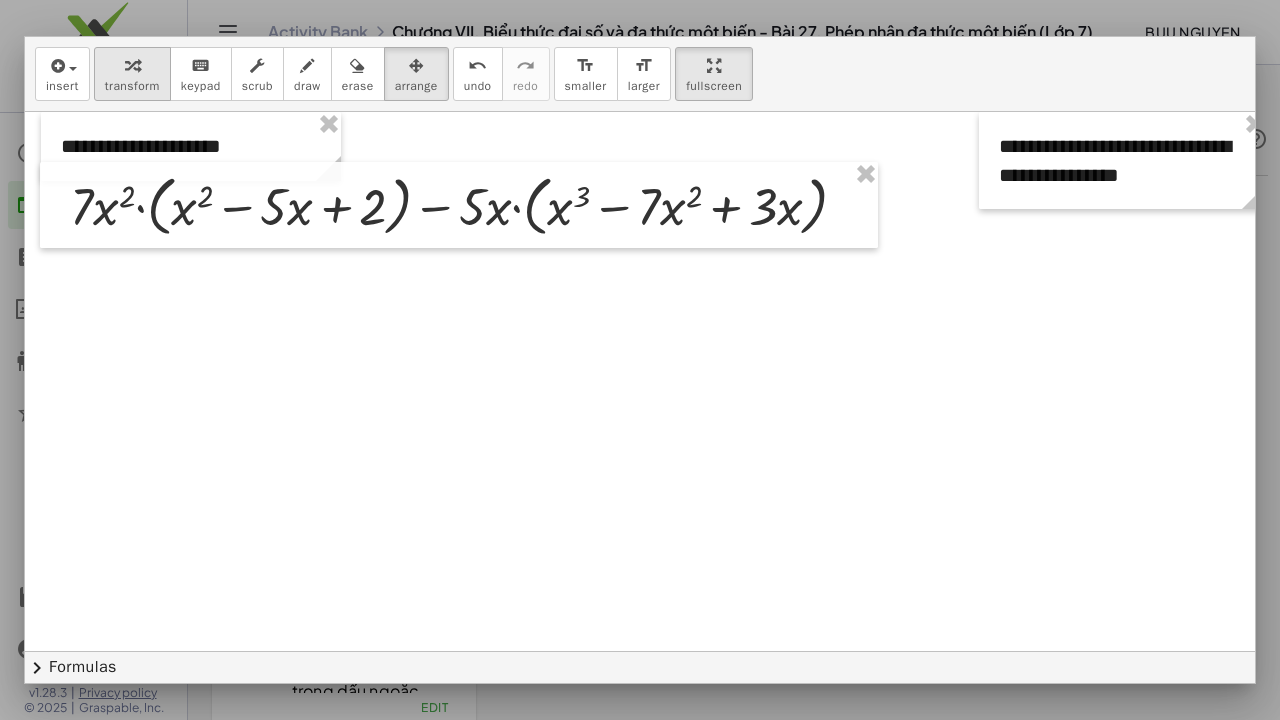 click on "transform" at bounding box center [132, 86] 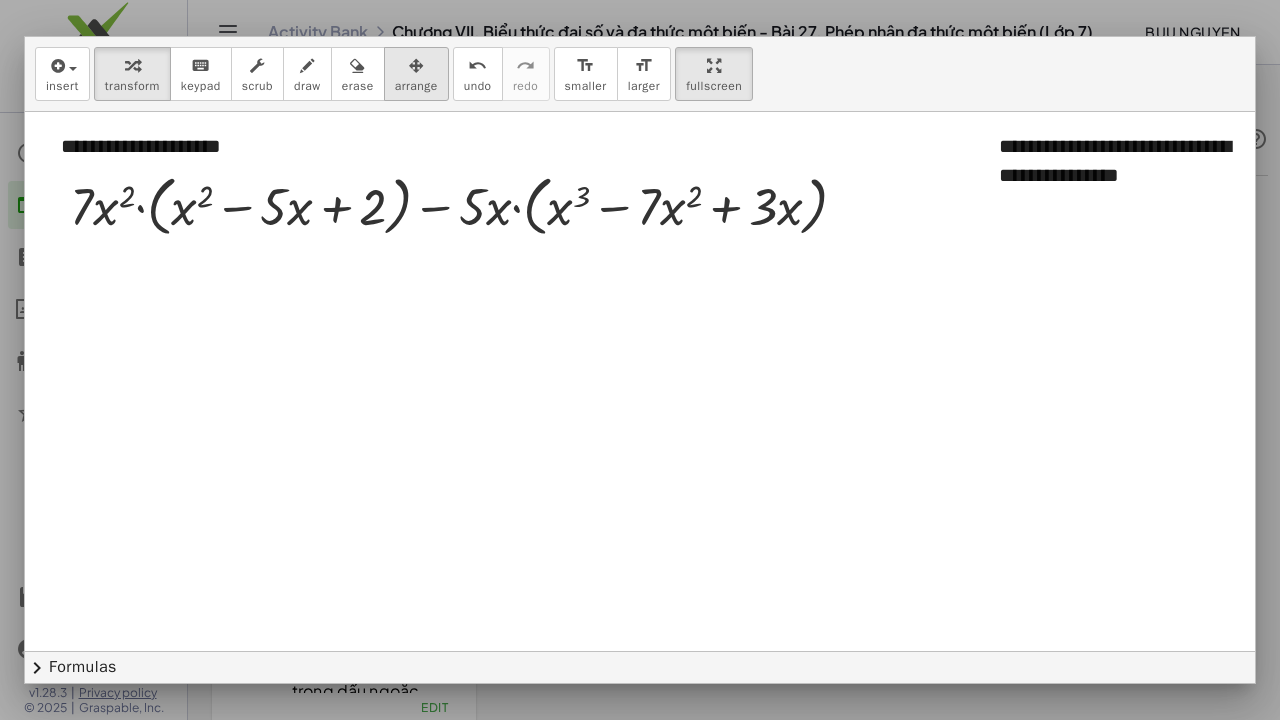 click on "arrange" at bounding box center [416, 86] 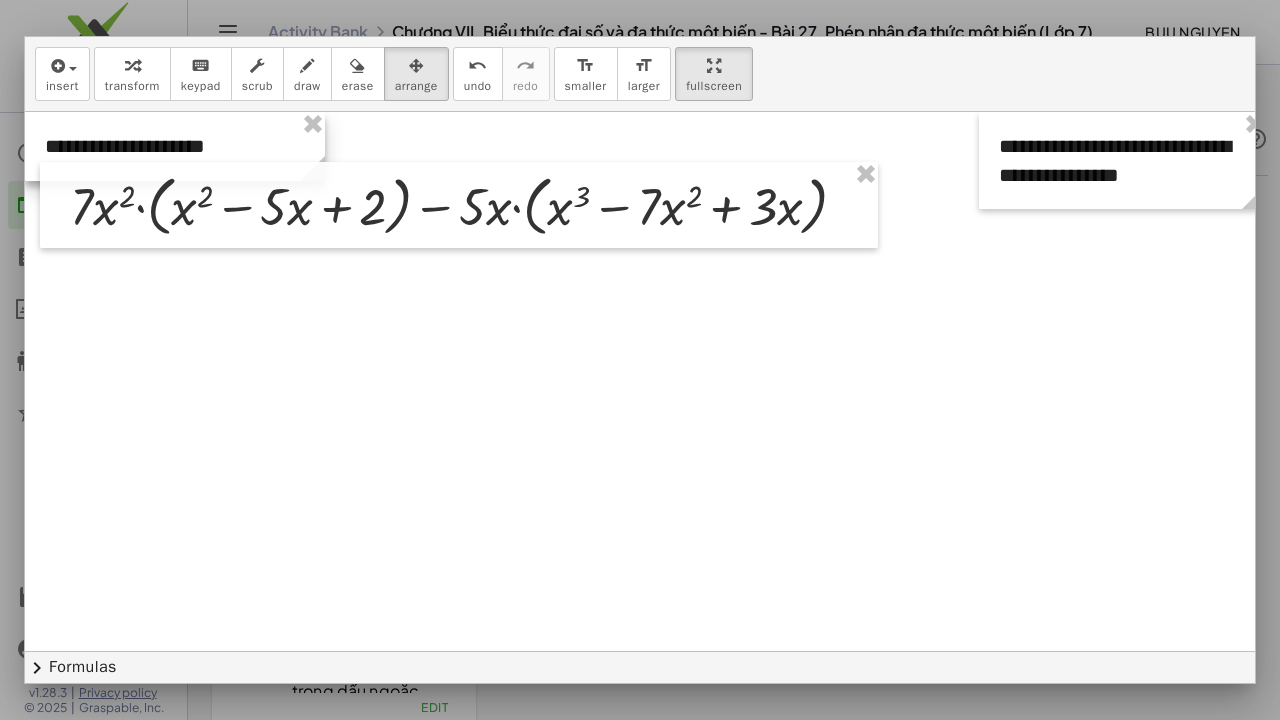 drag, startPoint x: 140, startPoint y: 120, endPoint x: 126, endPoint y: 118, distance: 14.142136 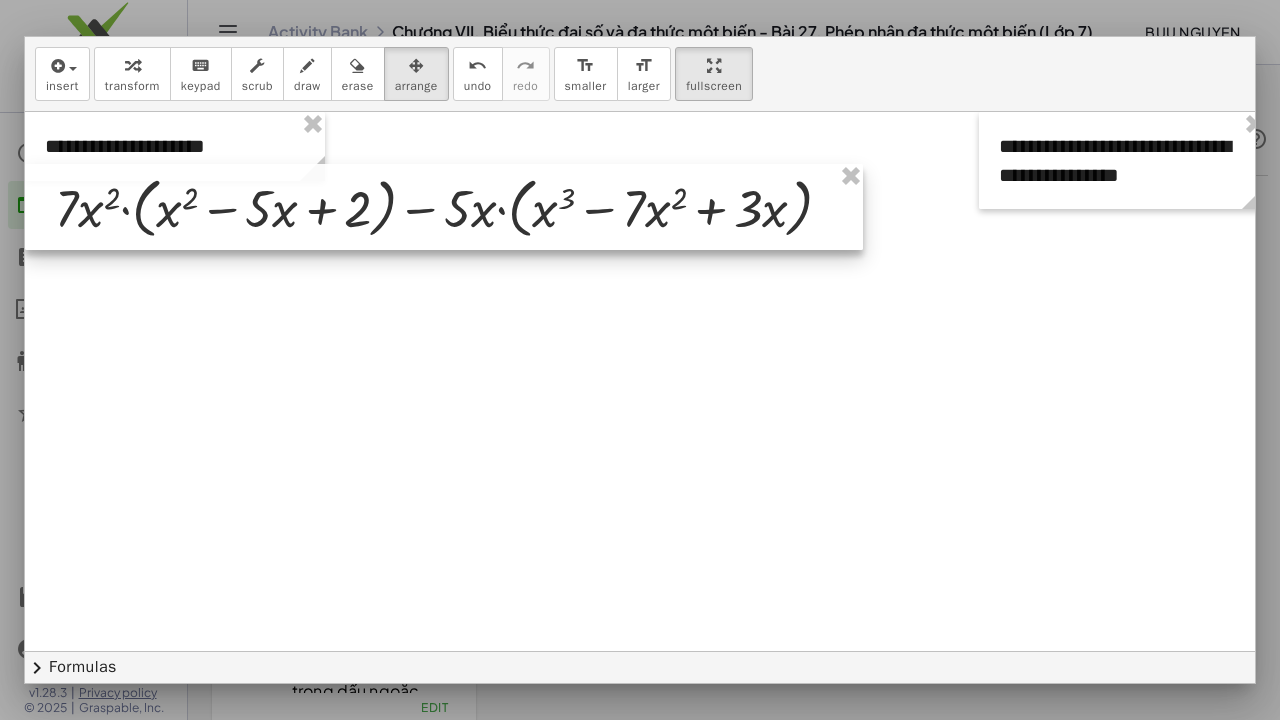 drag, startPoint x: 167, startPoint y: 176, endPoint x: 142, endPoint y: 172, distance: 25.317978 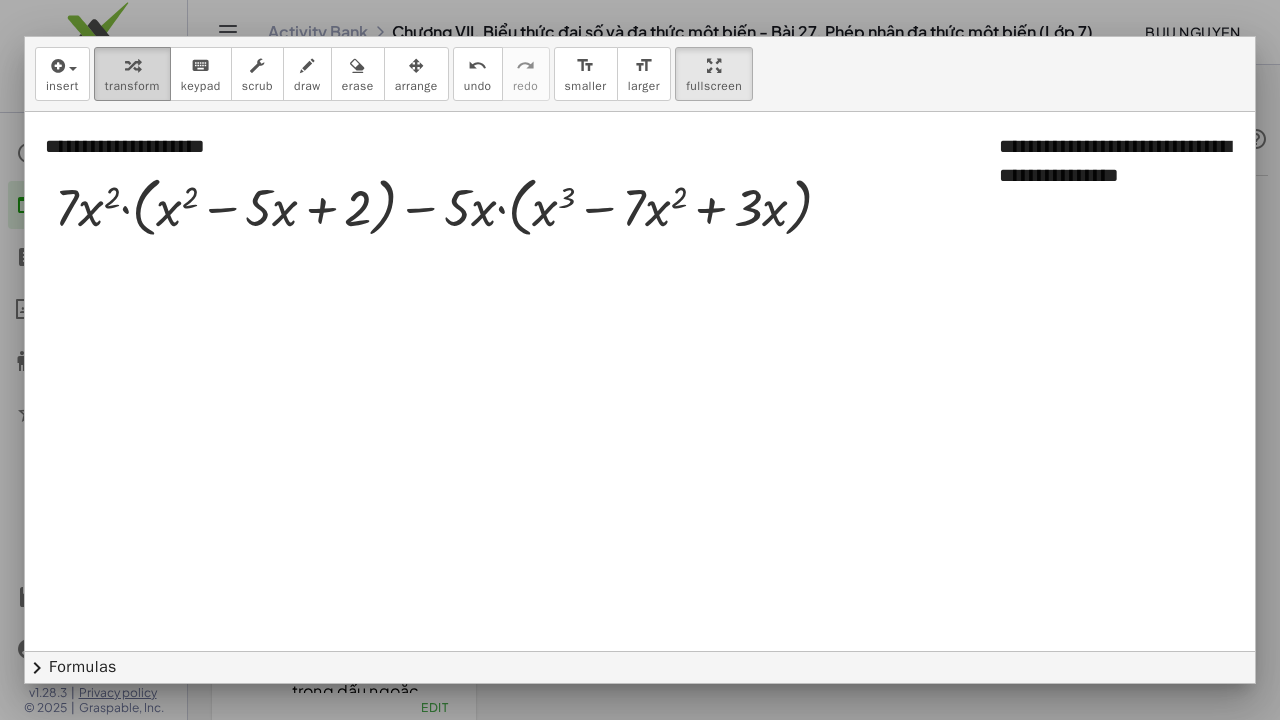 click on "transform" at bounding box center [132, 86] 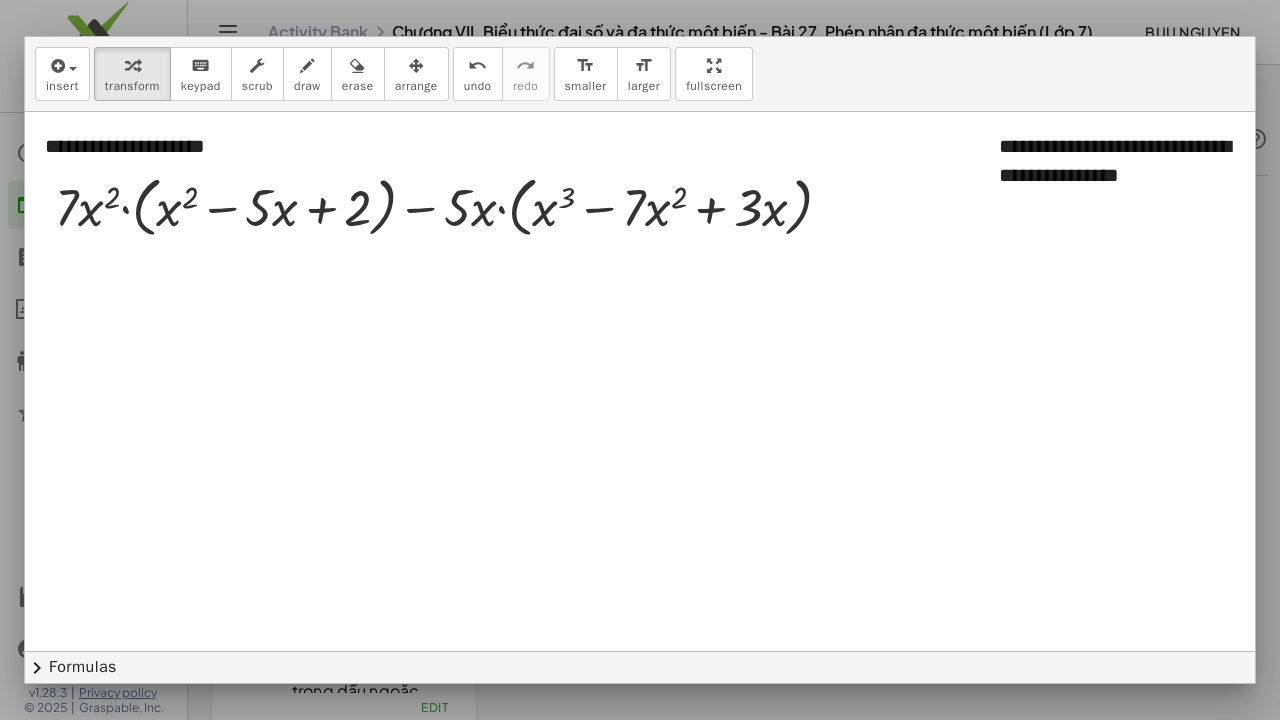 drag, startPoint x: 671, startPoint y: 29, endPoint x: 671, endPoint y: -58, distance: 87 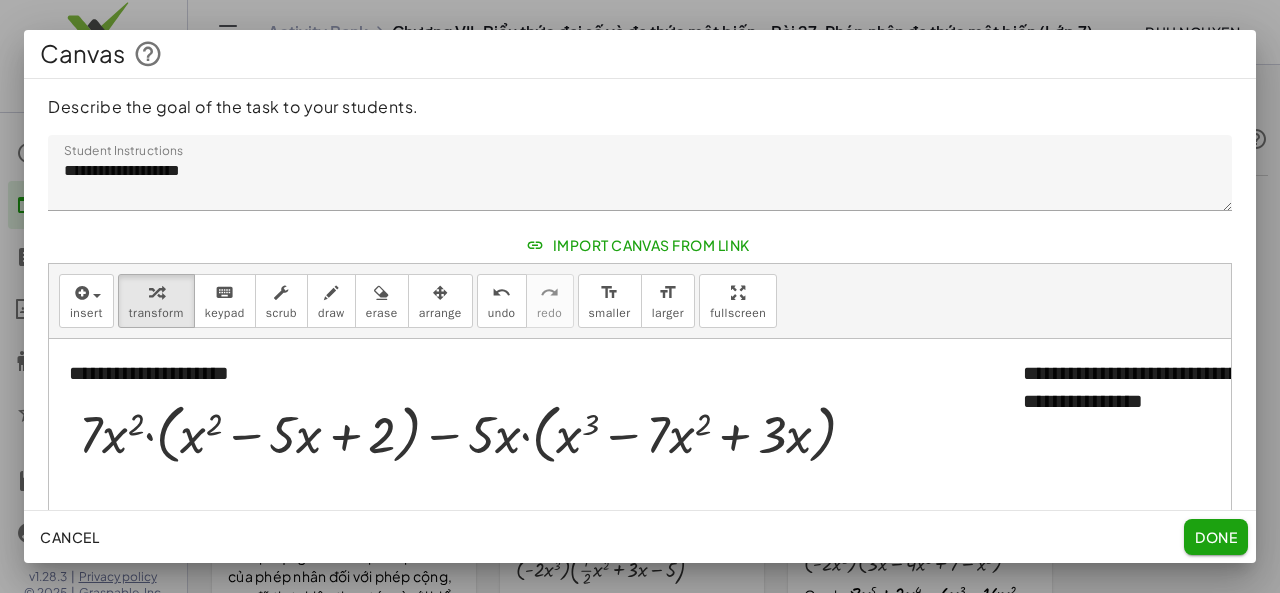 drag, startPoint x: 930, startPoint y: 380, endPoint x: 834, endPoint y: 245, distance: 165.65326 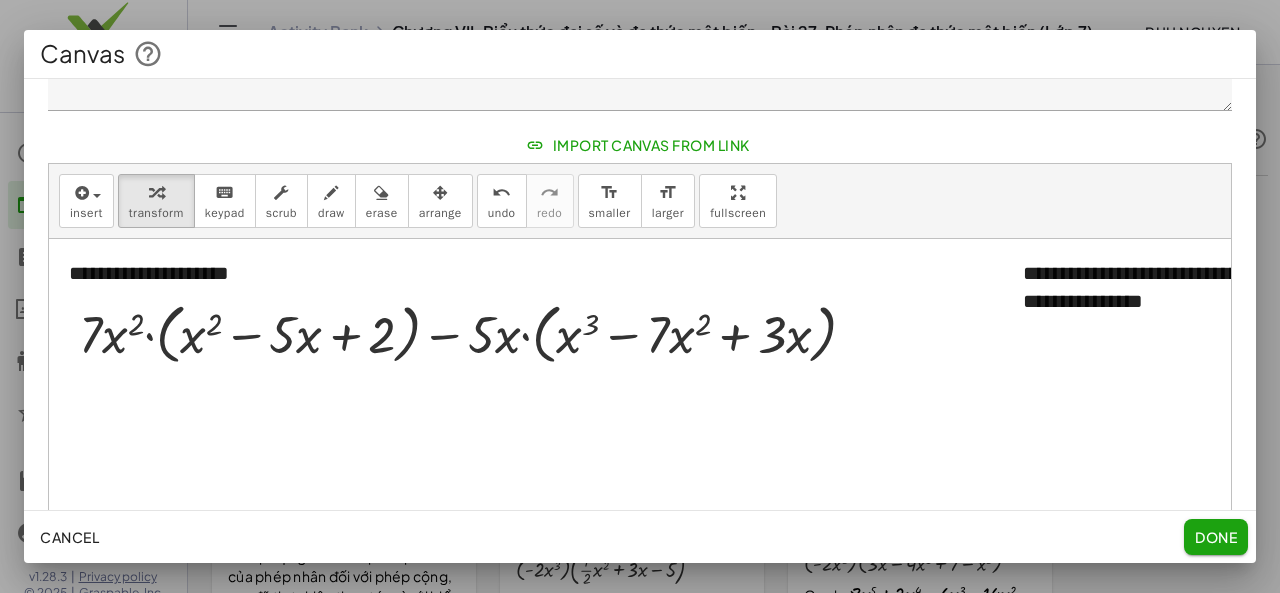 scroll, scrollTop: 97, scrollLeft: 0, axis: vertical 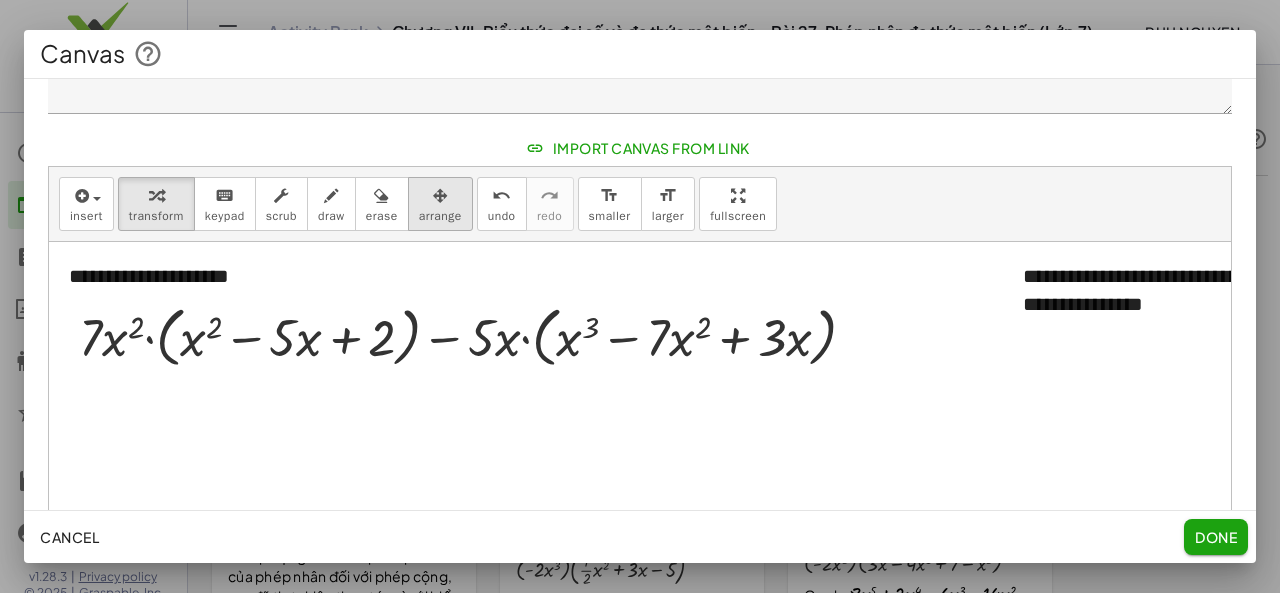 click at bounding box center [440, 195] 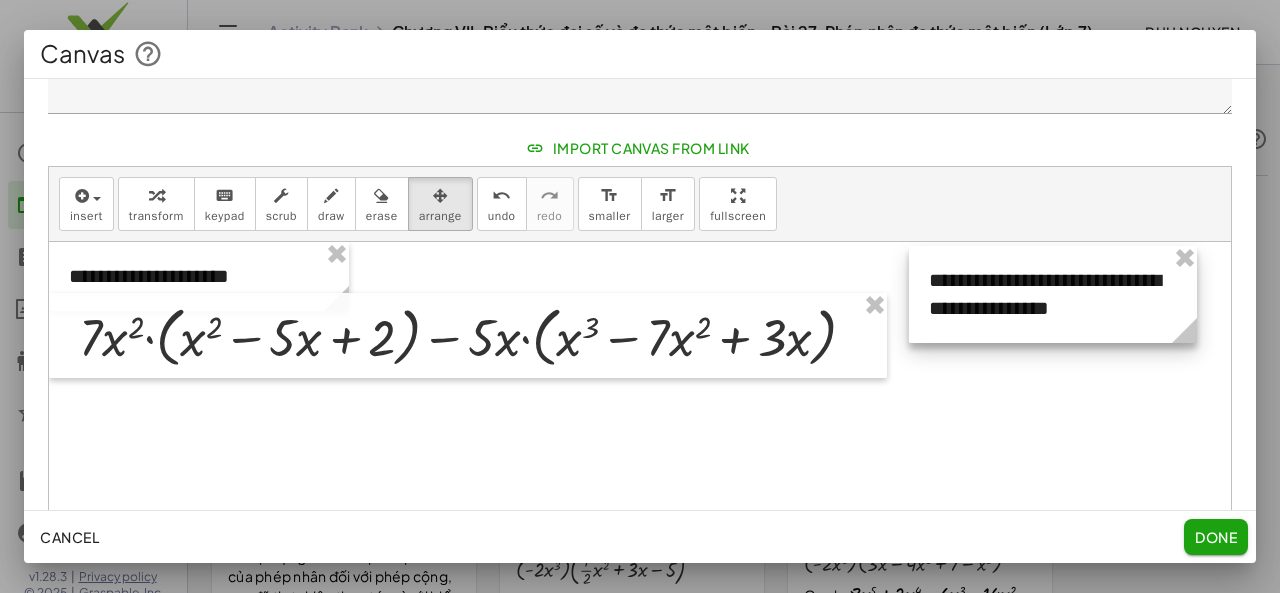 drag, startPoint x: 1066, startPoint y: 301, endPoint x: 972, endPoint y: 305, distance: 94.08507 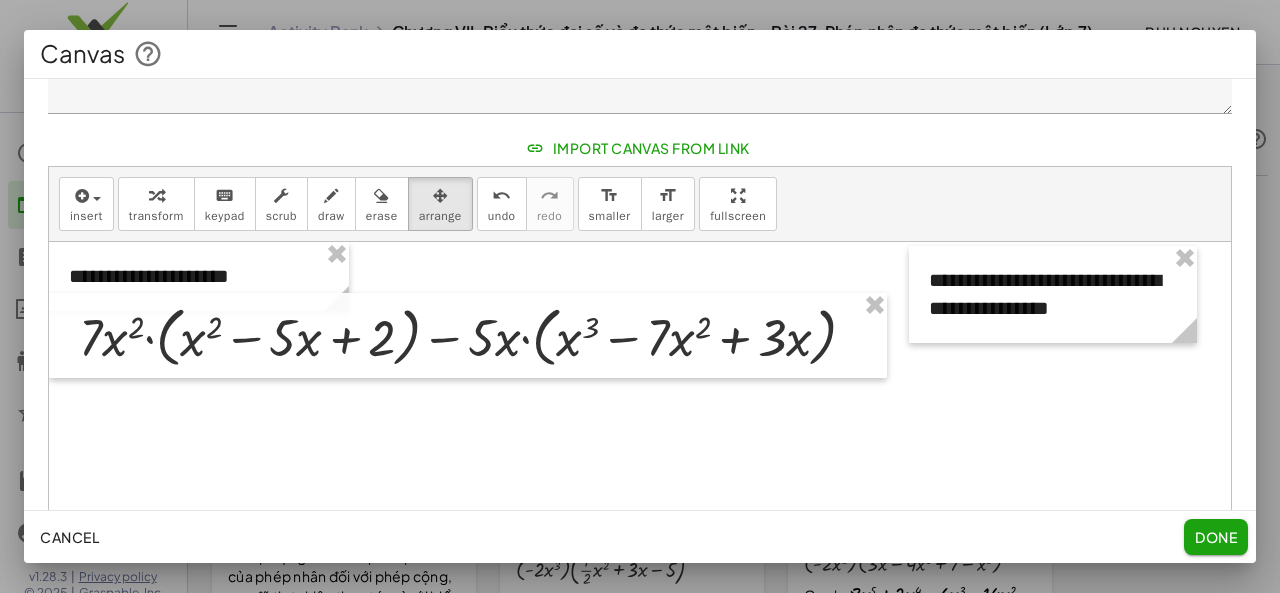 click on "Import Canvas From Link" 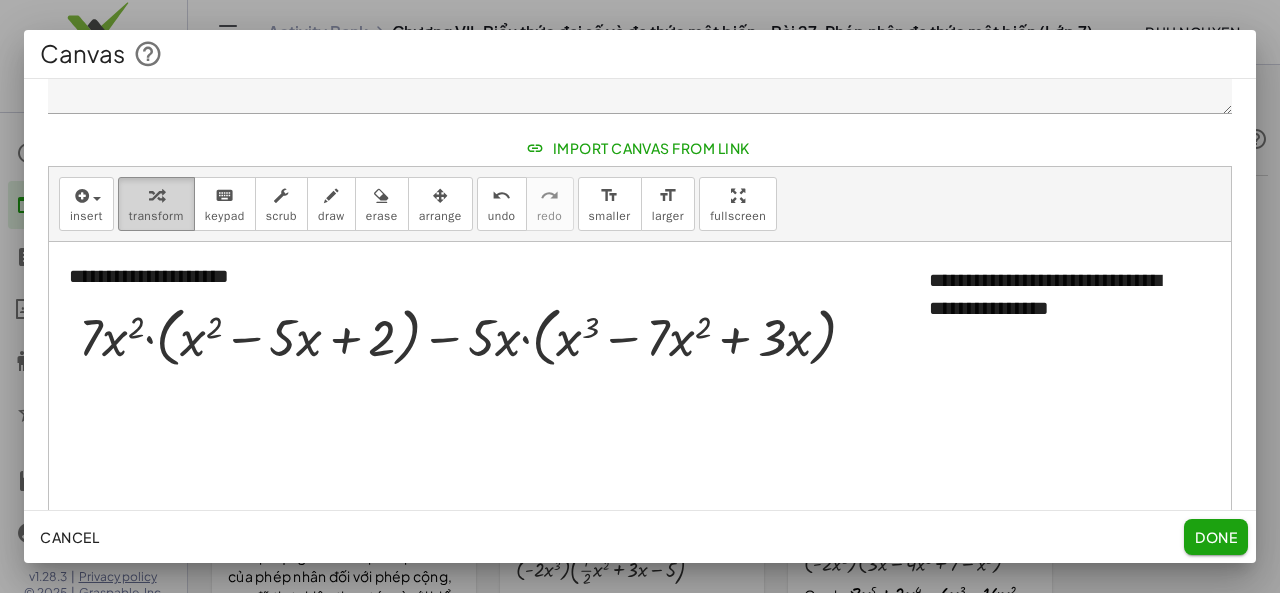click on "transform" at bounding box center (156, 216) 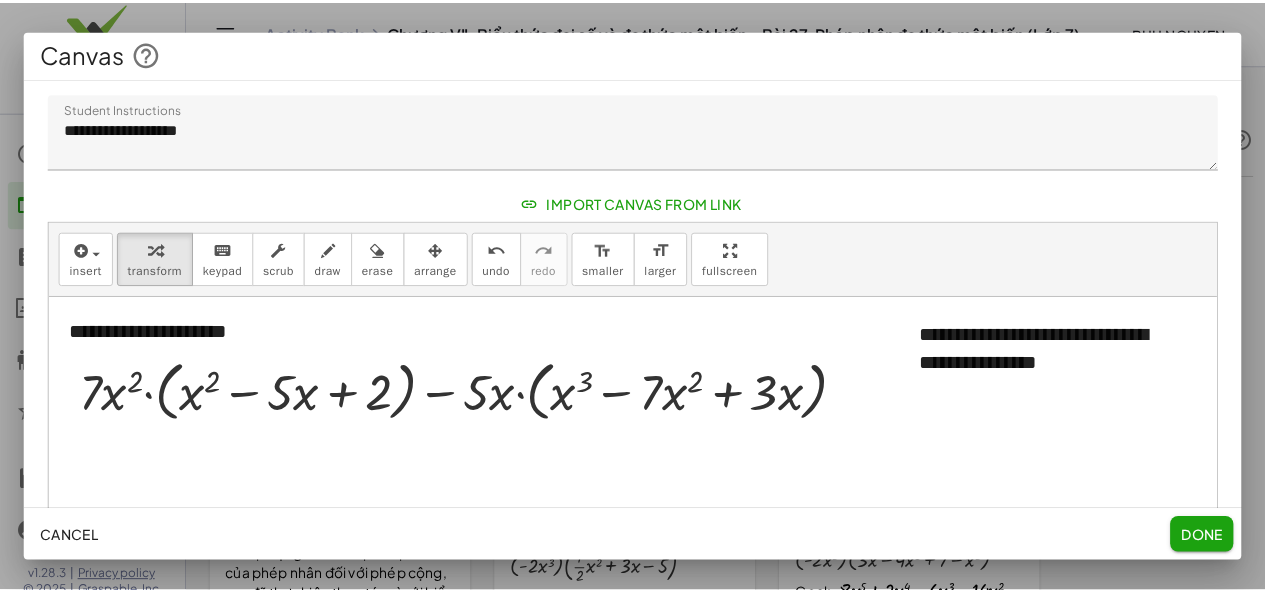scroll, scrollTop: 0, scrollLeft: 0, axis: both 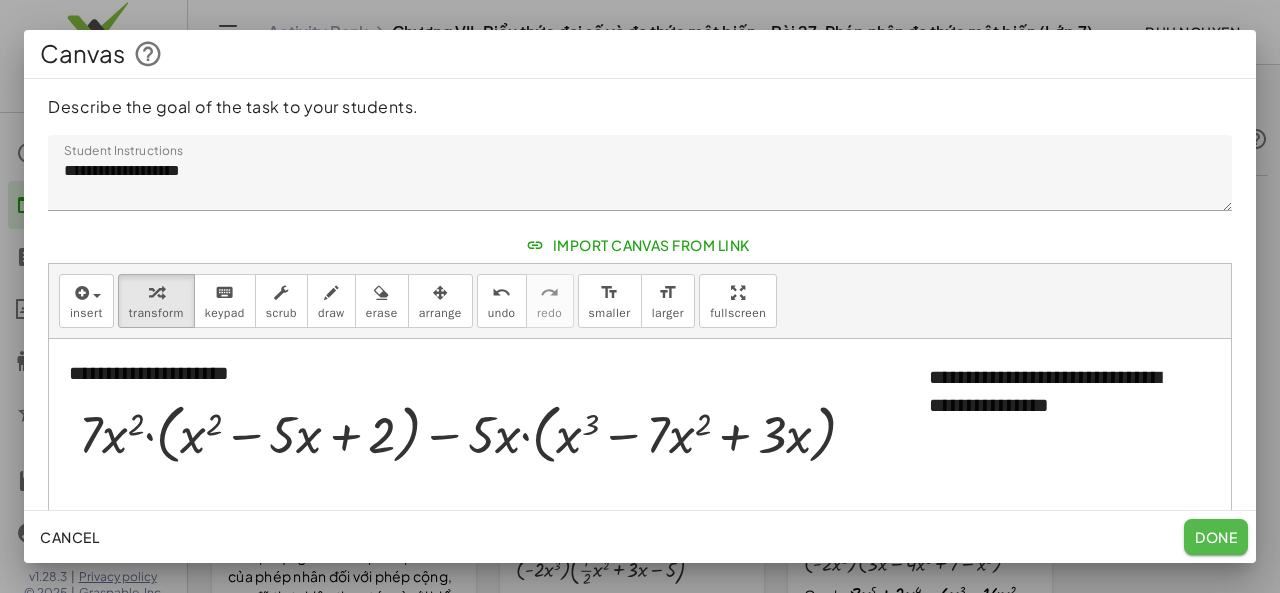 click on "Done" 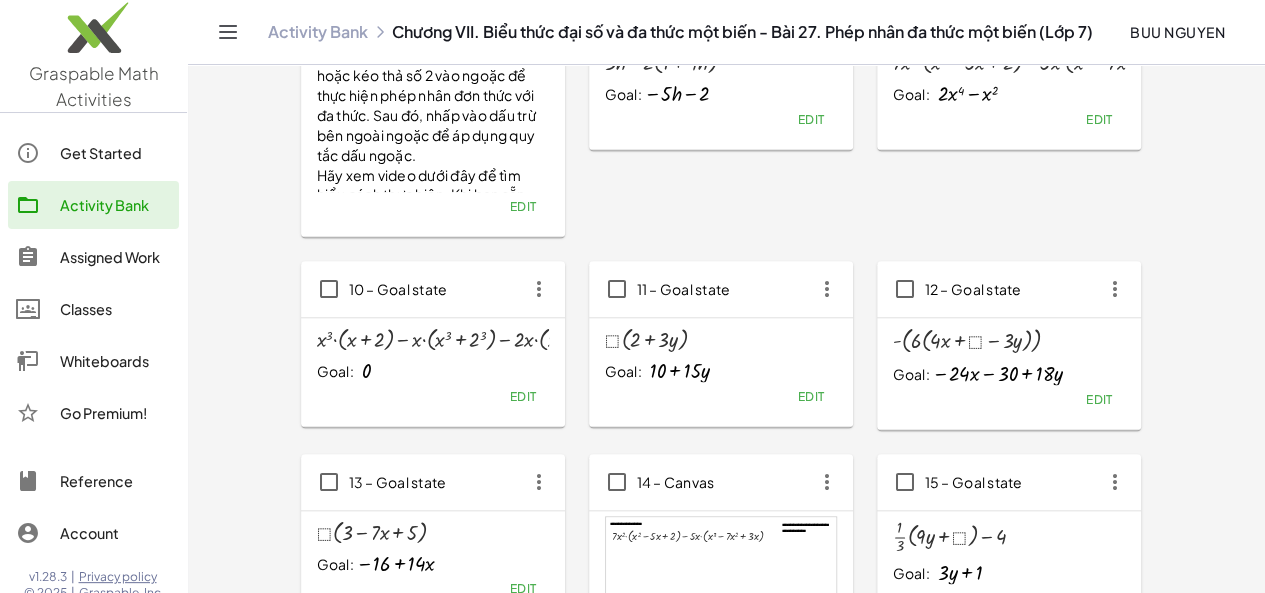 scroll, scrollTop: 764, scrollLeft: 0, axis: vertical 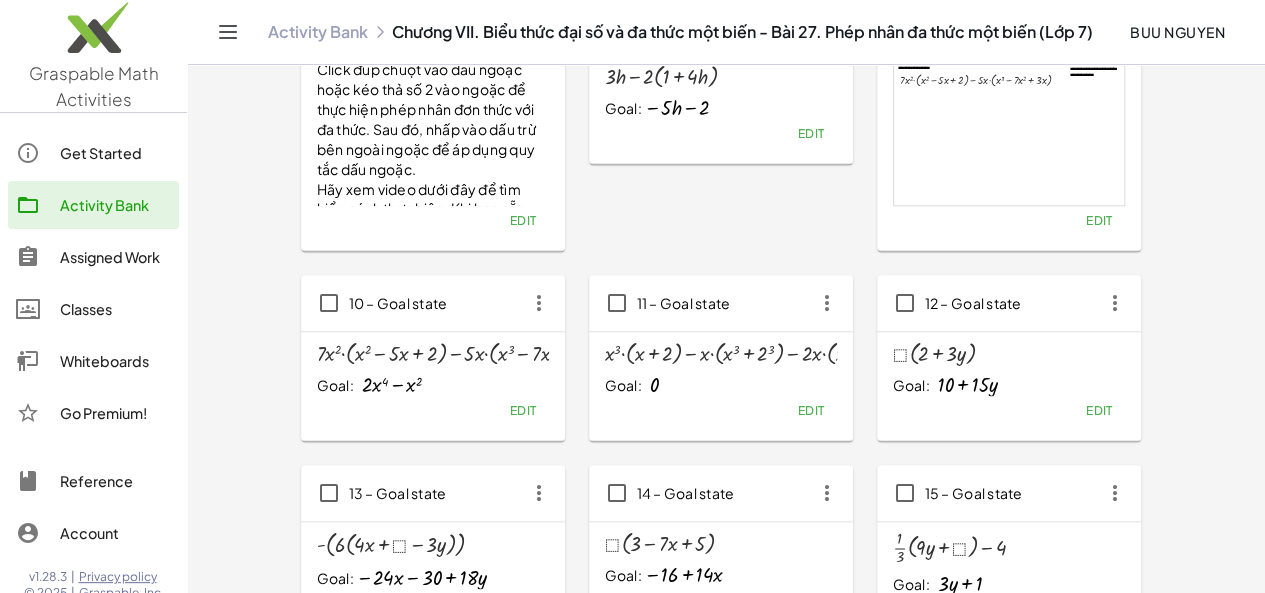 click 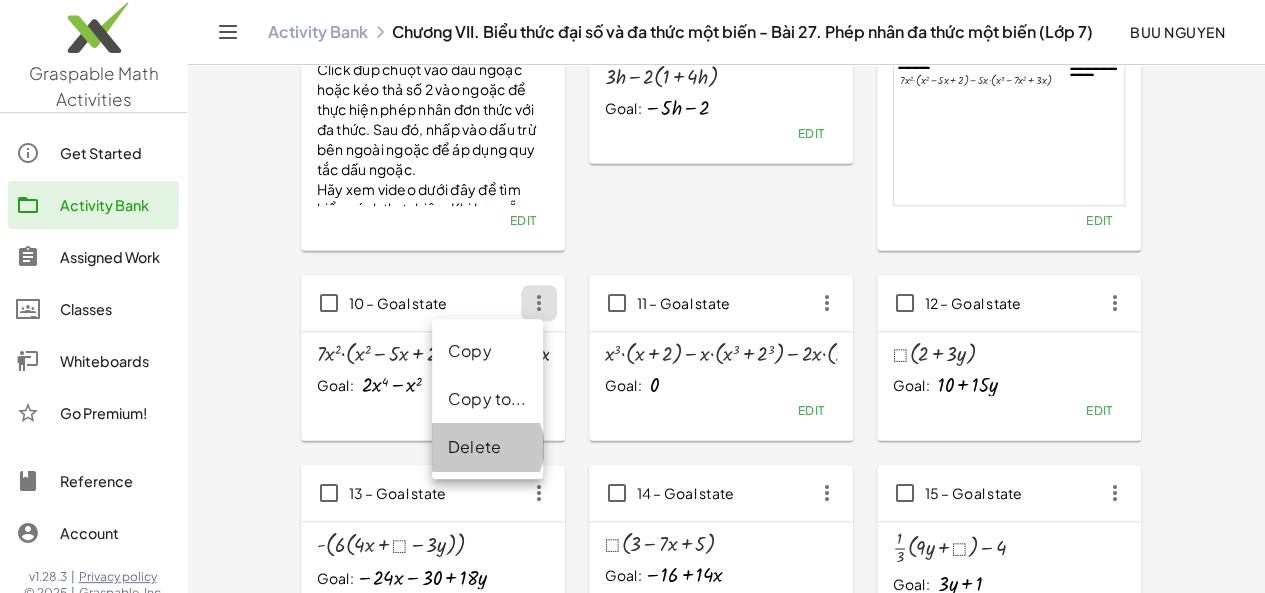 click on "Delete" 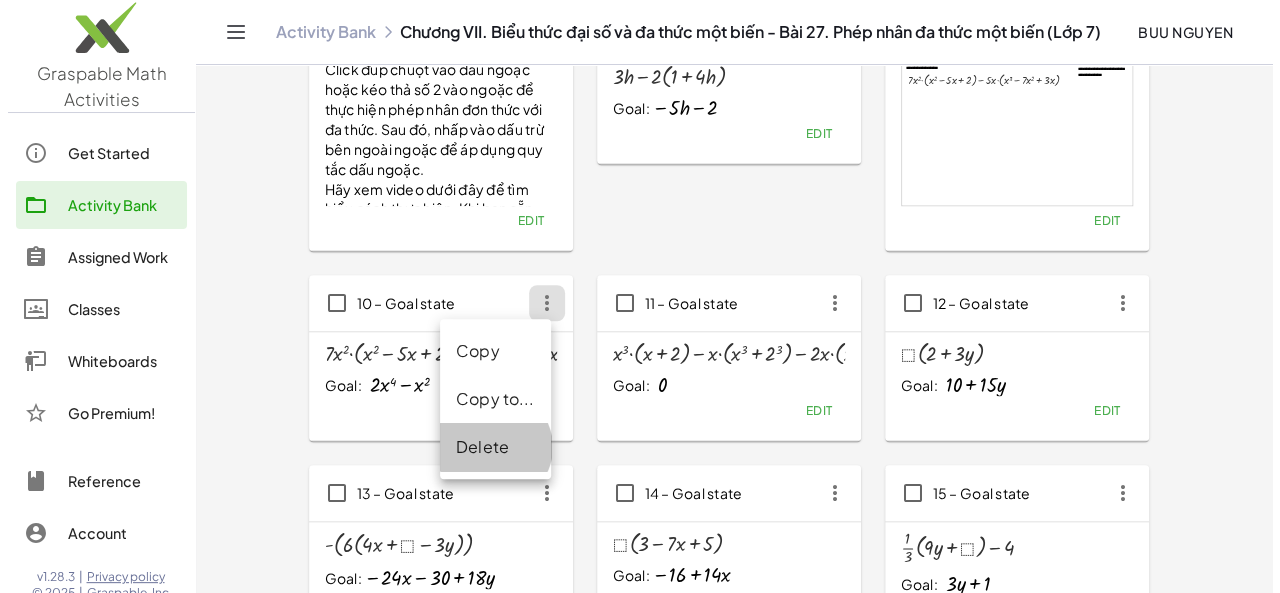 scroll, scrollTop: 0, scrollLeft: 0, axis: both 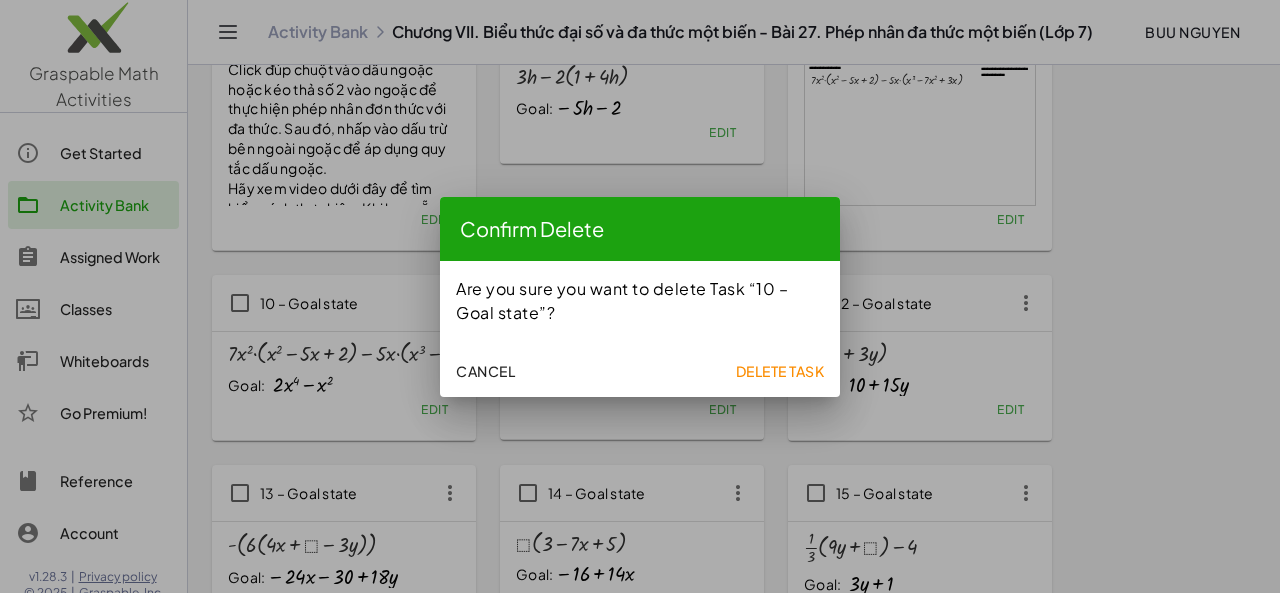 click on "Delete Task" 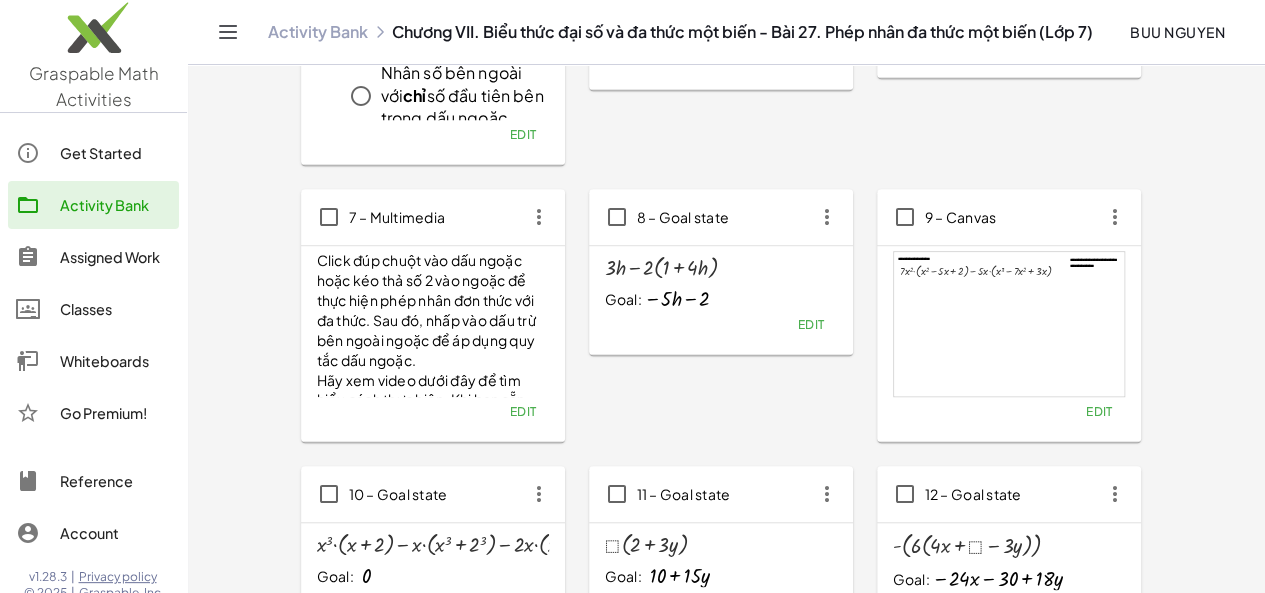 scroll, scrollTop: 580, scrollLeft: 0, axis: vertical 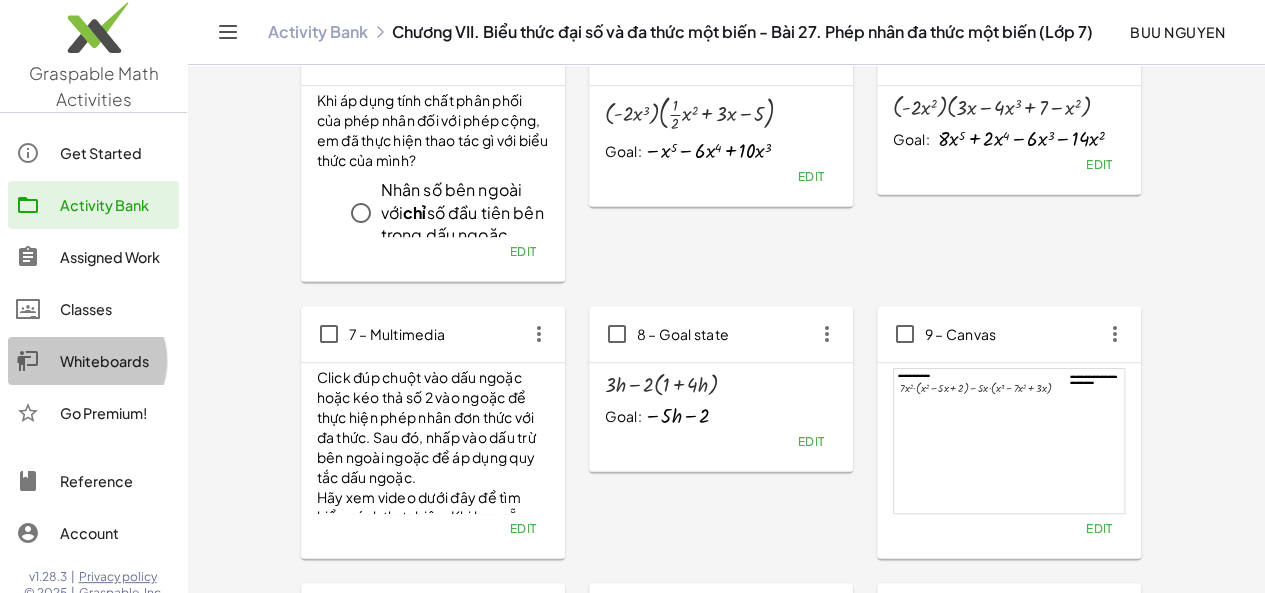 click on "Whiteboards" 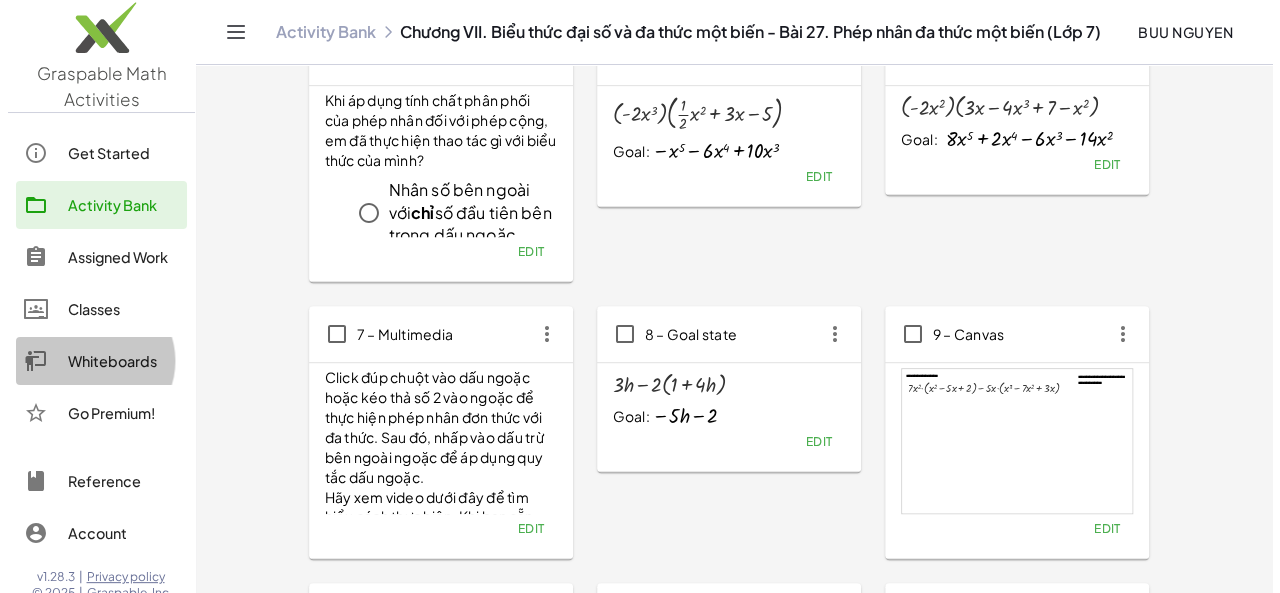 scroll, scrollTop: 0, scrollLeft: 0, axis: both 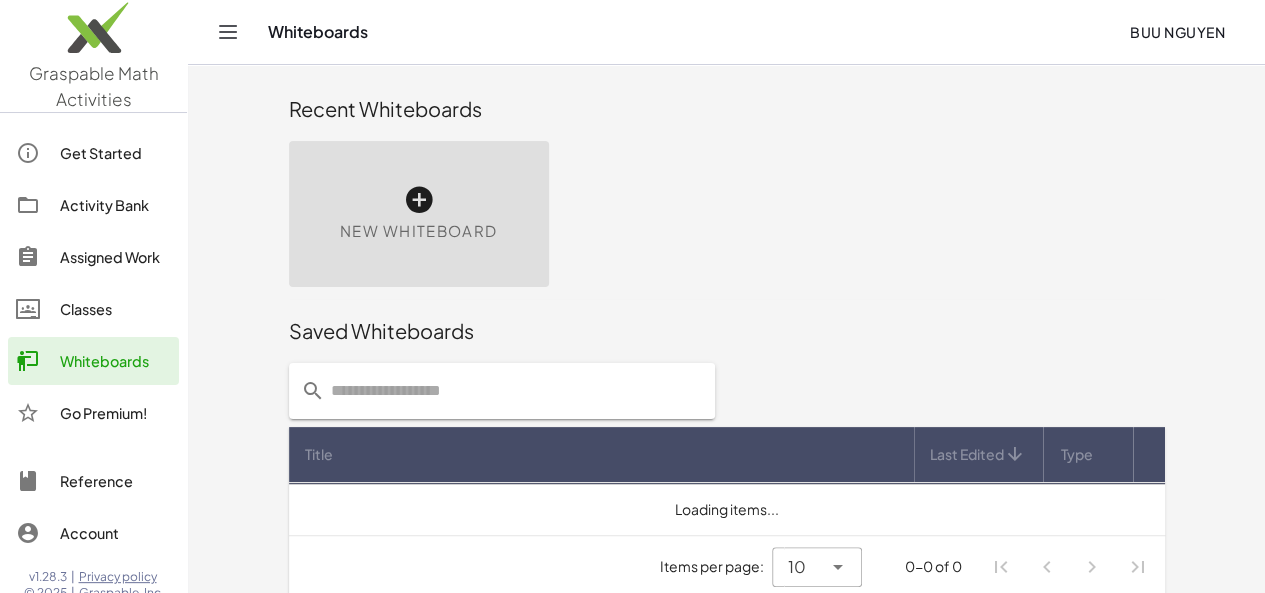 click on "New Whiteboard" at bounding box center (419, 214) 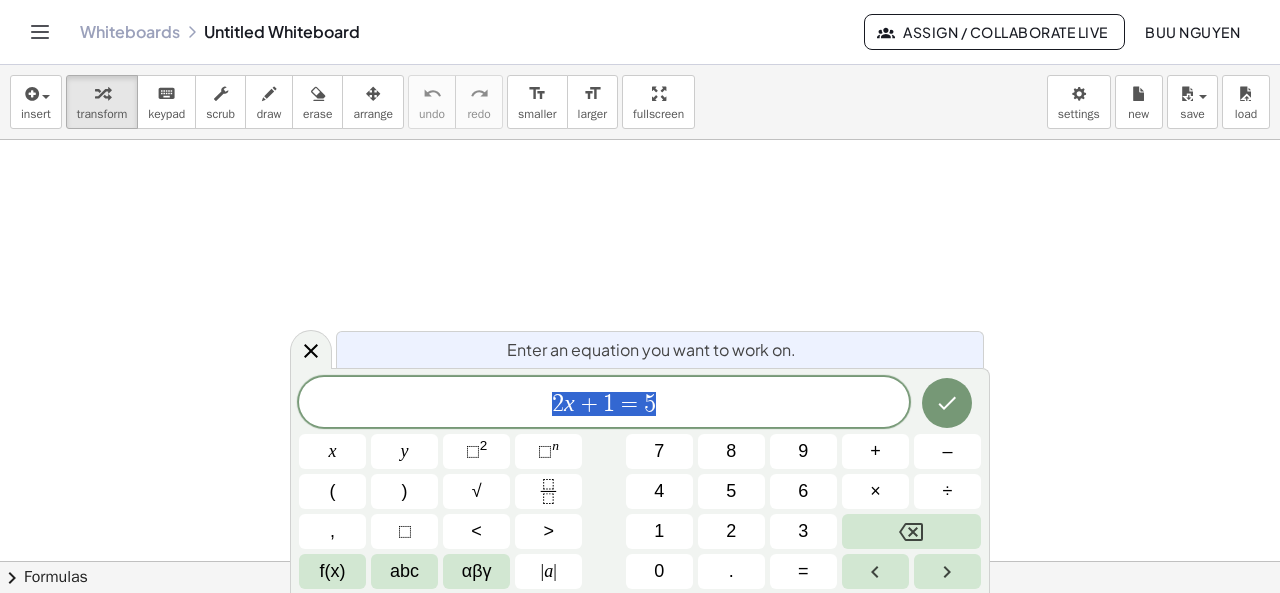 click on "Whiteboards Untitled Whiteboard" at bounding box center (472, 32) 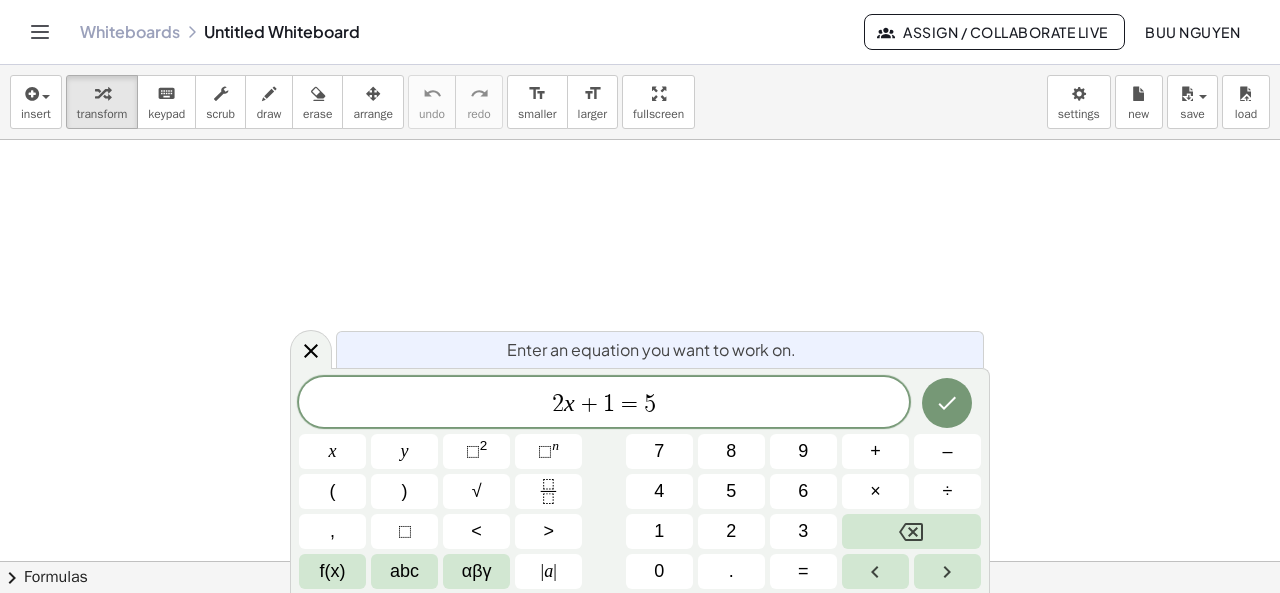 click on "Whiteboards Untitled Whiteboard" at bounding box center (472, 32) 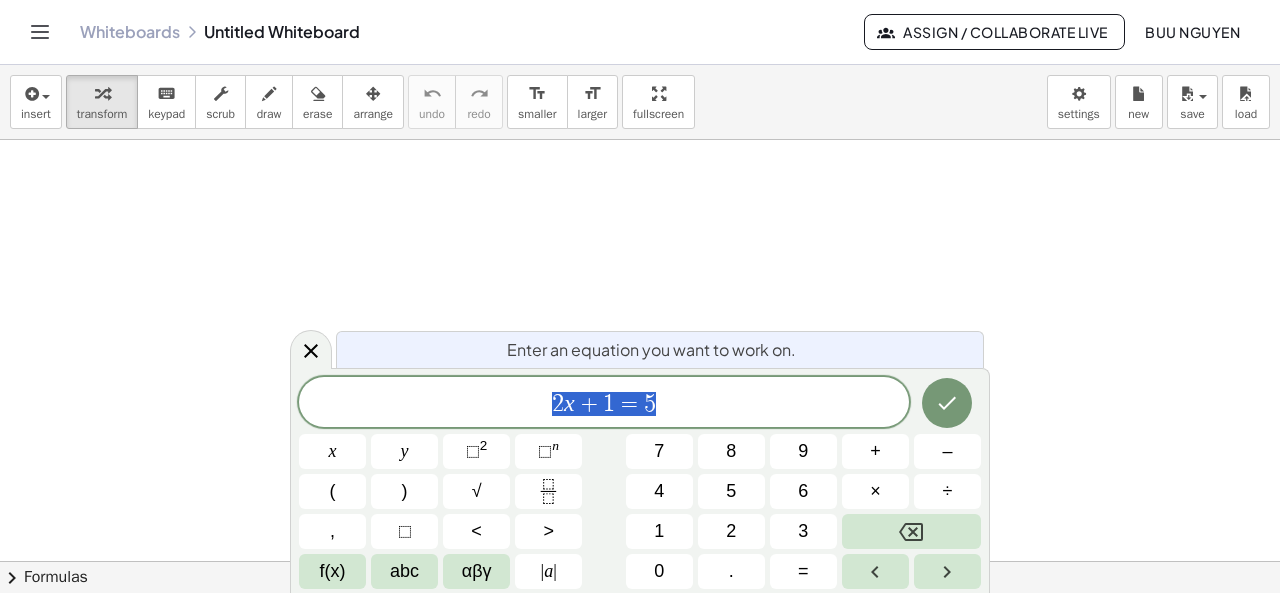 drag, startPoint x: 516, startPoint y: 390, endPoint x: 776, endPoint y: 404, distance: 260.37665 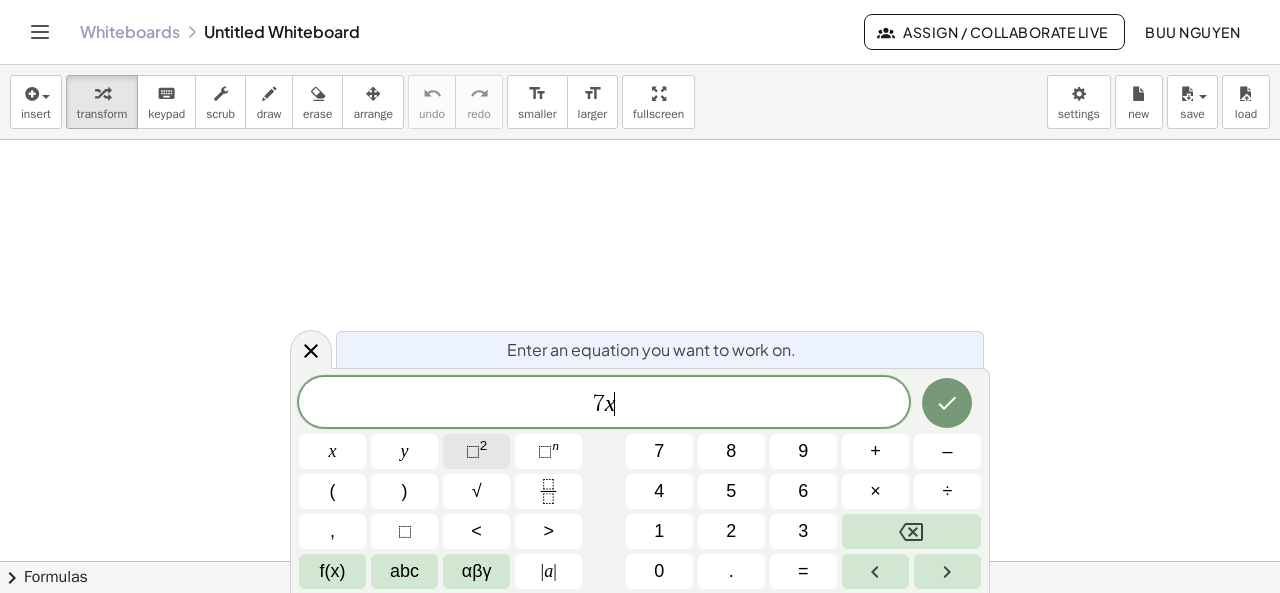 click on "⬚" at bounding box center [473, 451] 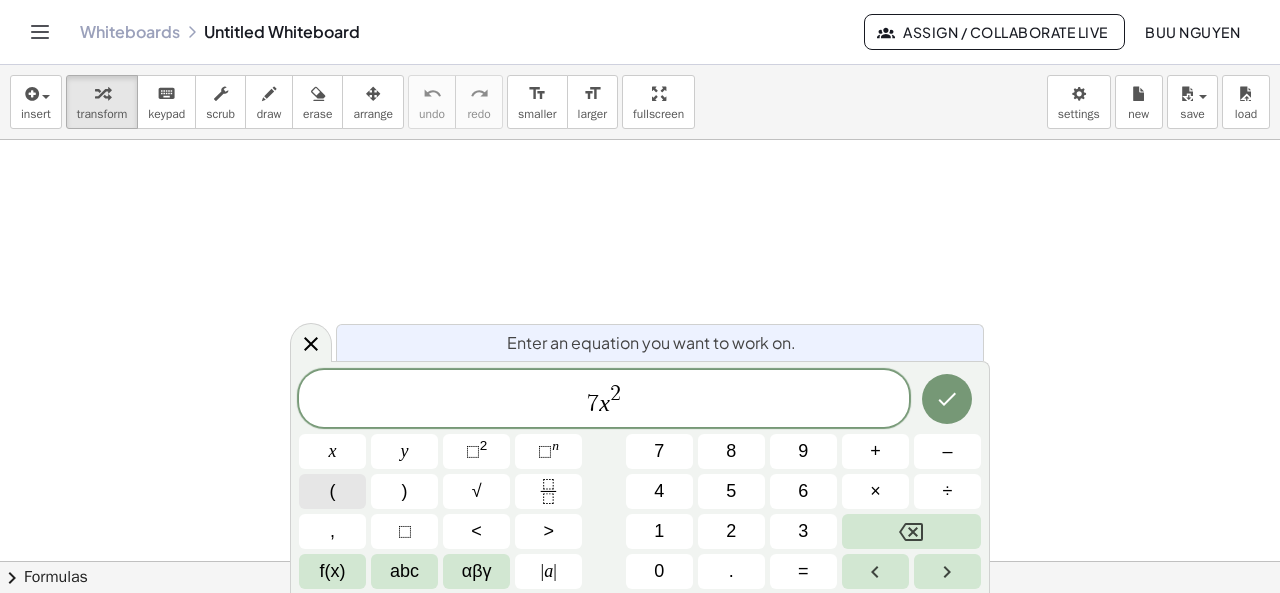 click on "(" at bounding box center [333, 491] 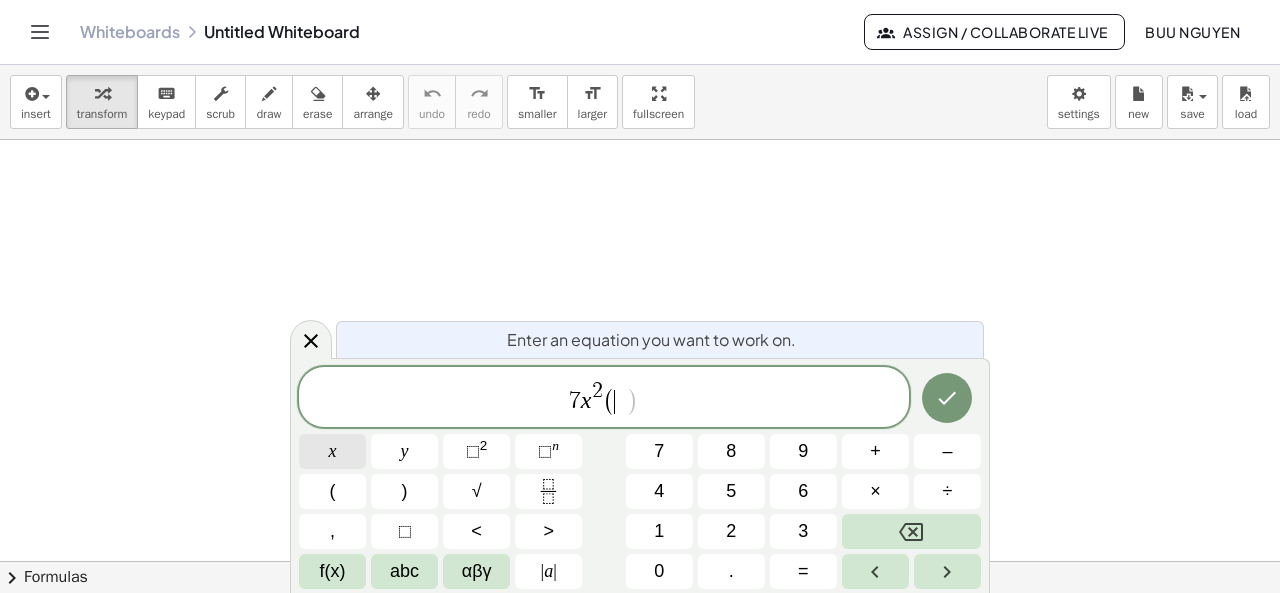 click on "x" at bounding box center (332, 451) 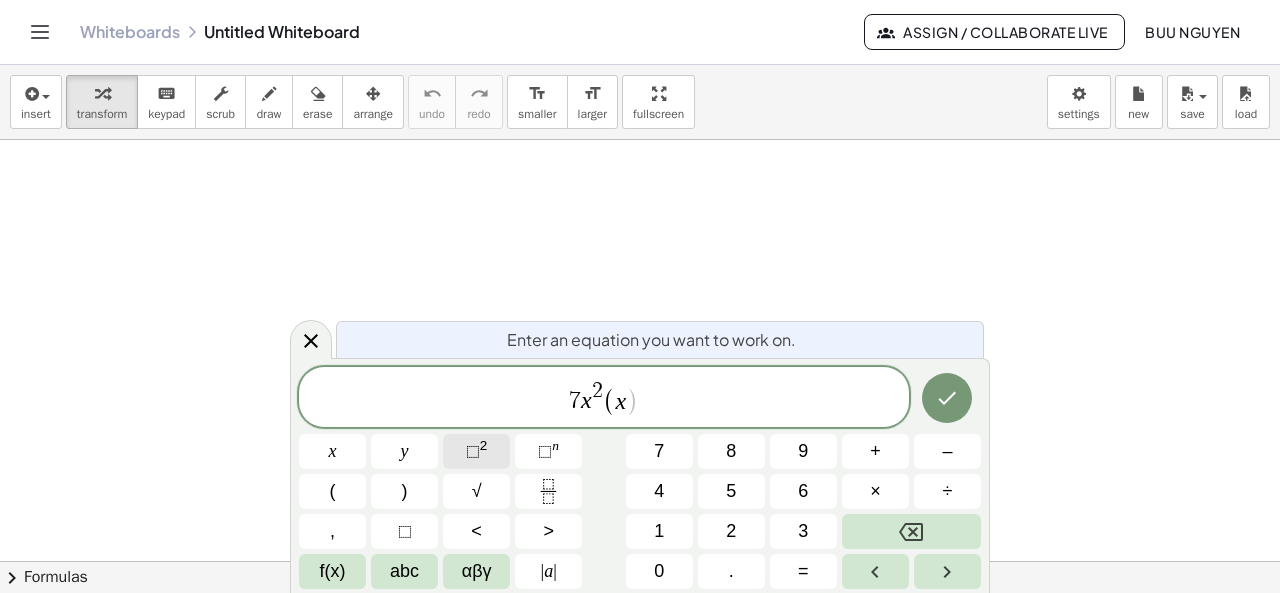click on "⬚ 2" 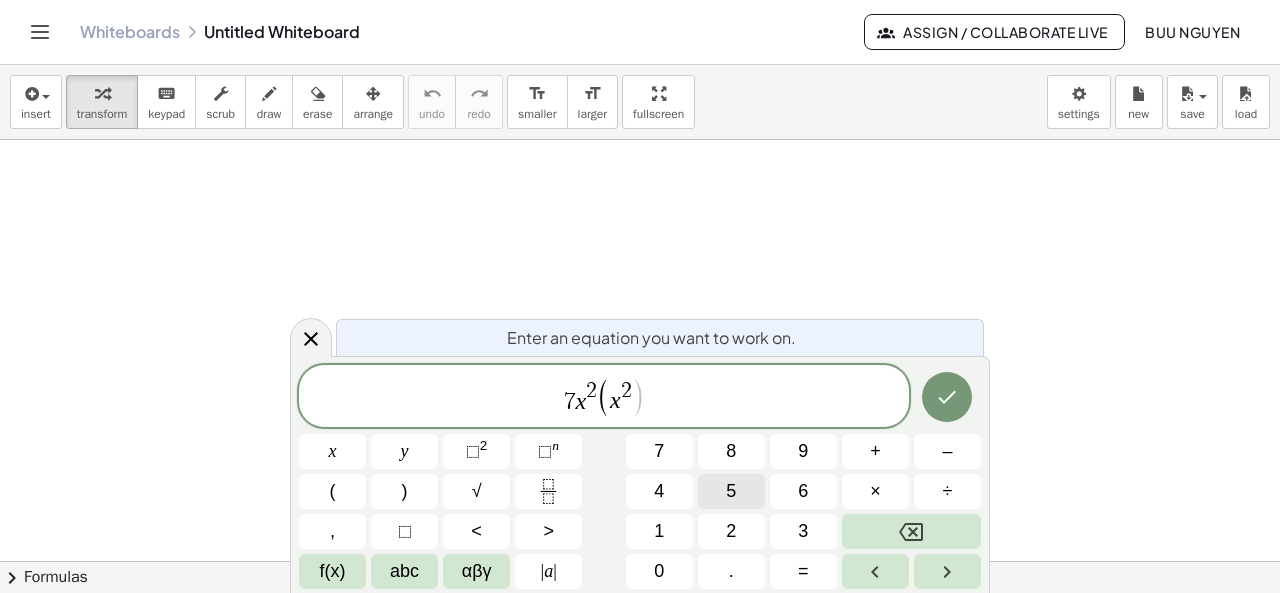 click on "–" at bounding box center [947, 451] 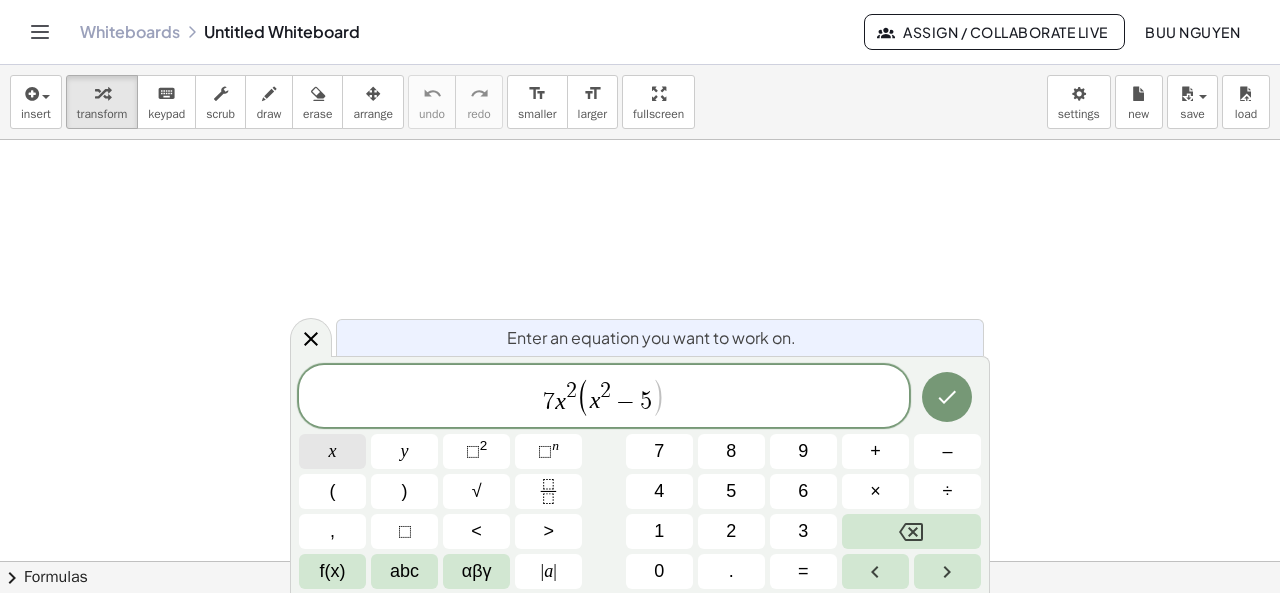 click on "x" at bounding box center [332, 451] 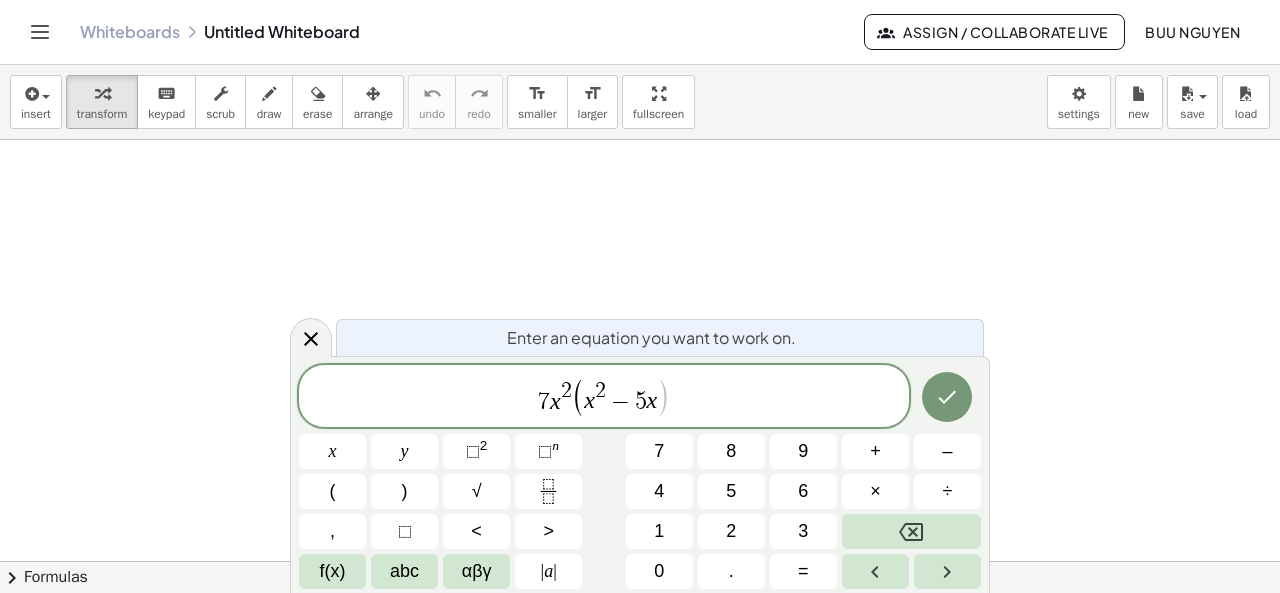 click on "+" at bounding box center (875, 451) 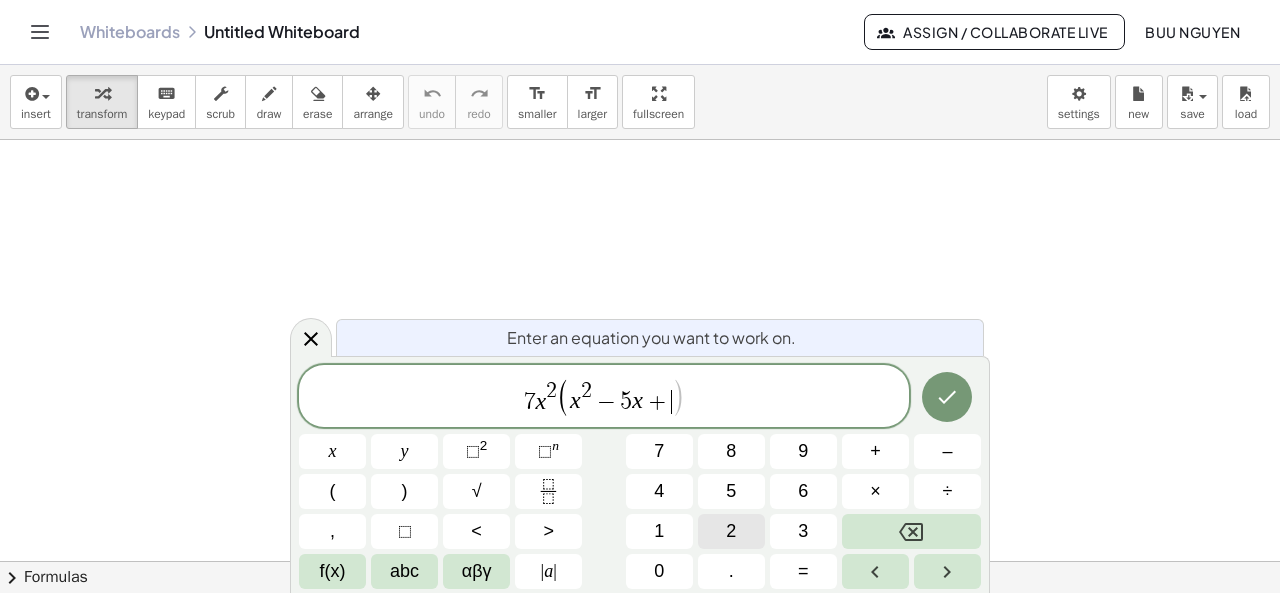 click on "2" at bounding box center [731, 531] 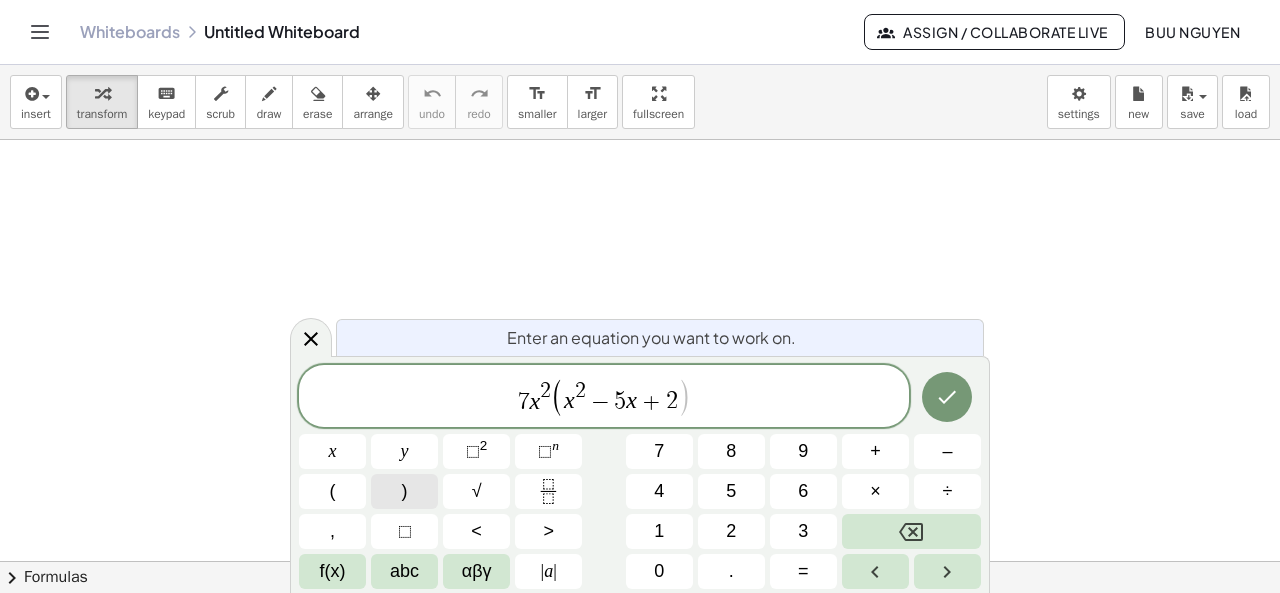 click on ")" at bounding box center [404, 491] 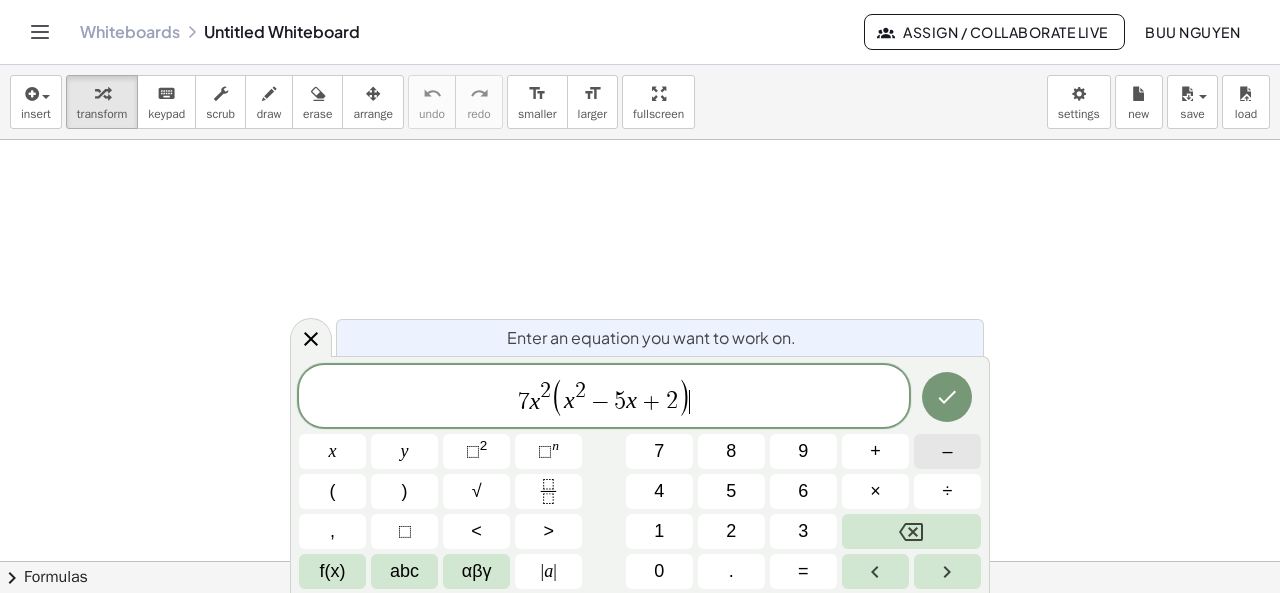 click on "–" at bounding box center [947, 451] 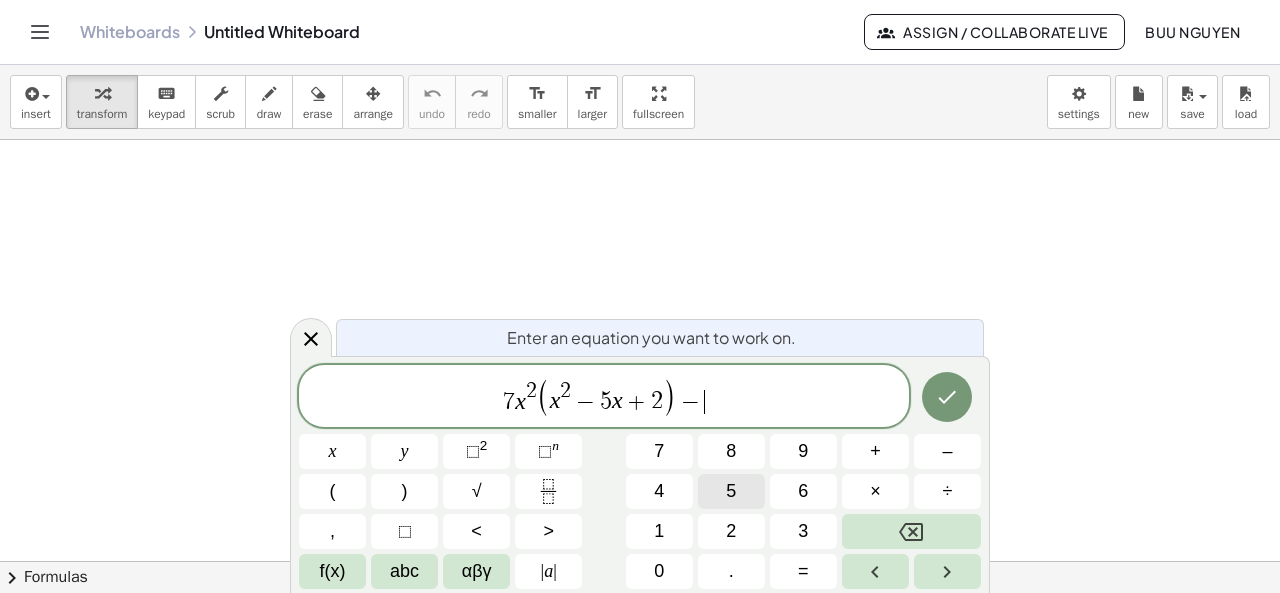 click on "5" at bounding box center (731, 491) 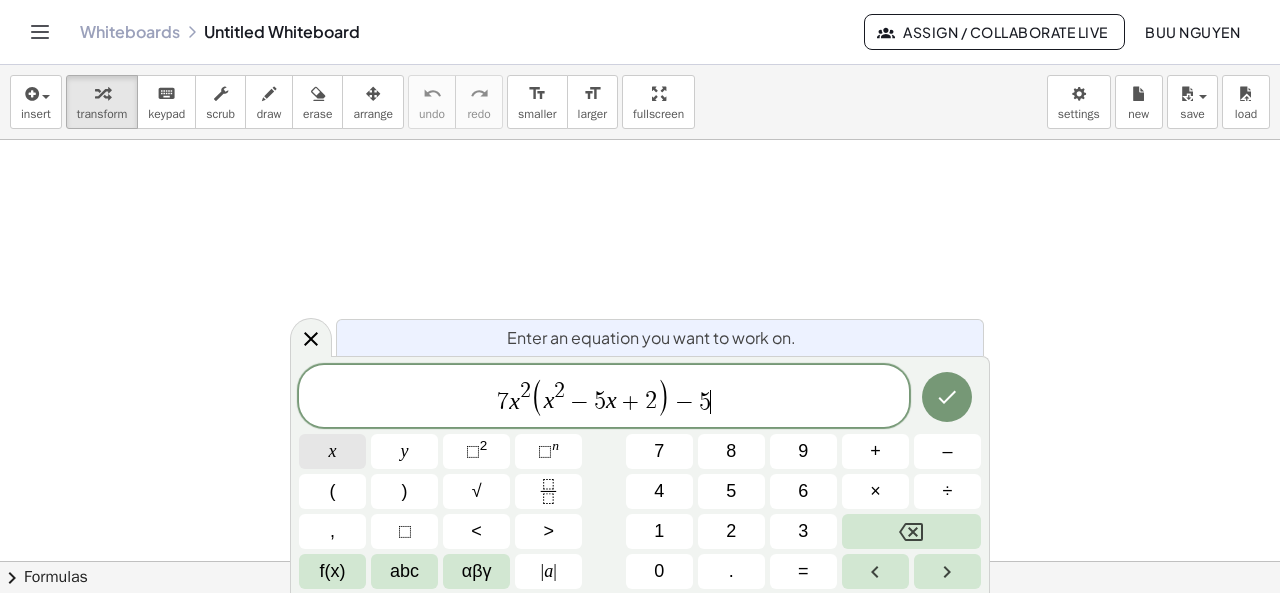 click on "x" at bounding box center (332, 451) 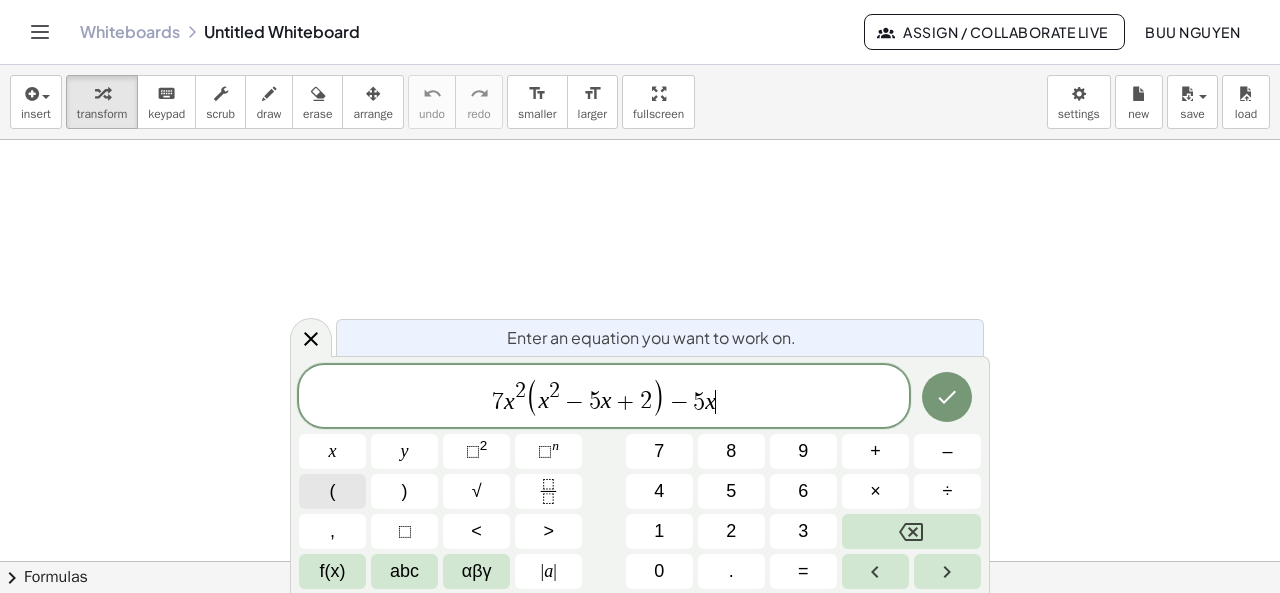 click on "(" at bounding box center (333, 491) 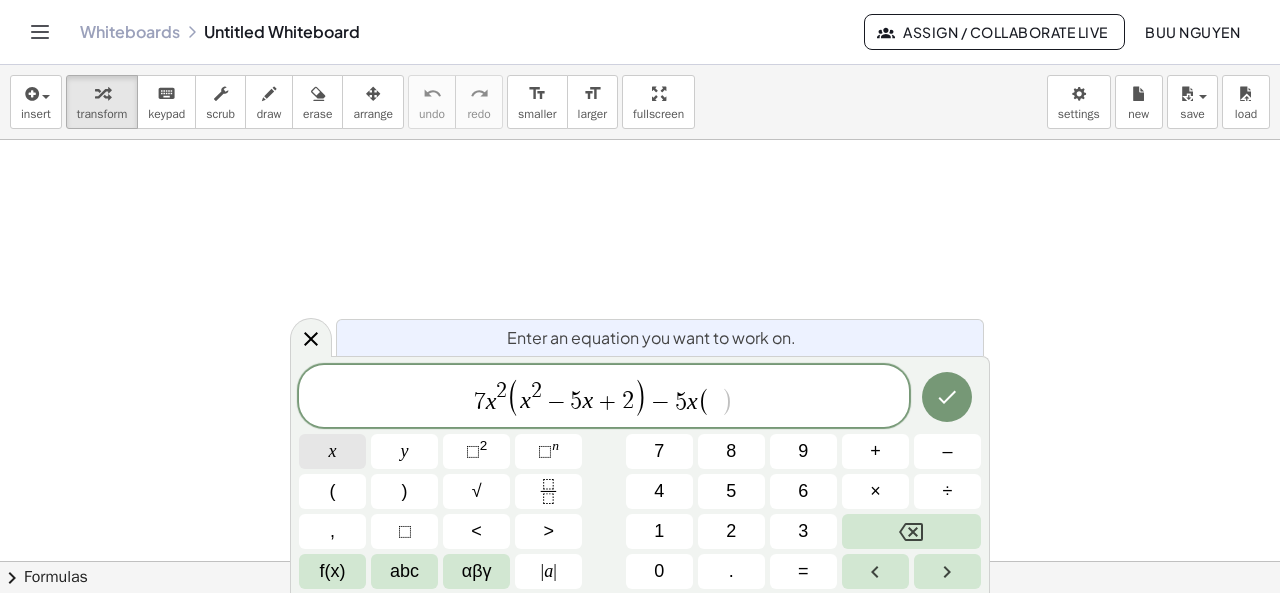 click on "x" at bounding box center [332, 451] 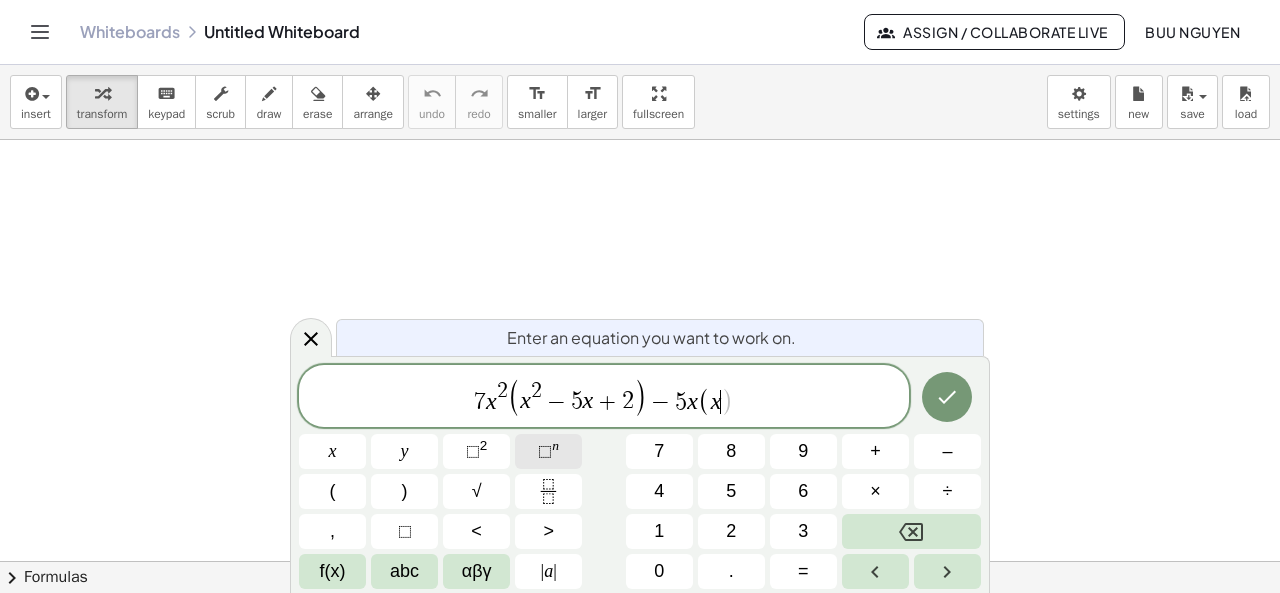 click on "⬚ n" at bounding box center [548, 451] 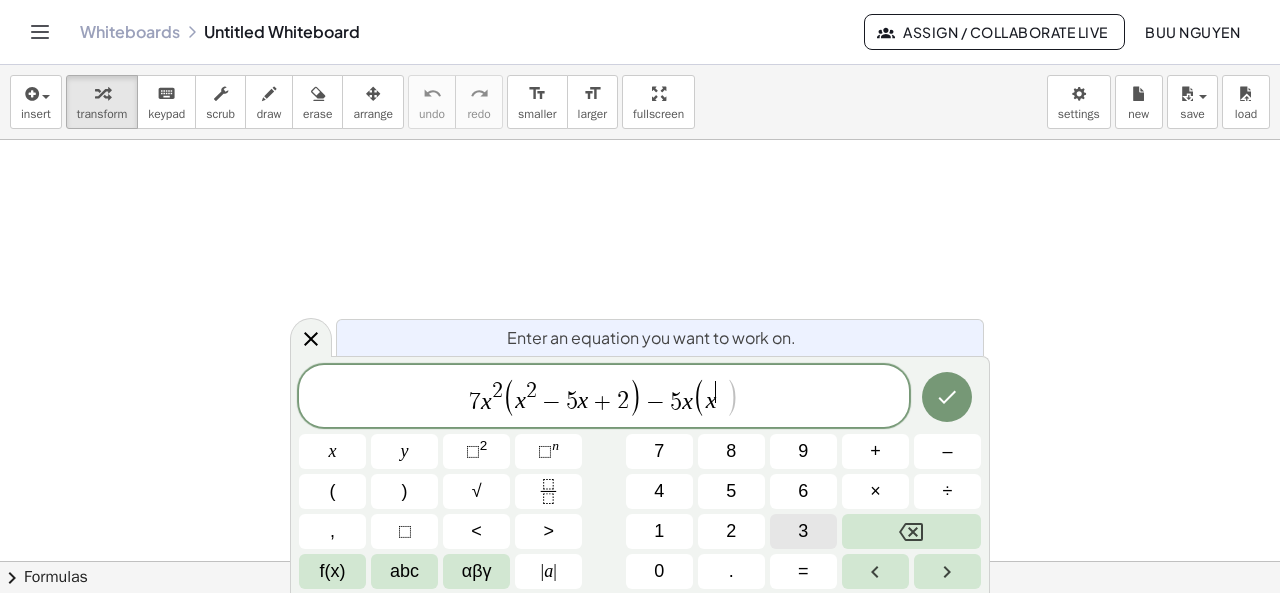 click on "3" at bounding box center [803, 531] 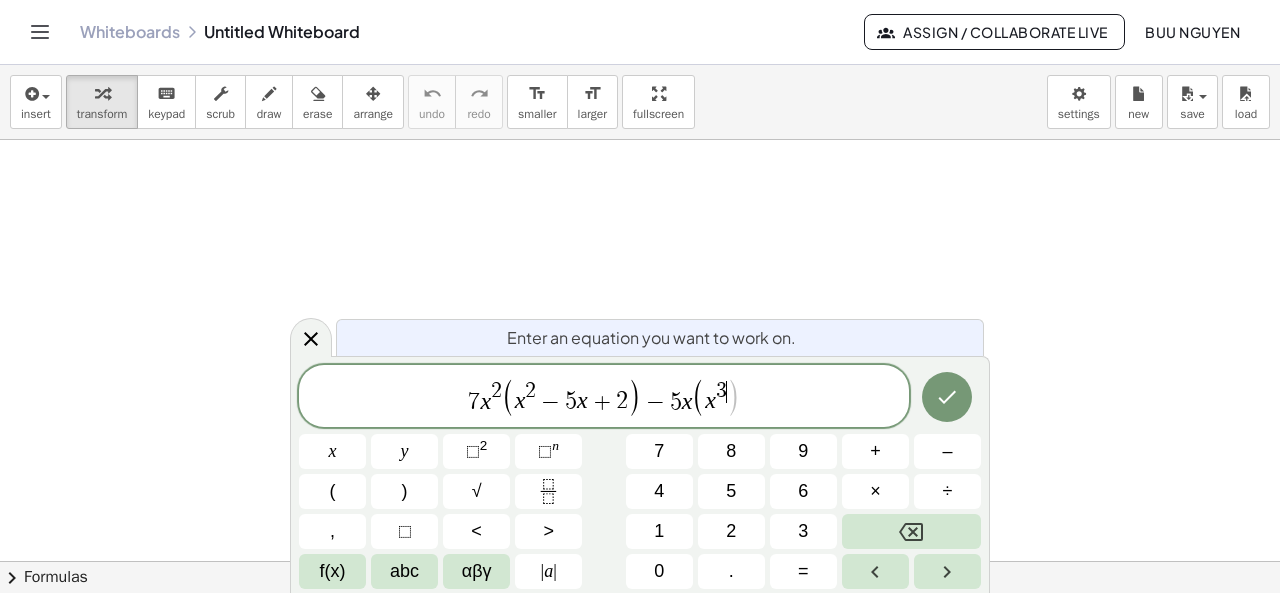 click on "x 3 ​" at bounding box center [716, 397] 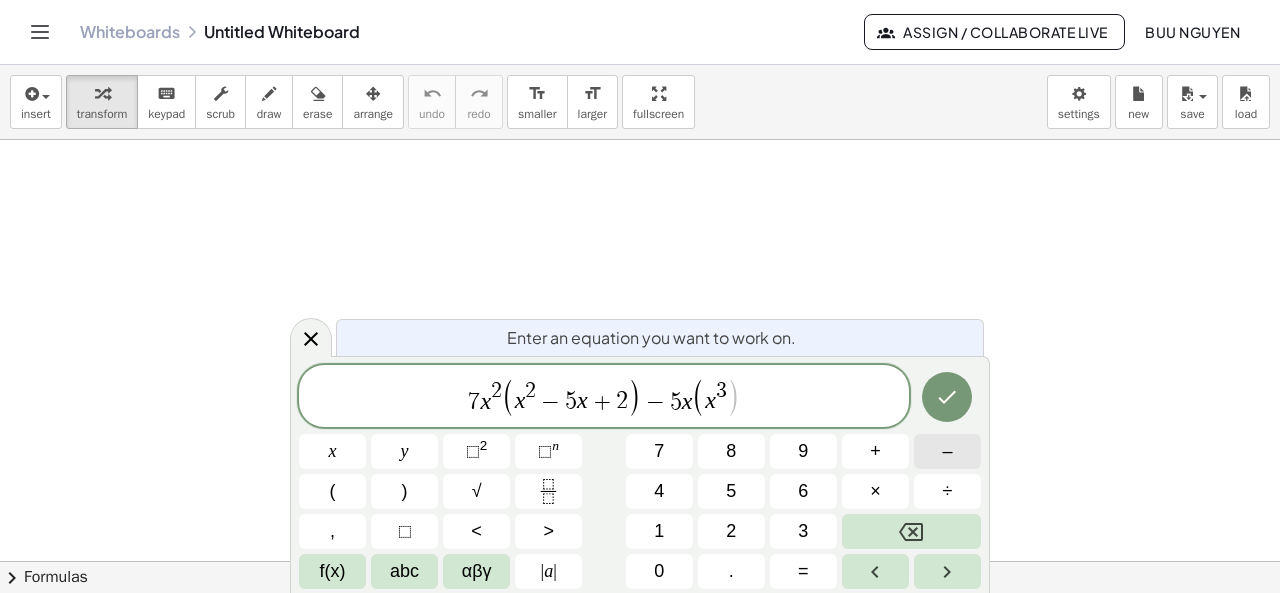 click on "–" at bounding box center (947, 451) 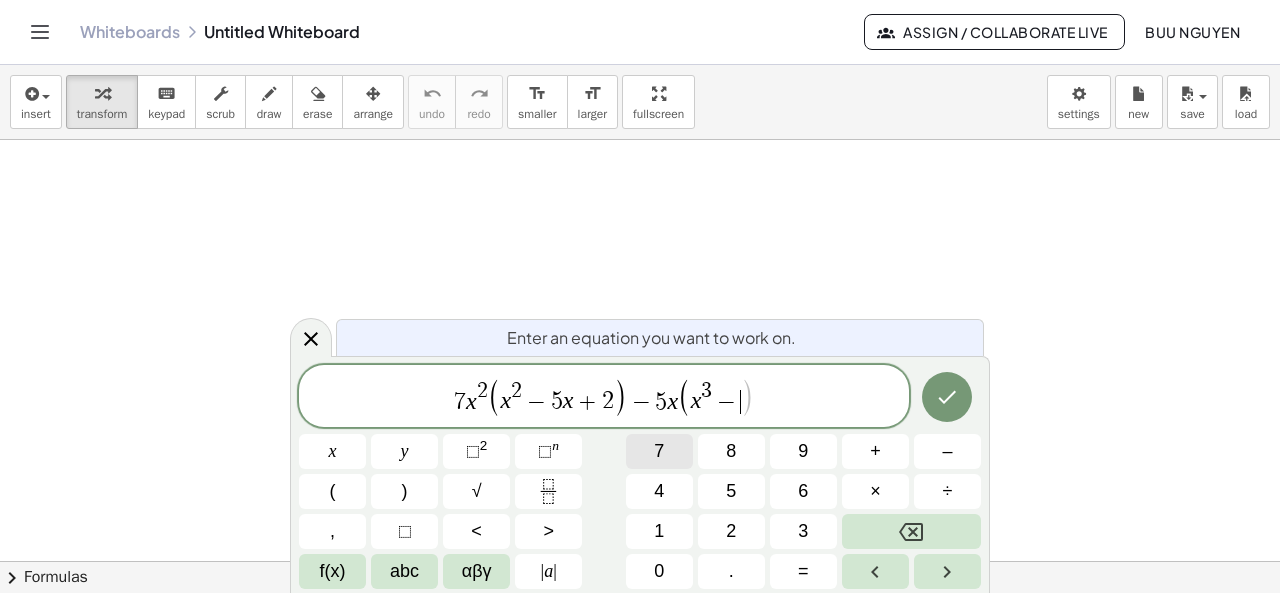 click on "7" at bounding box center [659, 451] 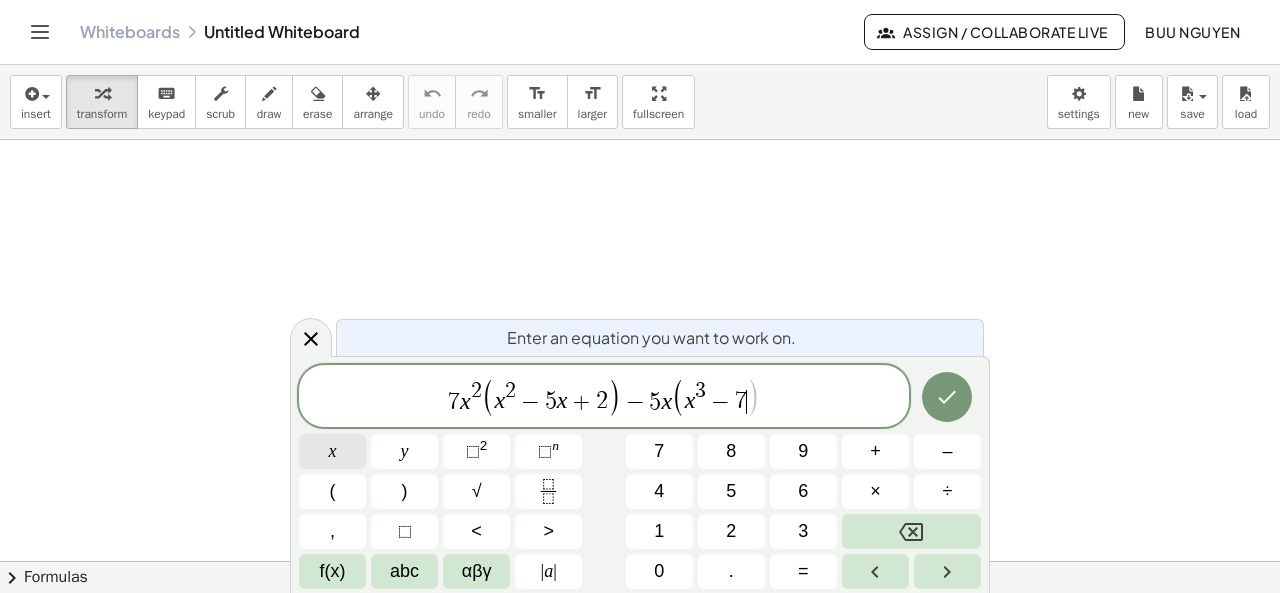 click on "x" at bounding box center [333, 451] 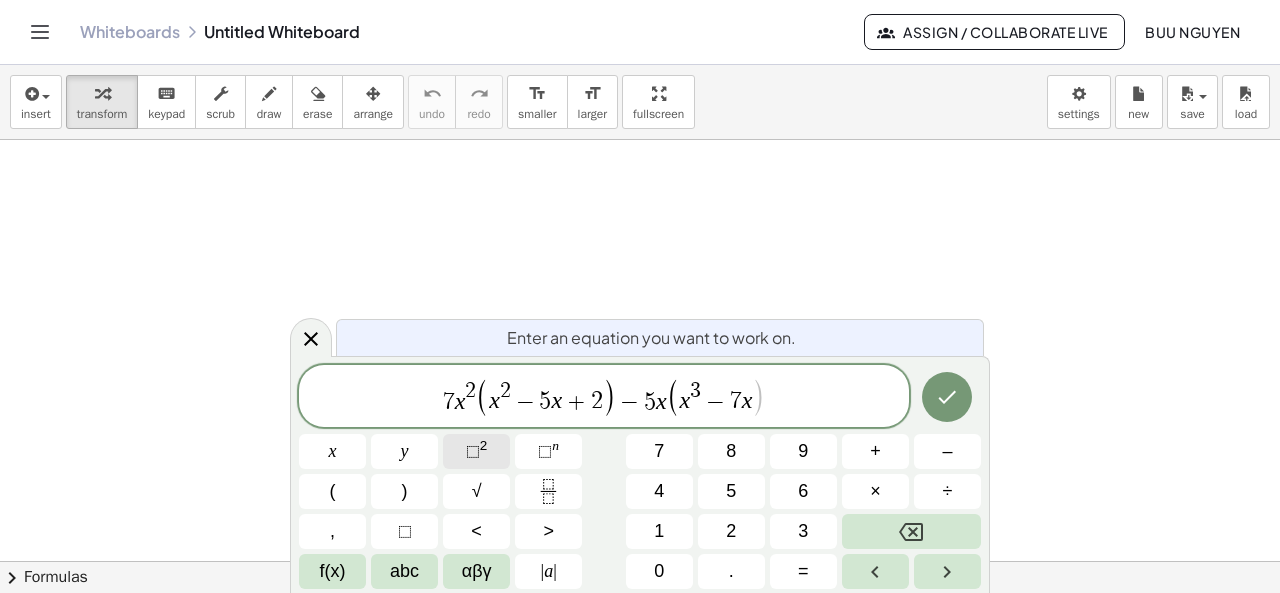 click on "2" at bounding box center (484, 445) 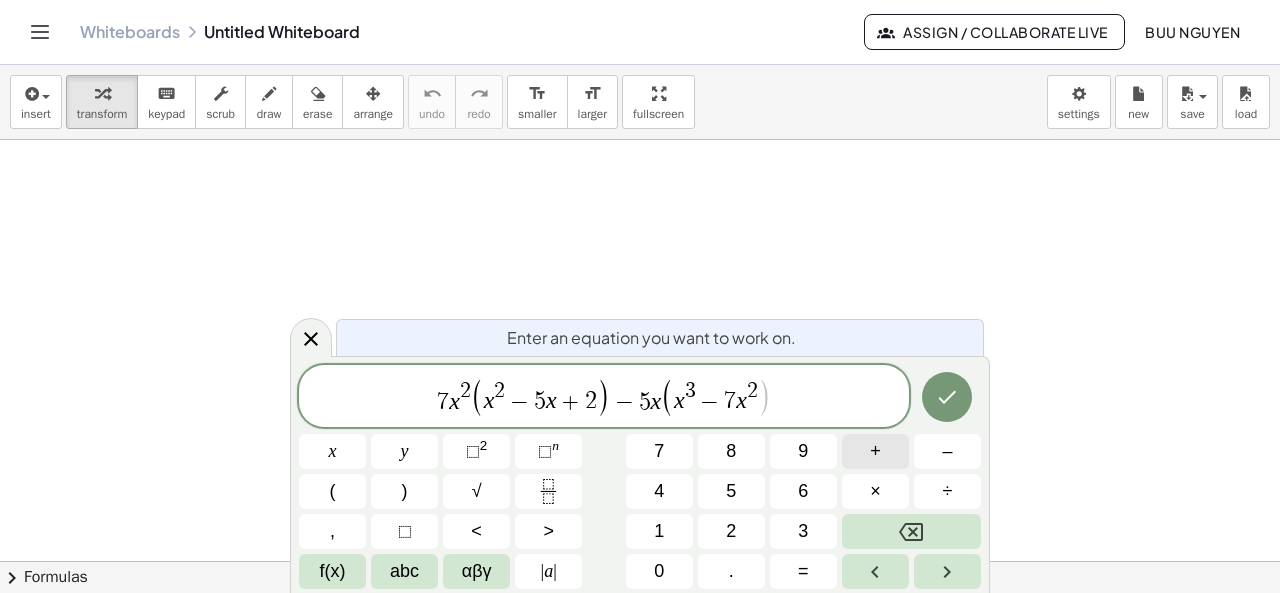 click on "+" at bounding box center [875, 451] 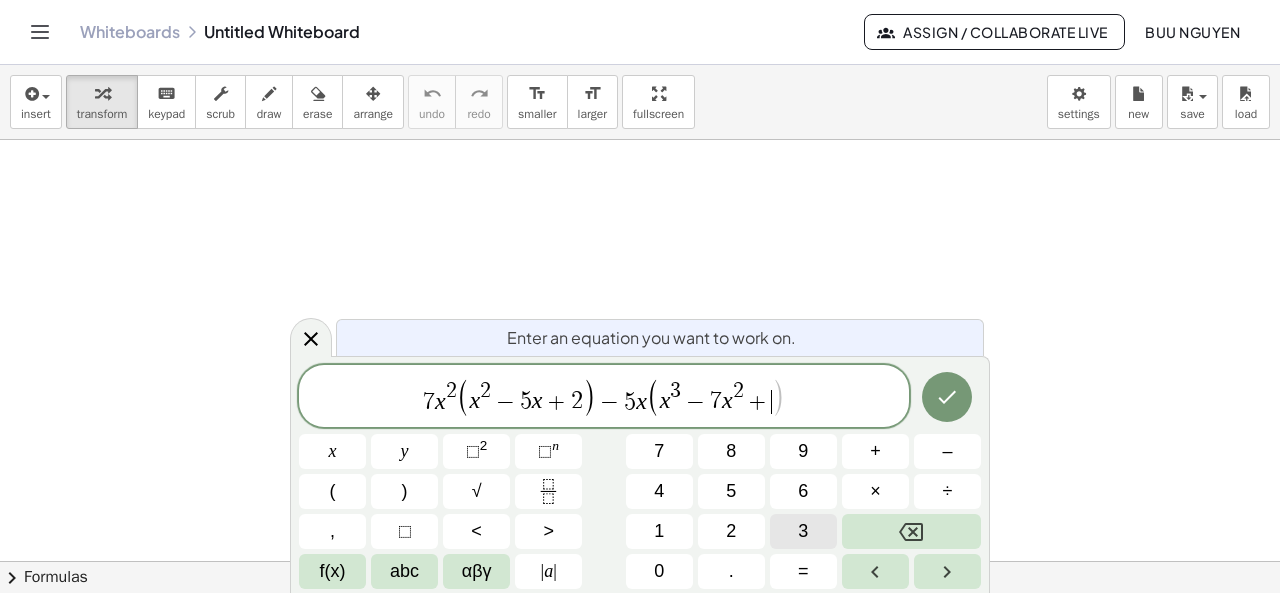 click on "3" at bounding box center [803, 531] 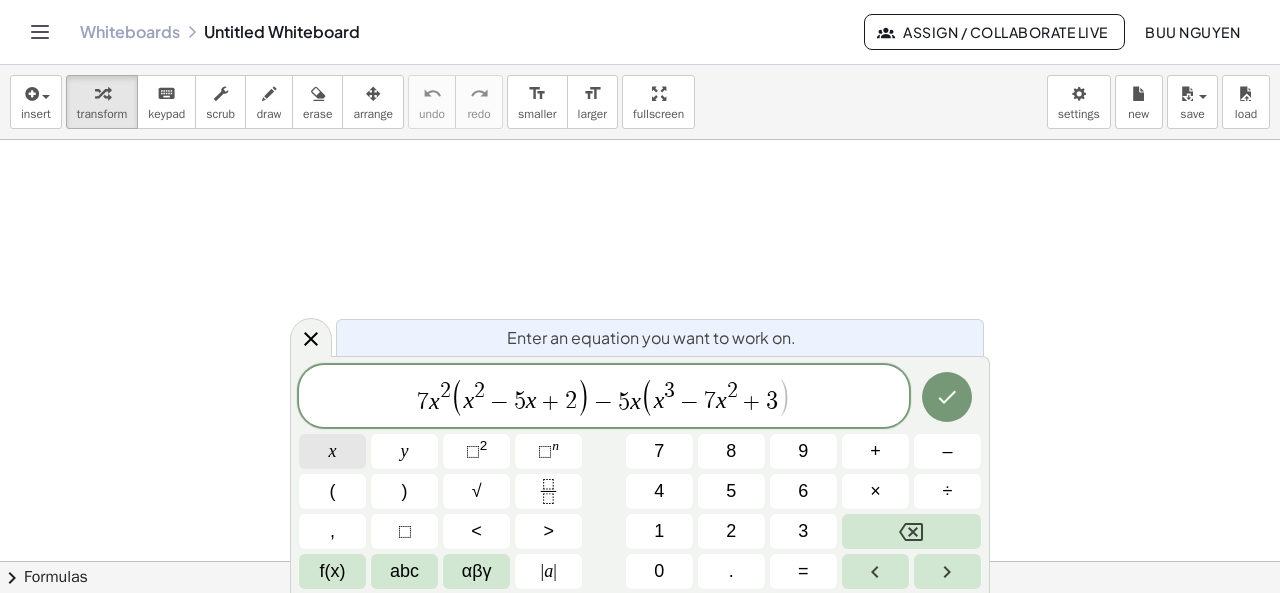 click on "x" at bounding box center (332, 451) 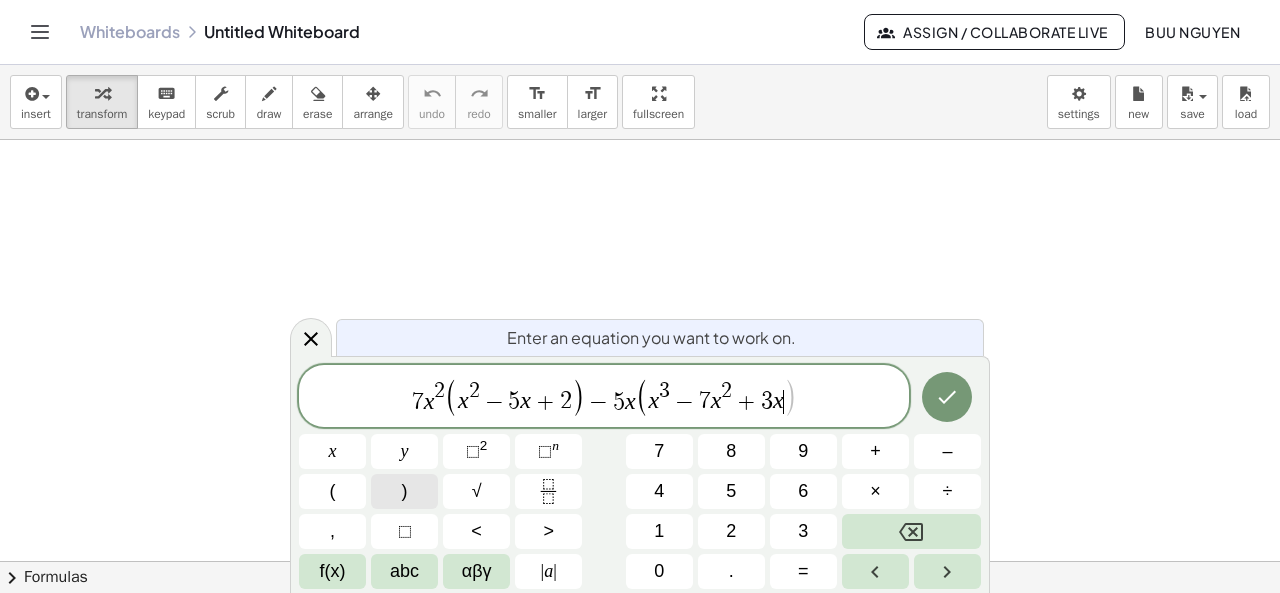 click on ")" at bounding box center [404, 491] 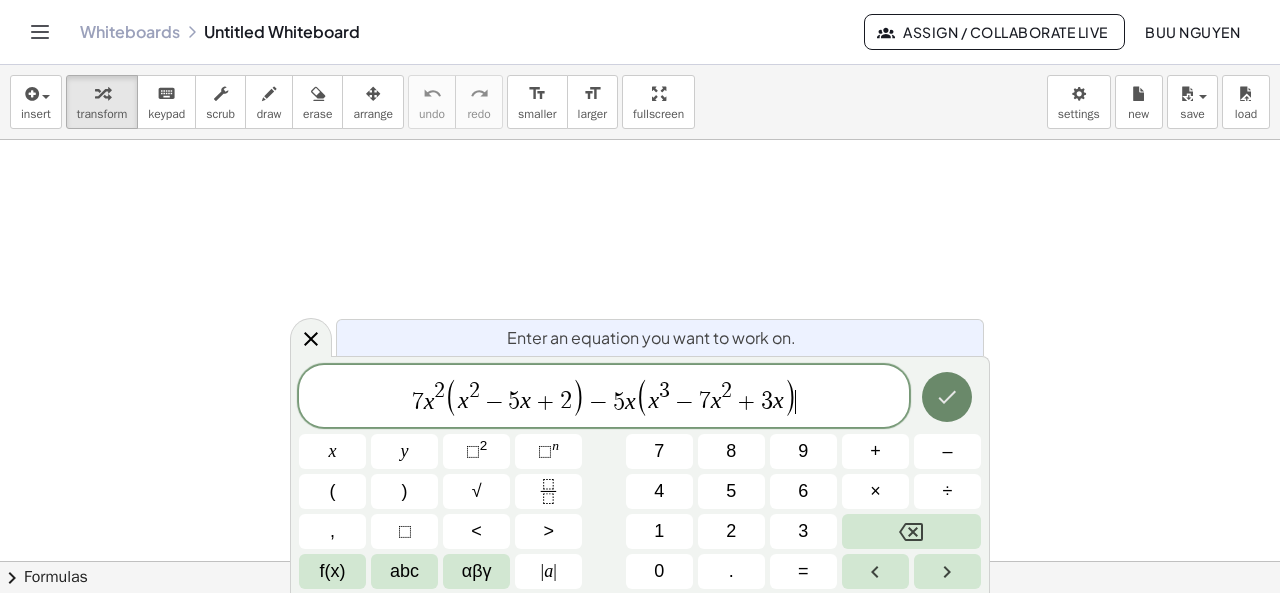 click at bounding box center (947, 397) 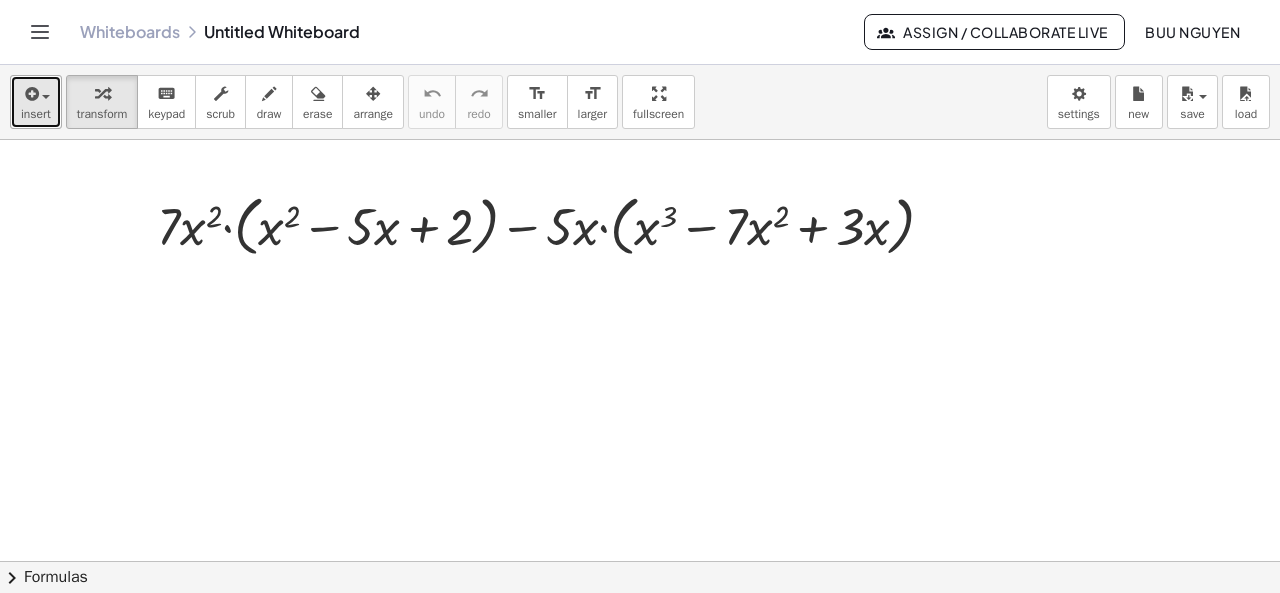 click at bounding box center (30, 94) 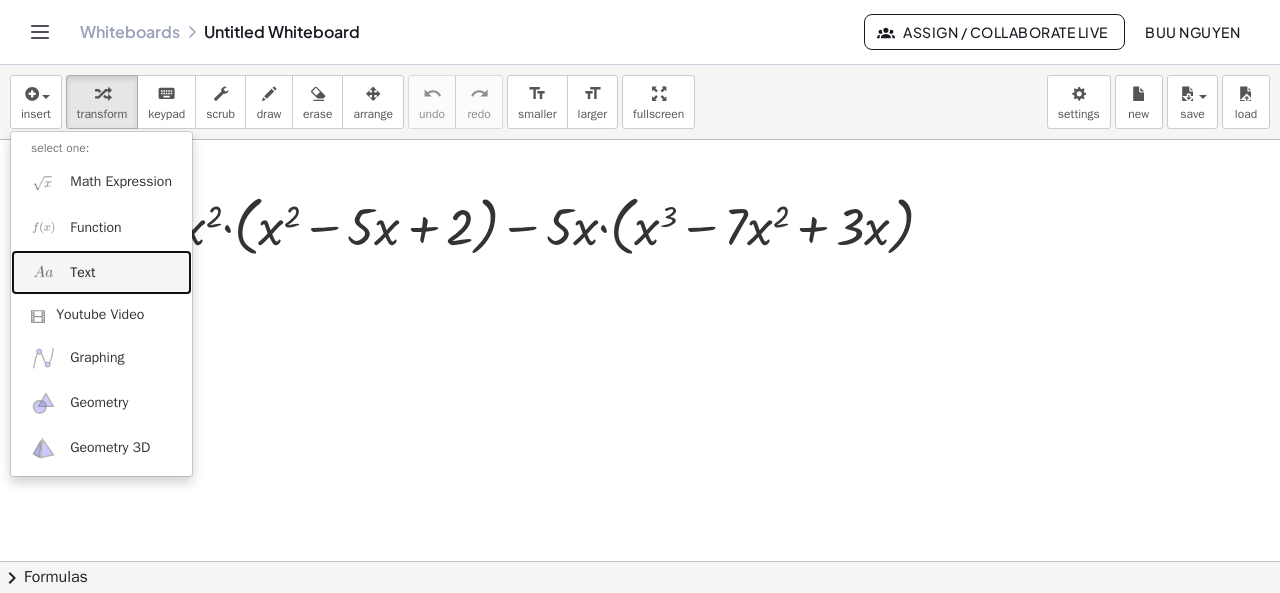 click on "Text" at bounding box center (82, 273) 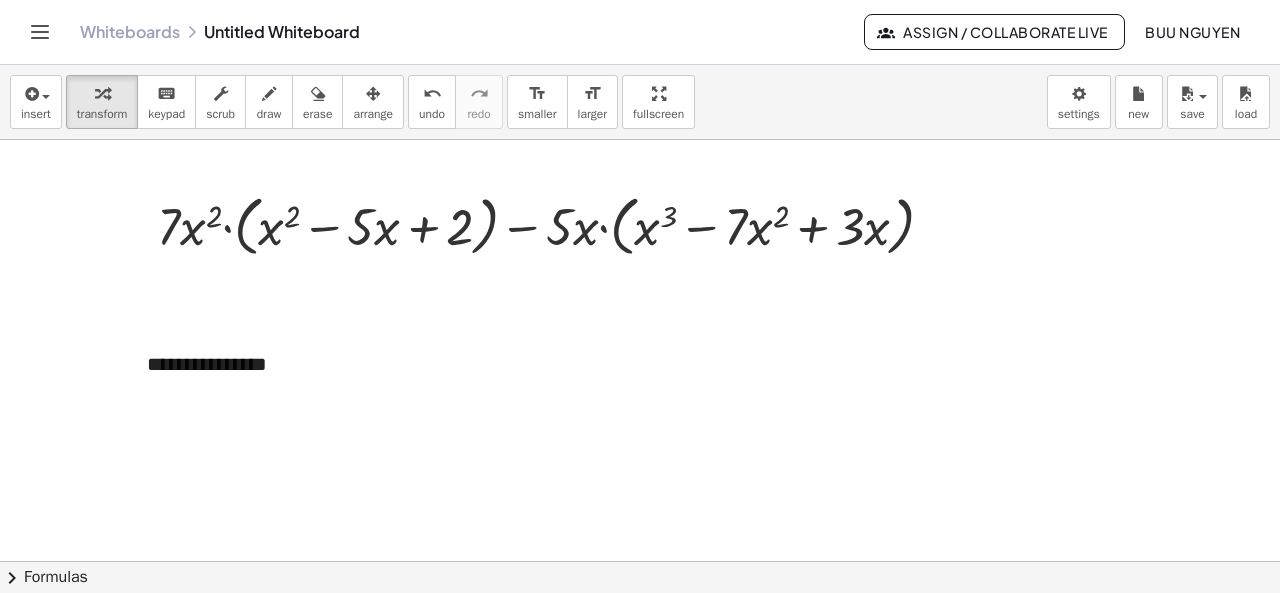 type 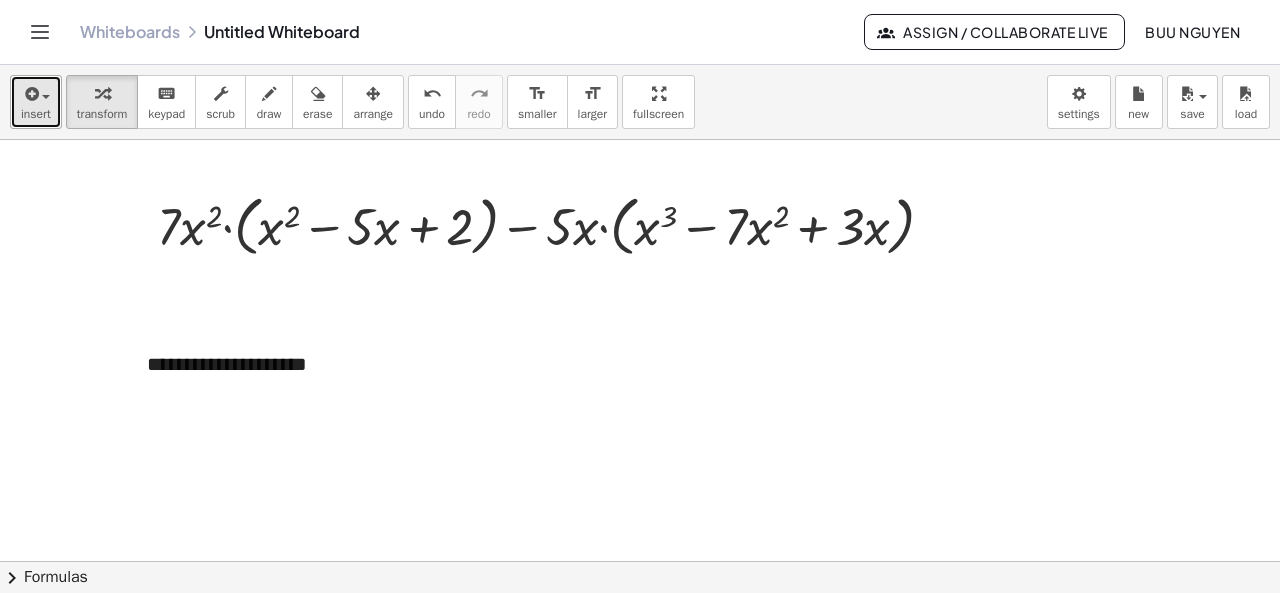 click at bounding box center [30, 94] 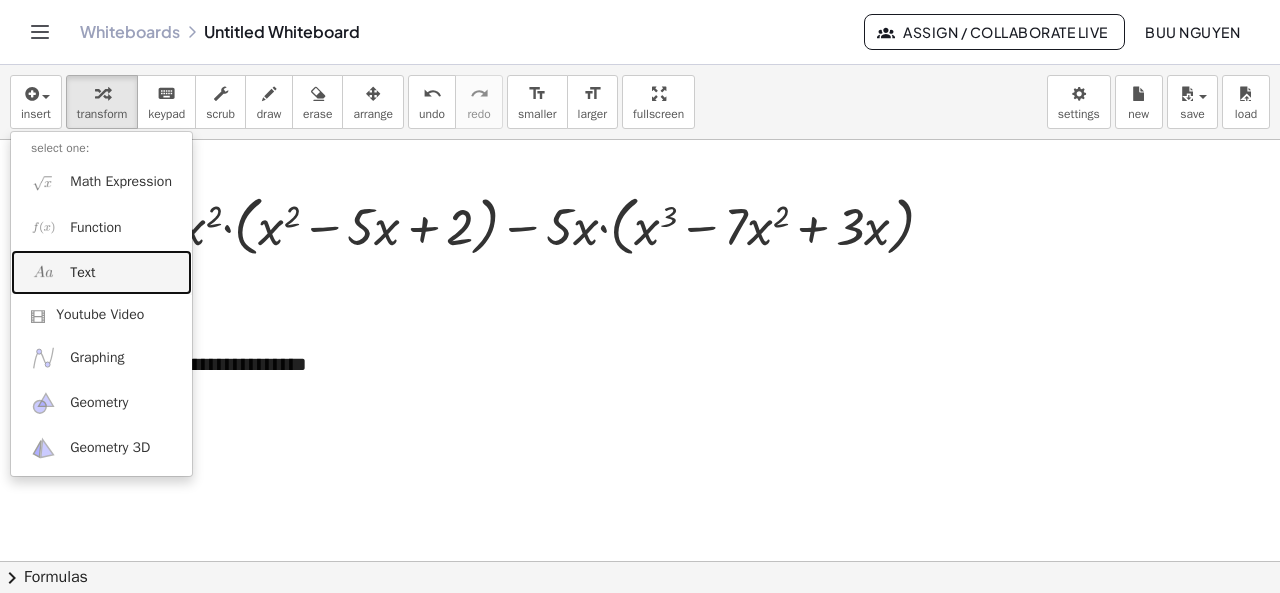 click on "Text" at bounding box center (82, 273) 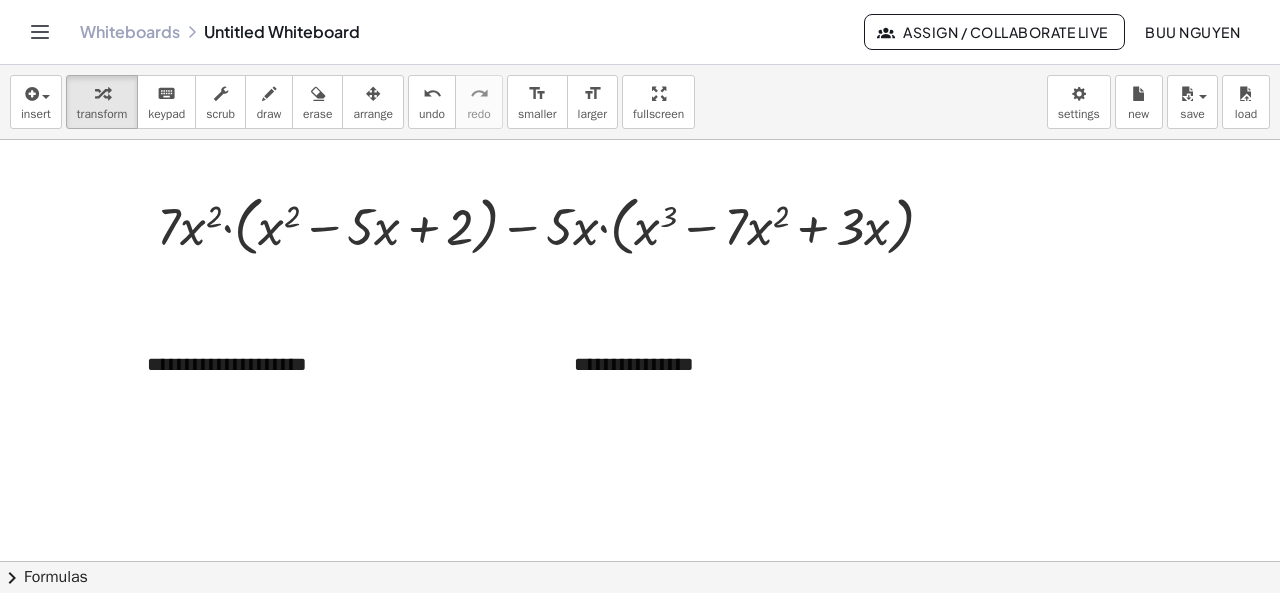 type 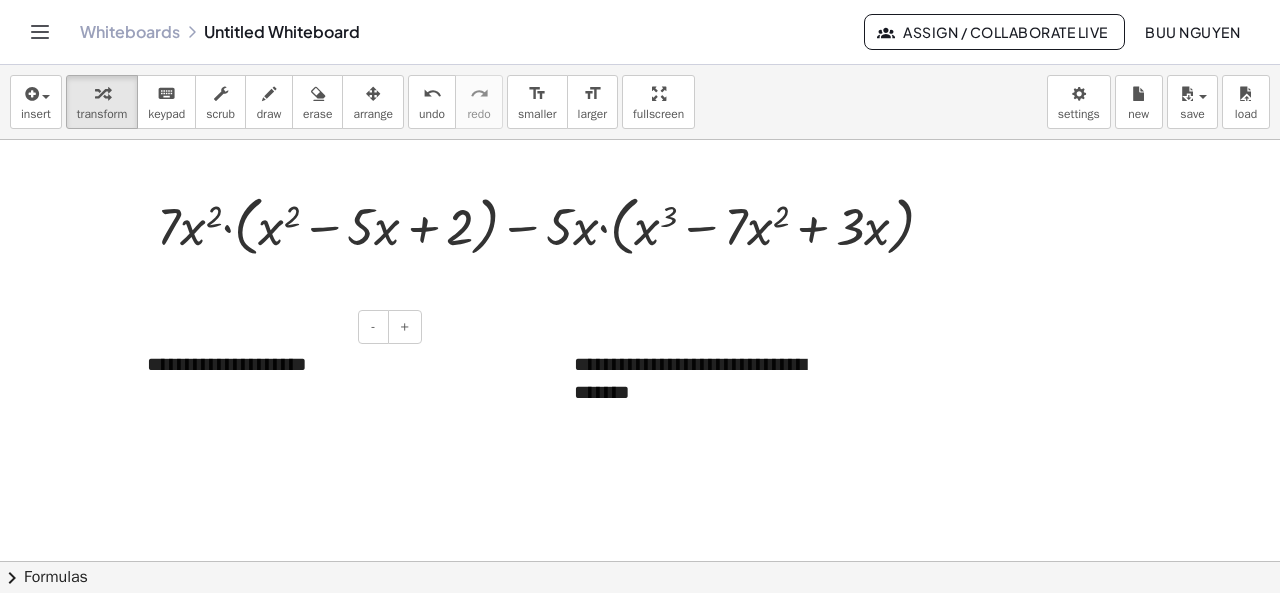 click on "**********" at bounding box center [277, 364] 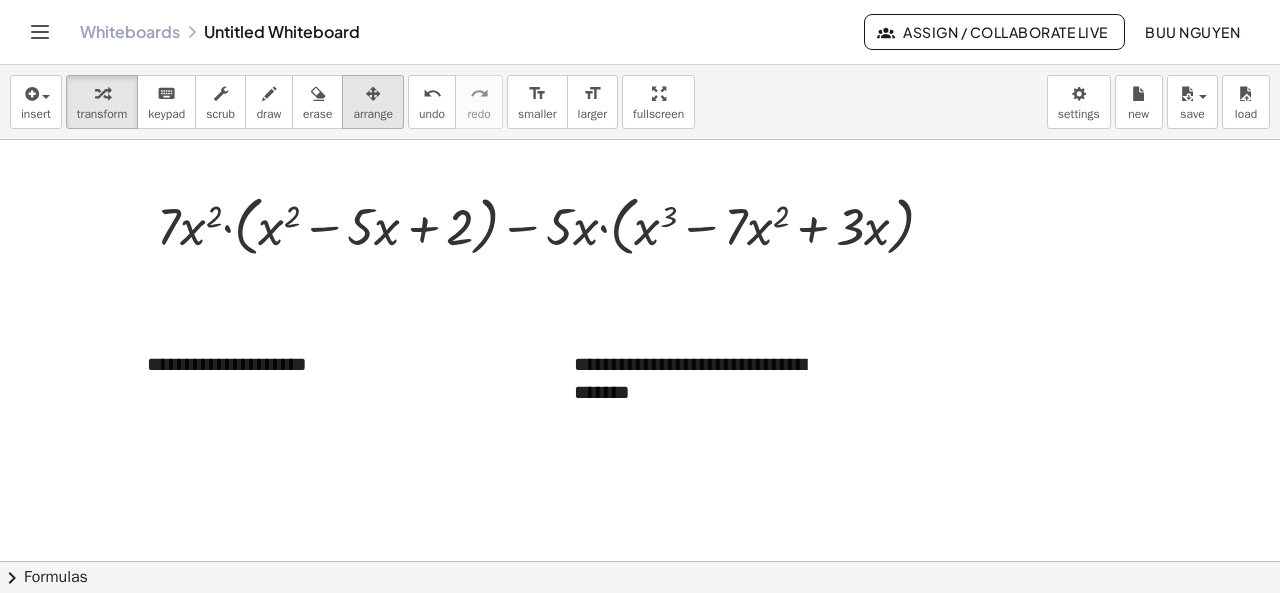 click on "arrange" at bounding box center (373, 114) 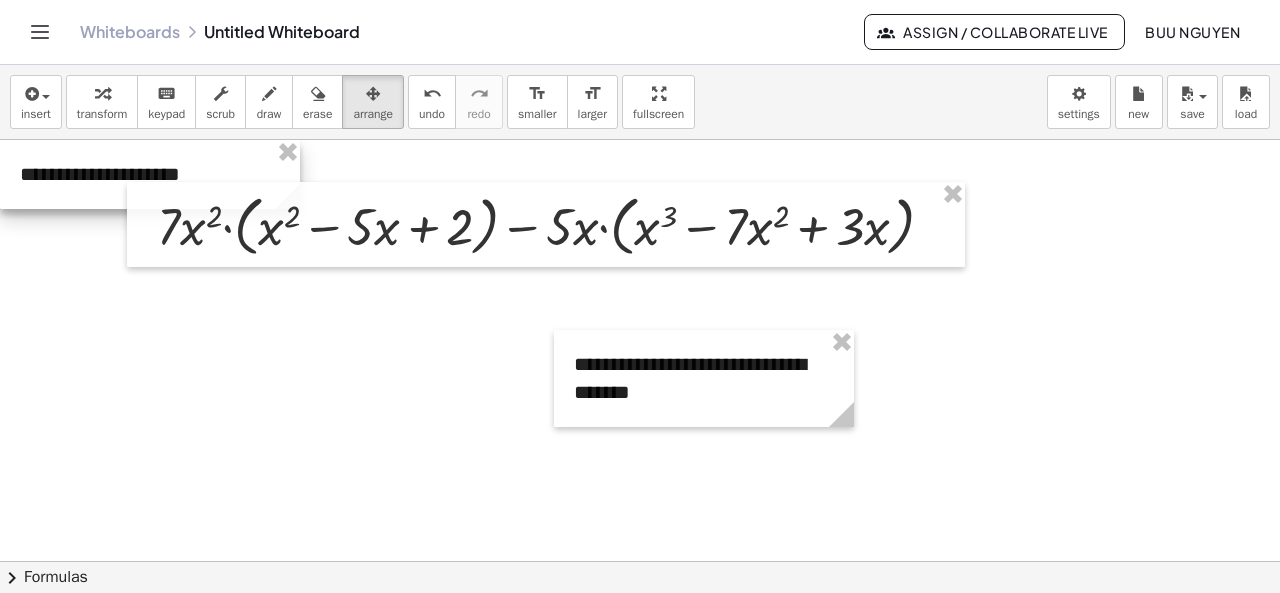 drag, startPoint x: 330, startPoint y: 369, endPoint x: 166, endPoint y: 168, distance: 259.41666 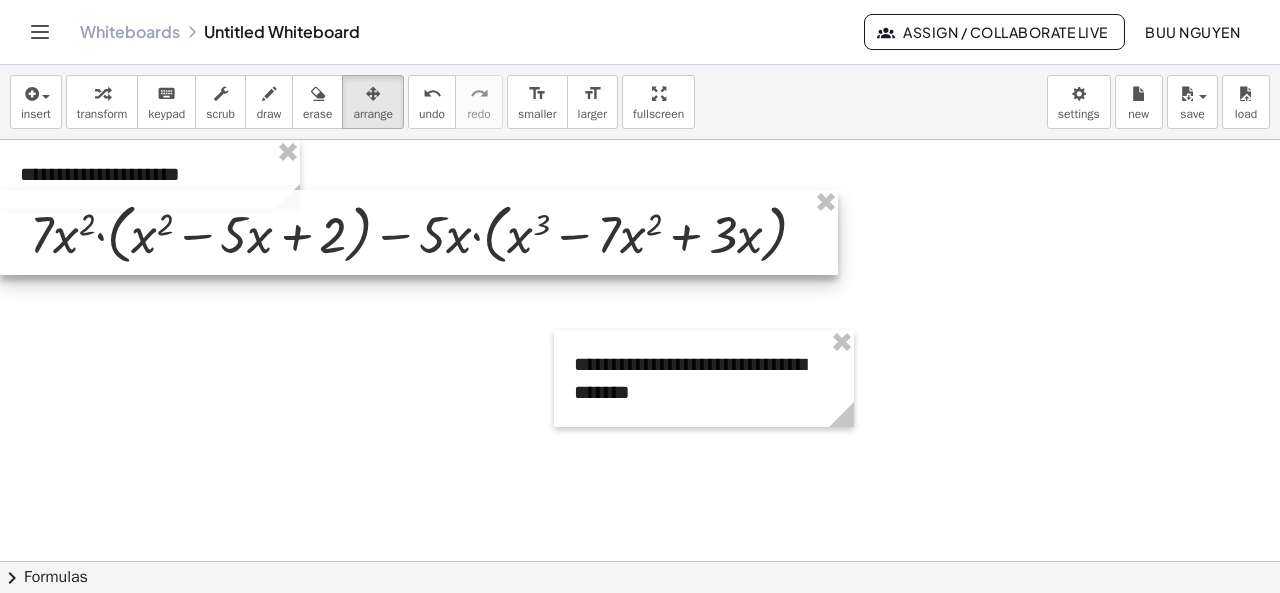 drag, startPoint x: 266, startPoint y: 215, endPoint x: 56, endPoint y: 222, distance: 210.11664 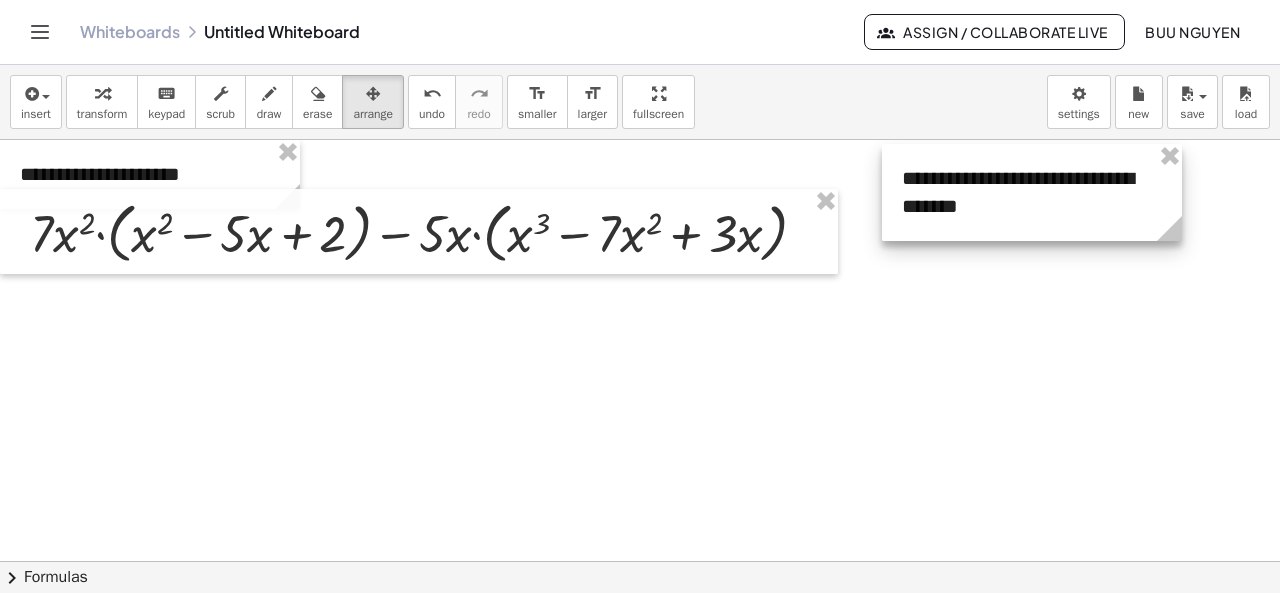drag, startPoint x: 711, startPoint y: 384, endPoint x: 1039, endPoint y: 198, distance: 377.06763 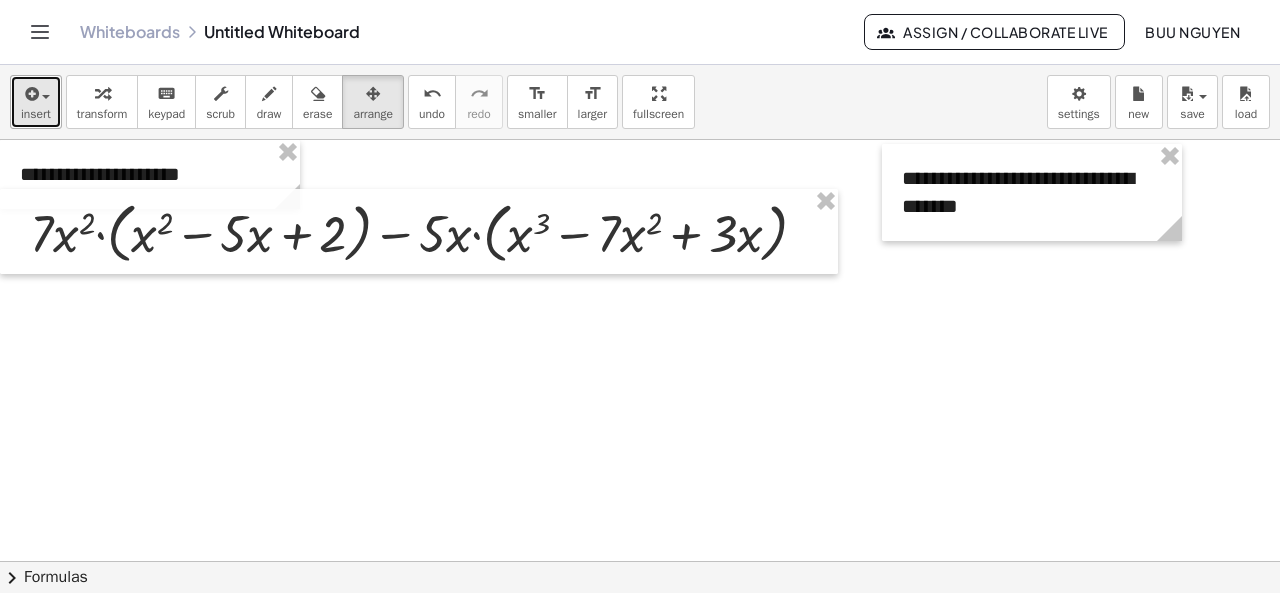 click at bounding box center (36, 93) 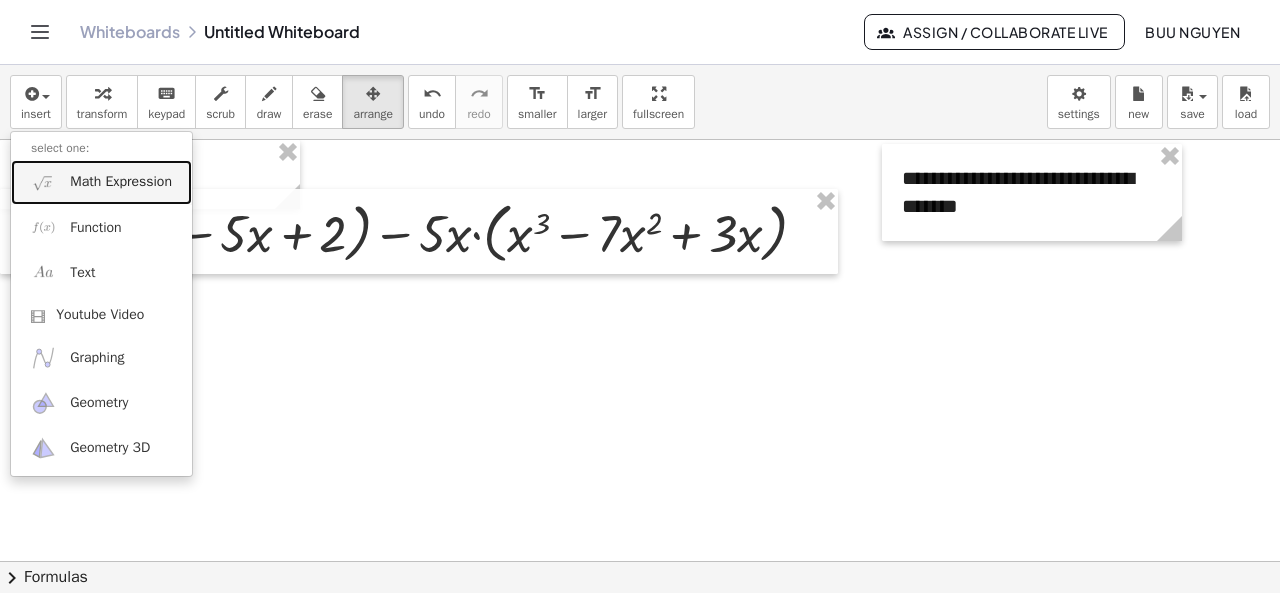 click on "Math Expression" at bounding box center [101, 182] 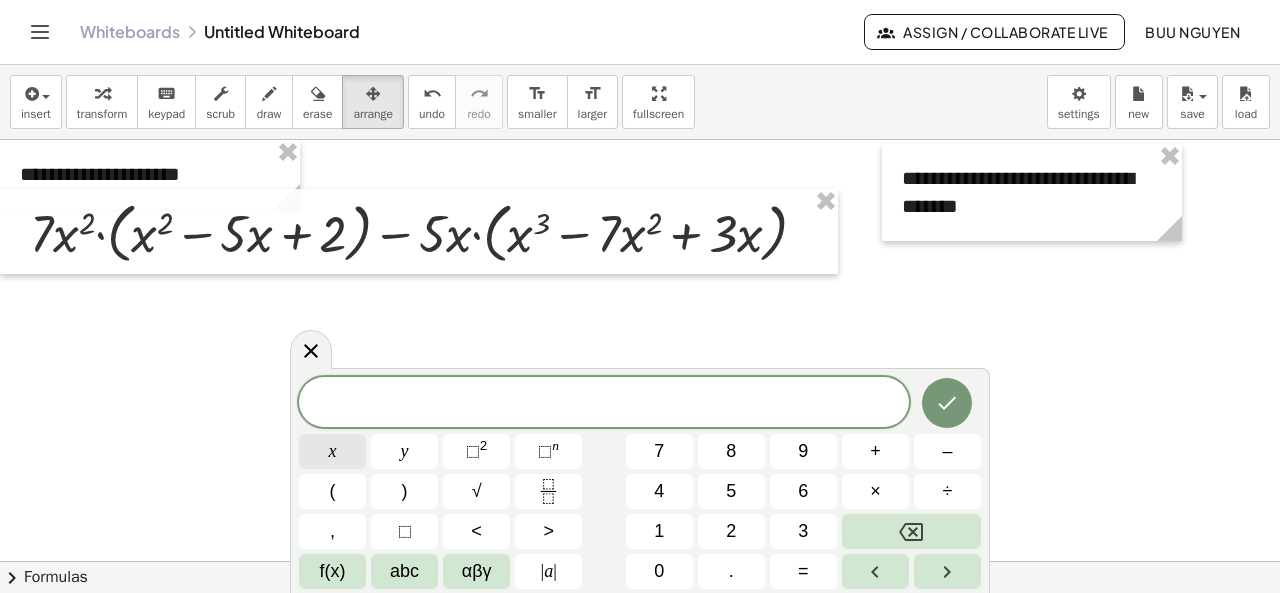 click on "x" at bounding box center (332, 451) 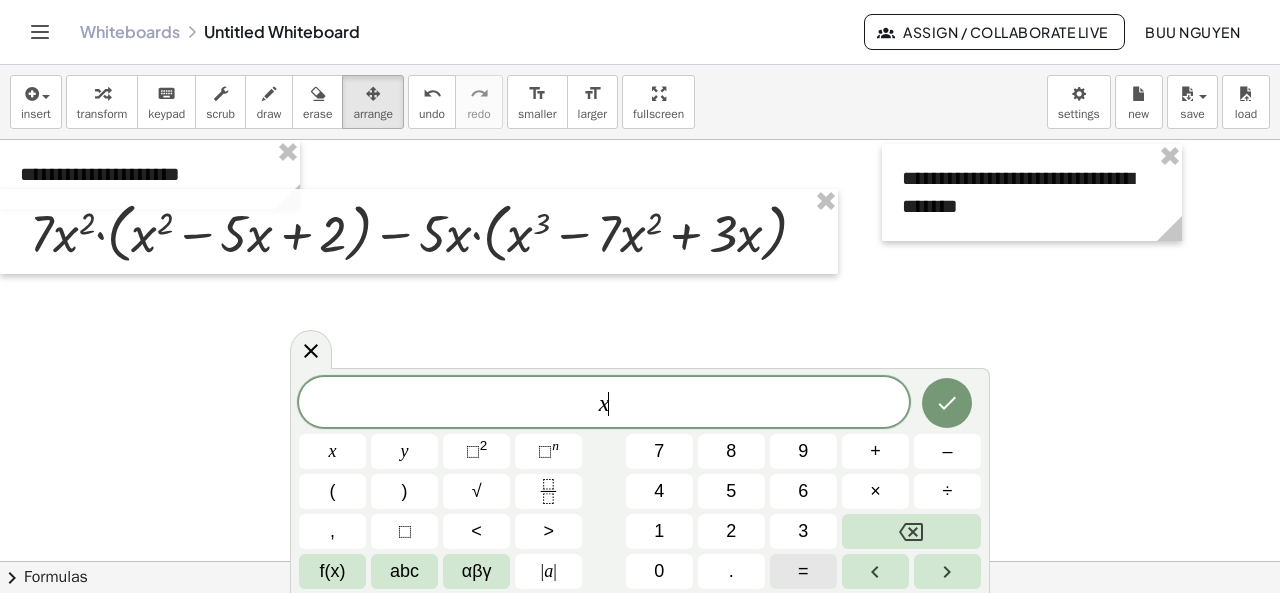 click on "=" at bounding box center (803, 571) 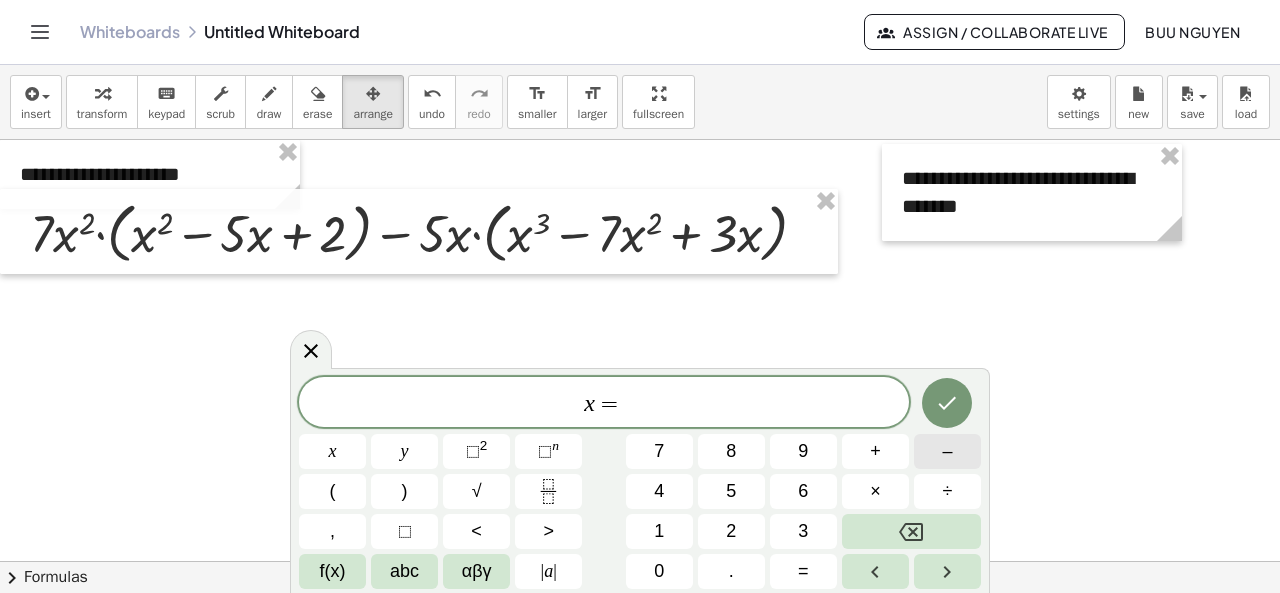 click on "–" at bounding box center [947, 451] 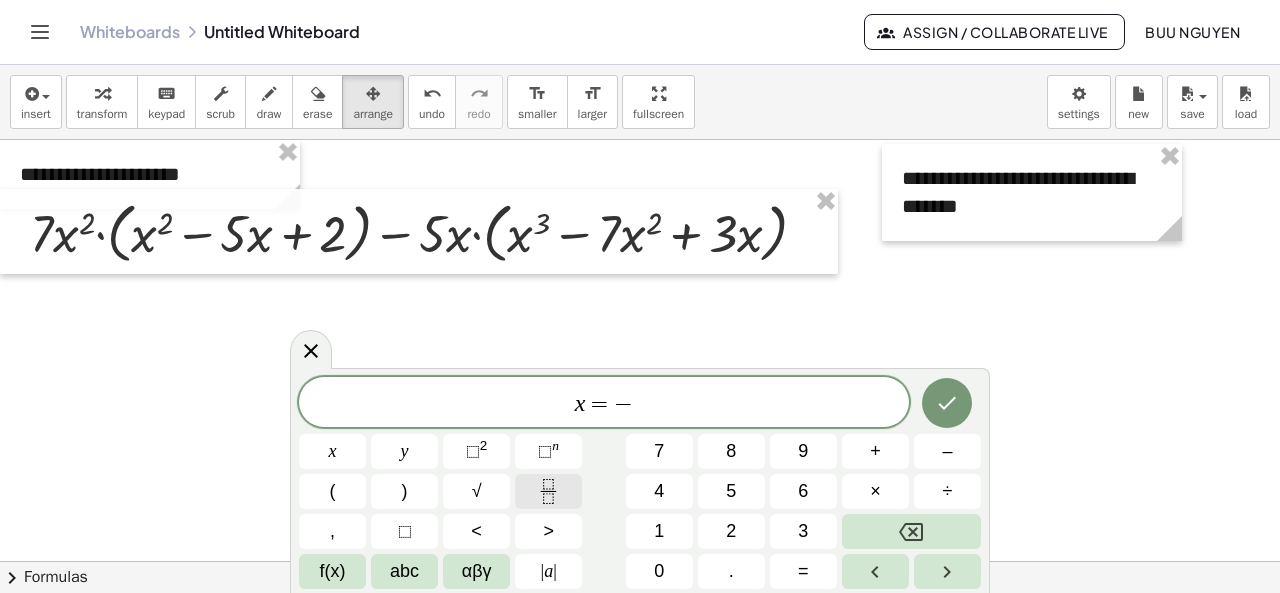 click 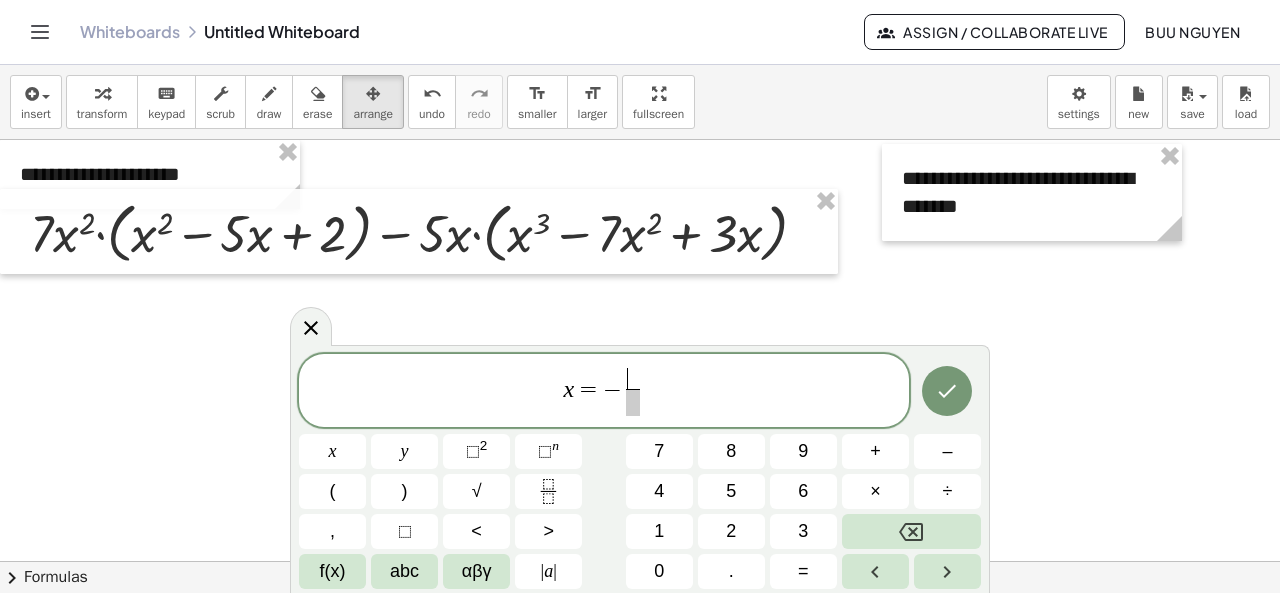 click on "1" at bounding box center [659, 531] 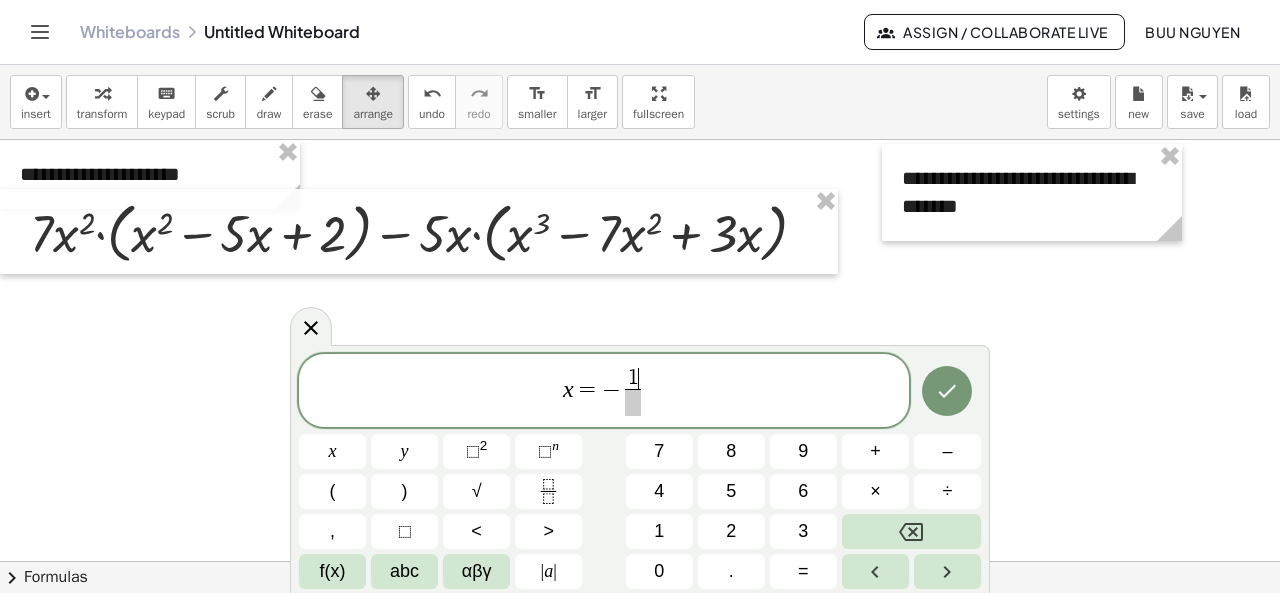 click at bounding box center [632, 402] 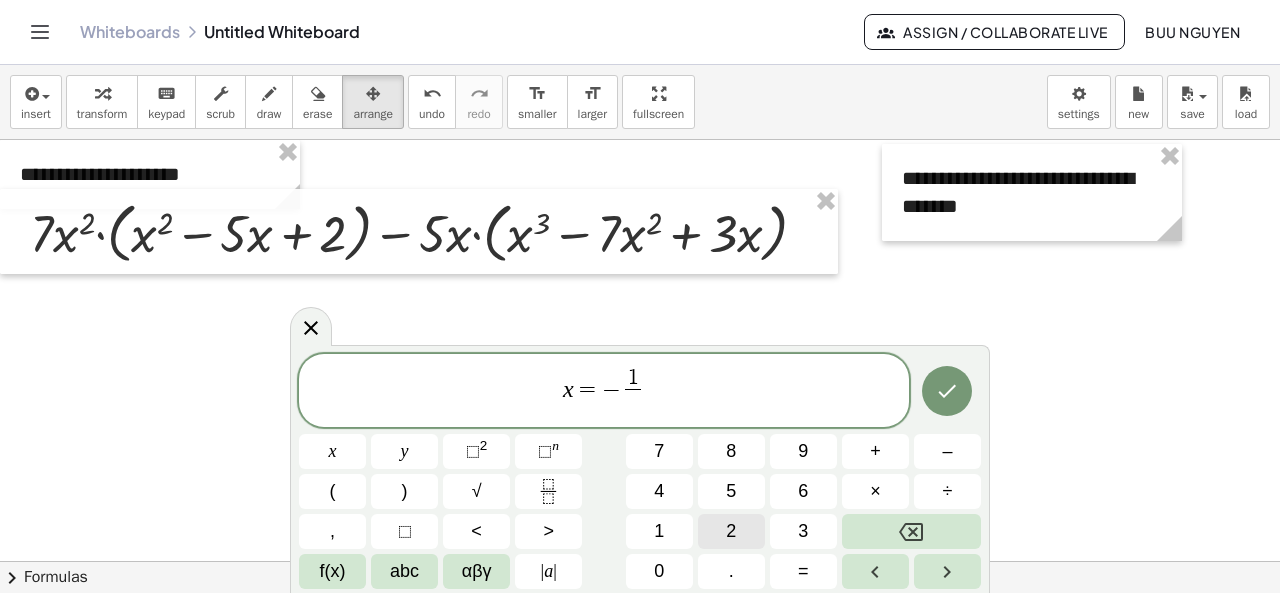 click on "2" at bounding box center [731, 531] 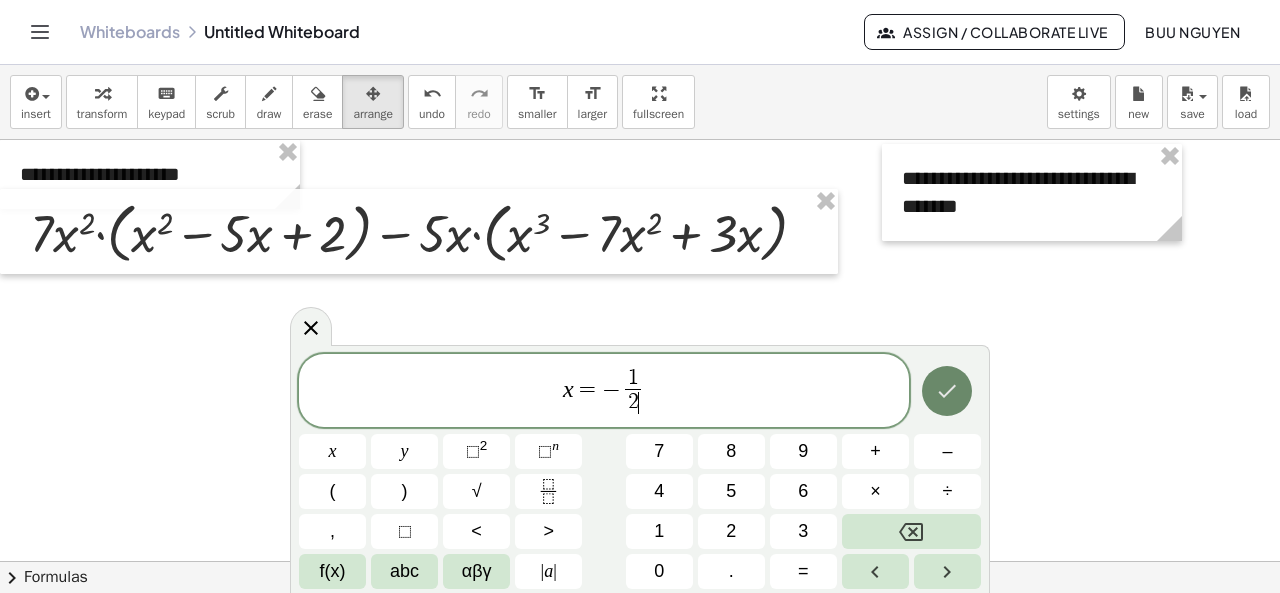click at bounding box center (947, 391) 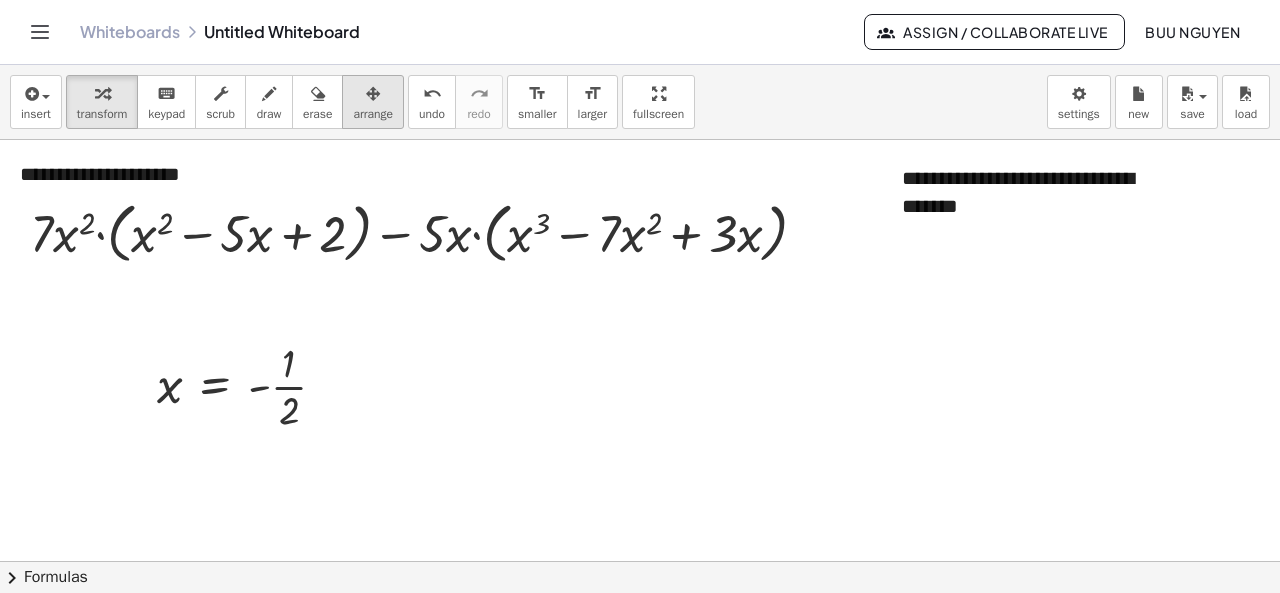 click at bounding box center [373, 93] 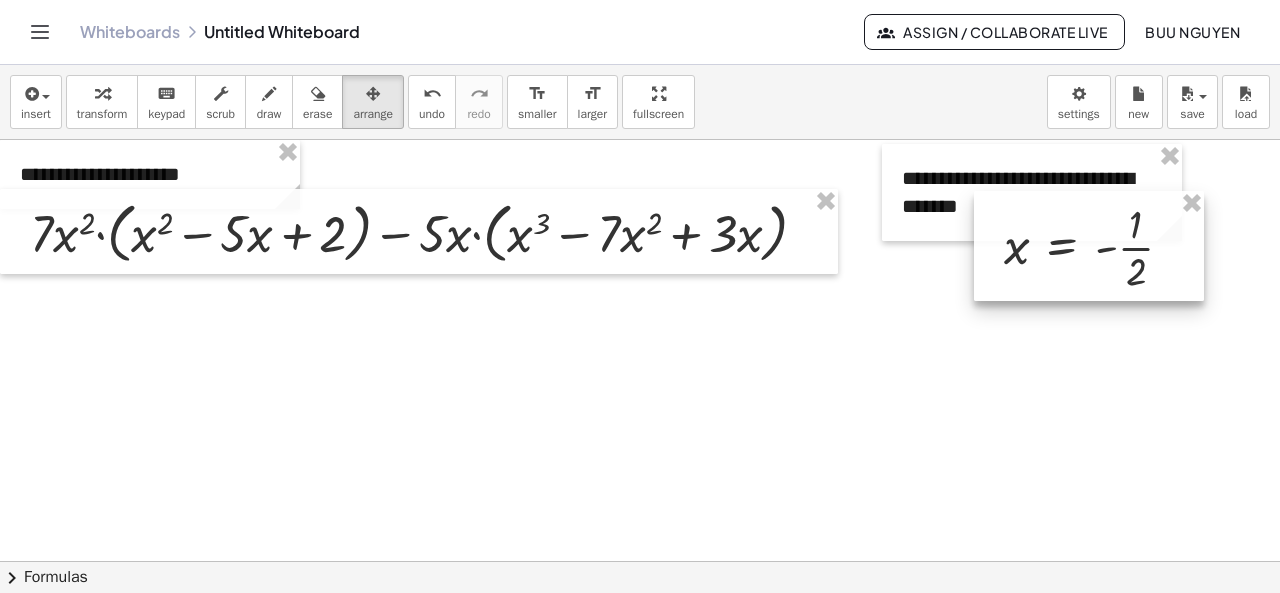 drag, startPoint x: 242, startPoint y: 391, endPoint x: 1091, endPoint y: 251, distance: 860.4656 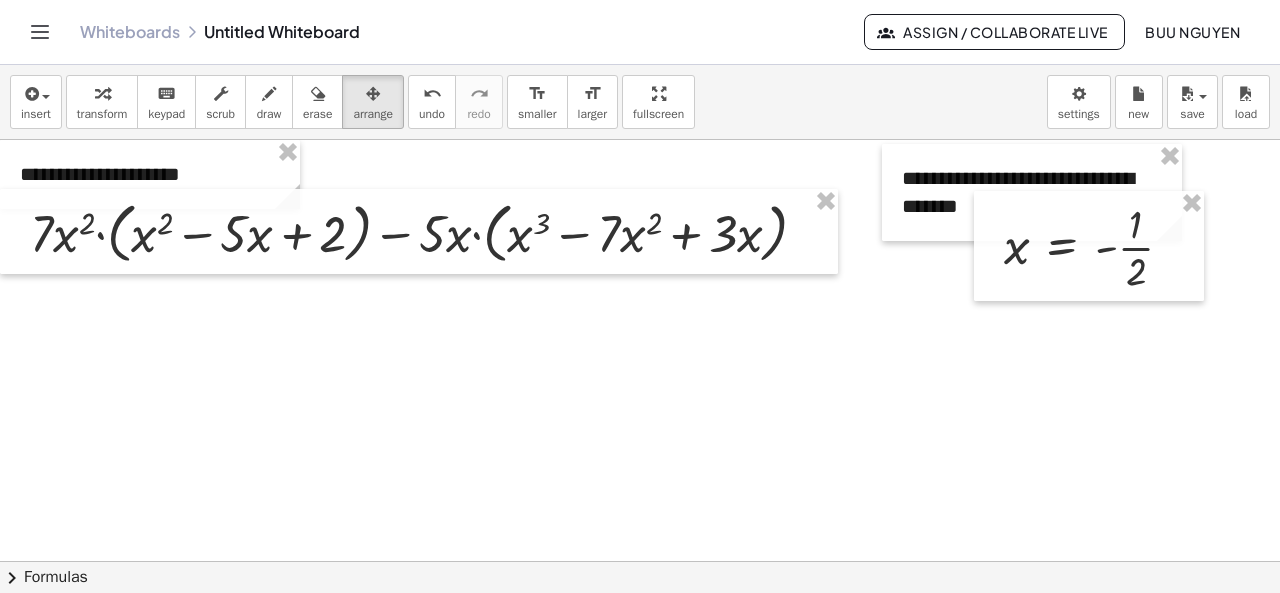 click at bounding box center [640, 562] 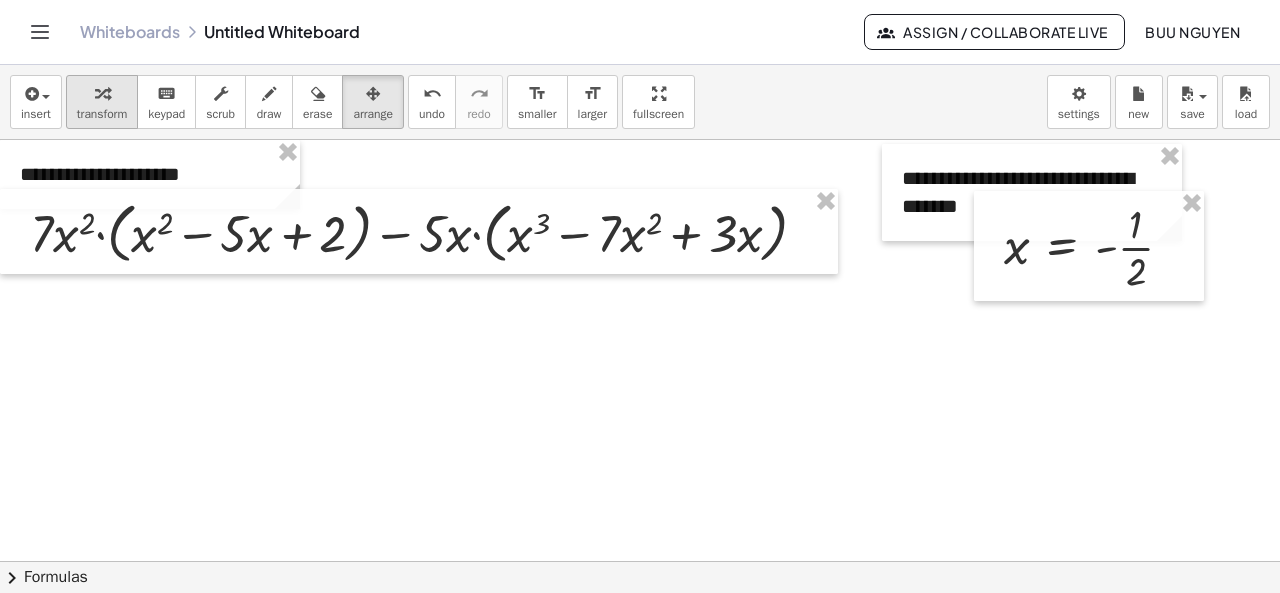click on "transform" at bounding box center [102, 114] 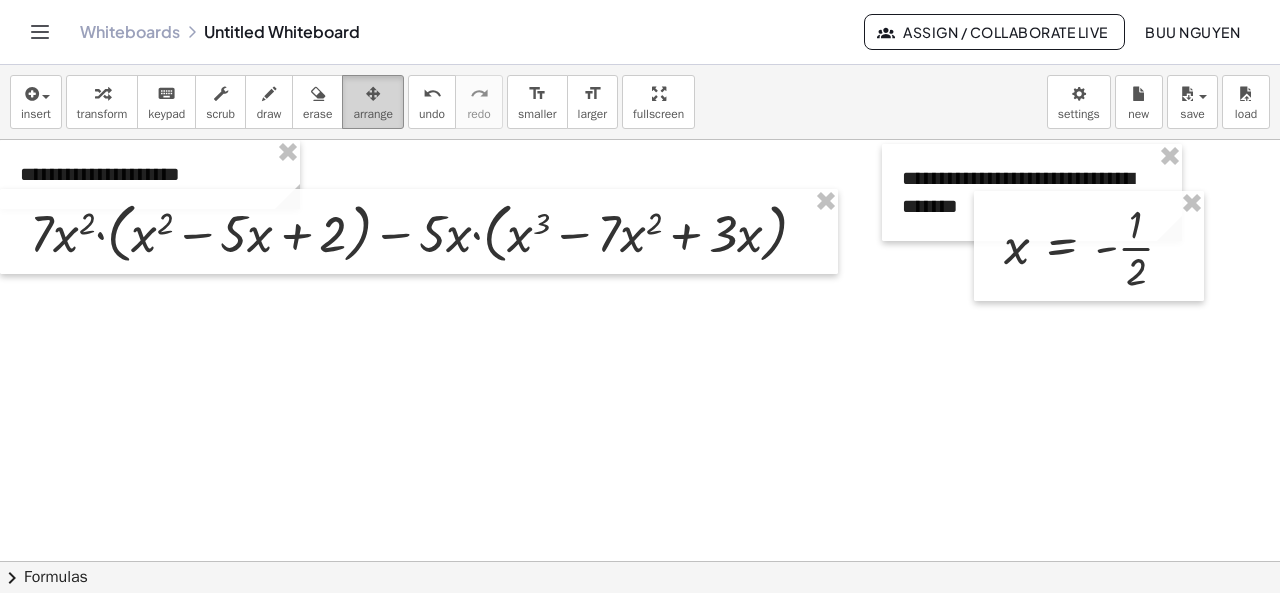 click on "arrange" at bounding box center [373, 114] 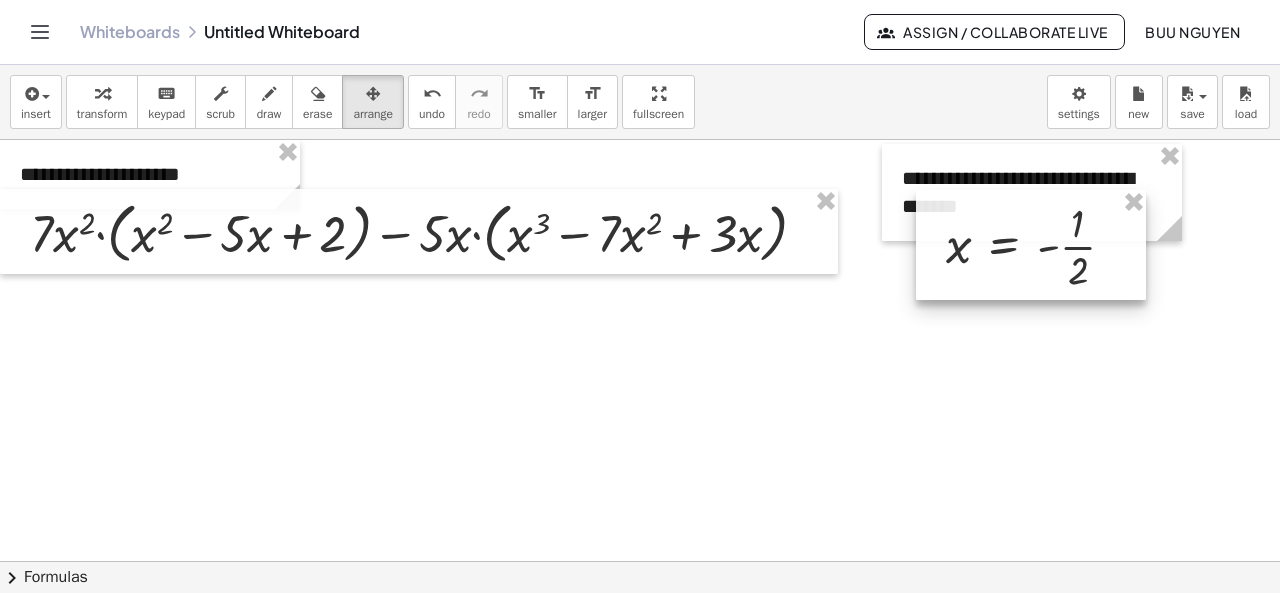 drag, startPoint x: 1062, startPoint y: 255, endPoint x: 1004, endPoint y: 254, distance: 58.00862 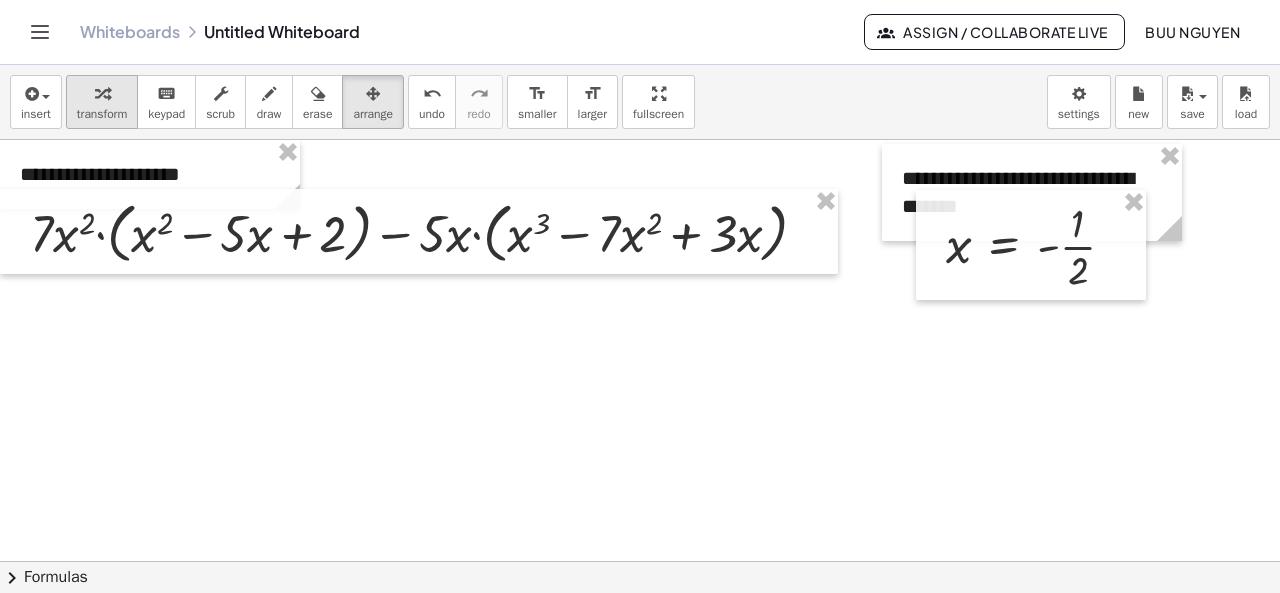 click on "transform" at bounding box center [102, 114] 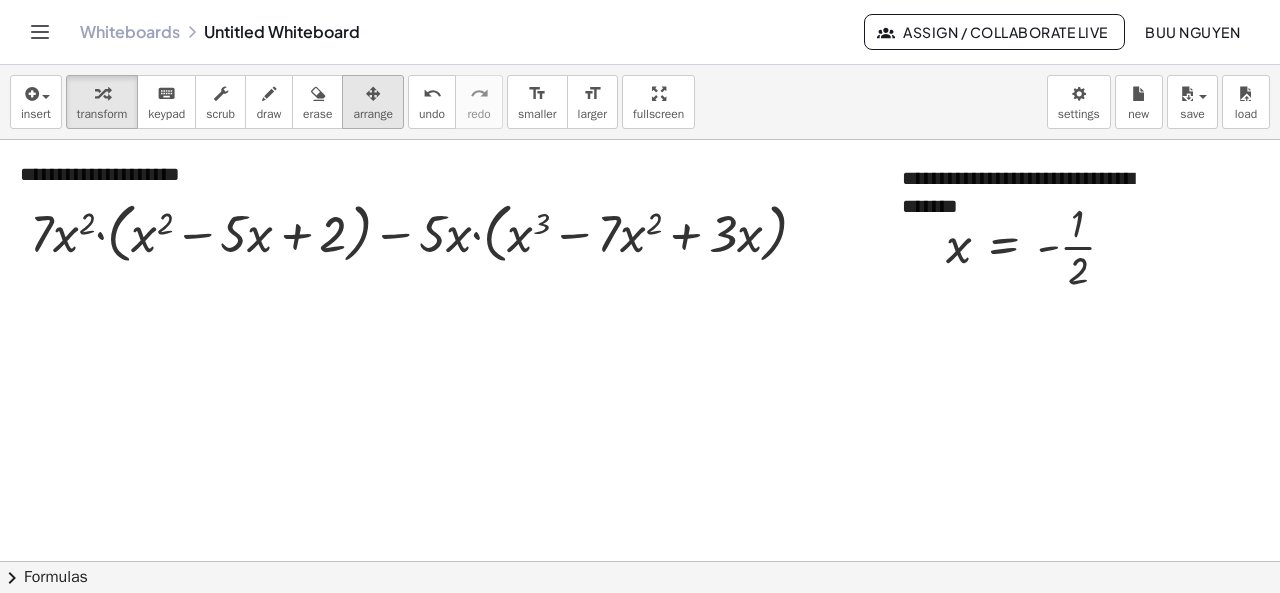 click on "arrange" at bounding box center (373, 114) 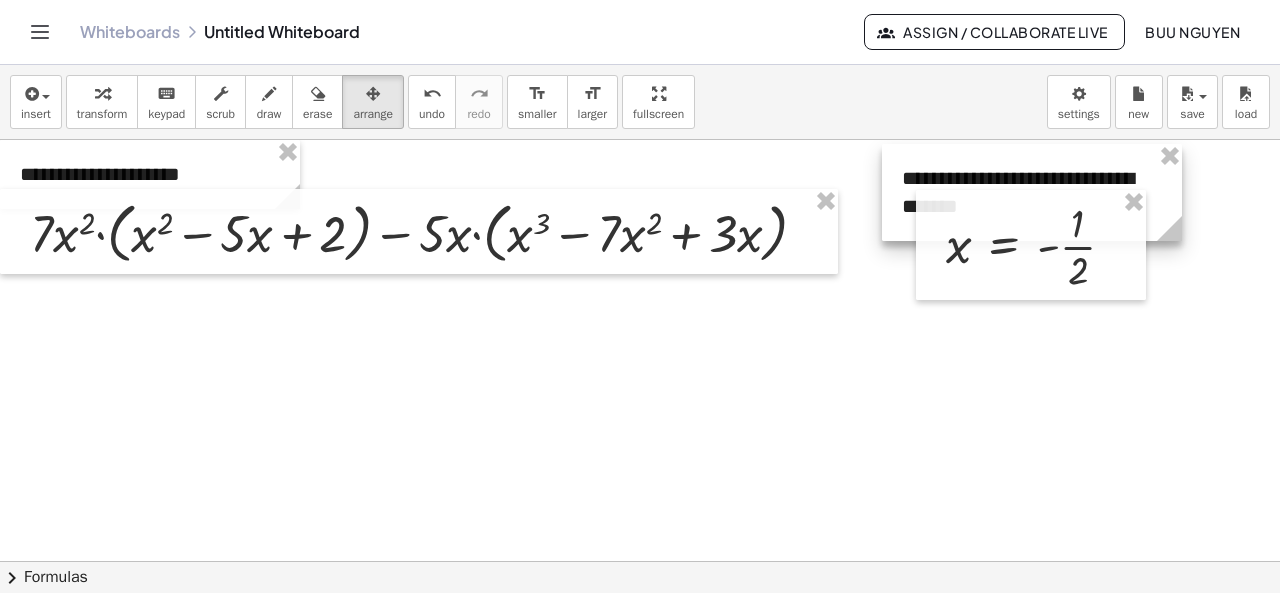 click at bounding box center [1032, 192] 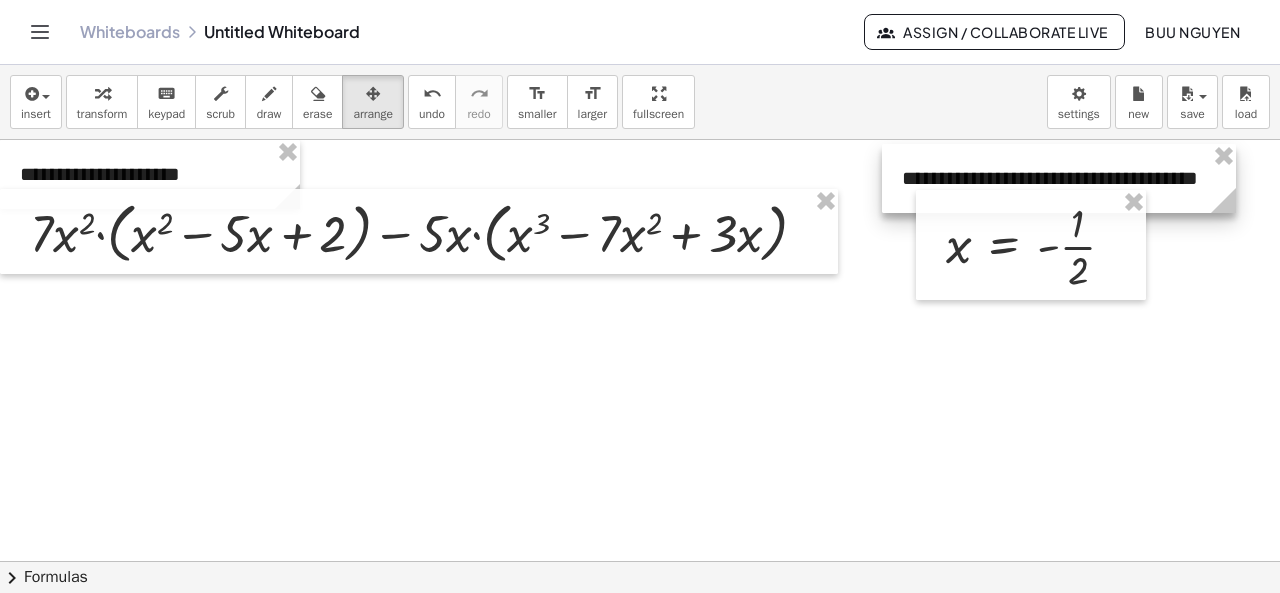 drag, startPoint x: 1184, startPoint y: 232, endPoint x: 1238, endPoint y: 218, distance: 55.7853 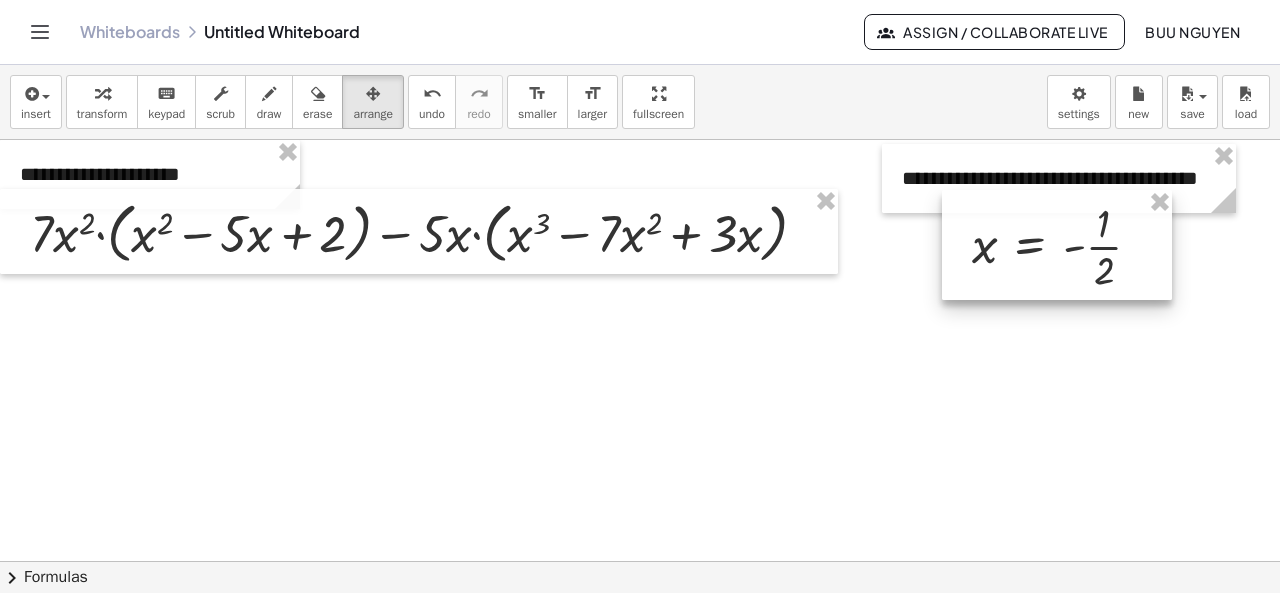 drag, startPoint x: 1016, startPoint y: 251, endPoint x: 1042, endPoint y: 251, distance: 26 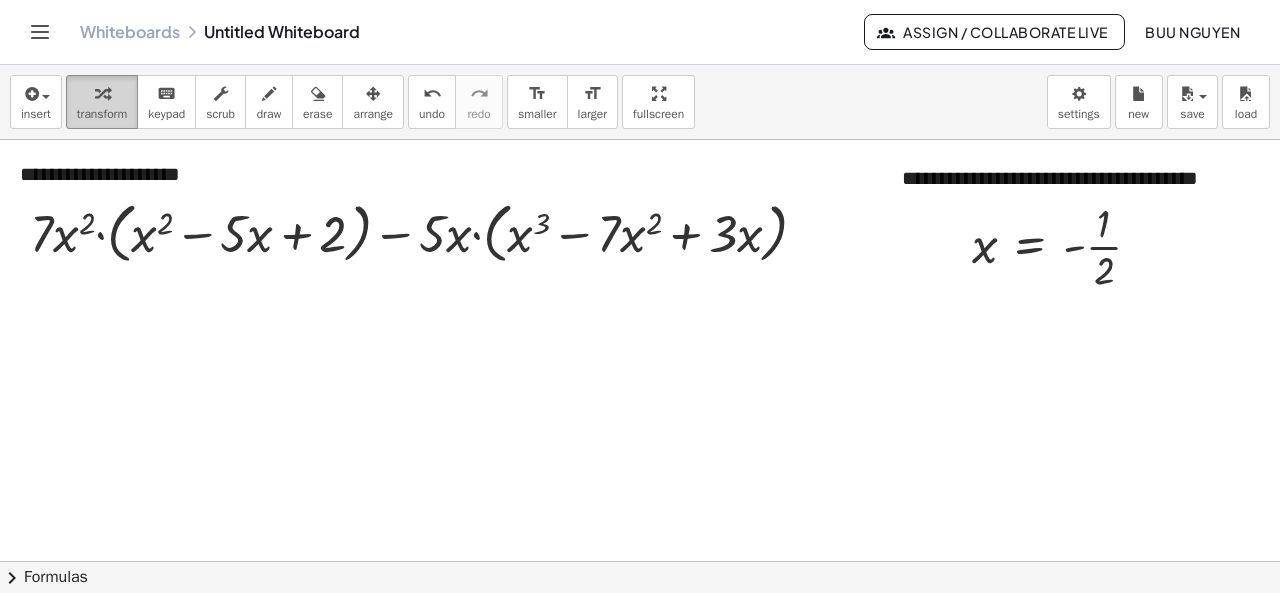 click at bounding box center [102, 93] 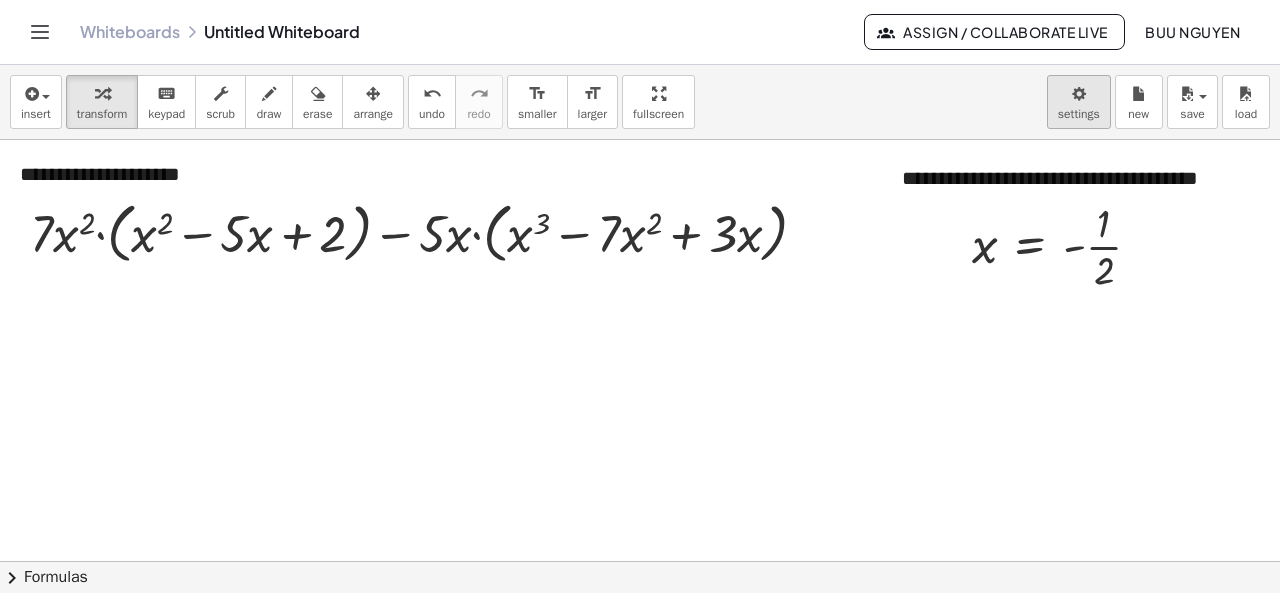 click on "**********" at bounding box center [640, 296] 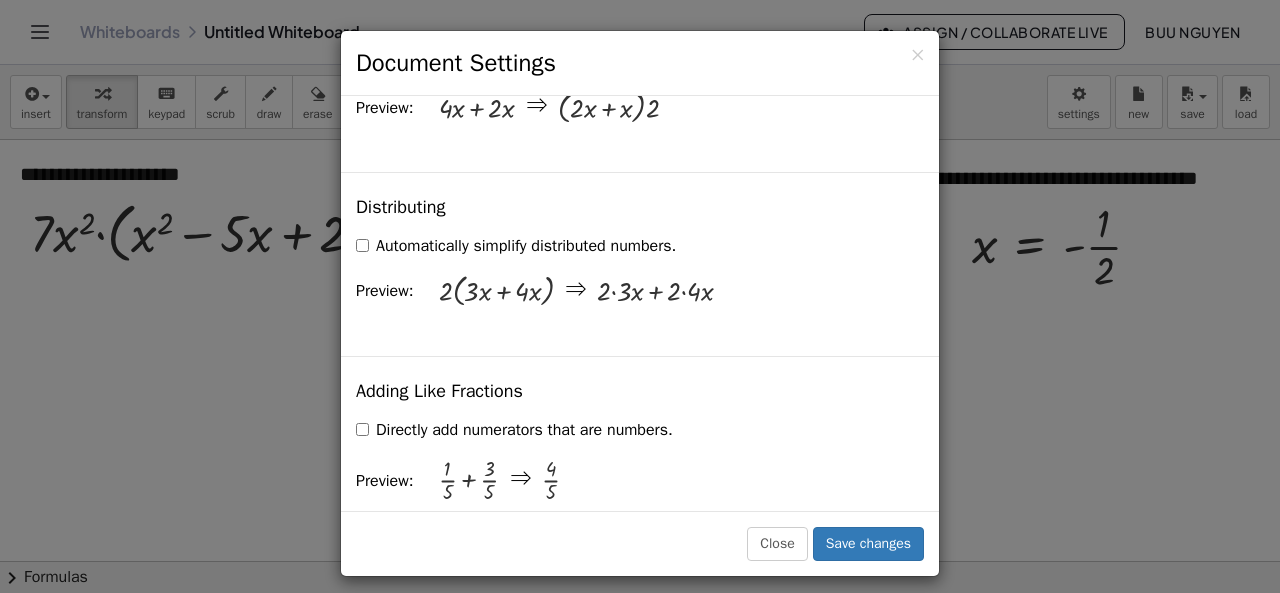 scroll, scrollTop: 1477, scrollLeft: 0, axis: vertical 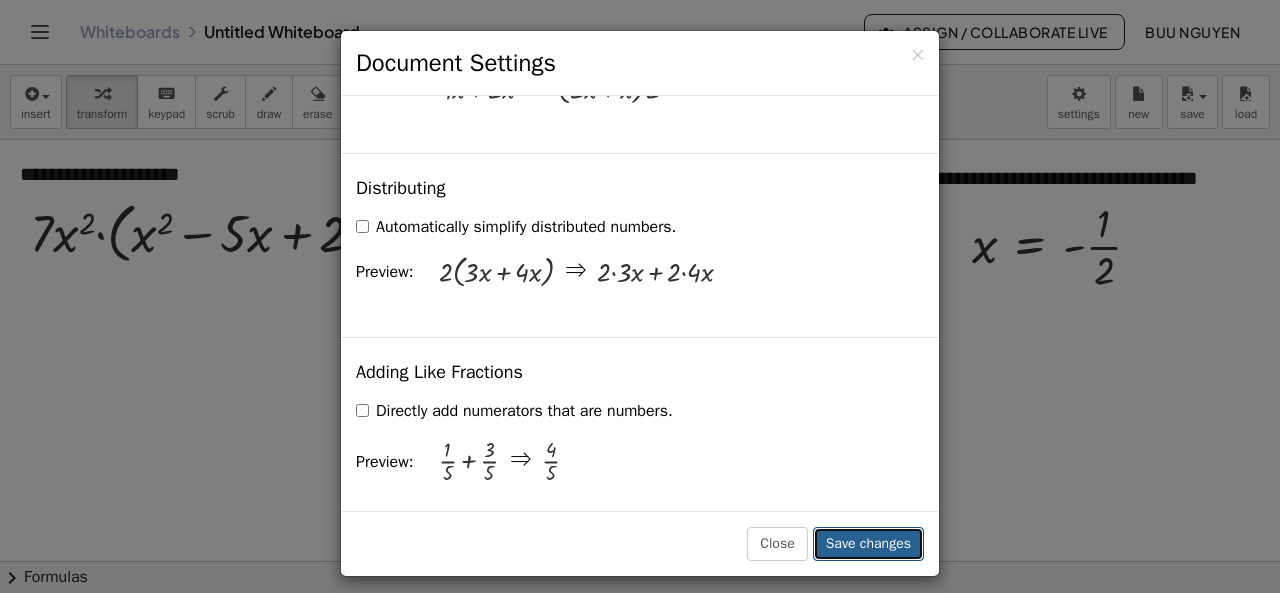 click on "Save changes" at bounding box center [868, 544] 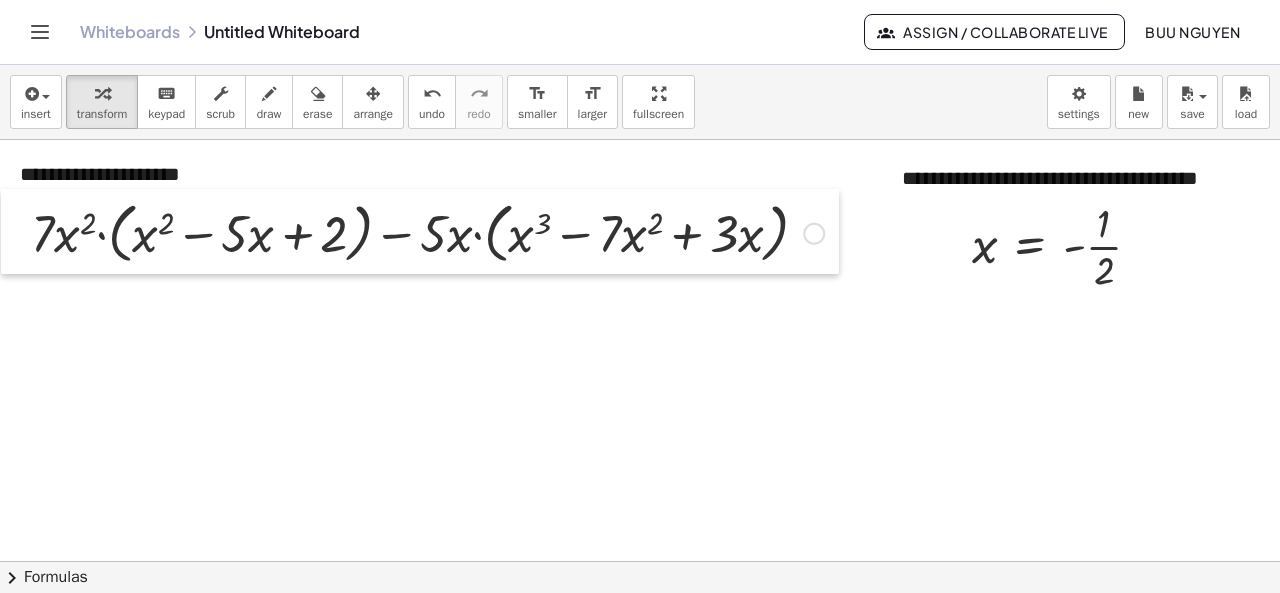 click at bounding box center (16, 232) 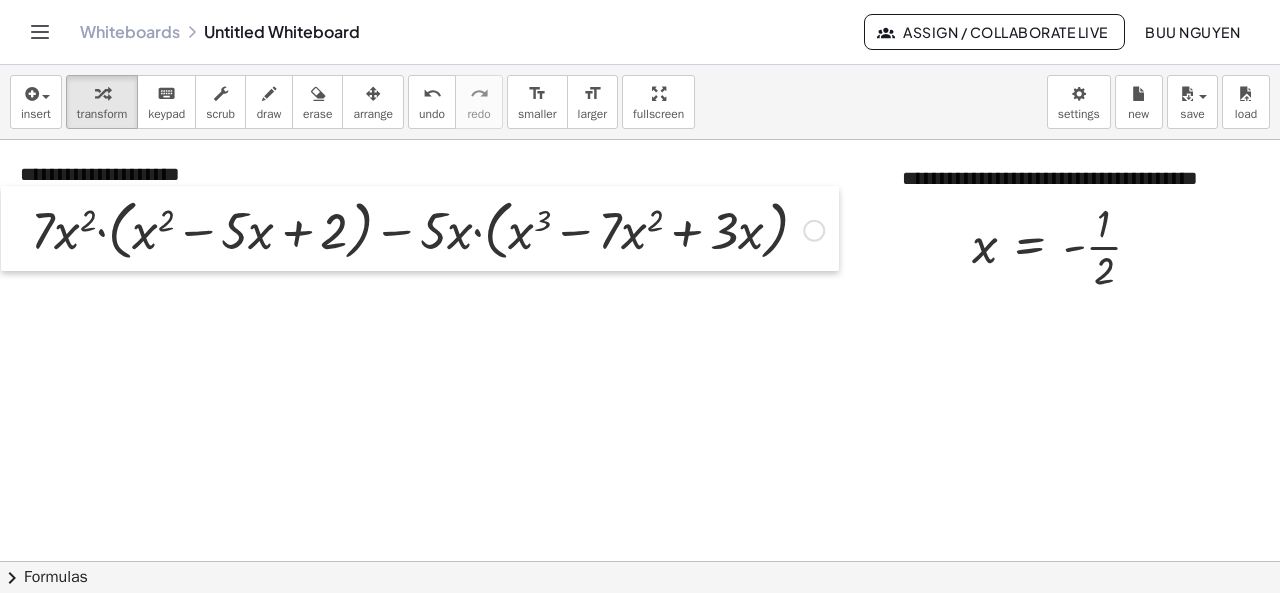 click at bounding box center [16, 229] 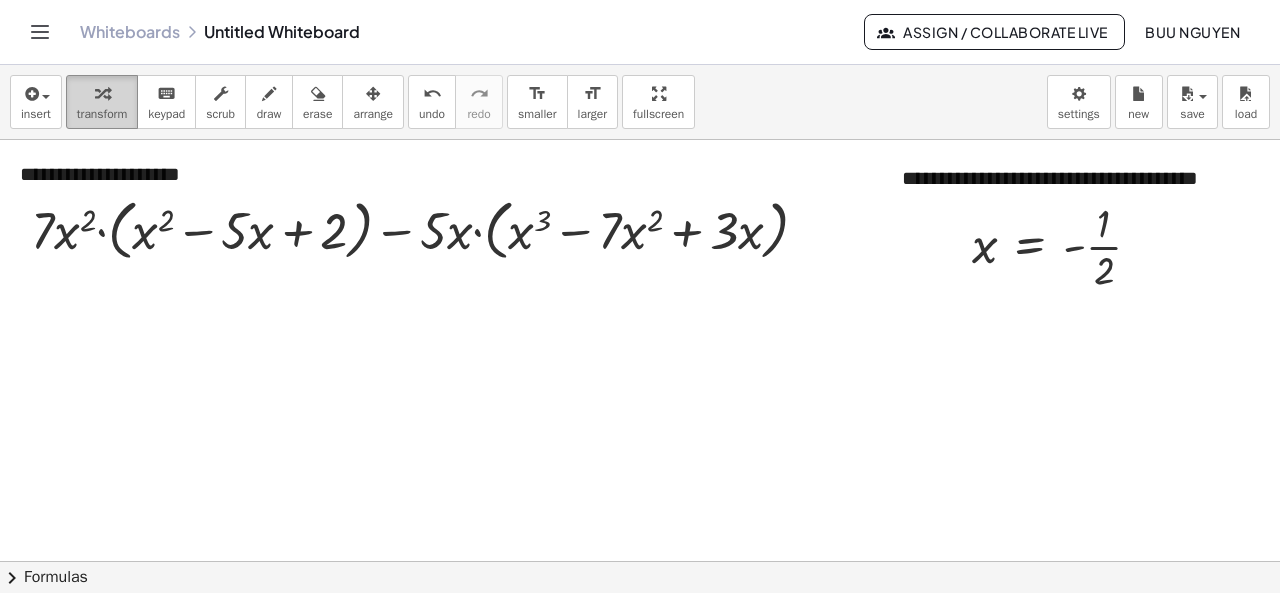 click on "transform" at bounding box center (102, 114) 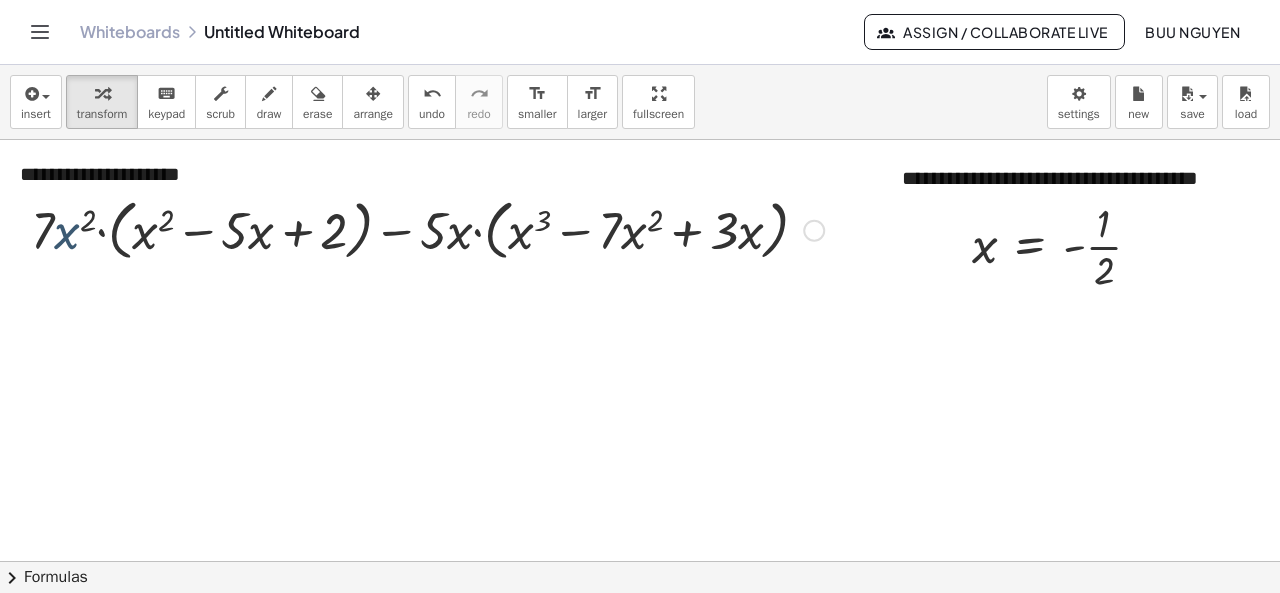 click at bounding box center [427, 229] 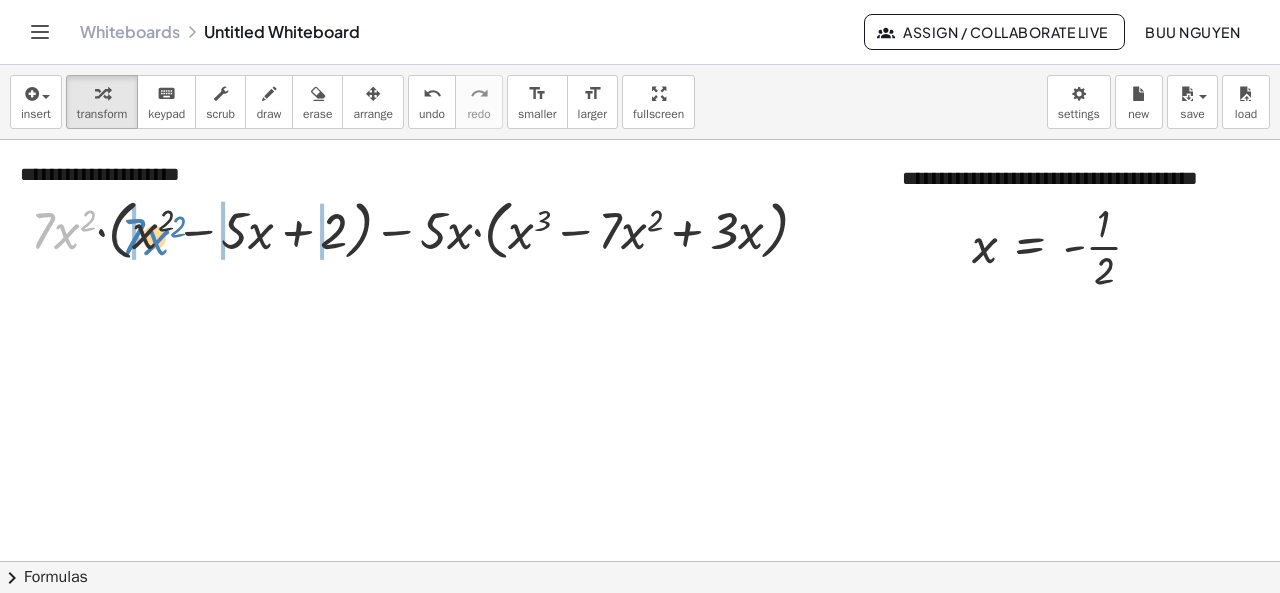 drag, startPoint x: 40, startPoint y: 239, endPoint x: 130, endPoint y: 245, distance: 90.199776 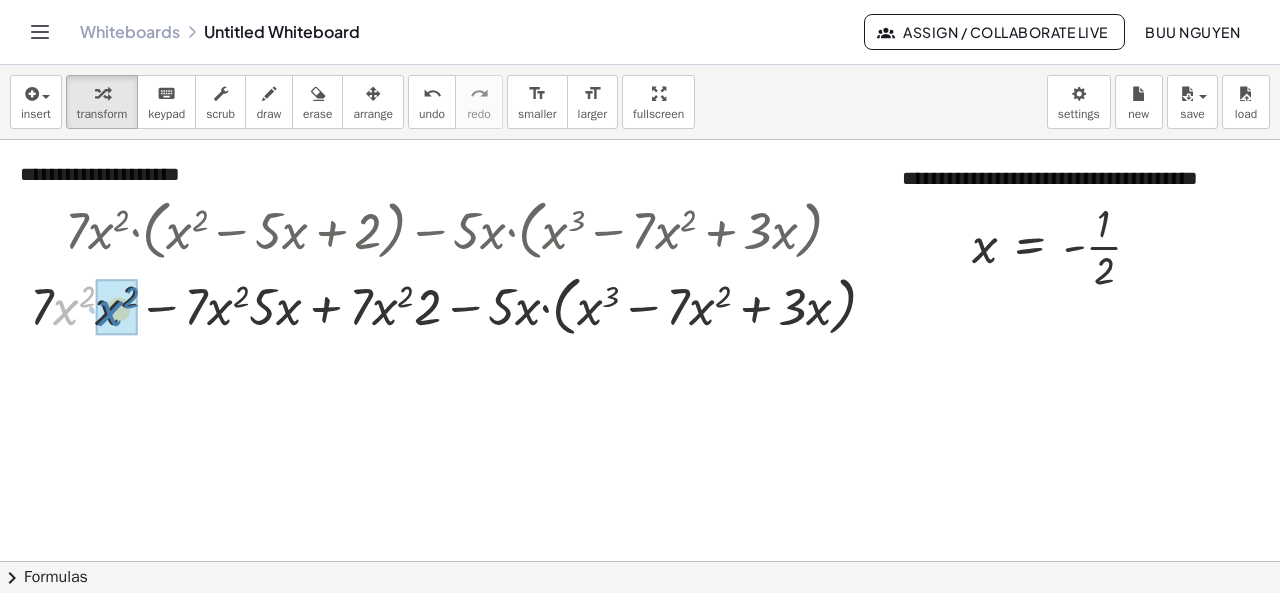 drag, startPoint x: 64, startPoint y: 313, endPoint x: 109, endPoint y: 315, distance: 45.044422 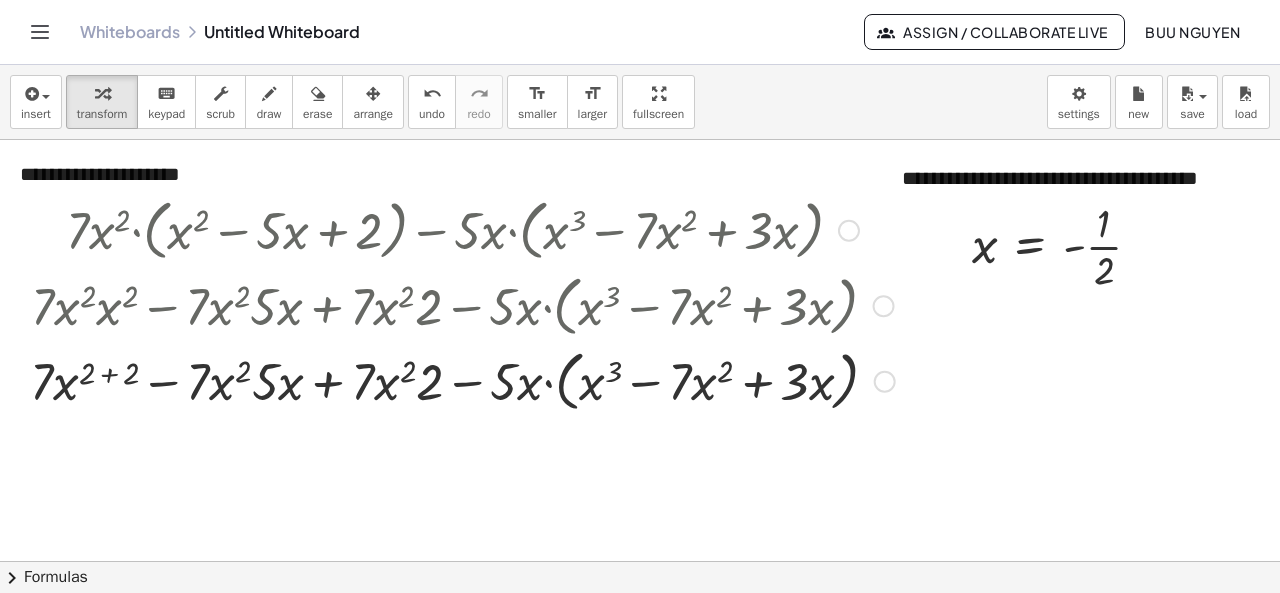 click at bounding box center [462, 380] 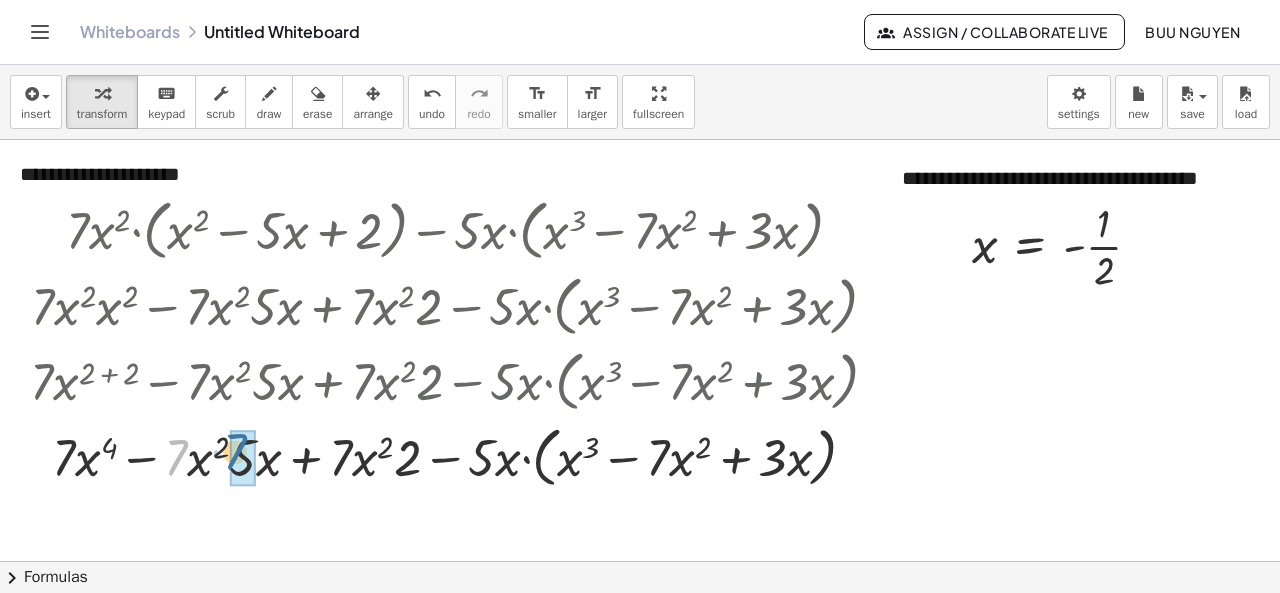 drag, startPoint x: 170, startPoint y: 467, endPoint x: 229, endPoint y: 461, distance: 59.3043 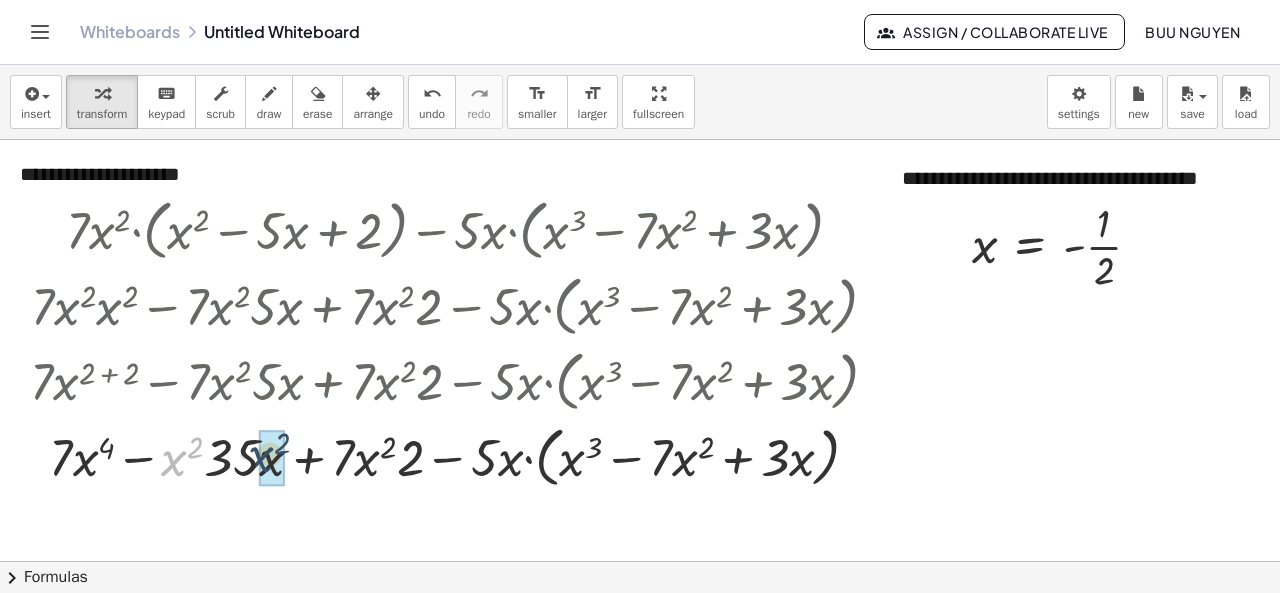 drag, startPoint x: 176, startPoint y: 463, endPoint x: 264, endPoint y: 459, distance: 88.09086 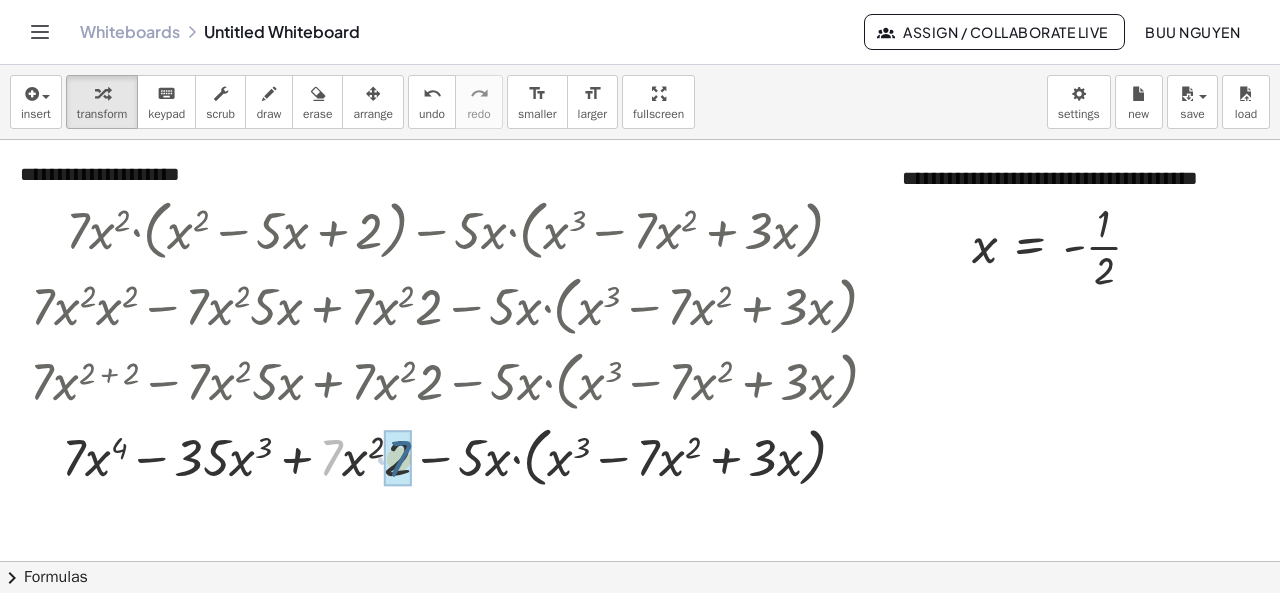 drag, startPoint x: 332, startPoint y: 458, endPoint x: 401, endPoint y: 459, distance: 69.00725 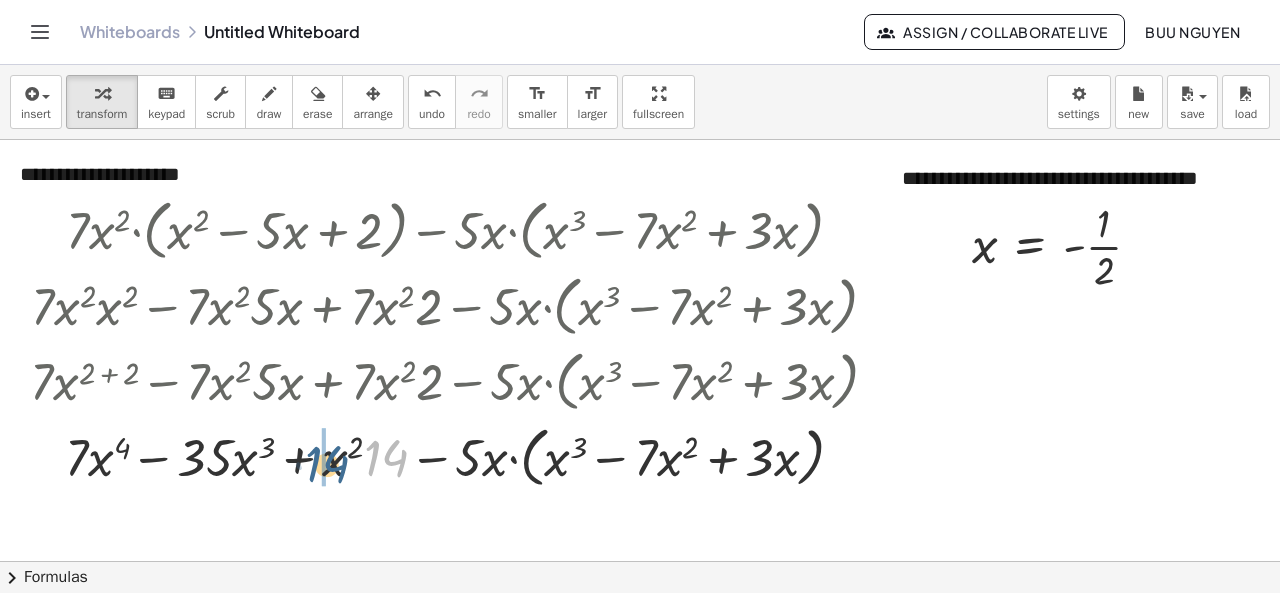 drag, startPoint x: 389, startPoint y: 466, endPoint x: 329, endPoint y: 466, distance: 60 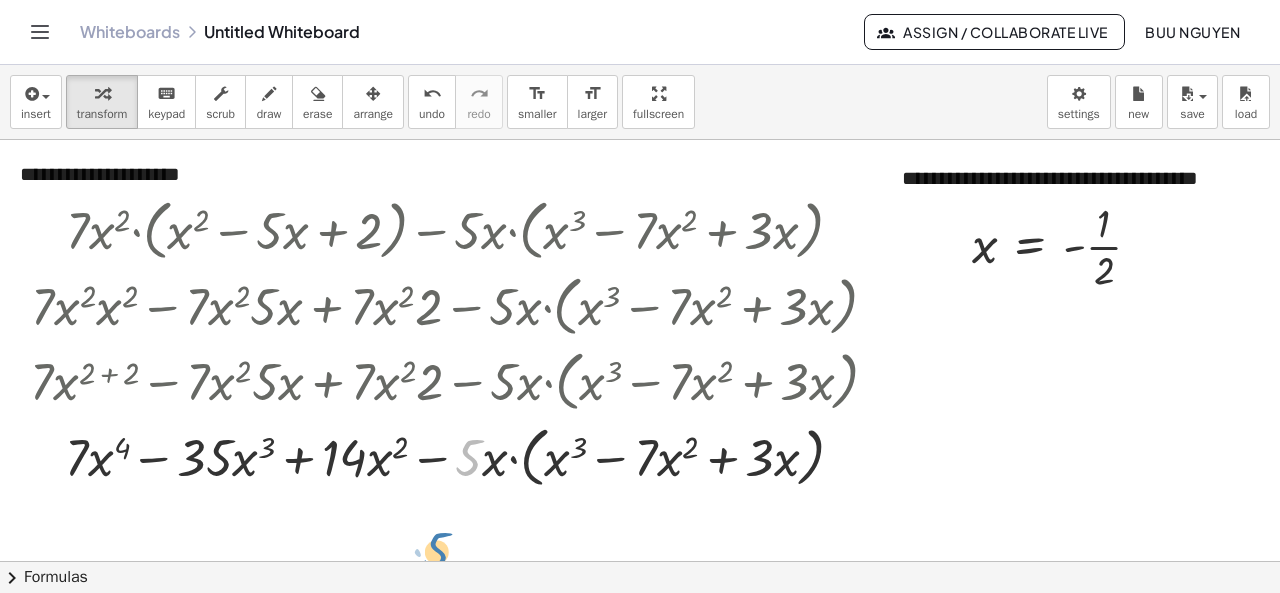 drag, startPoint x: 473, startPoint y: 462, endPoint x: 282, endPoint y: 551, distance: 210.71782 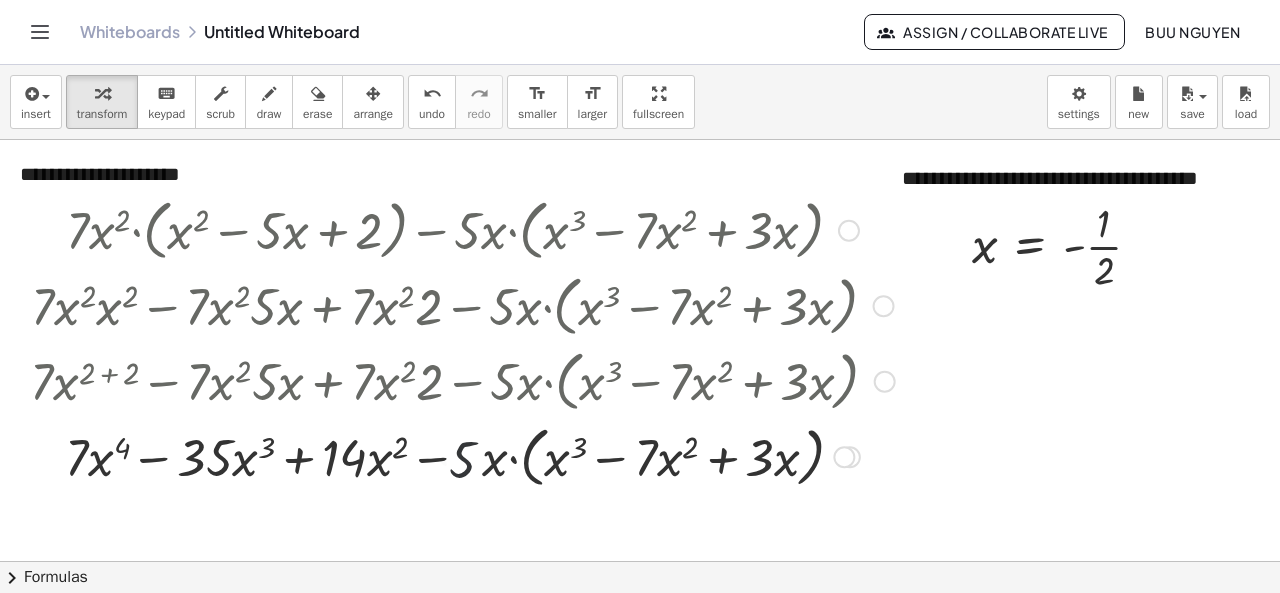 drag, startPoint x: 282, startPoint y: 551, endPoint x: 292, endPoint y: 578, distance: 28.79236 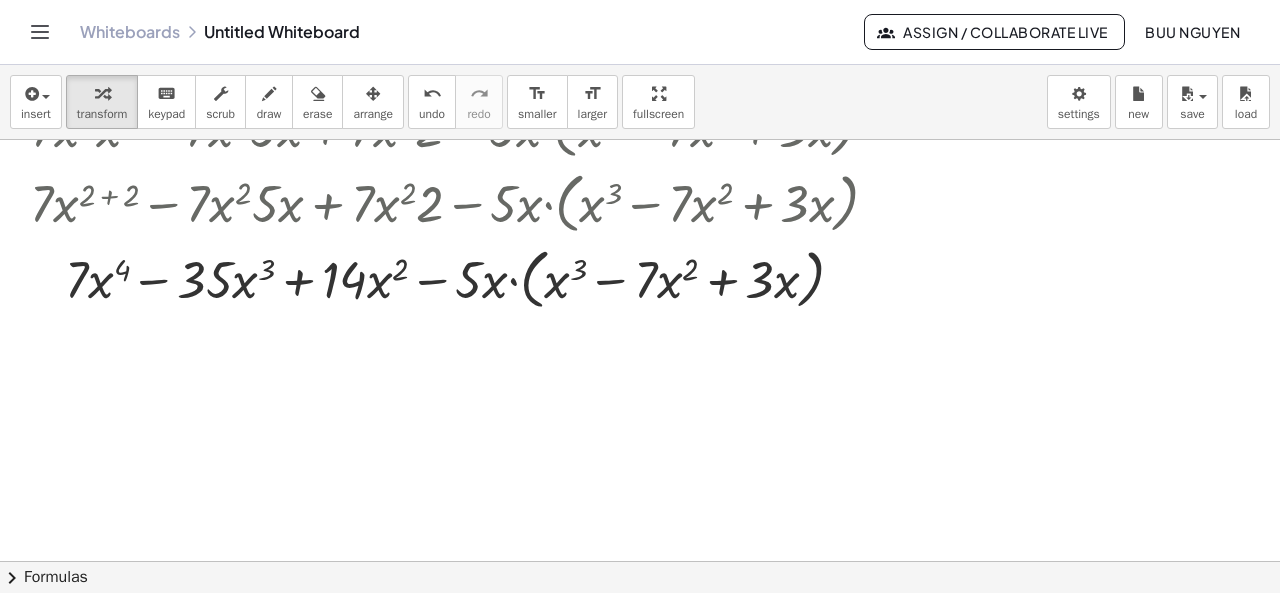 scroll, scrollTop: 193, scrollLeft: 0, axis: vertical 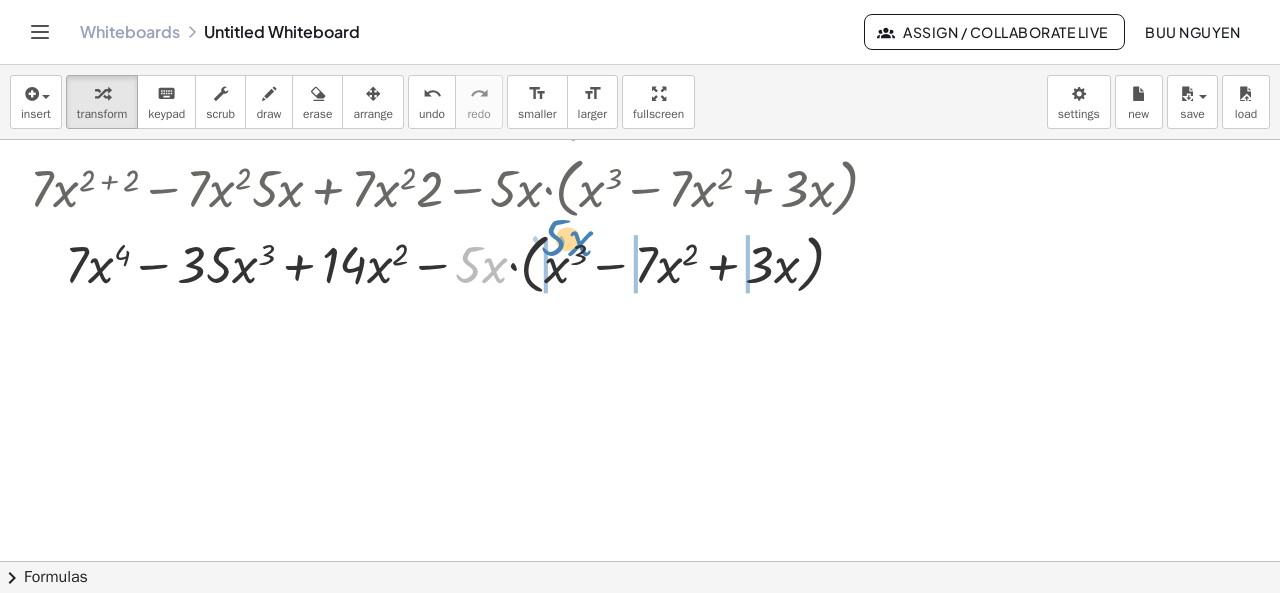 drag, startPoint x: 472, startPoint y: 260, endPoint x: 558, endPoint y: 234, distance: 89.84431 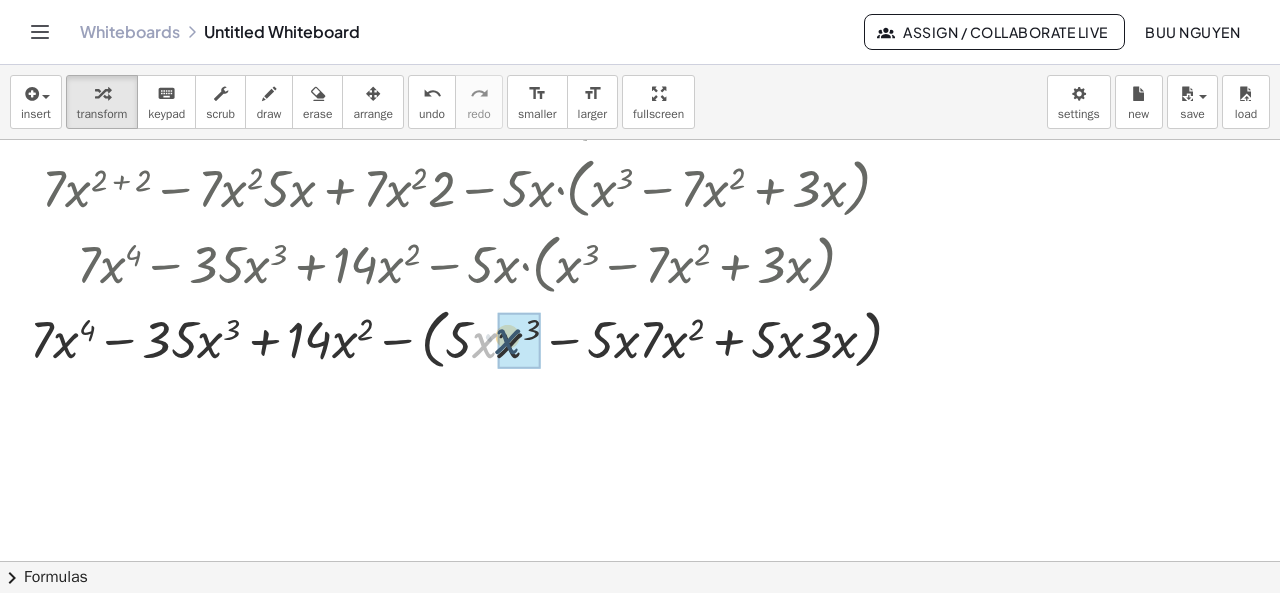 drag, startPoint x: 479, startPoint y: 345, endPoint x: 504, endPoint y: 342, distance: 25.179358 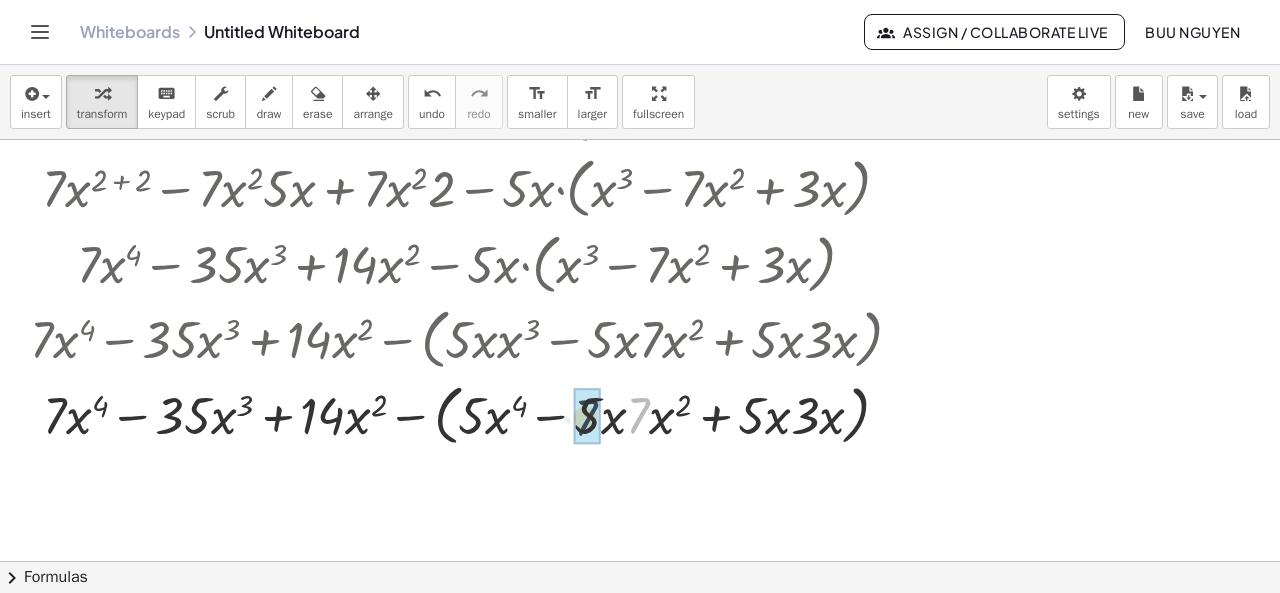 drag, startPoint x: 634, startPoint y: 419, endPoint x: 598, endPoint y: 421, distance: 36.05551 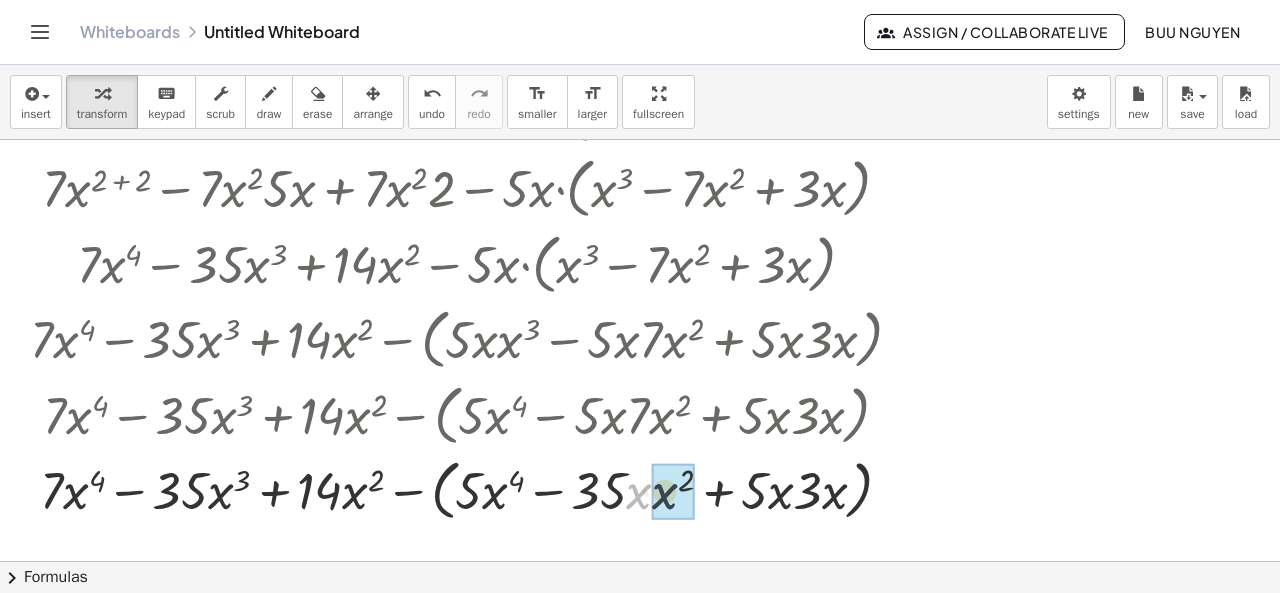 drag, startPoint x: 638, startPoint y: 492, endPoint x: 664, endPoint y: 492, distance: 26 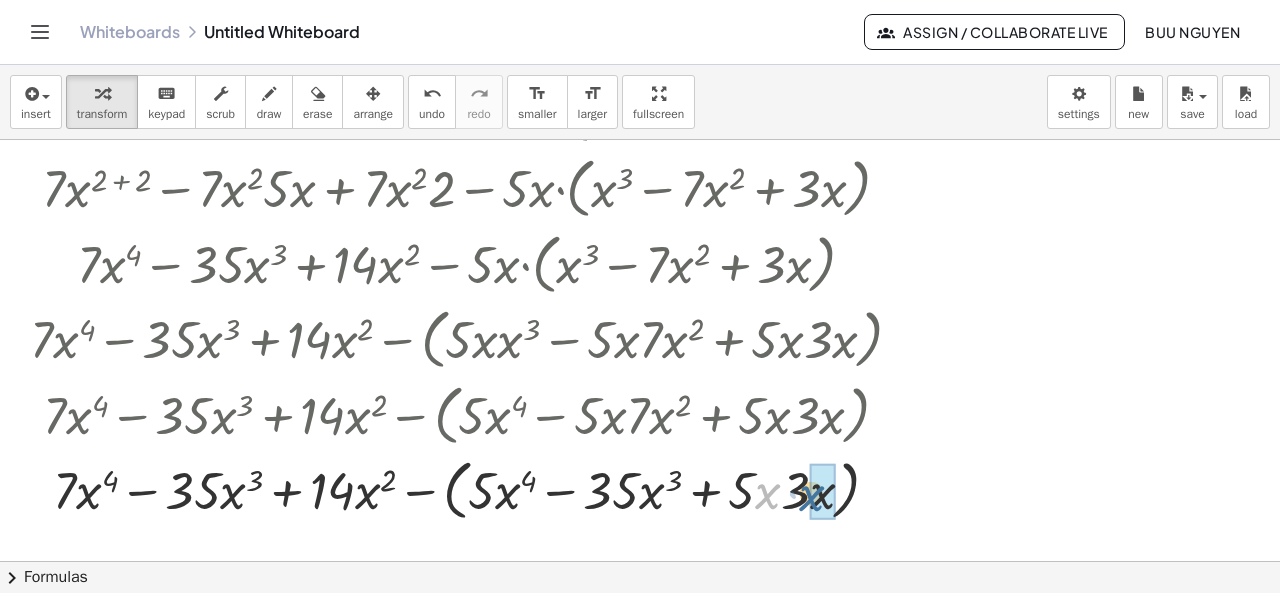 drag, startPoint x: 769, startPoint y: 495, endPoint x: 813, endPoint y: 496, distance: 44.011364 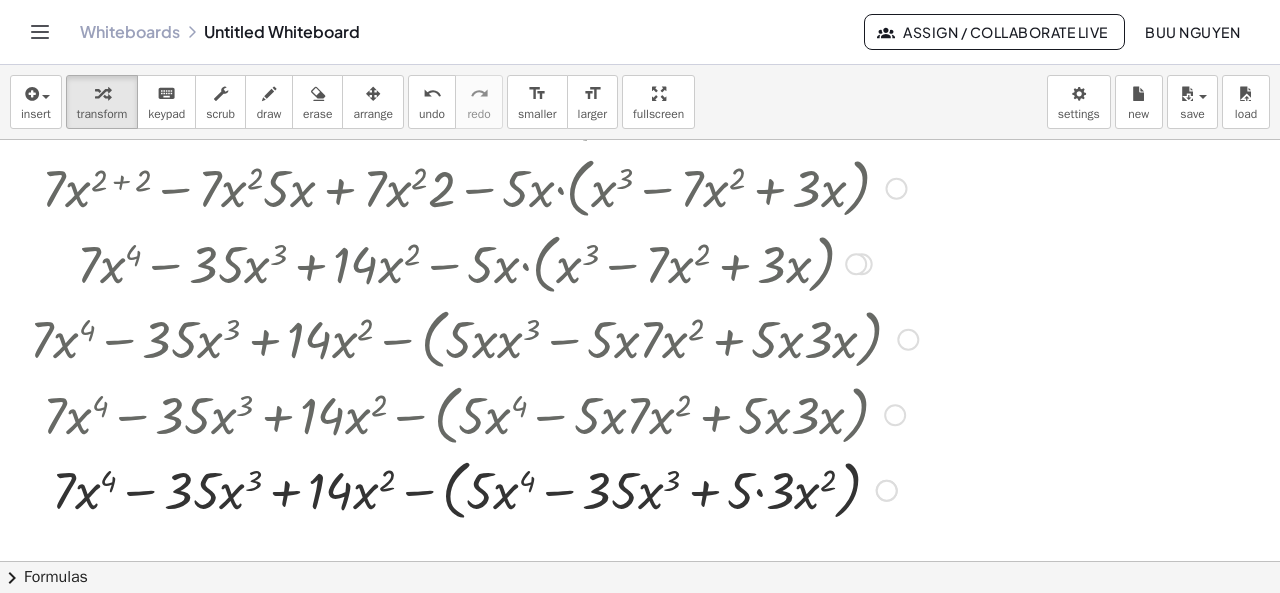 click at bounding box center (474, 489) 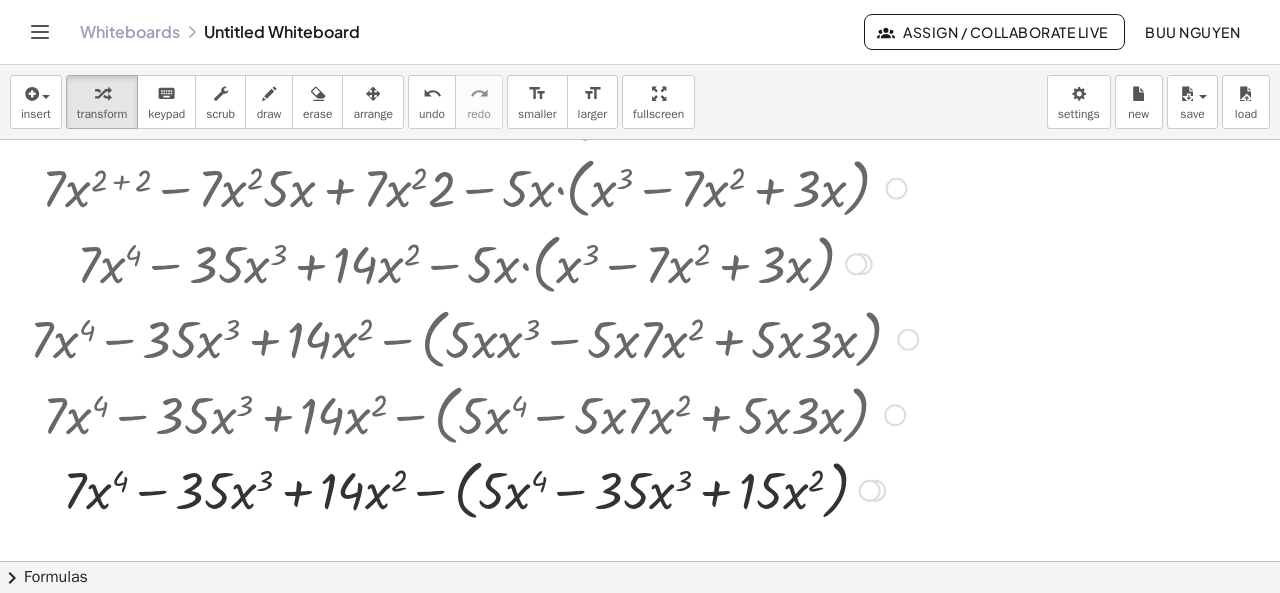 click at bounding box center [474, 489] 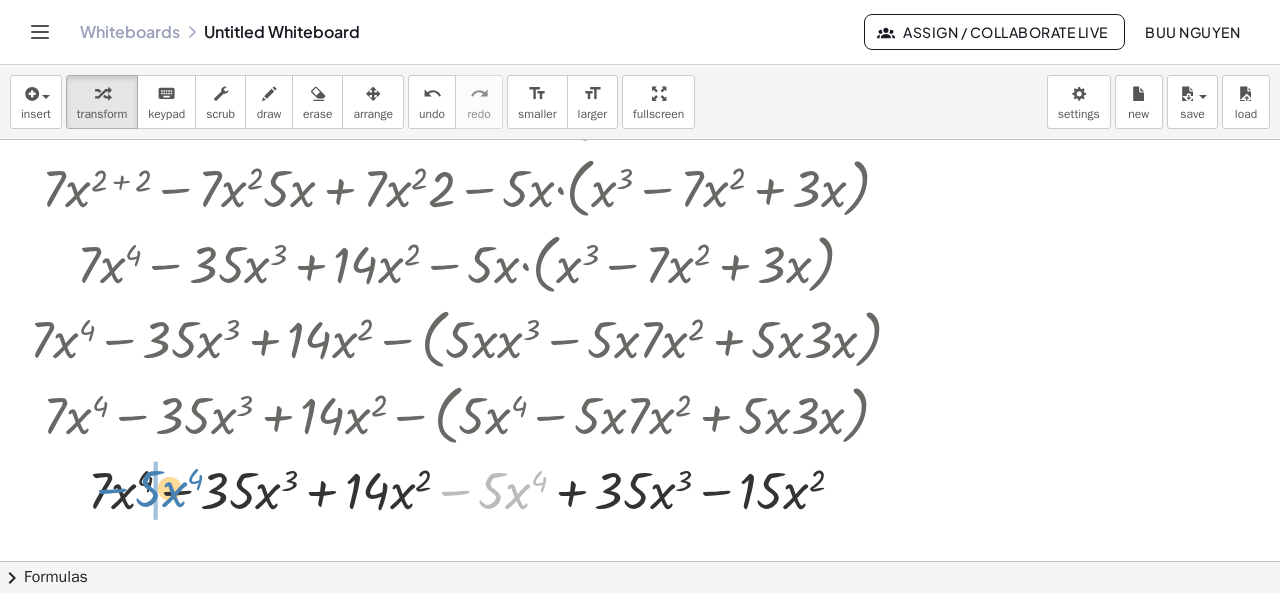 drag, startPoint x: 456, startPoint y: 495, endPoint x: 119, endPoint y: 489, distance: 337.0534 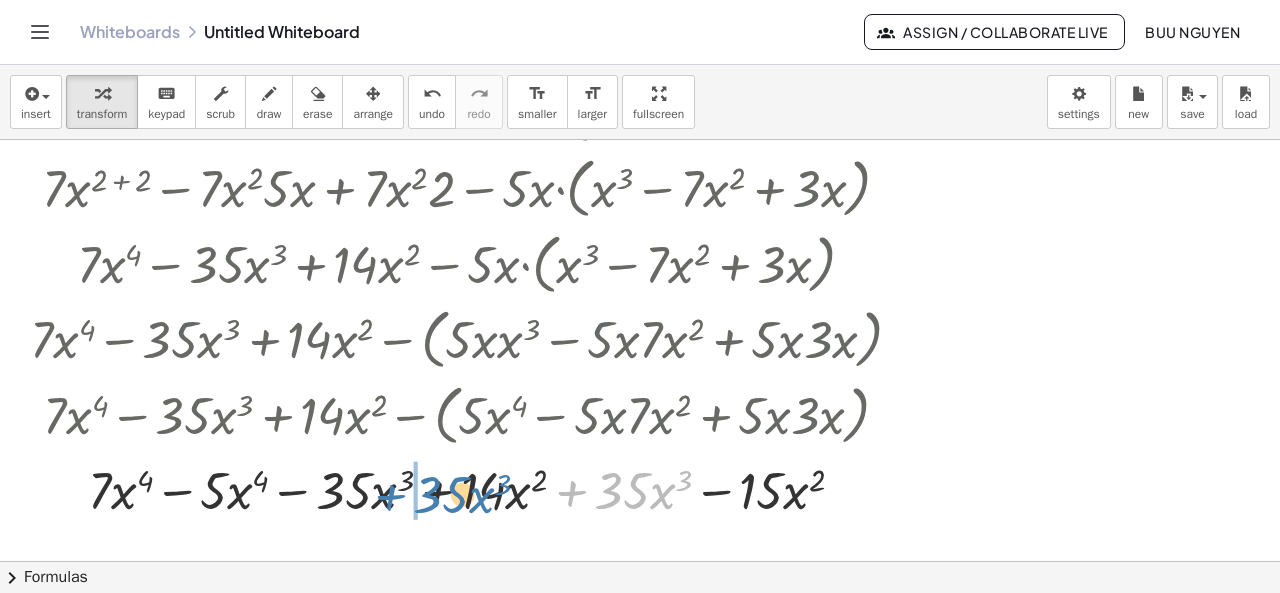 drag, startPoint x: 574, startPoint y: 490, endPoint x: 391, endPoint y: 490, distance: 183 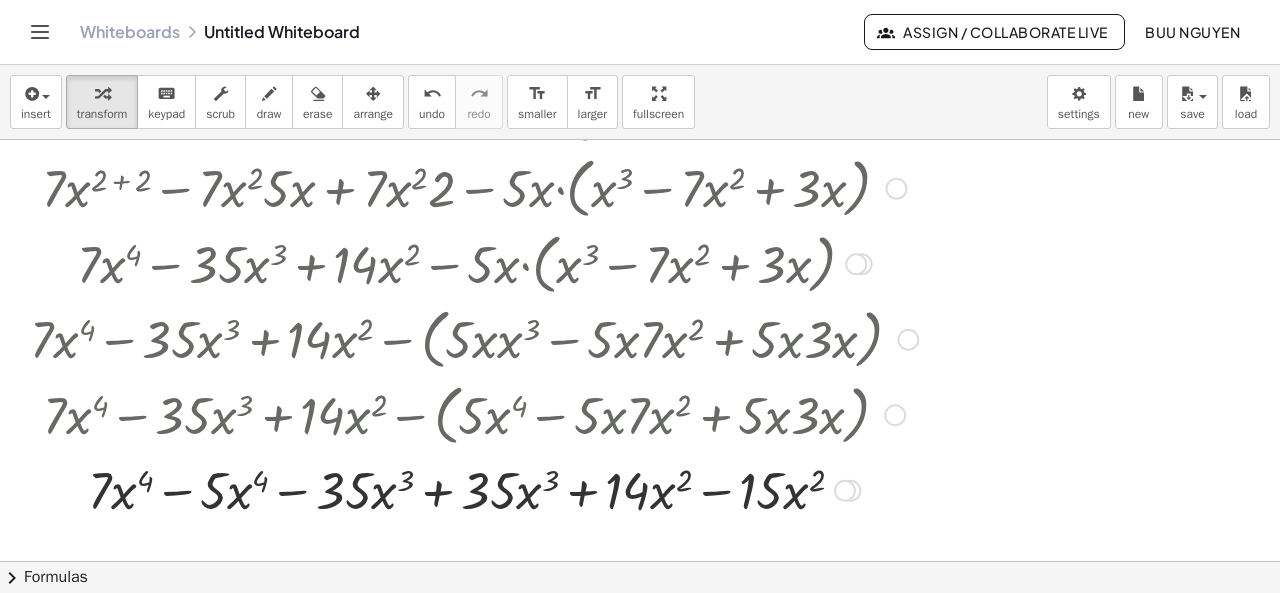 click at bounding box center (474, 488) 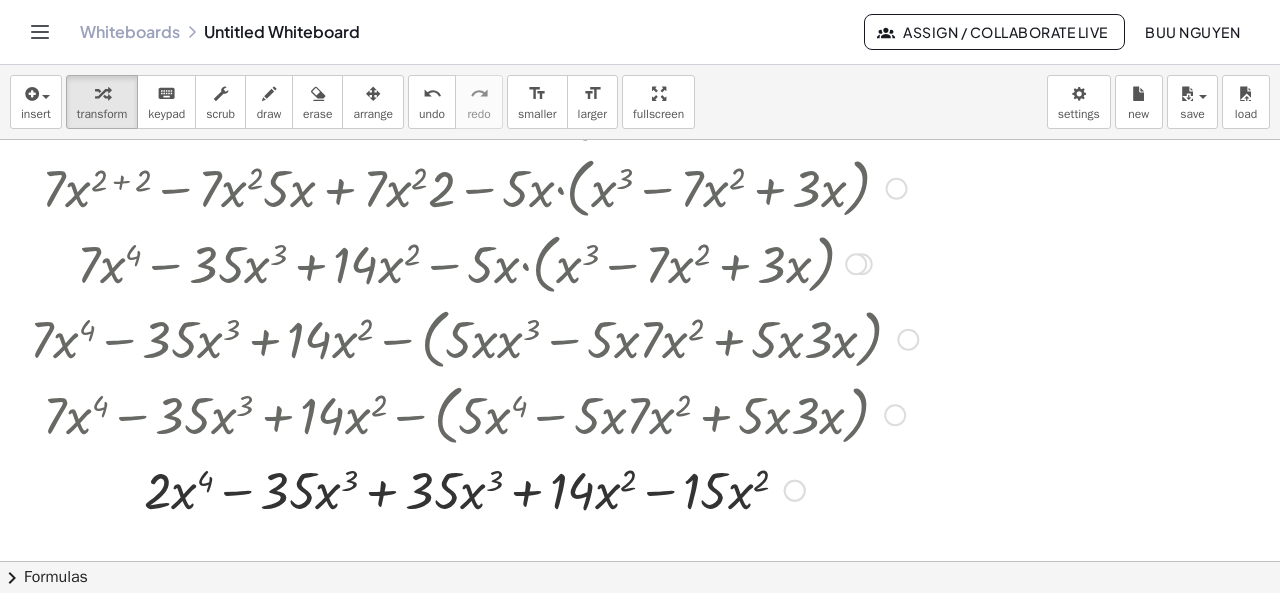 click at bounding box center (474, 488) 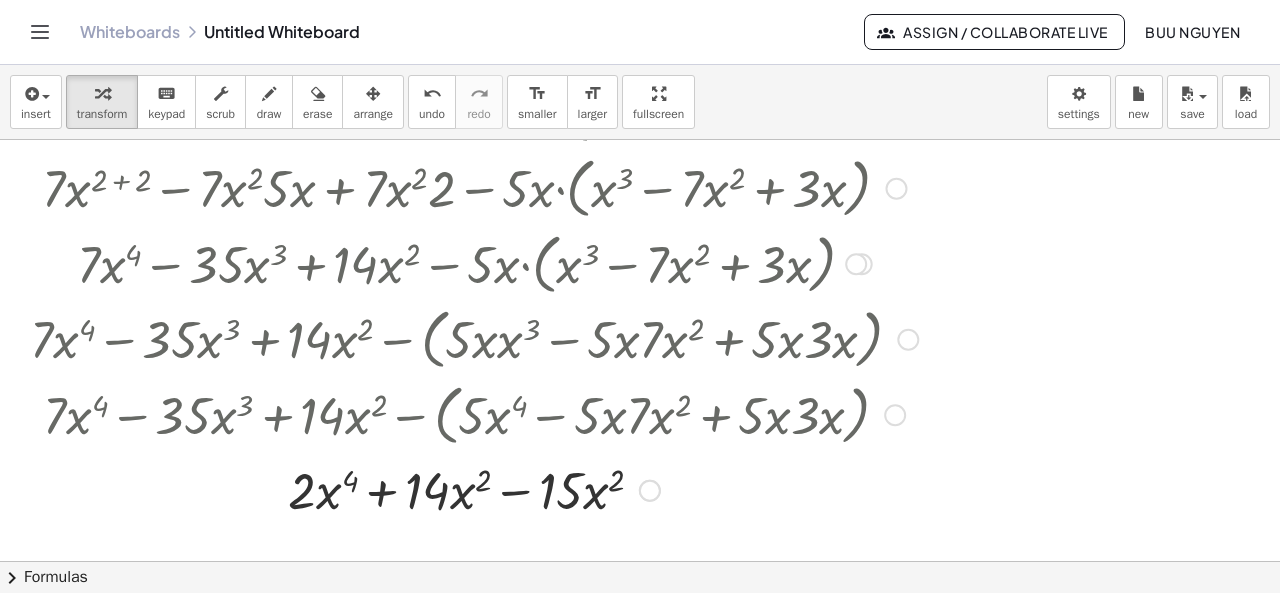 click at bounding box center [474, 488] 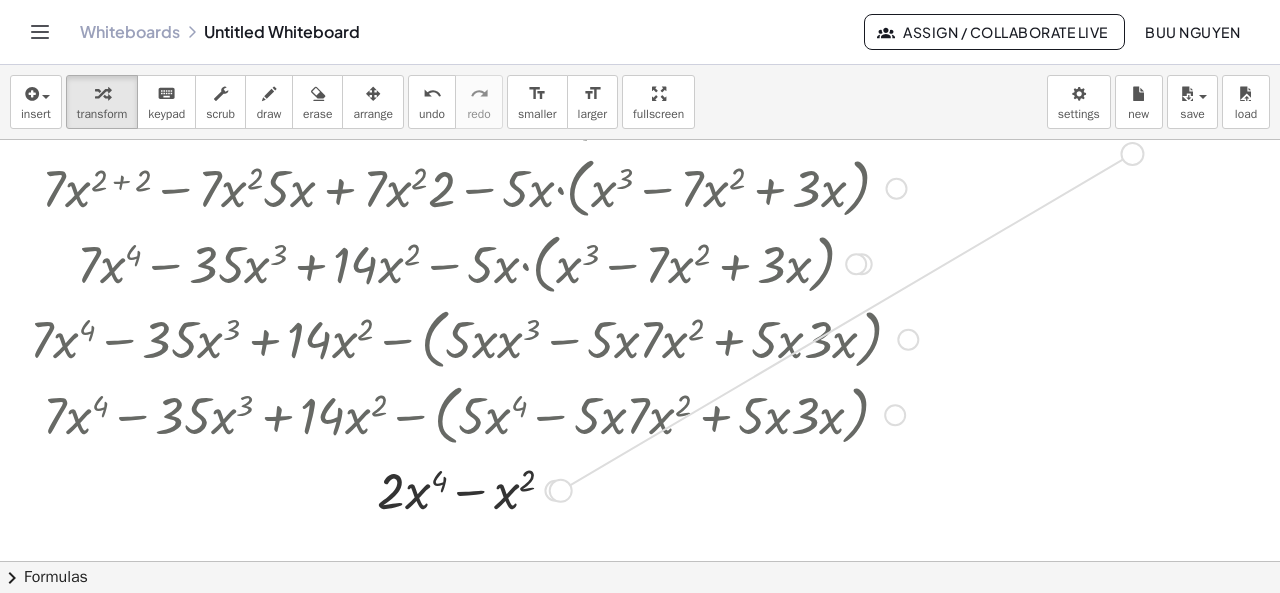 drag, startPoint x: 568, startPoint y: 489, endPoint x: 1148, endPoint y: 149, distance: 672.30945 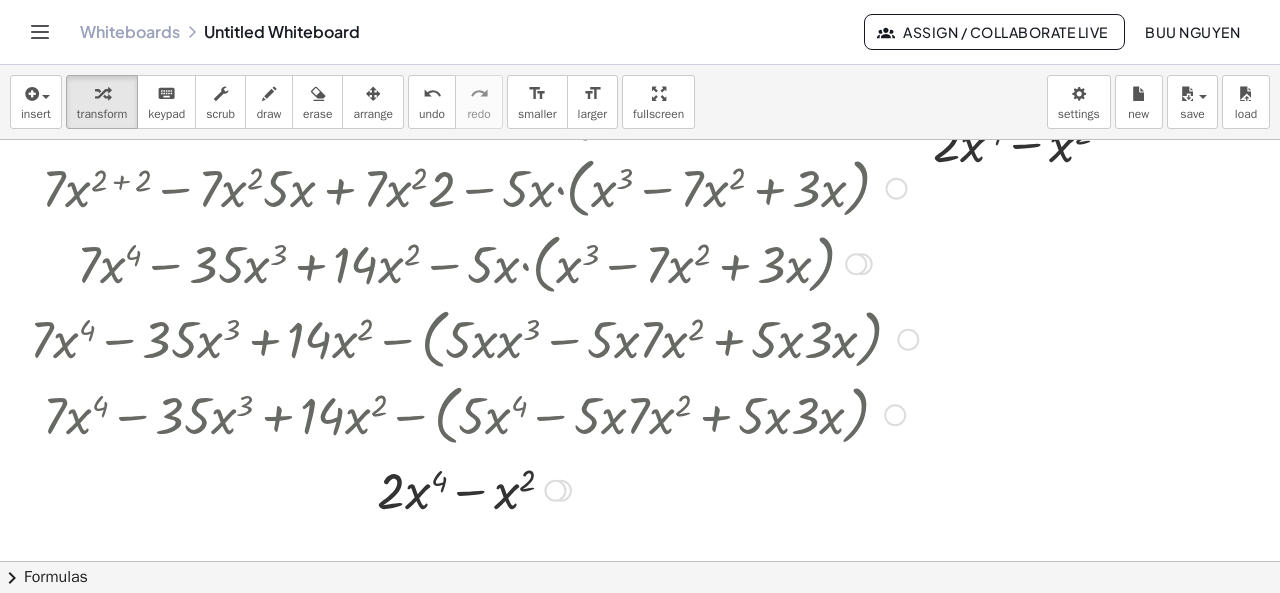 click at bounding box center (640, 369) 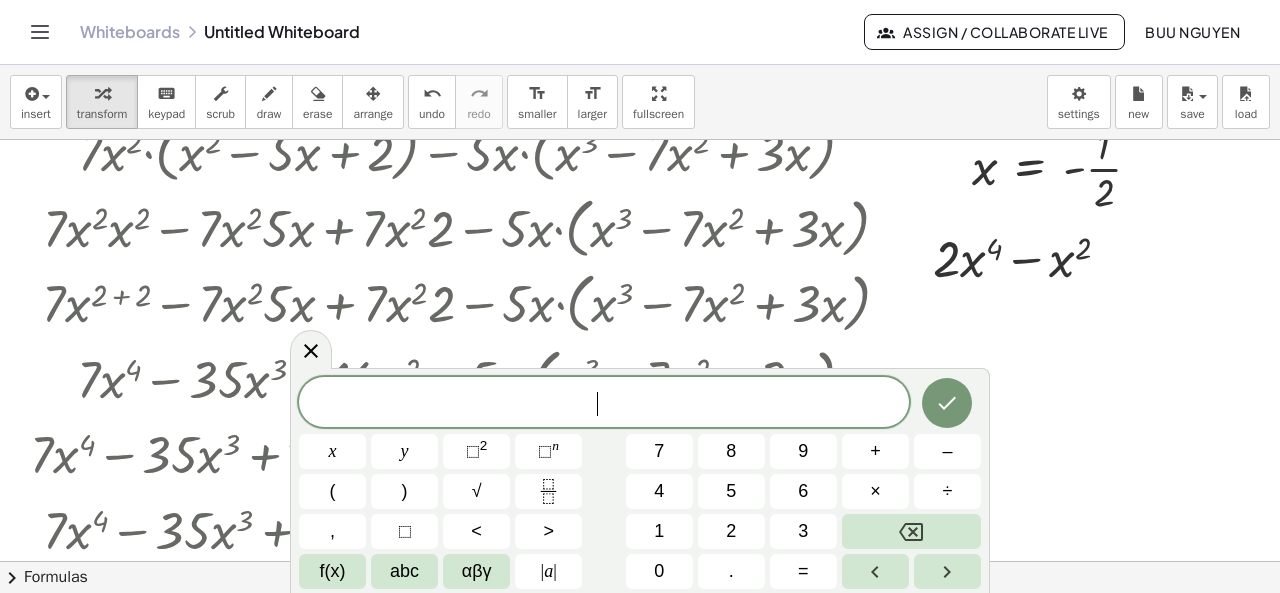 scroll, scrollTop: 4, scrollLeft: 0, axis: vertical 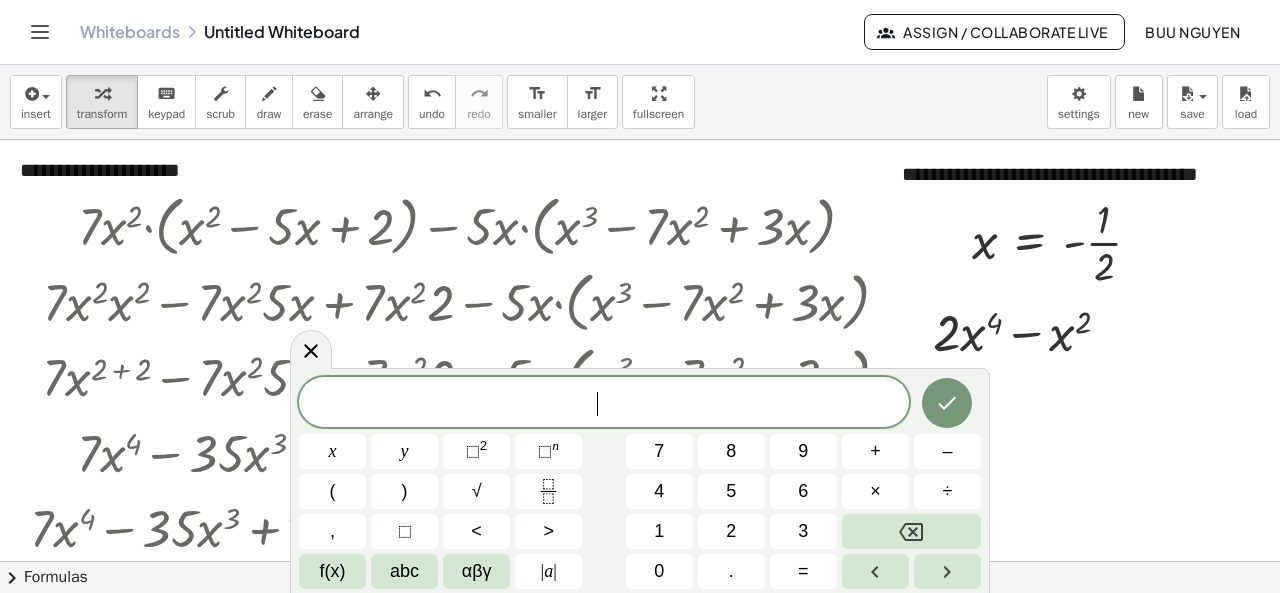 click at bounding box center (640, 558) 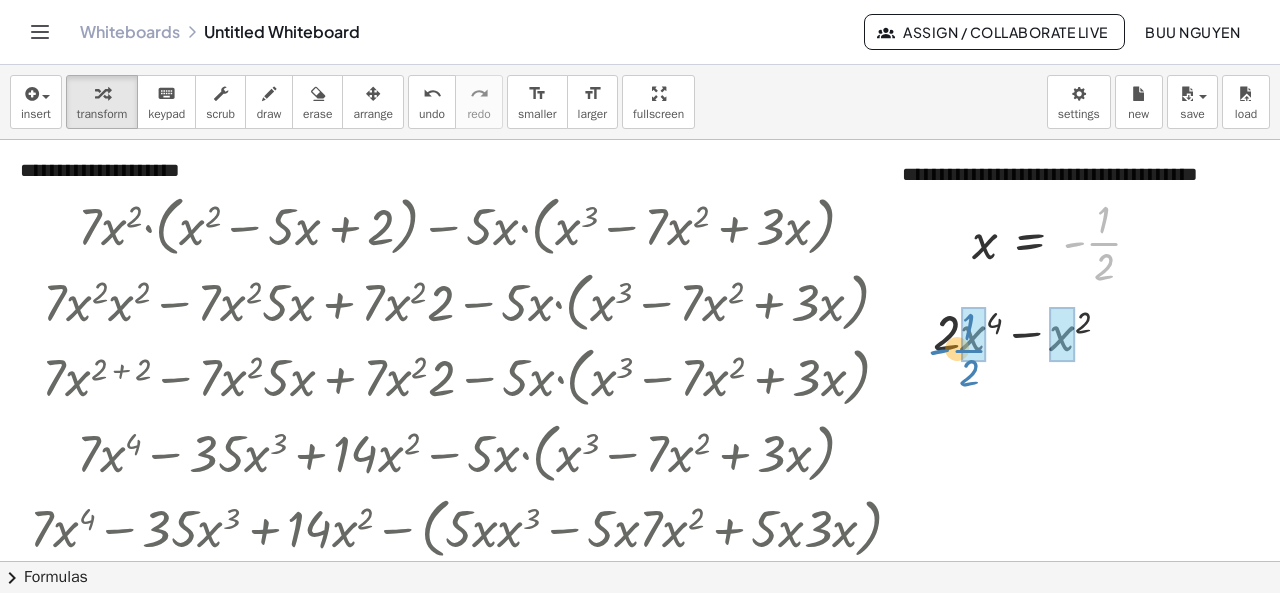 drag, startPoint x: 1101, startPoint y: 243, endPoint x: 966, endPoint y: 350, distance: 172.26143 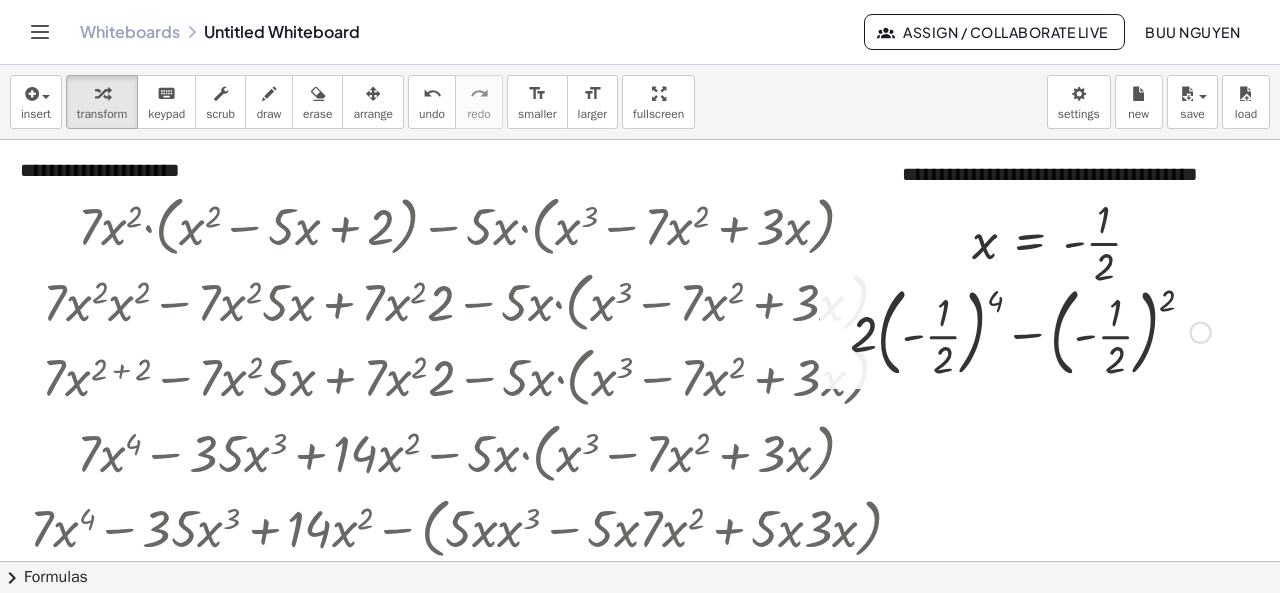 click at bounding box center [1030, 331] 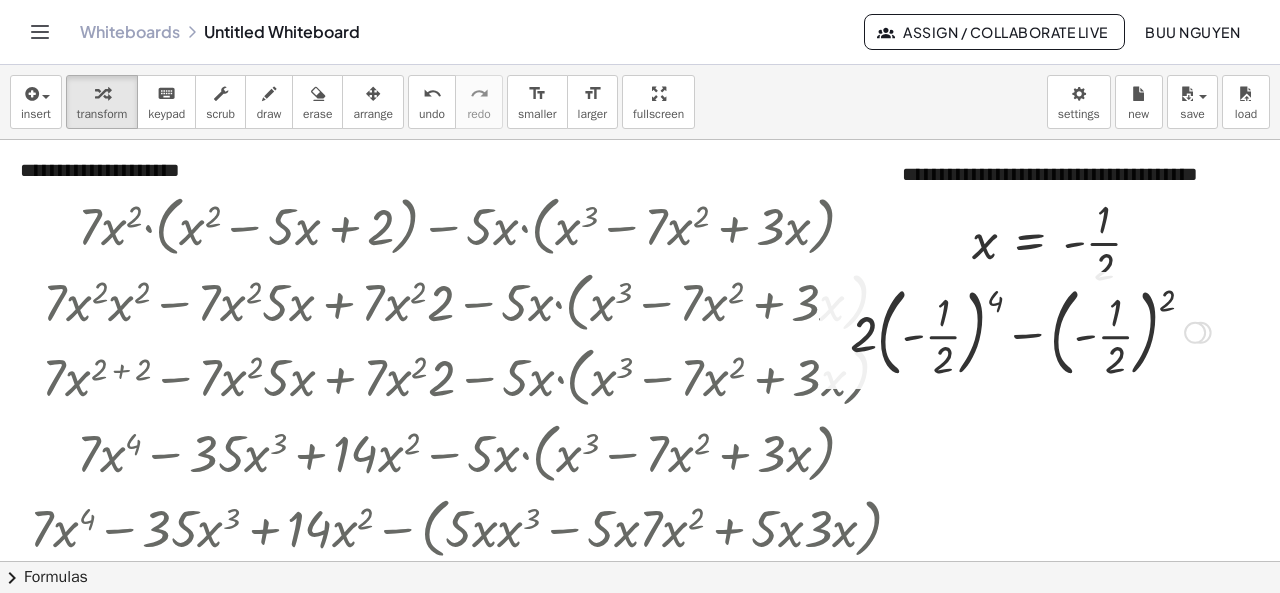 click at bounding box center (1030, 331) 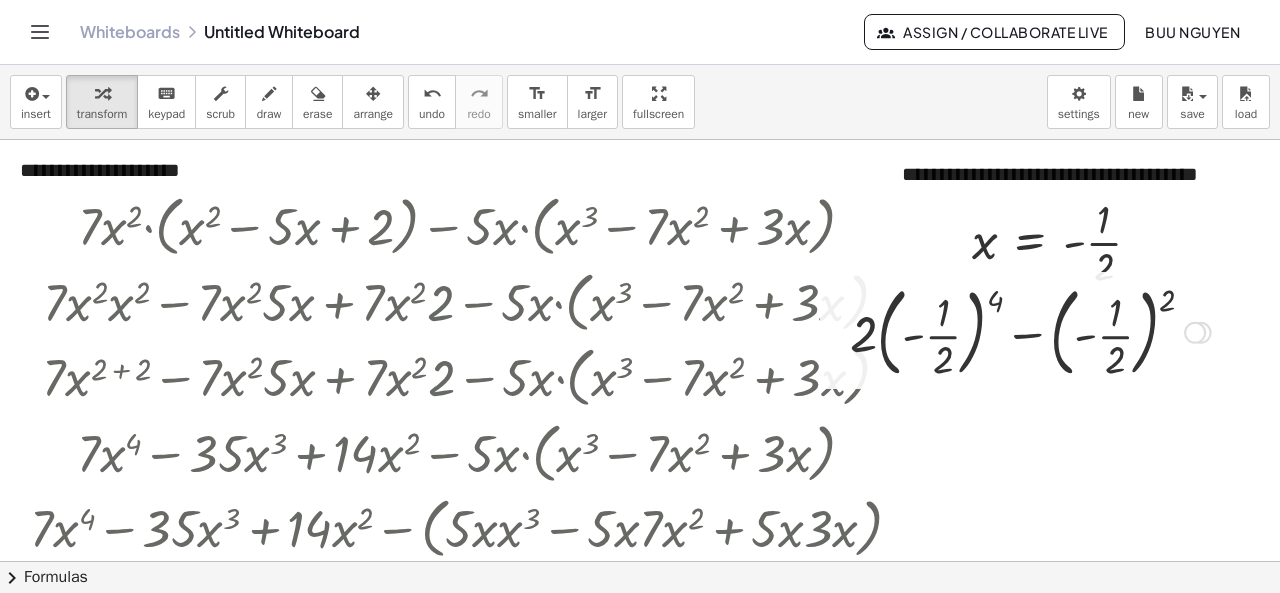 click at bounding box center (1030, 331) 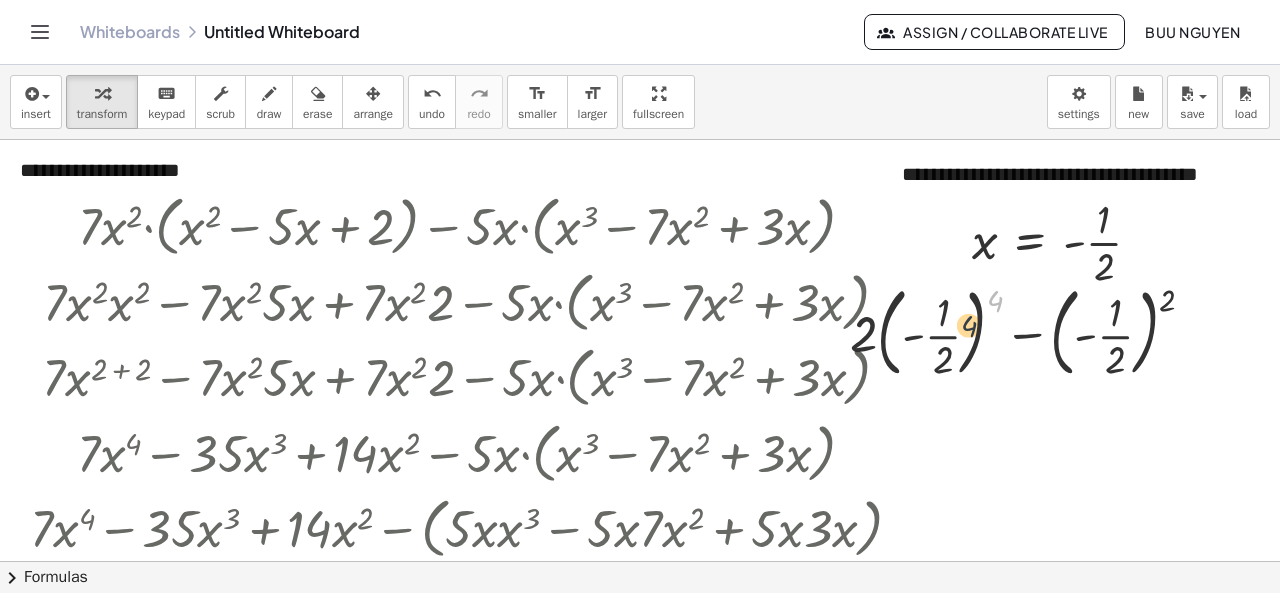 drag, startPoint x: 990, startPoint y: 297, endPoint x: 956, endPoint y: 329, distance: 46.69047 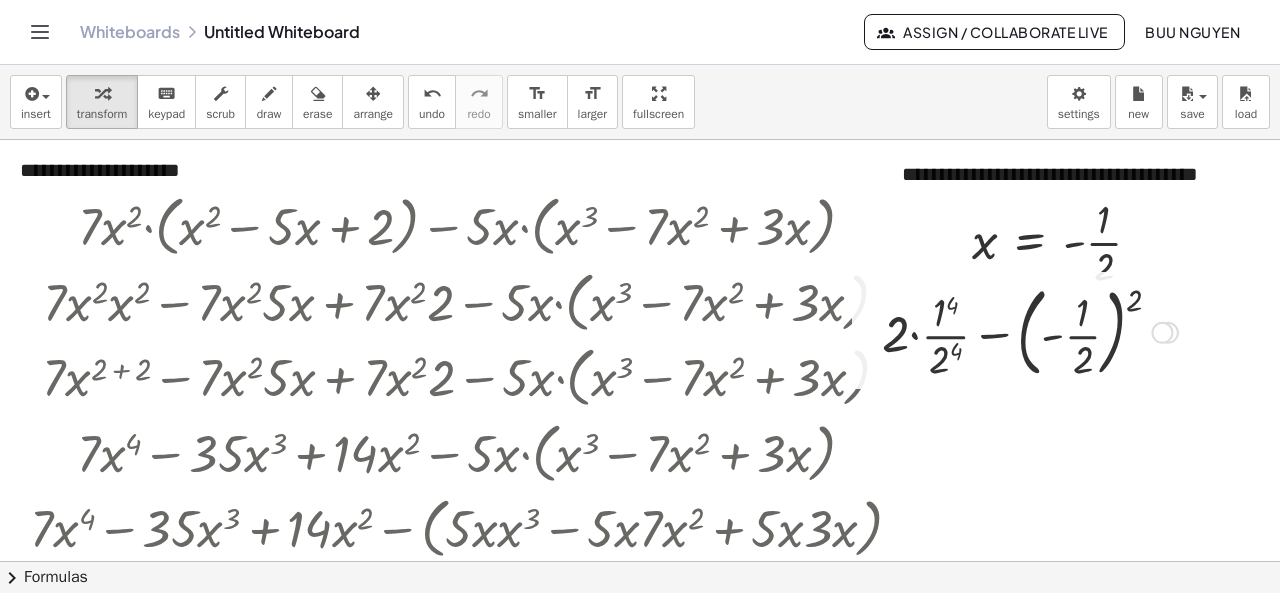 click at bounding box center [1030, 331] 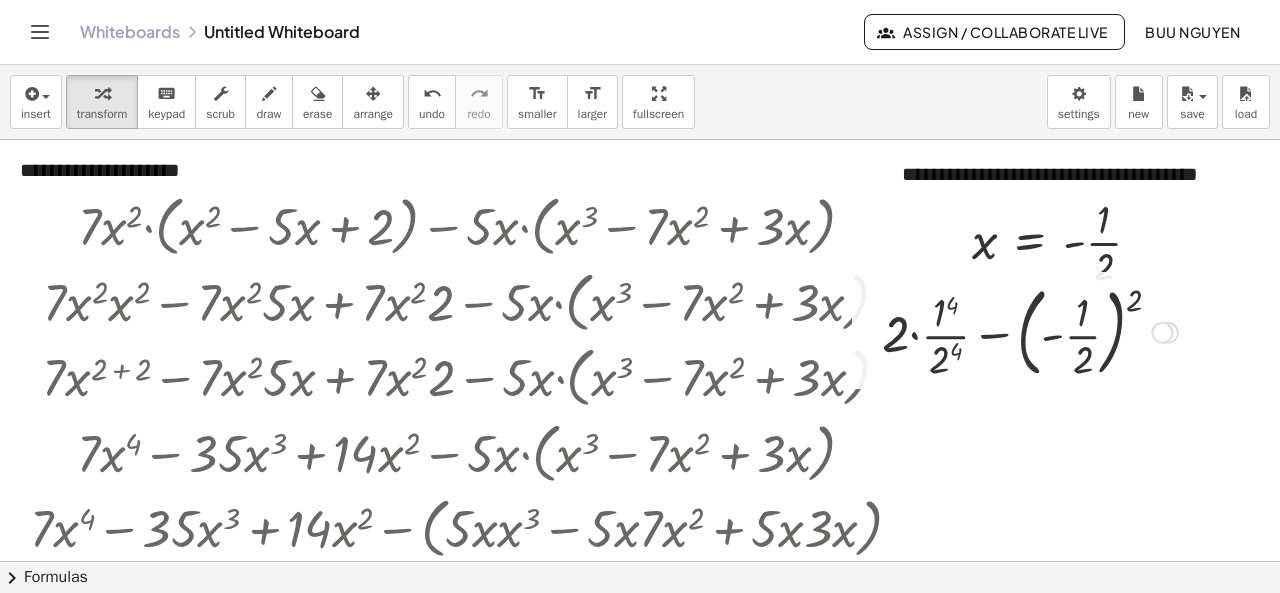 click at bounding box center [1030, 331] 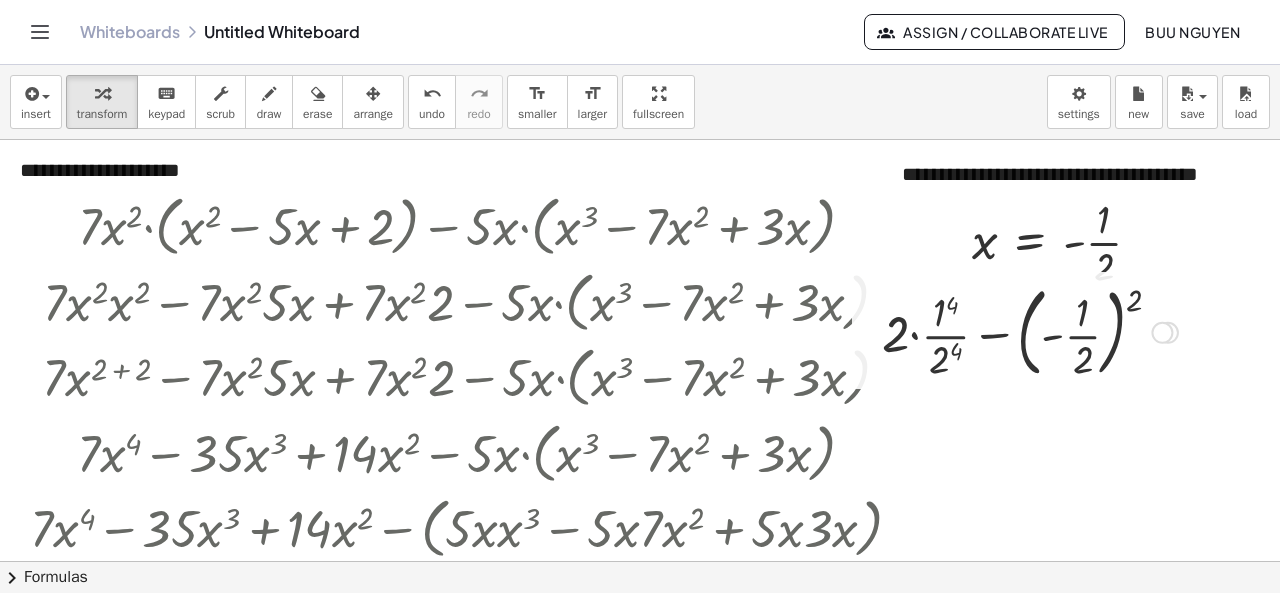 click at bounding box center (1030, 331) 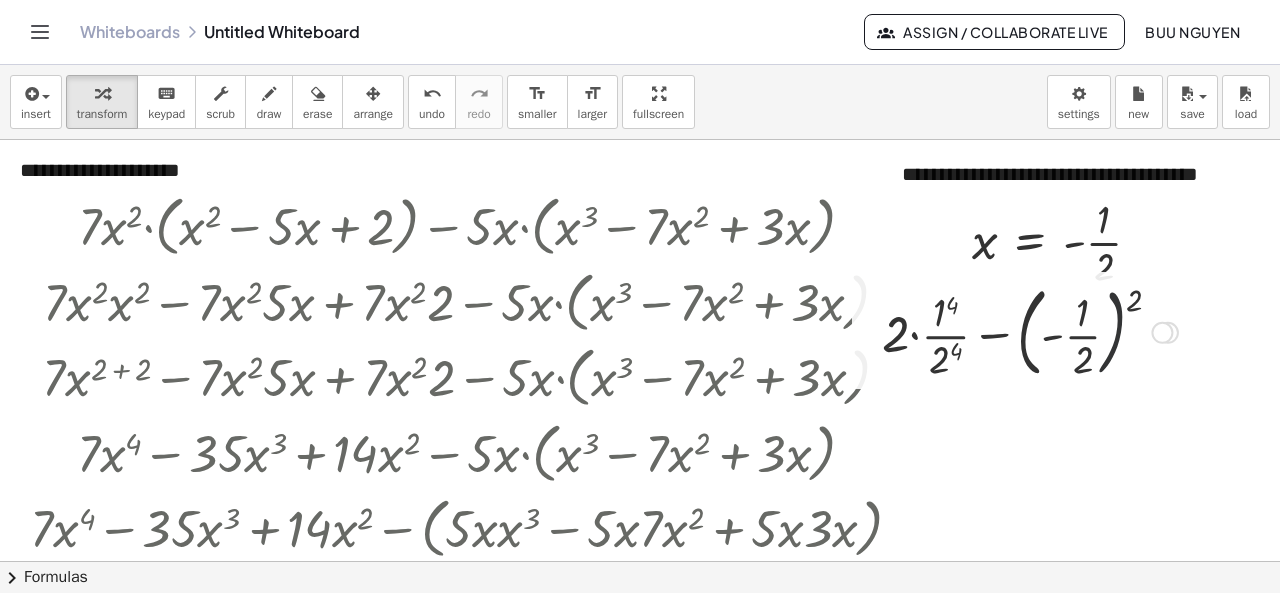 click at bounding box center [1030, 331] 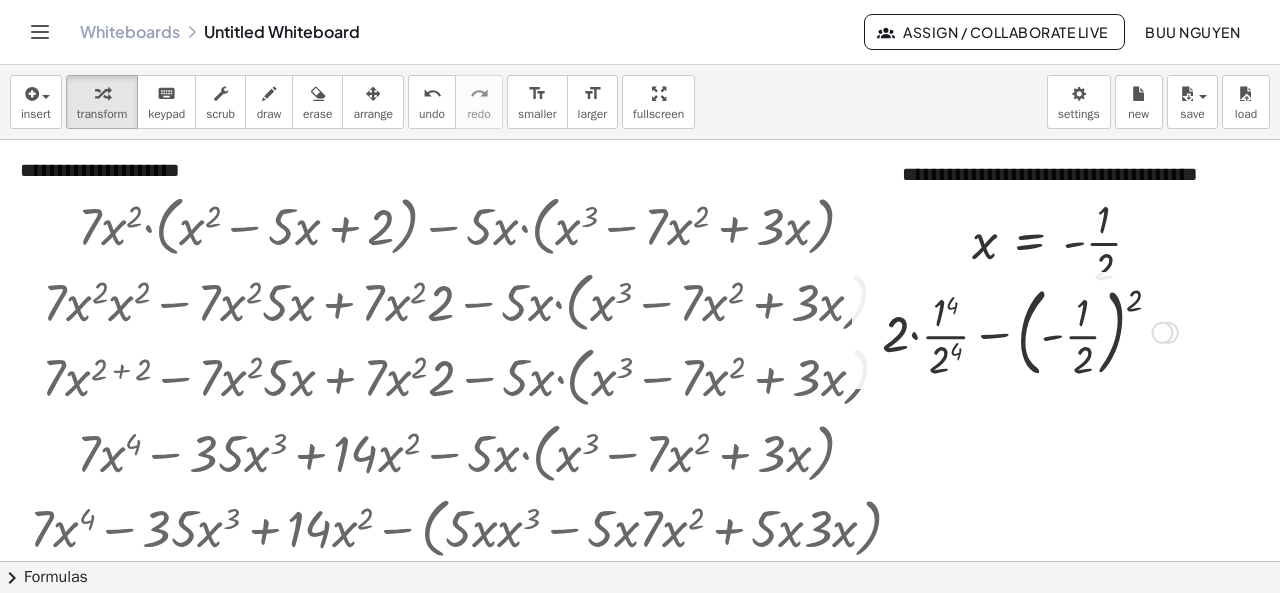click at bounding box center (1030, 331) 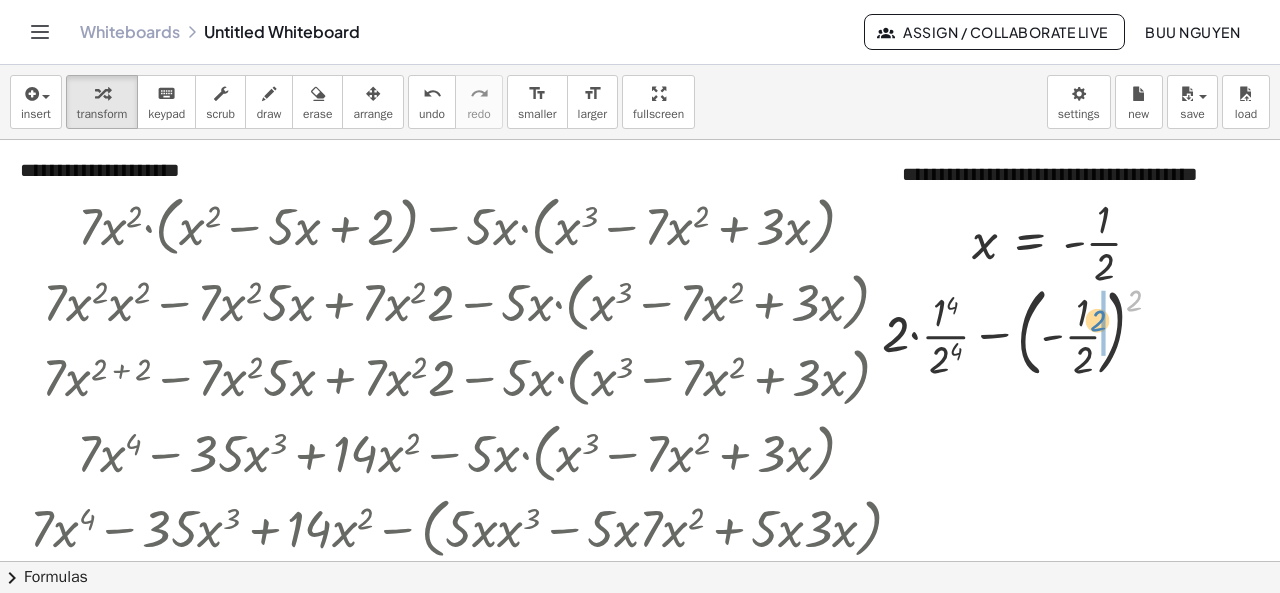 drag, startPoint x: 1133, startPoint y: 304, endPoint x: 1096, endPoint y: 325, distance: 42.544094 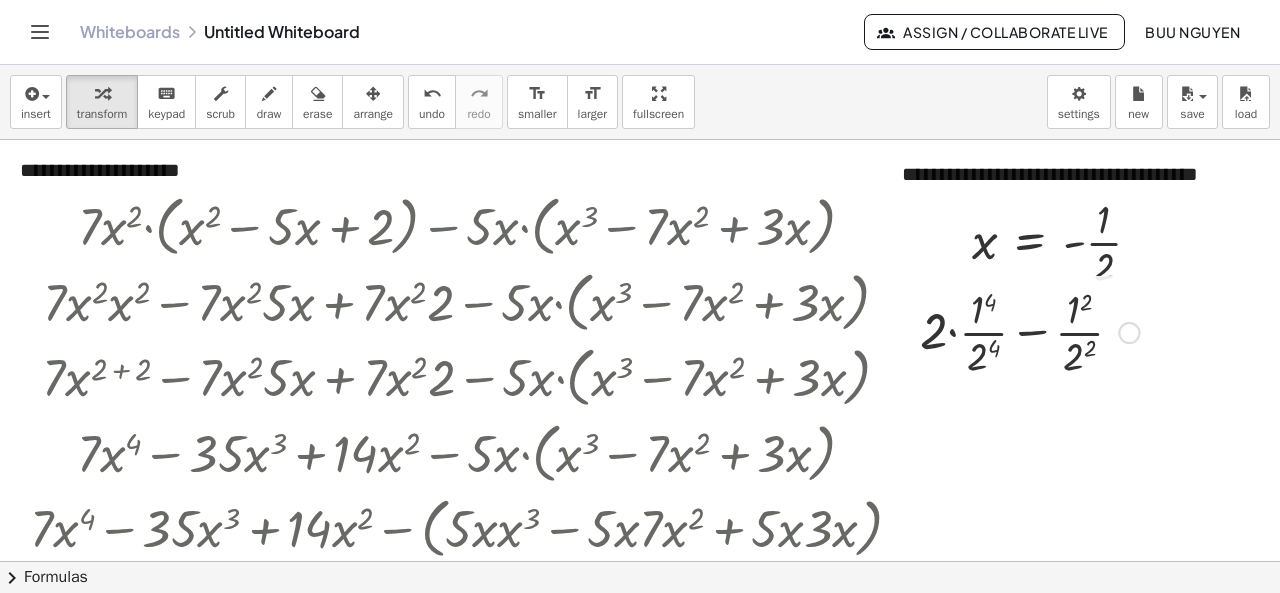 click at bounding box center [1029, 331] 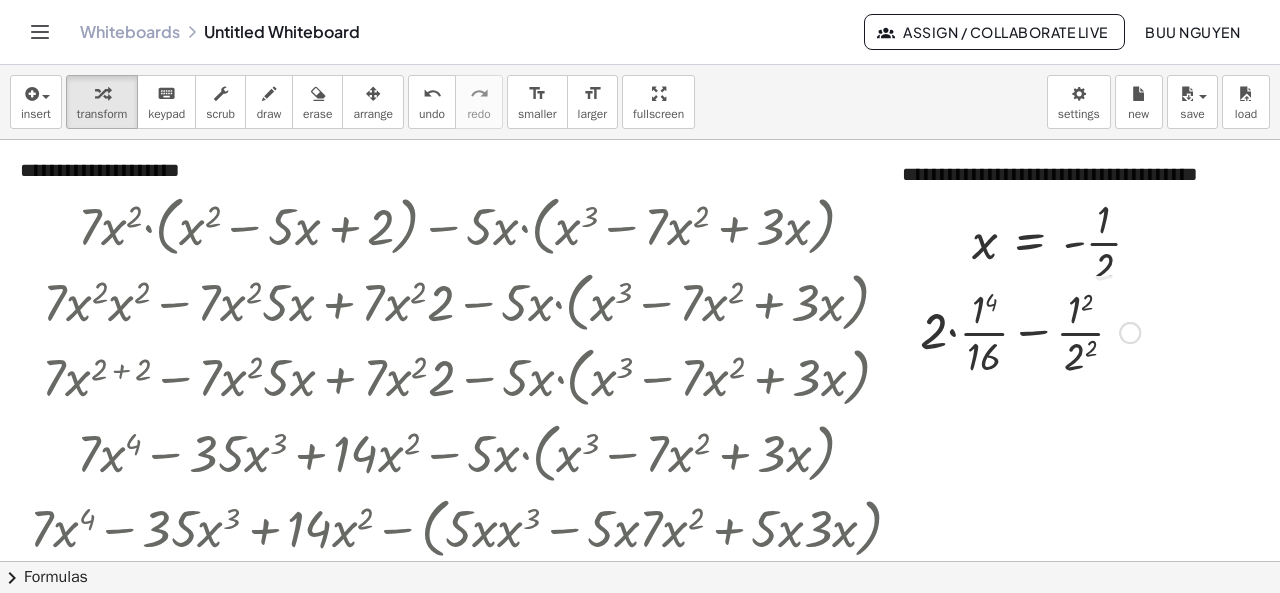 click at bounding box center (1030, 331) 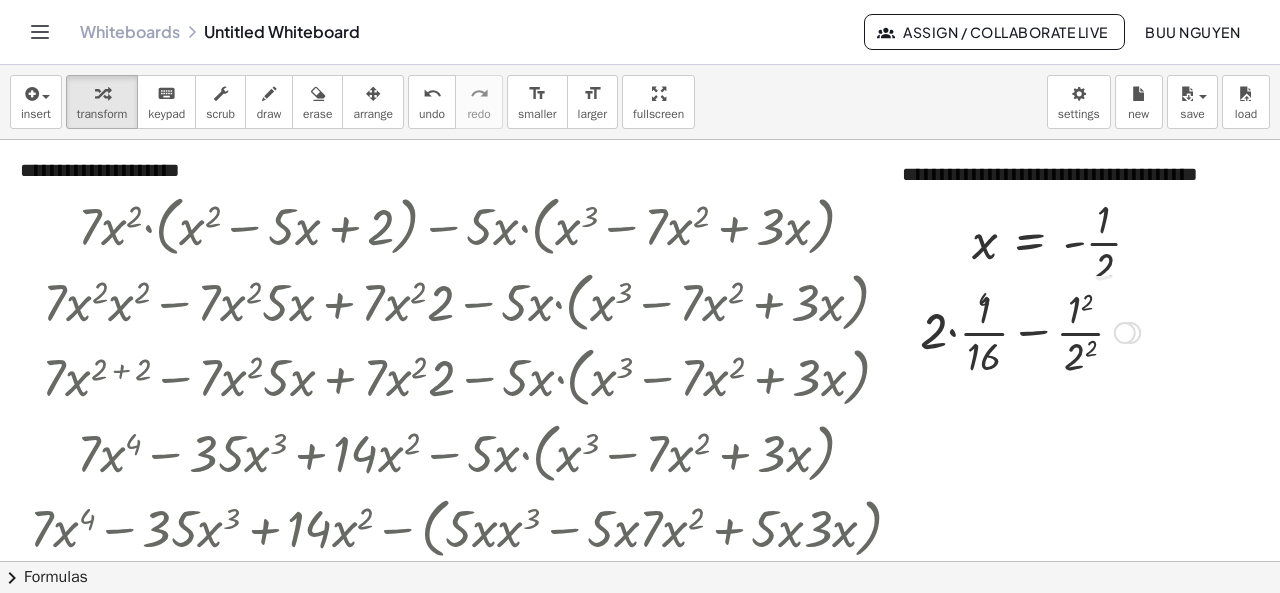 drag, startPoint x: 1071, startPoint y: 305, endPoint x: 1075, endPoint y: 333, distance: 28.284271 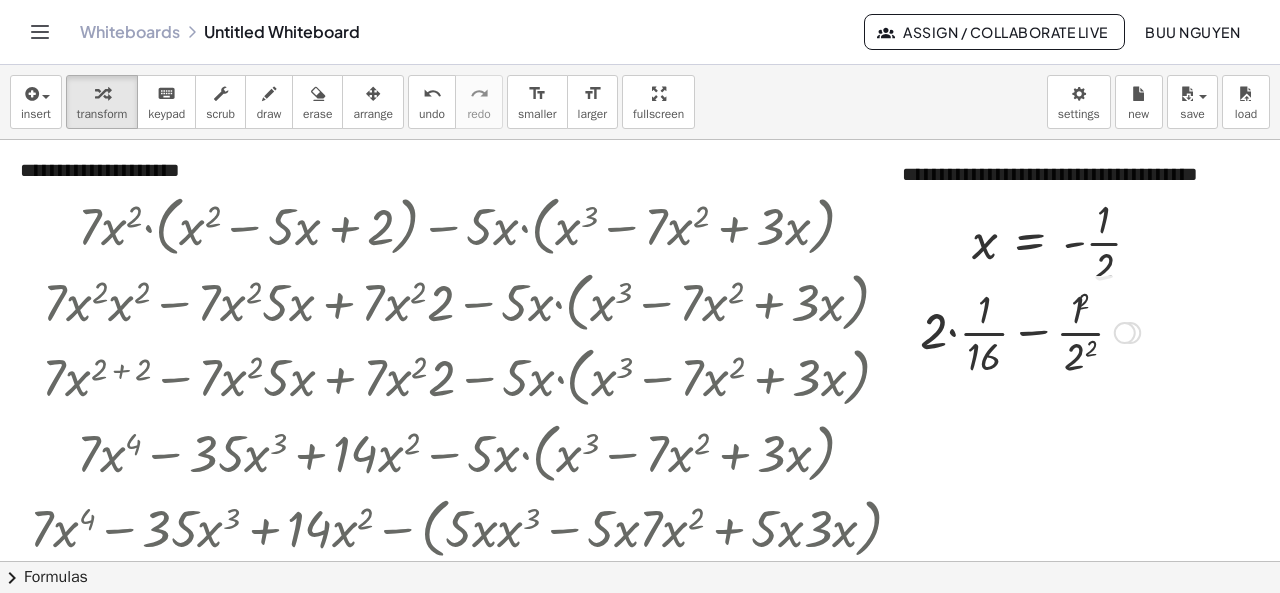 click at bounding box center (1030, 331) 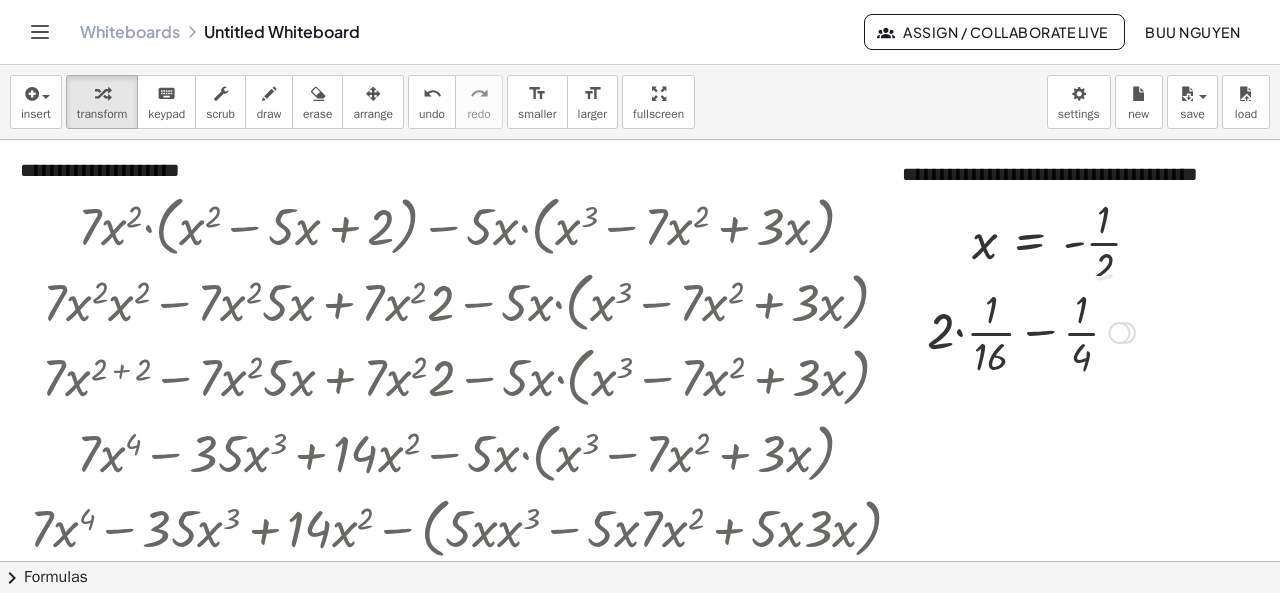 click at bounding box center [1031, 331] 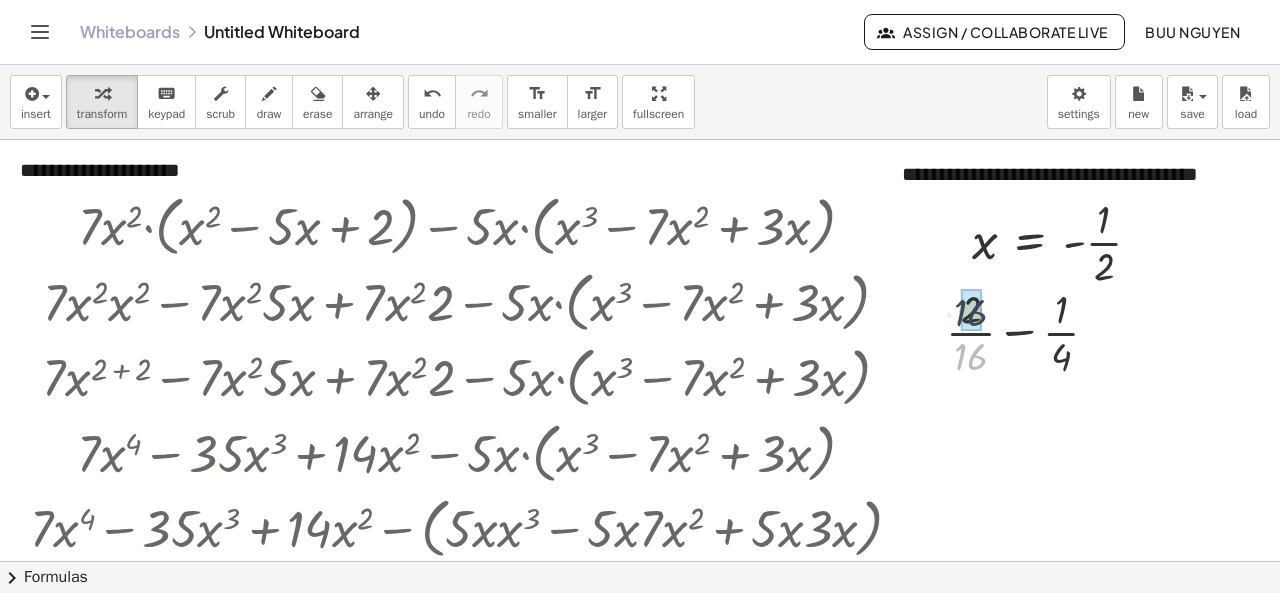drag, startPoint x: 972, startPoint y: 361, endPoint x: 972, endPoint y: 317, distance: 44 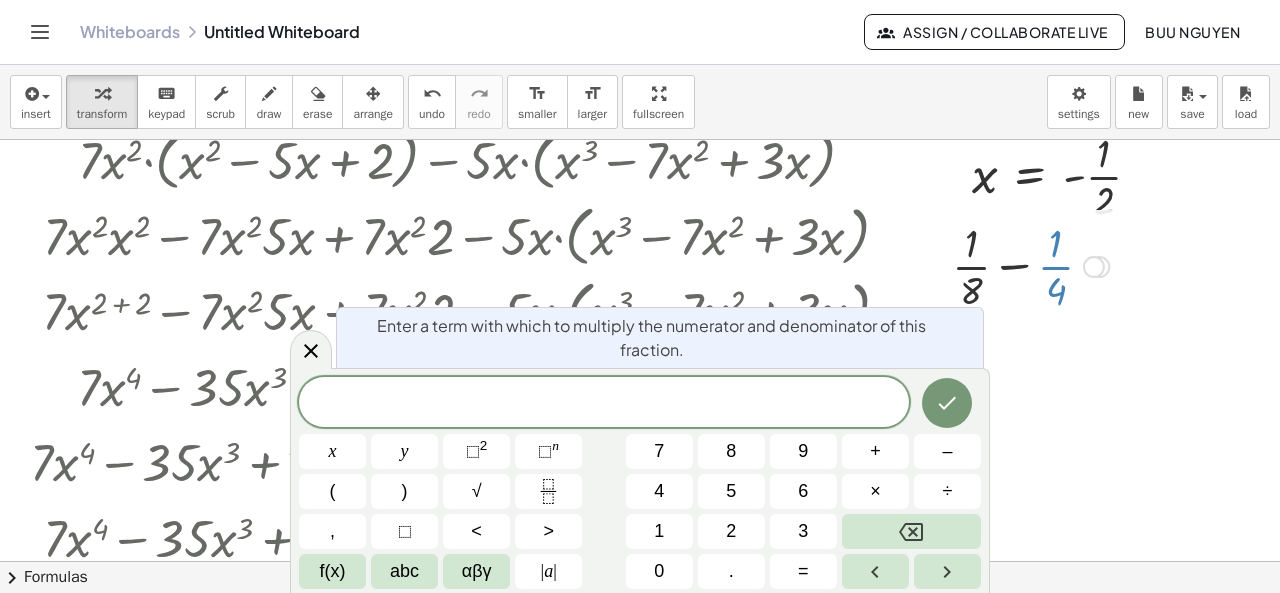 drag, startPoint x: 1058, startPoint y: 357, endPoint x: 1004, endPoint y: 340, distance: 56.61272 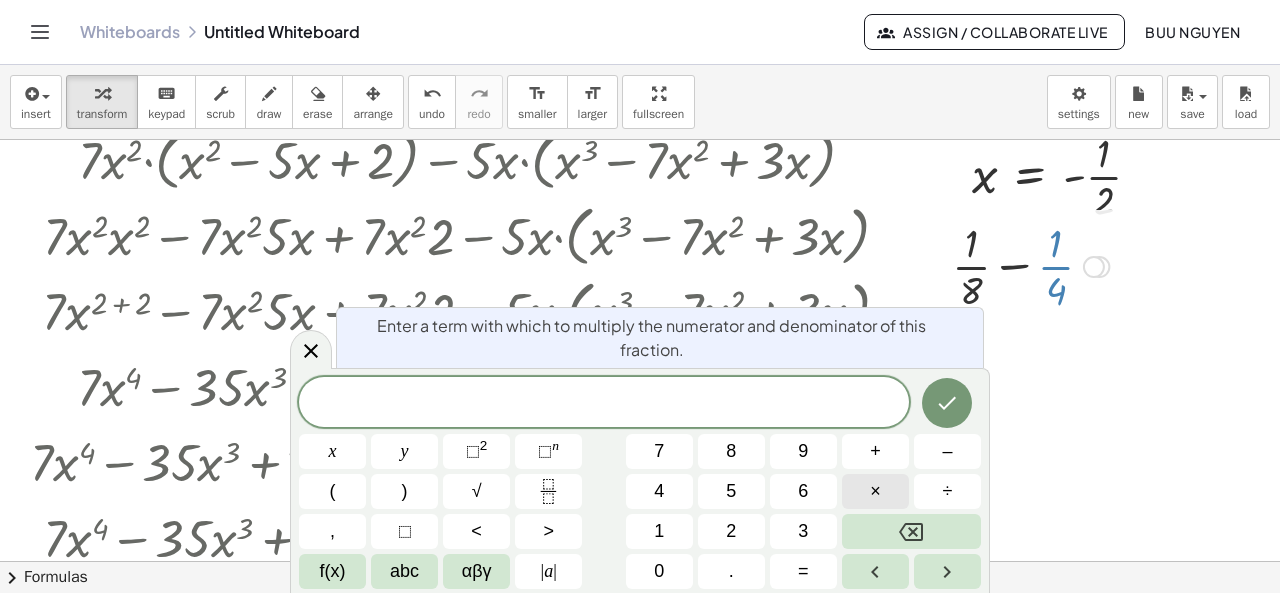 click on "×" at bounding box center (875, 491) 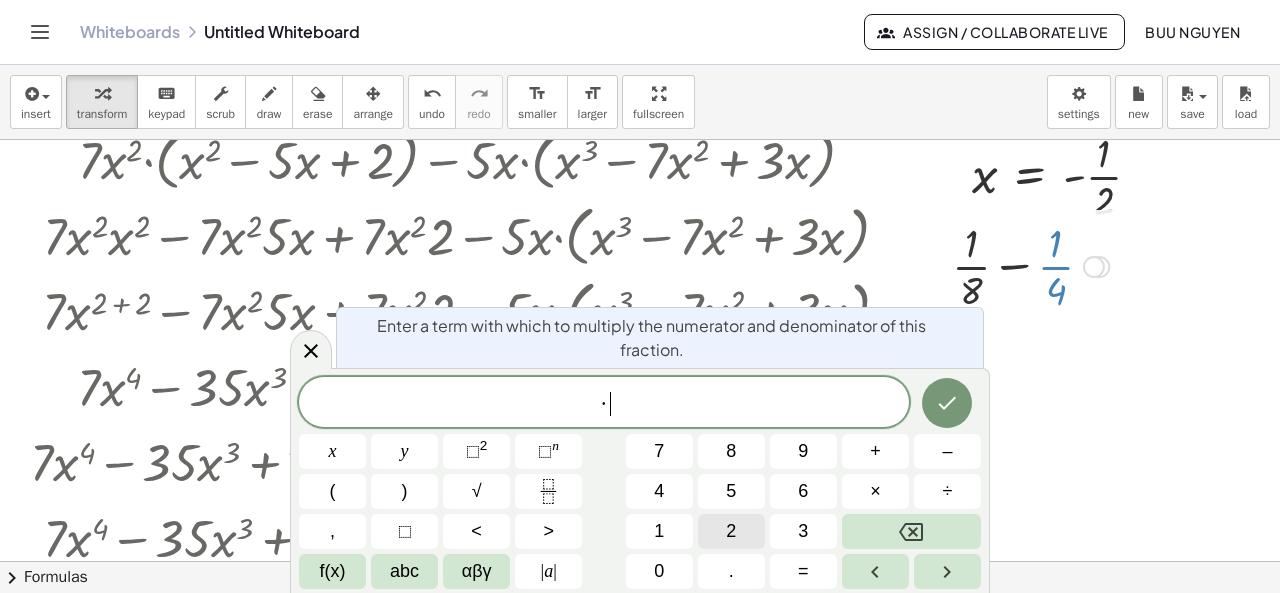 click on "2" at bounding box center [731, 531] 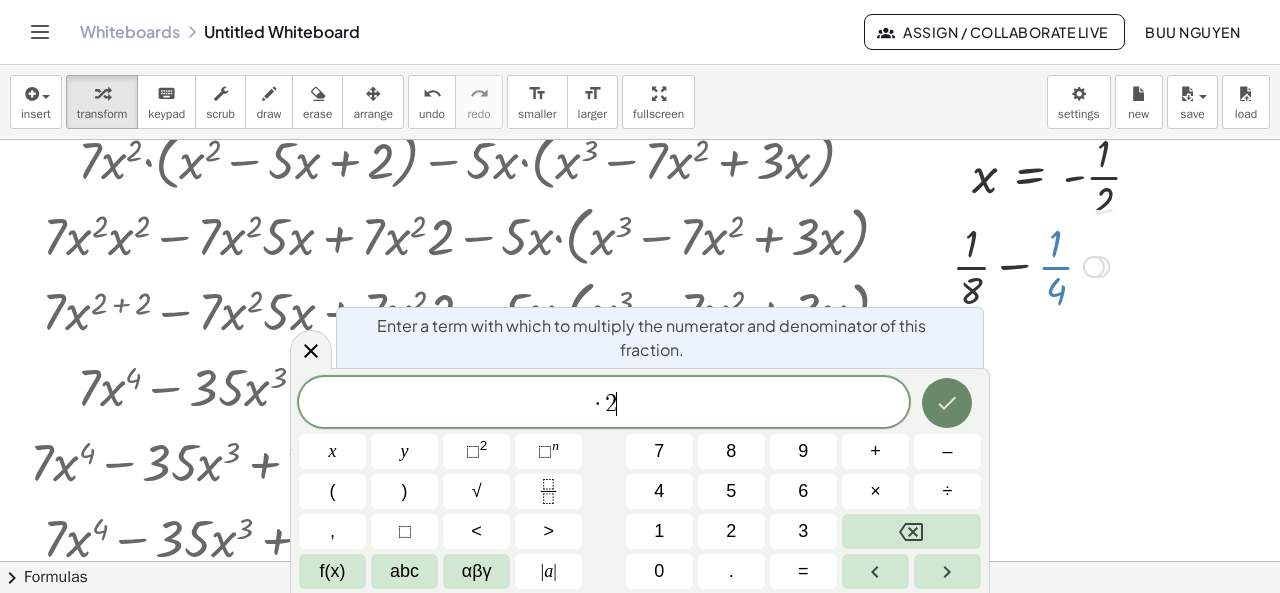 click 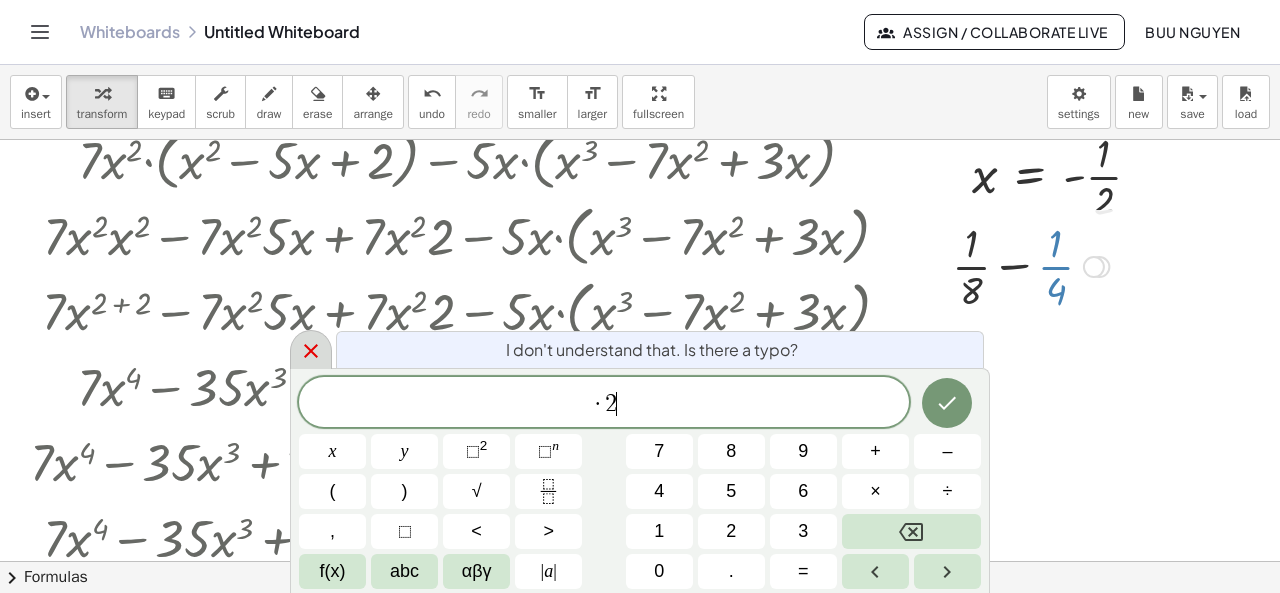 click 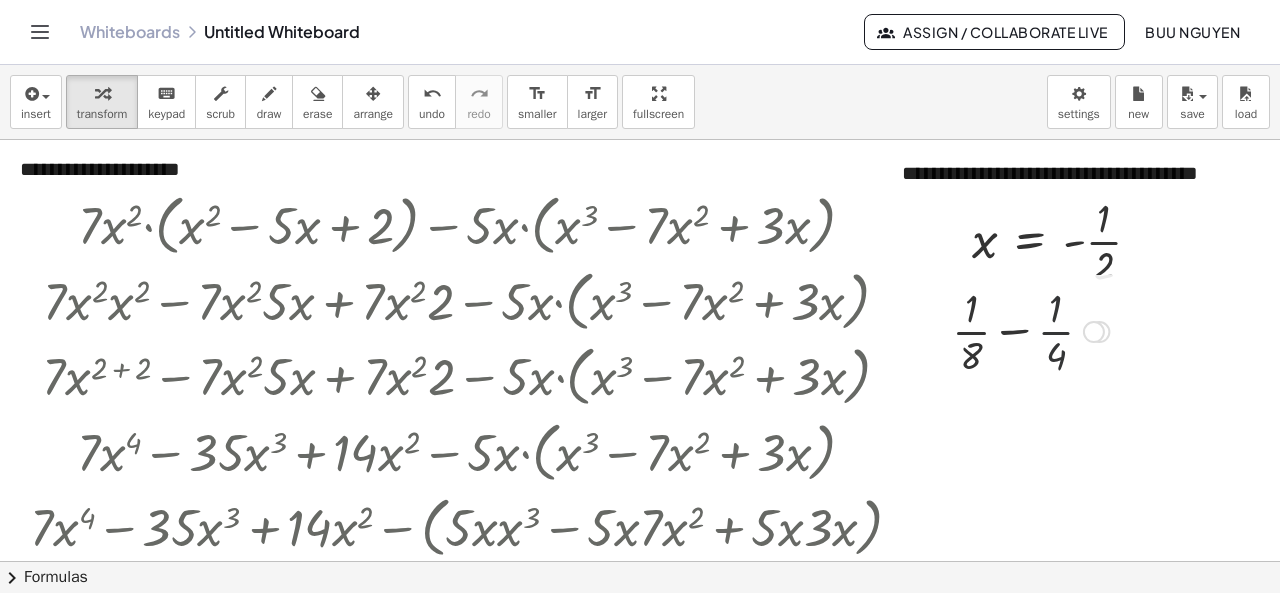 scroll, scrollTop: 4, scrollLeft: 0, axis: vertical 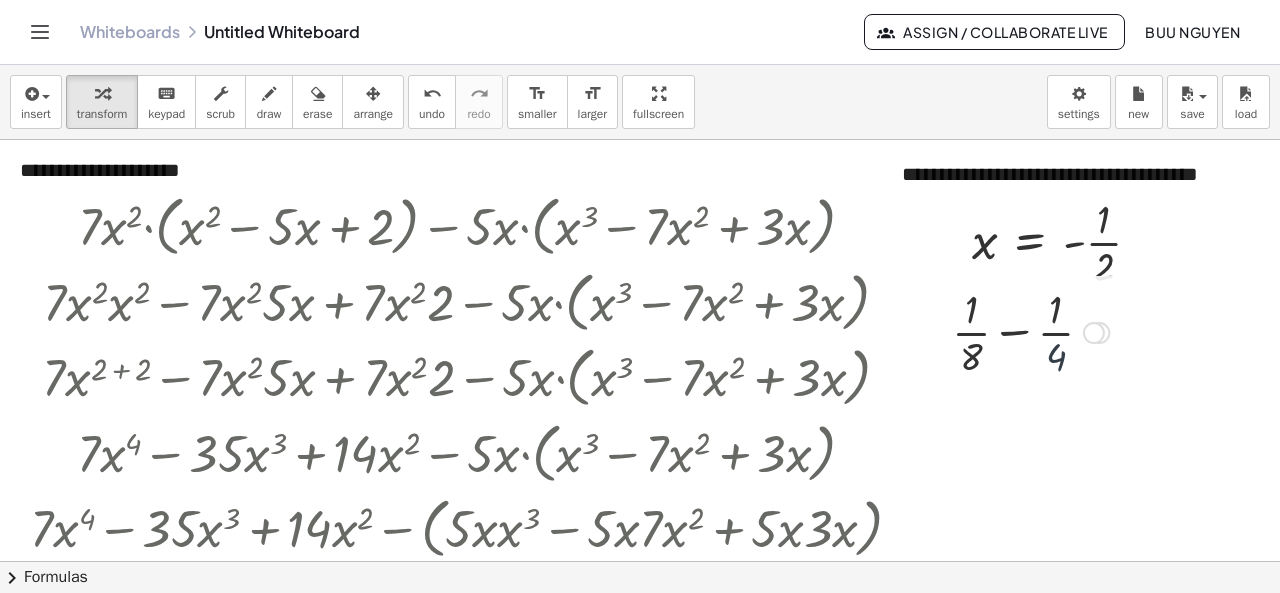 click at bounding box center [1030, 331] 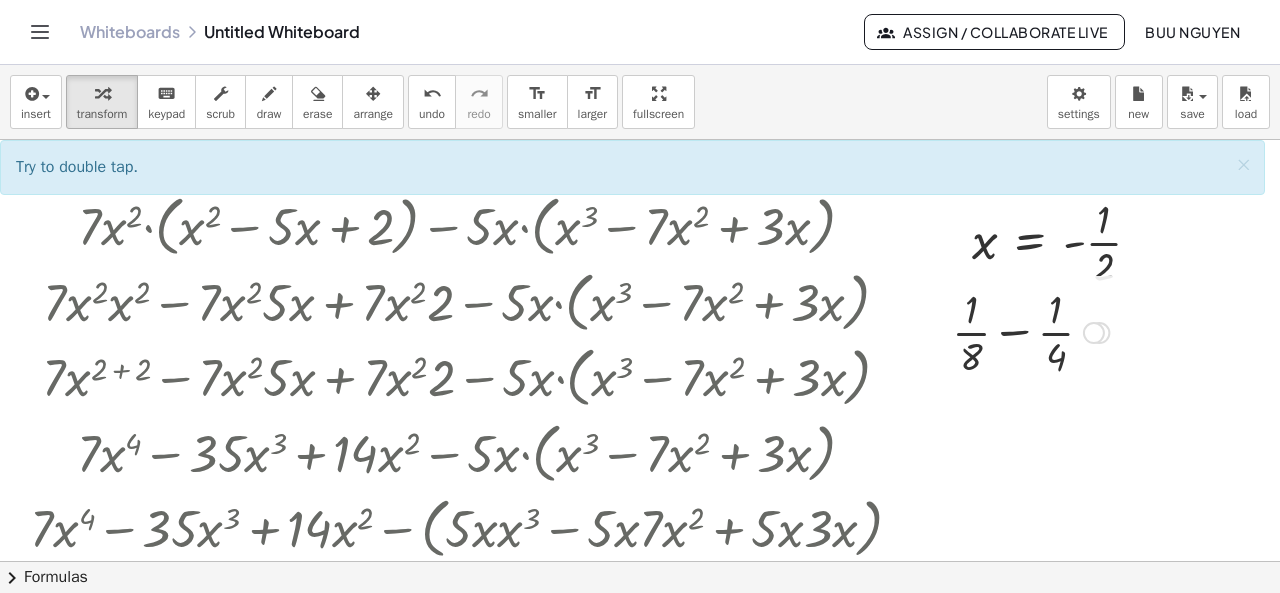 click at bounding box center (1030, 331) 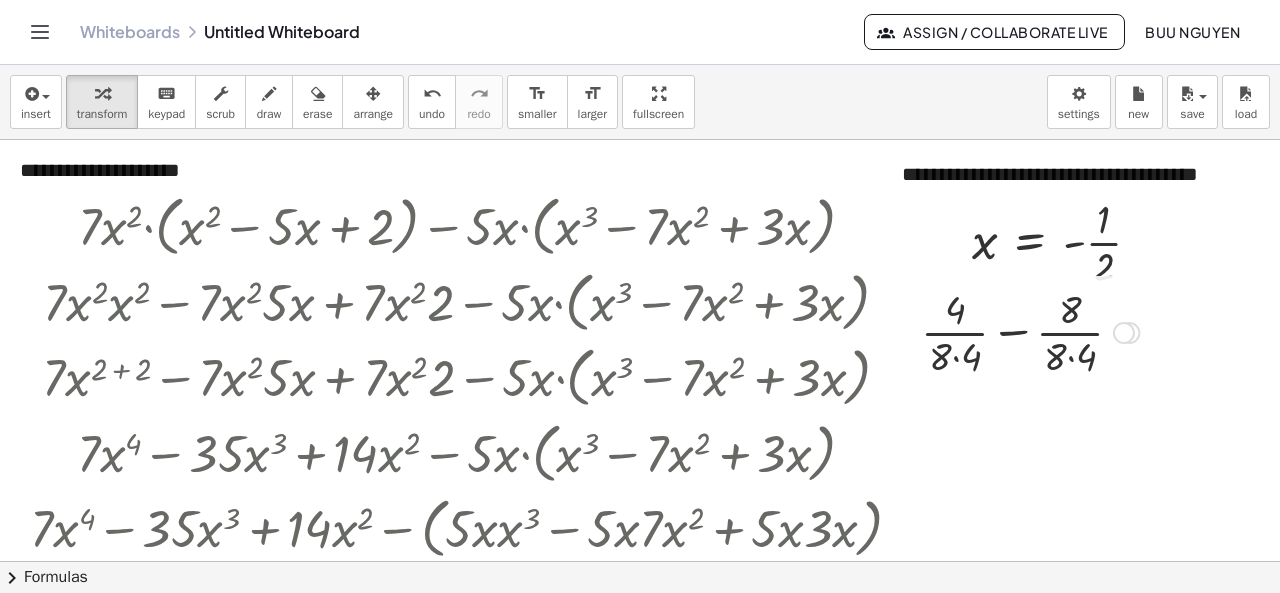 click at bounding box center (1030, 331) 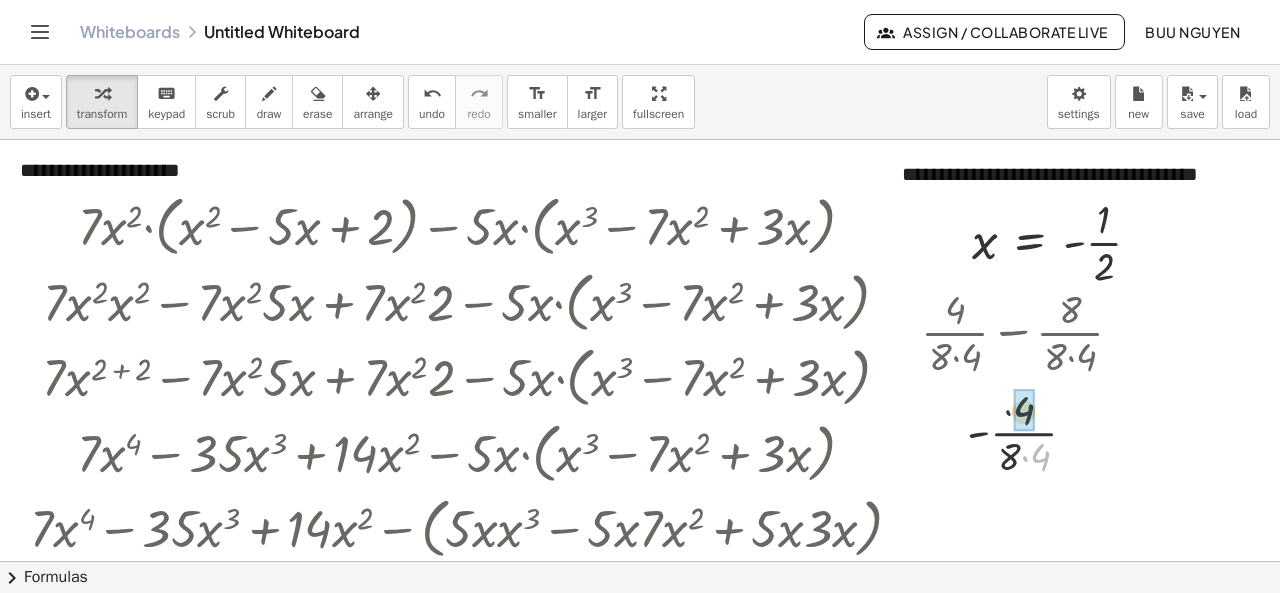 drag, startPoint x: 1039, startPoint y: 460, endPoint x: 1025, endPoint y: 414, distance: 48.08326 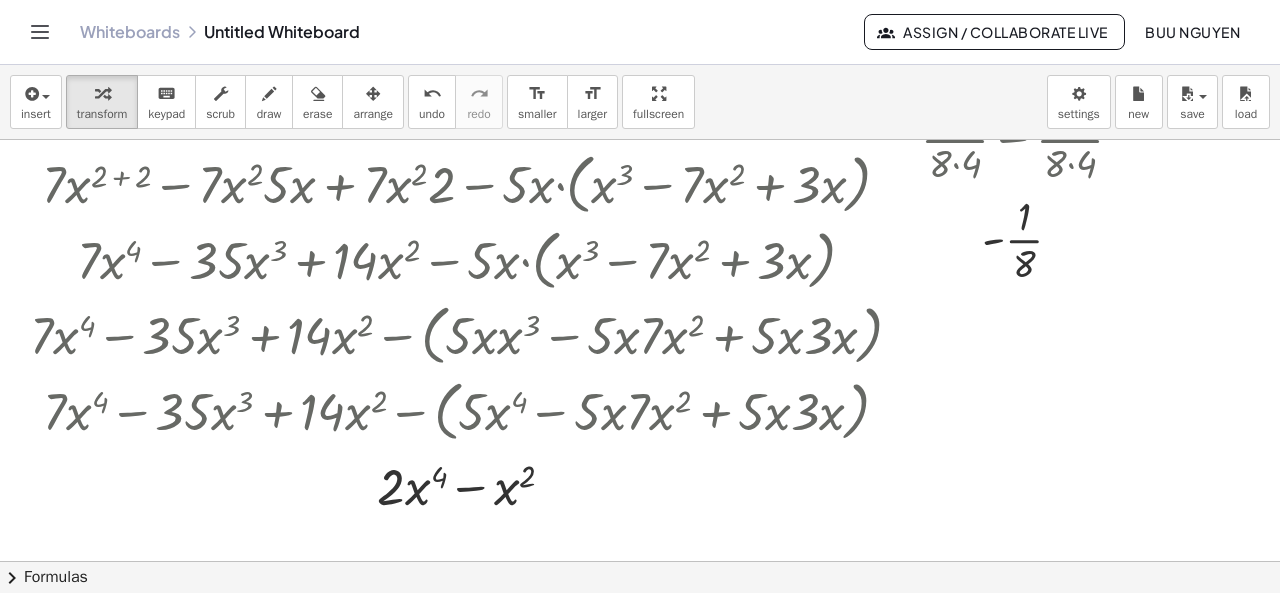 scroll, scrollTop: 0, scrollLeft: 0, axis: both 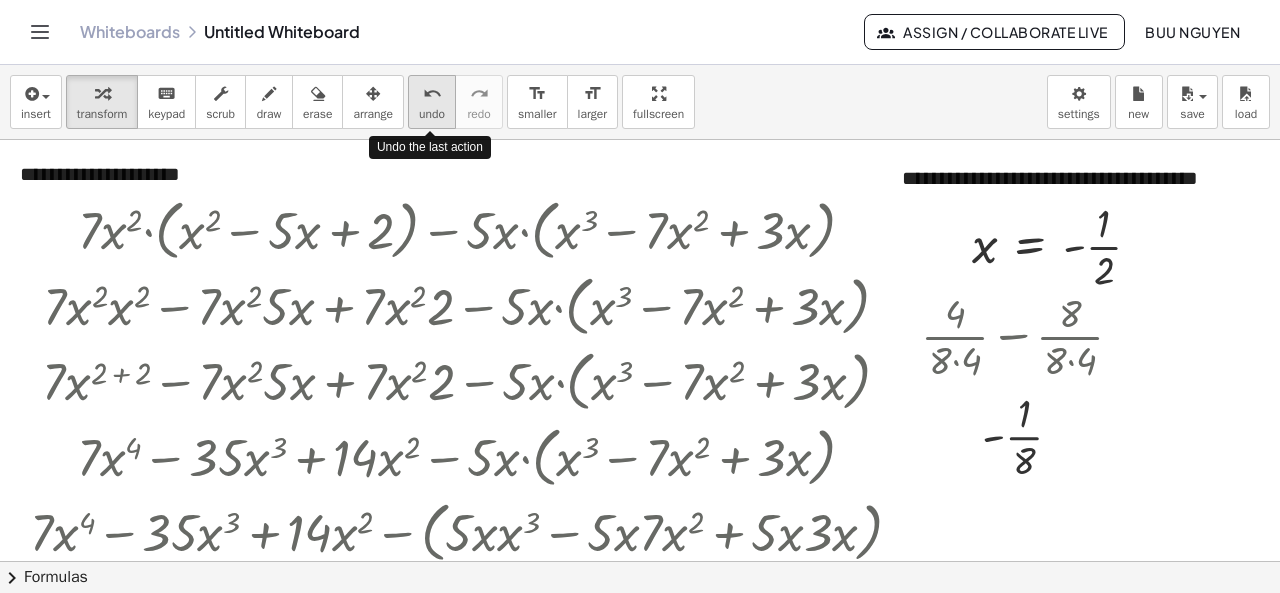 click on "undo" at bounding box center [432, 114] 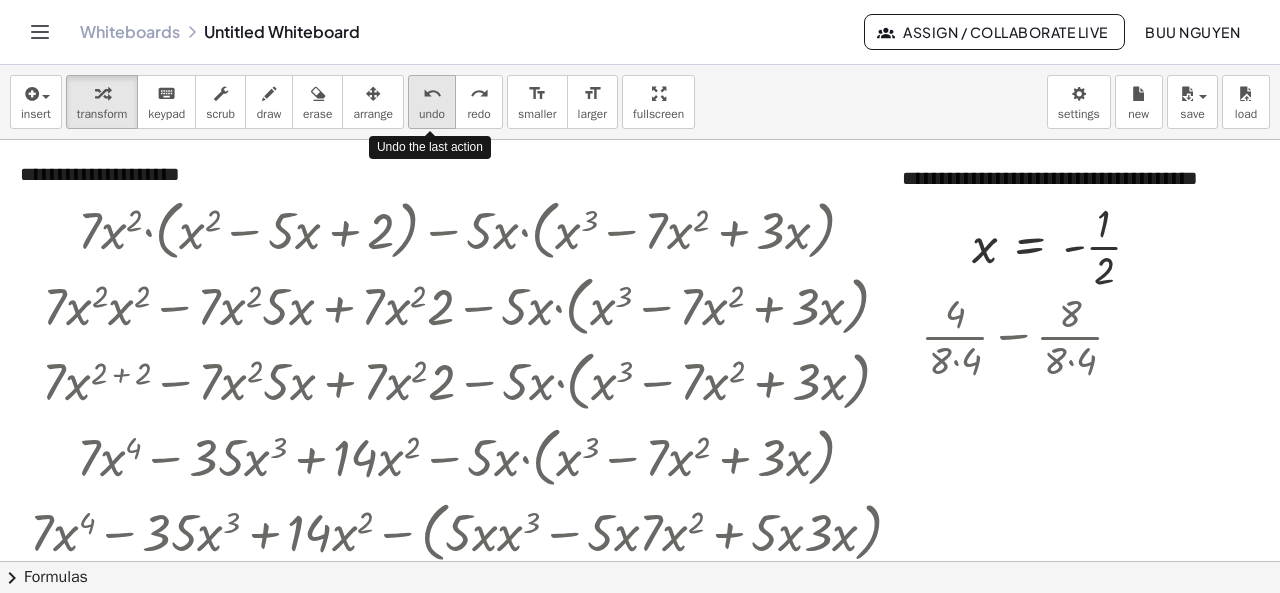 click on "undo" at bounding box center [432, 114] 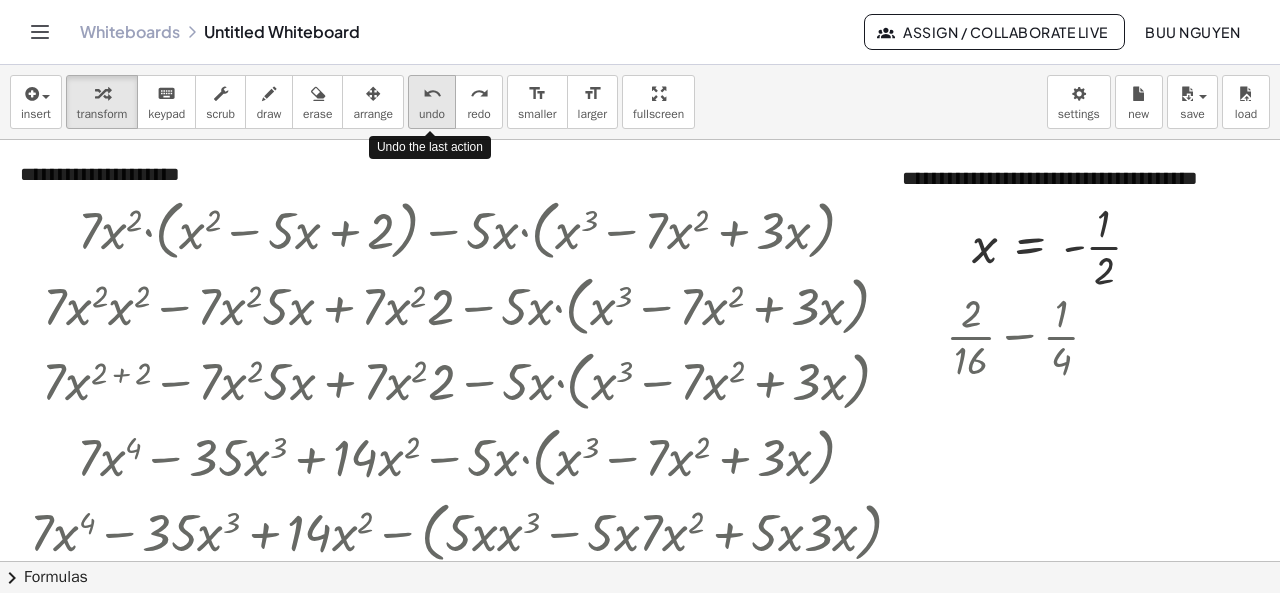 click on "undo" at bounding box center (432, 114) 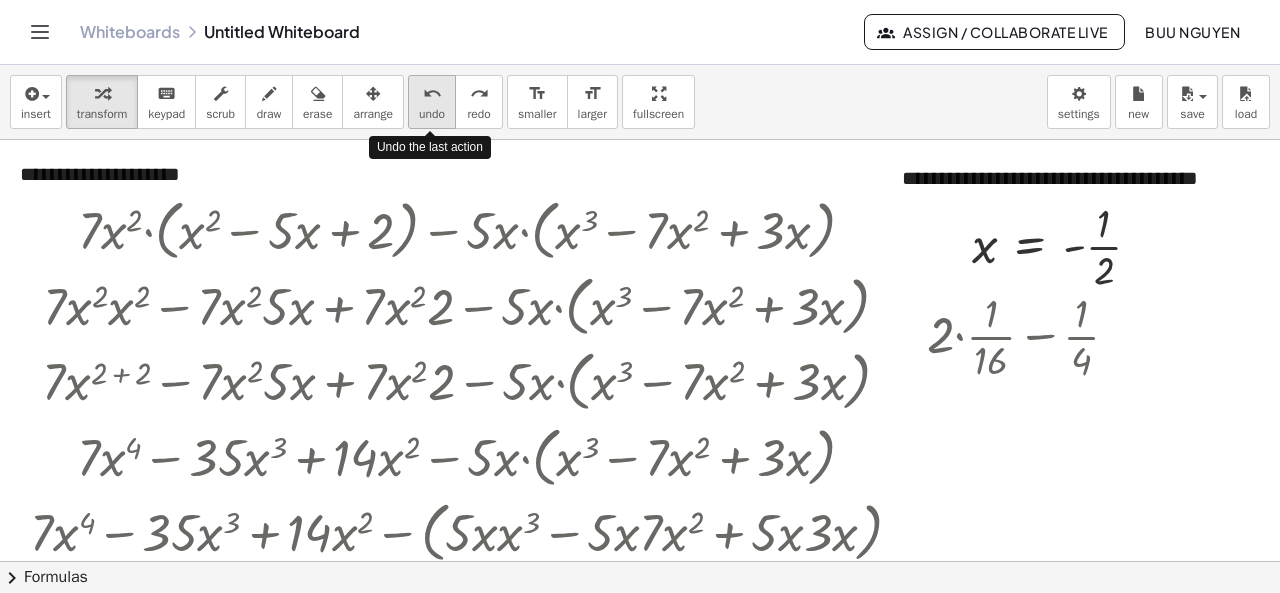 click on "undo" at bounding box center (432, 114) 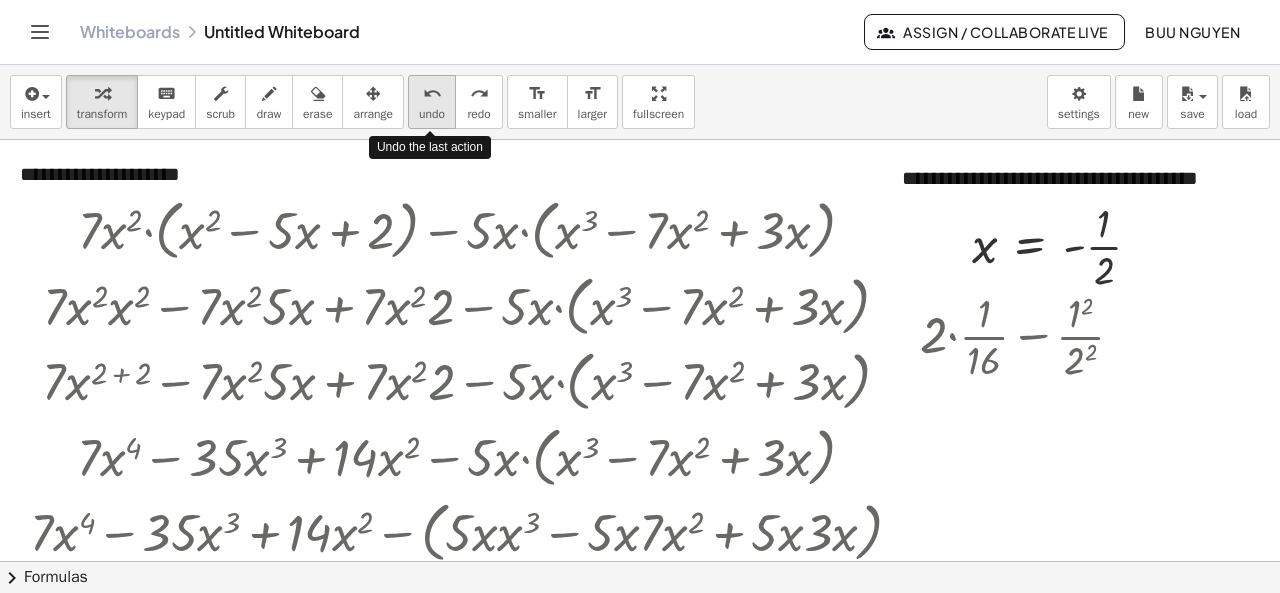 click on "undo" at bounding box center (432, 114) 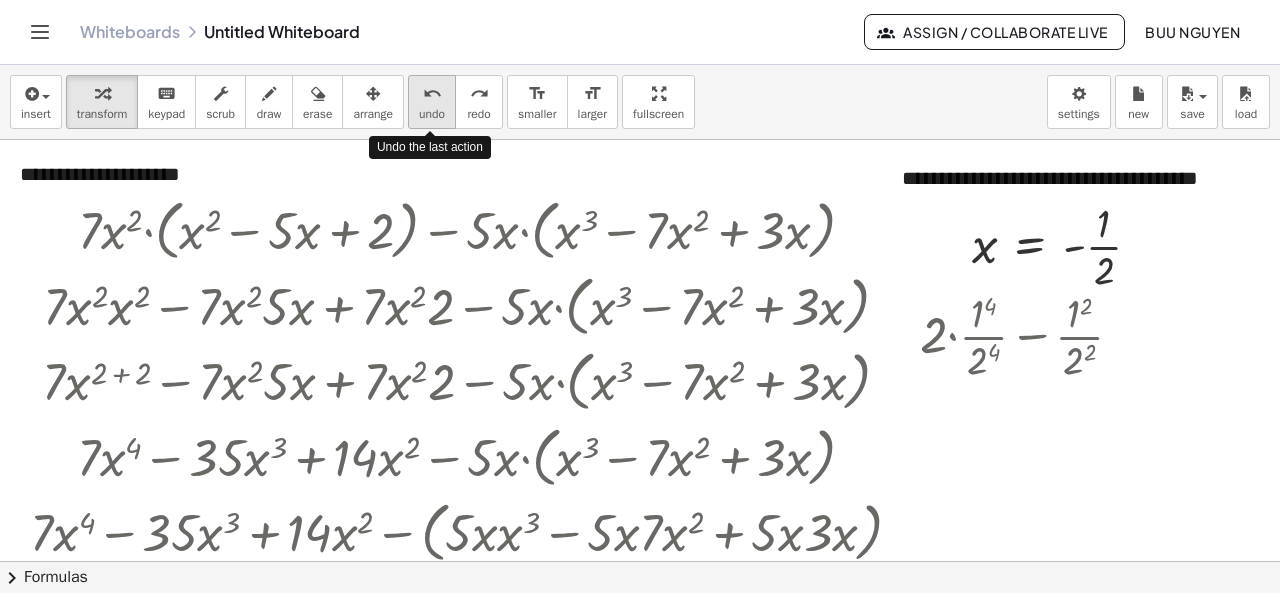 click on "undo" at bounding box center (432, 114) 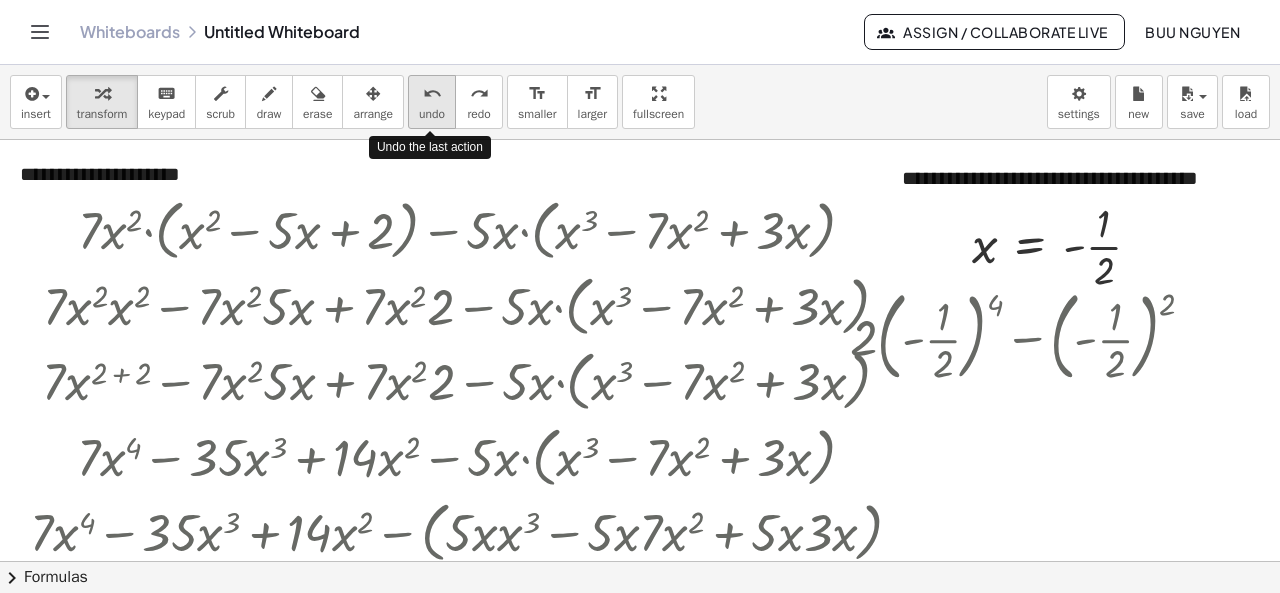 click on "undo" at bounding box center [432, 114] 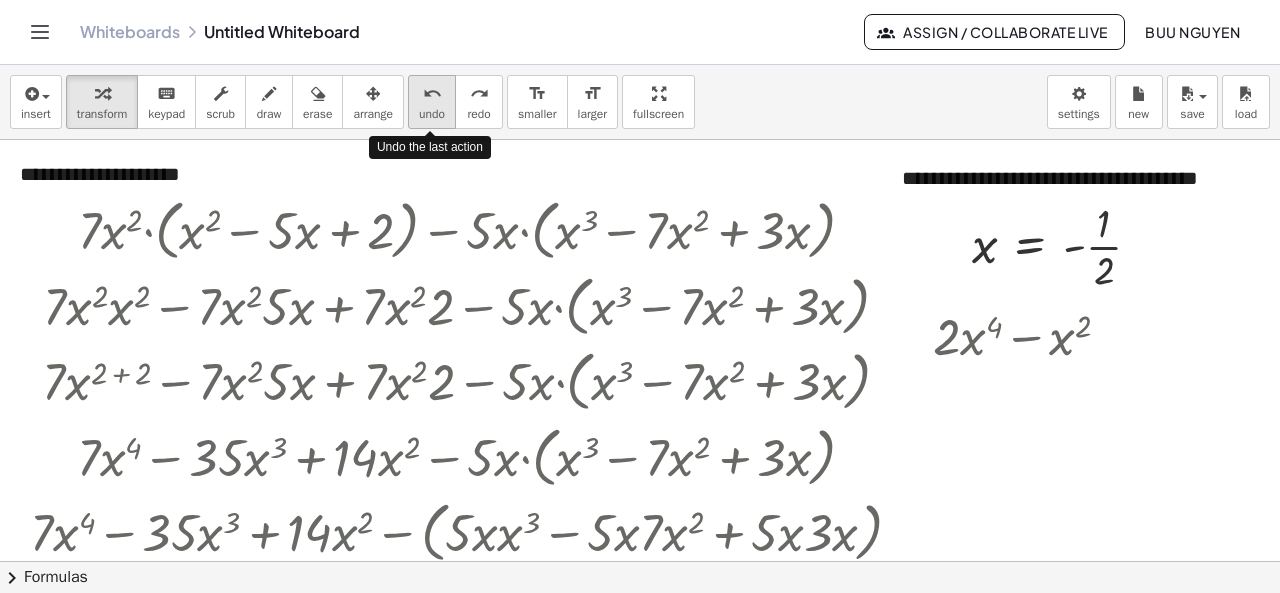 click on "undo" at bounding box center [432, 114] 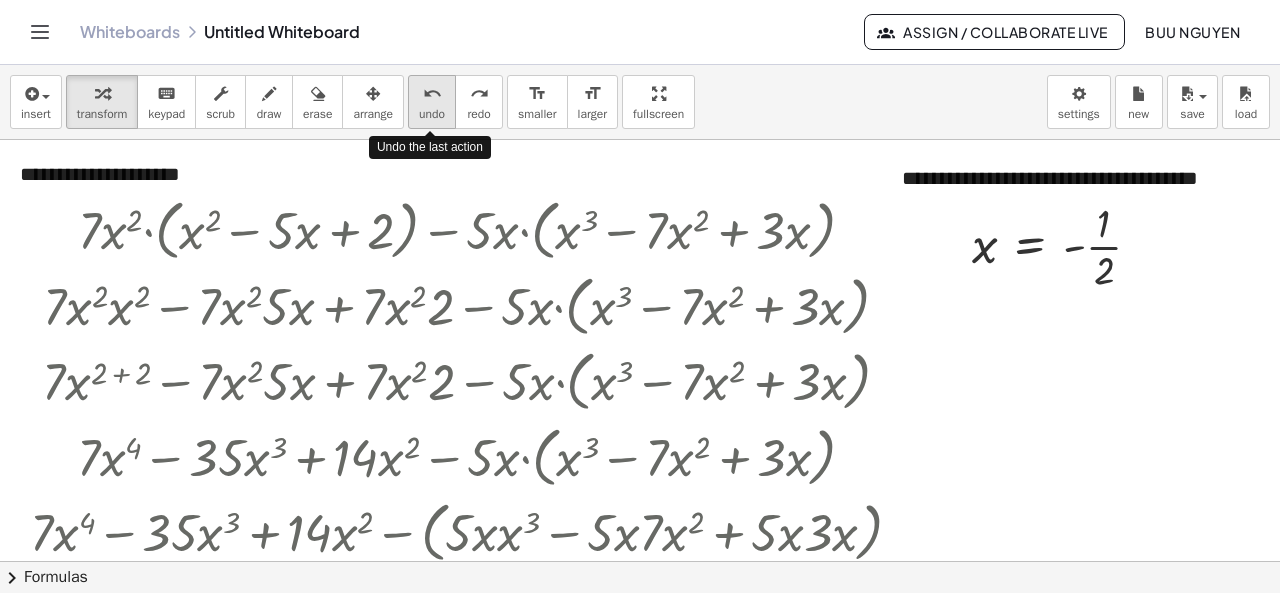 click on "undo" at bounding box center (432, 114) 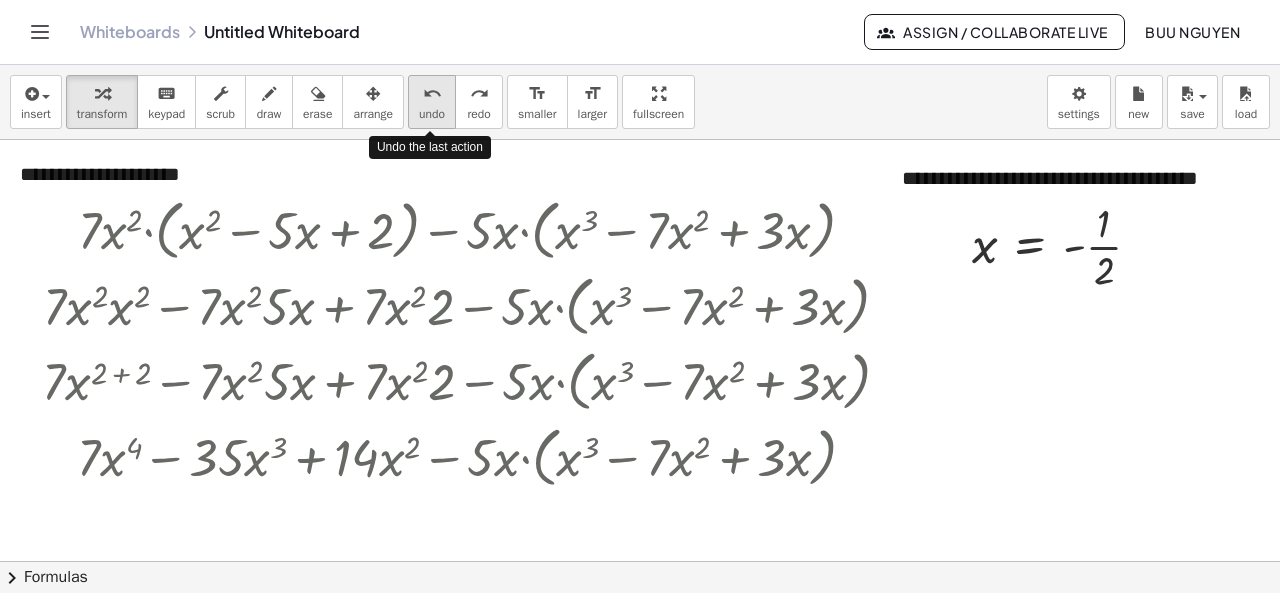 click on "undo" at bounding box center [432, 94] 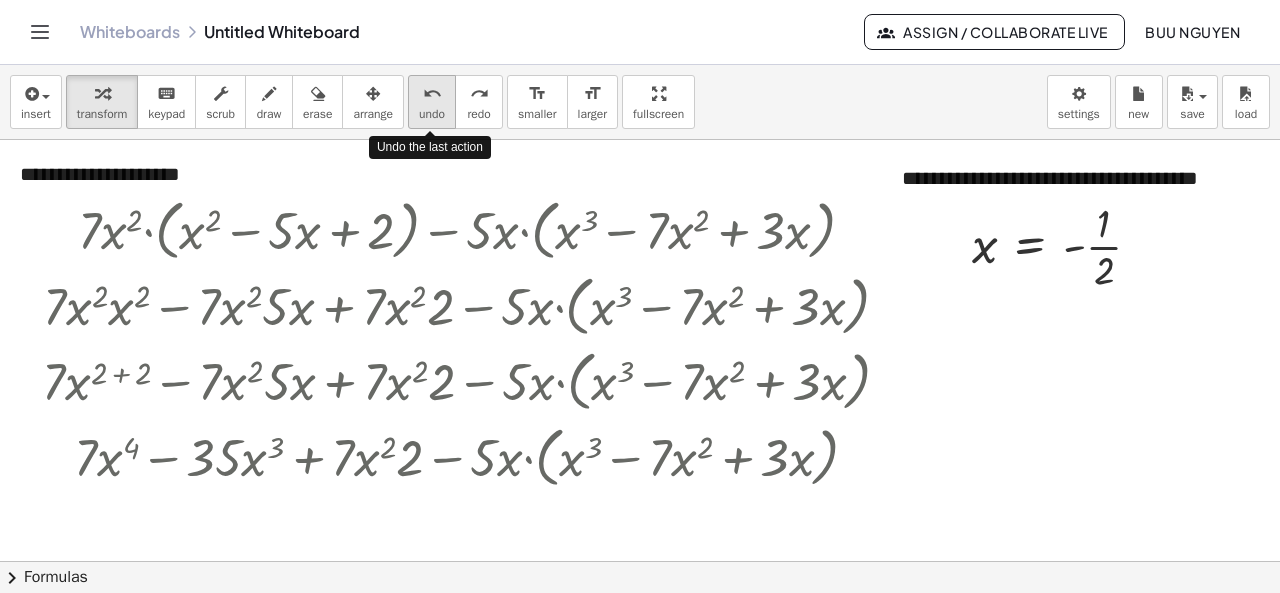 click on "undo" at bounding box center [432, 94] 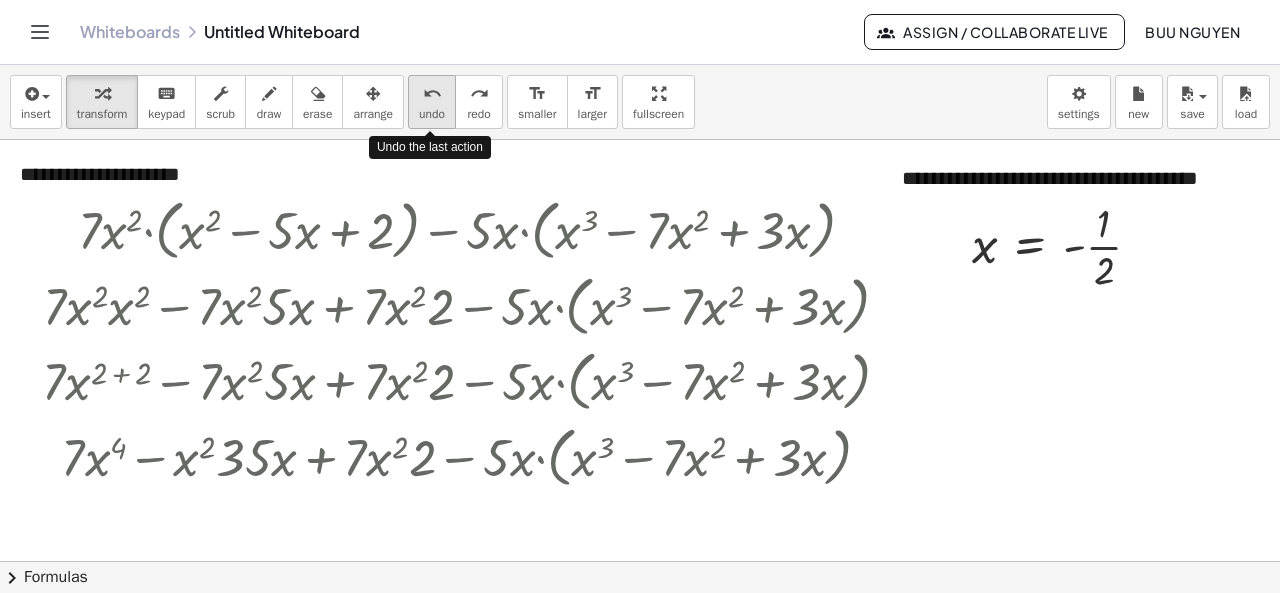 click on "undo" at bounding box center [432, 114] 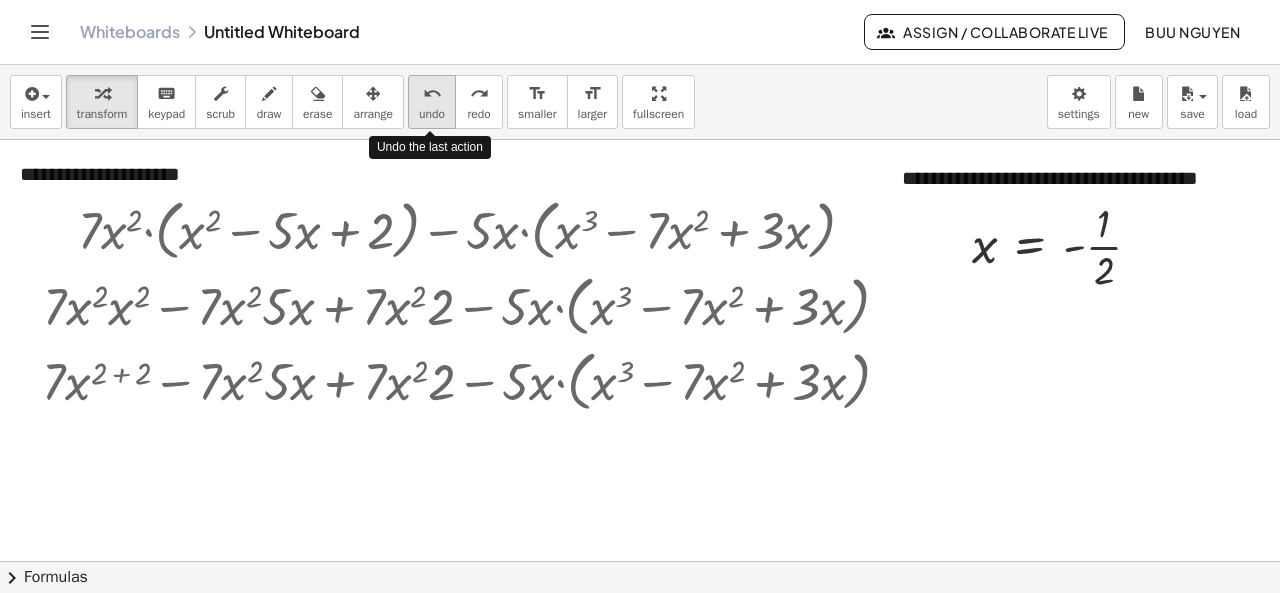 click on "undo" at bounding box center (432, 114) 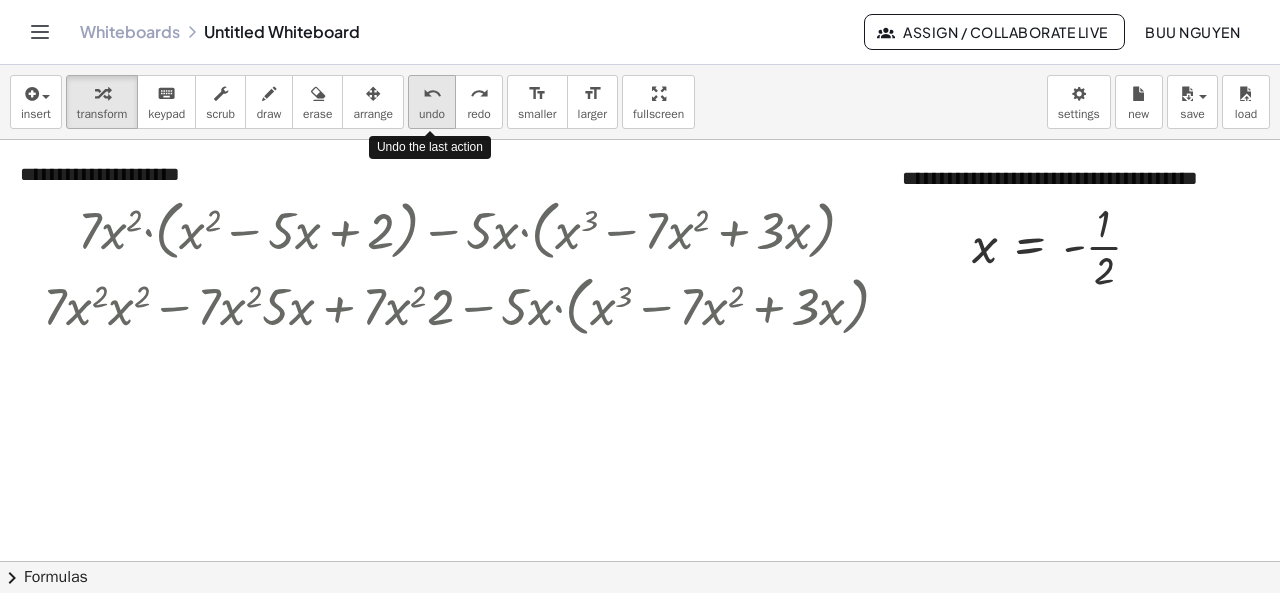 click on "undo" at bounding box center (432, 114) 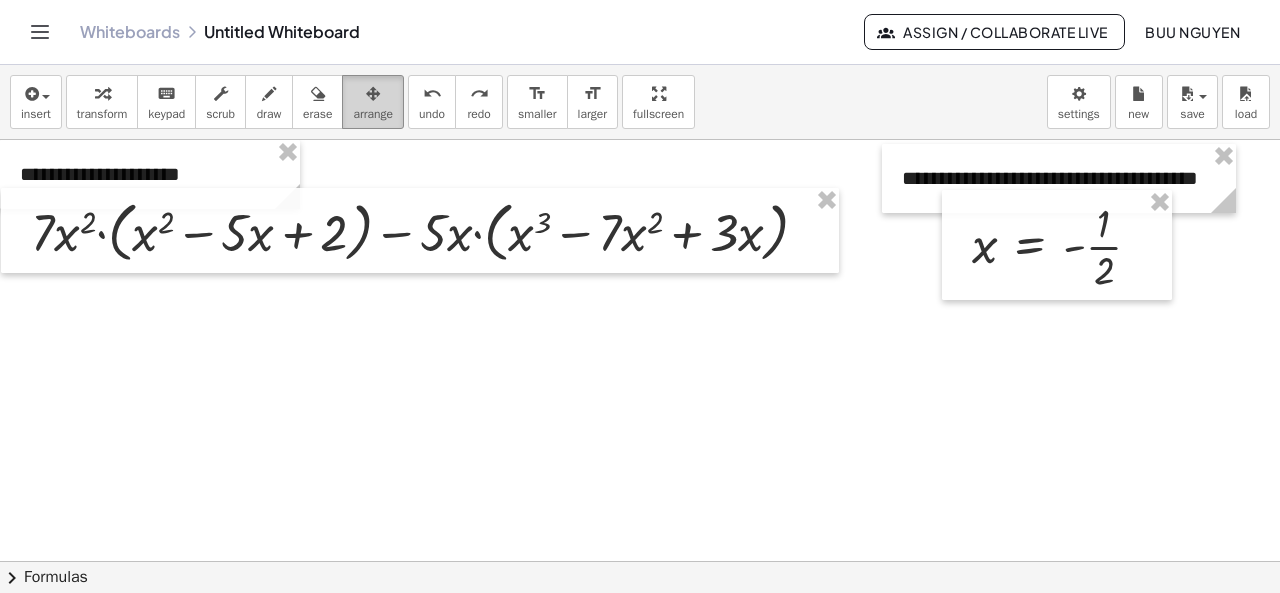 click on "arrange" at bounding box center [373, 114] 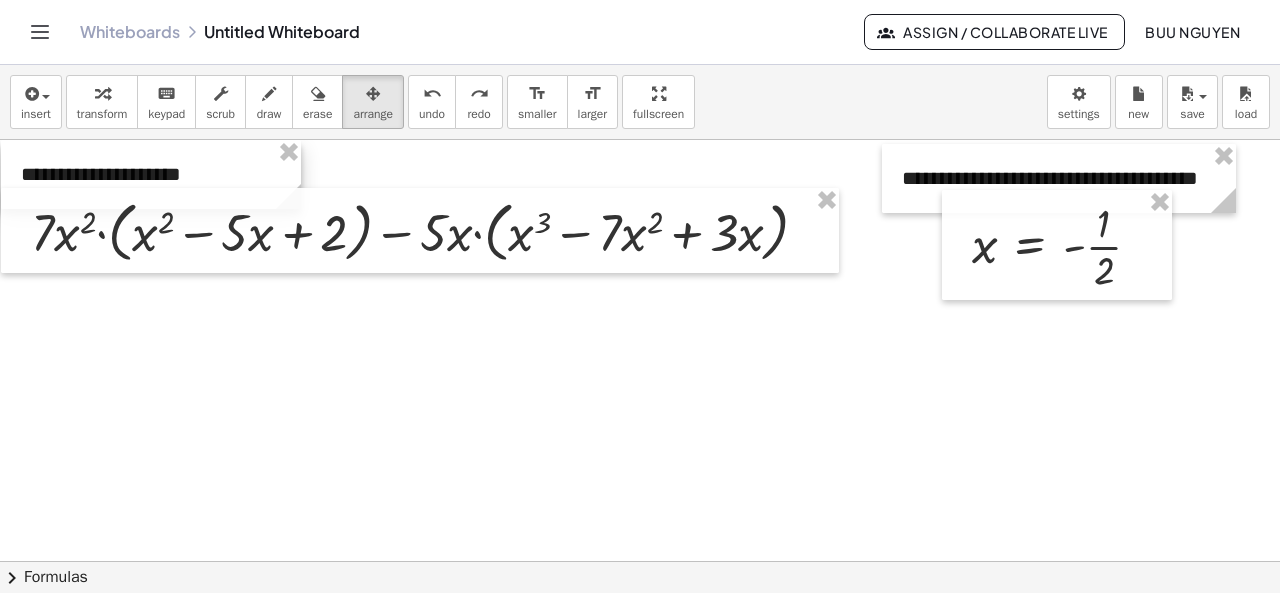drag, startPoint x: 133, startPoint y: 180, endPoint x: 134, endPoint y: 169, distance: 11.045361 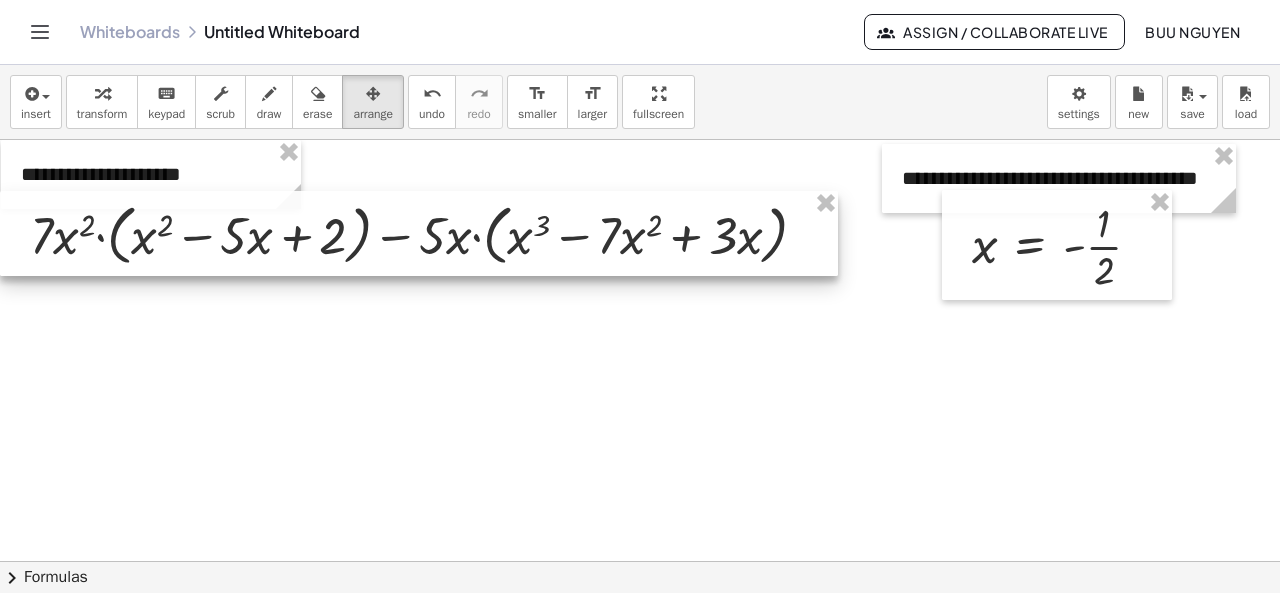 drag, startPoint x: 160, startPoint y: 230, endPoint x: 147, endPoint y: 233, distance: 13.341664 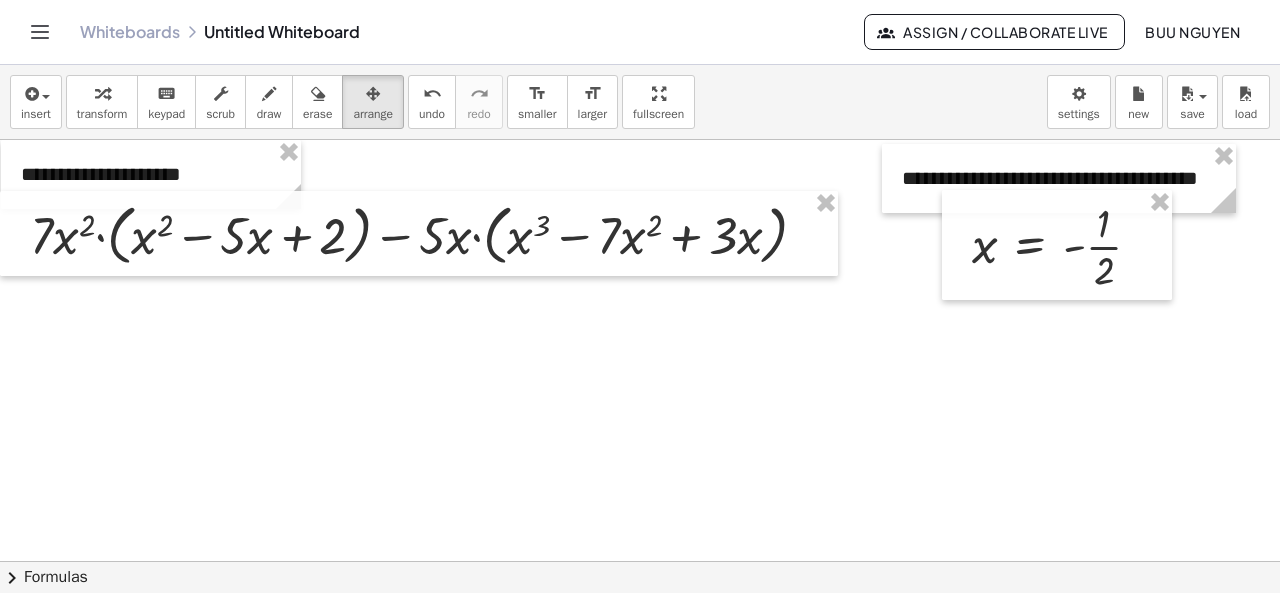click on "insert select one: Math Expression Function Text Youtube Video Graphing Geometry Geometry 3D transform keyboard keypad scrub draw erase arrange undo undo redo redo format_size smaller format_size larger fullscreen load   save new settings" at bounding box center [640, 102] 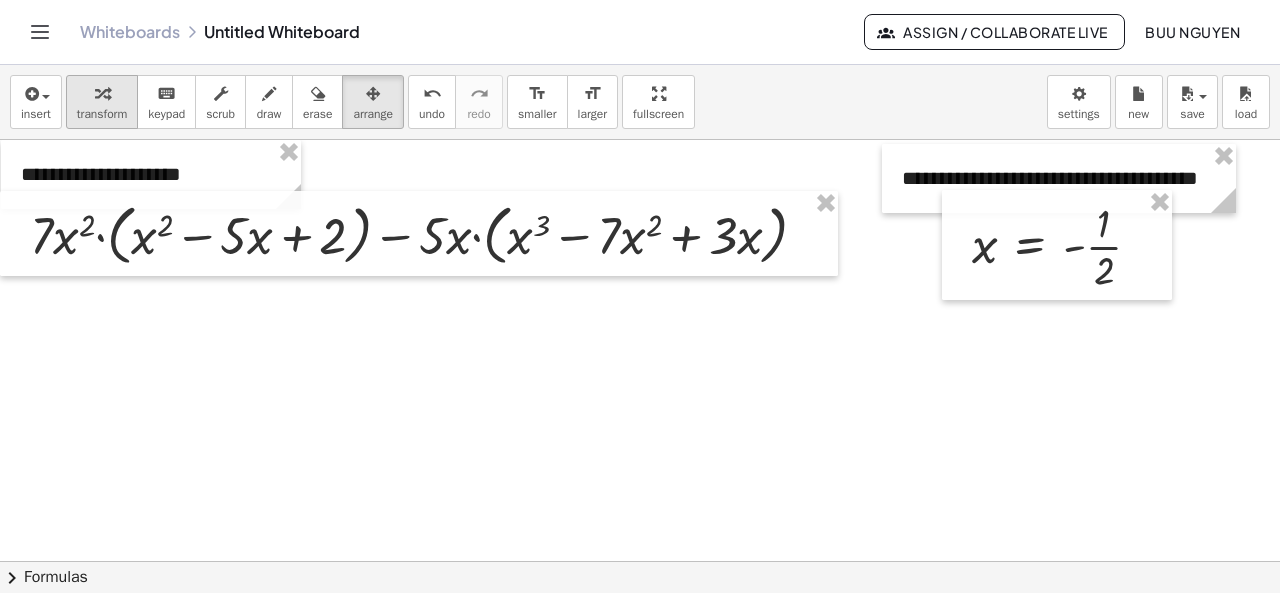 click at bounding box center (102, 94) 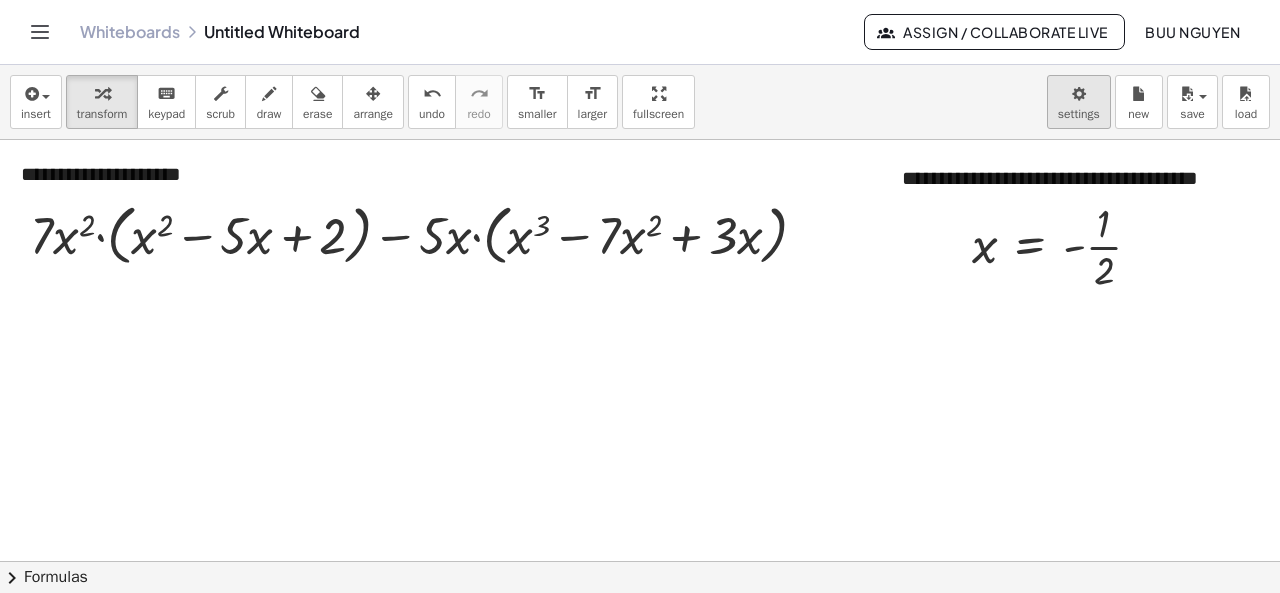 click on "**********" at bounding box center [640, 296] 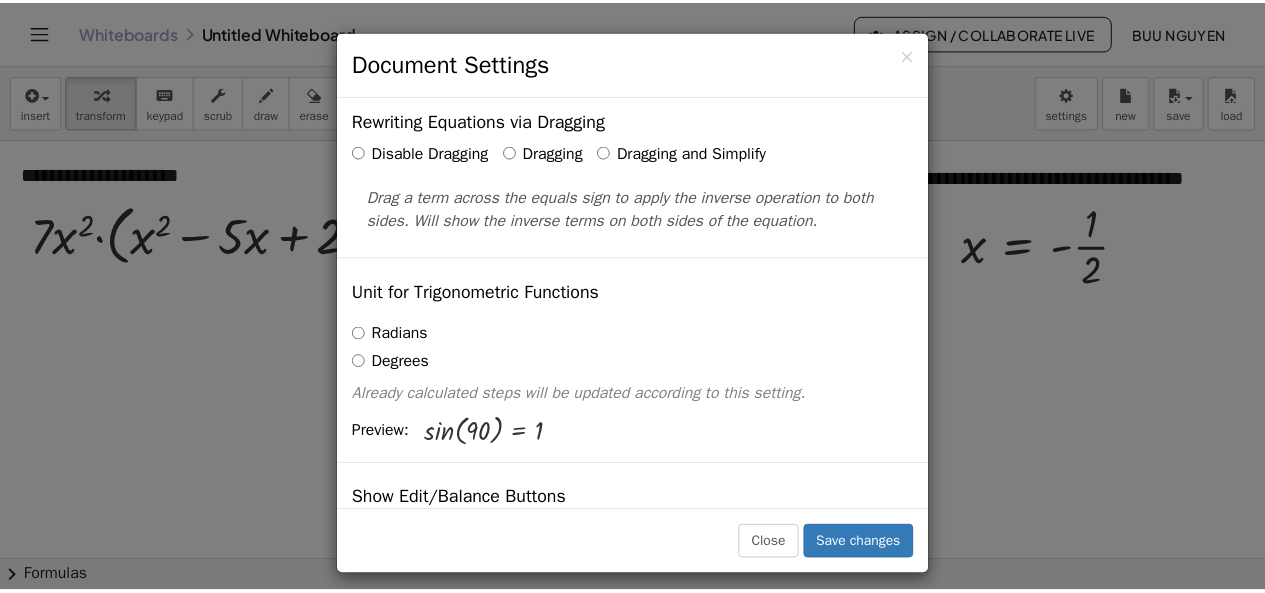 scroll, scrollTop: 37, scrollLeft: 0, axis: vertical 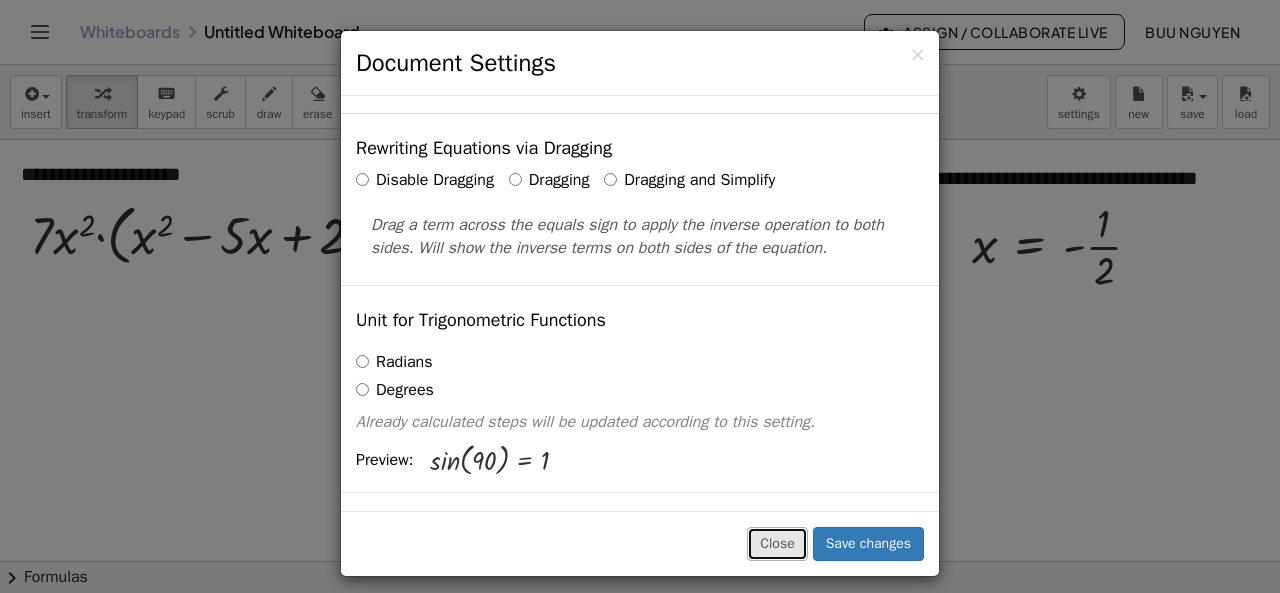 click on "Close" at bounding box center [777, 544] 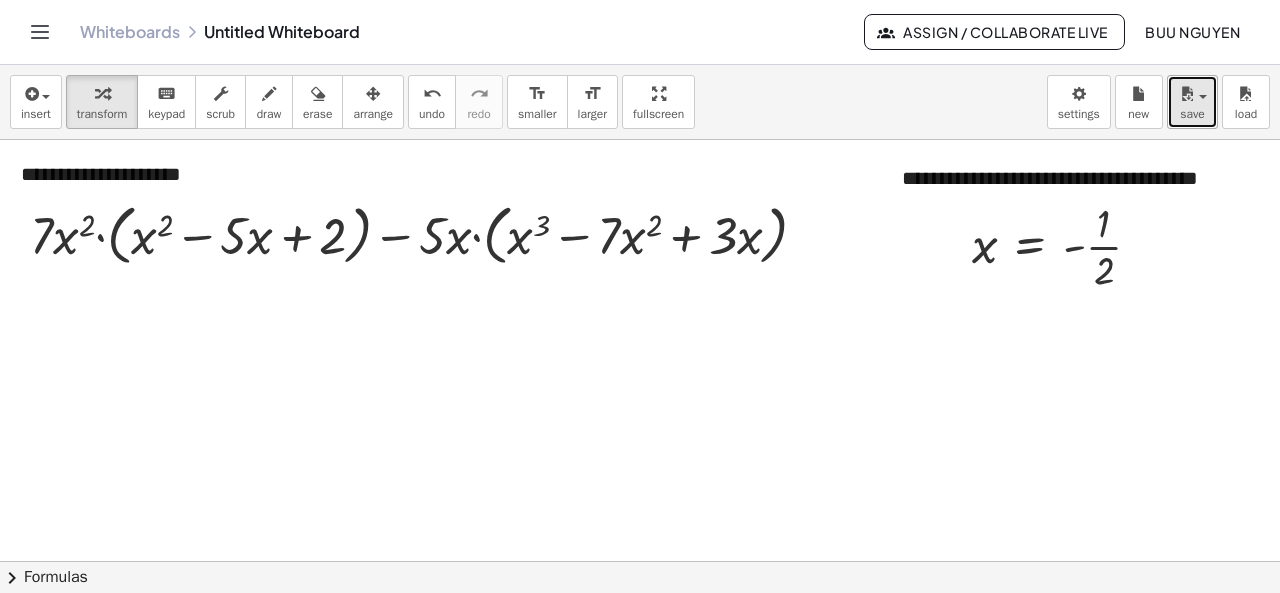 click on "save" at bounding box center [1192, 114] 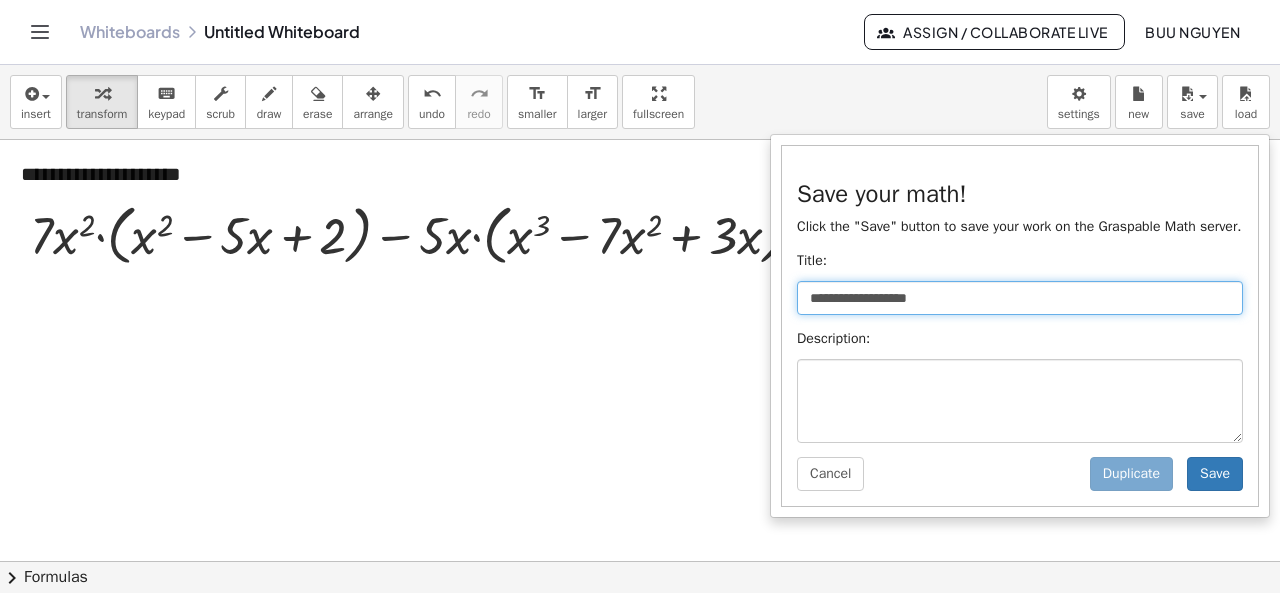 click on "**********" at bounding box center (1020, 298) 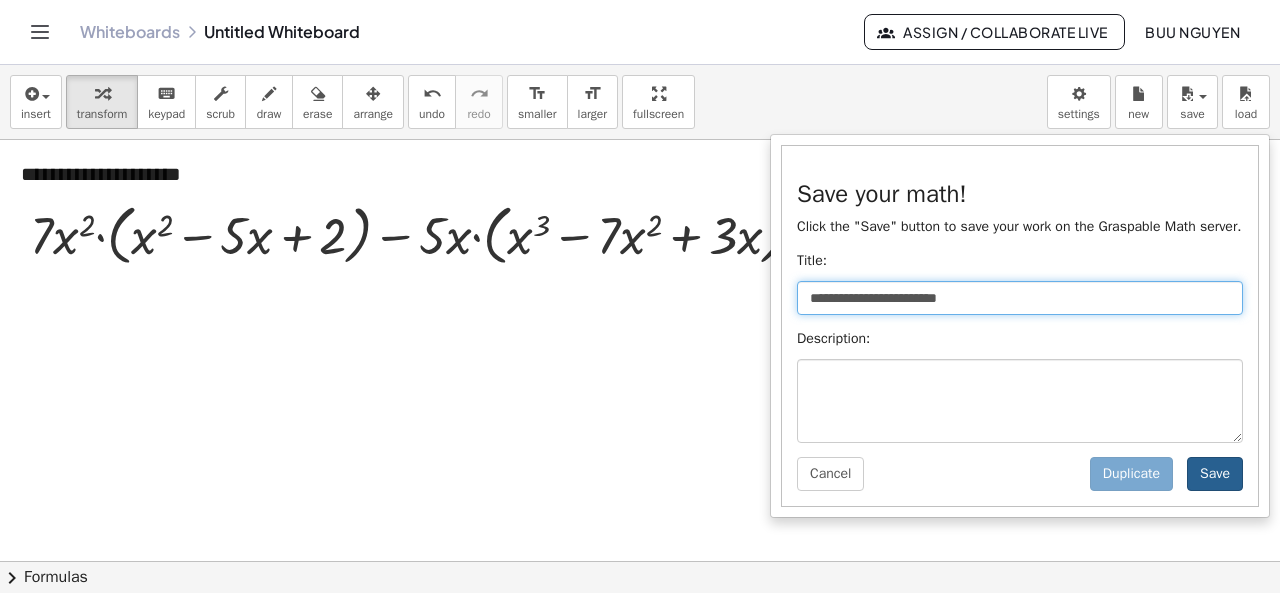 type on "**********" 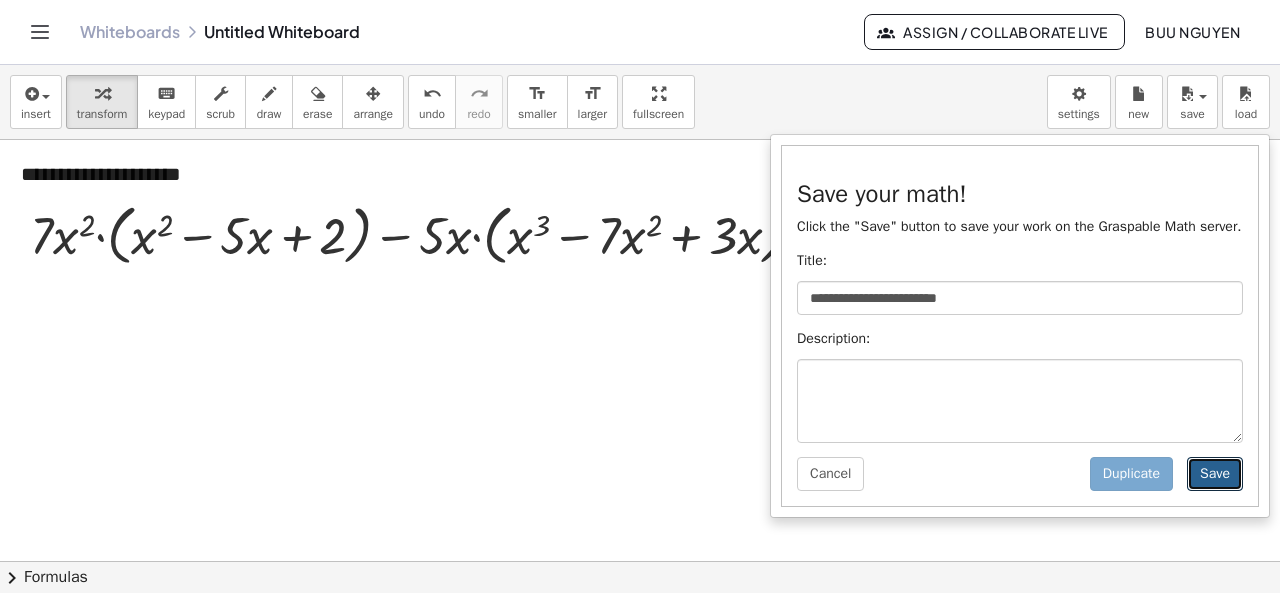 click on "Save" at bounding box center [1215, 474] 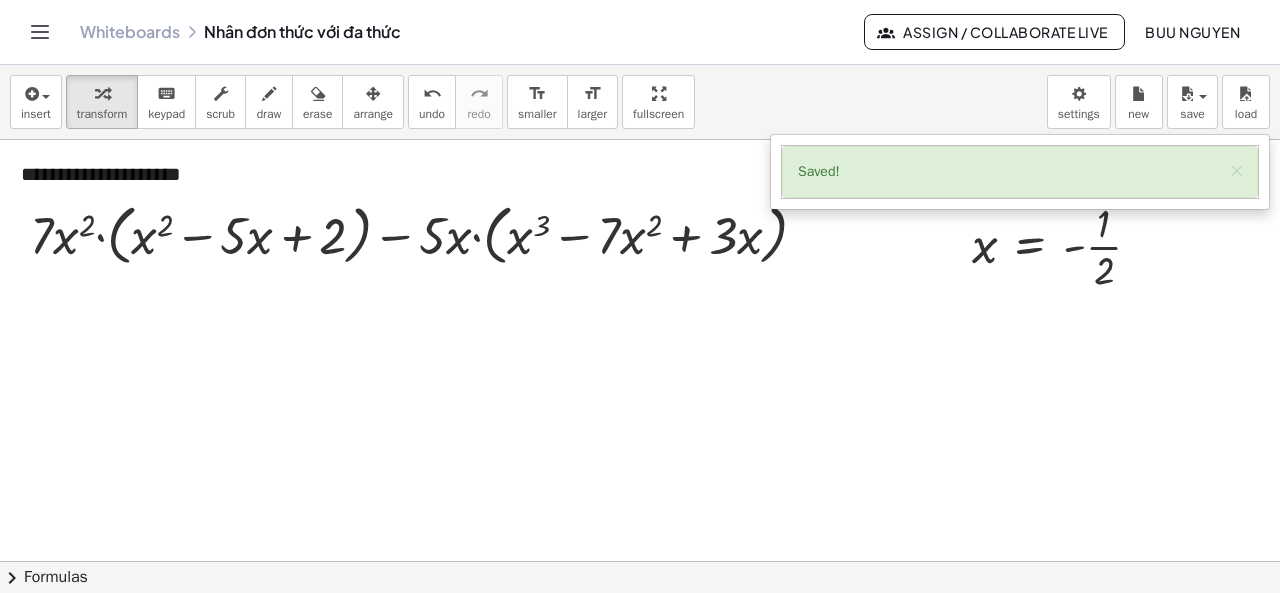 click on "Whiteboards" 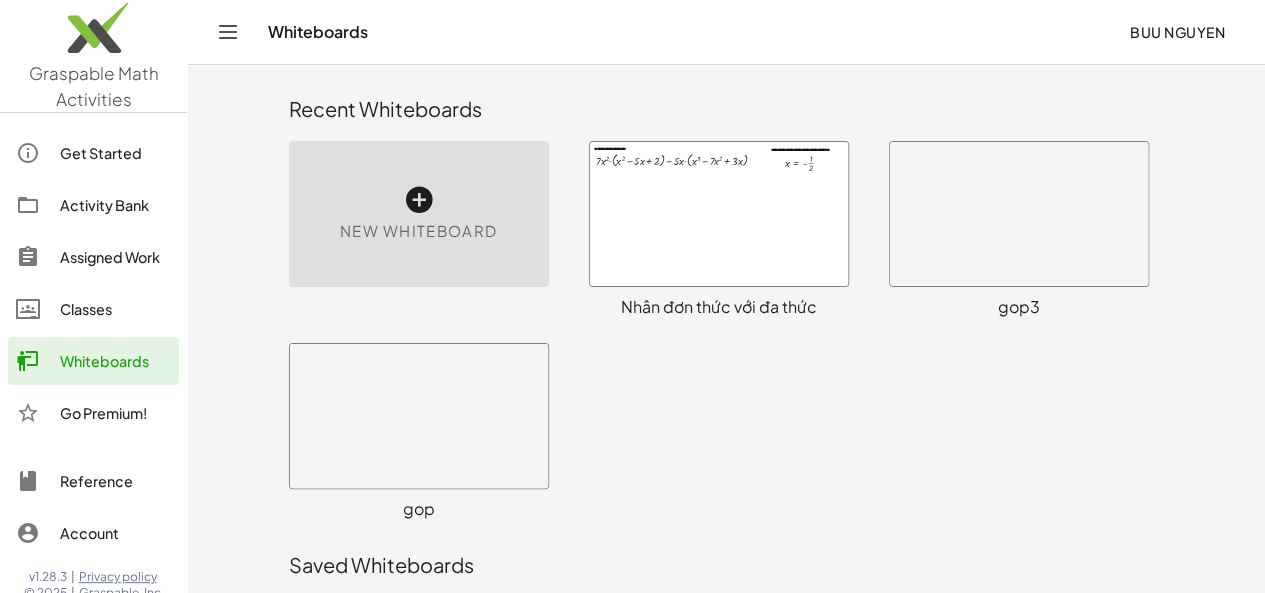 scroll, scrollTop: 16, scrollLeft: 0, axis: vertical 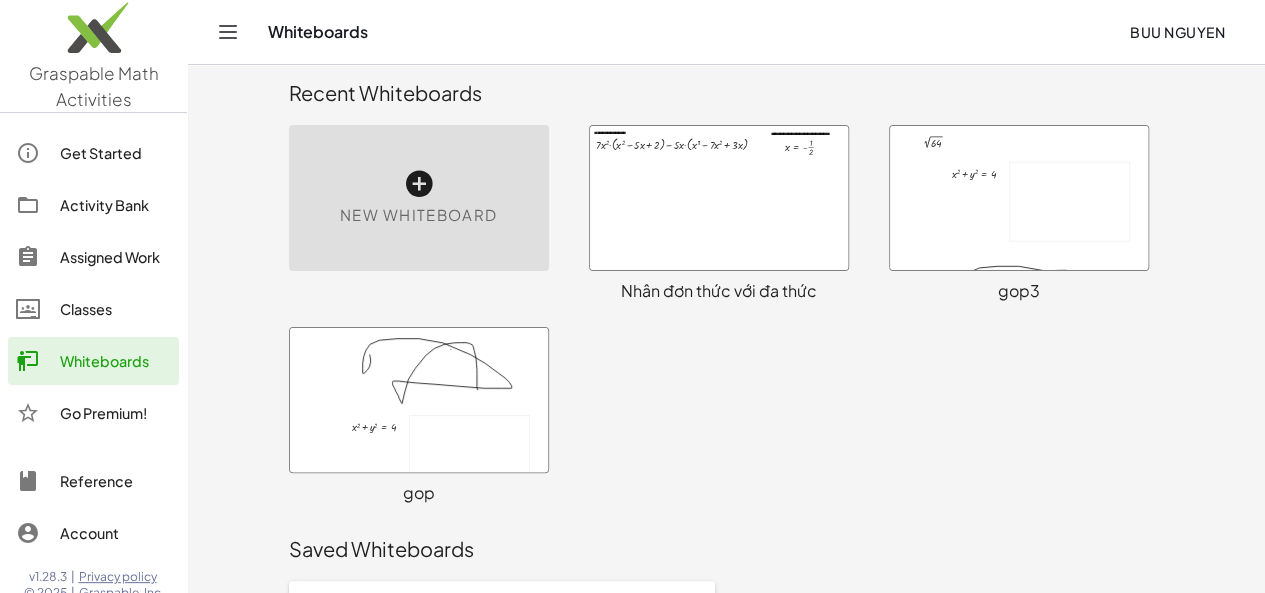 drag, startPoint x: 748, startPoint y: 217, endPoint x: 696, endPoint y: 232, distance: 54.120235 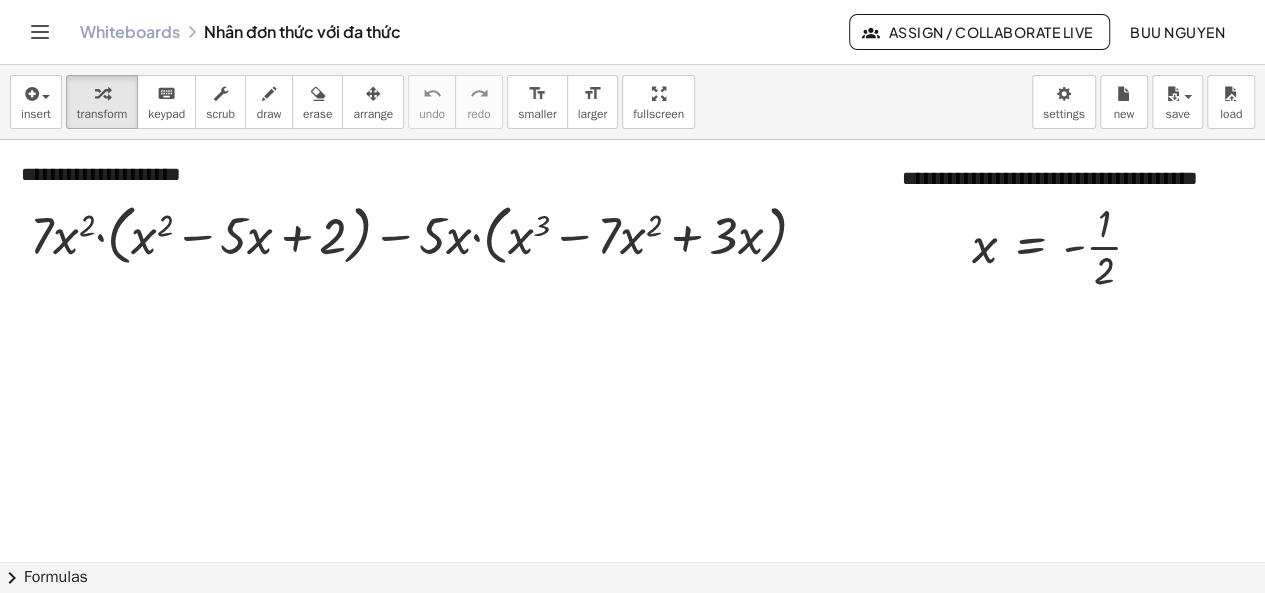 scroll, scrollTop: 0, scrollLeft: 0, axis: both 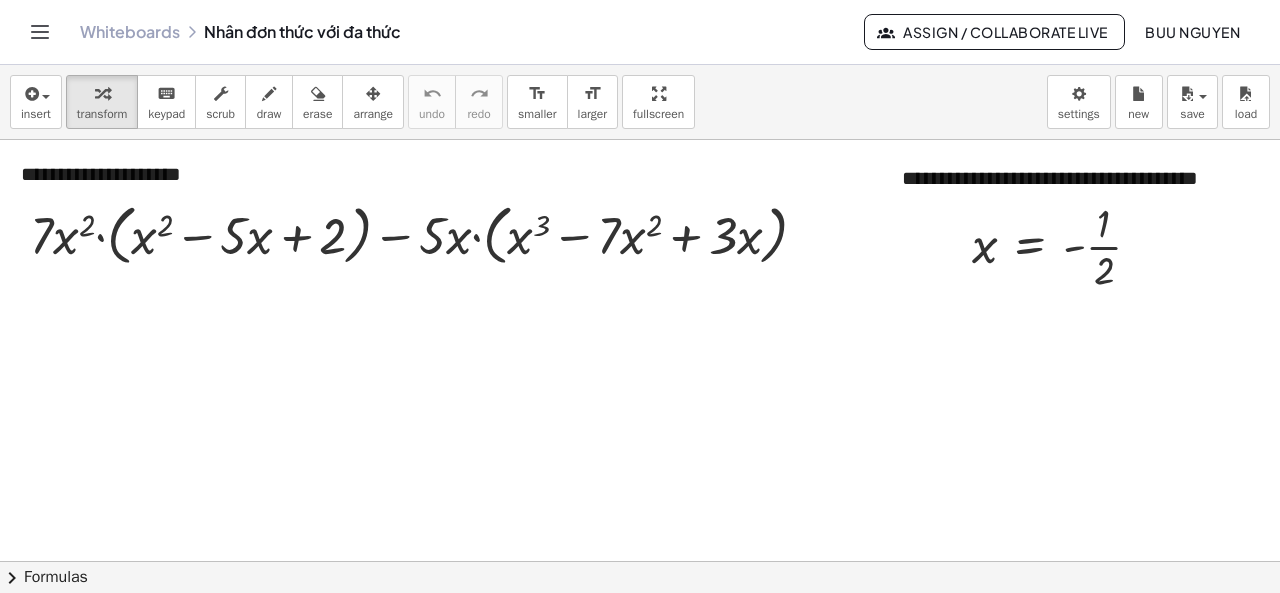click 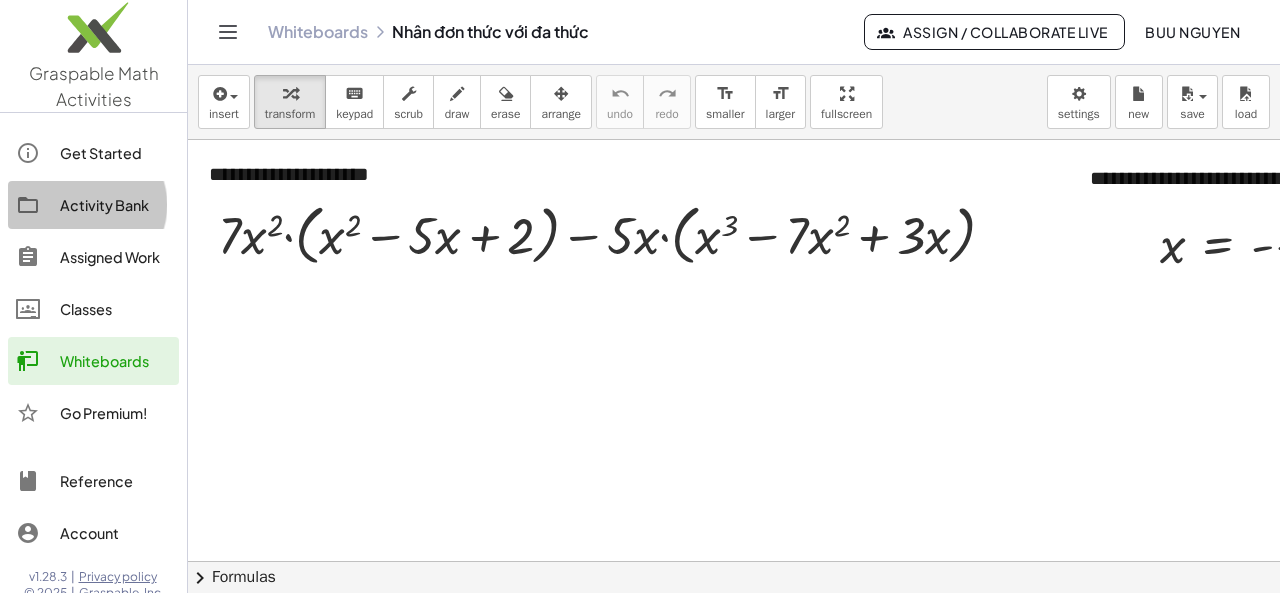 click on "Activity Bank" 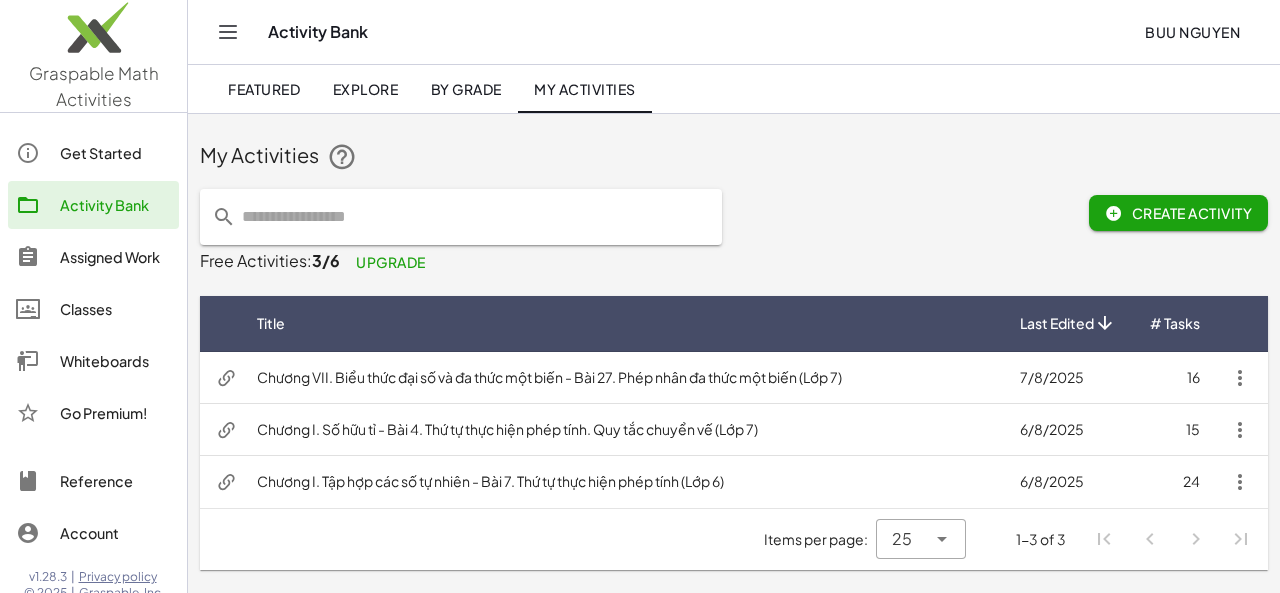 click on "Chương VII. Biểu thức đại số và đa thức một biến - Bài 27. Phép nhân đa thức một biến (Lớp 7)" at bounding box center (622, 378) 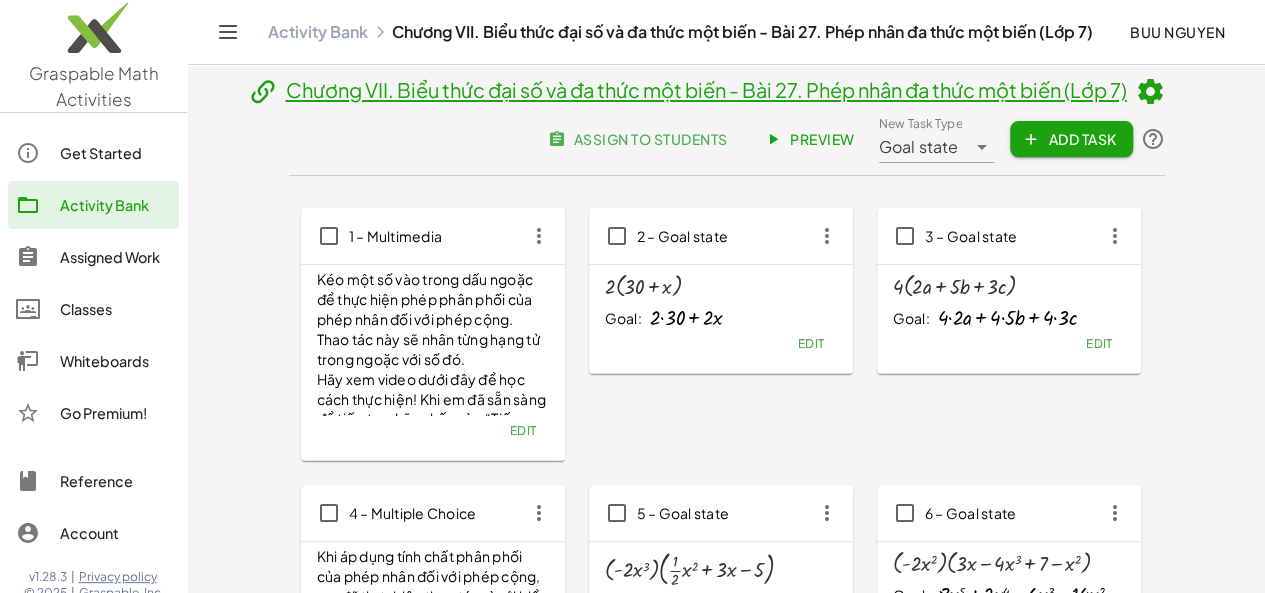 scroll, scrollTop: 518, scrollLeft: 0, axis: vertical 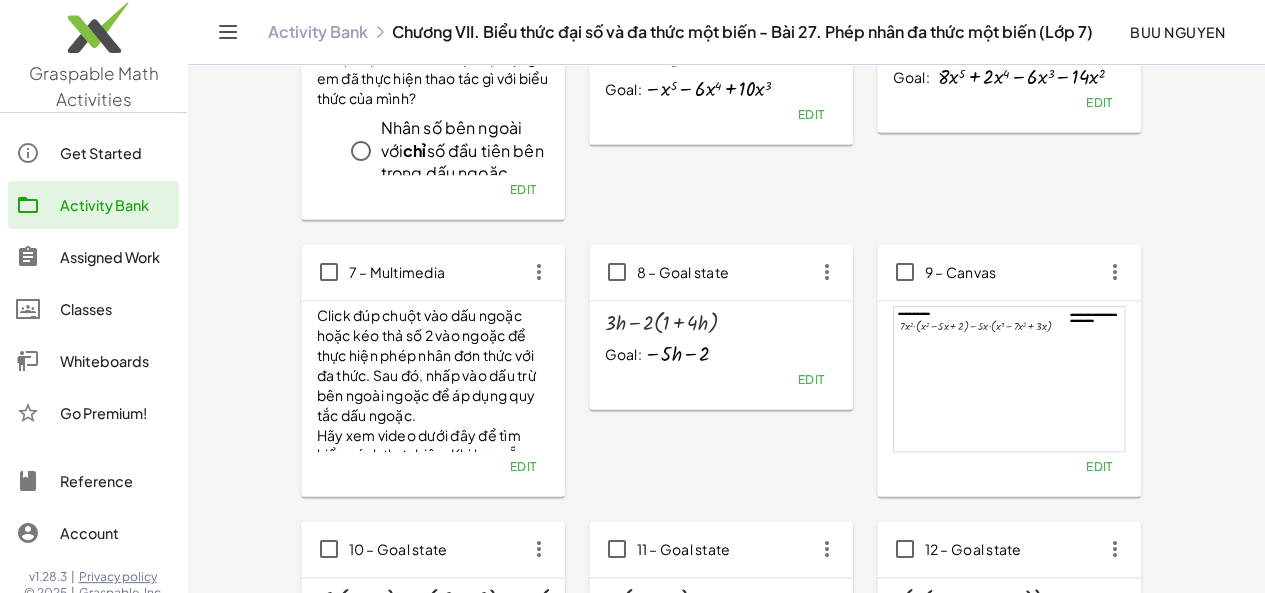 click on "Edit" 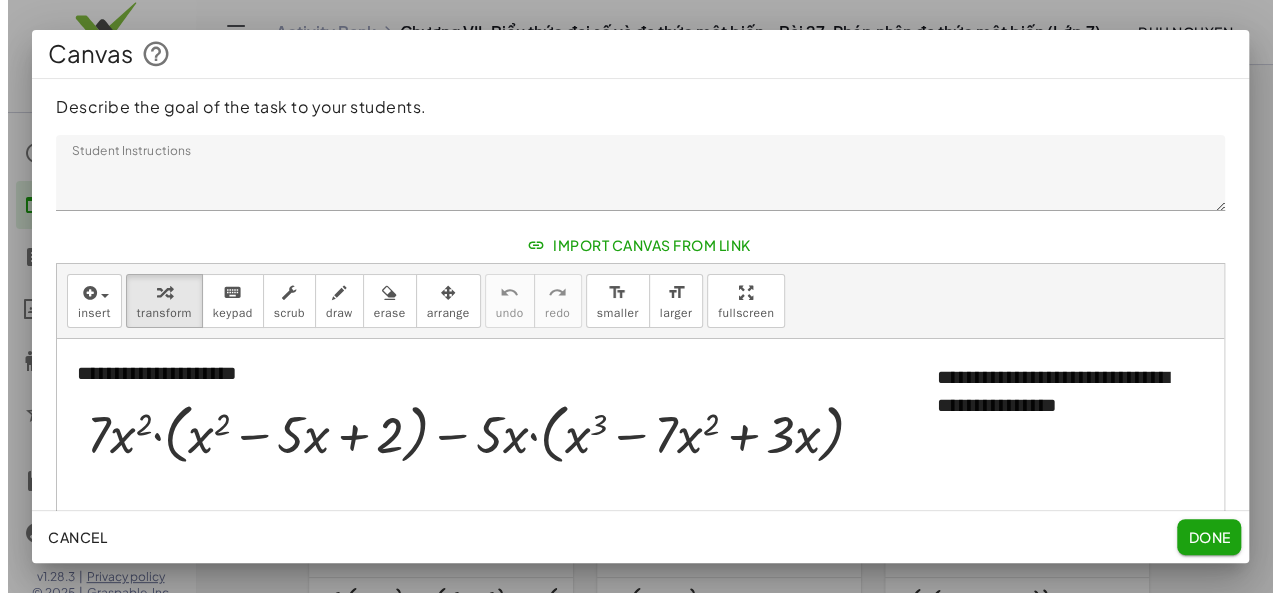 scroll, scrollTop: 0, scrollLeft: 0, axis: both 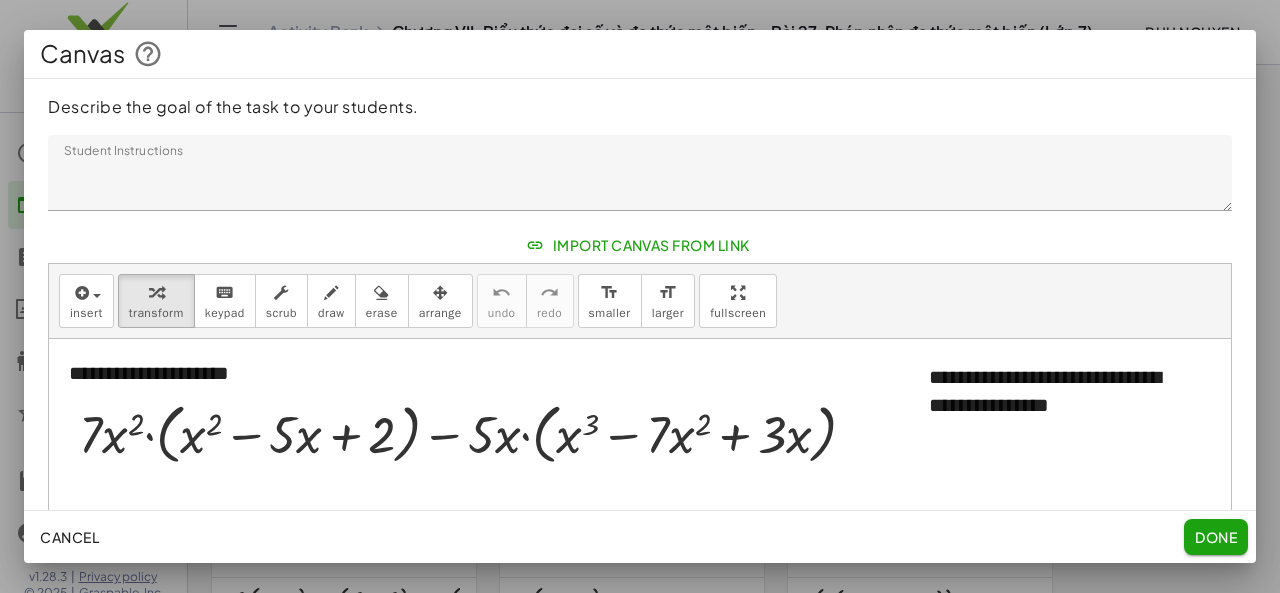 click on "Import Canvas From Link" 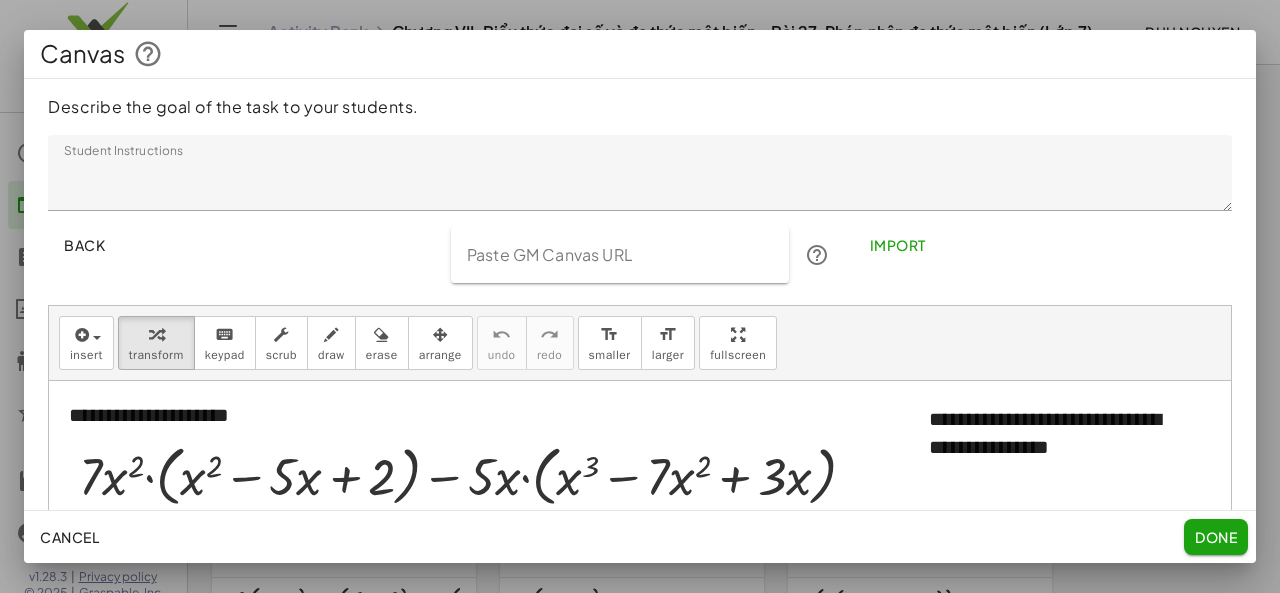 click on "Paste GM Canvas URL" 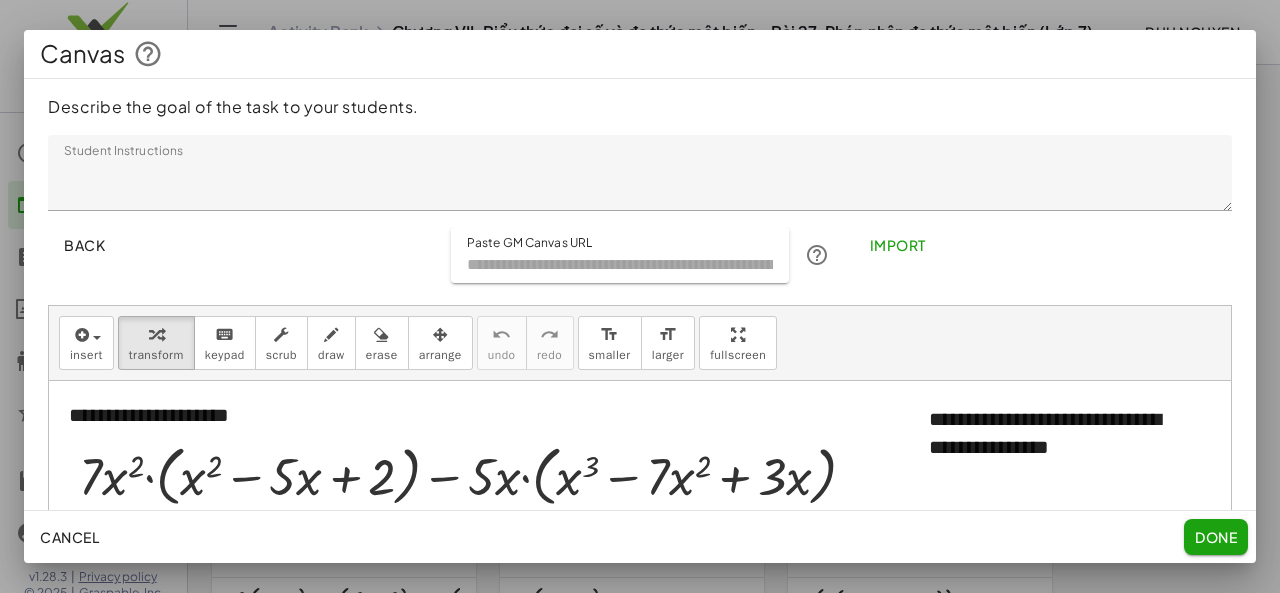 paste on "**********" 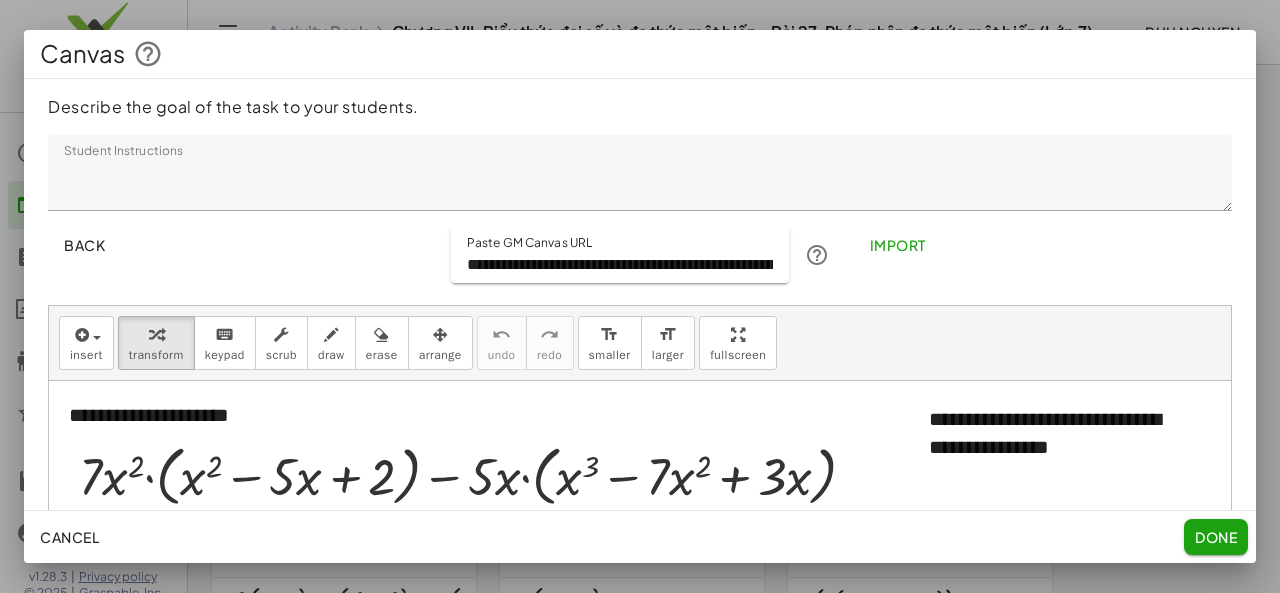 scroll, scrollTop: 0, scrollLeft: 270, axis: horizontal 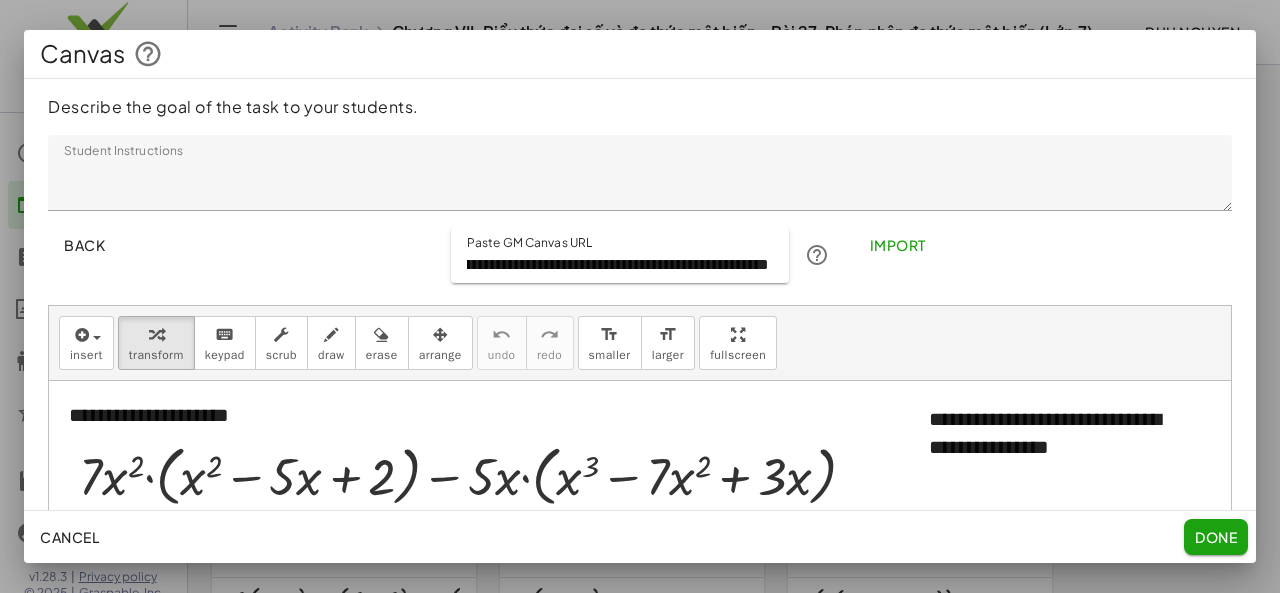 type on "**********" 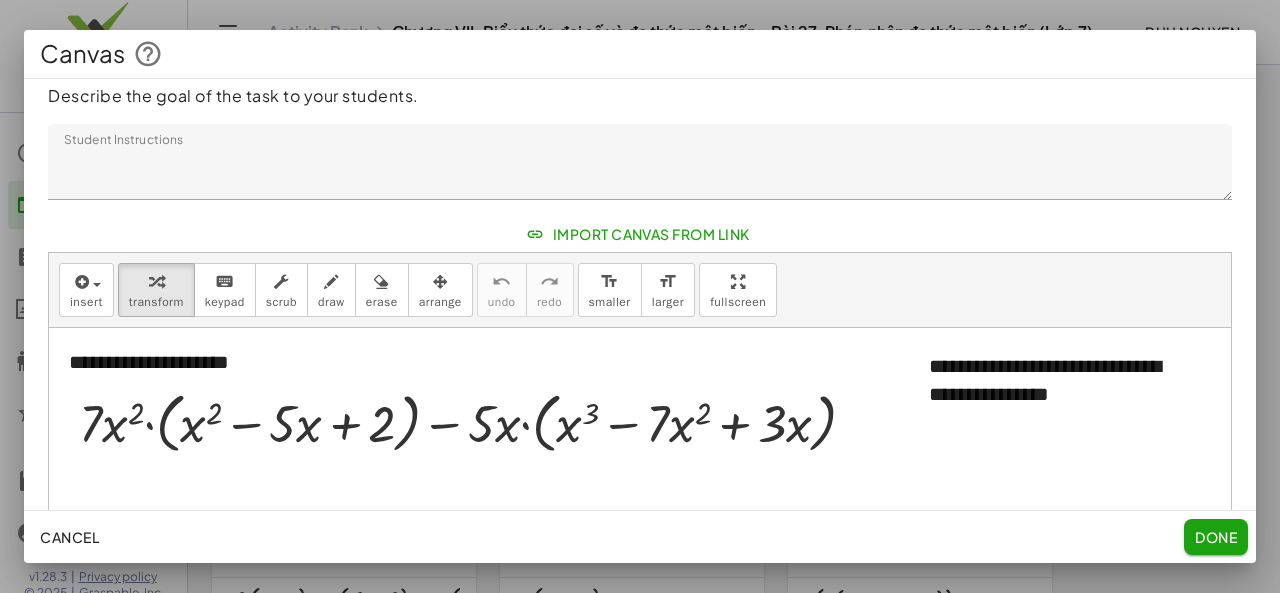 scroll, scrollTop: 0, scrollLeft: 0, axis: both 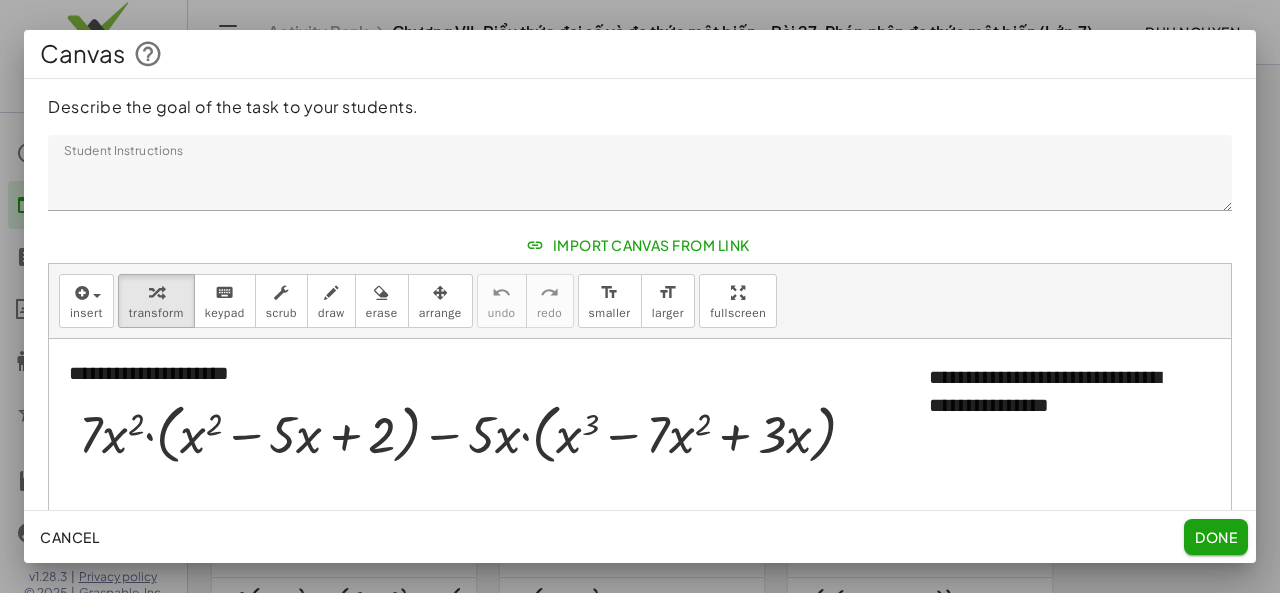 click on "Import Canvas From Link" 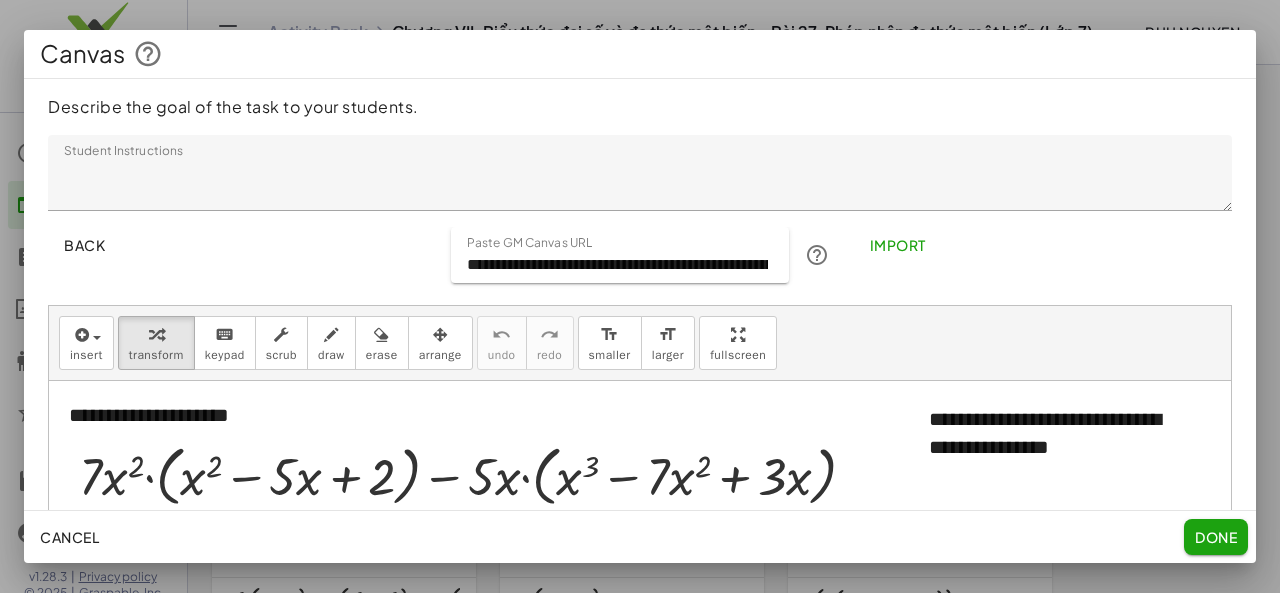 click on "Import" 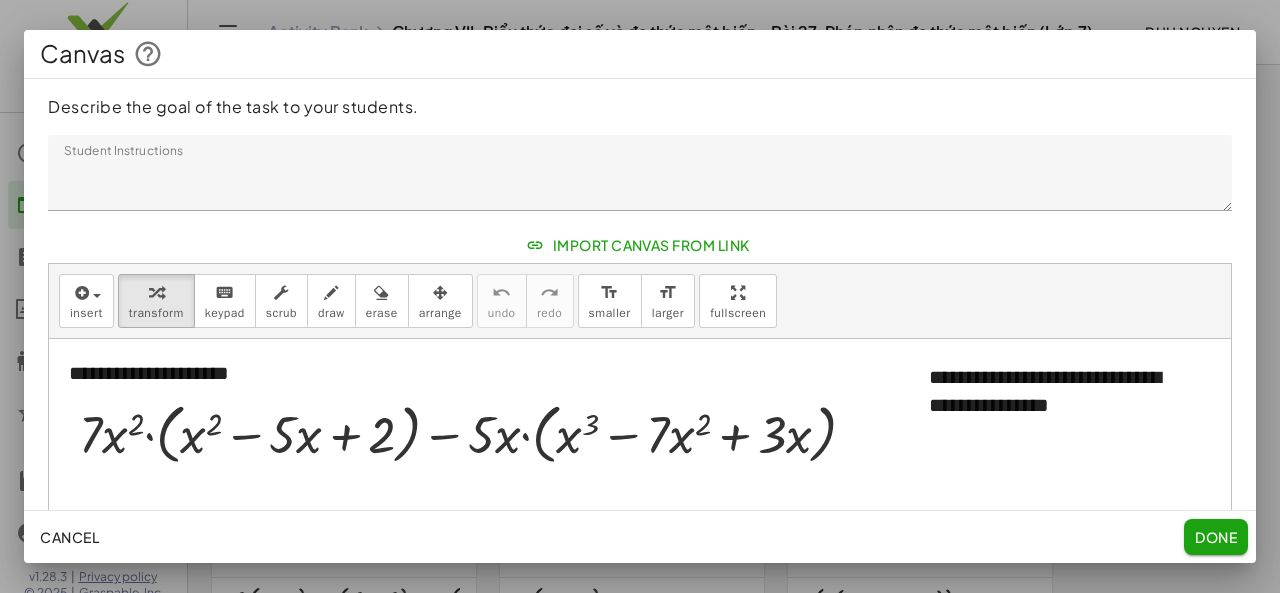 click on "Import Canvas From Link" 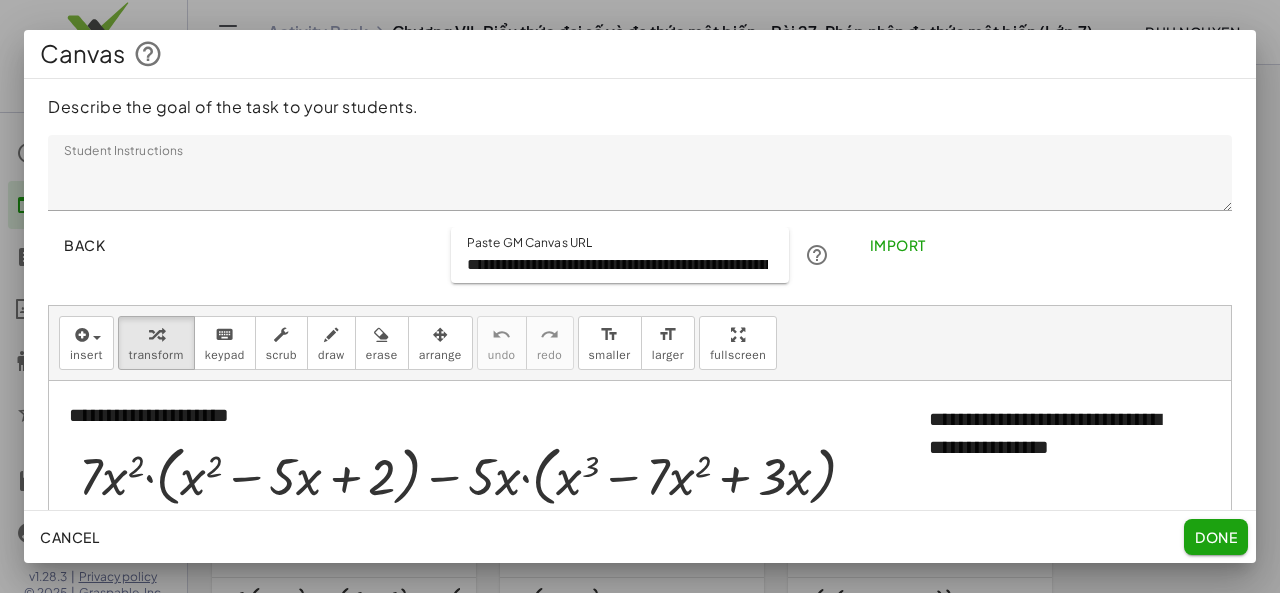 click on "**********" 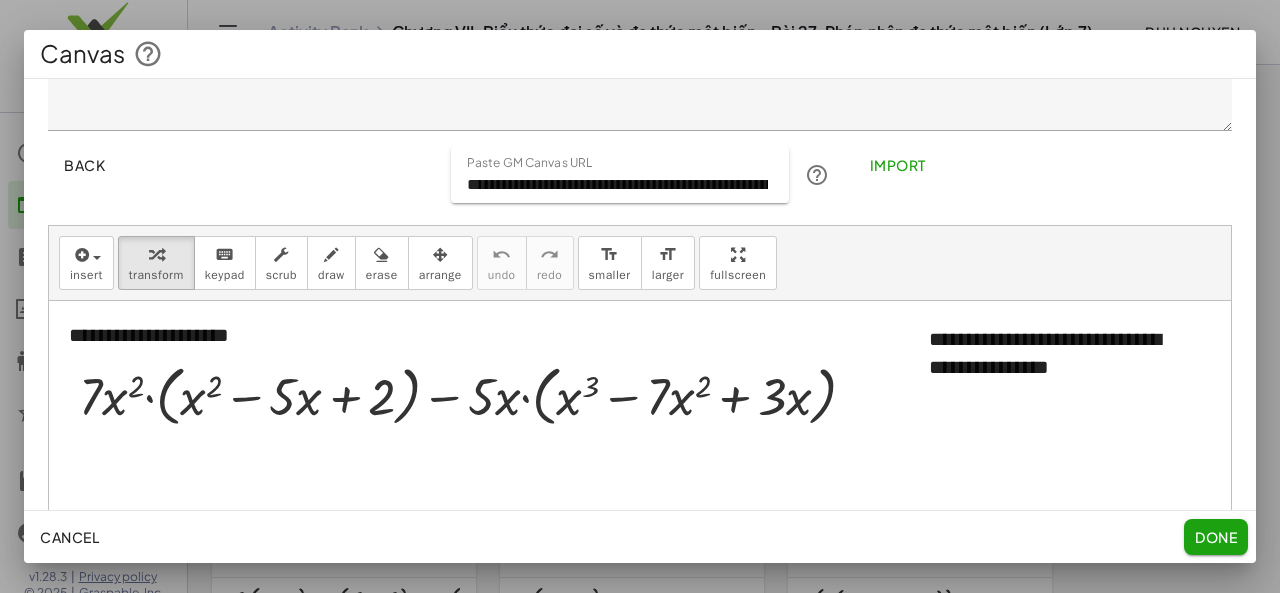 scroll, scrollTop: 0, scrollLeft: 0, axis: both 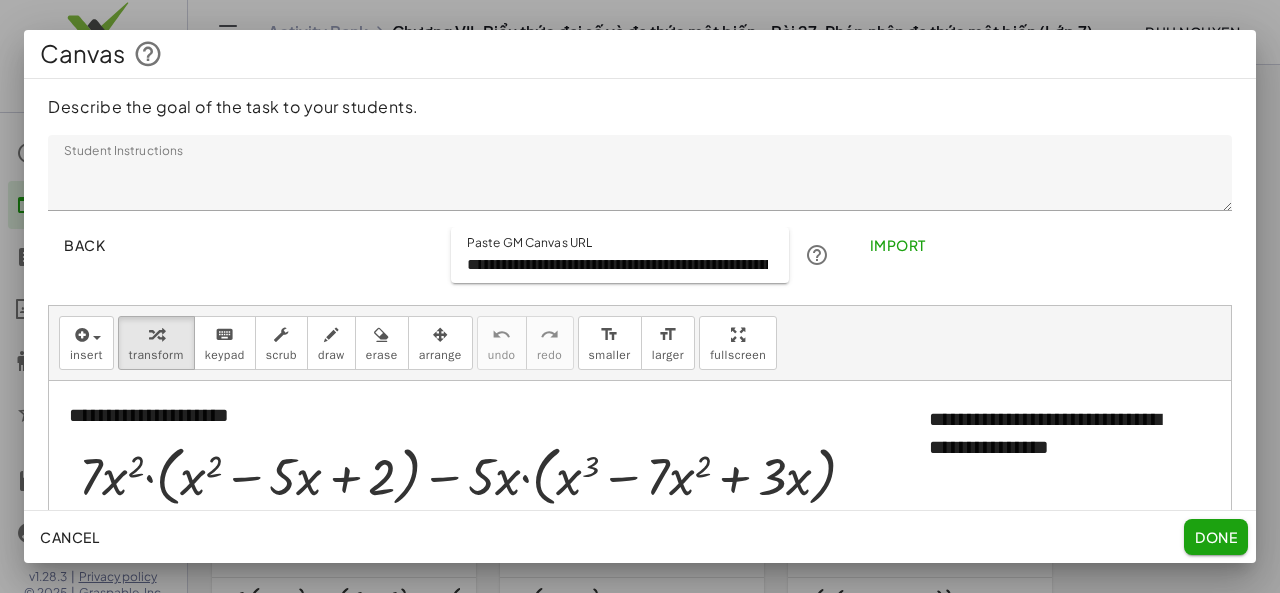 click on "**********" 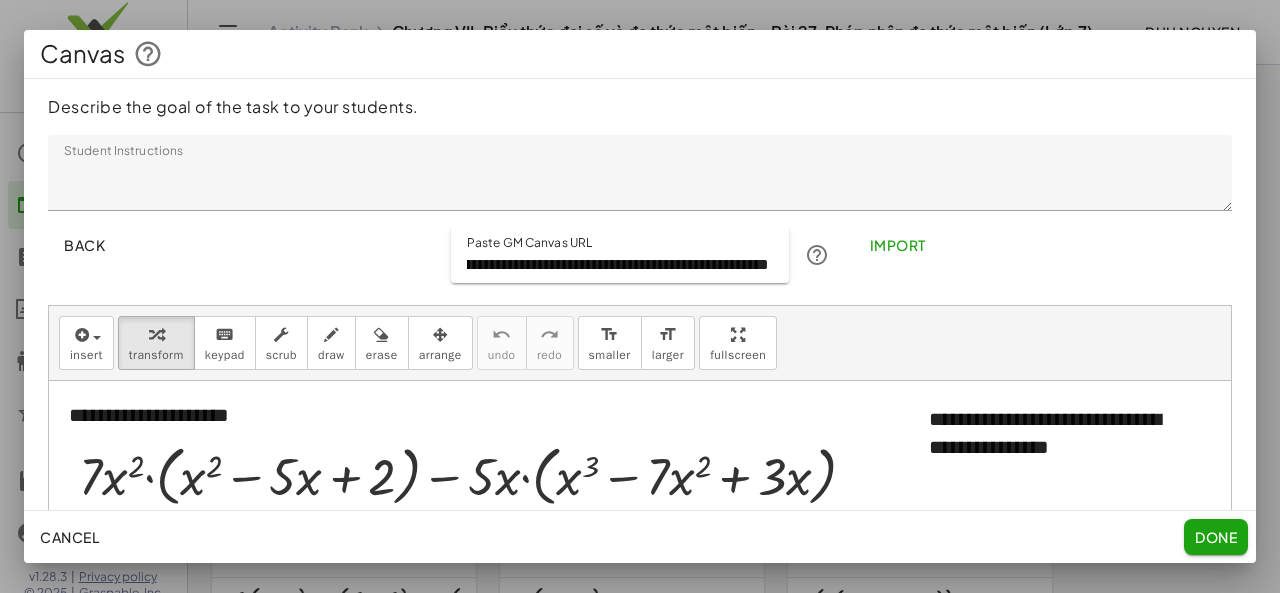 click on "Import" 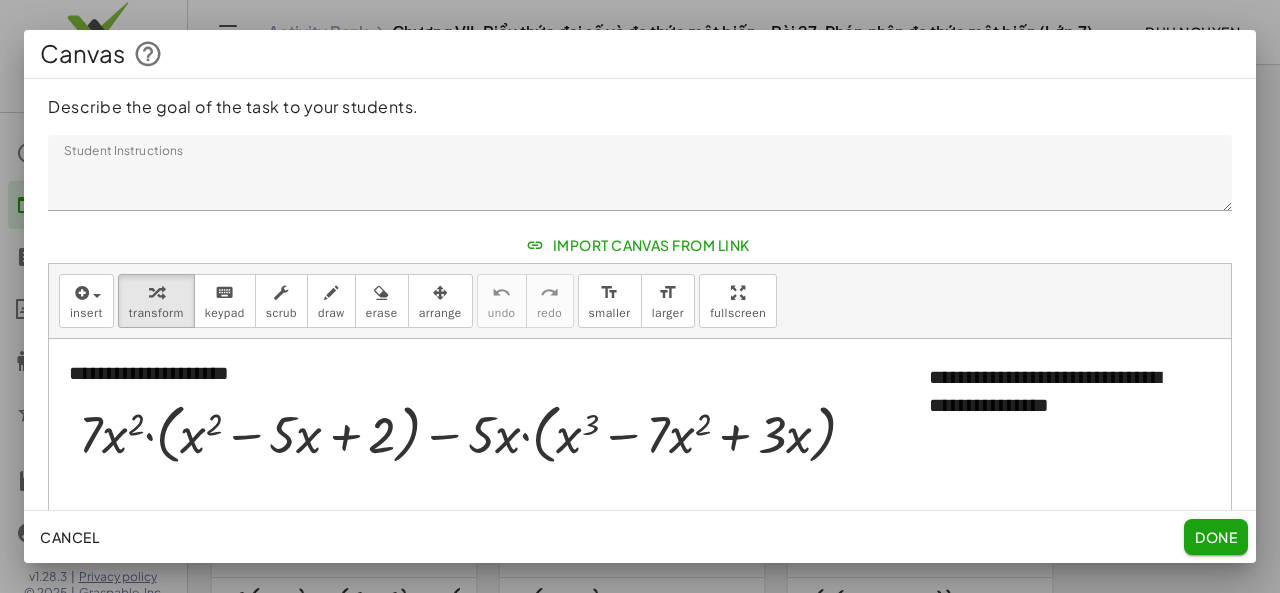 click on "Done" 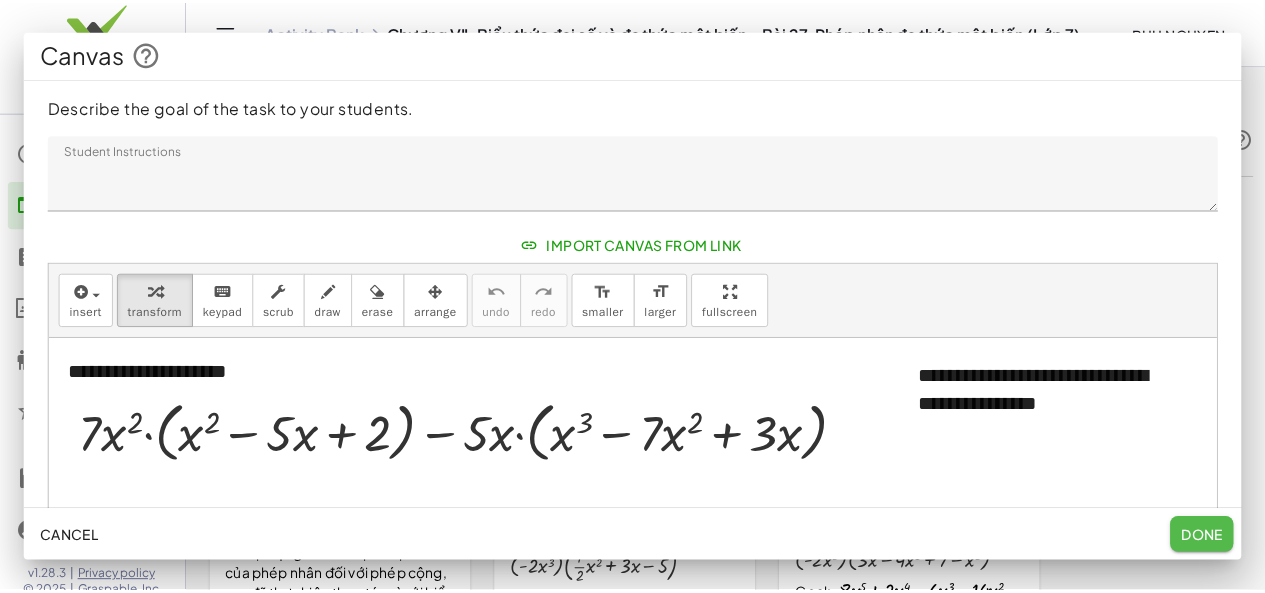 scroll, scrollTop: 518, scrollLeft: 0, axis: vertical 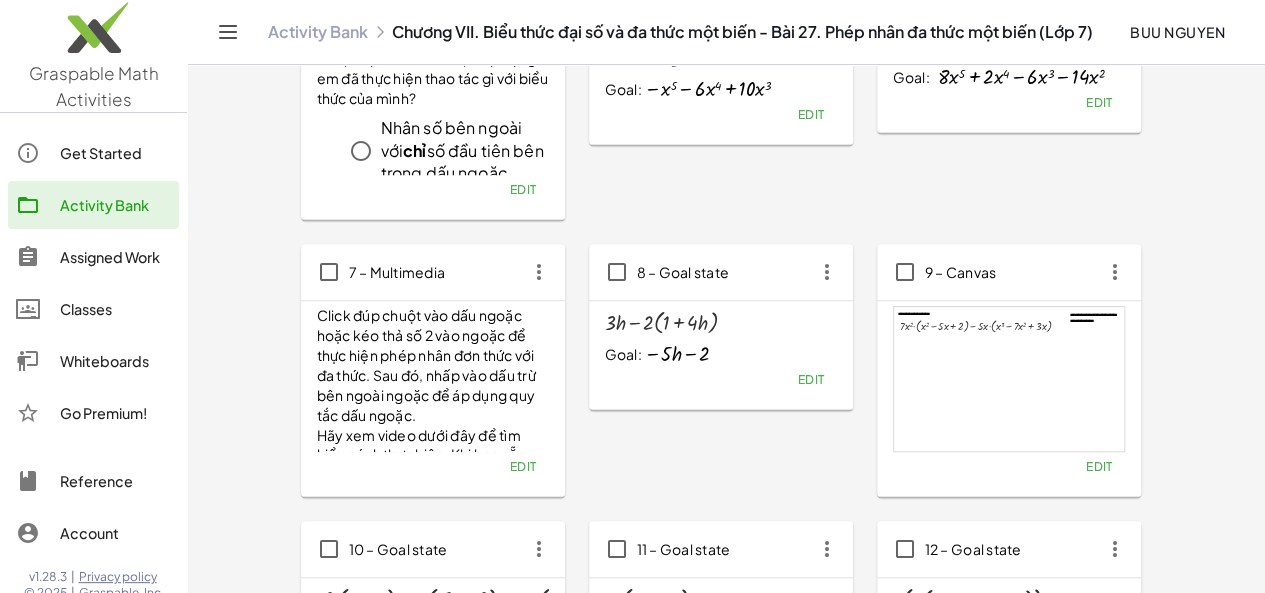click on "Edit" 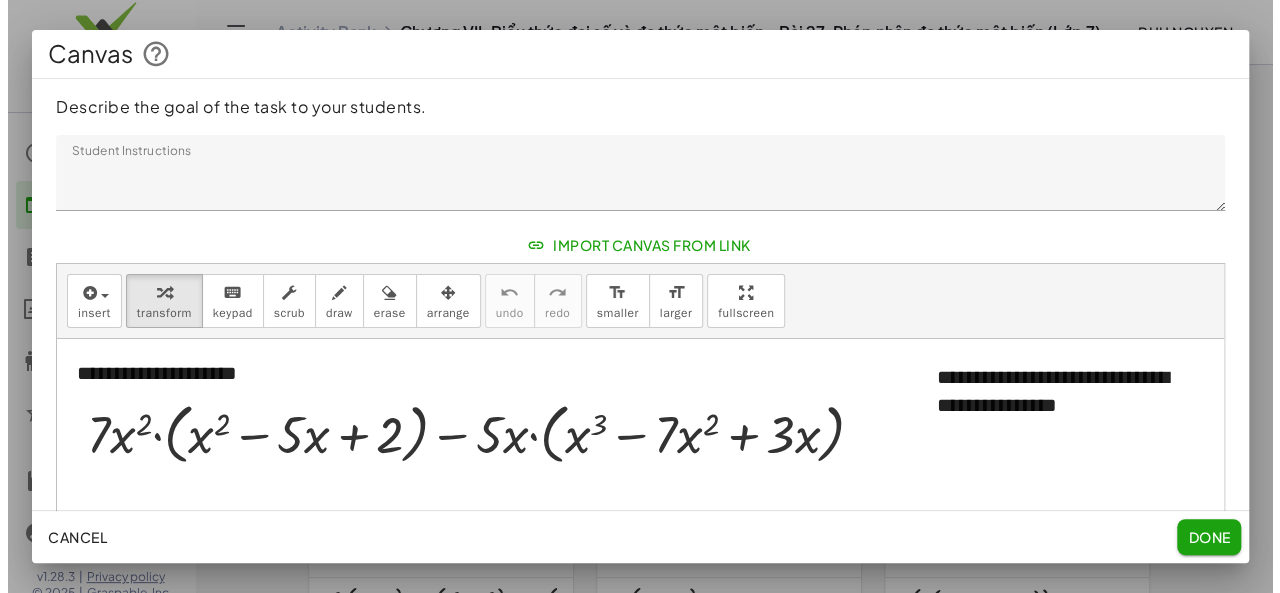 scroll, scrollTop: 0, scrollLeft: 0, axis: both 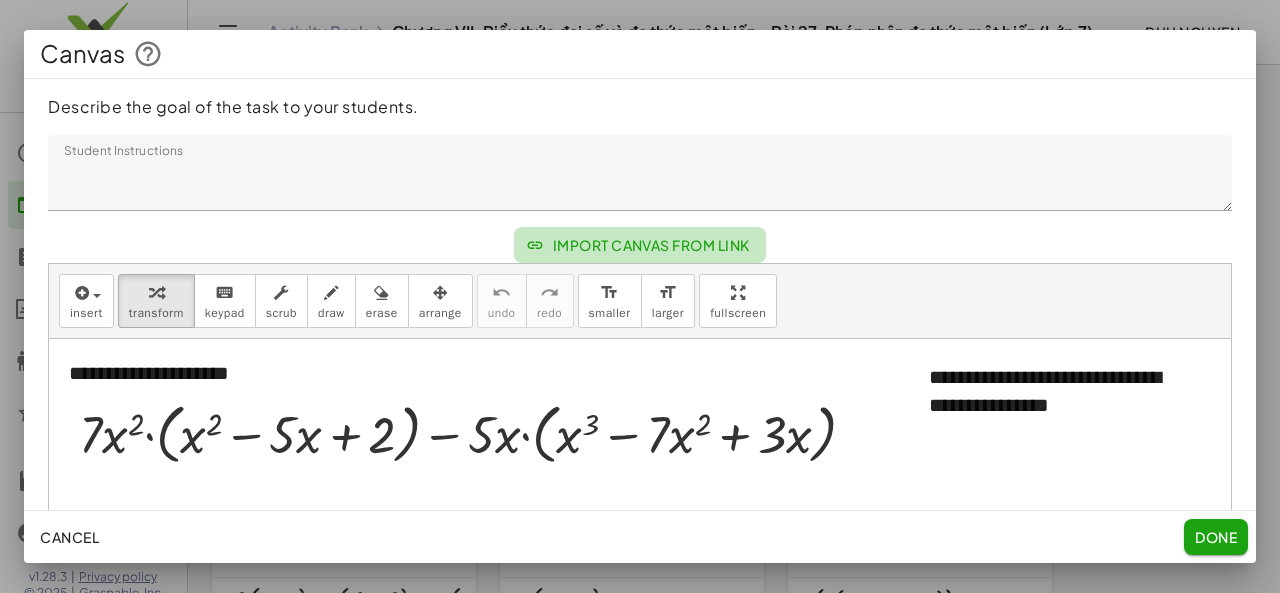 click on "Import Canvas From Link" 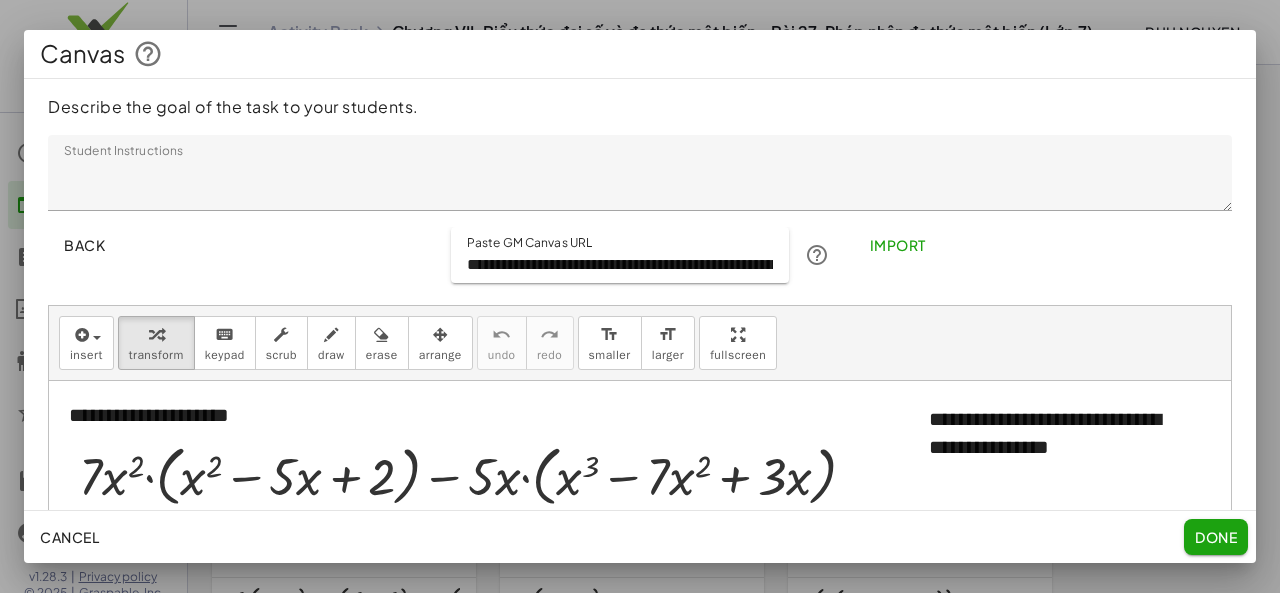 click on "**********" 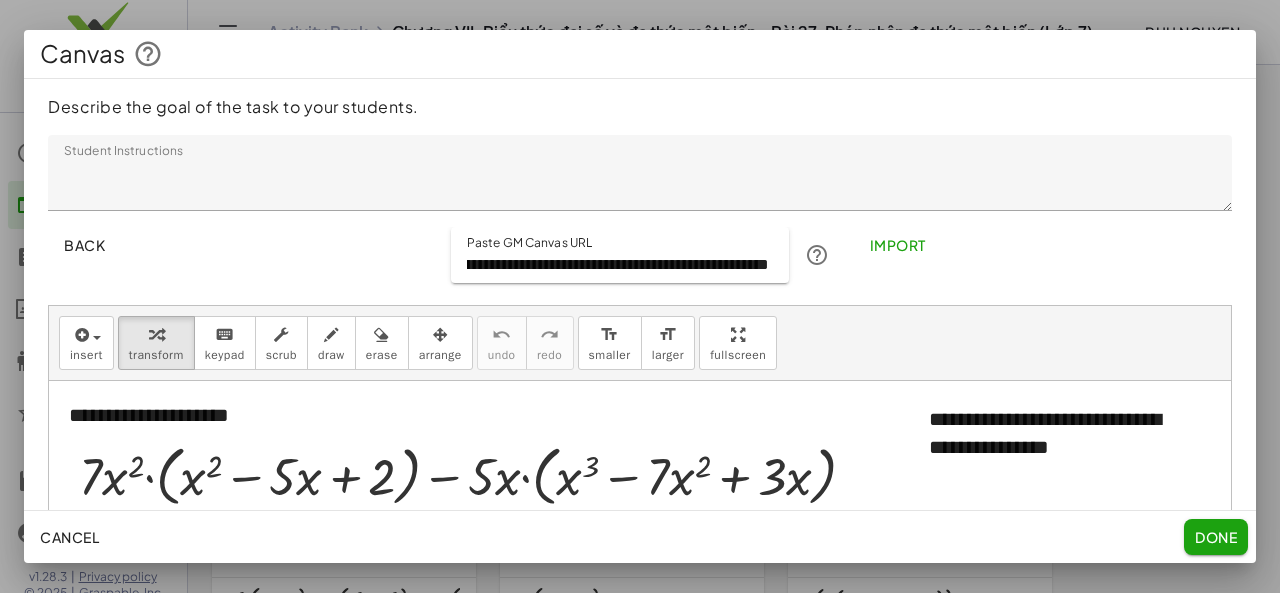 type on "**********" 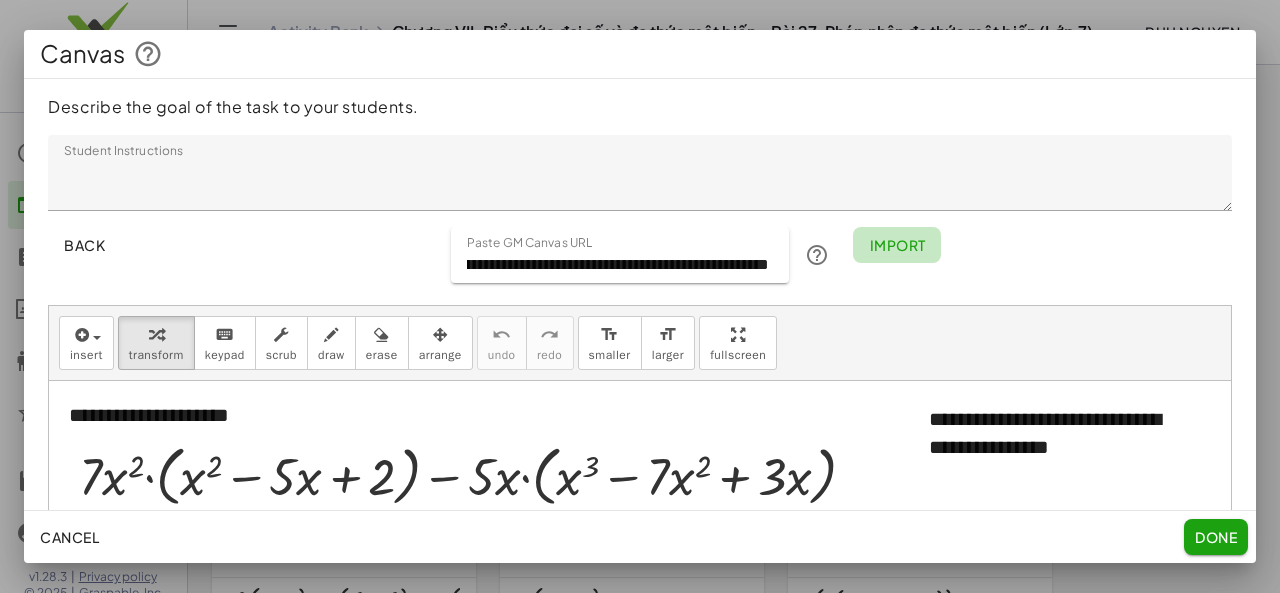 click on "Import" 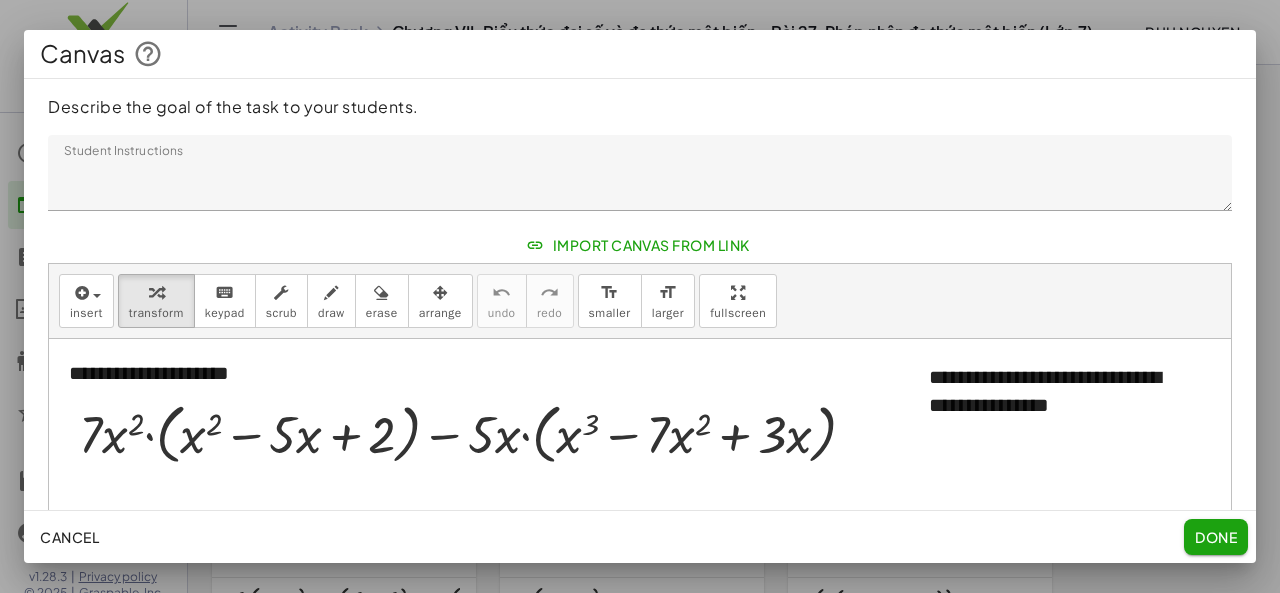 click 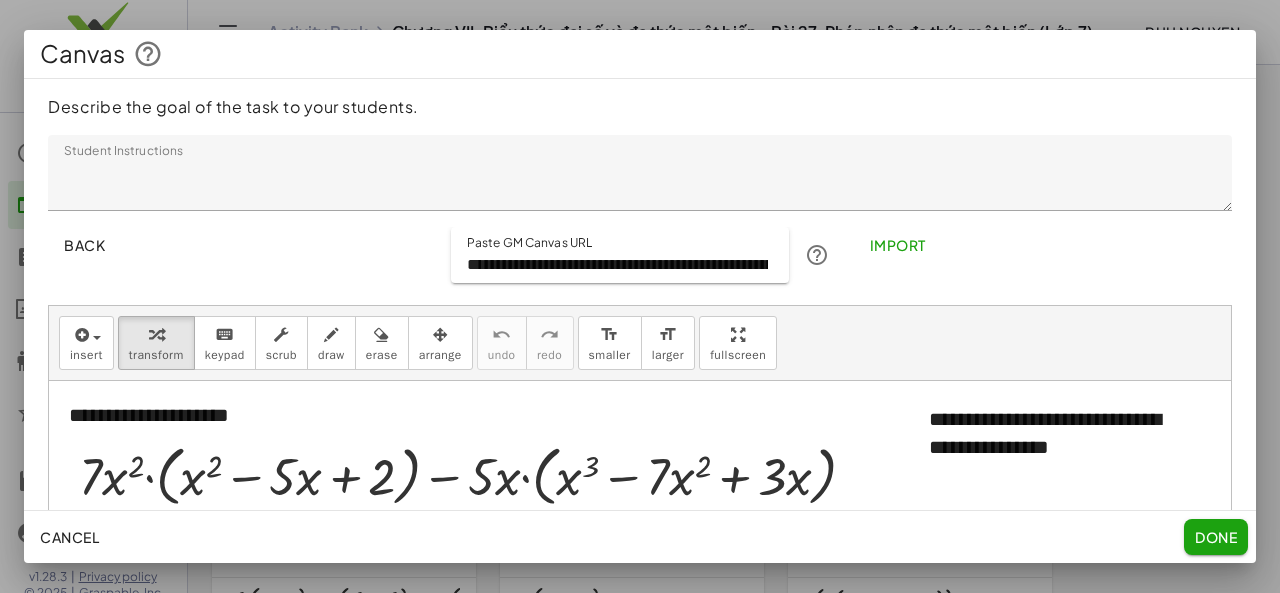click on "**********" 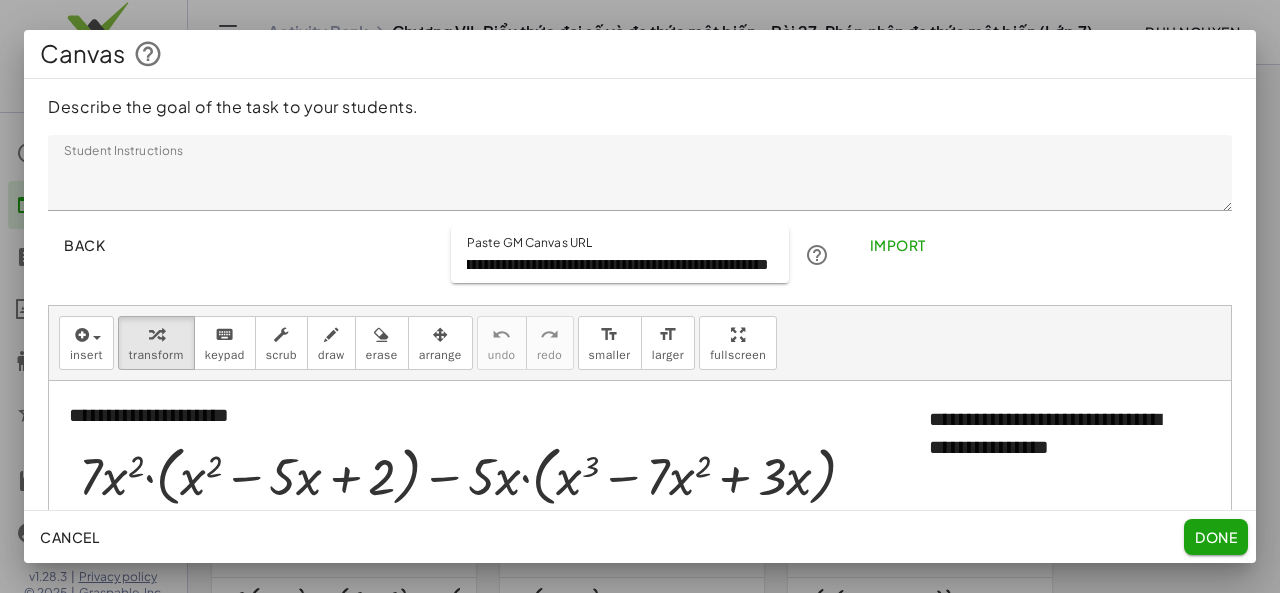 click on "Import" 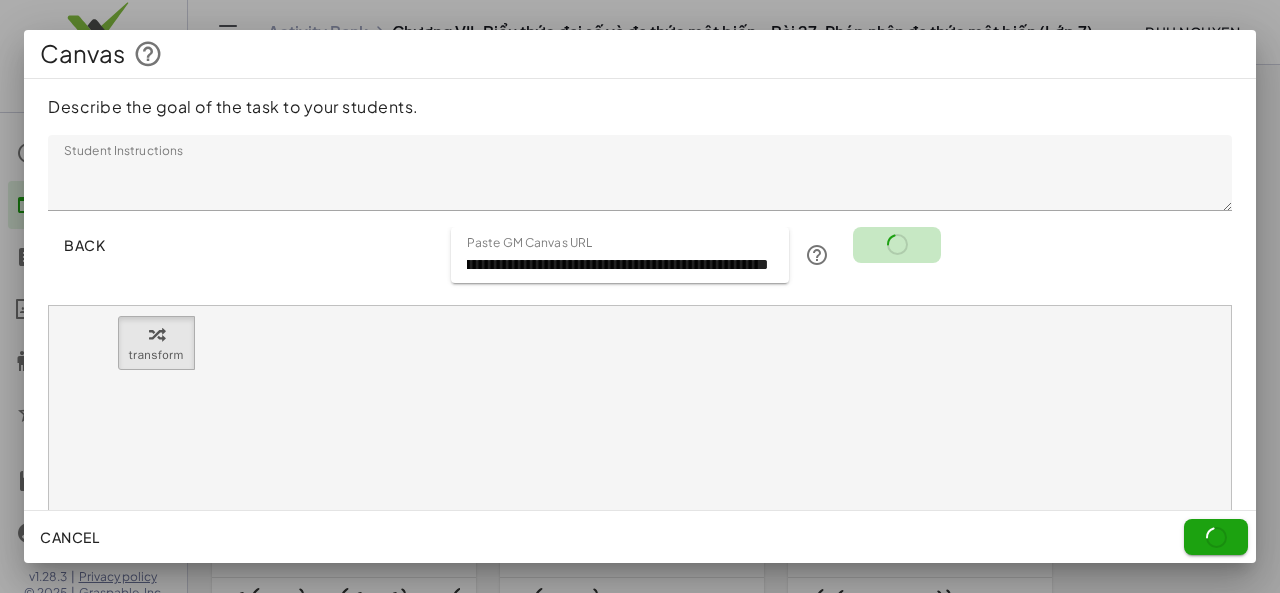 scroll, scrollTop: 0, scrollLeft: 0, axis: both 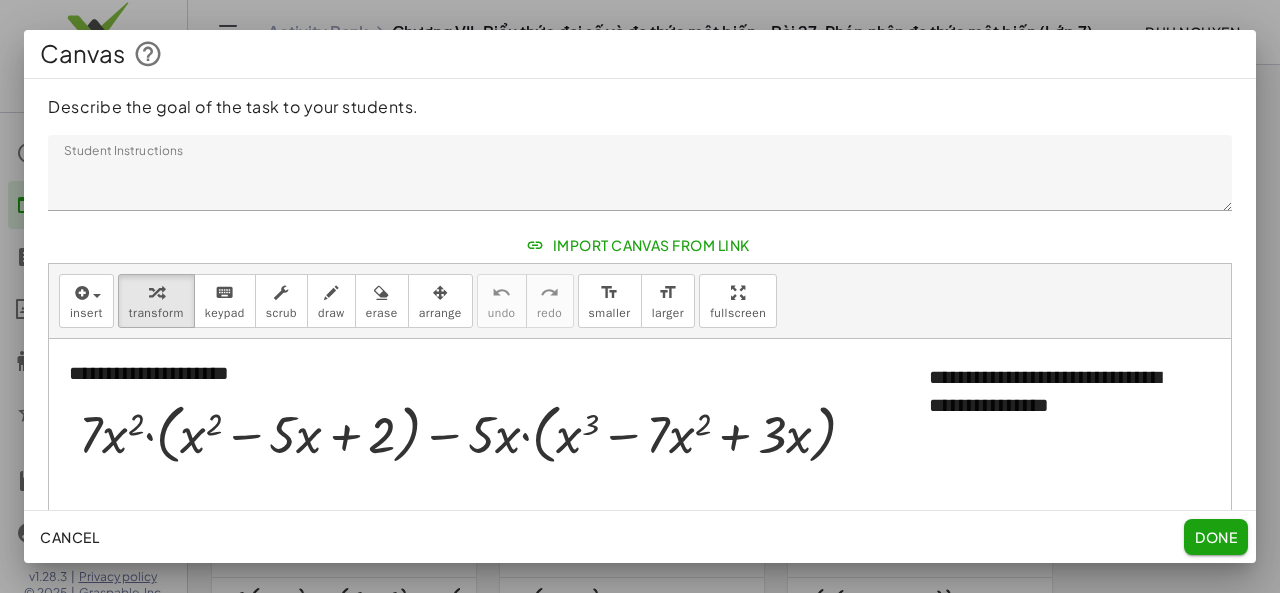 click at bounding box center (640, 296) 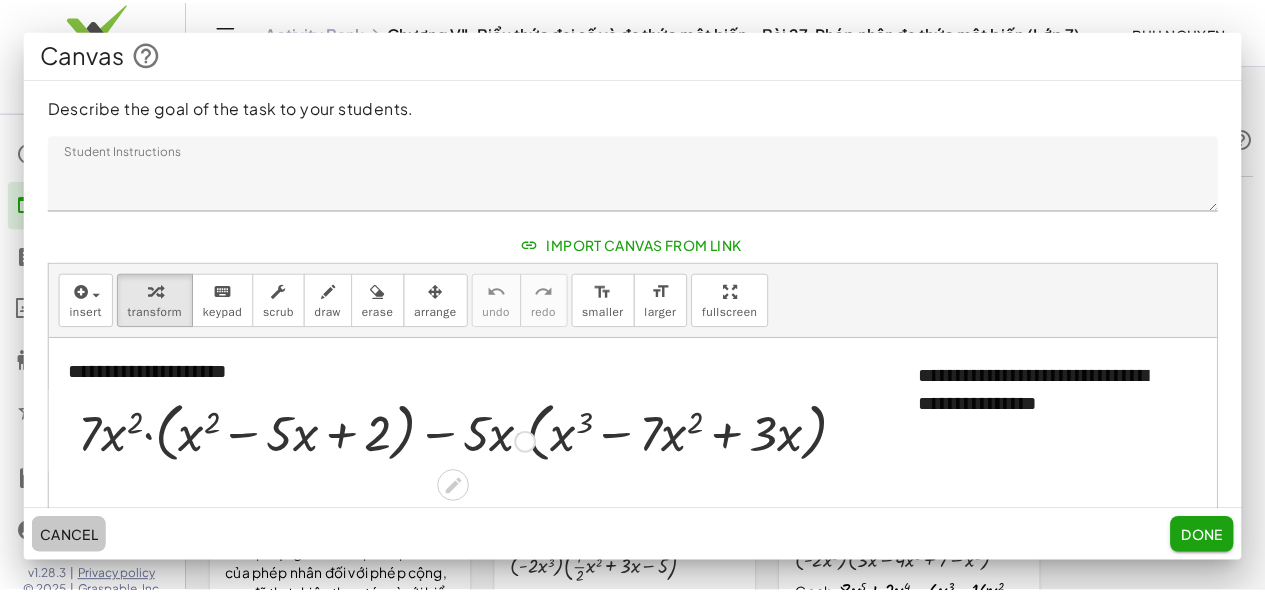 scroll, scrollTop: 518, scrollLeft: 0, axis: vertical 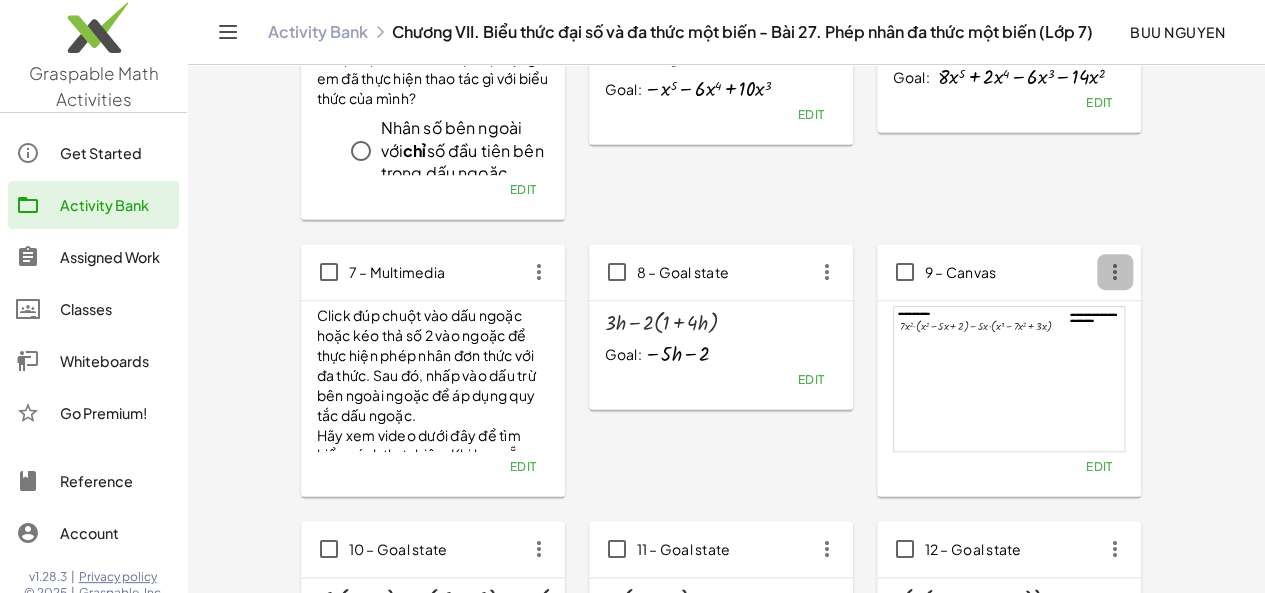 click 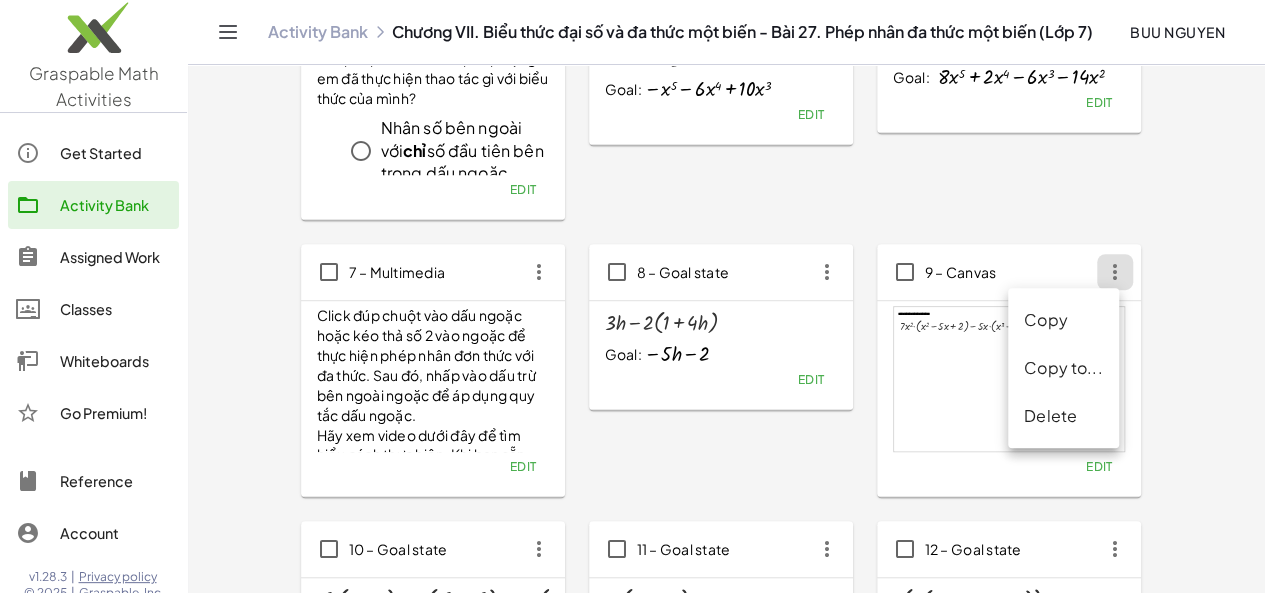 click on "8 – Goal state + · 3 · h − · 2 · ( + 1 + · 4 · h ) Goal: − · 5 · h − 2  Edit" 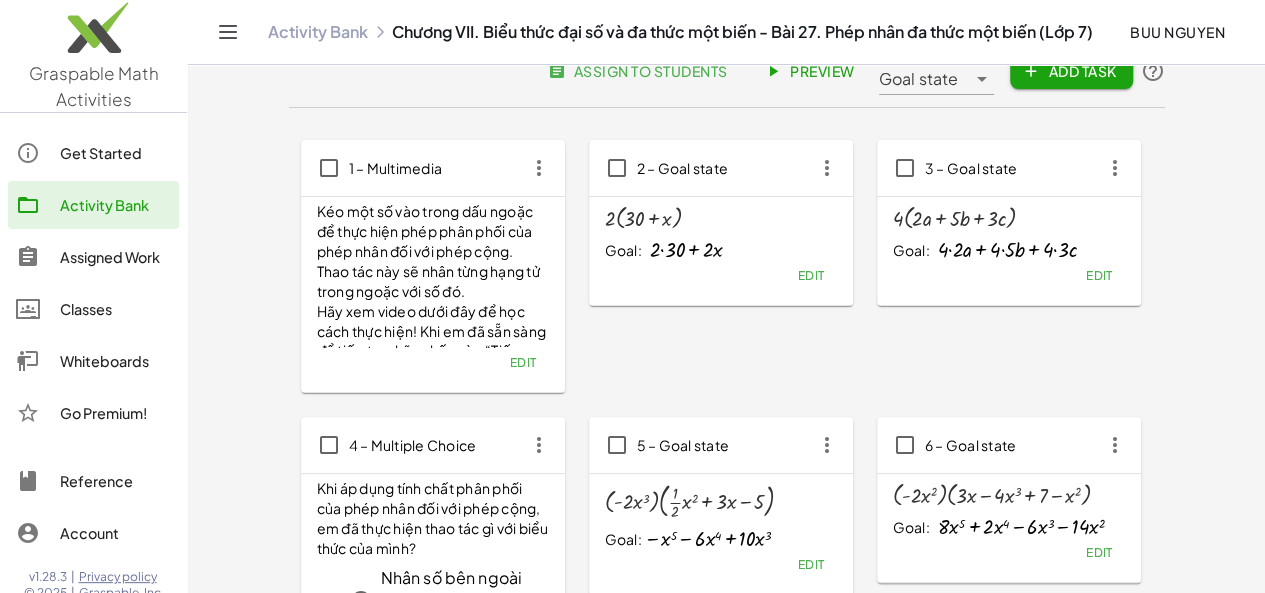 scroll, scrollTop: 34, scrollLeft: 0, axis: vertical 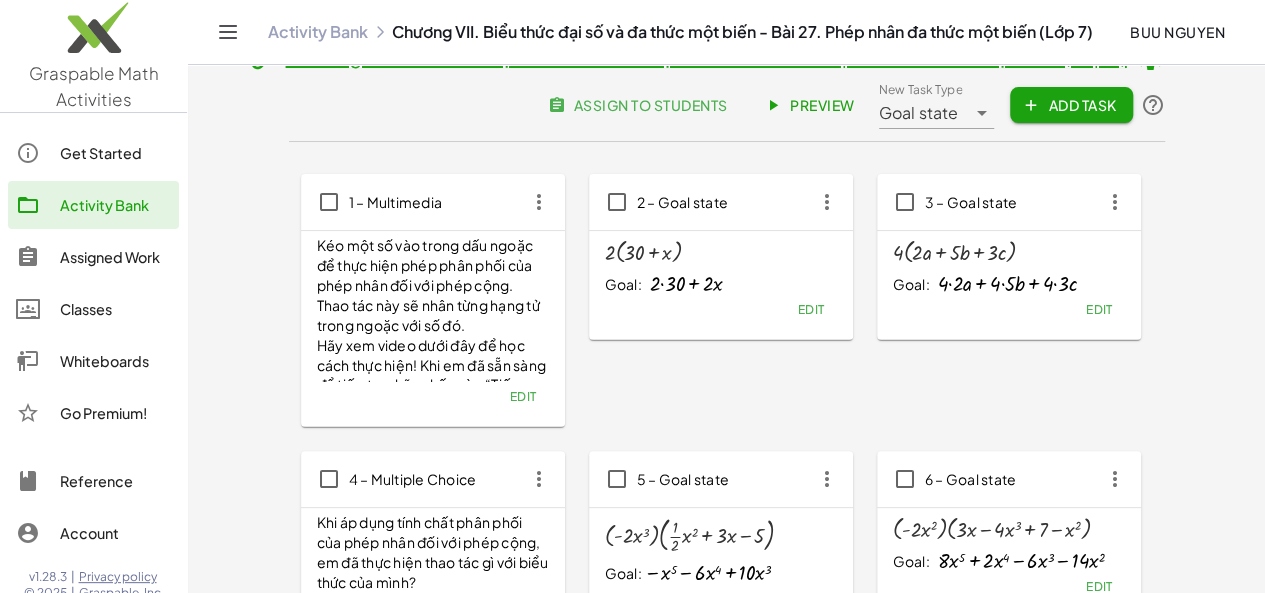 click on "Goal state" at bounding box center (919, 113) 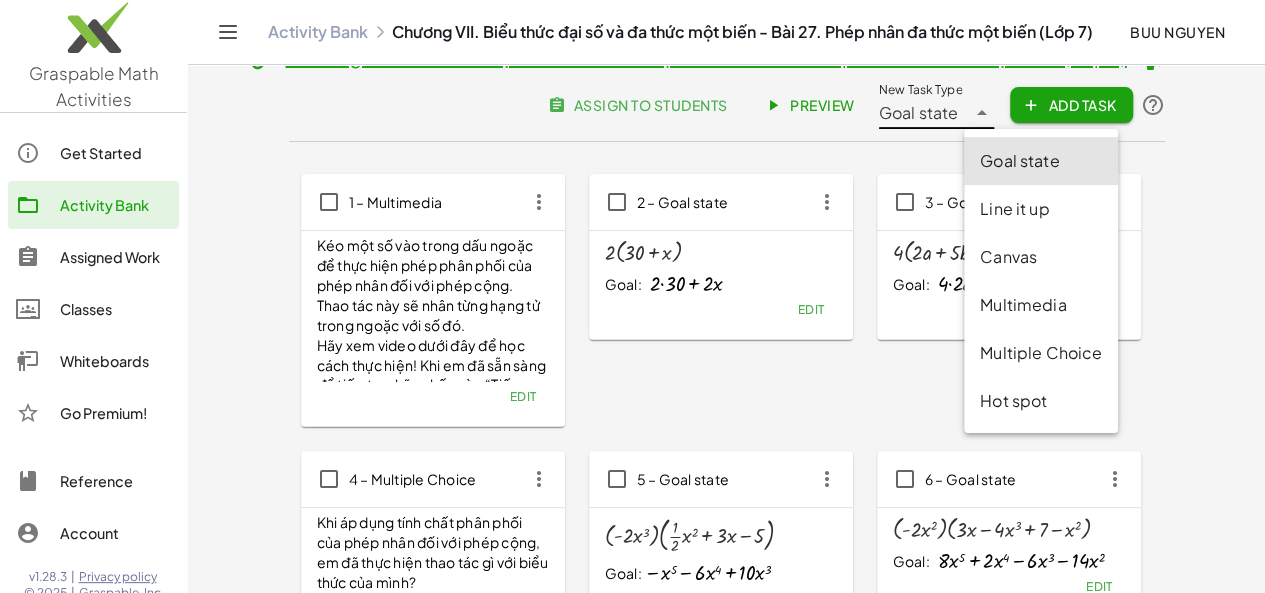 click on "Canvas" at bounding box center [1041, 257] 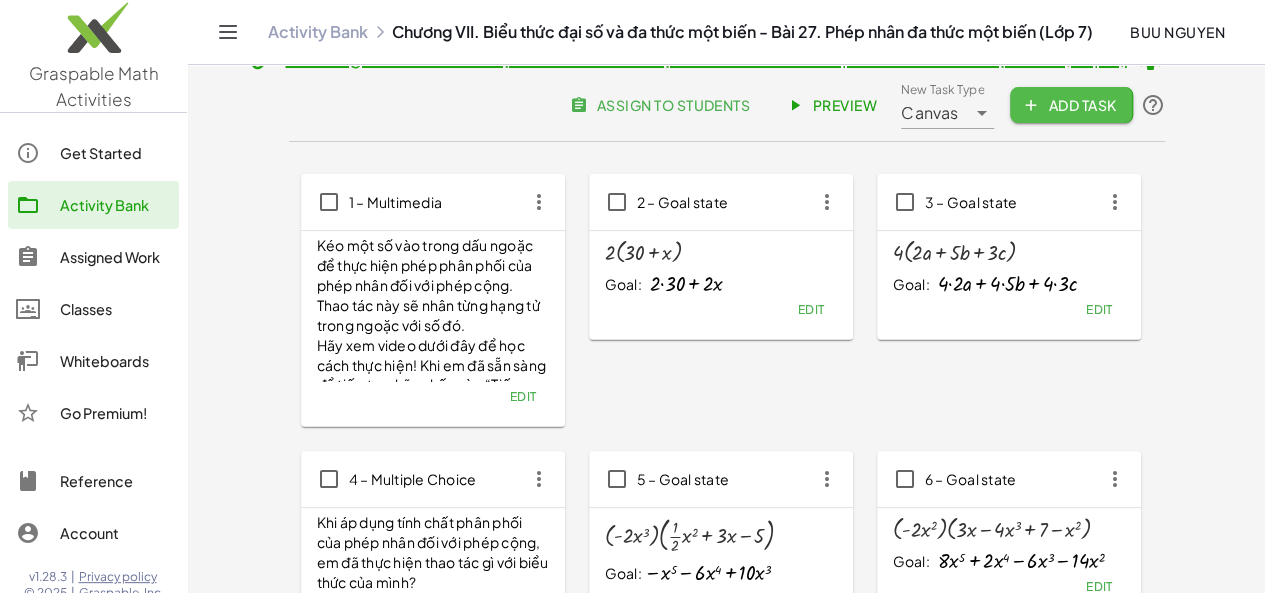 click on "Add Task" 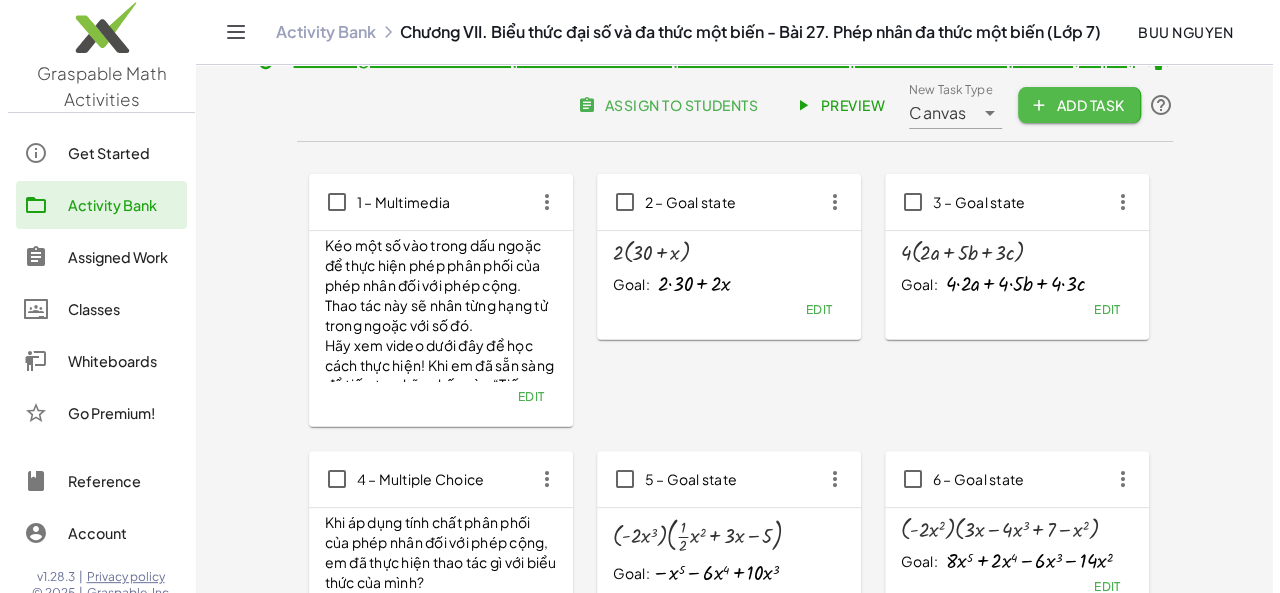 scroll, scrollTop: 0, scrollLeft: 0, axis: both 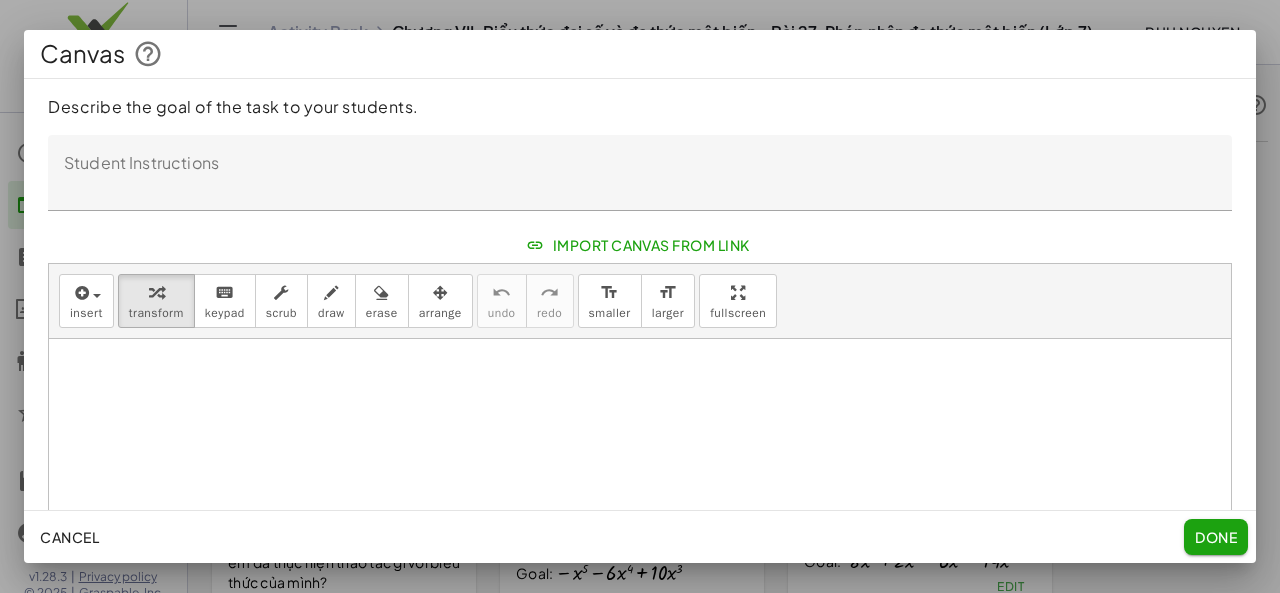 click on "Import Canvas From Link" 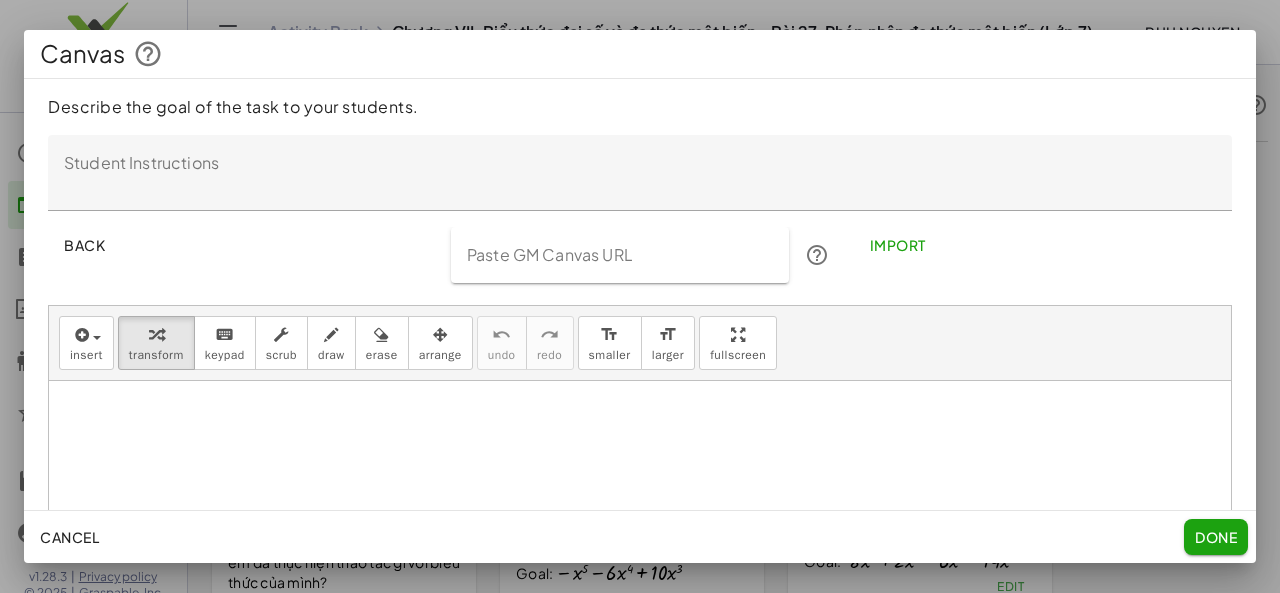 click on "Paste GM Canvas URL" 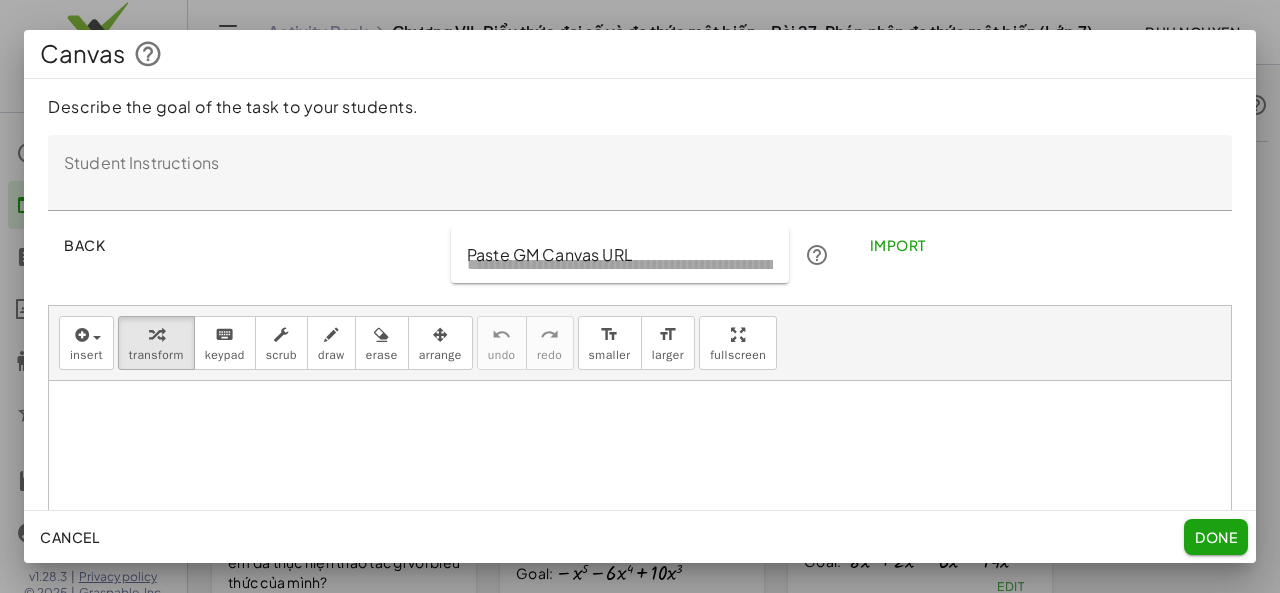 paste on "**********" 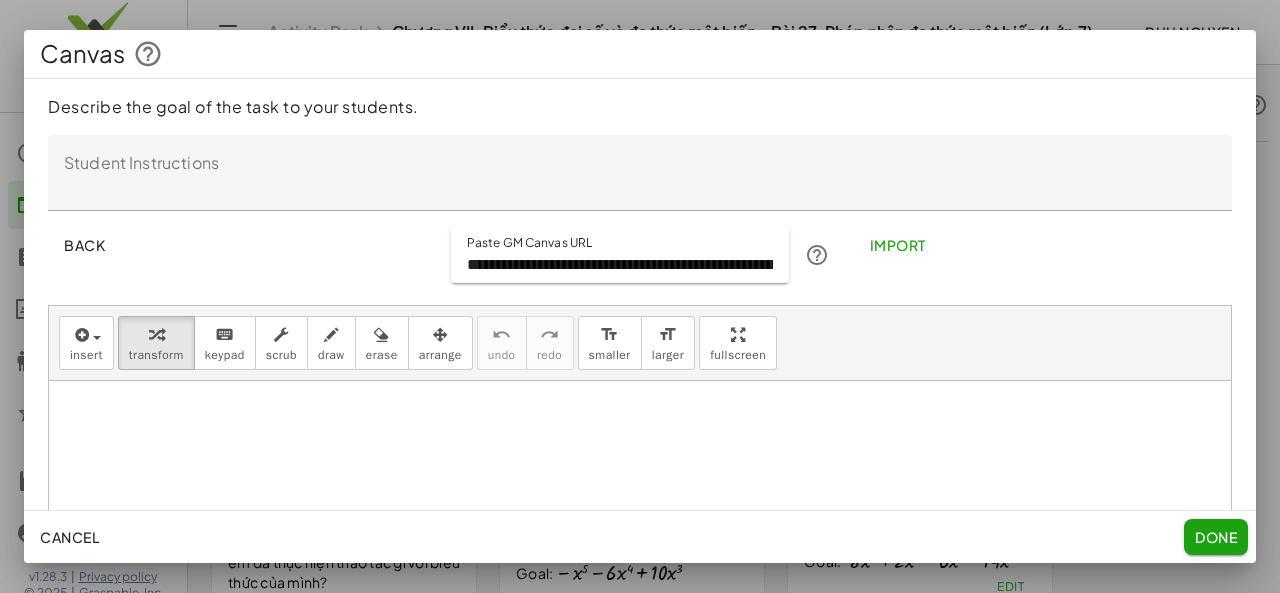 scroll, scrollTop: 0, scrollLeft: 197, axis: horizontal 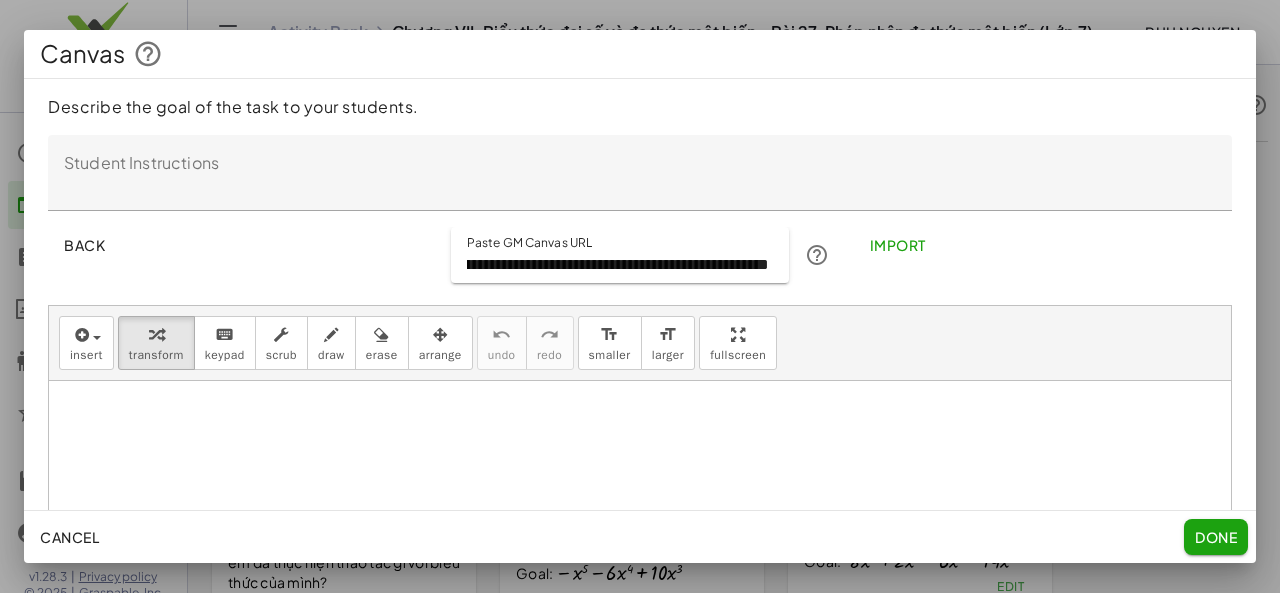 type on "**********" 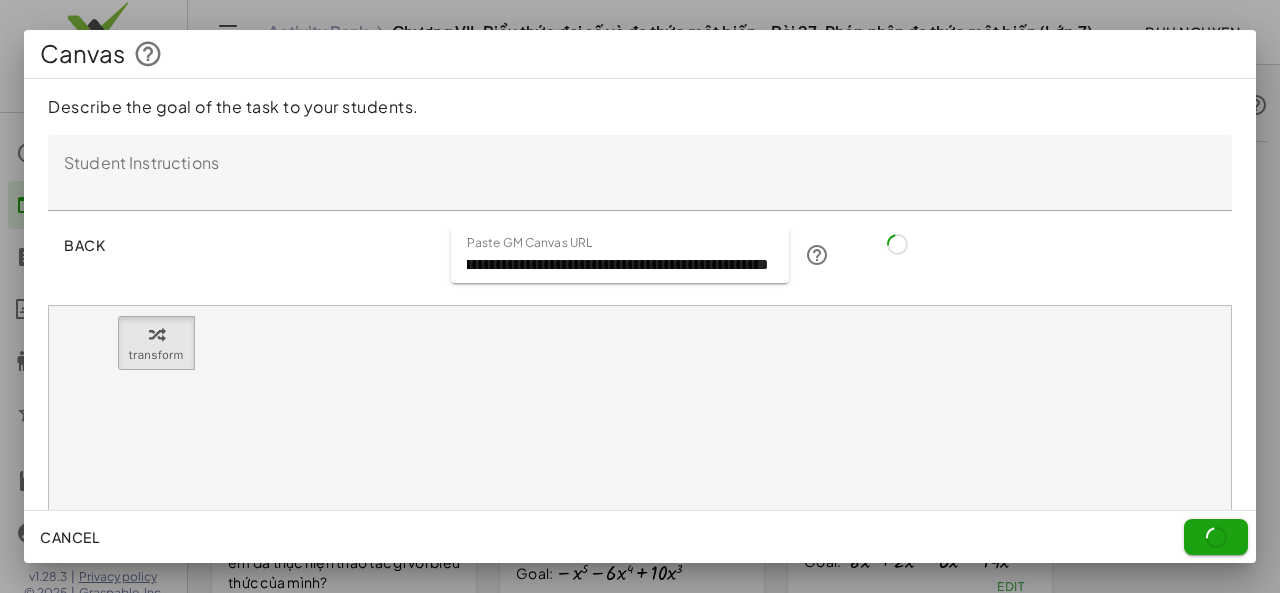 scroll, scrollTop: 0, scrollLeft: 0, axis: both 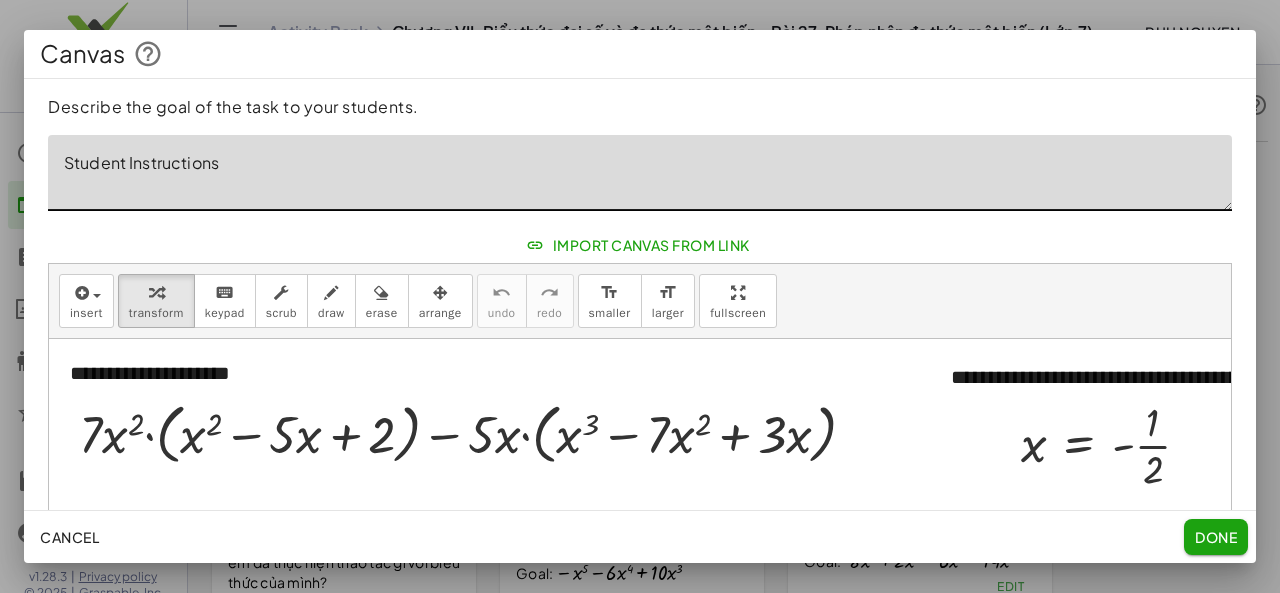 click on "Student Instructions" 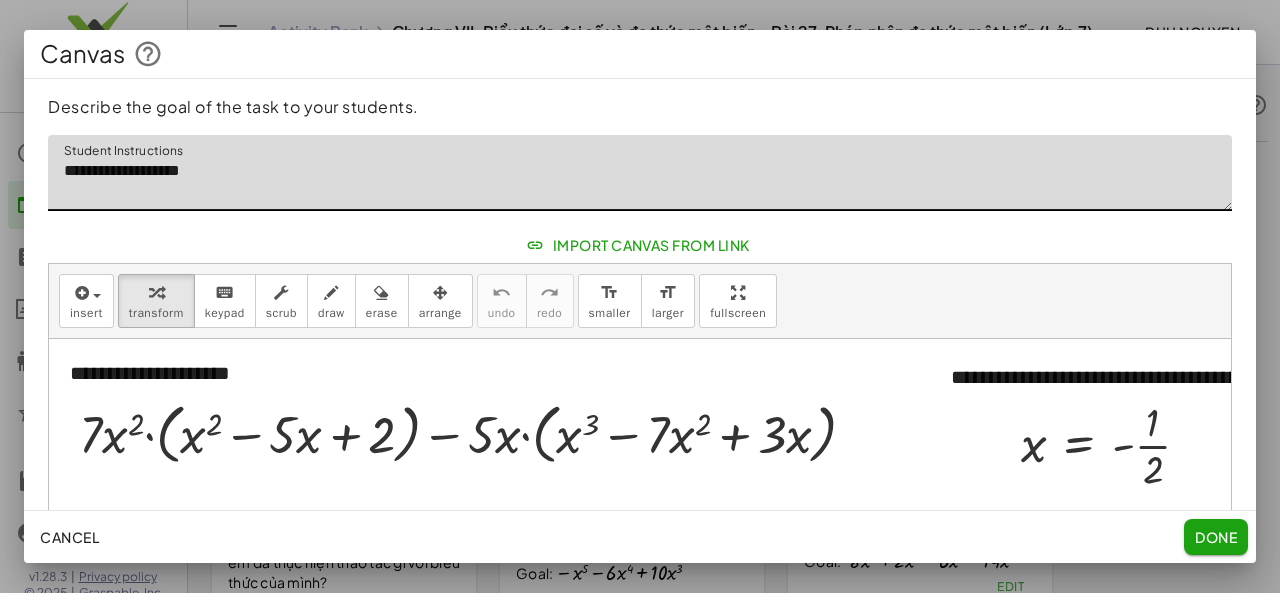 type on "**********" 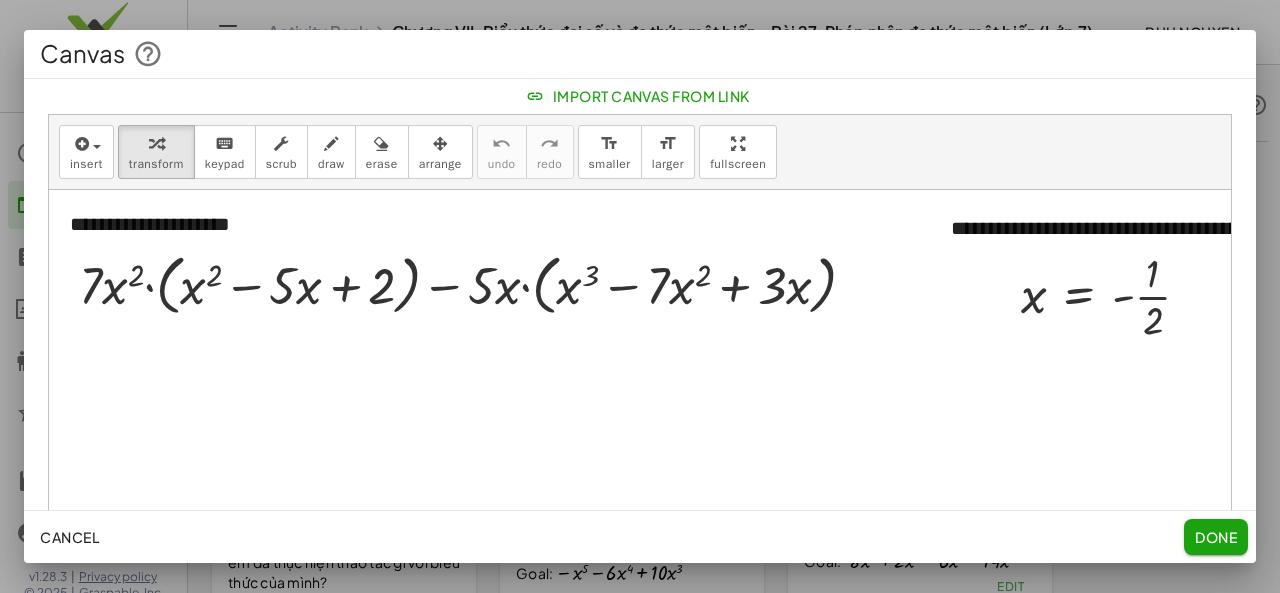 scroll, scrollTop: 108, scrollLeft: 0, axis: vertical 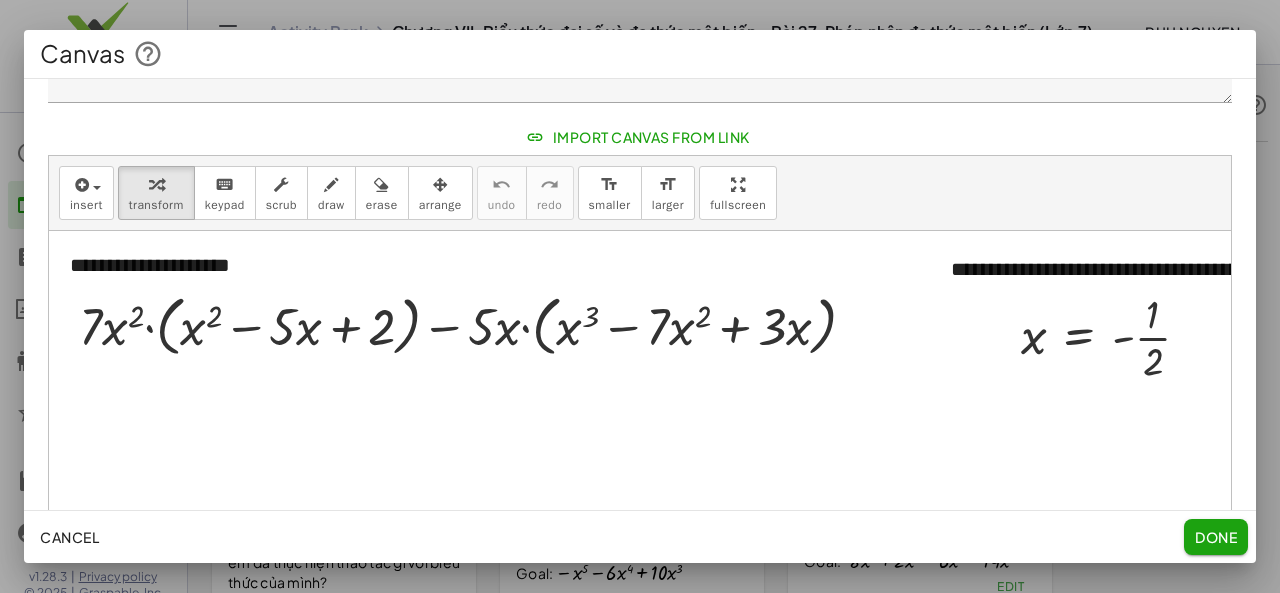 click on "arrange" at bounding box center (440, 205) 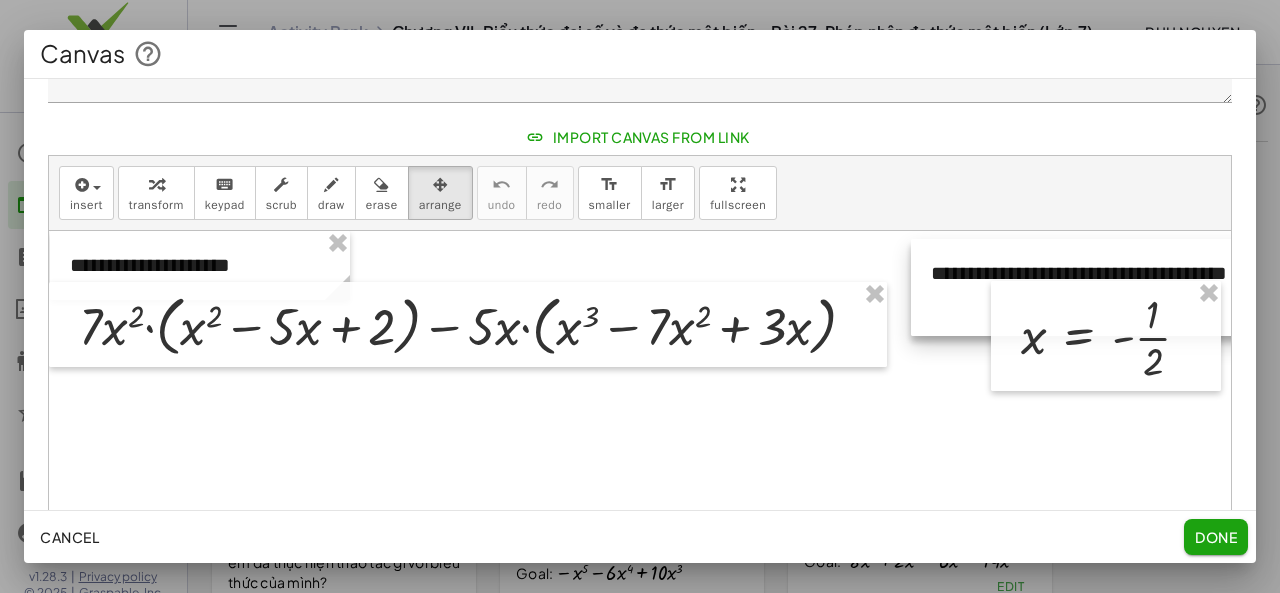 drag, startPoint x: 1032, startPoint y: 265, endPoint x: 1012, endPoint y: 269, distance: 20.396078 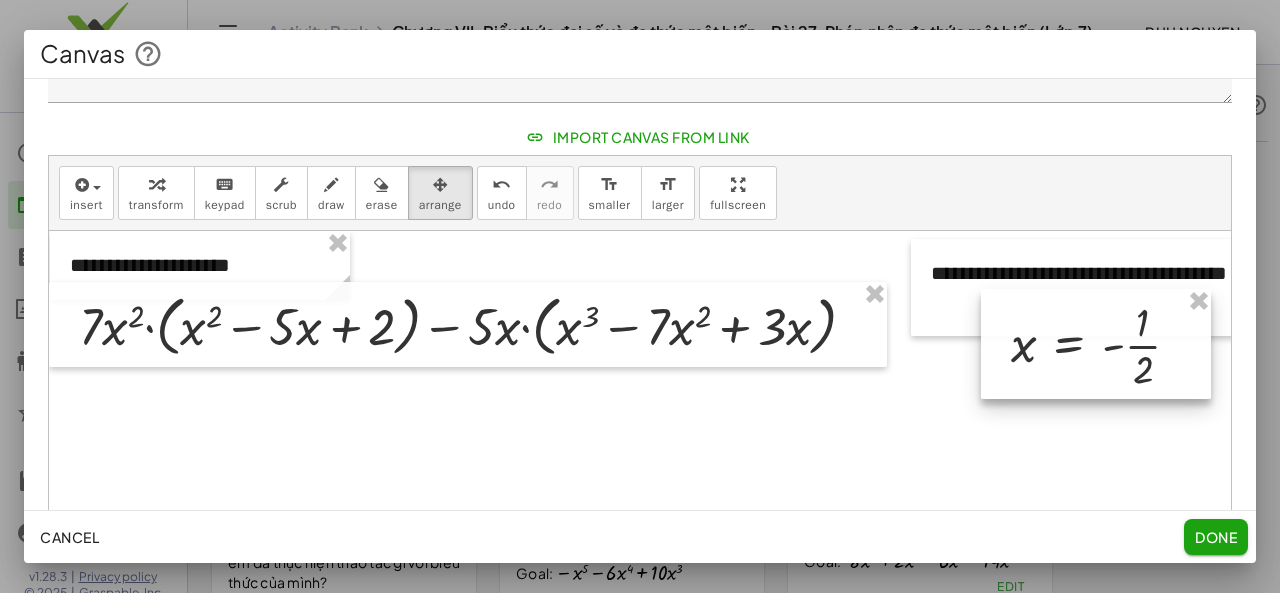 drag, startPoint x: 1079, startPoint y: 347, endPoint x: 1069, endPoint y: 355, distance: 12.806249 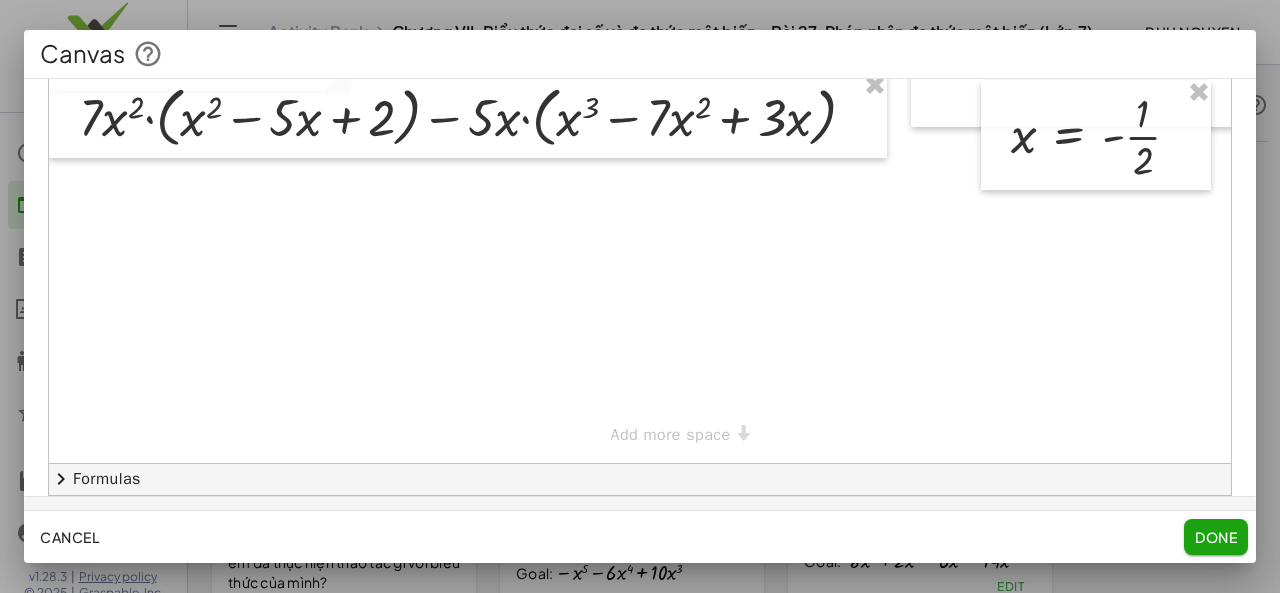 scroll, scrollTop: 349, scrollLeft: 0, axis: vertical 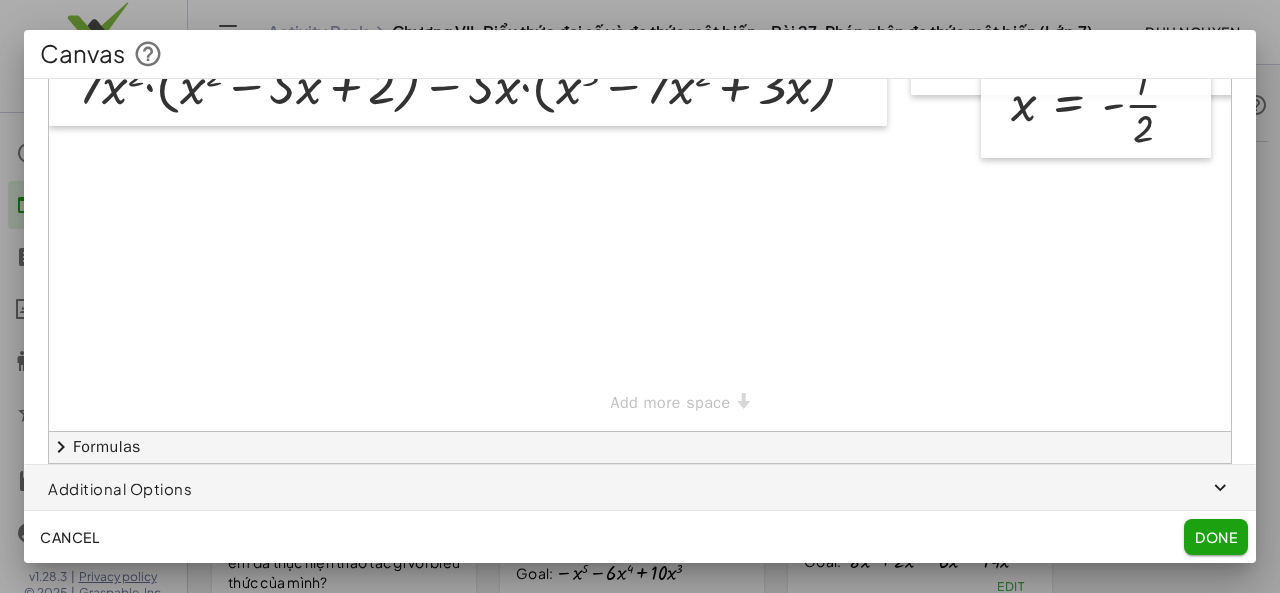 click at bounding box center (669, 210) 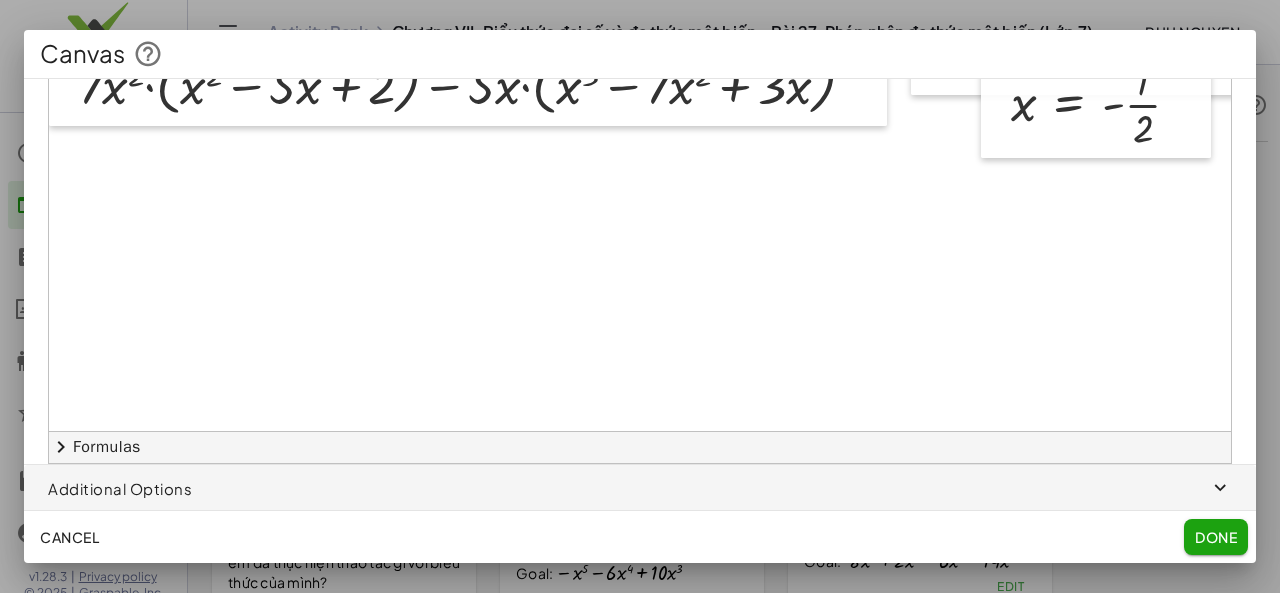 click on "**********" at bounding box center (669, 432) 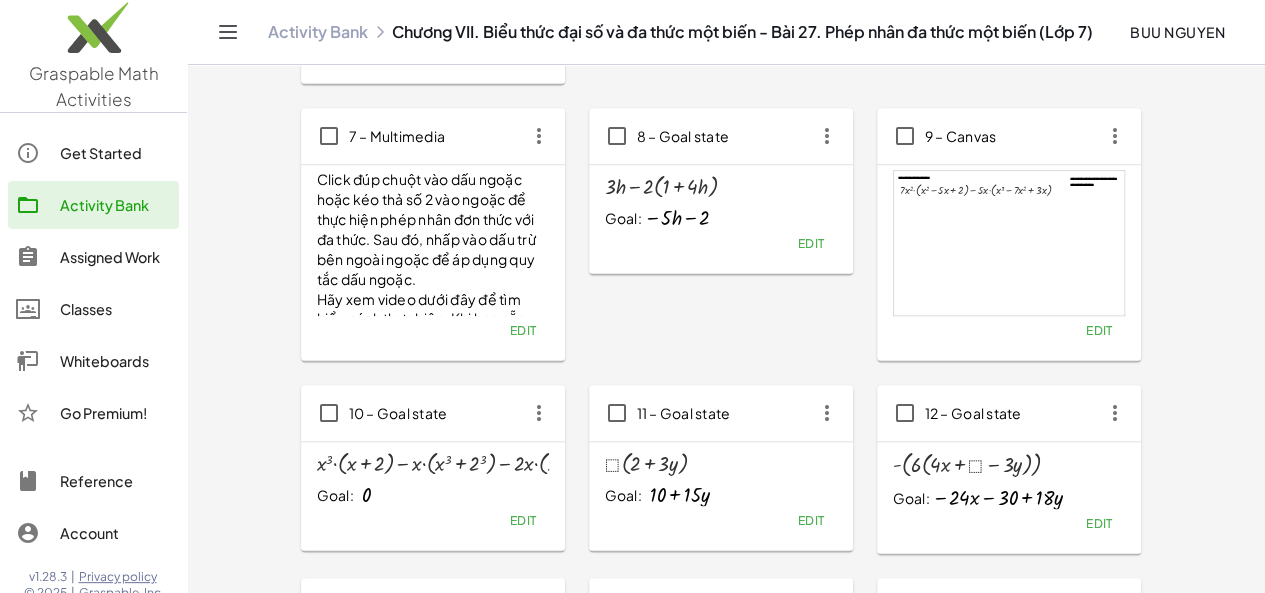 scroll, scrollTop: 658, scrollLeft: 0, axis: vertical 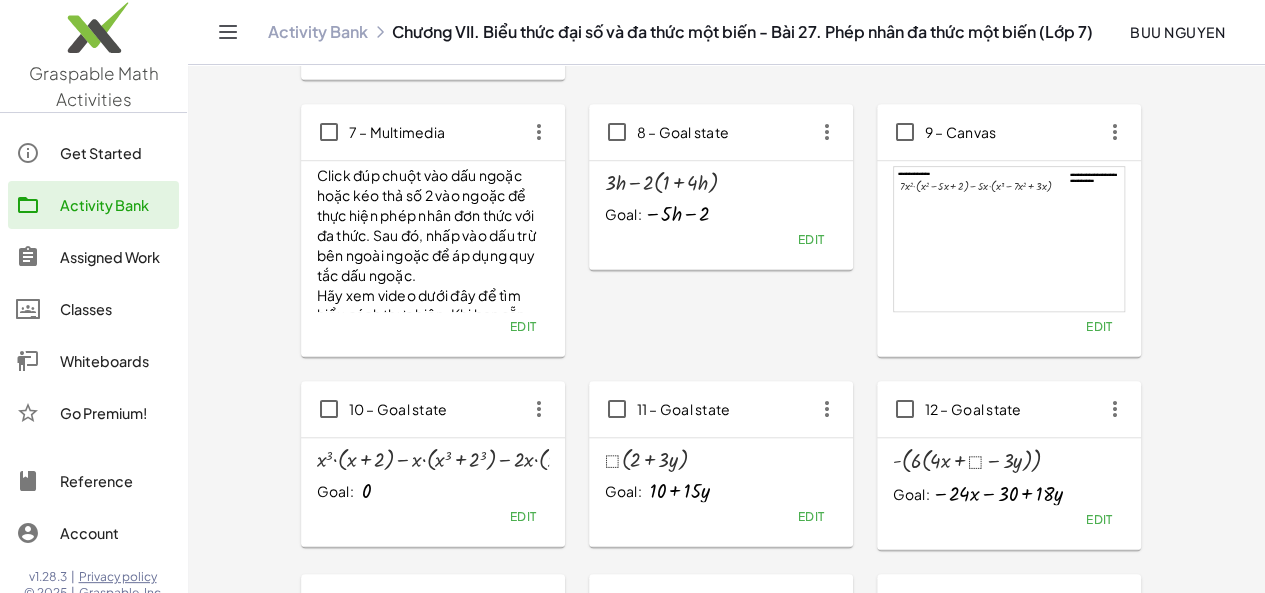 click 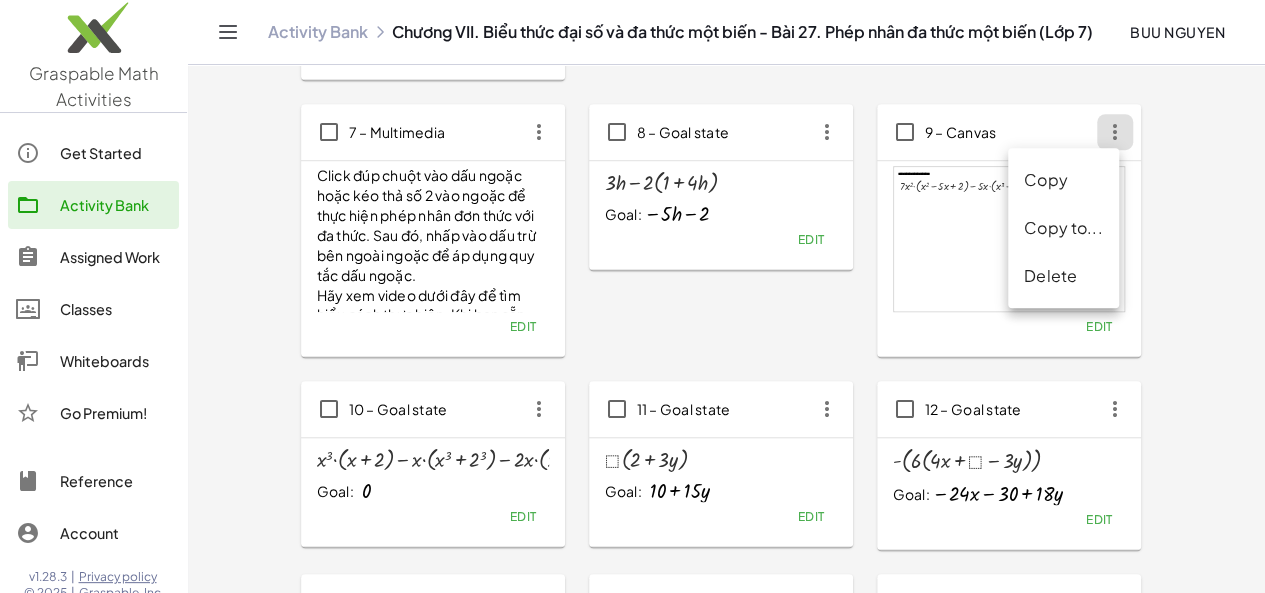 click on "Delete" 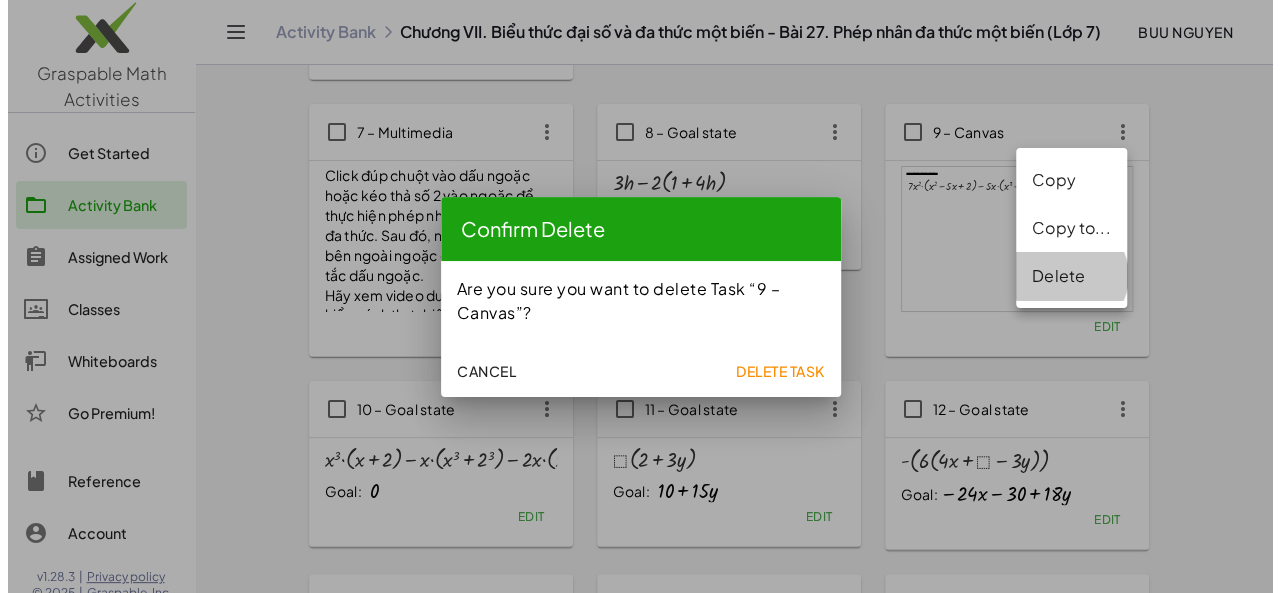 scroll, scrollTop: 0, scrollLeft: 0, axis: both 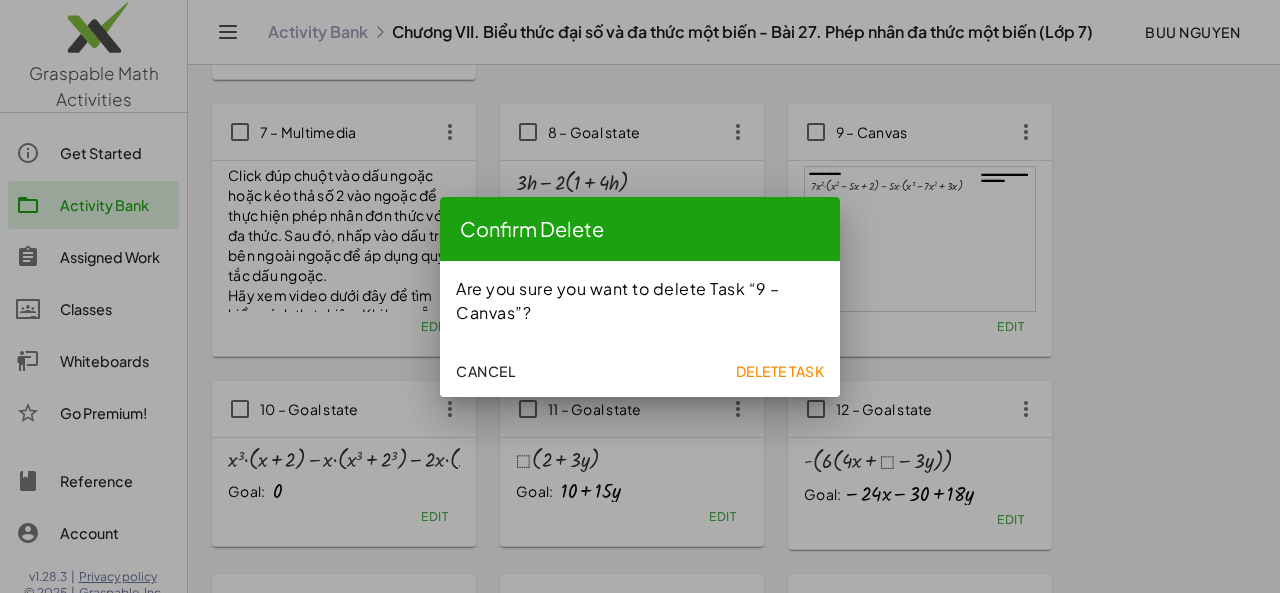 click on "Delete Task" 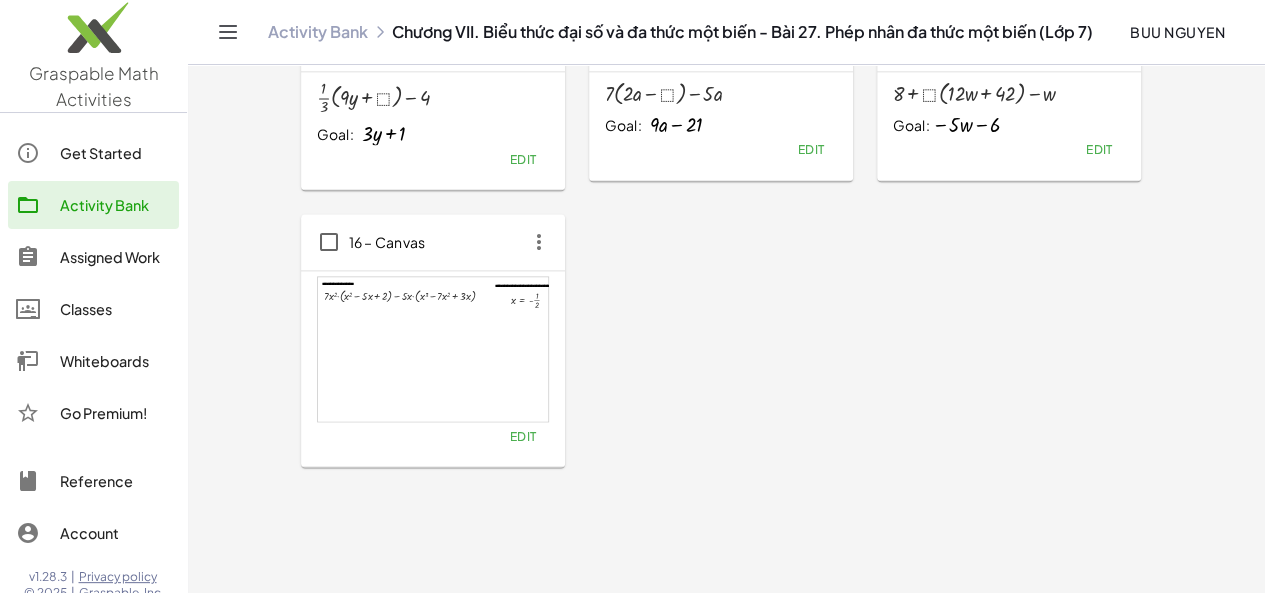 scroll, scrollTop: 1222, scrollLeft: 0, axis: vertical 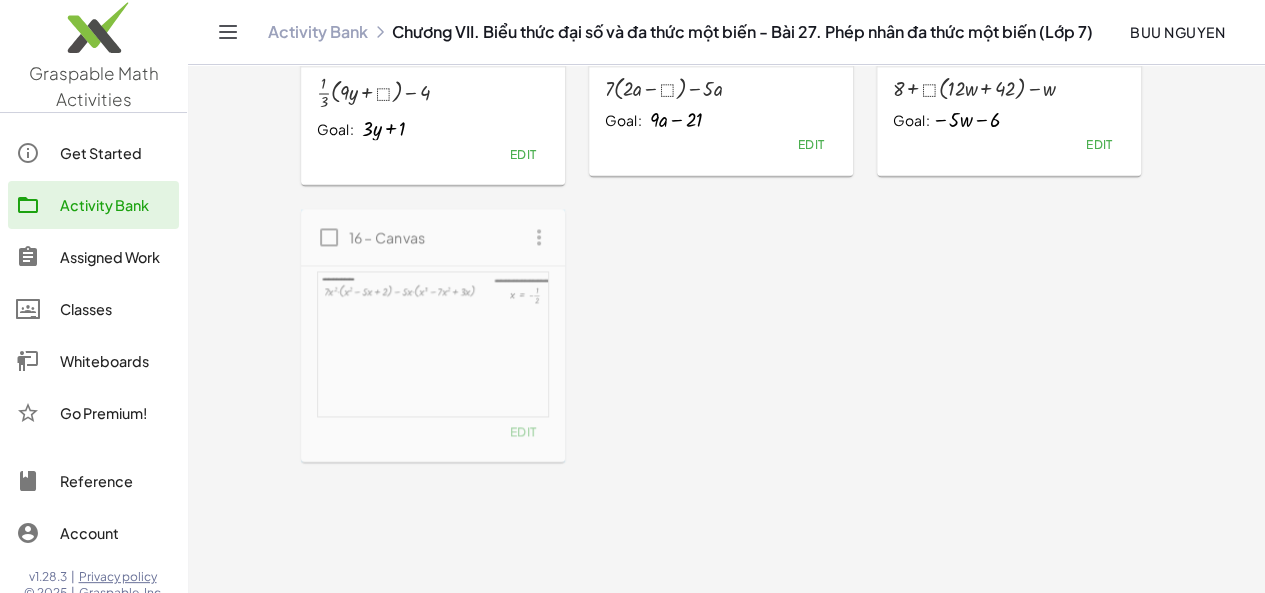 type 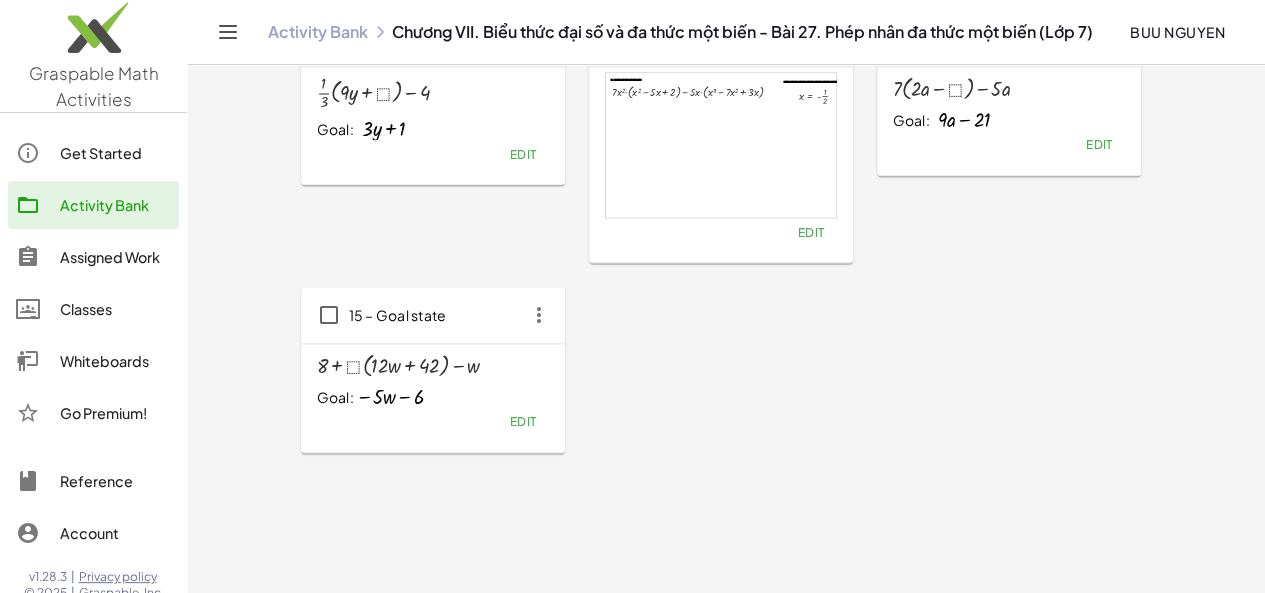 click on "1 – Multimedia Kéo một số vào trong dấu ngoặc để thực hiện phép phân phối của phép nhân đối với phép cộng. Thao tác này sẽ nhân từng hạng tử trong ngoặc với số đó. Hãy xem video dưới đây để học cách thực hiện! Khi em đã sẵn sàng để tiếp tục, hãy nhấp vào “Tiếp tục”.  Edit  2 – Goal state · 2 · ( + 30 + x ) Goal: + · 2 · 30 + · 2 · x  Edit  3 – Goal state · 4 · ( + · 2 · a + · 5 · b + · 3 · c ) Goal: + · 4 · 2 · a + · 4 · 5 · b + · 4 · 3 · c  Edit  4 – Multiple Choice Khi áp dụng tính chất phân phối của phép nhân đối với phép cộng, em đã thực hiện thao tác gì với biểu thức của mình? Nhân số bên ngoài với  chỉ  số đầu tiên bên trong dấu ngoặc. Cộng các số bên trong dấu ngoặc rồi nhân kết quả với số bên ngoài. Nhân số bên ngoài với  mỗi hạng tử  bên trong dấu ngoặc. không cần nhân .  Edit" 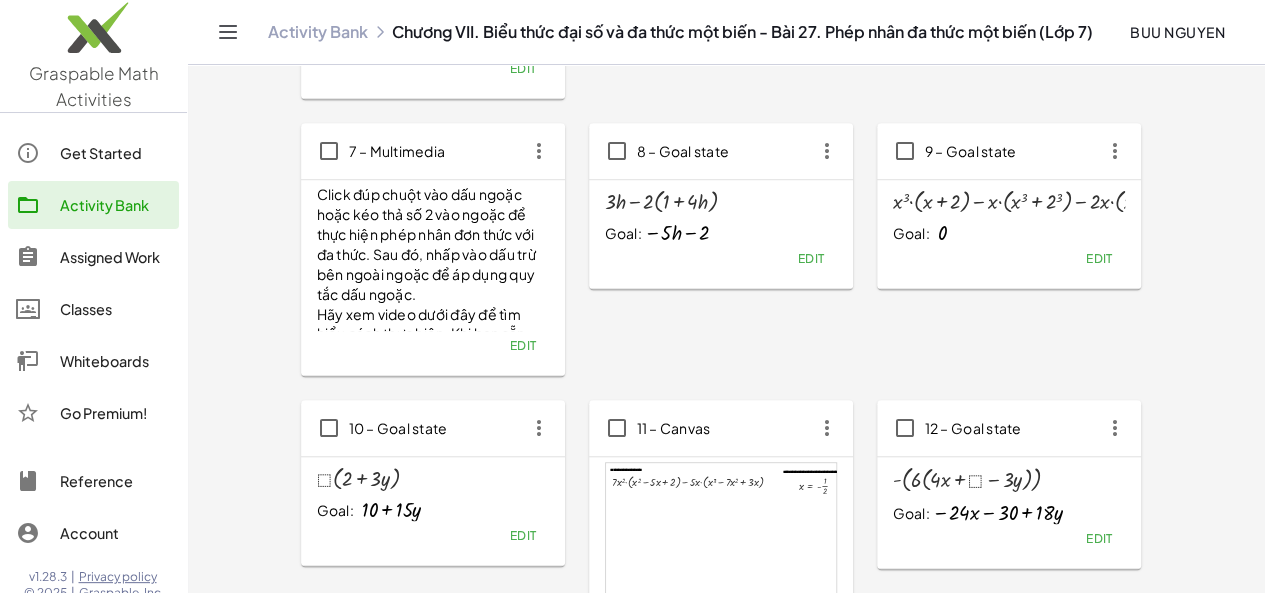 scroll, scrollTop: 632, scrollLeft: 0, axis: vertical 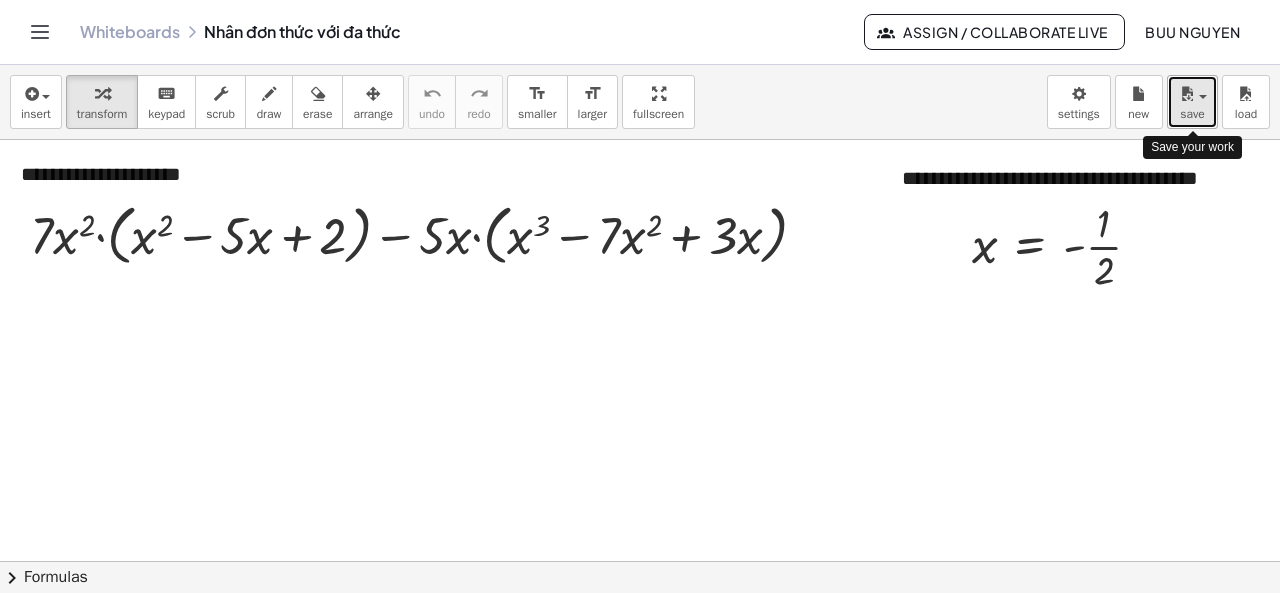 click on "save" at bounding box center [1192, 102] 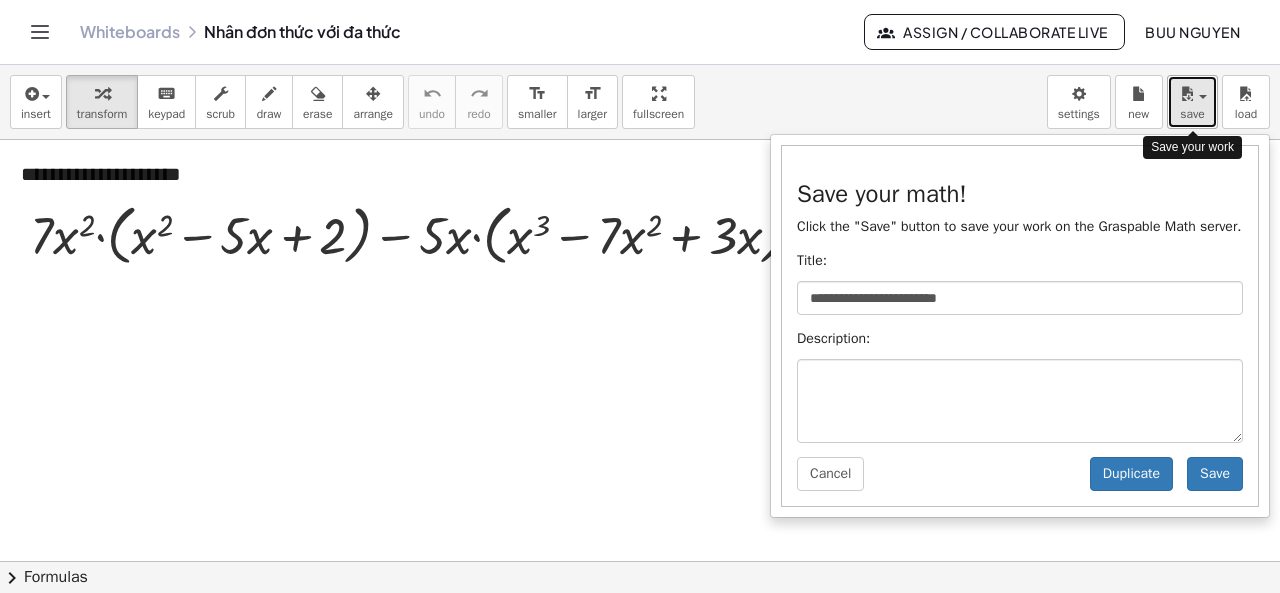 click on "save" at bounding box center [1192, 102] 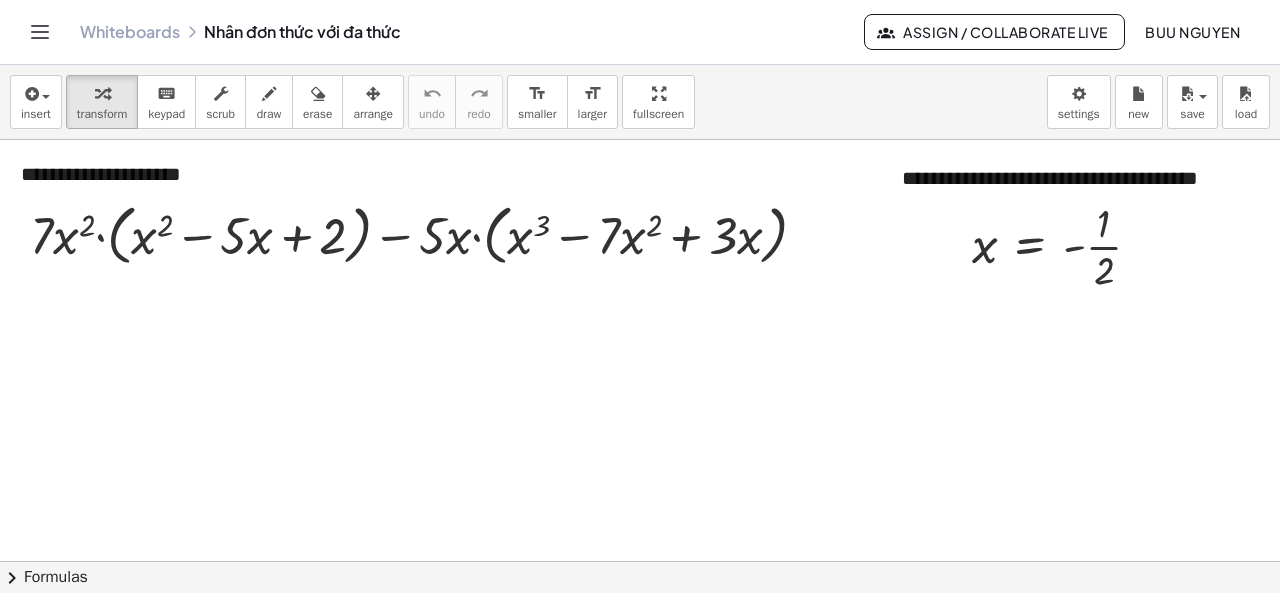 click 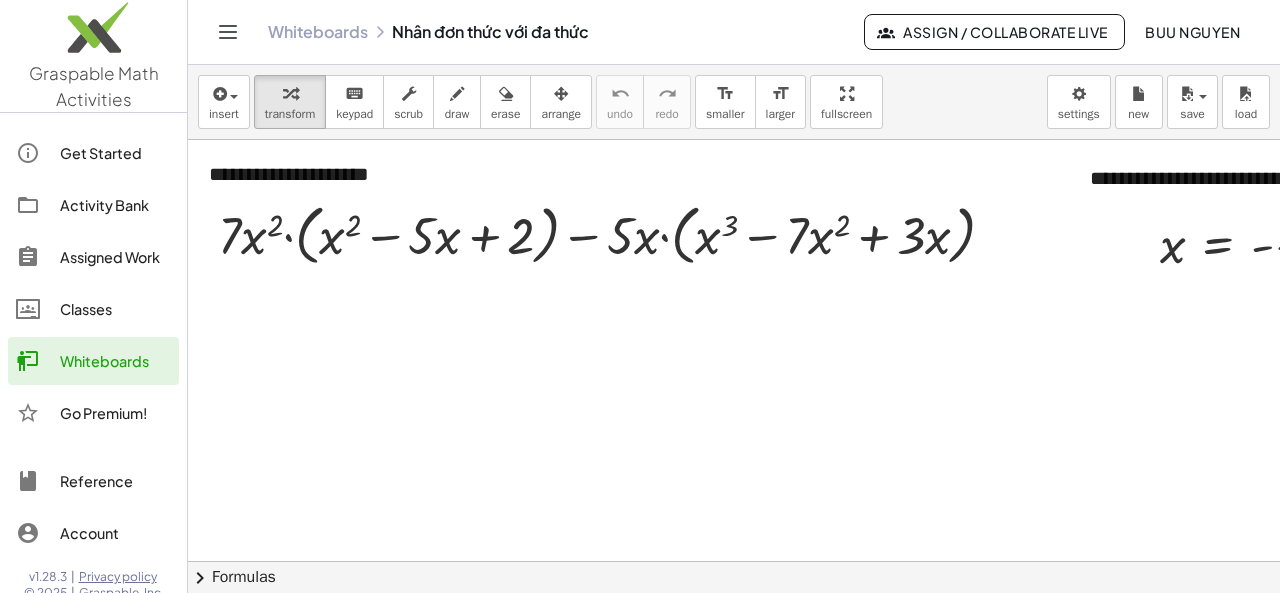 click on "Whiteboards Nhân đơn thức với đa thức" at bounding box center (566, 32) 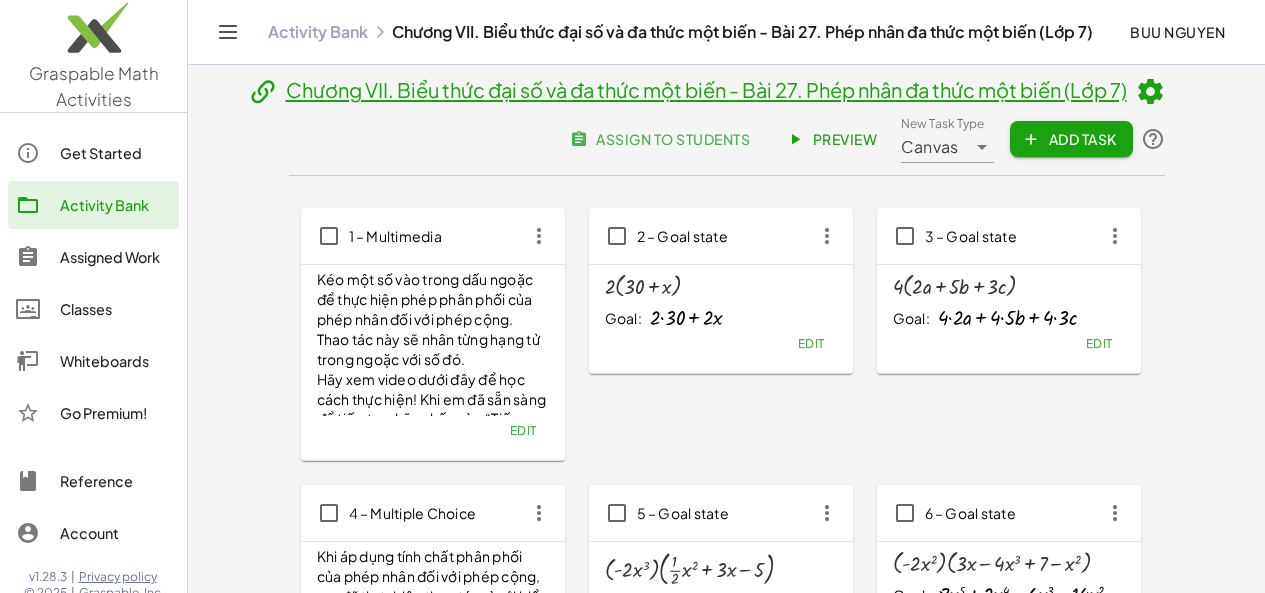 scroll, scrollTop: 632, scrollLeft: 0, axis: vertical 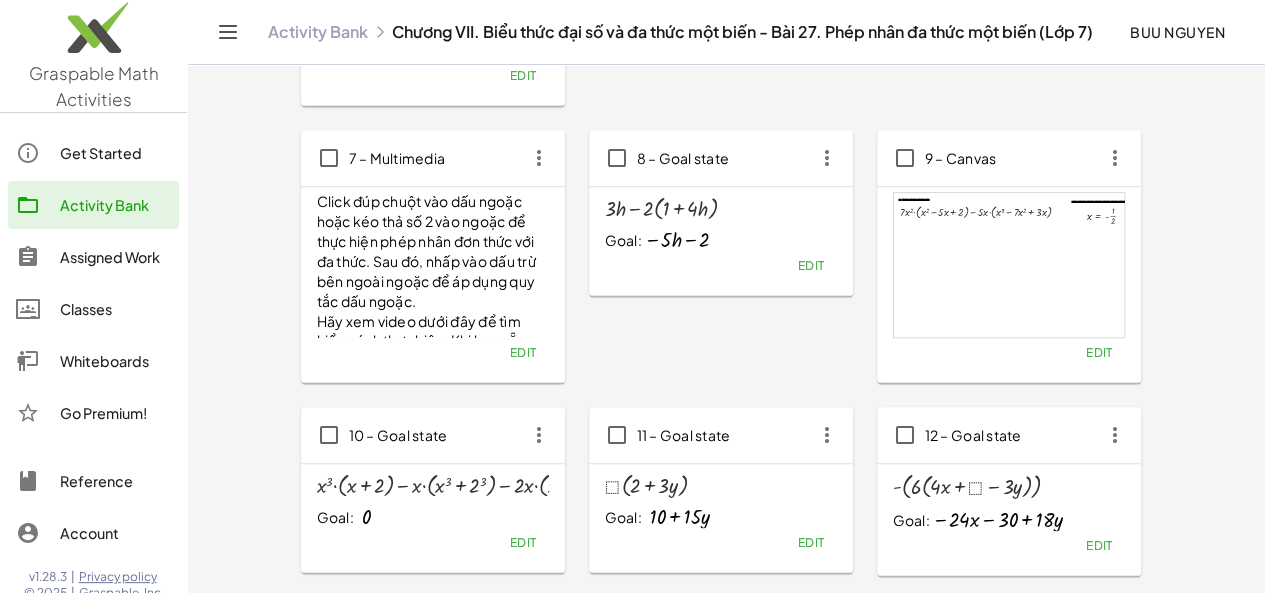 click on "Edit" 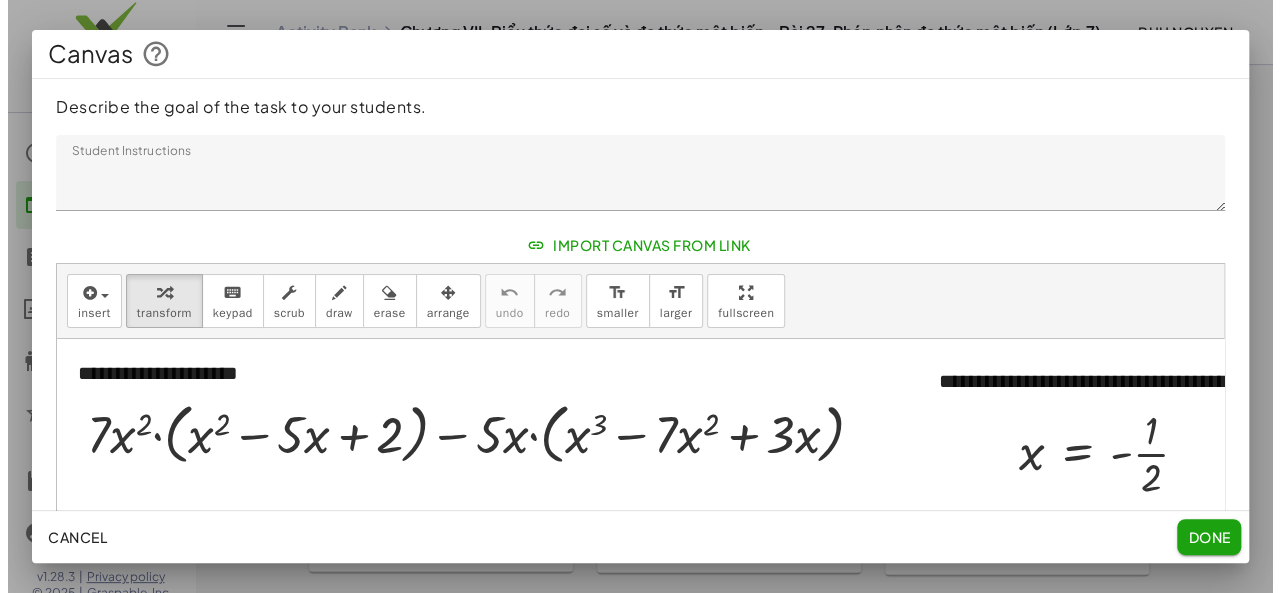 scroll, scrollTop: 0, scrollLeft: 0, axis: both 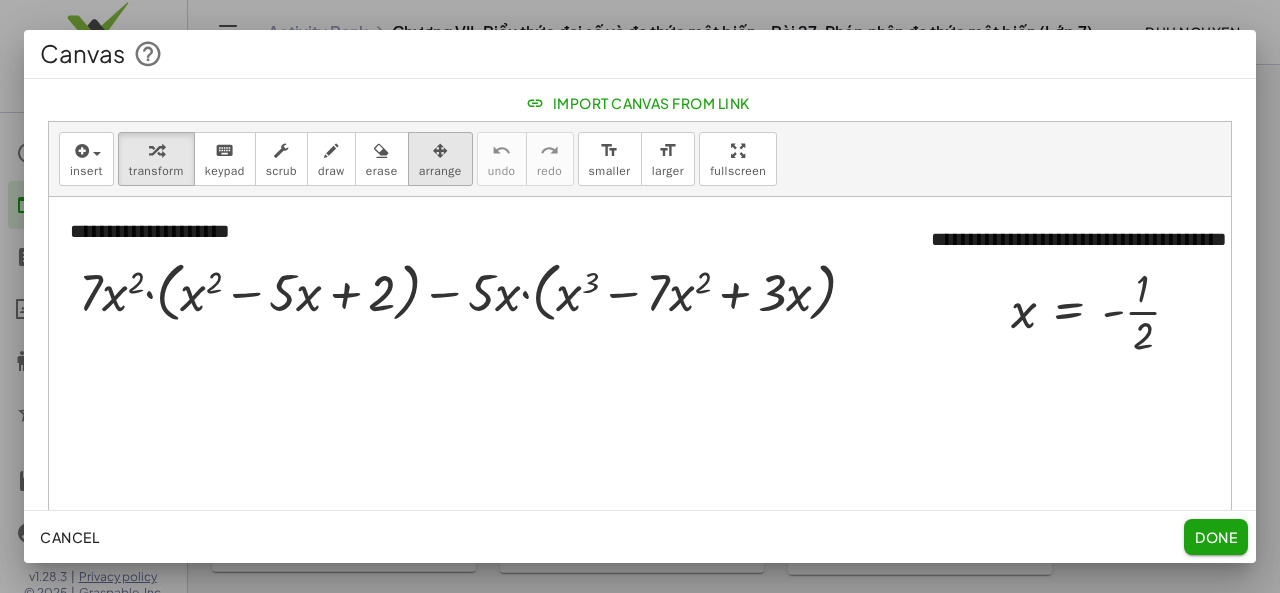 click on "arrange" at bounding box center (440, 171) 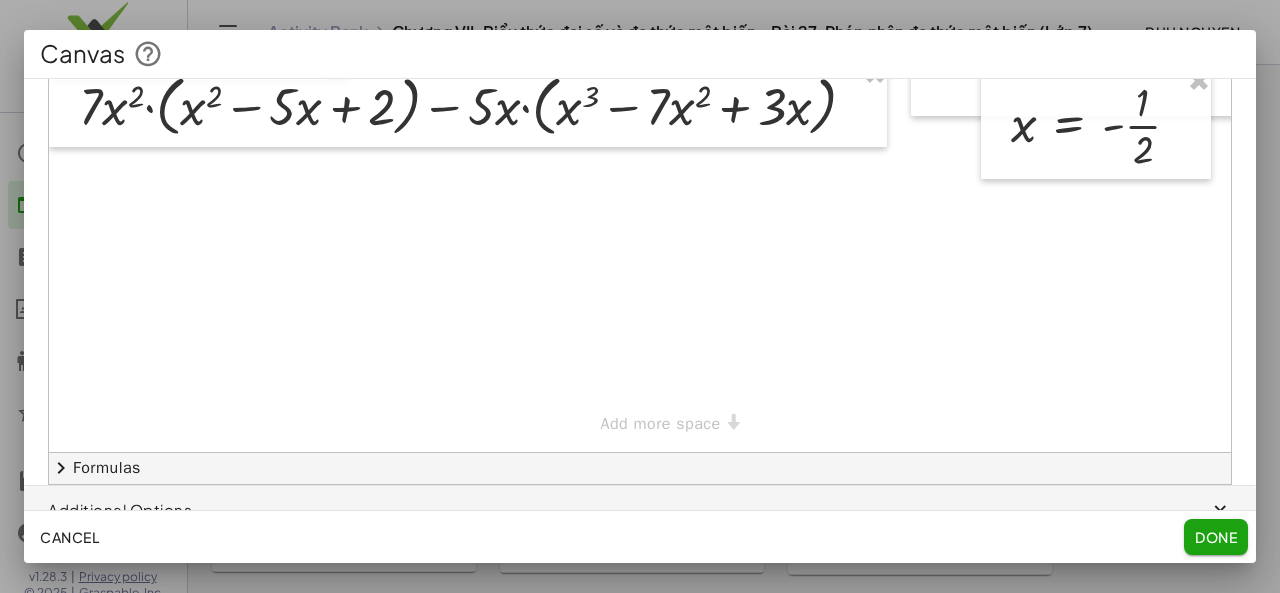 scroll, scrollTop: 346, scrollLeft: 0, axis: vertical 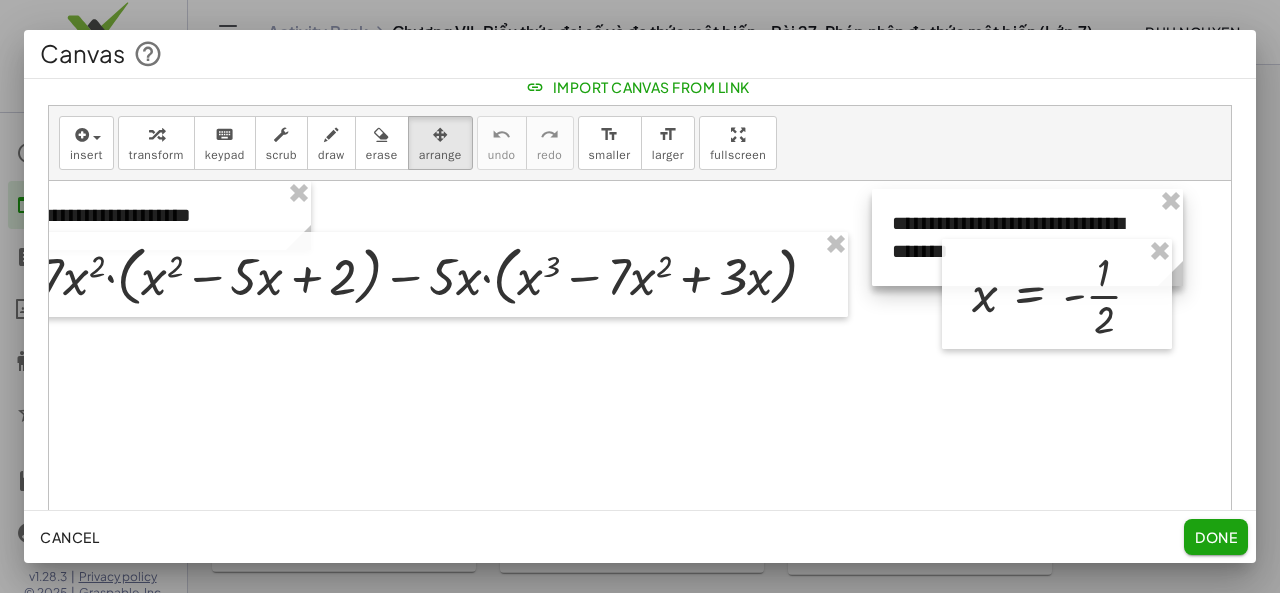 drag, startPoint x: 1188, startPoint y: 265, endPoint x: 1145, endPoint y: 266, distance: 43.011627 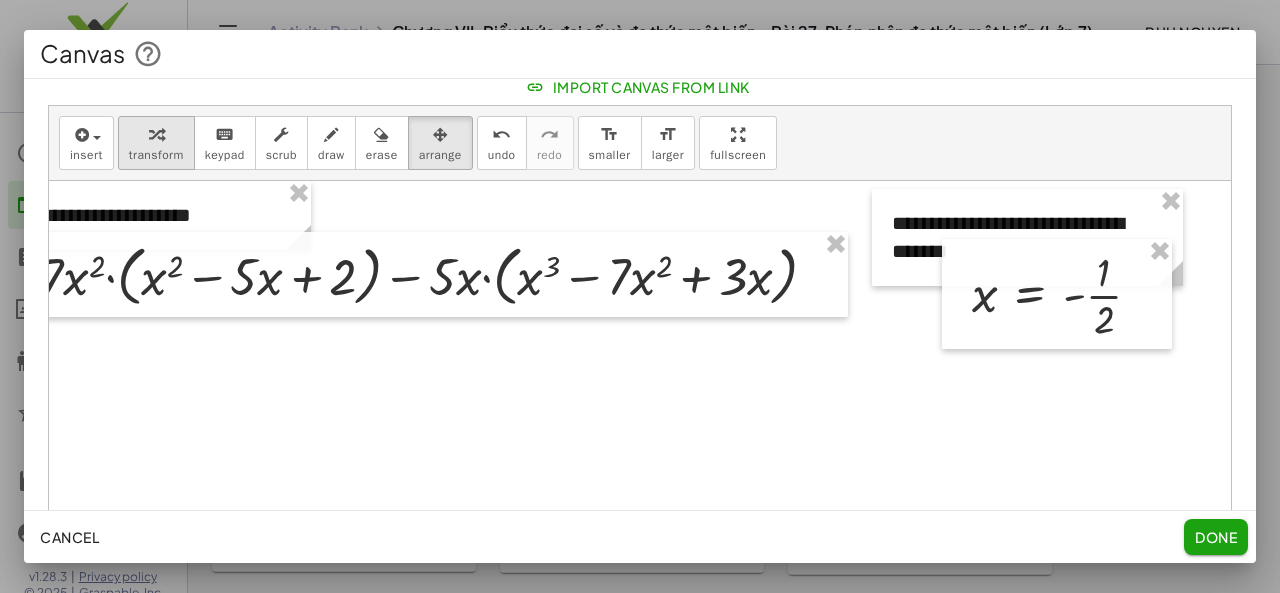 click on "transform" at bounding box center (156, 143) 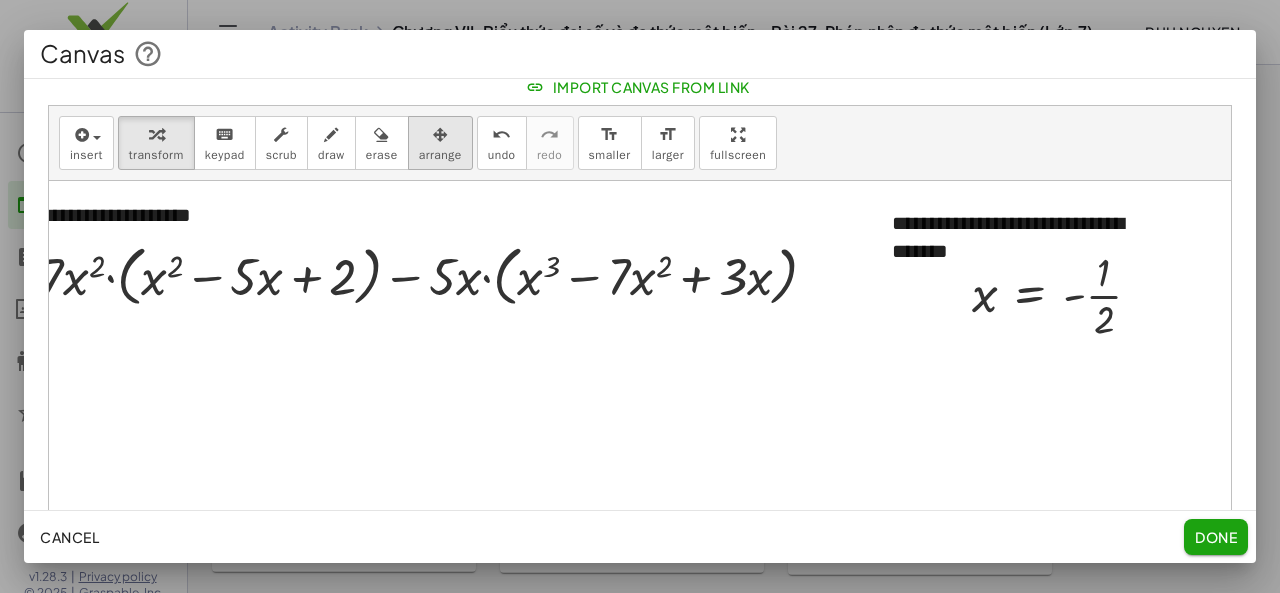 click on "arrange" at bounding box center [440, 155] 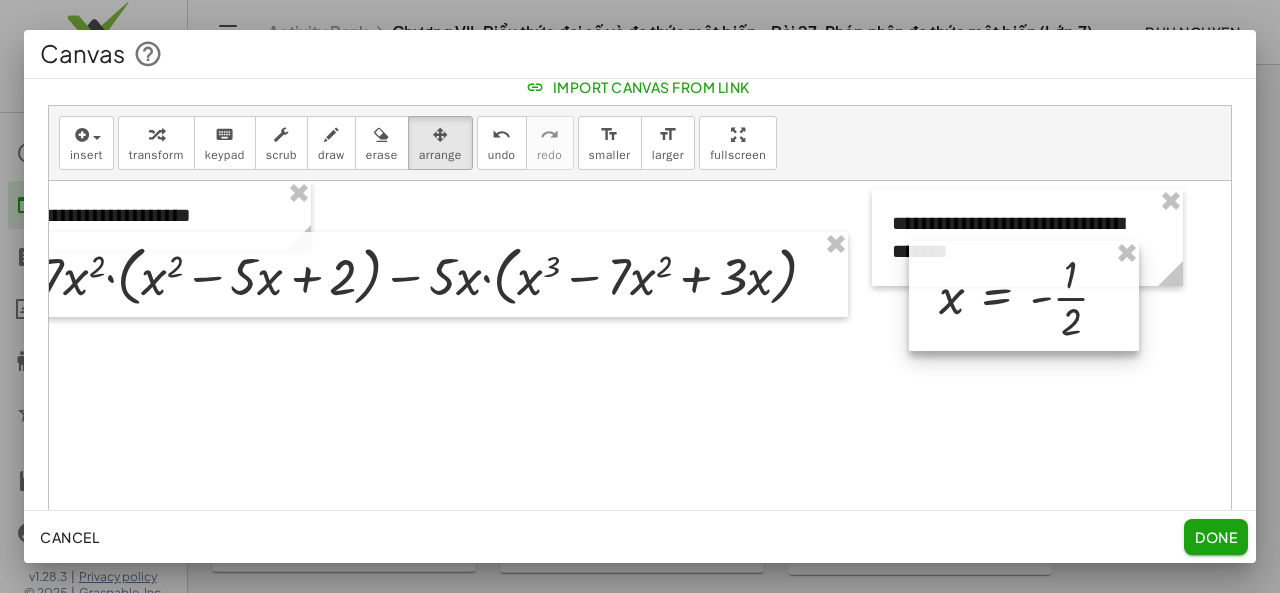 drag, startPoint x: 1012, startPoint y: 303, endPoint x: 980, endPoint y: 303, distance: 32 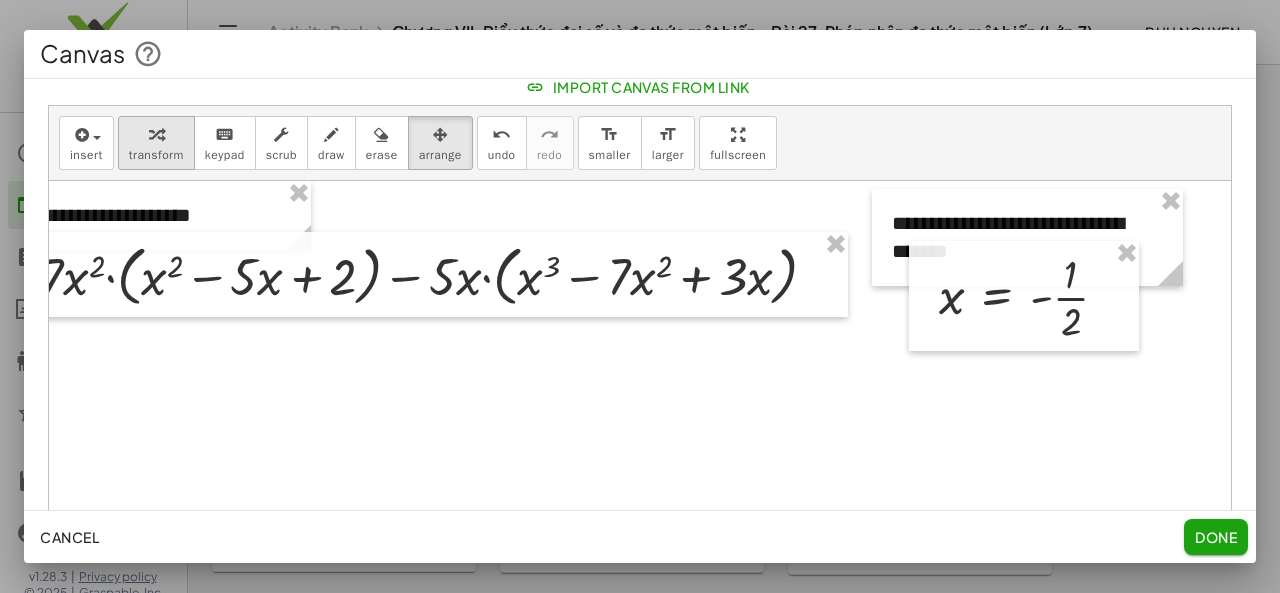 click on "transform" at bounding box center [156, 143] 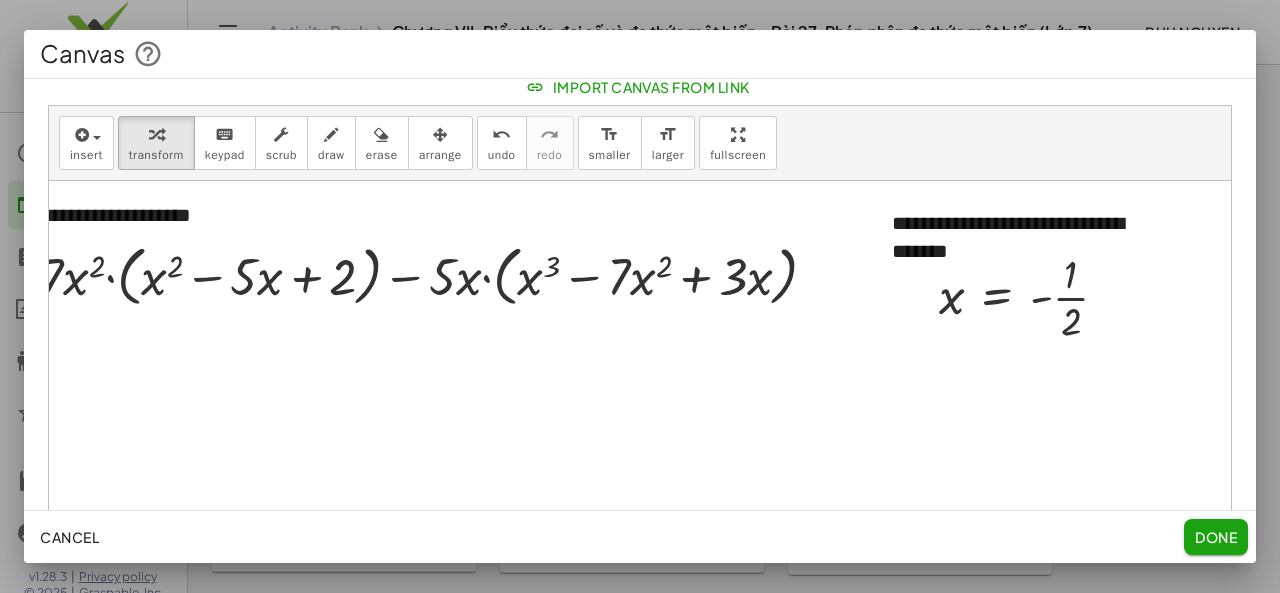 click on "Done" 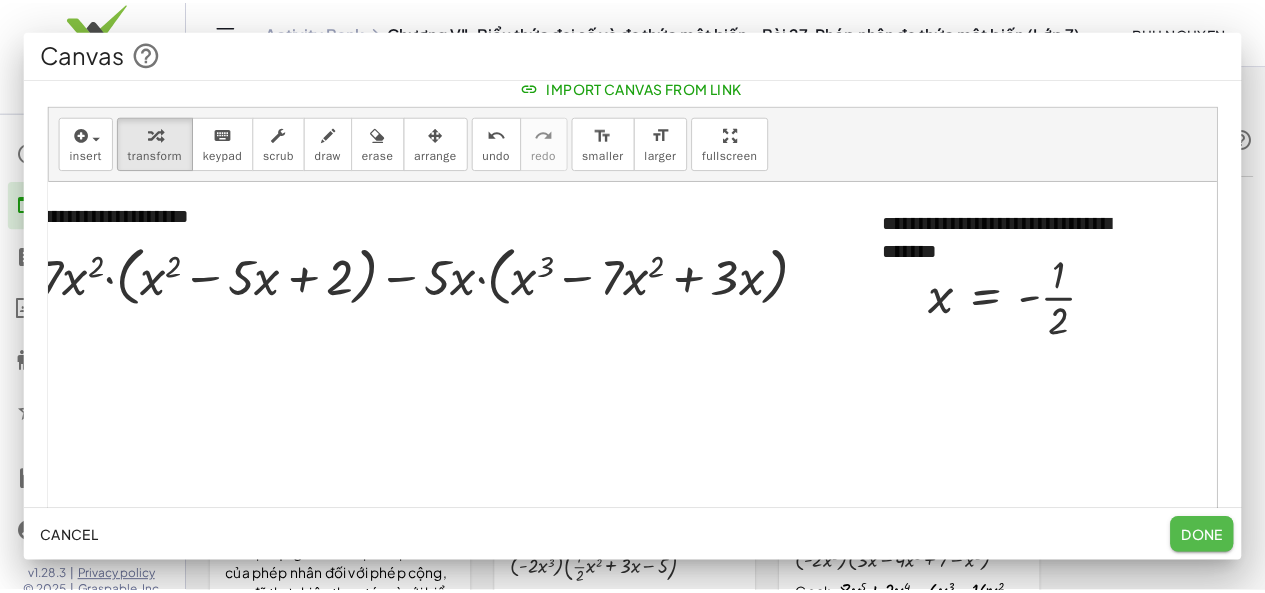 scroll, scrollTop: 632, scrollLeft: 0, axis: vertical 